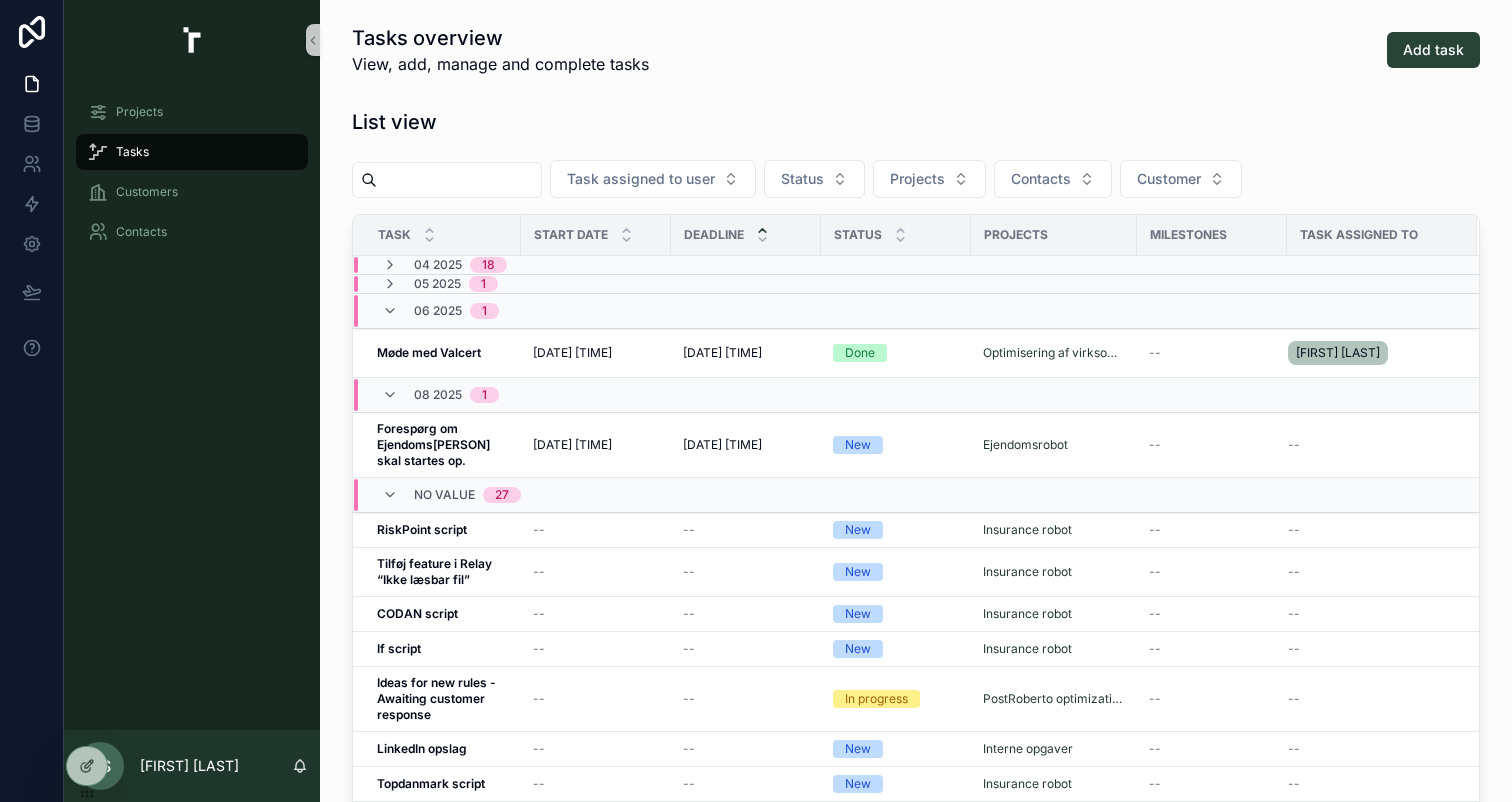 scroll, scrollTop: 0, scrollLeft: 0, axis: both 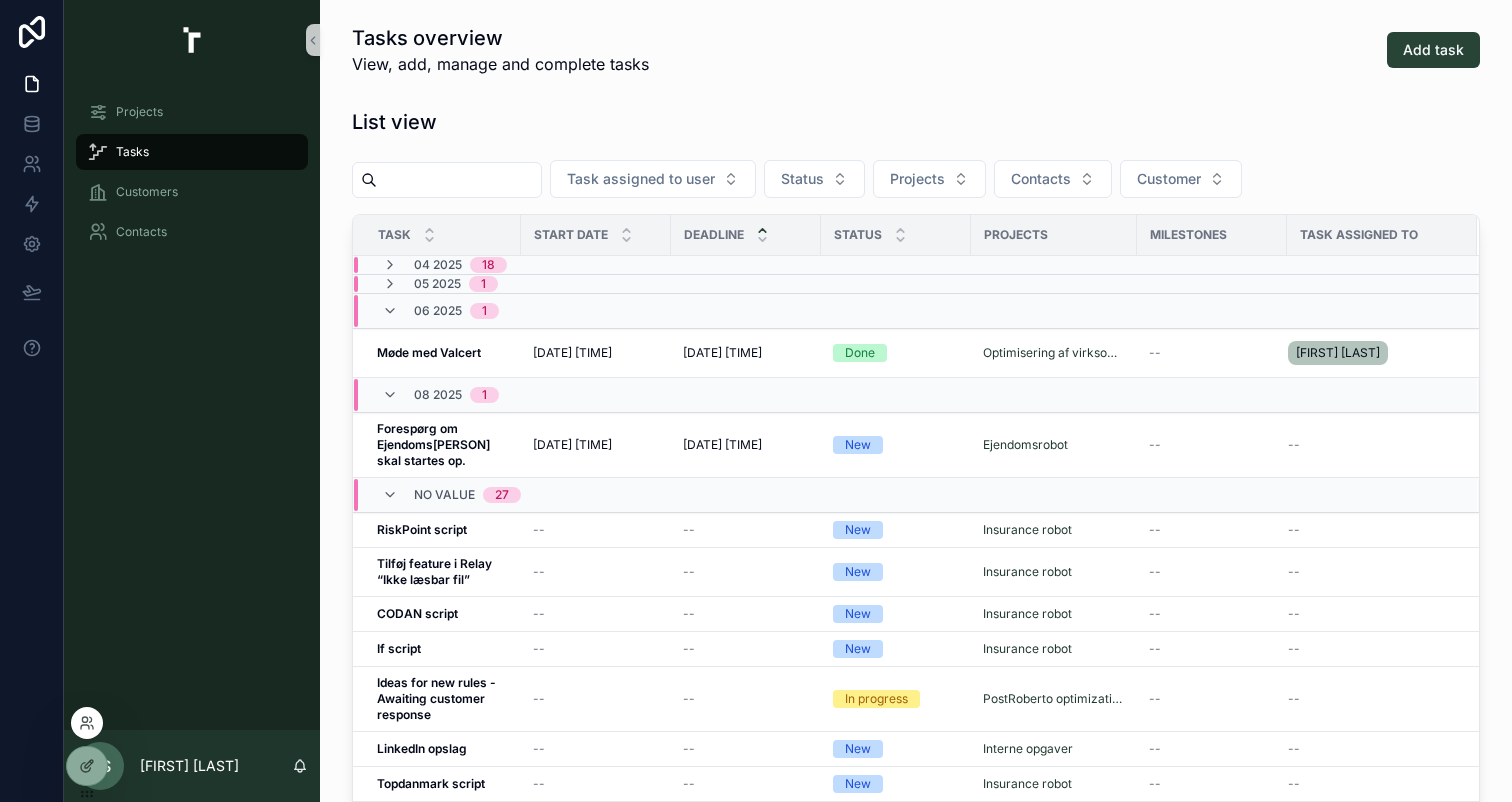 click at bounding box center [87, 723] 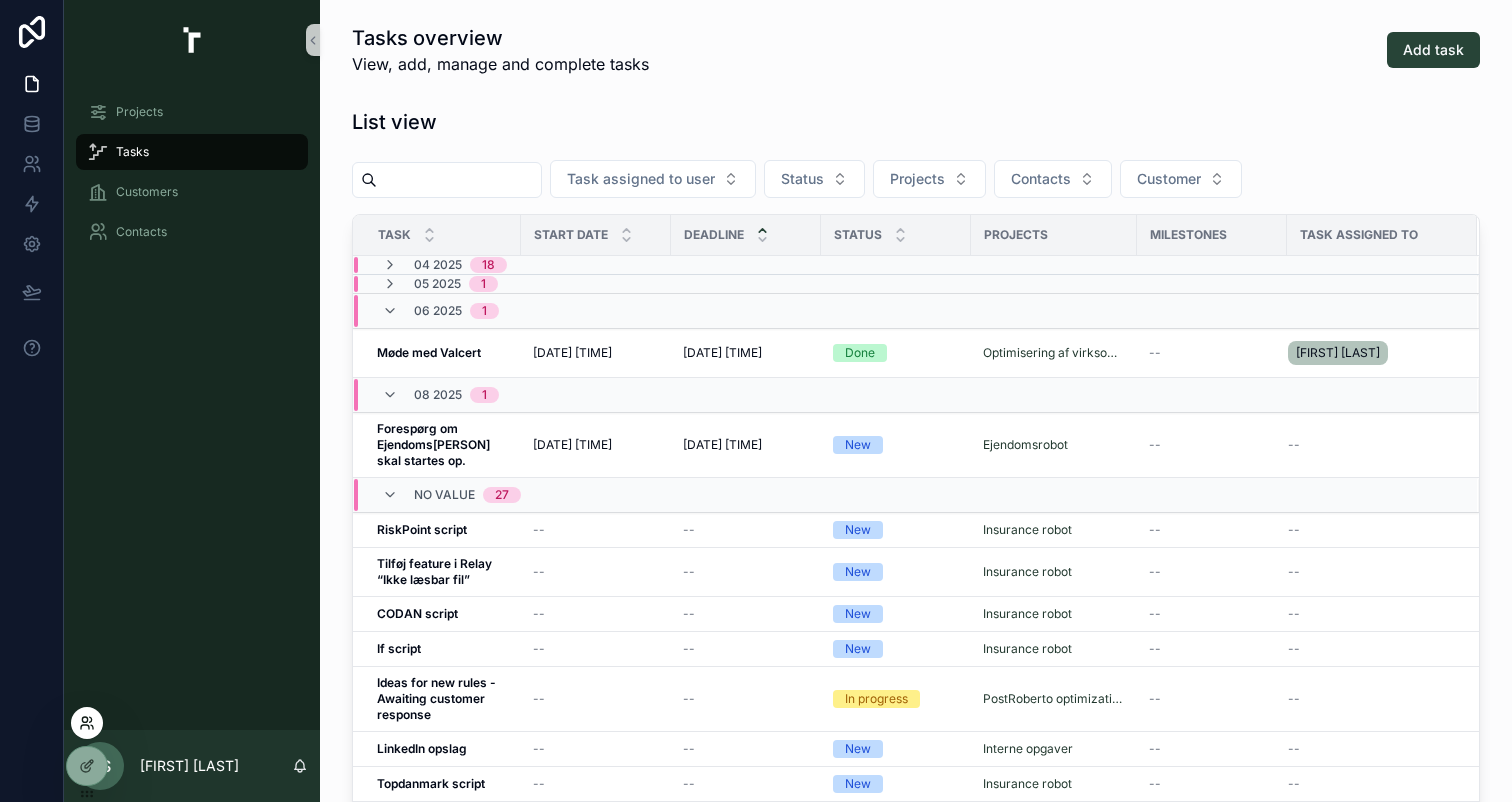 click 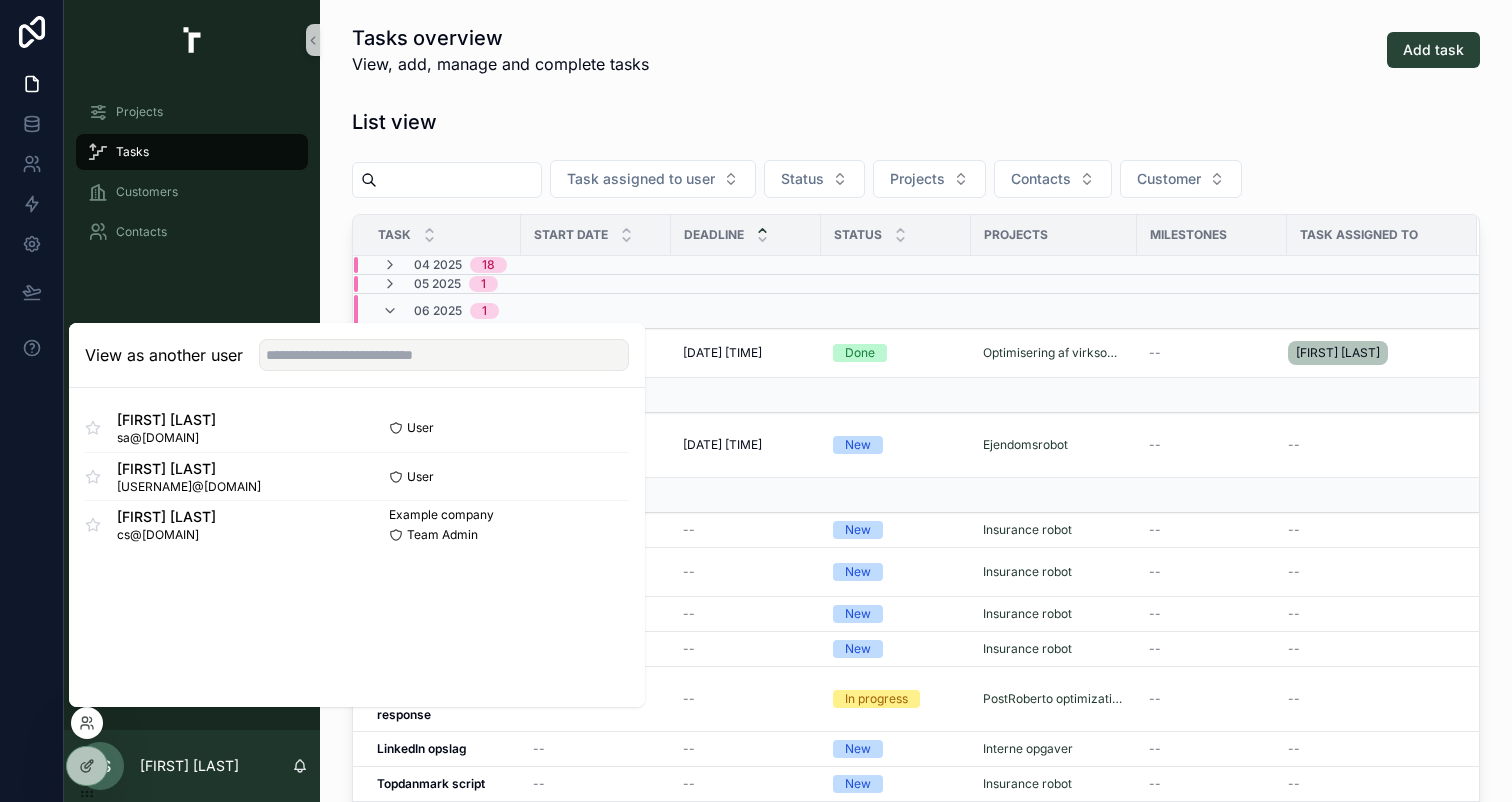 click on "Projects Tasks Customers Contacts" at bounding box center (192, 405) 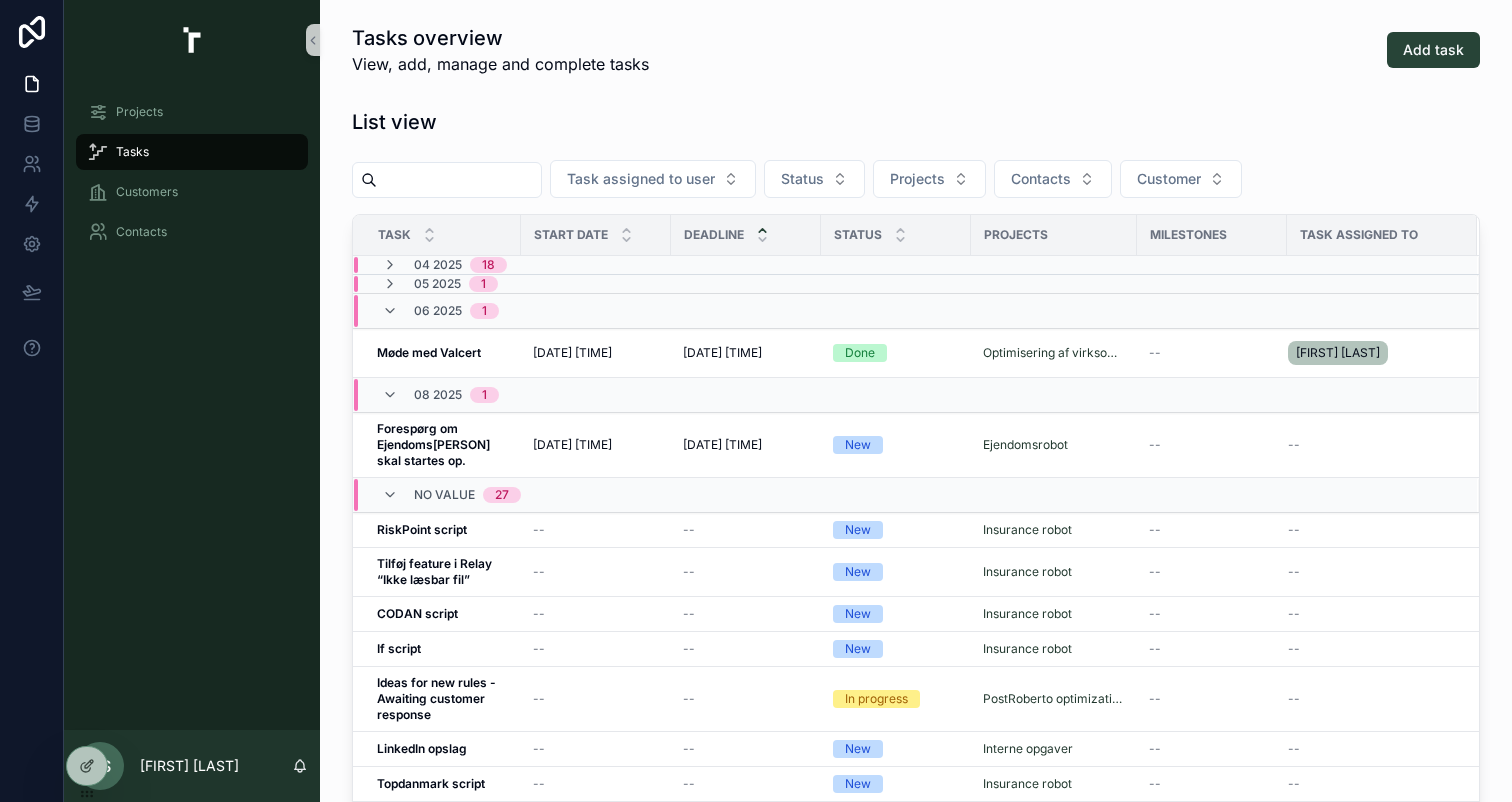 click on "Projects Tasks Customers Contacts" at bounding box center (192, 178) 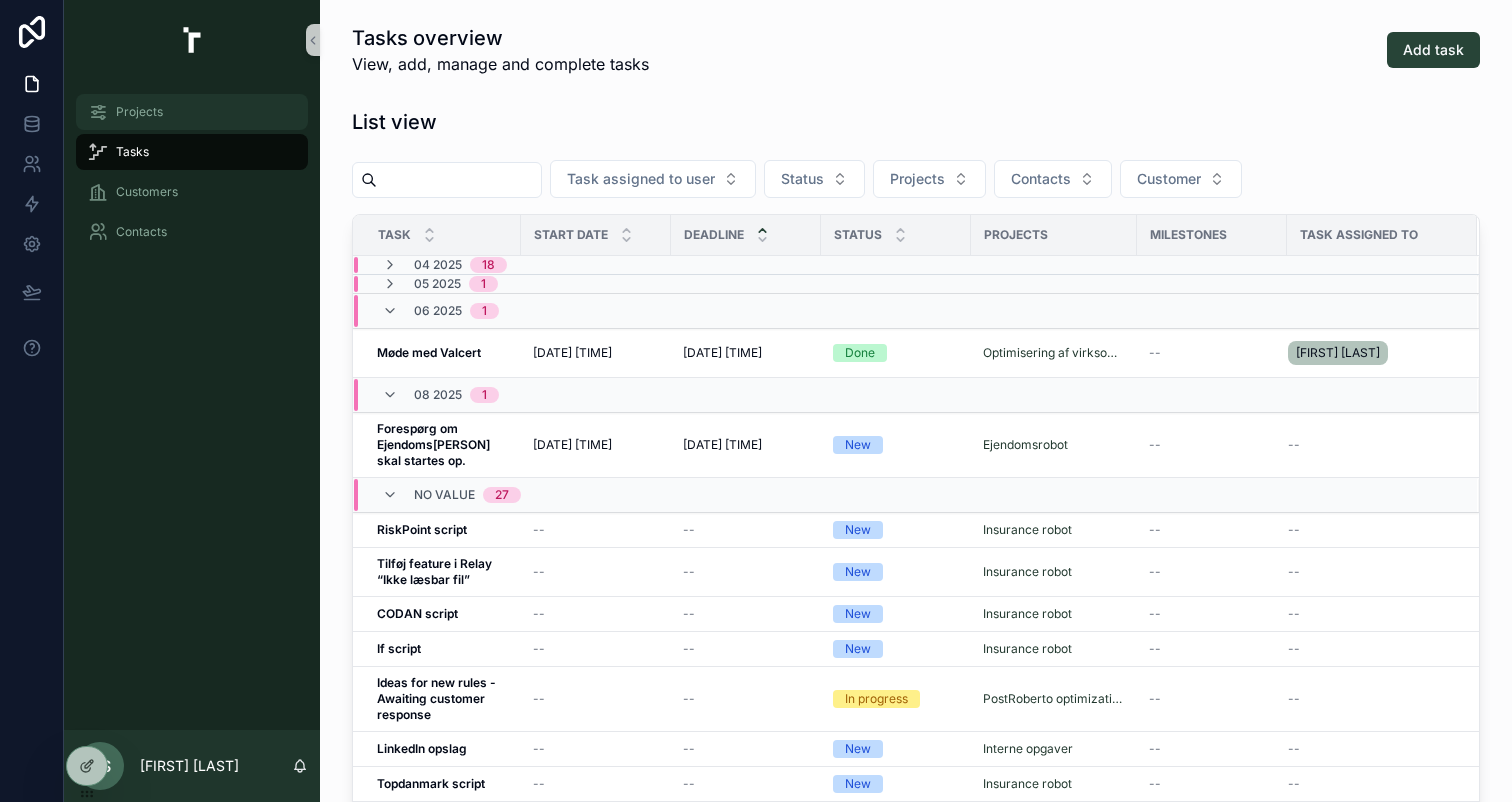 click on "Projects" at bounding box center (139, 112) 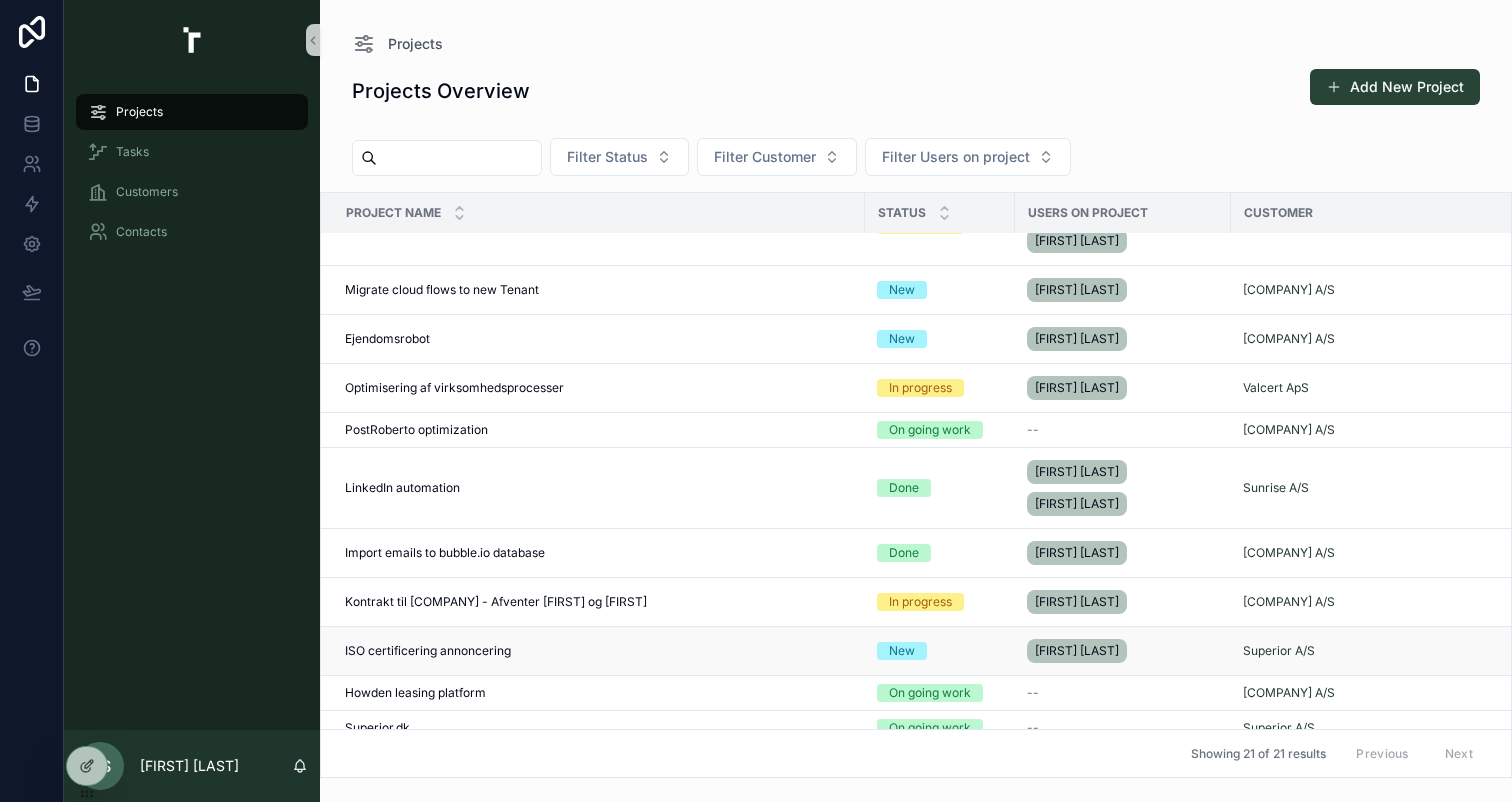 scroll, scrollTop: 200, scrollLeft: 0, axis: vertical 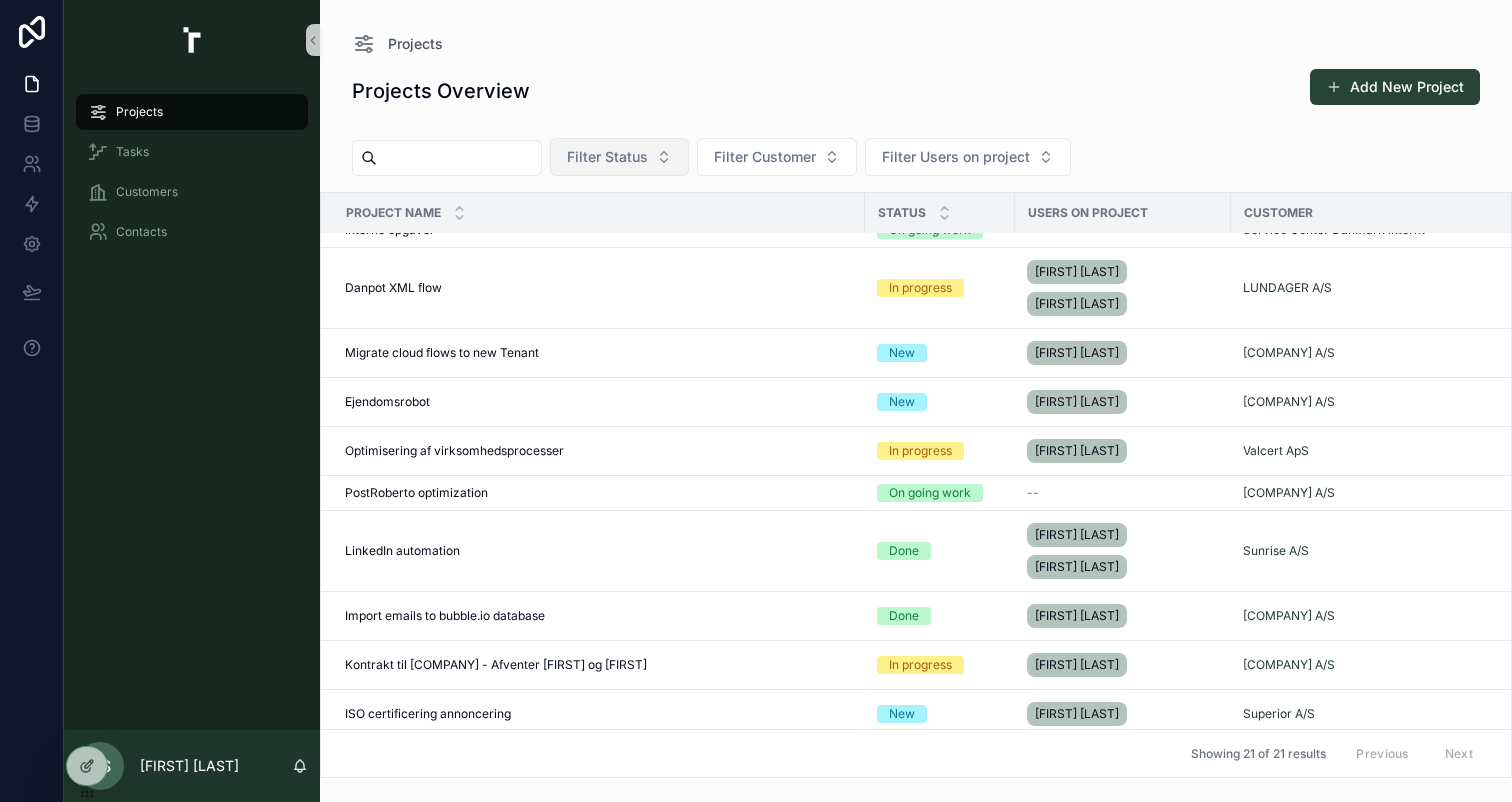 click on "Filter Status" at bounding box center [619, 157] 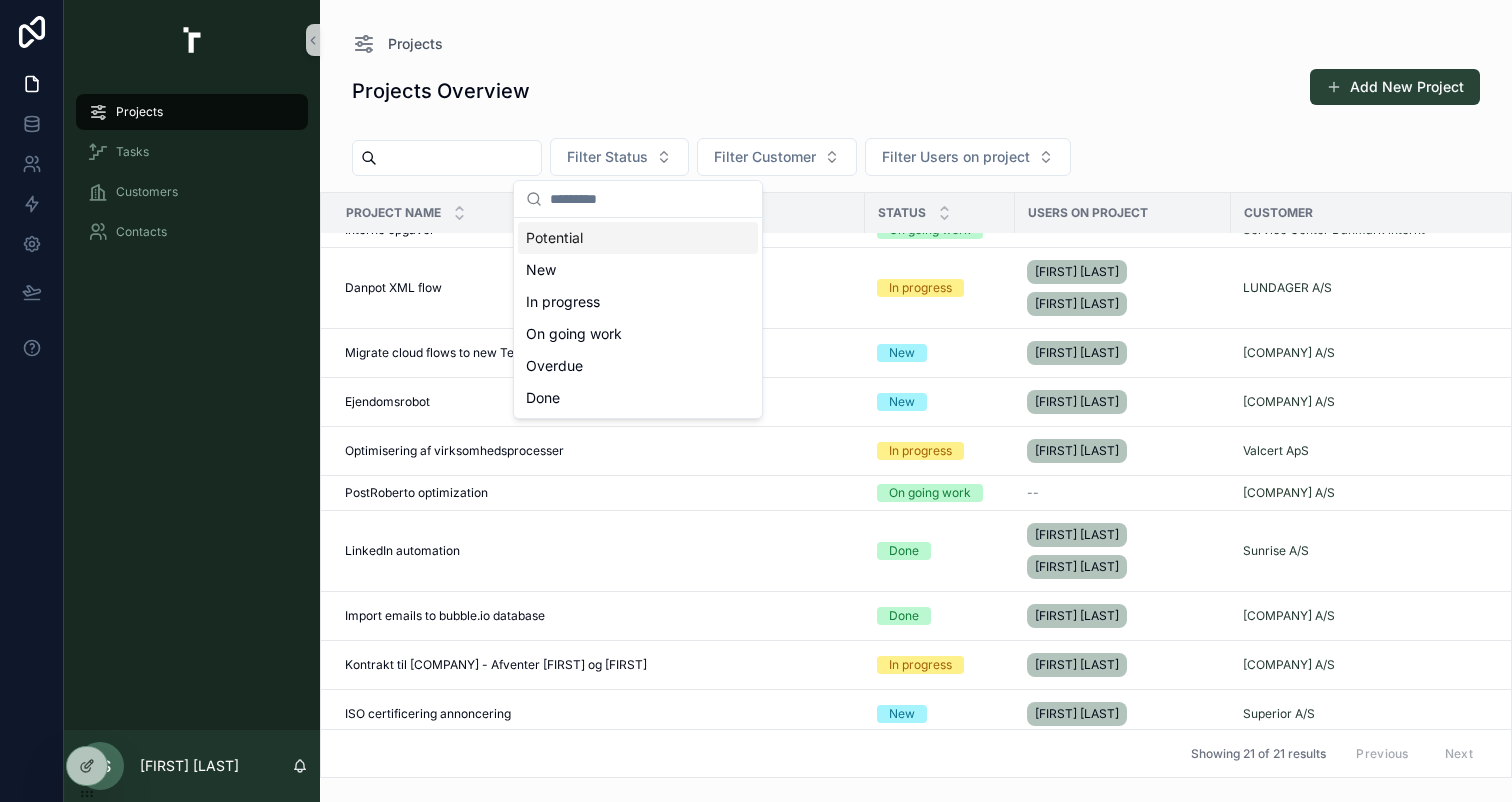 drag, startPoint x: 602, startPoint y: 396, endPoint x: 946, endPoint y: 111, distance: 446.7225 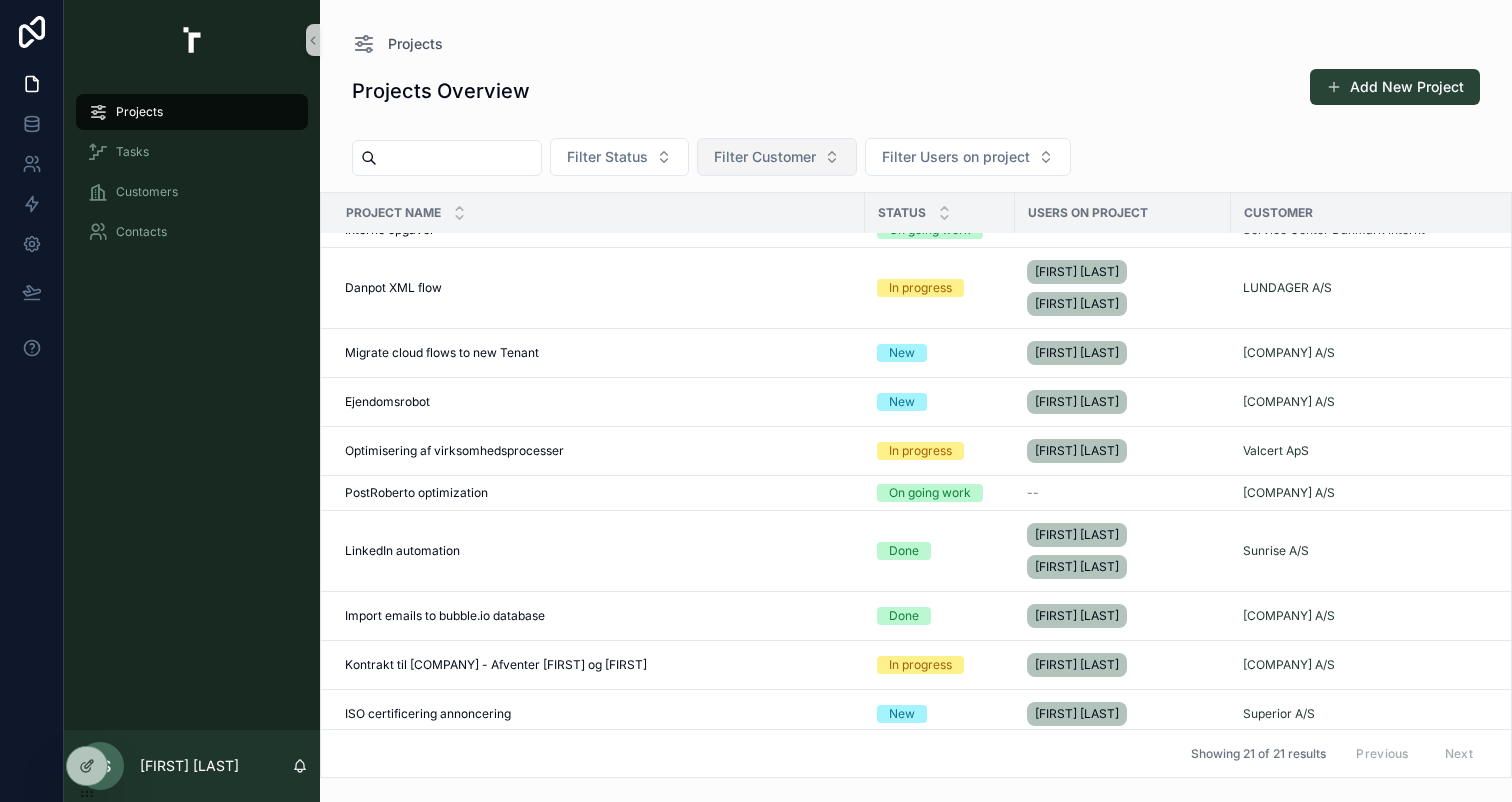 click on "Filter Customer" at bounding box center (777, 157) 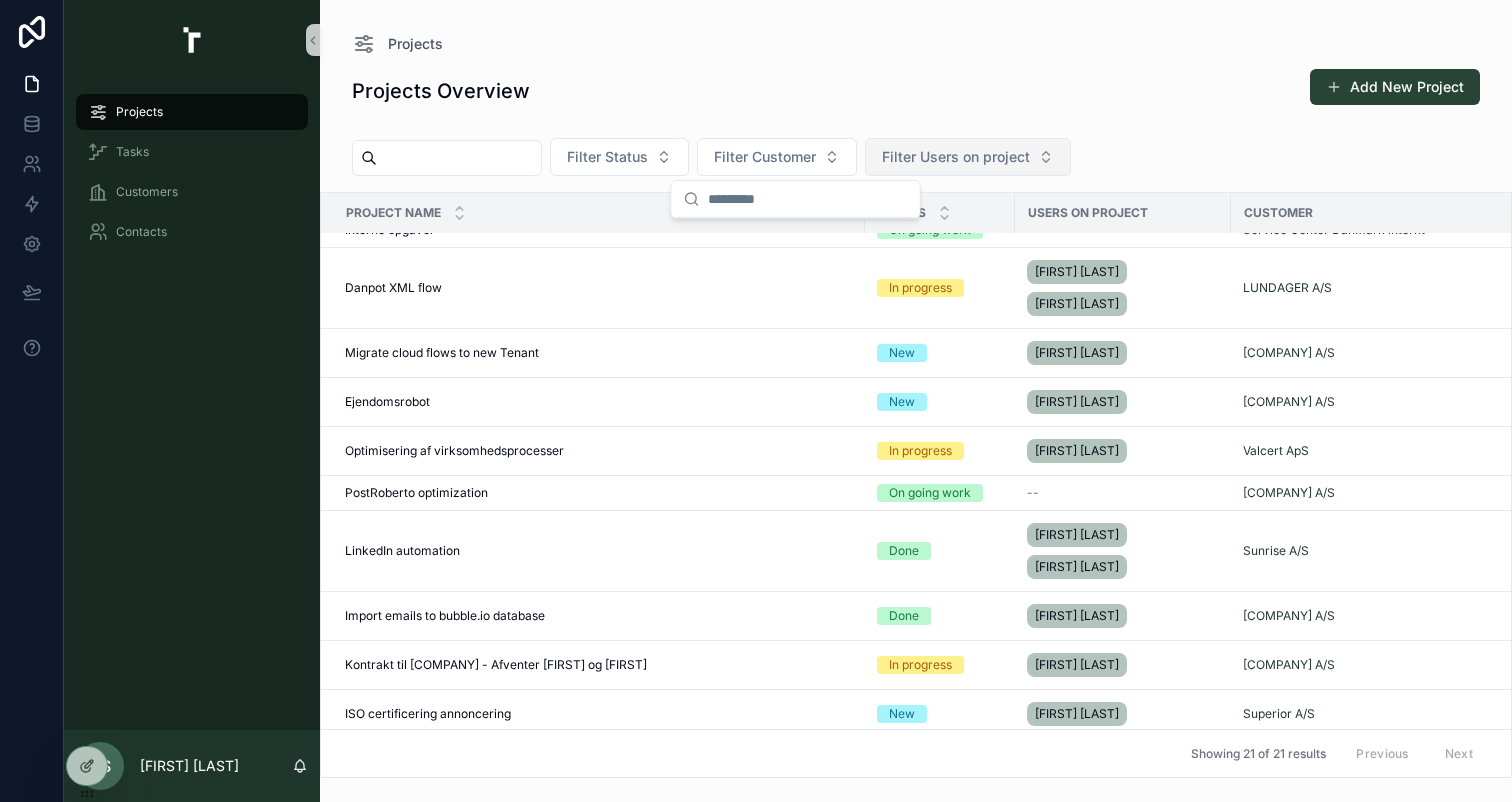 click on "Filter Users on project" at bounding box center (956, 157) 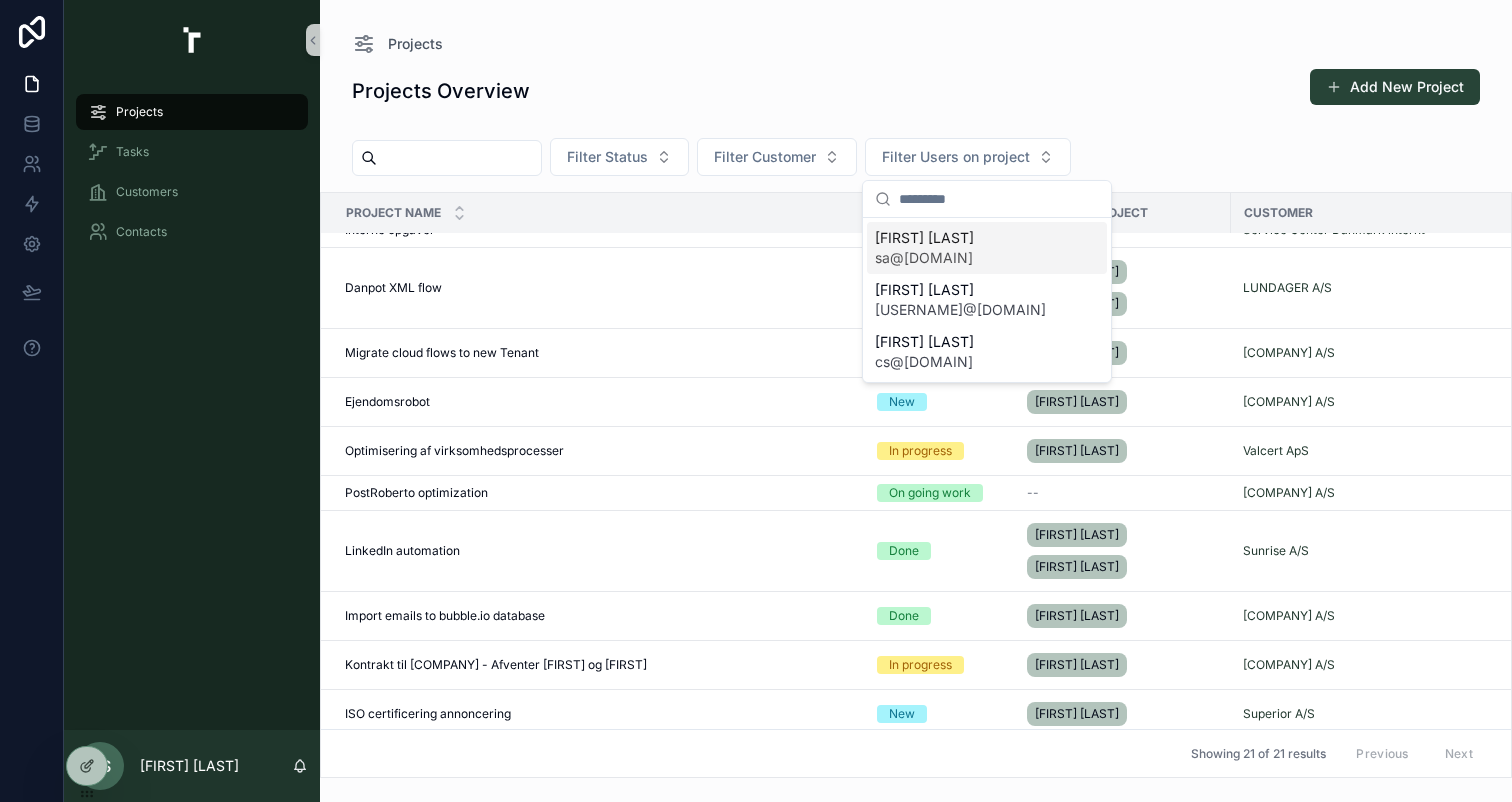 click on "Filter Status Filter Customer Filter Users on project" at bounding box center [916, 161] 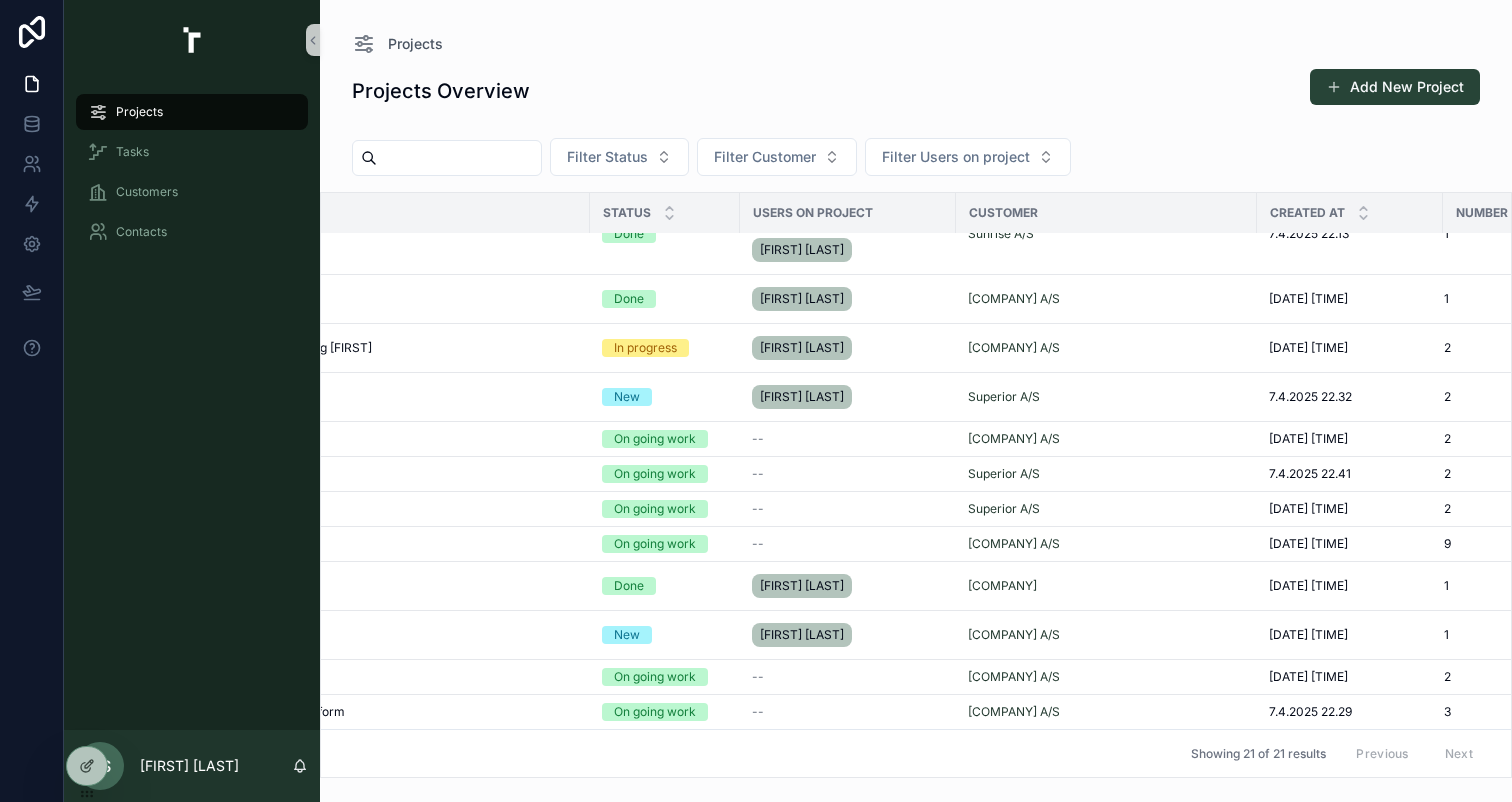 scroll, scrollTop: 517, scrollLeft: 0, axis: vertical 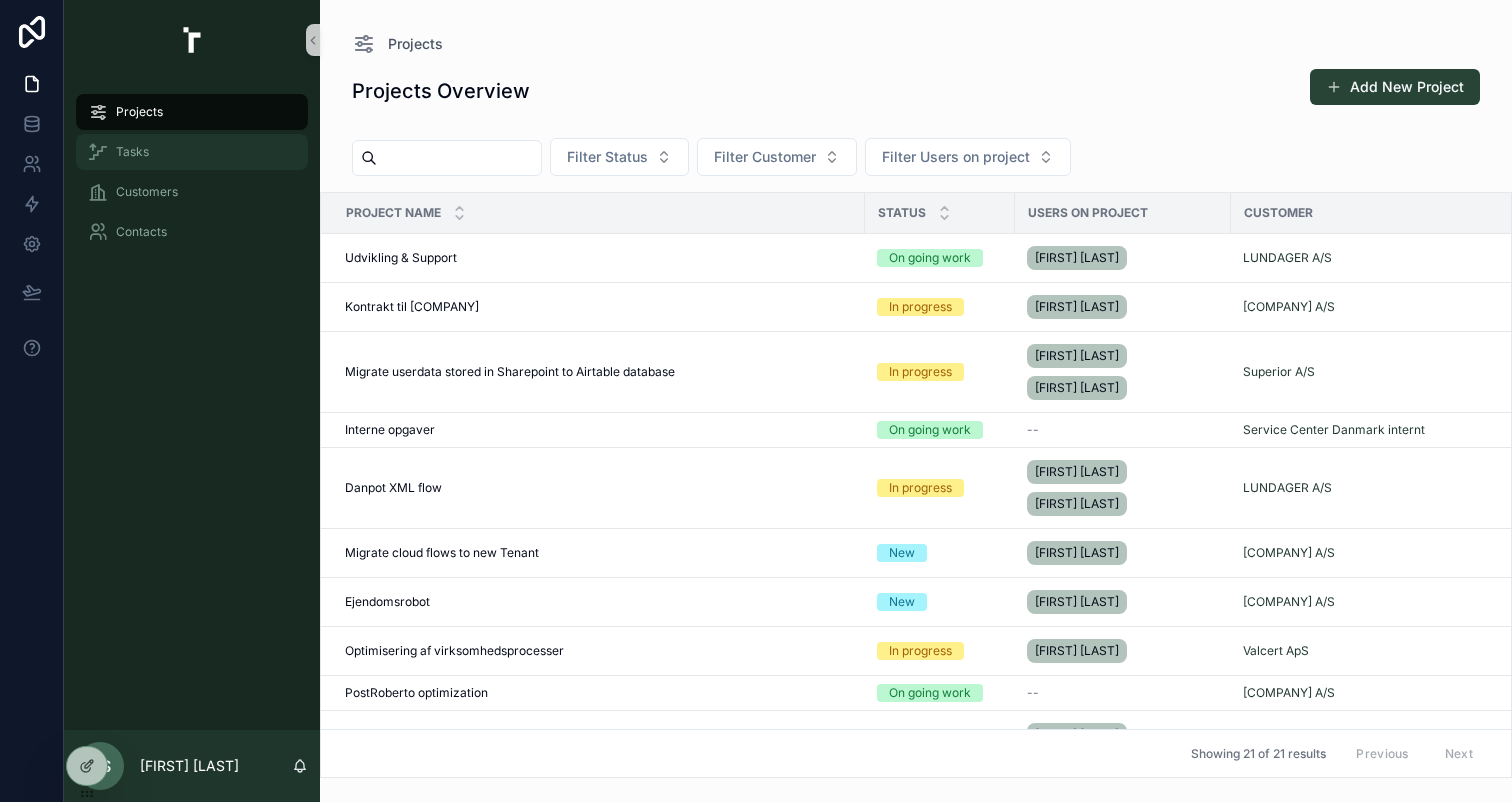 click on "Tasks" at bounding box center (192, 152) 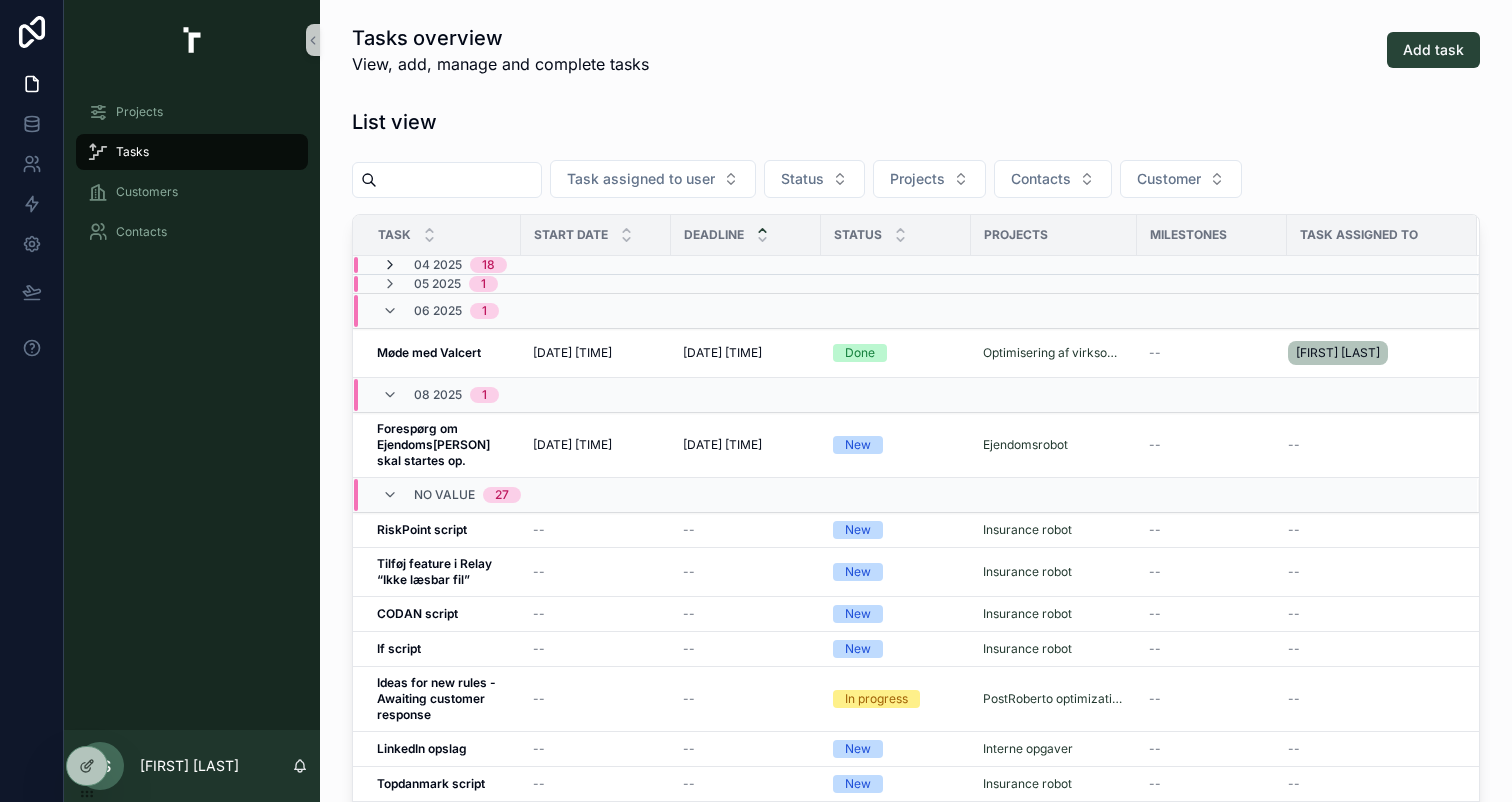 click at bounding box center (390, 265) 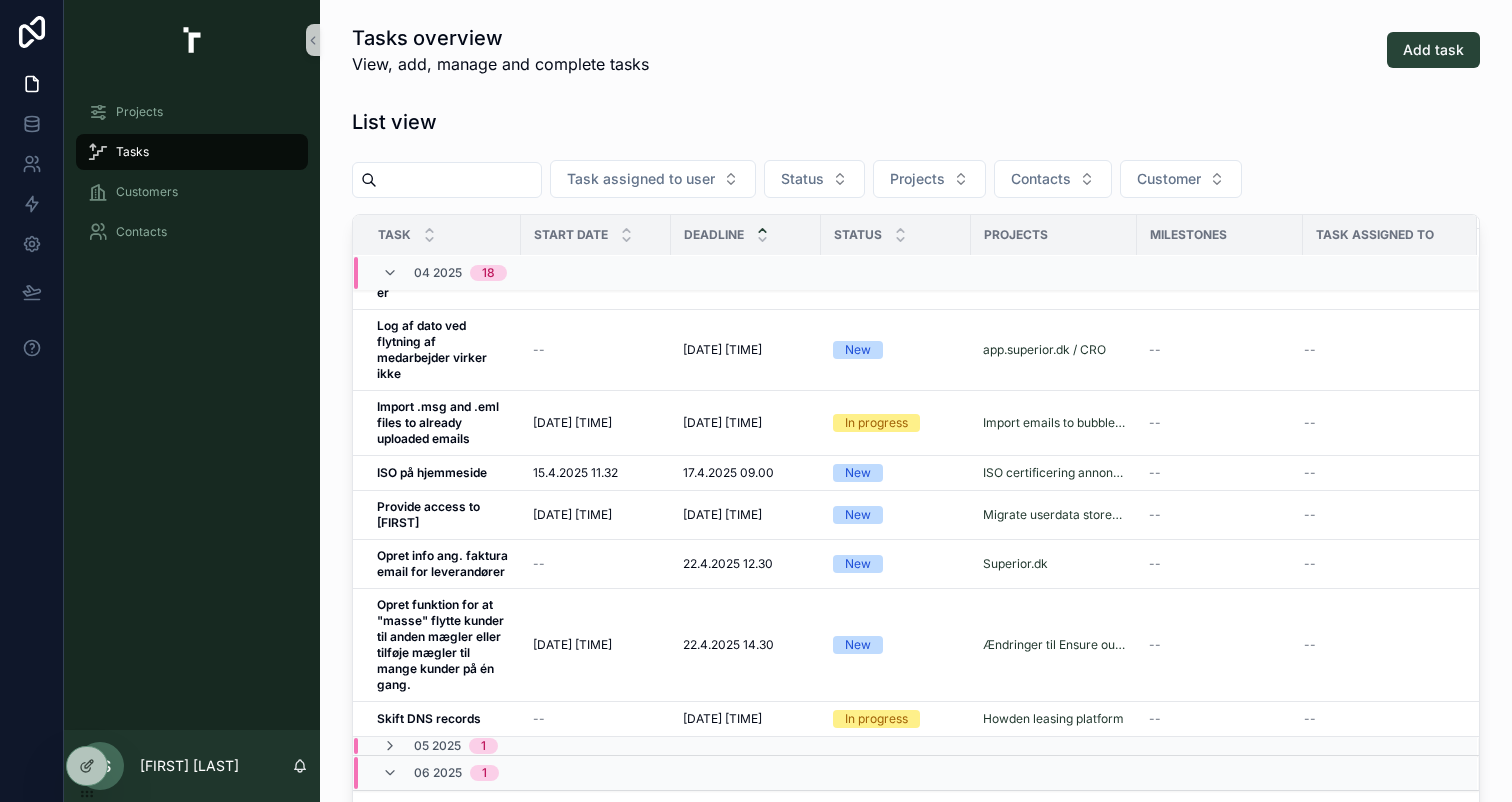 scroll, scrollTop: 649, scrollLeft: 0, axis: vertical 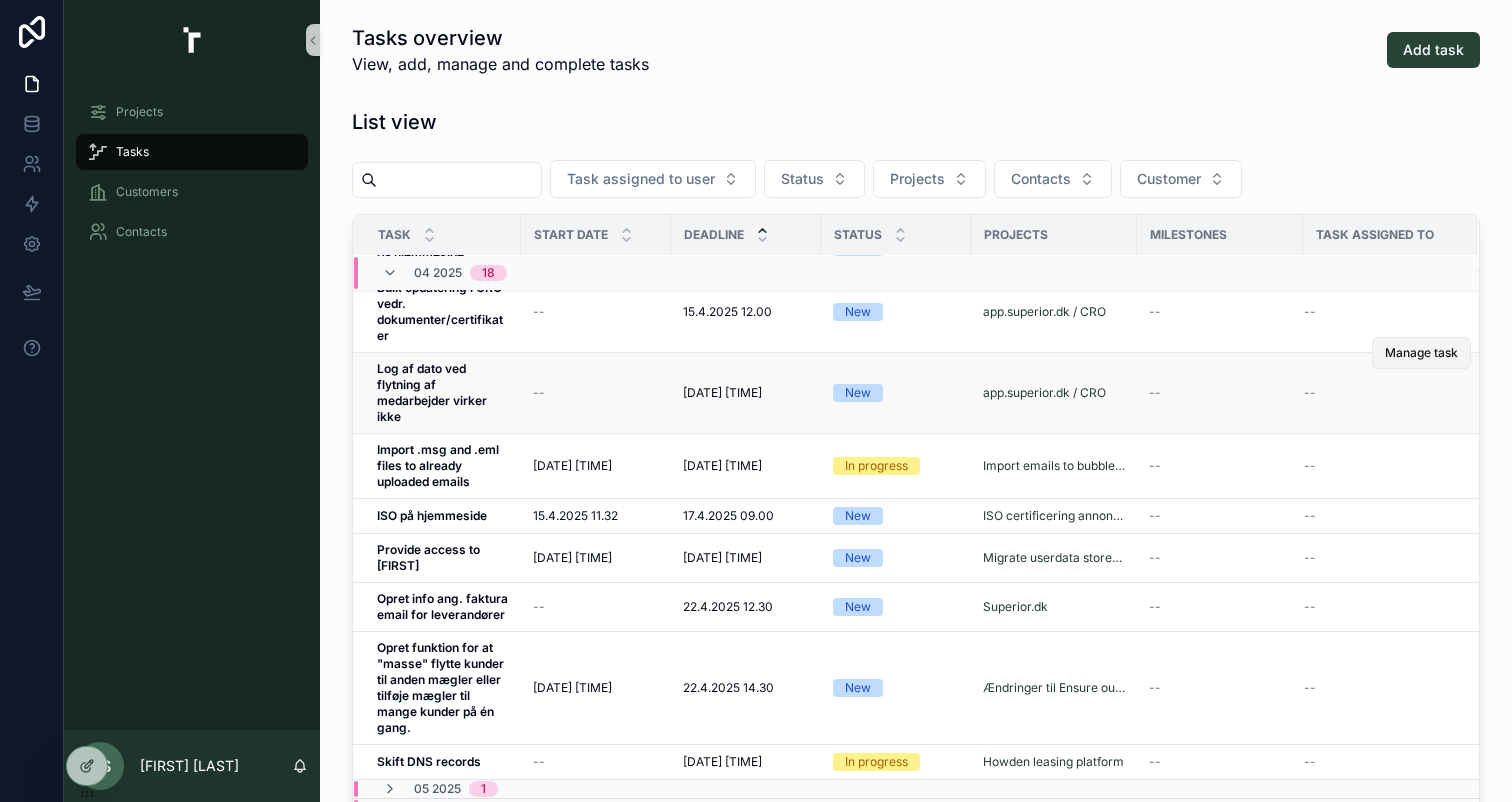 click on "Manage task" at bounding box center [1421, 353] 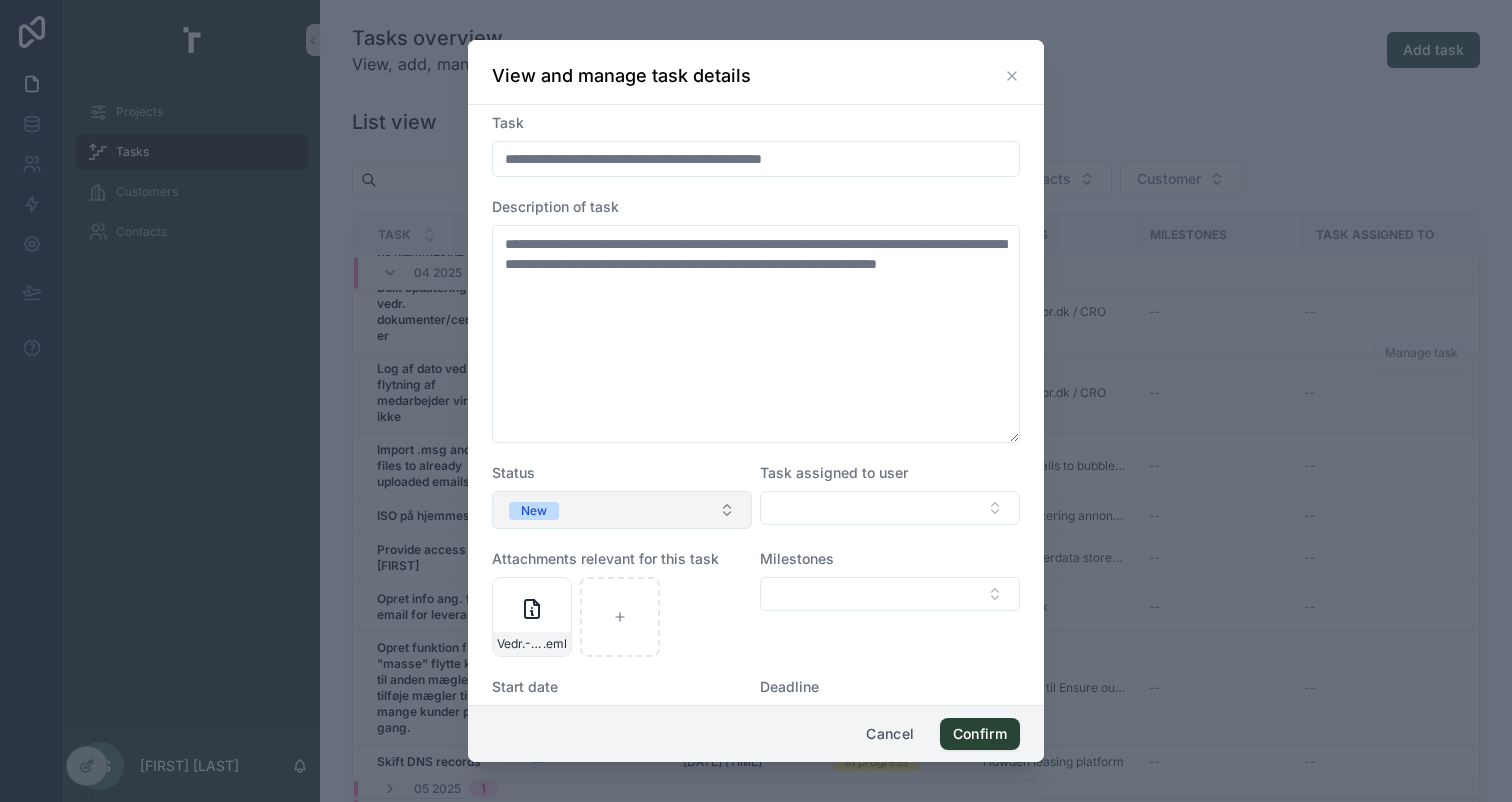 click on "New" at bounding box center [622, 510] 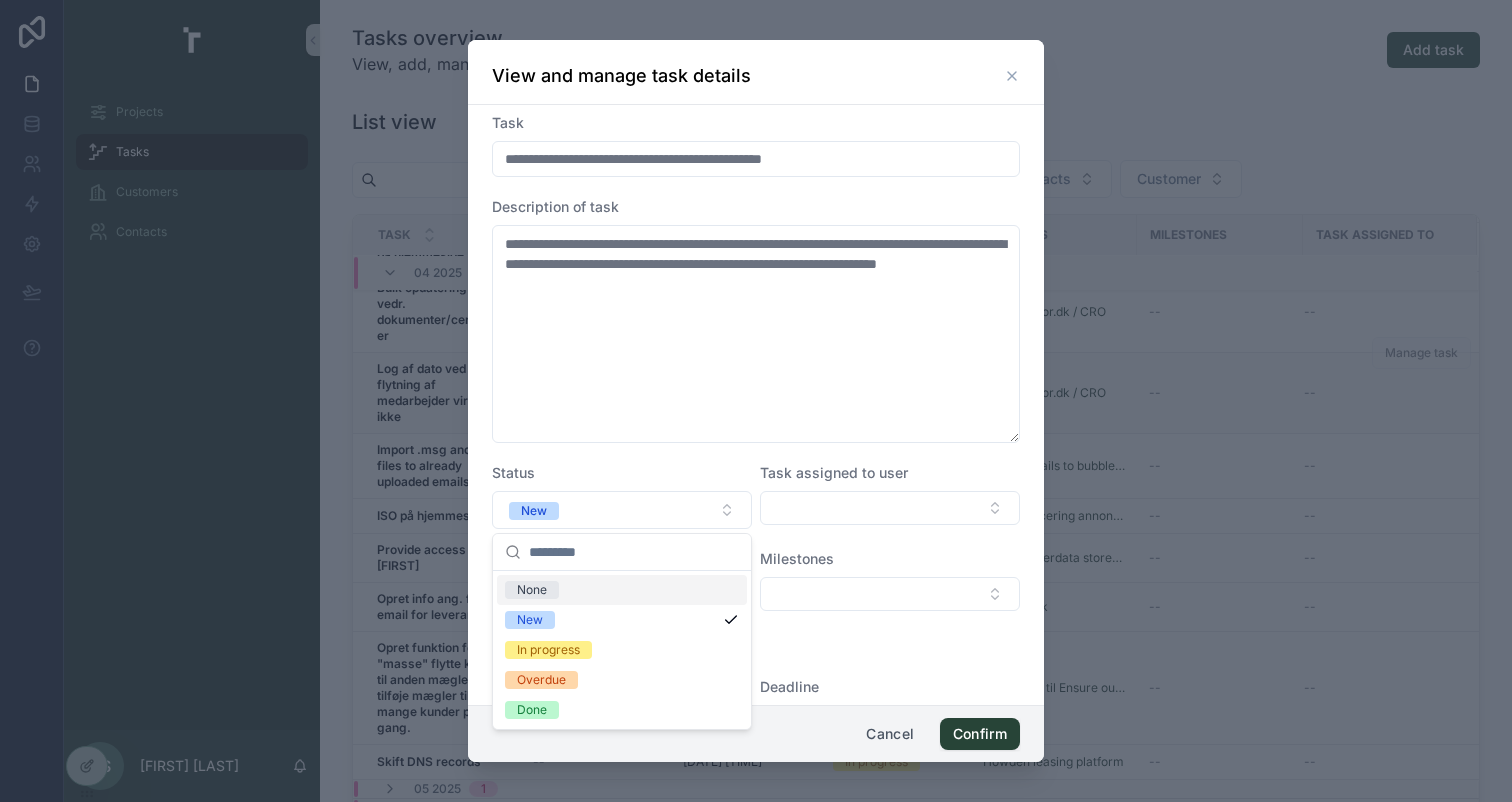 click on "Status" at bounding box center [622, 473] 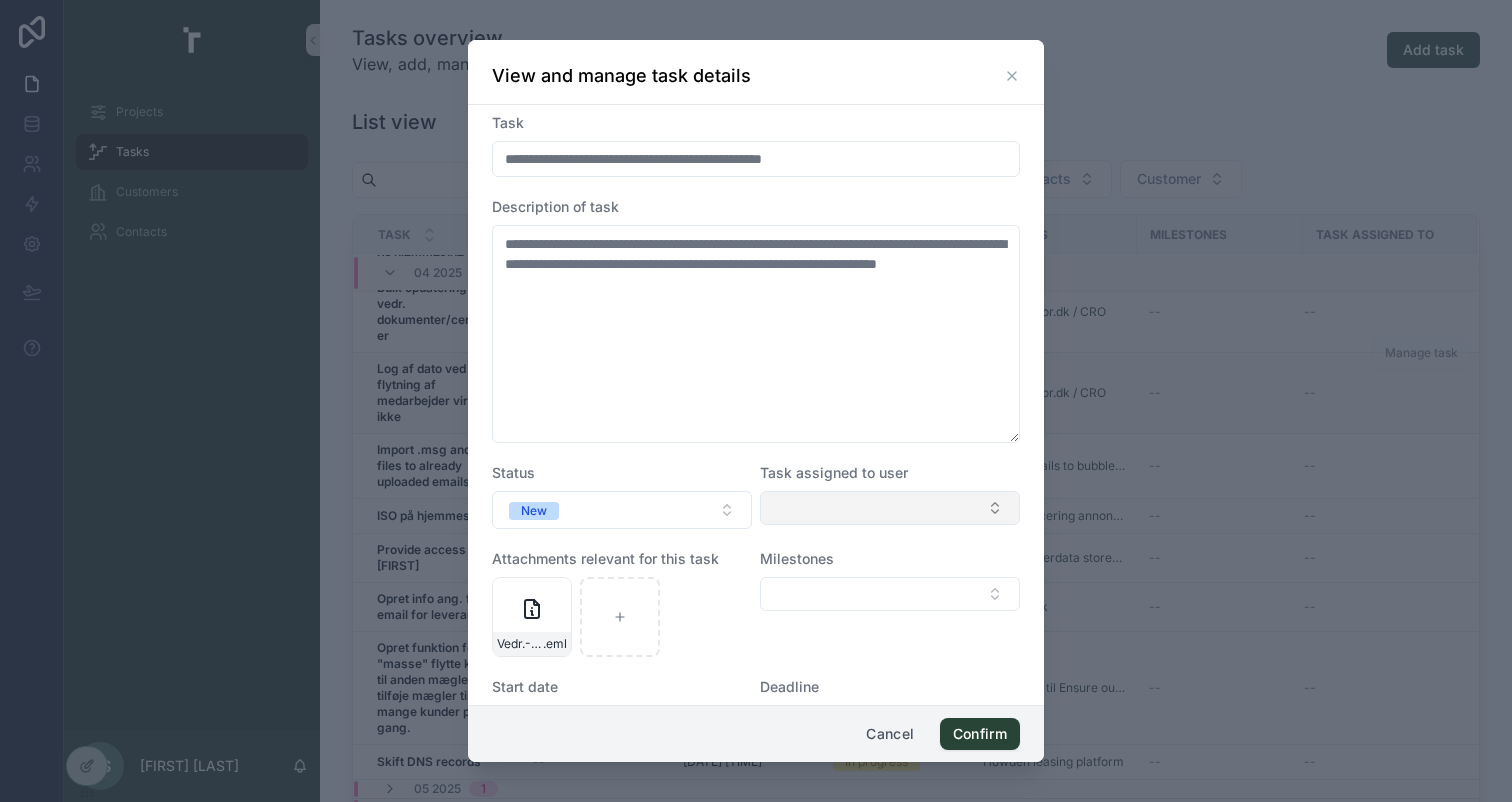 click at bounding box center [890, 508] 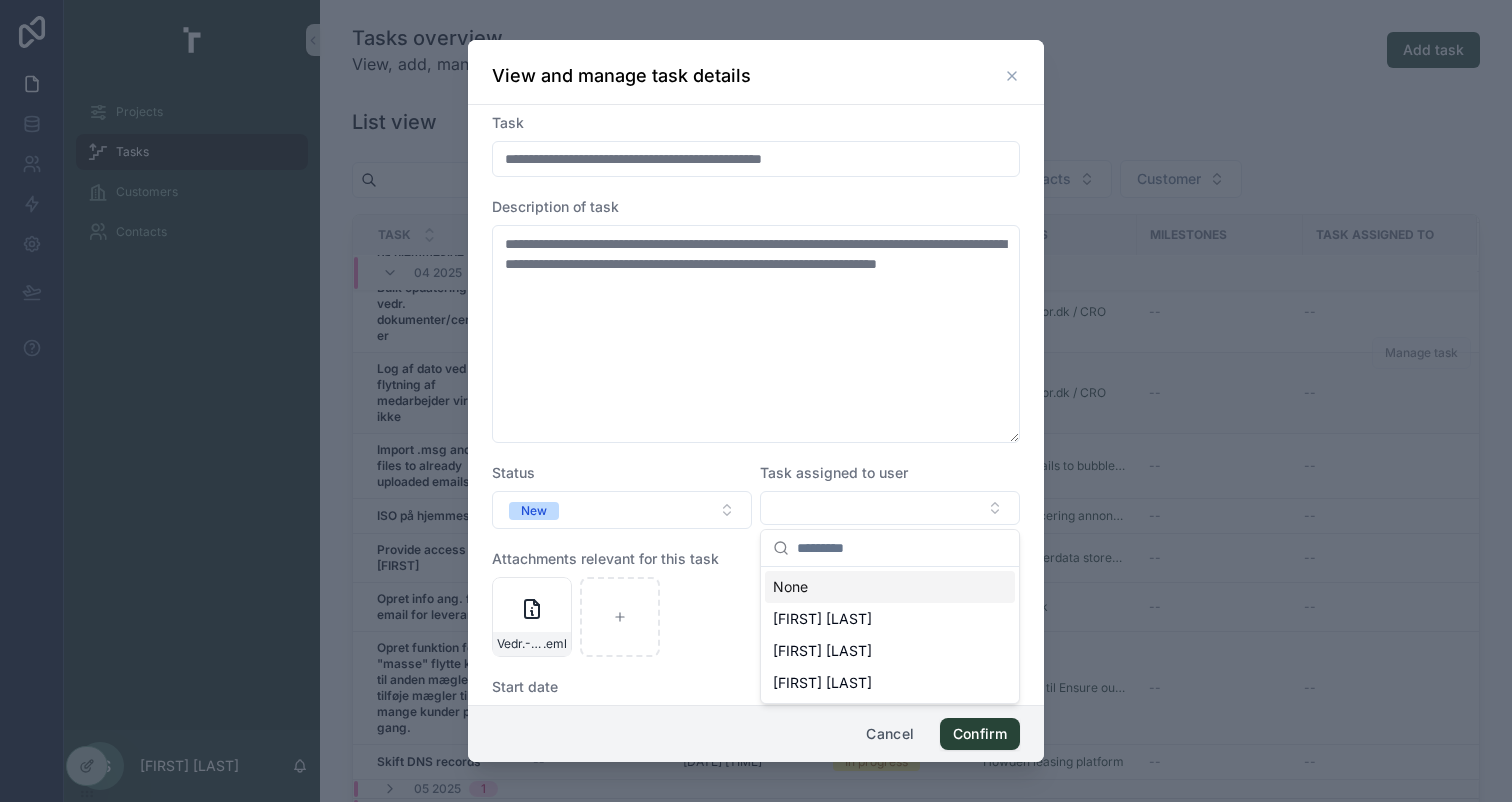 click on "Status" at bounding box center [622, 473] 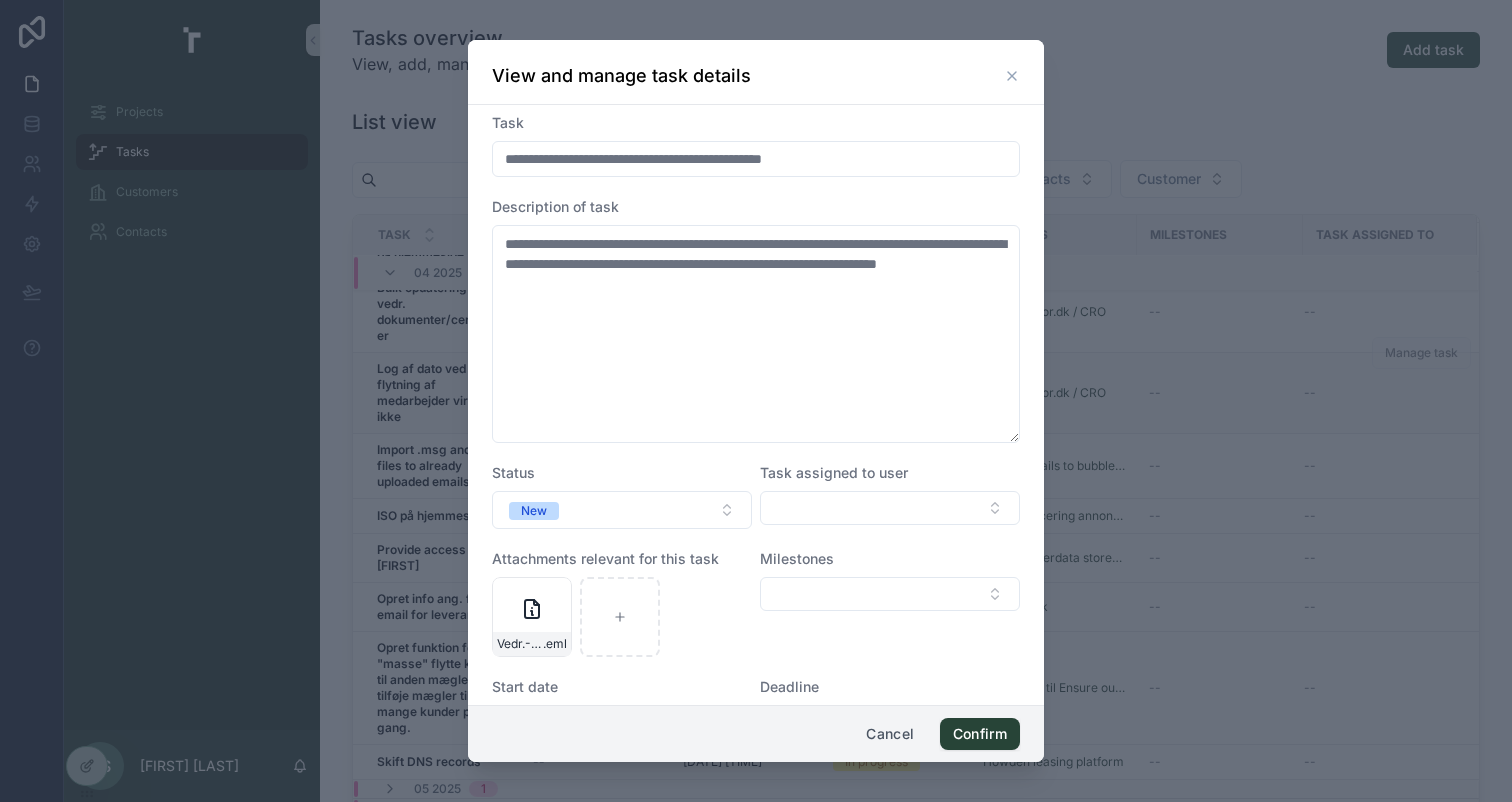 scroll, scrollTop: 71, scrollLeft: 0, axis: vertical 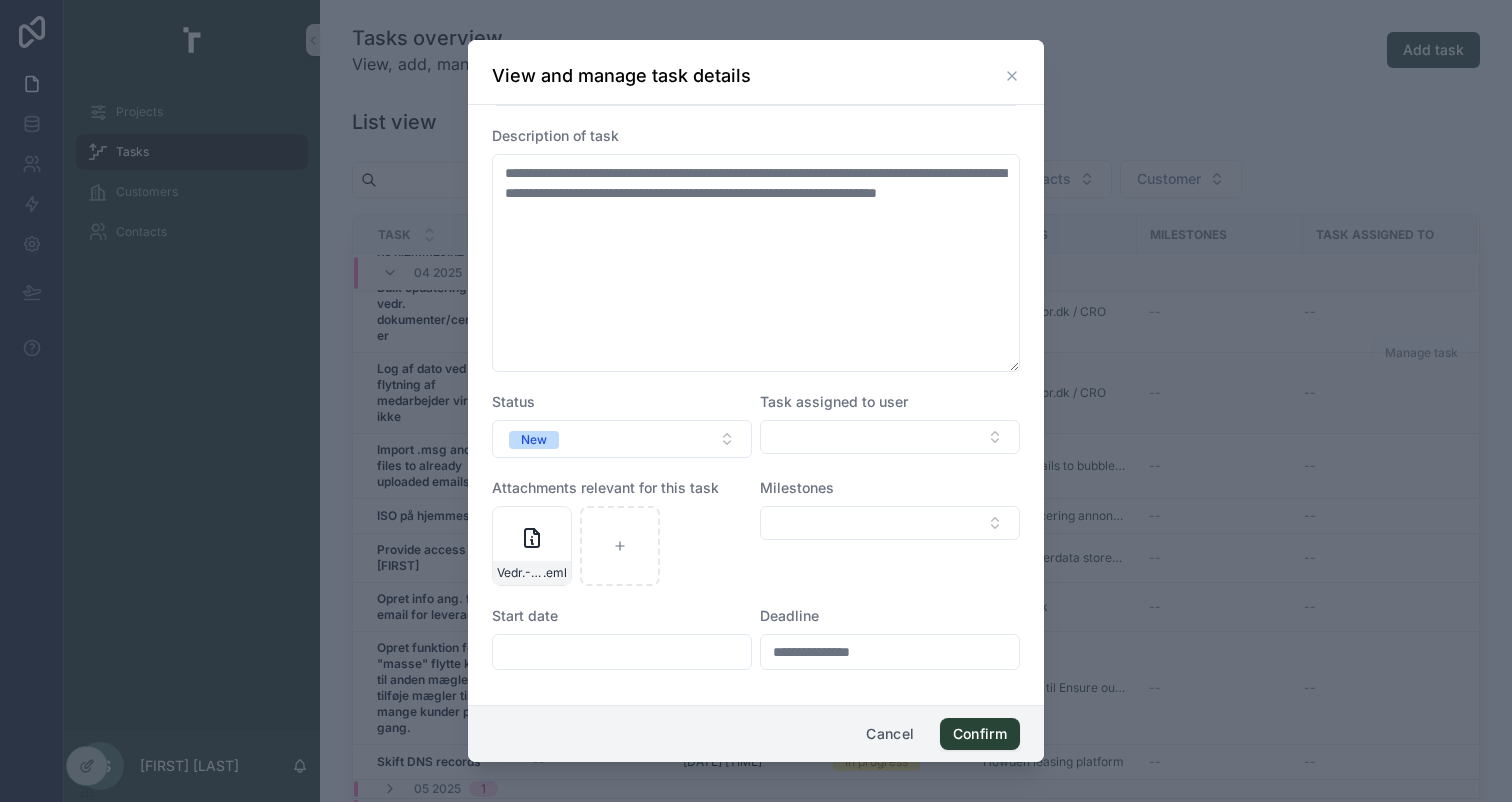 click on "Cancel" at bounding box center (890, 734) 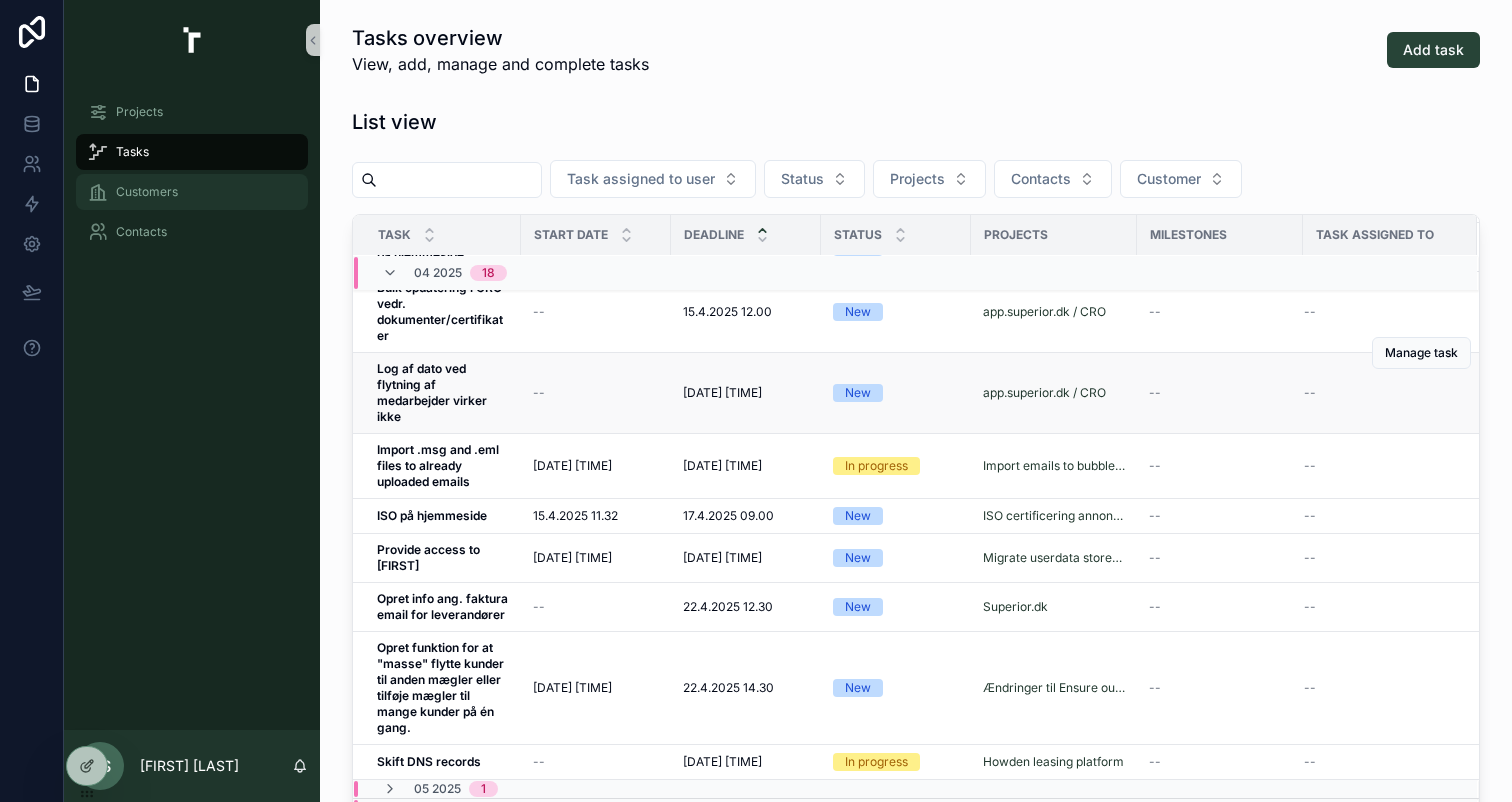 click on "Customers" at bounding box center (147, 192) 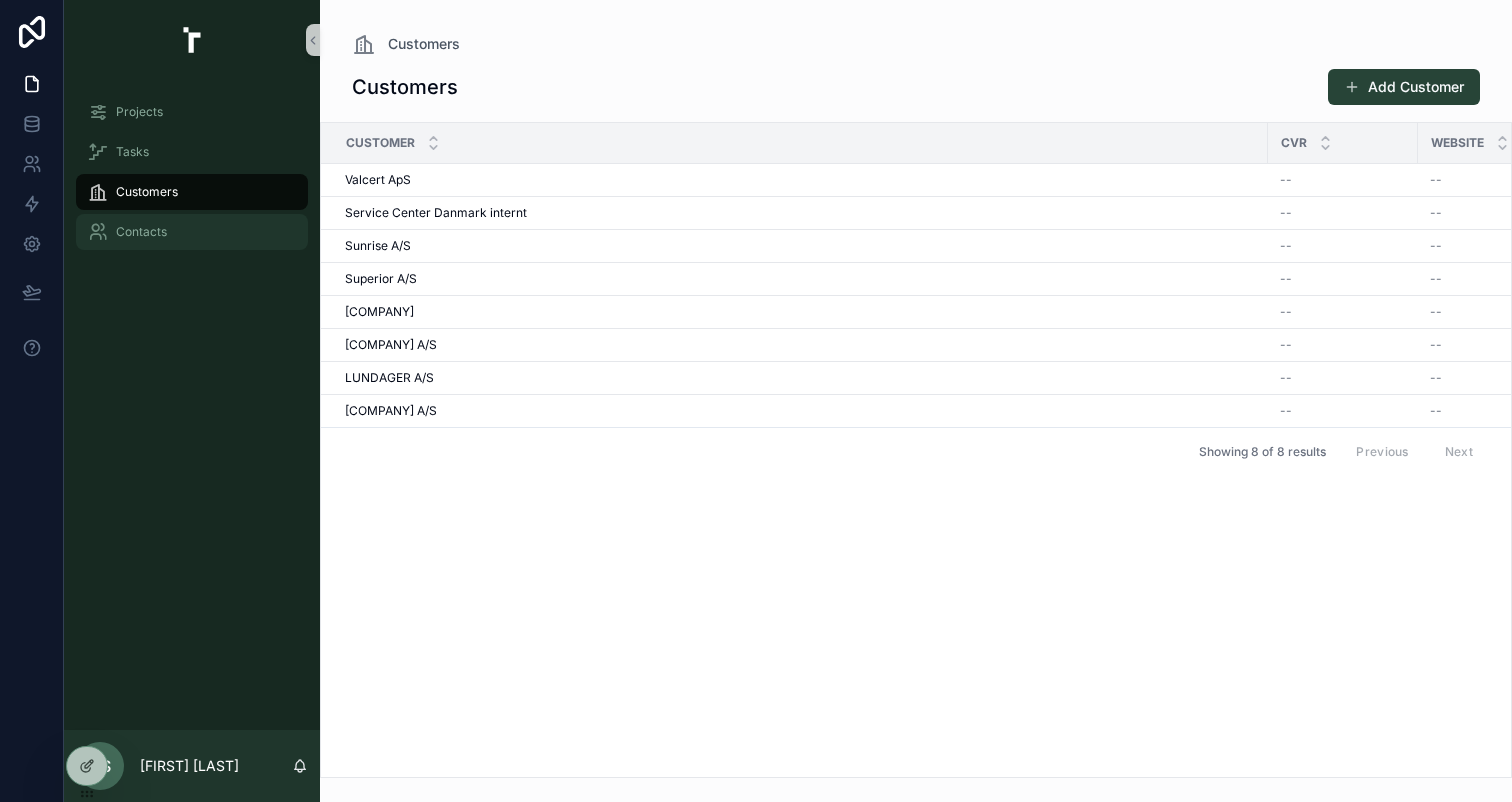 click on "Contacts" at bounding box center (141, 232) 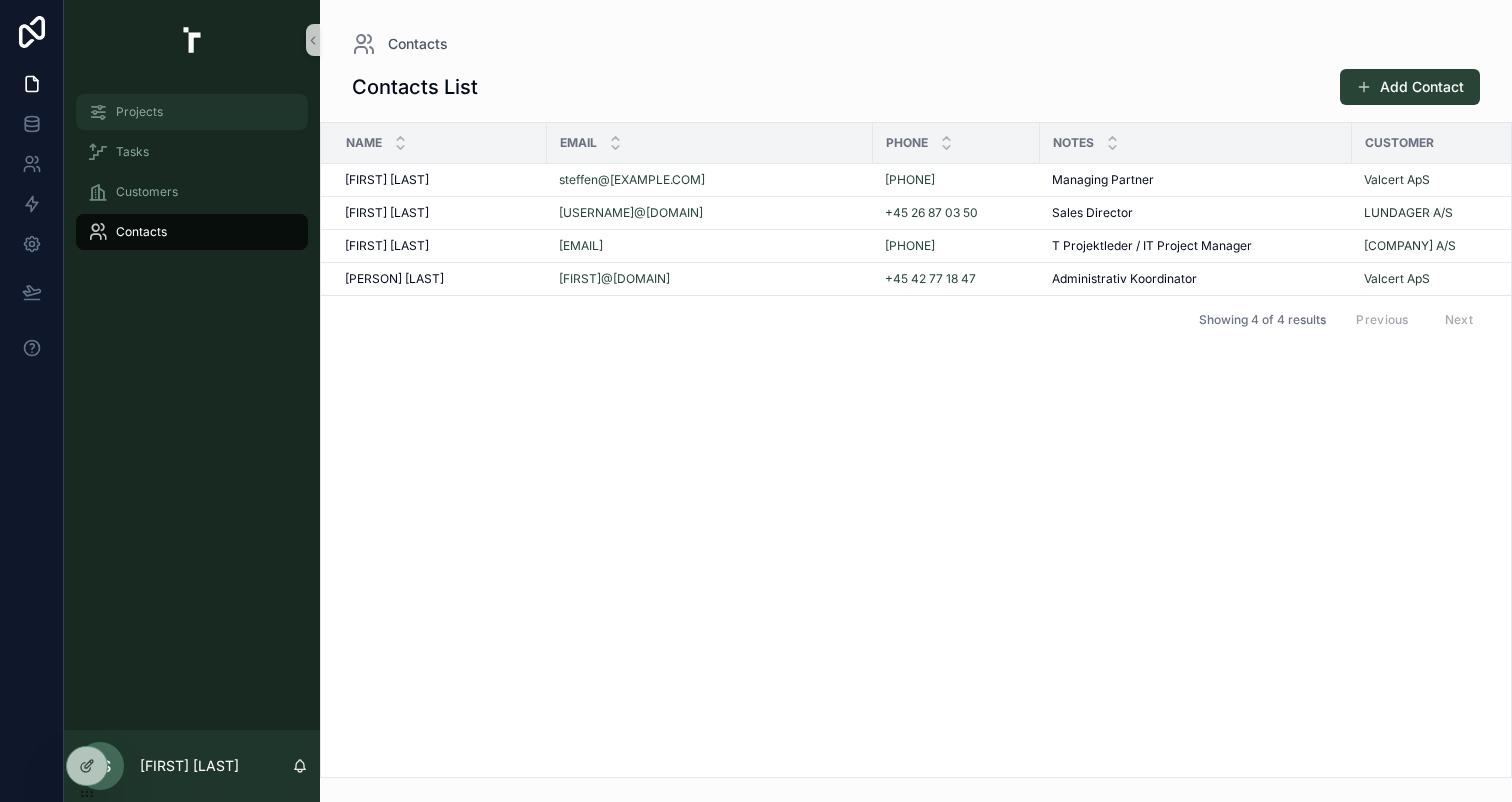 click on "Projects" at bounding box center [192, 112] 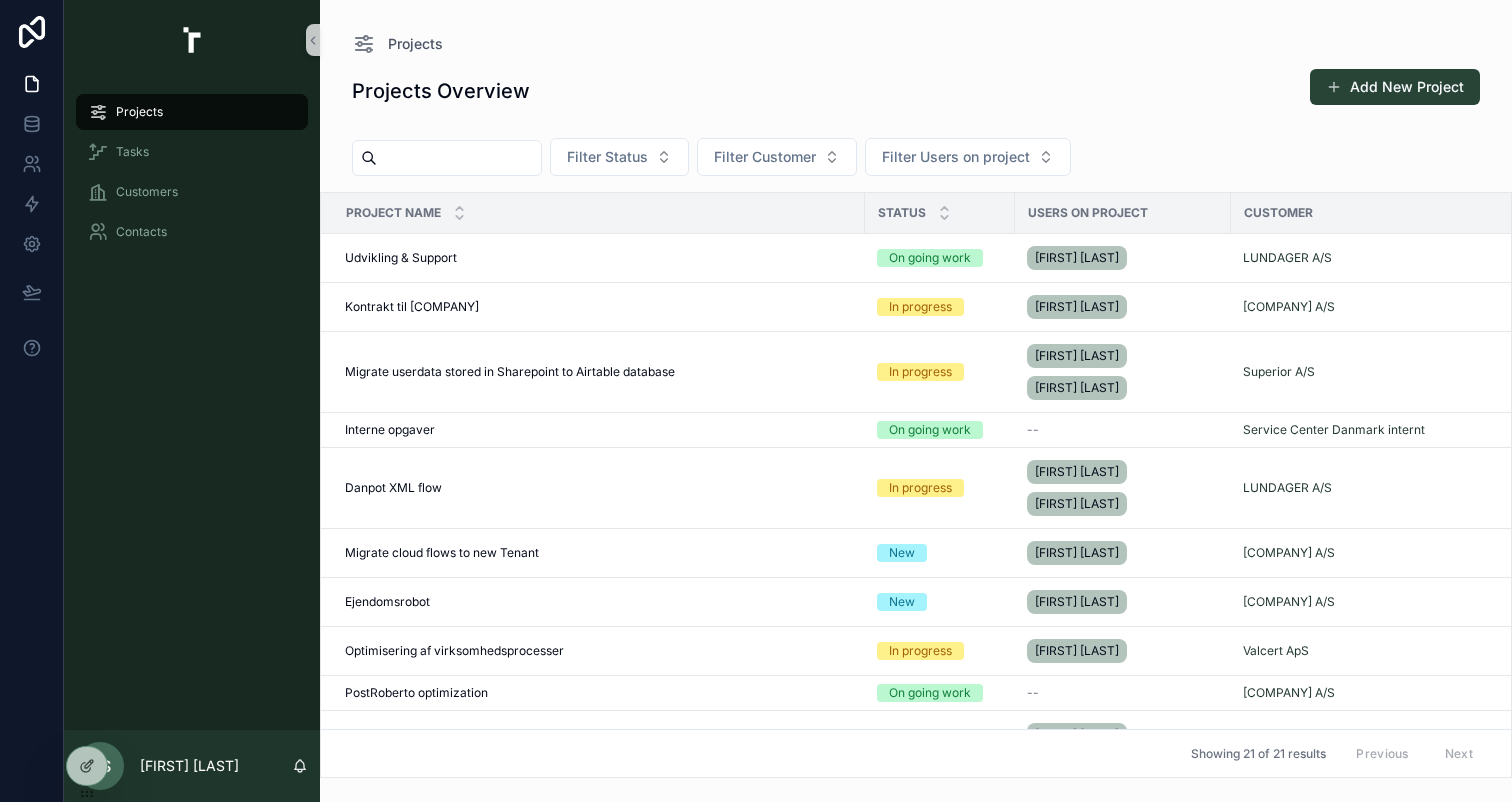 click at bounding box center [459, 158] 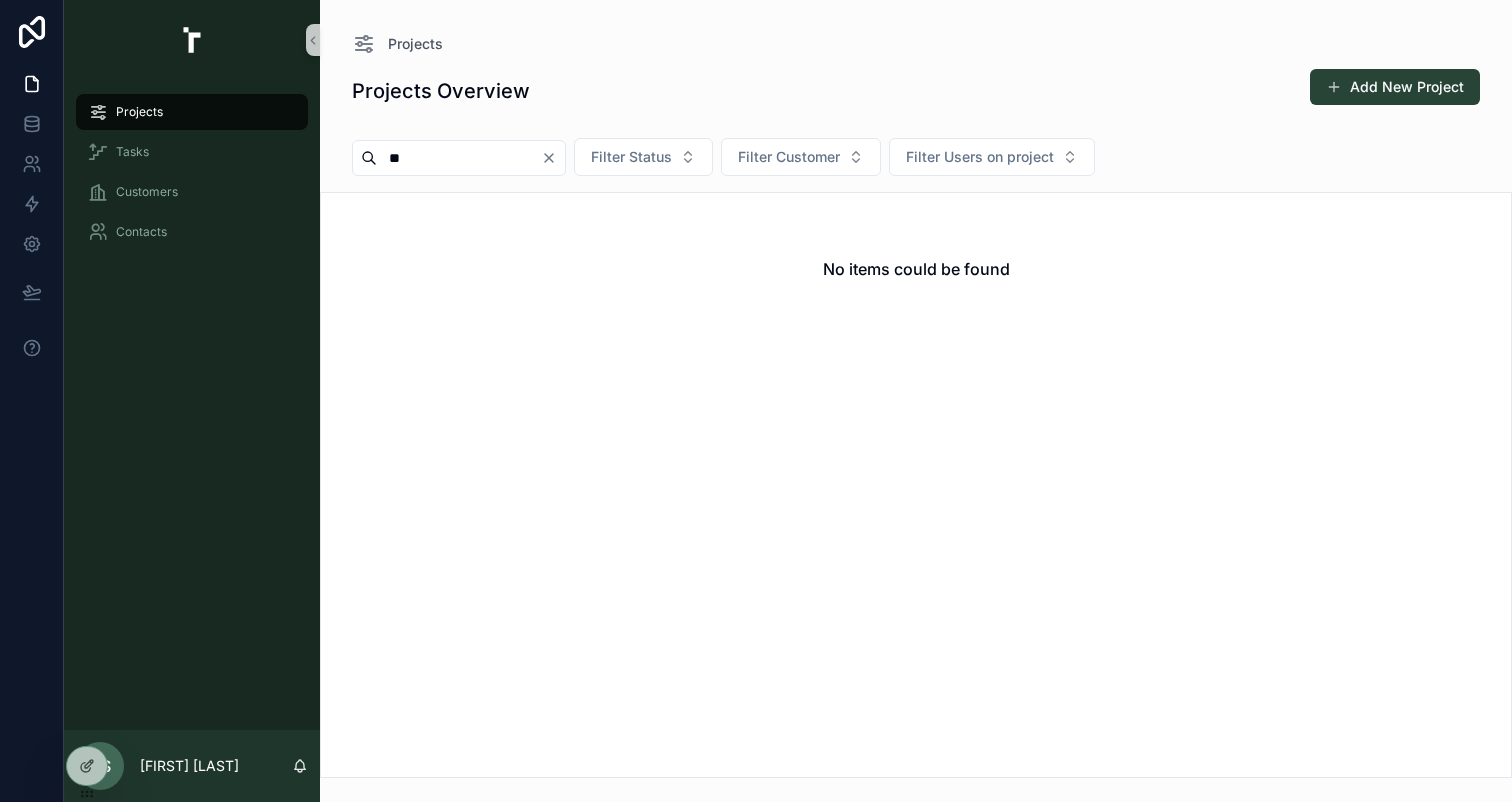type on "*" 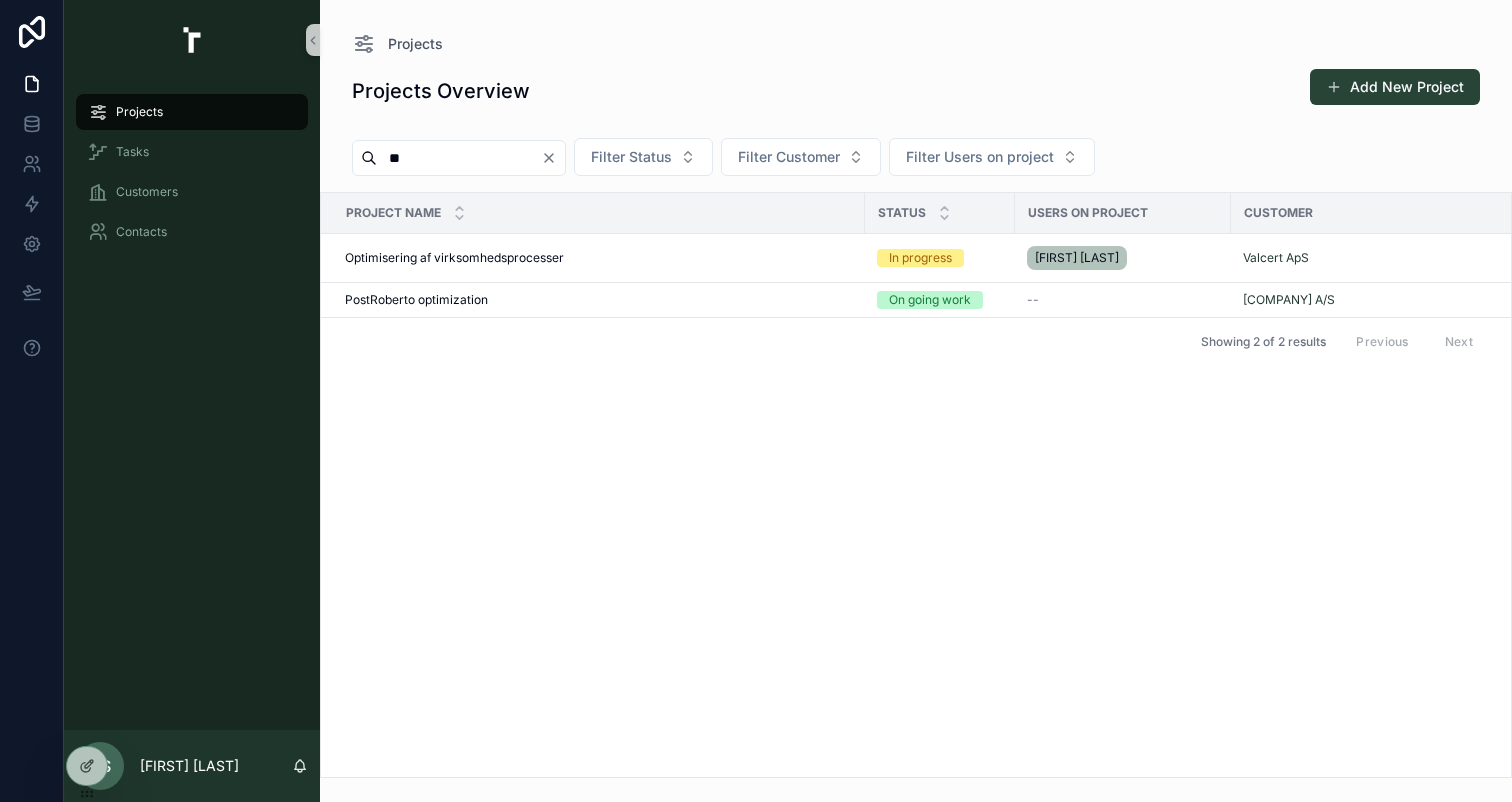 type on "*" 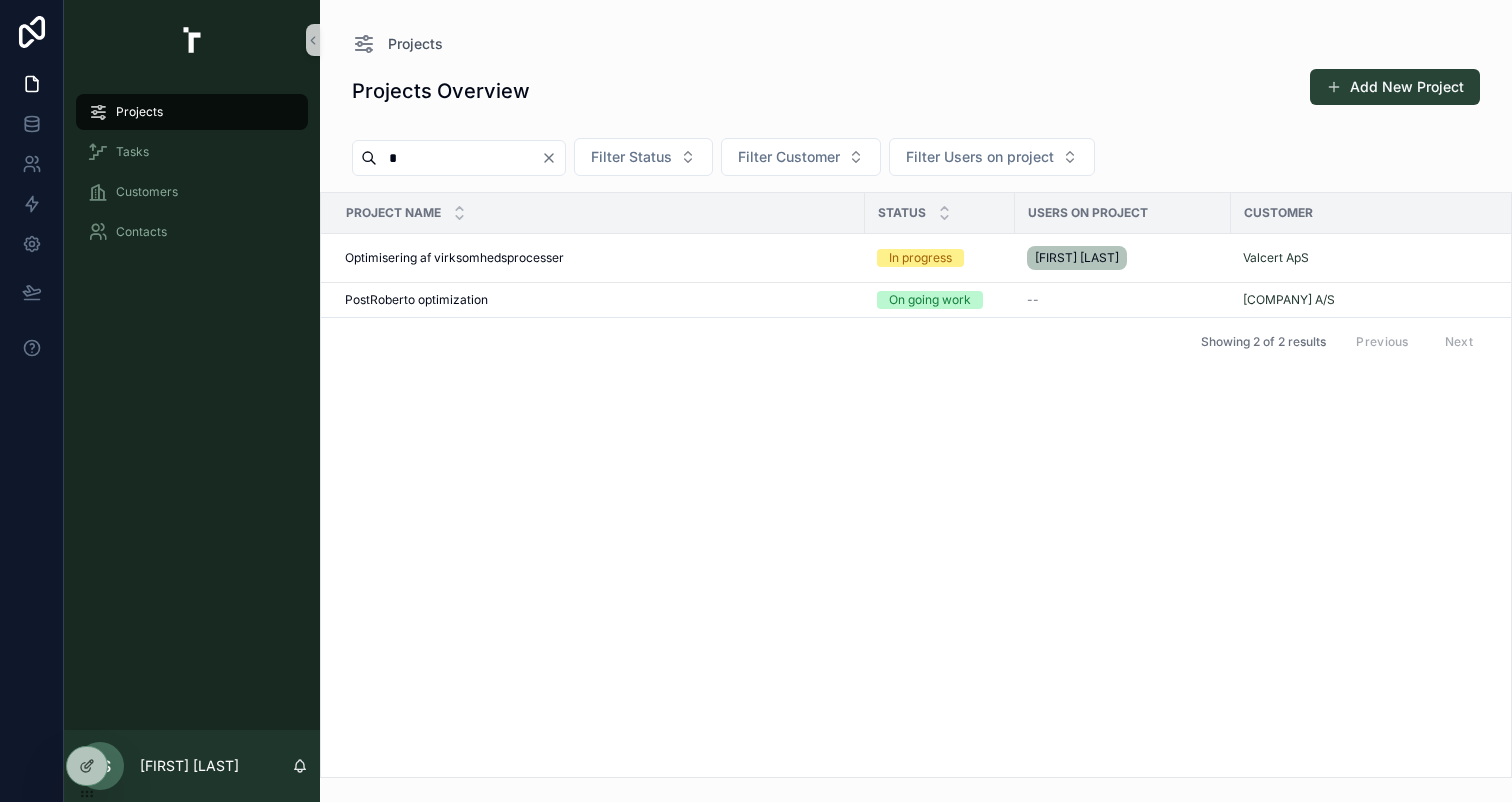 type 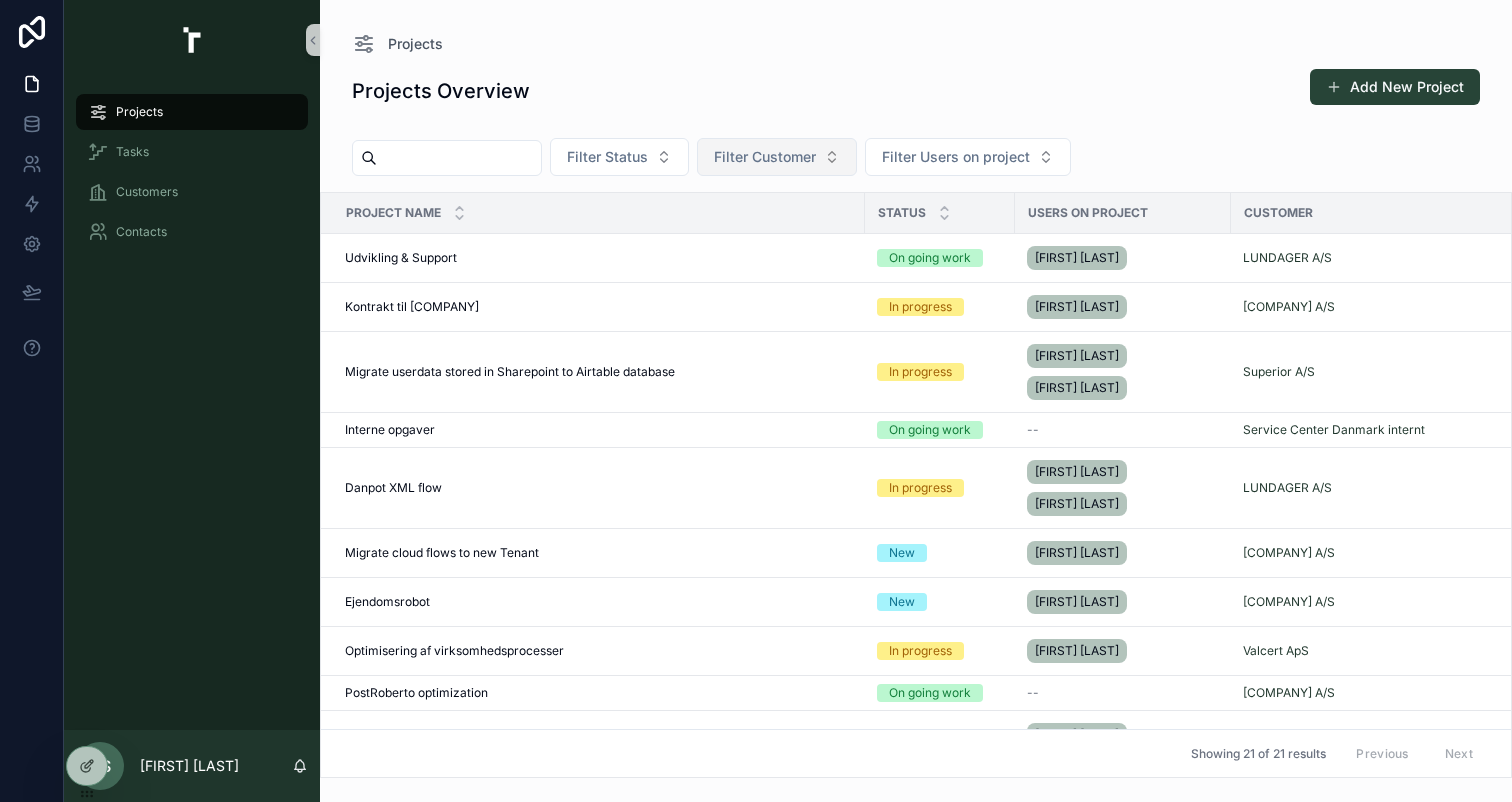 click on "Filter Customer" at bounding box center [765, 157] 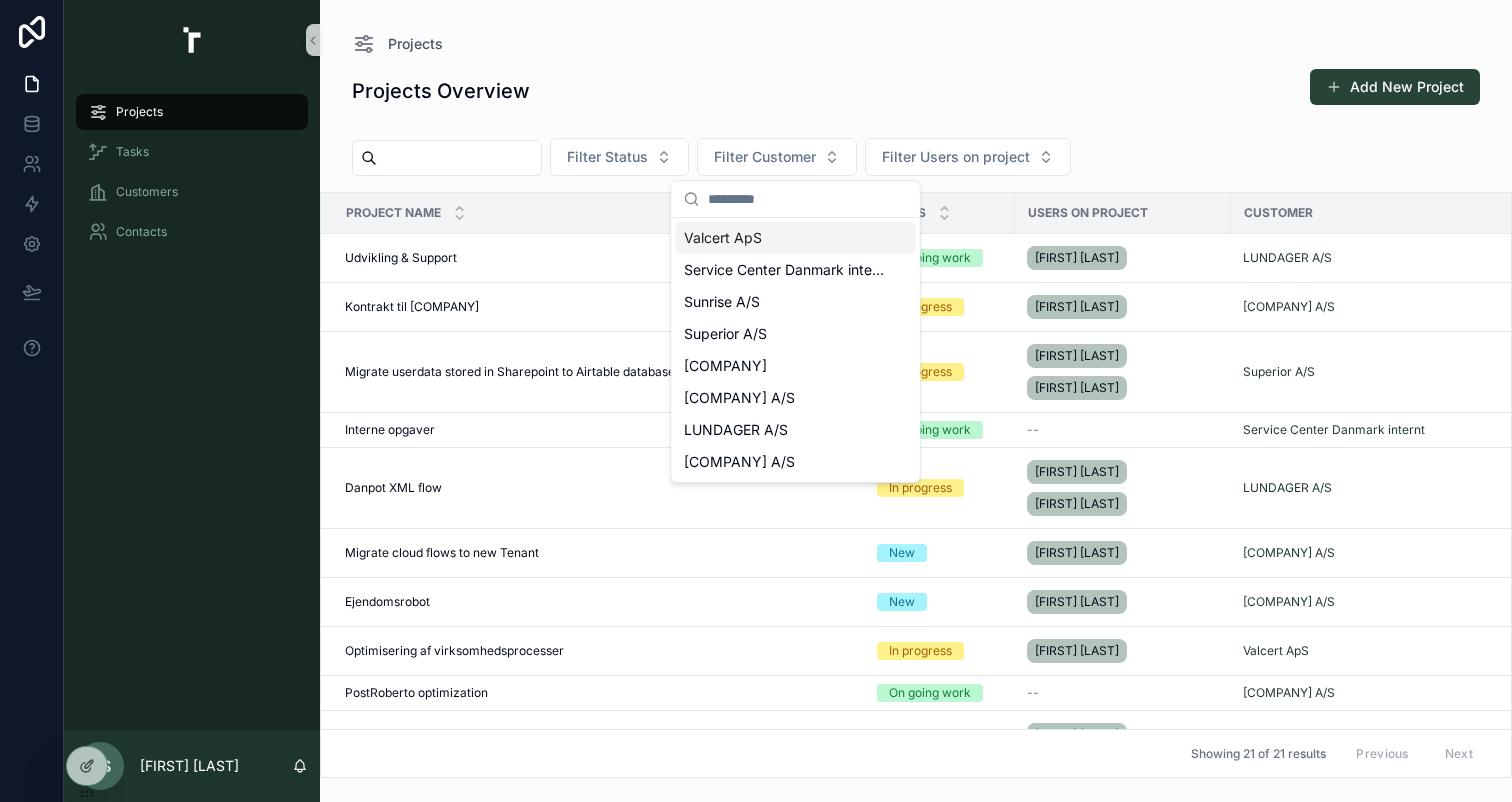 click on "Valcert ApS" at bounding box center [796, 238] 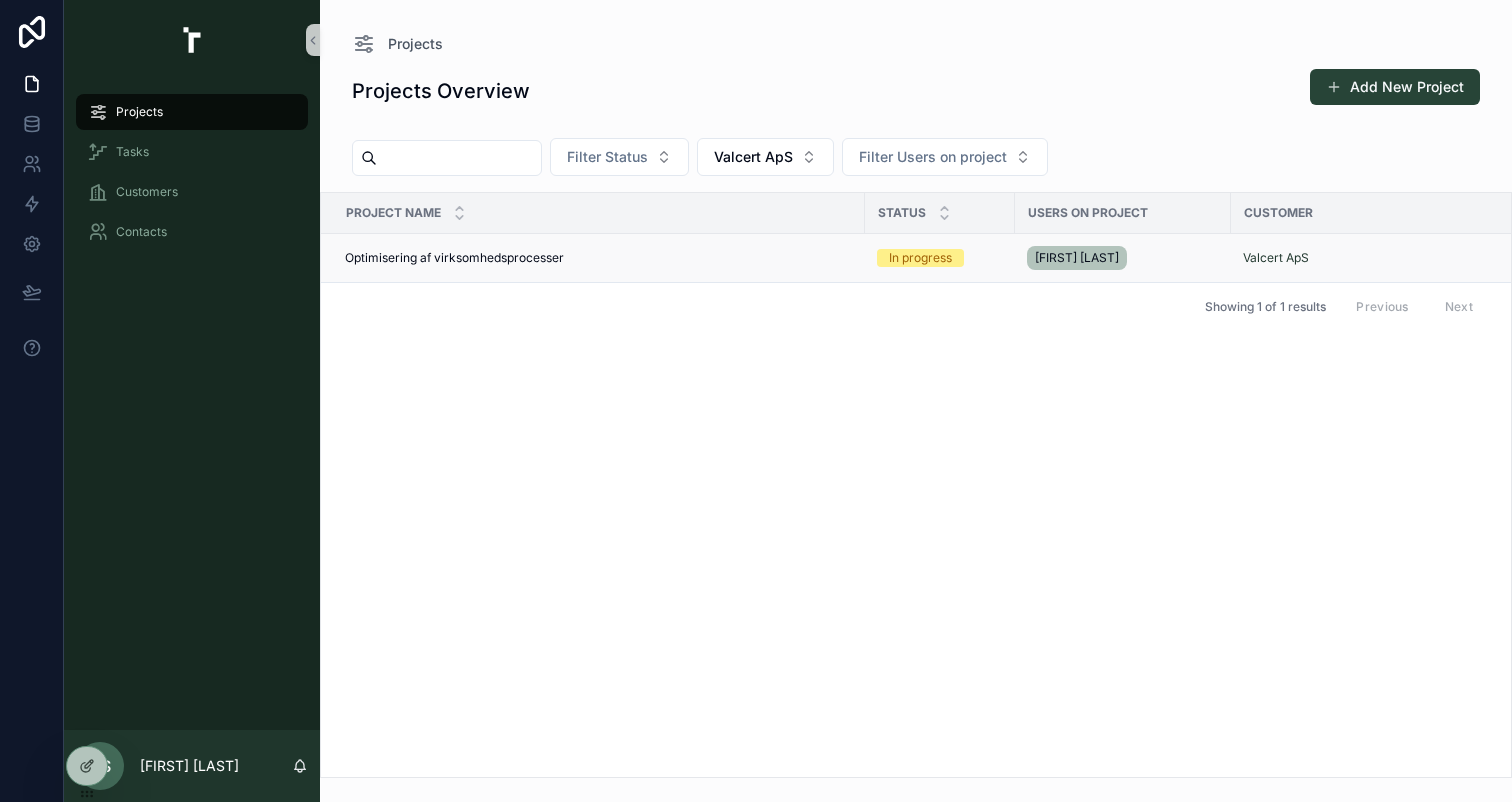 click on "Optimisering af virksomhedsprocesser" at bounding box center (454, 258) 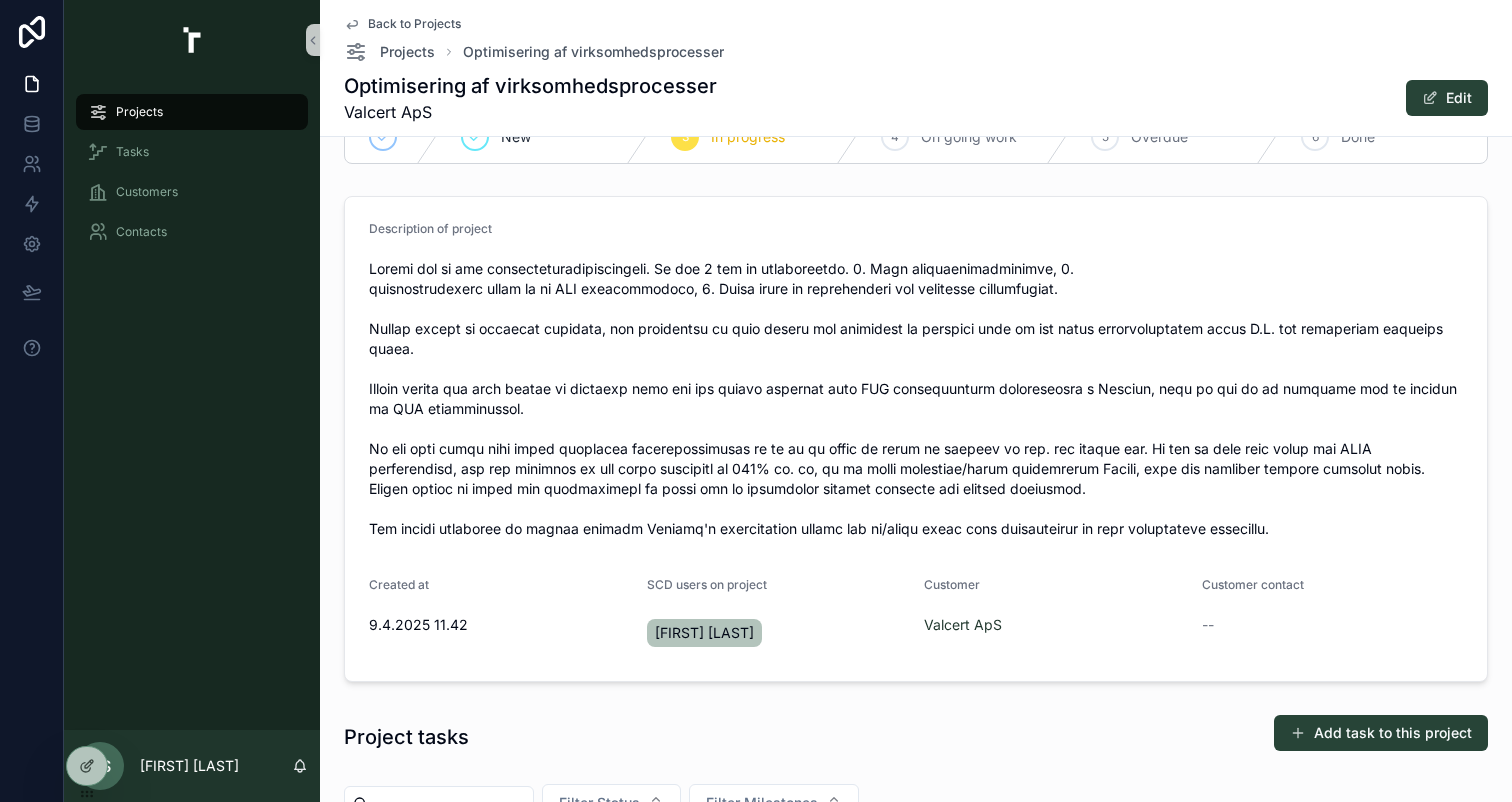 scroll, scrollTop: 0, scrollLeft: 0, axis: both 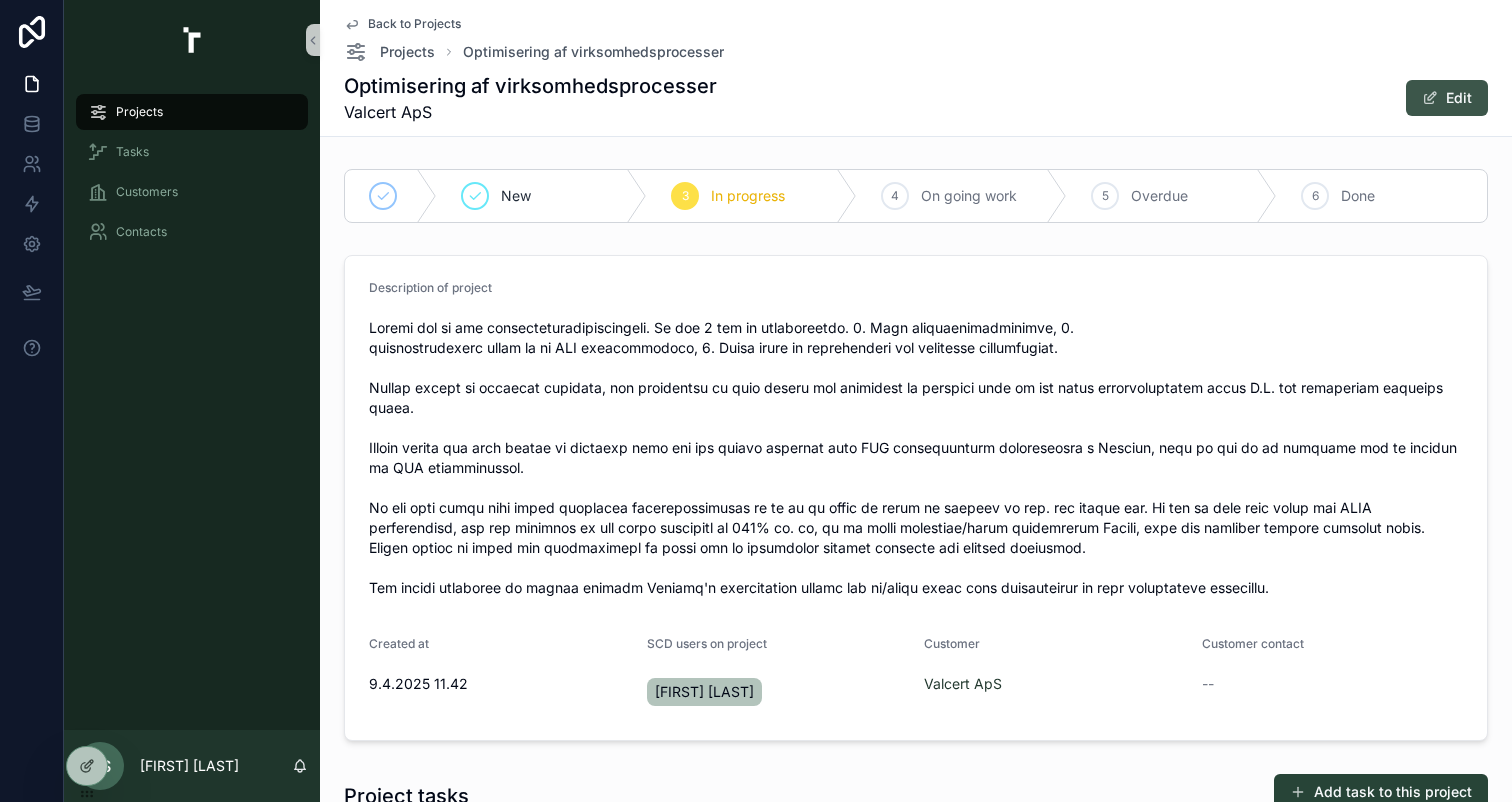 click on "Edit" at bounding box center [1447, 98] 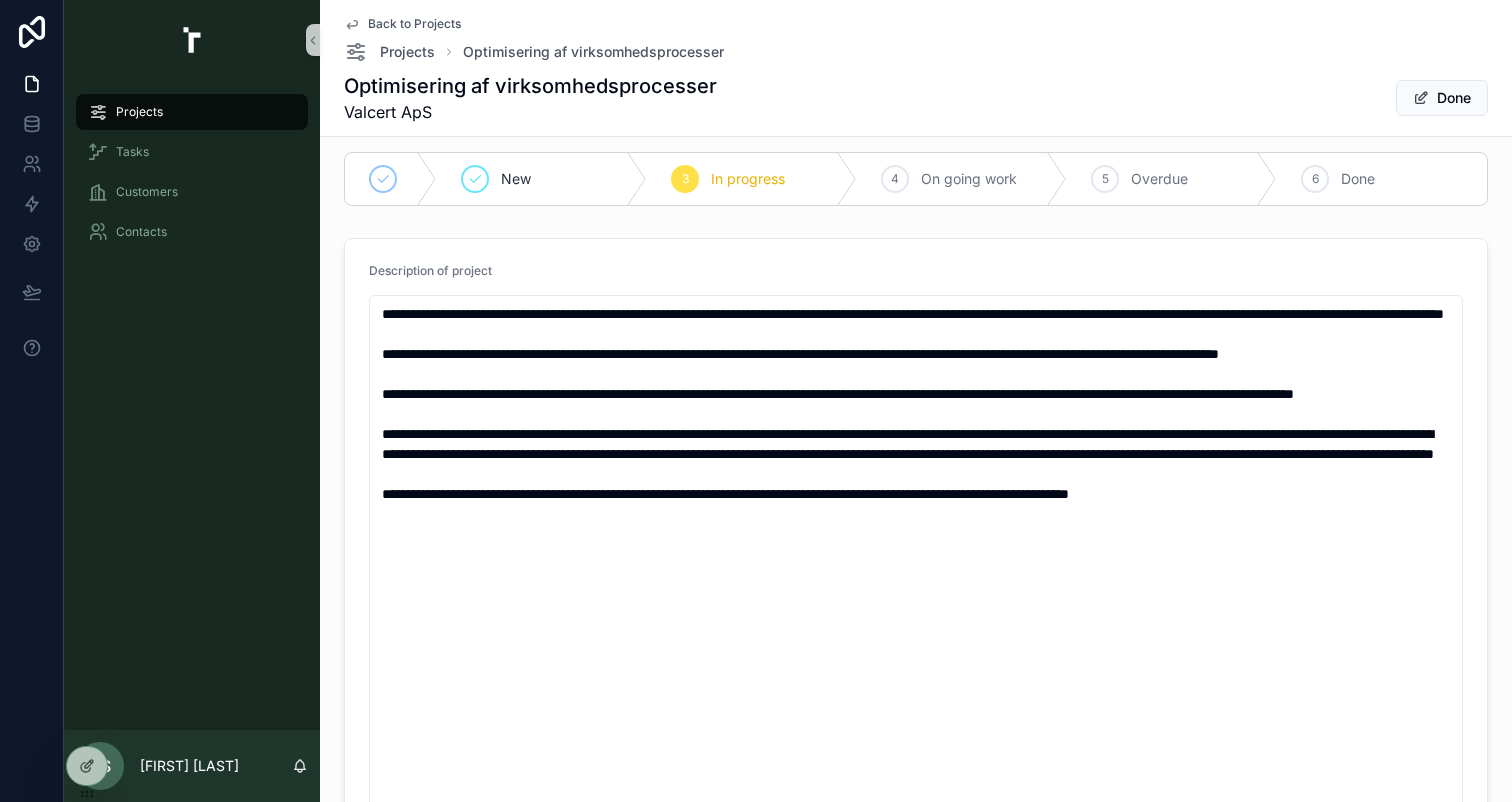 scroll, scrollTop: 0, scrollLeft: 0, axis: both 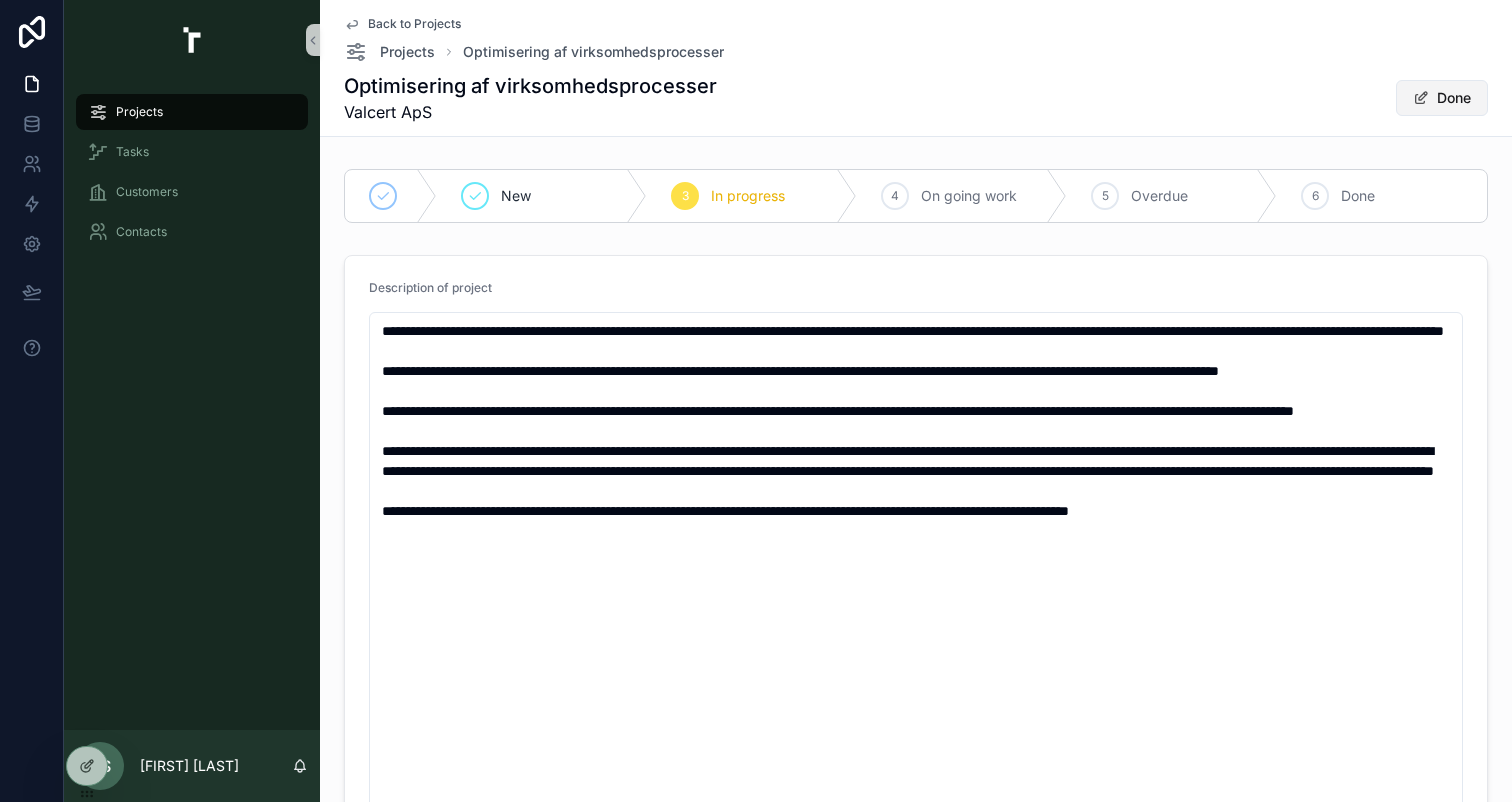 click on "Done" at bounding box center (1442, 98) 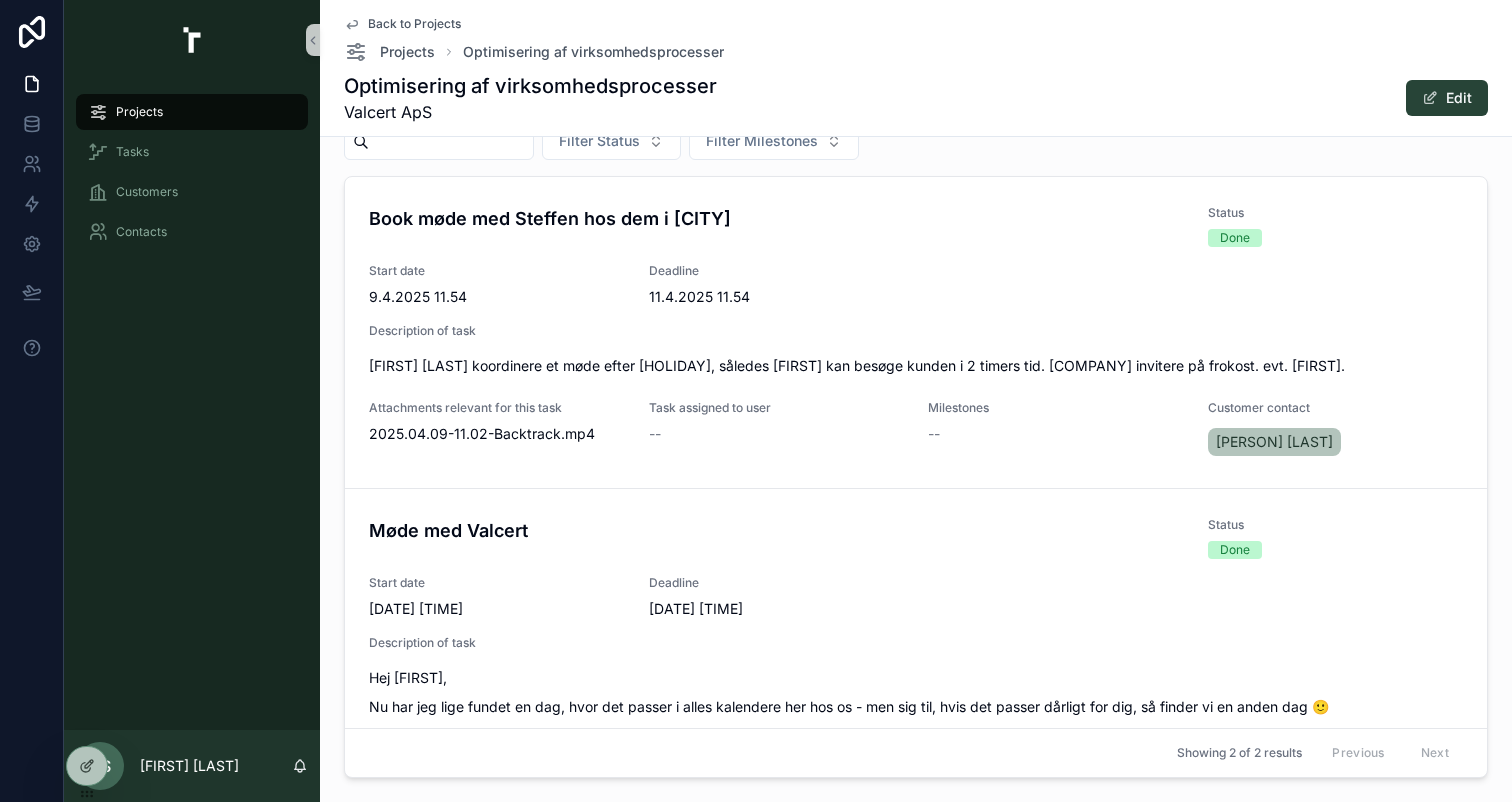 scroll, scrollTop: 761, scrollLeft: 0, axis: vertical 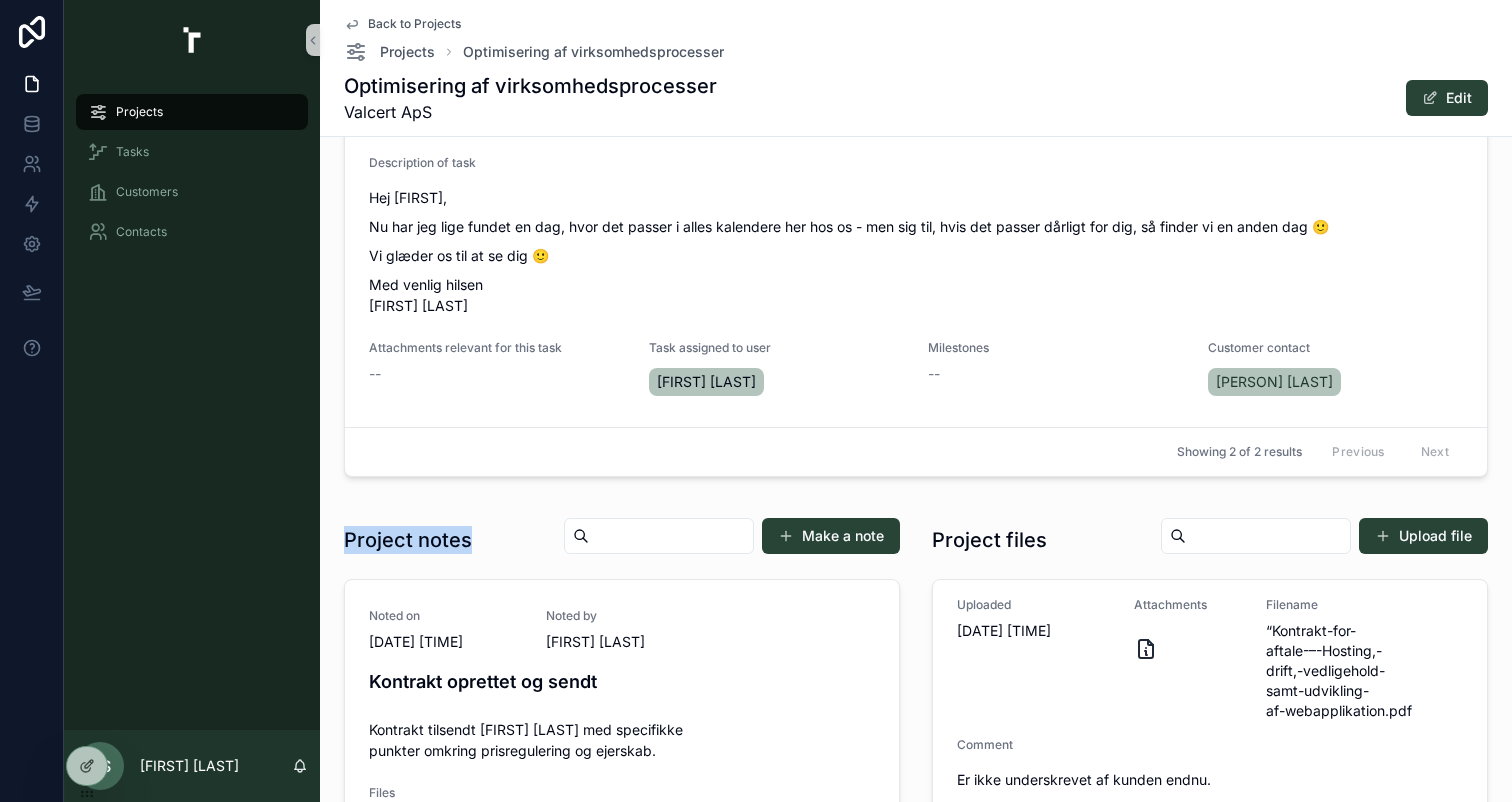 drag, startPoint x: 468, startPoint y: 539, endPoint x: 350, endPoint y: 523, distance: 119.0798 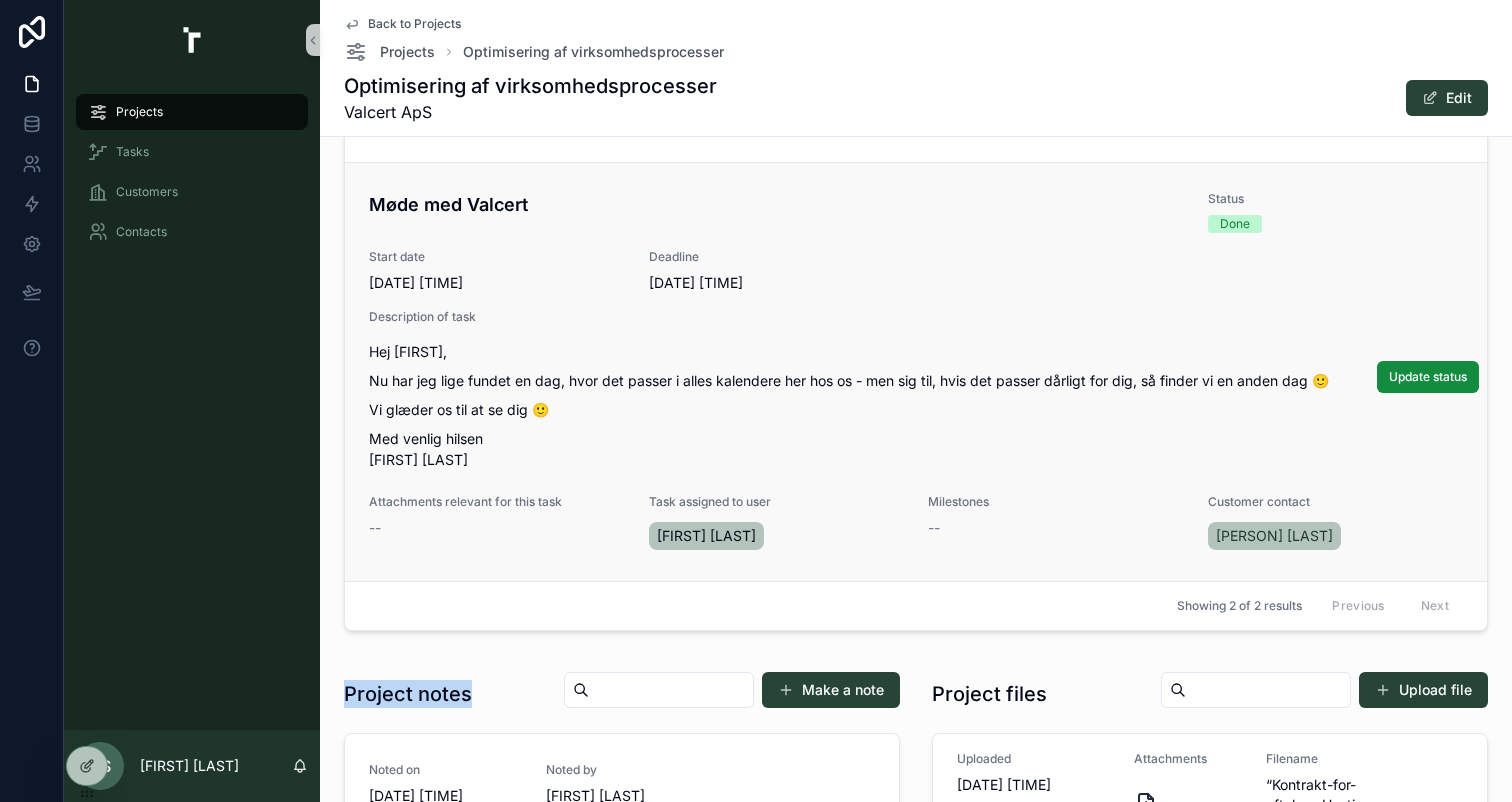 scroll, scrollTop: 866, scrollLeft: 0, axis: vertical 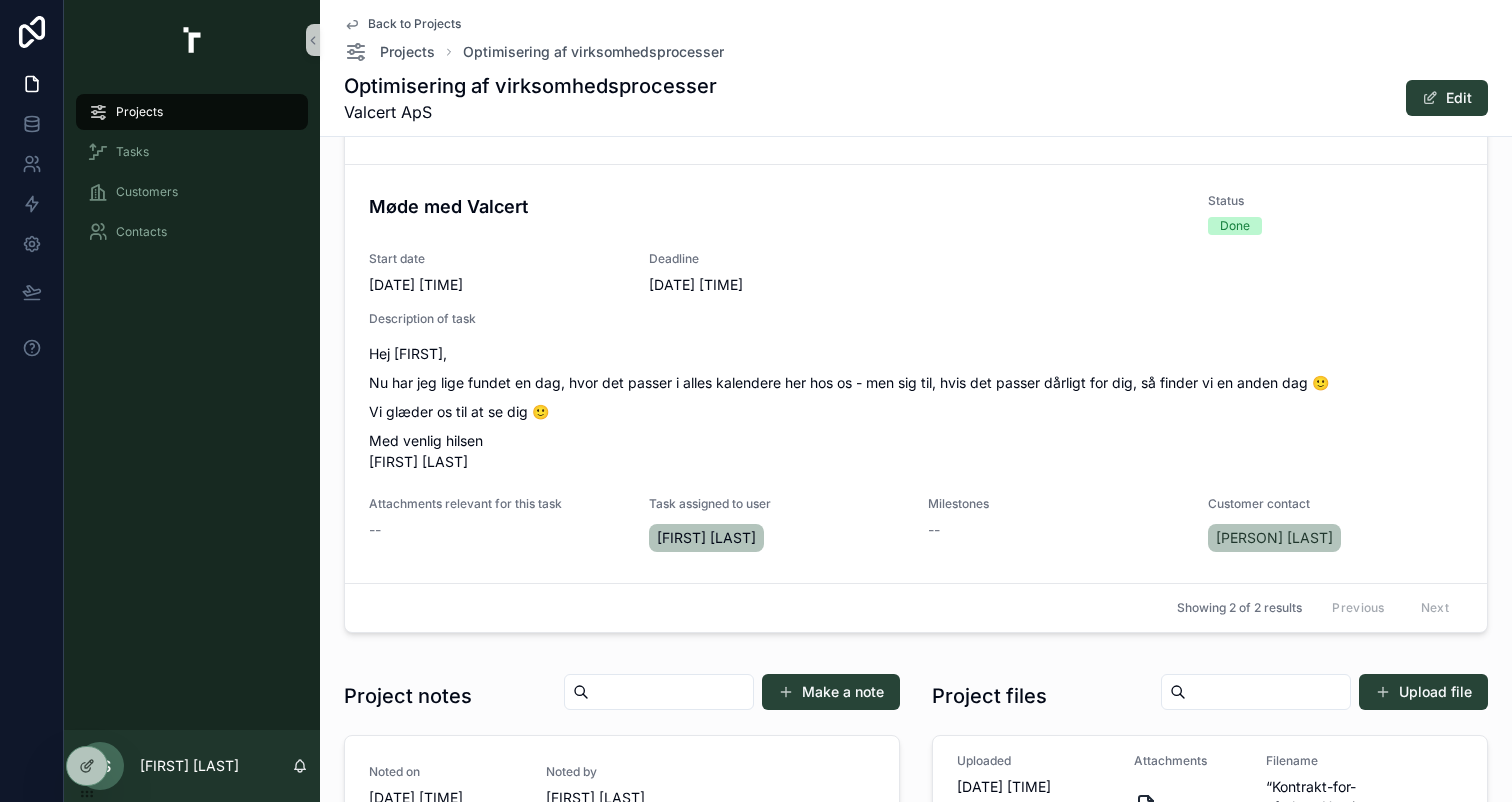click on "New 3 In progress 4 On going work 5 Overdue 6 Done Description of project Created at 9.4.2025 11.42 SCD users on project Casper Steensen Customer Valcert ApS Customer contact -- Project tasks Add task to this project Filter Status Filter Milestones Book møde med Steffen hos dem i Middelfart Status Done Start date 9.4.2025 11.54 Deadline 11.4.2025 11.54 Description of task Annika M. Nørgaard koordinere et møde efter påske, således Casper kan besøge kunden i 2 timers tid. Valcert invitere på frokost. evt. Emmys. Attachments relevant for this task 2025.04.09-11.02-Backtrack .mp4 Task assigned to user -- Milestones -- Customer contact Annika M. Nørgaard Update status Møde med Valcert Status Done Start date 27.6.2025 10.00 Deadline 27.6.2025 12.00 Description of task Hej Casper, Nu har jeg lige fundet en dag, hvor det passer i alles kalendere her hos os - men sig til, hvis det passer dårligt for dig, så finder vi en anden dag 🙂 Vi glæder os til at se dig 🙂 Med venlig hilsen
Annika Nørgaard -- --" at bounding box center (916, 454) 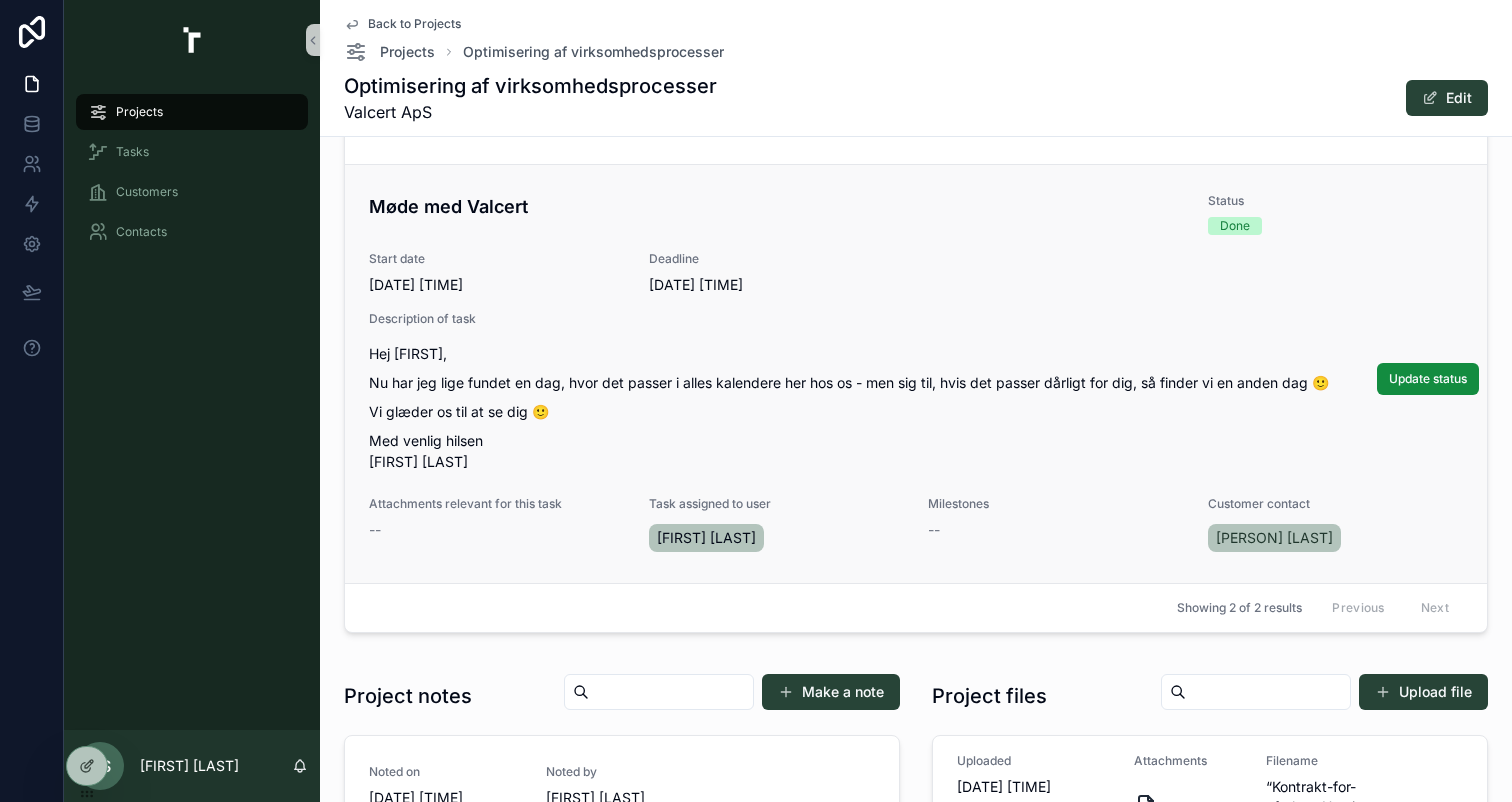 scroll, scrollTop: 160, scrollLeft: 0, axis: vertical 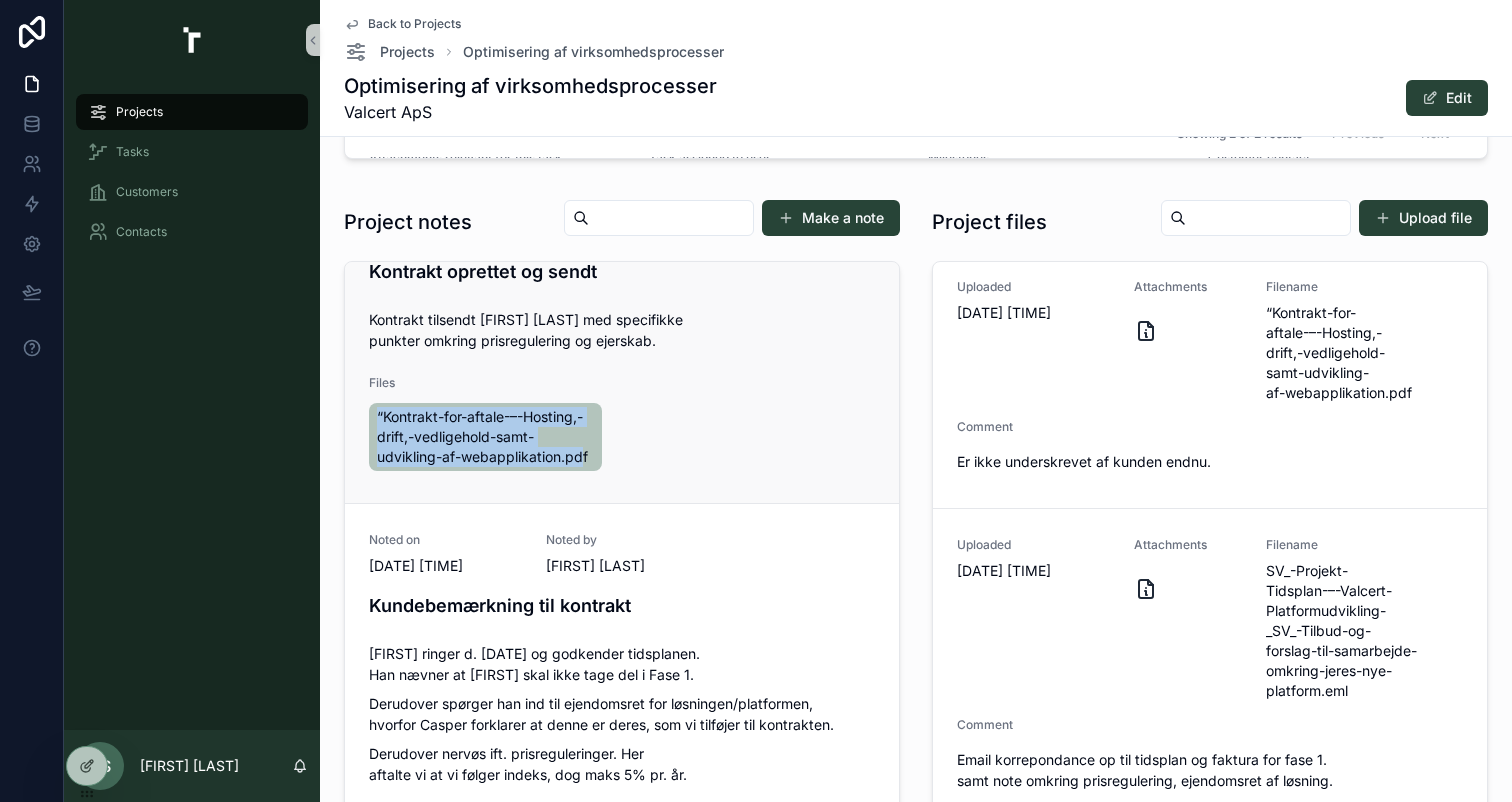 drag, startPoint x: 582, startPoint y: 452, endPoint x: 357, endPoint y: 404, distance: 230.06303 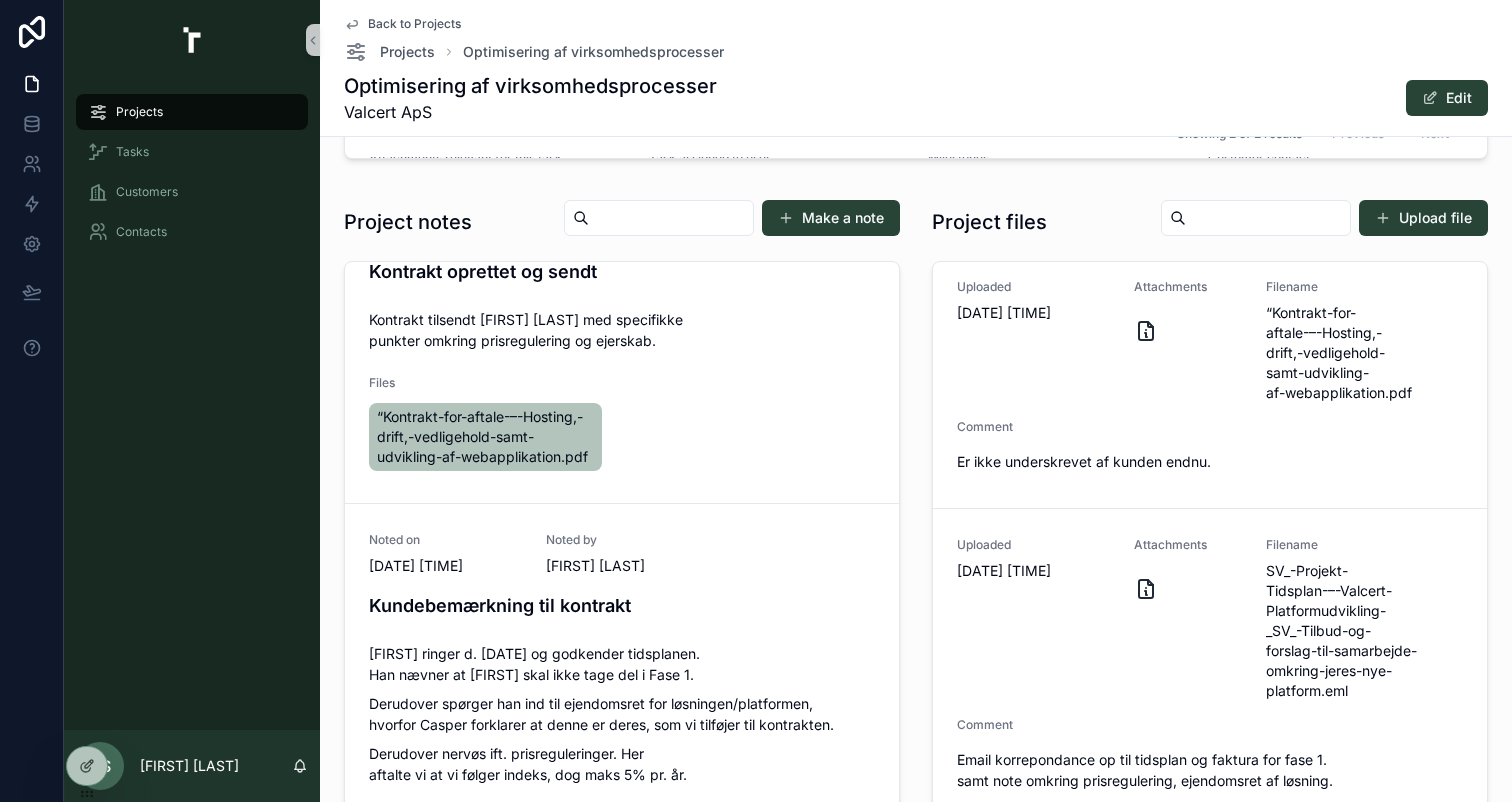 click at bounding box center (1268, 218) 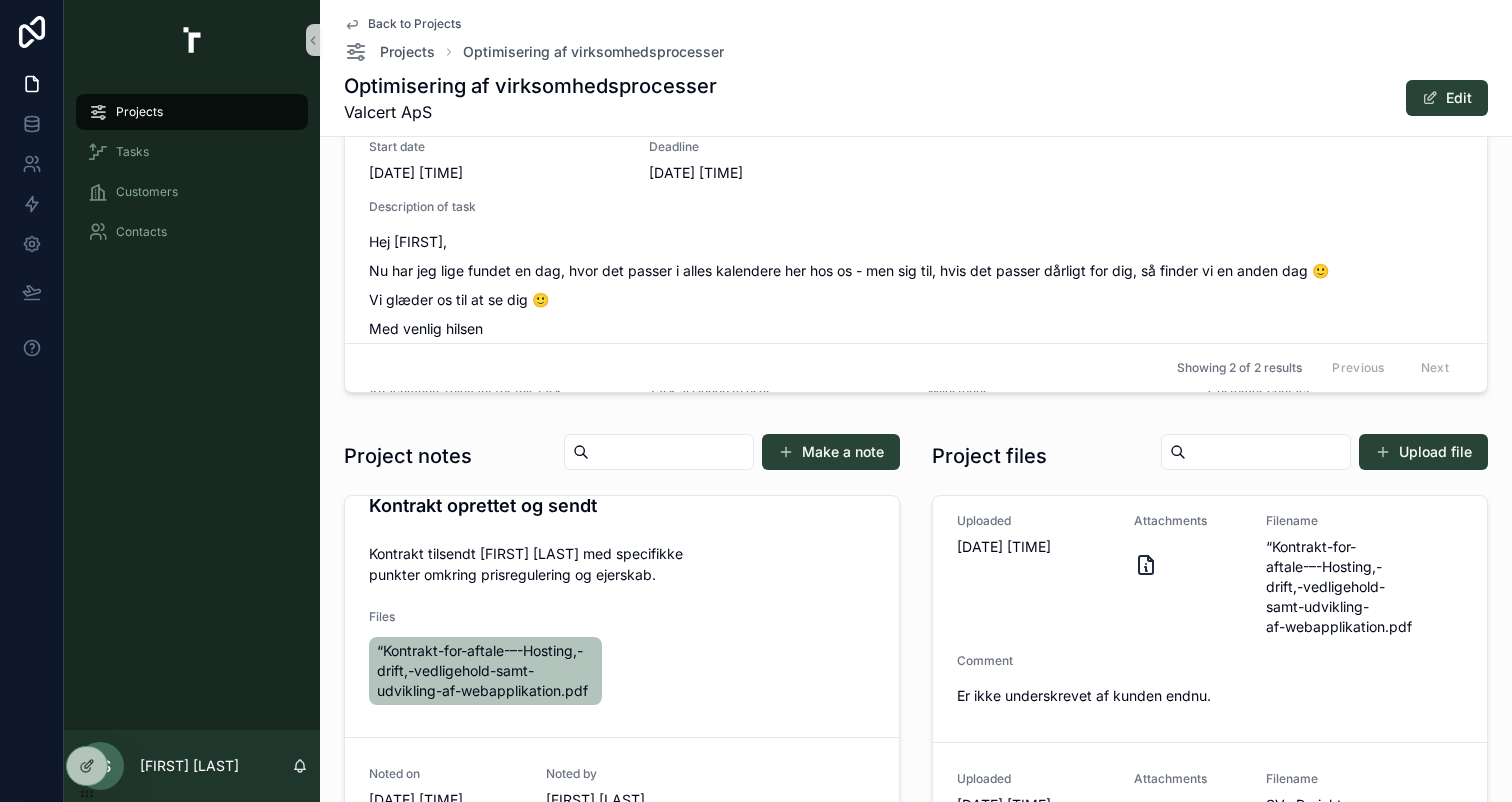 scroll, scrollTop: 1103, scrollLeft: 0, axis: vertical 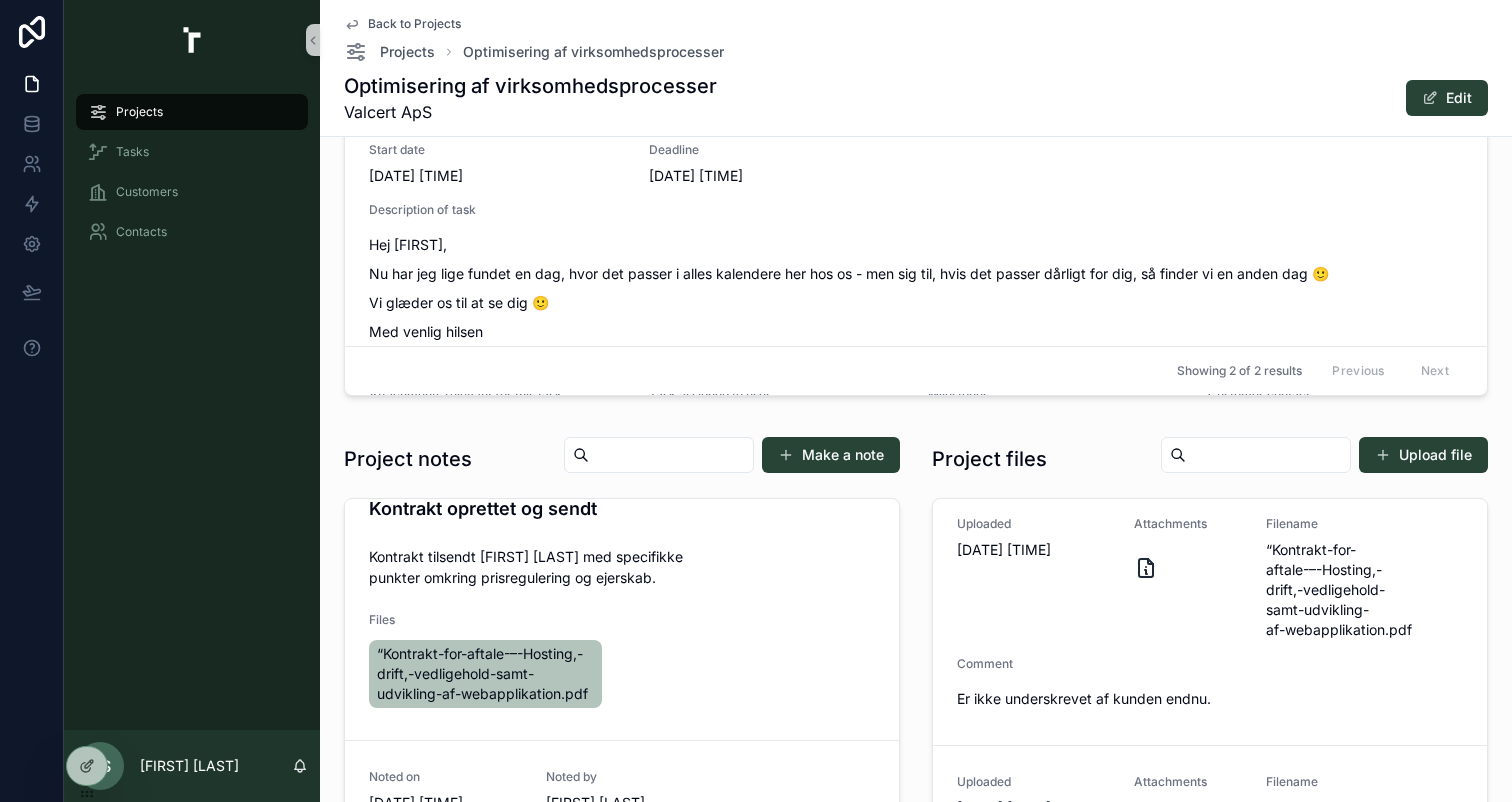 click on "New 3 In progress 4 On going work 5 Overdue 6 Done Description of project Created at 9.4.2025 11.42 SCD users on project Casper Steensen Customer Valcert ApS Customer contact -- Project tasks Add task to this project Filter Status Filter Milestones Book møde med Steffen hos dem i Middelfart Status Done Start date 9.4.2025 11.54 Deadline 11.4.2025 11.54 Description of task Annika M. Nørgaard koordinere et møde efter påske, således Casper kan besøge kunden i 2 timers tid. Valcert invitere på frokost. evt. Emmys. Attachments relevant for this task 2025.04.09-11.02-Backtrack .mp4 Task assigned to user -- Milestones -- Customer contact Annika M. Nørgaard Update status Møde med Valcert Status Done Start date 27.6.2025 10.00 Deadline 27.6.2025 12.00 Description of task Hej Casper, Nu har jeg lige fundet en dag, hvor det passer i alles kalendere her hos os - men sig til, hvis det passer dårligt for dig, så finder vi en anden dag 🙂 Vi glæder os til at se dig 🙂 Med venlig hilsen
Annika Nørgaard -- --" at bounding box center [916, 217] 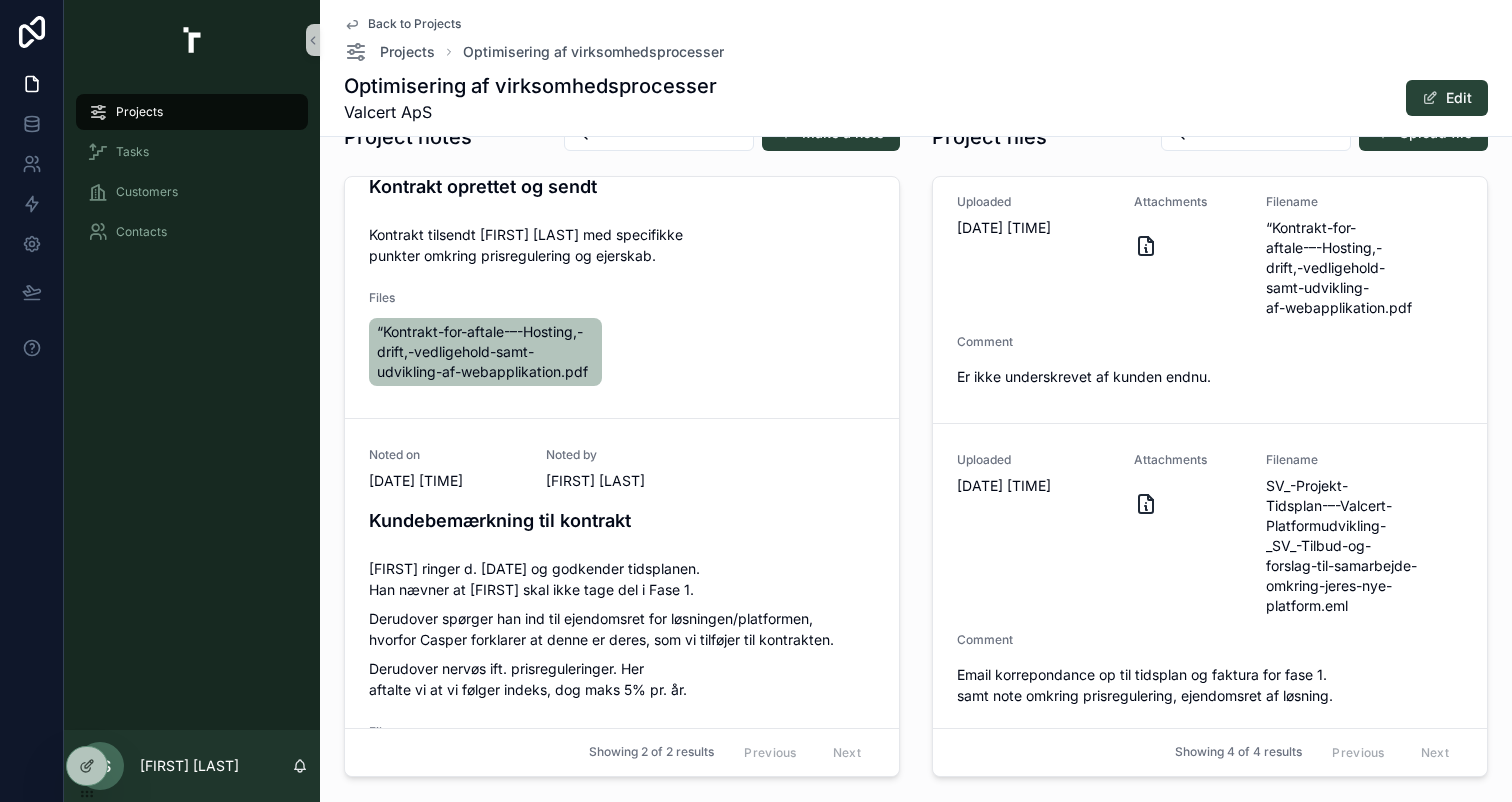 scroll, scrollTop: 1396, scrollLeft: 0, axis: vertical 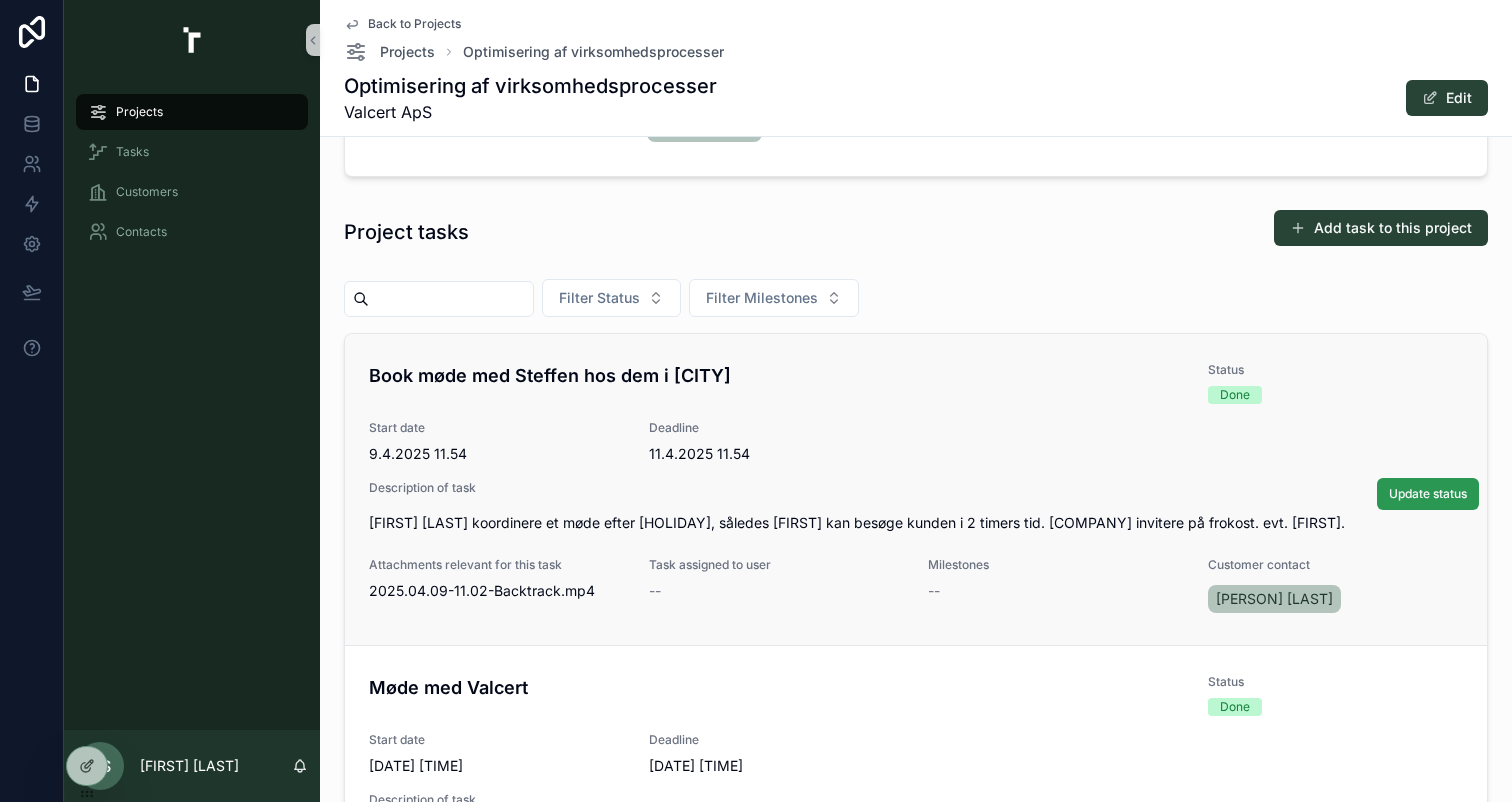 click on "Update status" at bounding box center (1428, 494) 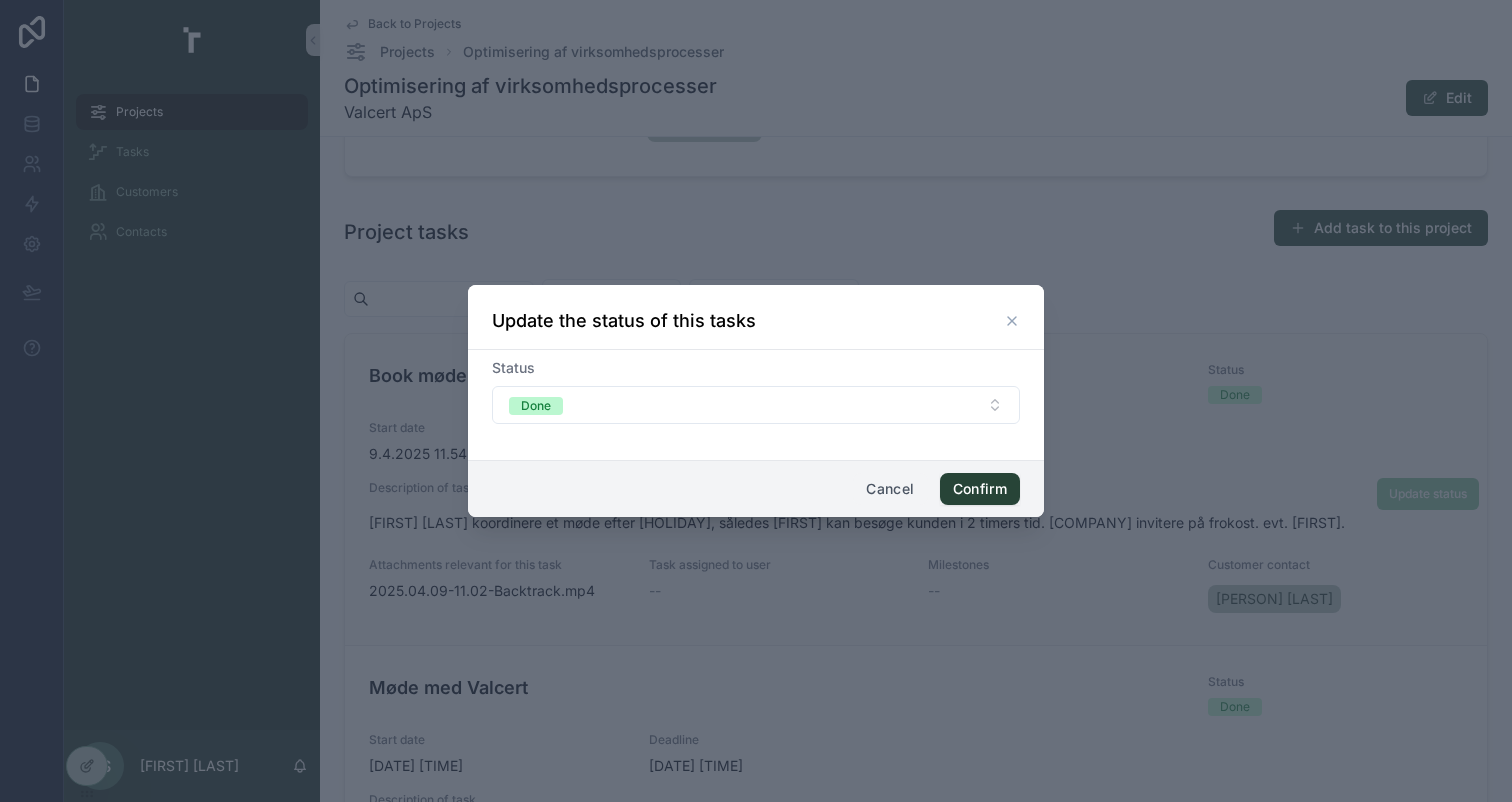 click on "Cancel" at bounding box center (890, 489) 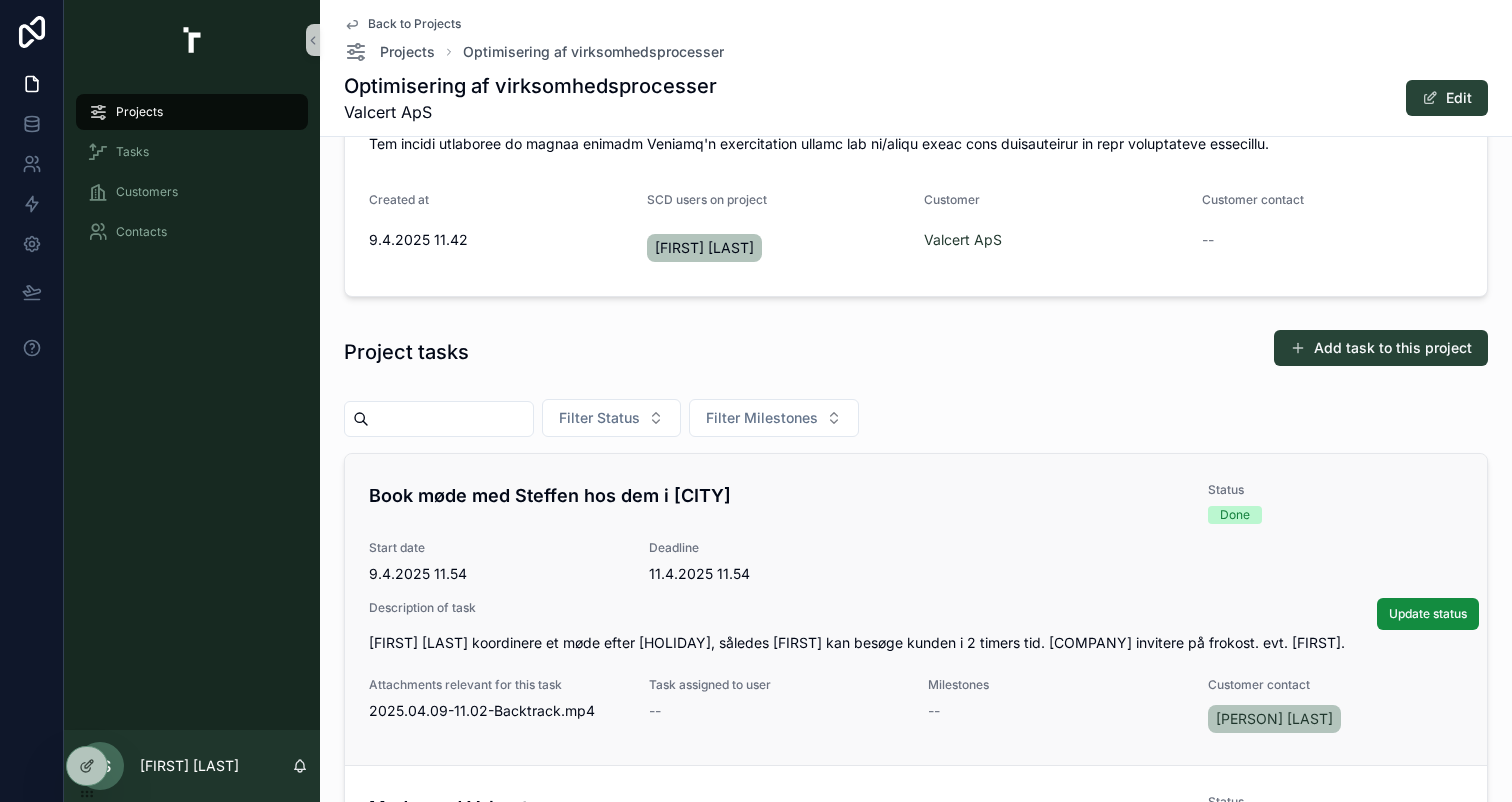 scroll, scrollTop: 322, scrollLeft: 0, axis: vertical 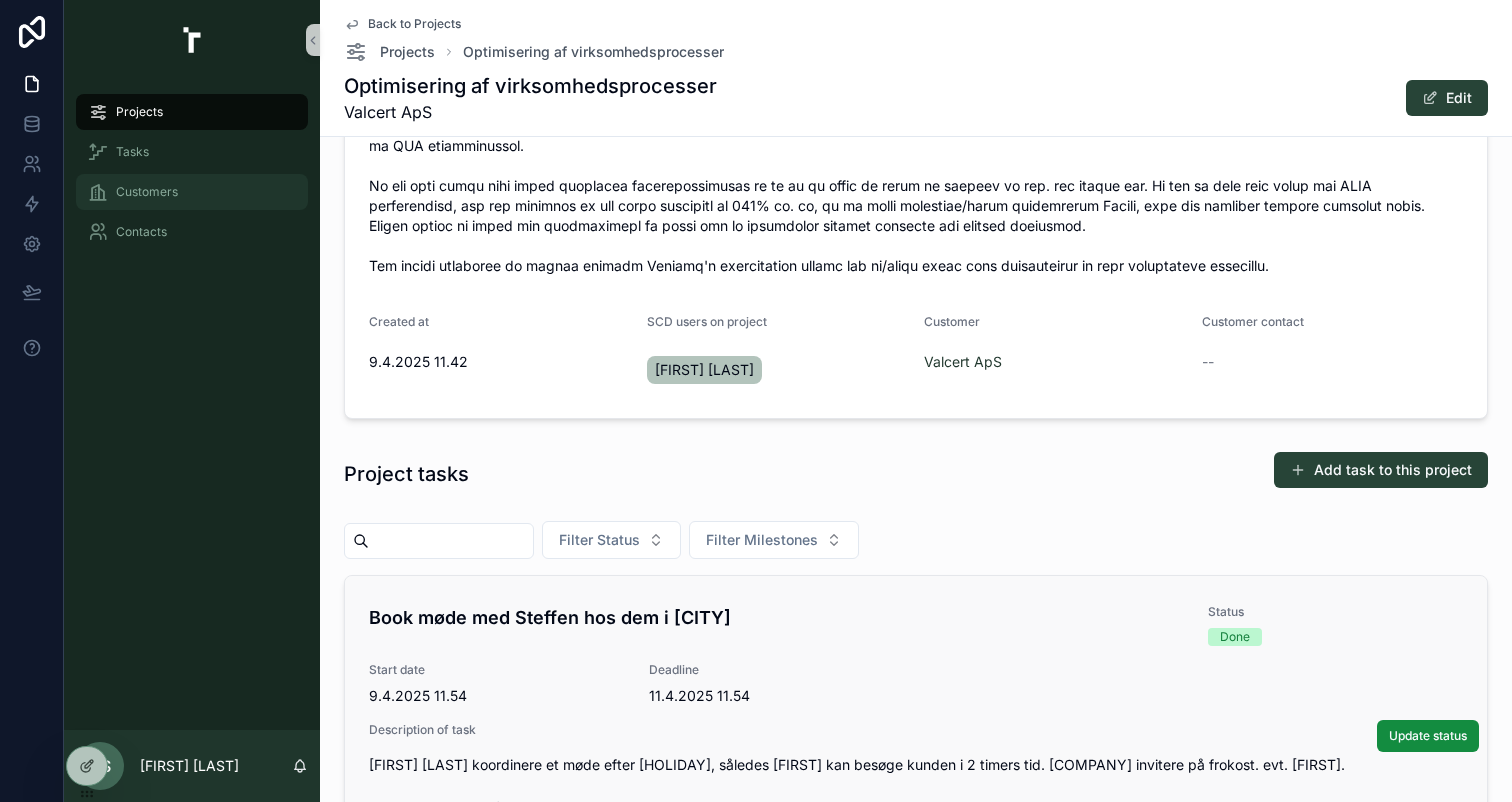 click on "Customers" at bounding box center [192, 192] 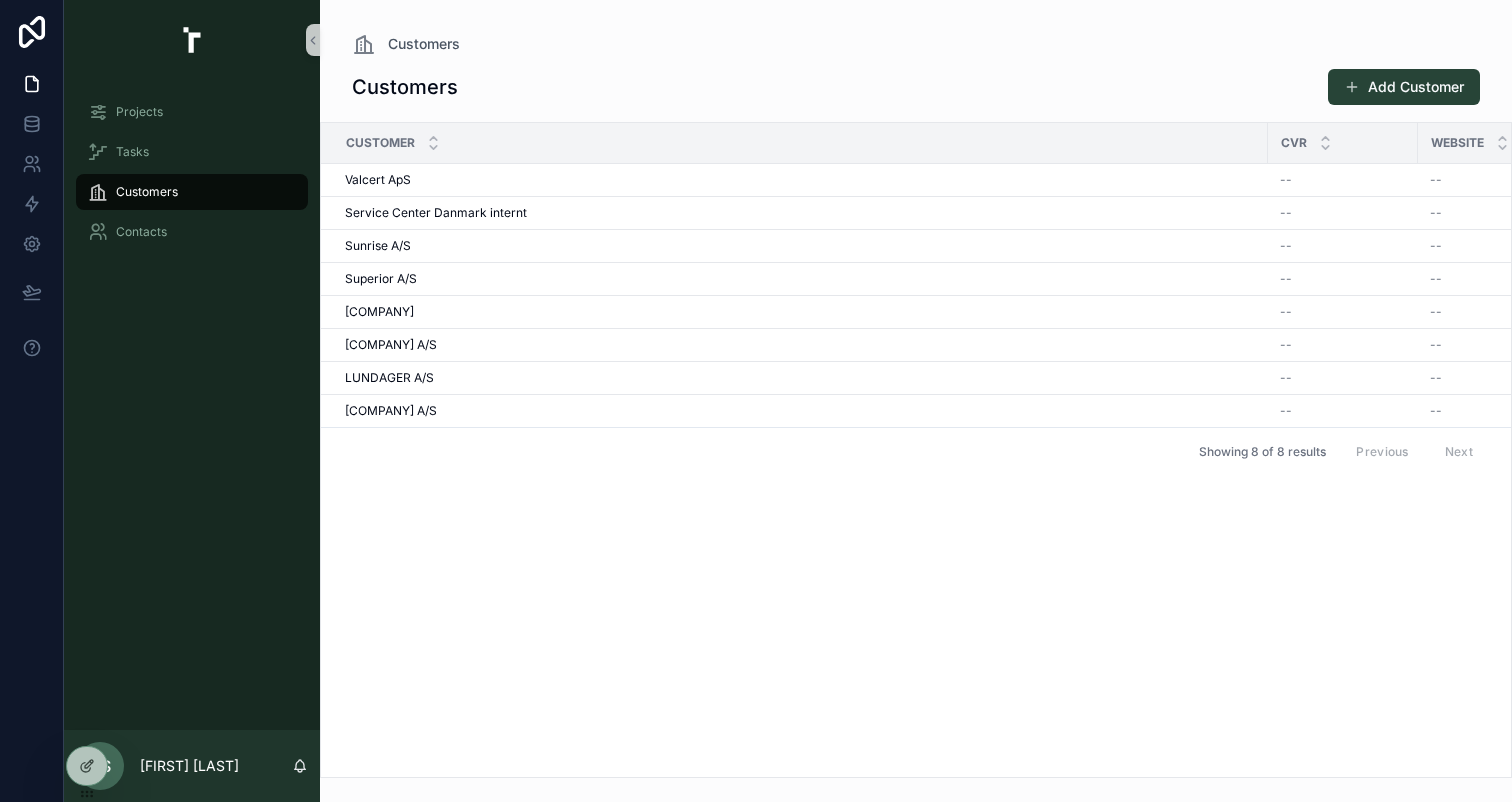 scroll, scrollTop: 0, scrollLeft: 0, axis: both 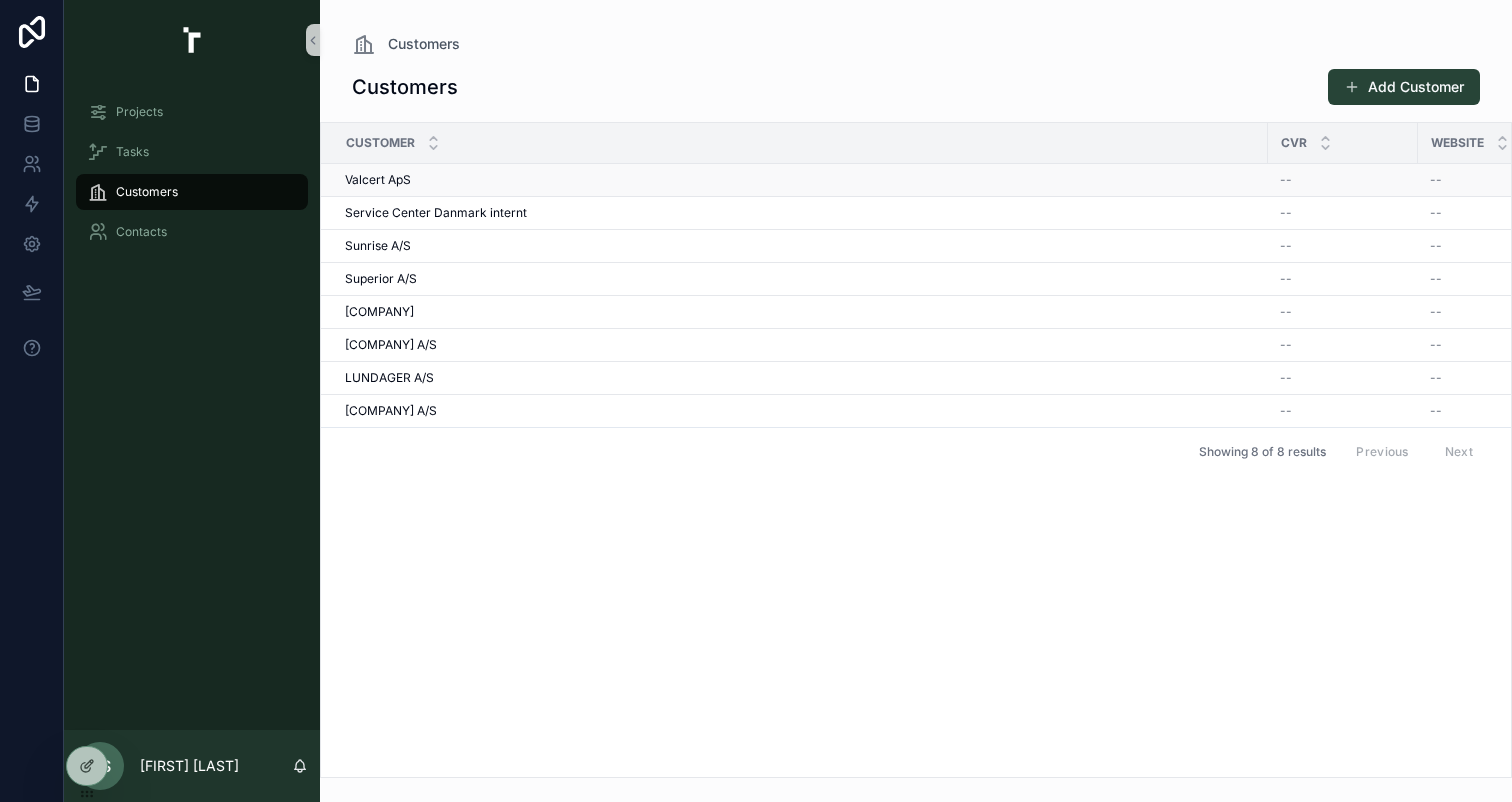 click on "Valcert ApS Valcert ApS" at bounding box center [800, 180] 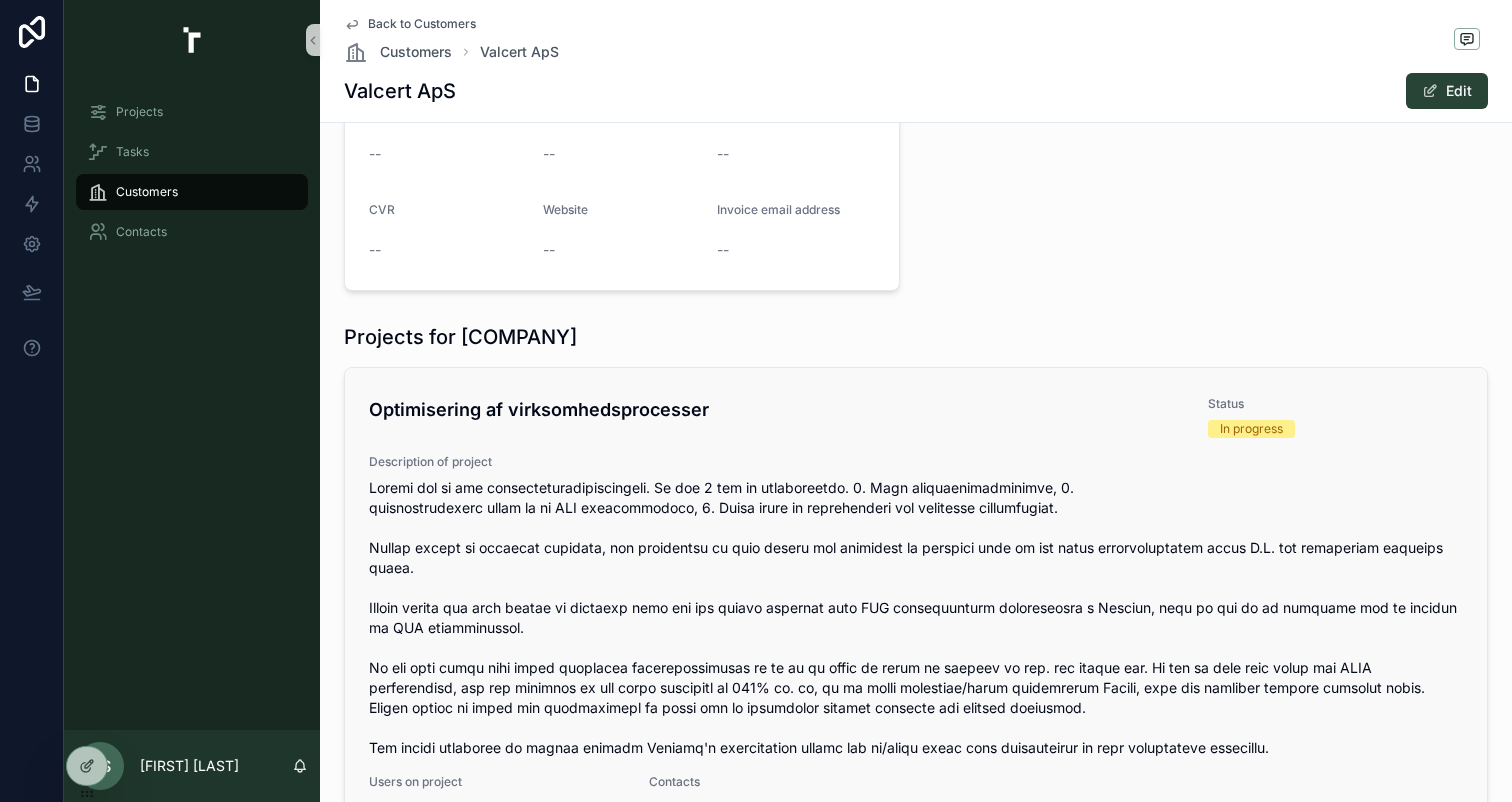 scroll, scrollTop: 0, scrollLeft: 0, axis: both 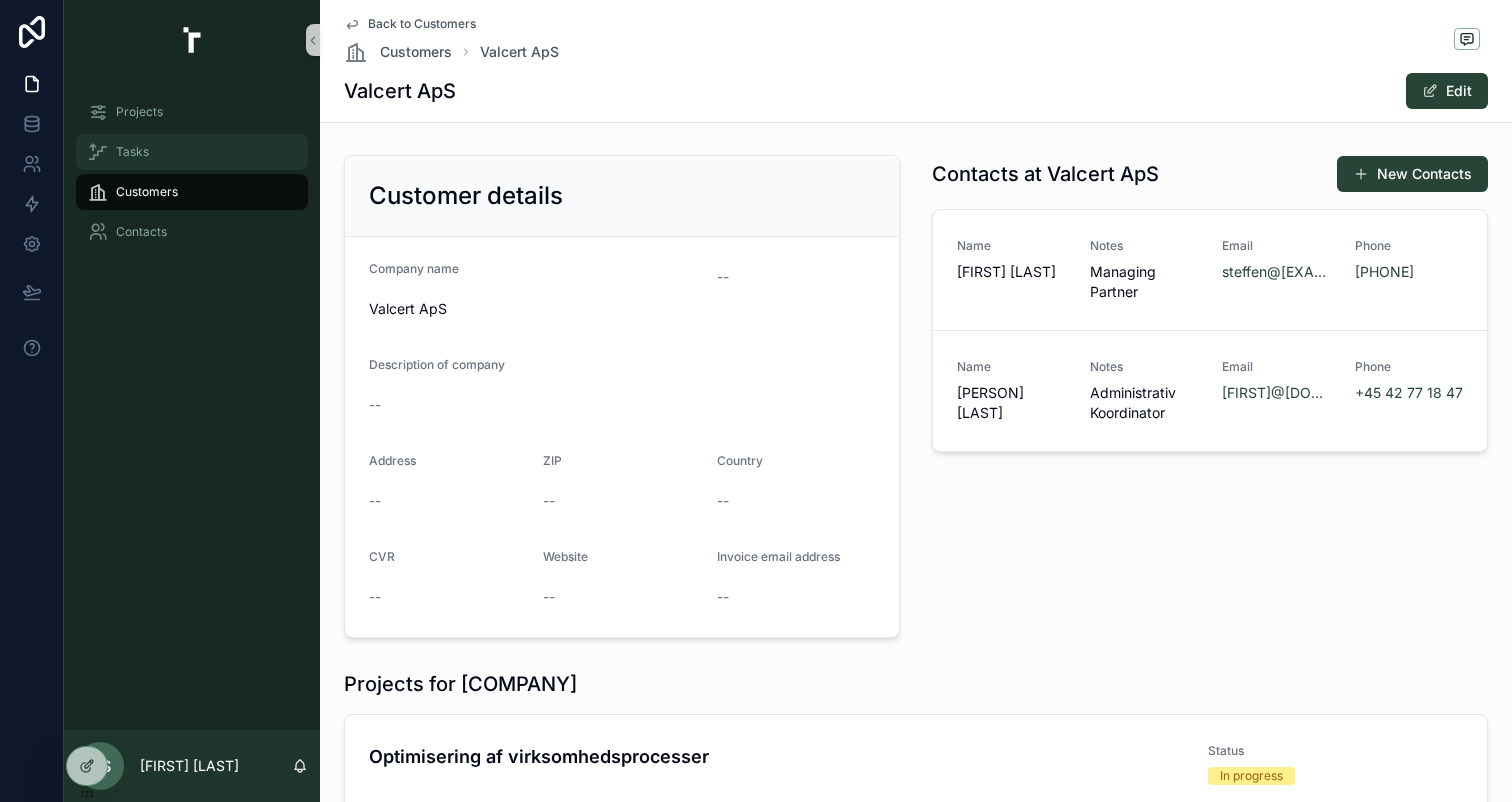 click on "Tasks" at bounding box center (192, 152) 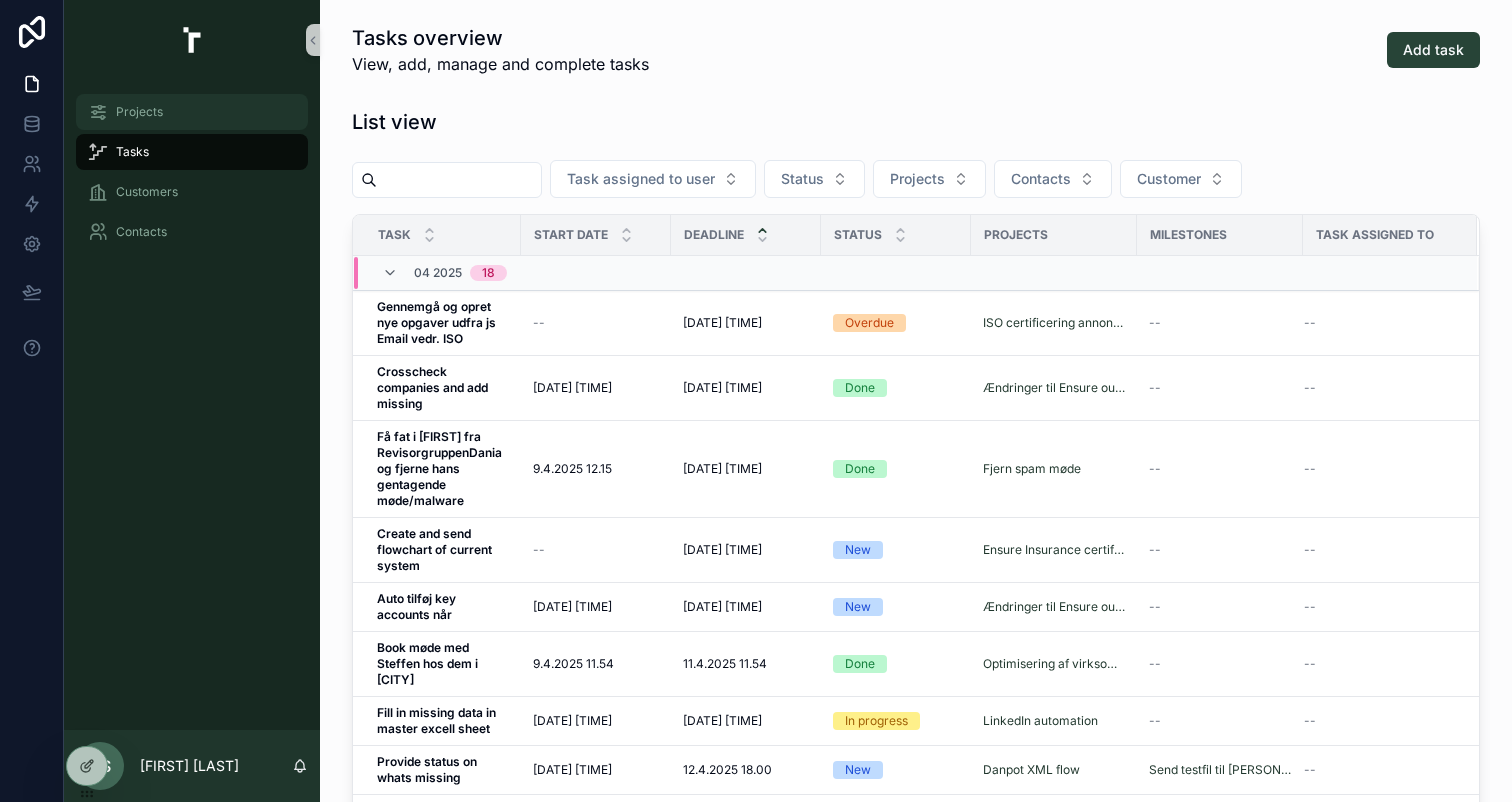 click on "Projects" at bounding box center [192, 112] 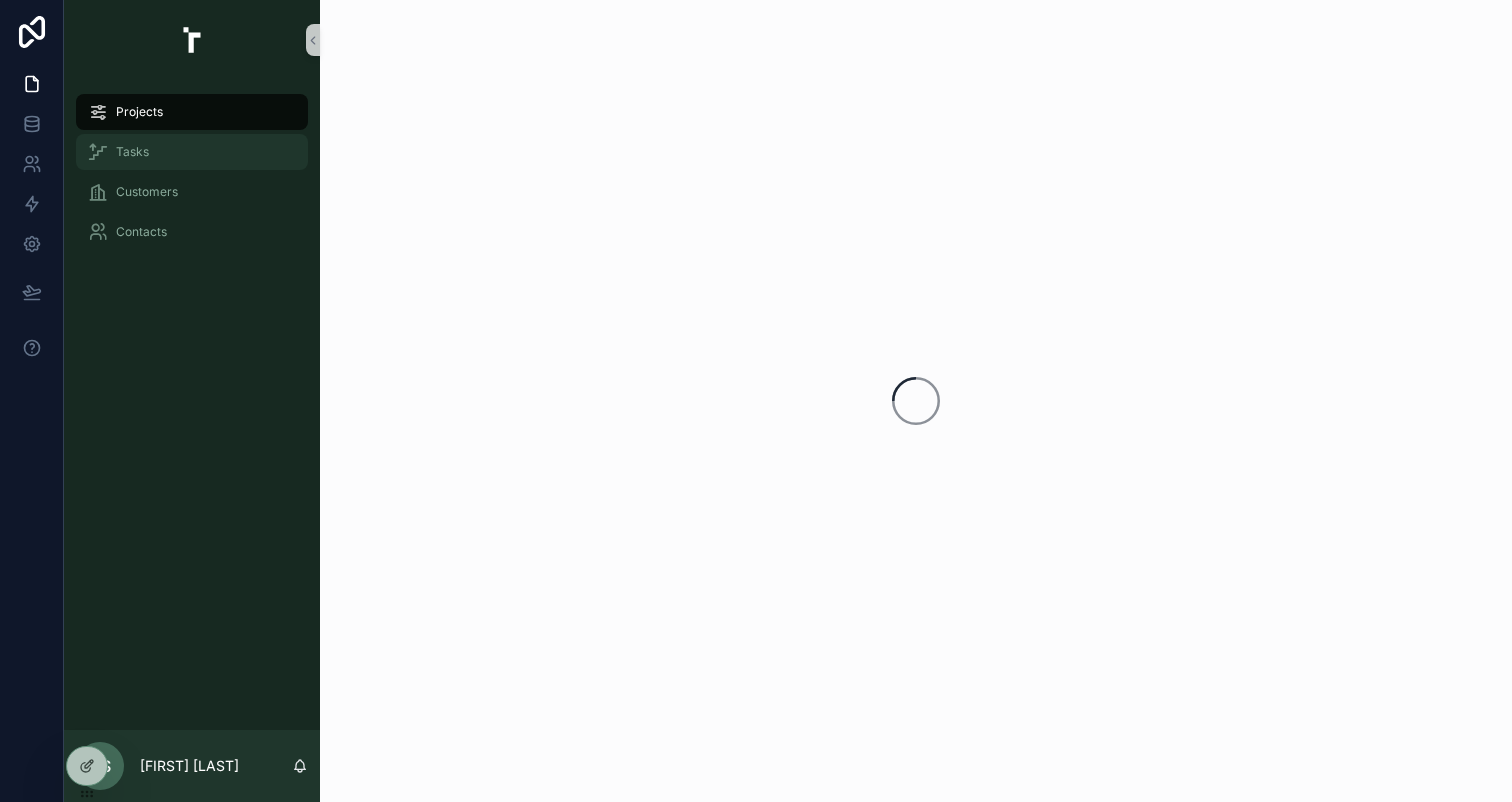 click on "Tasks" at bounding box center [192, 152] 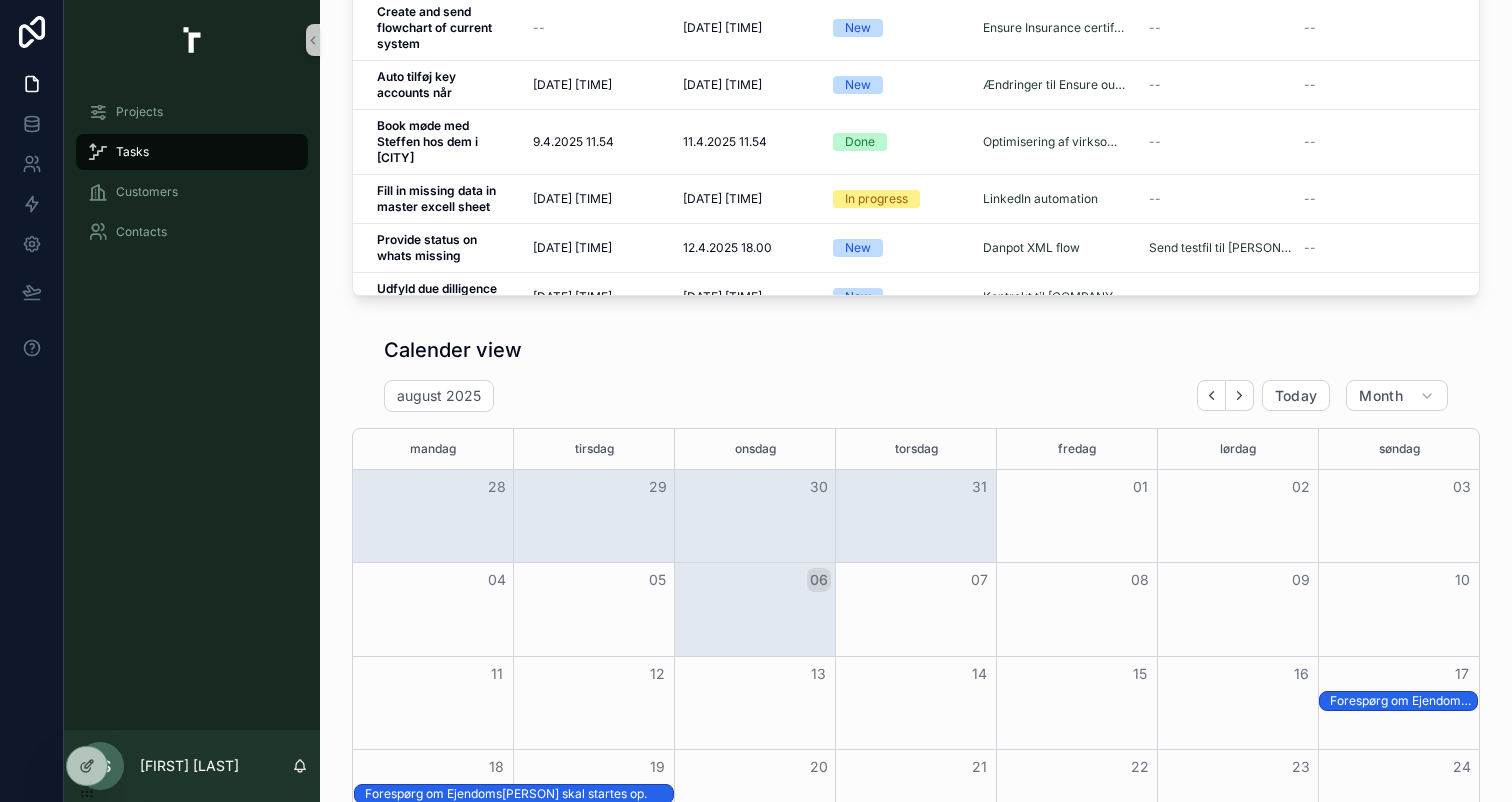 scroll, scrollTop: 0, scrollLeft: 0, axis: both 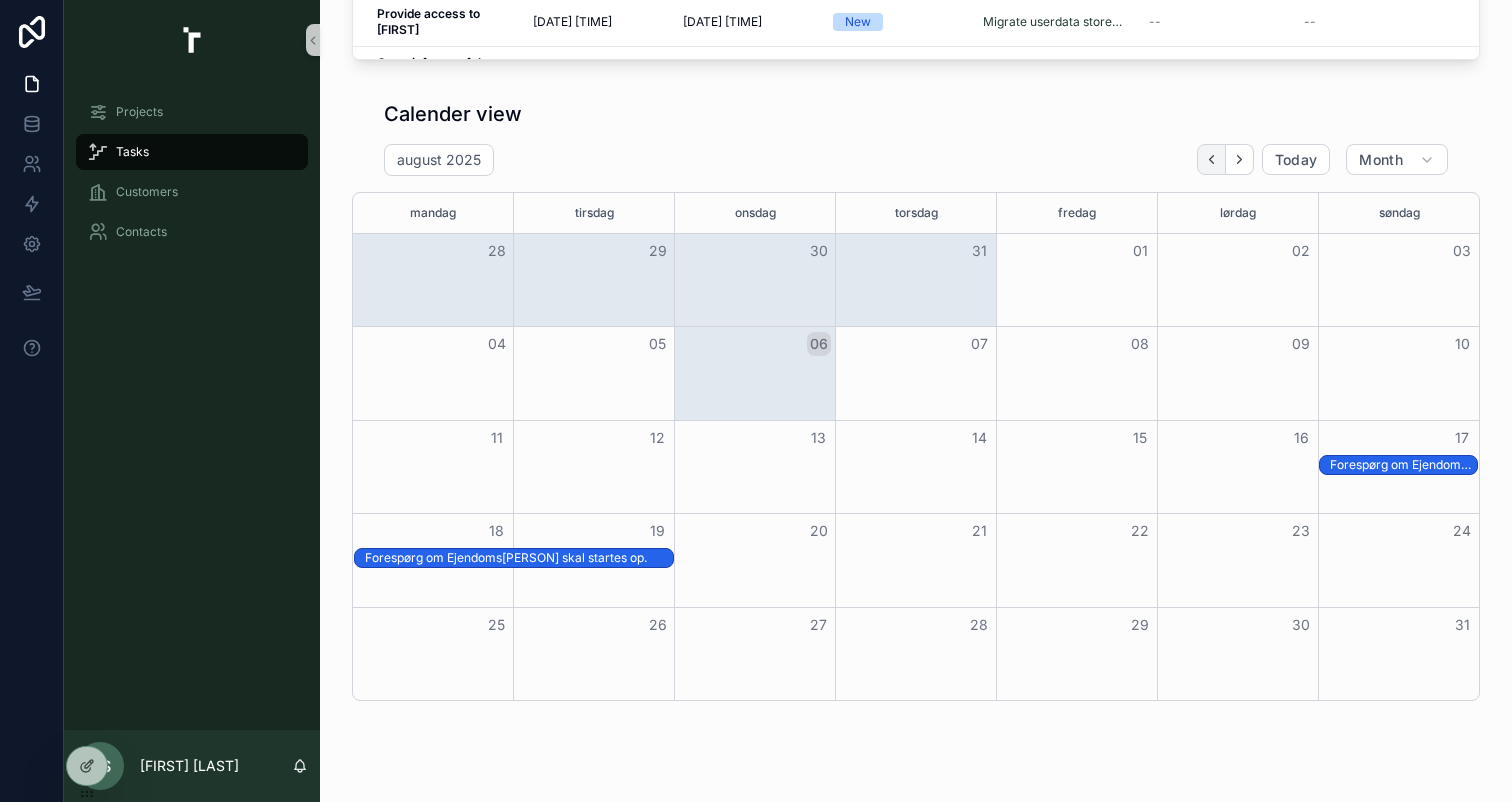 click 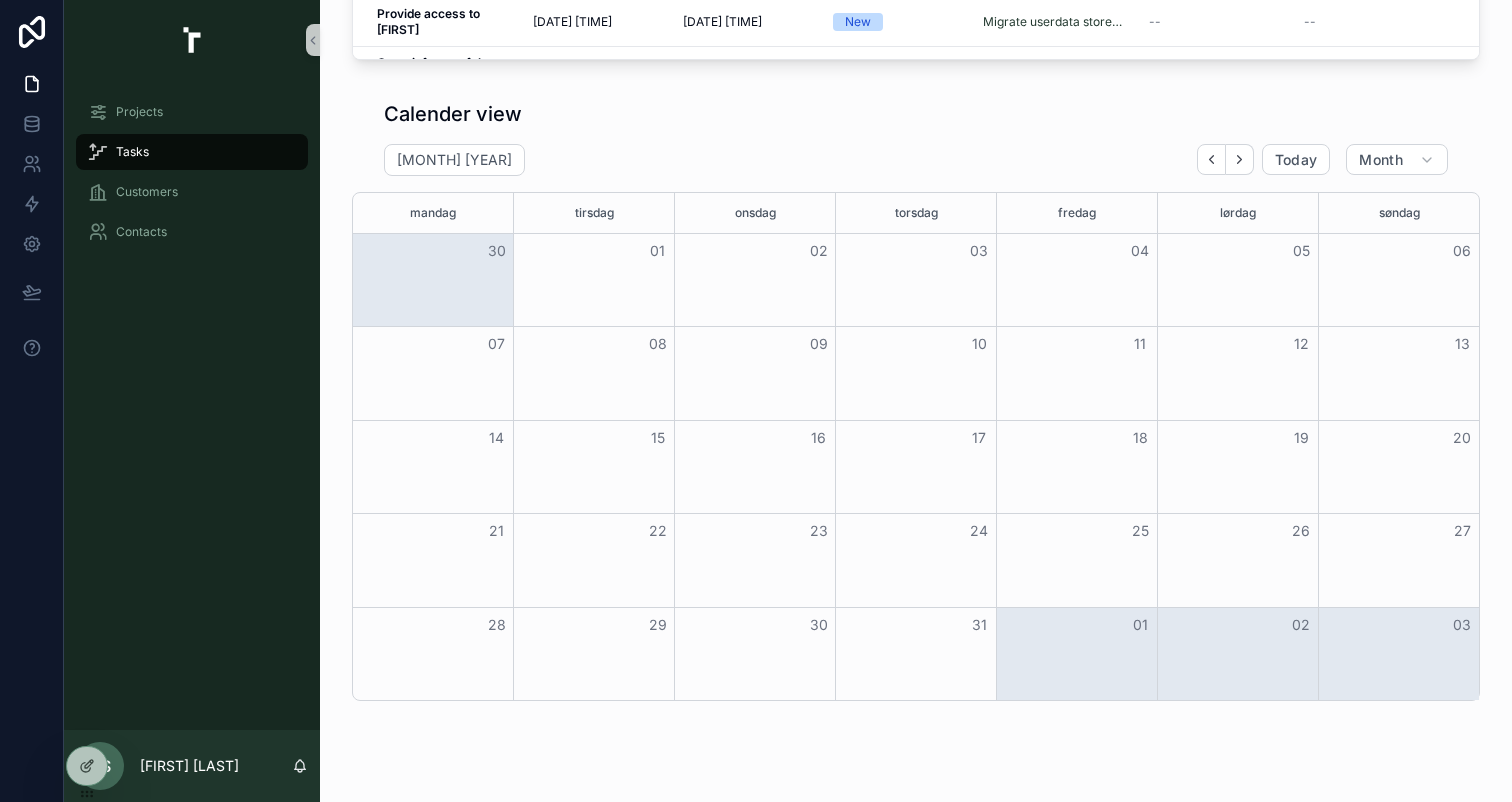 click 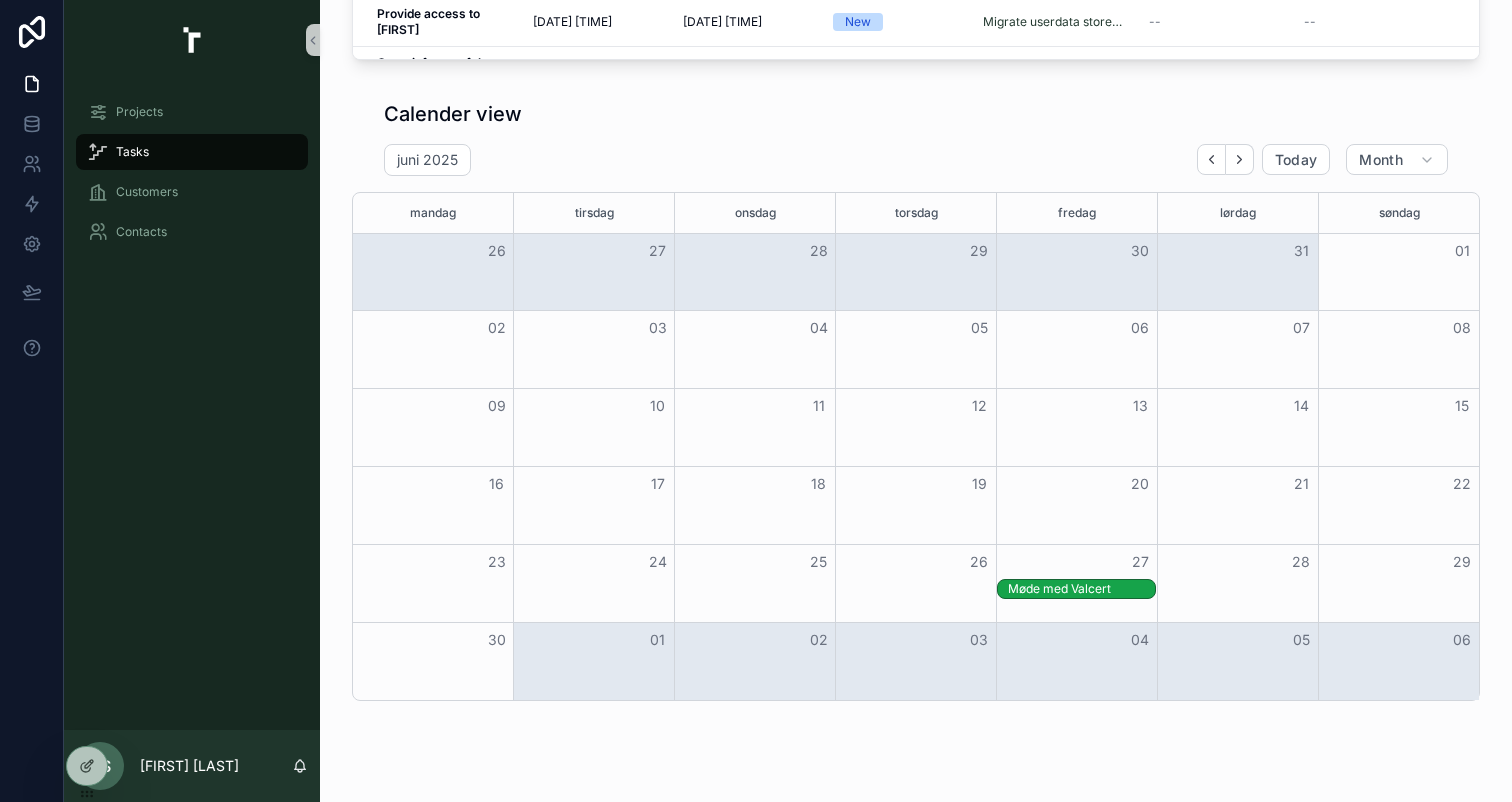 click 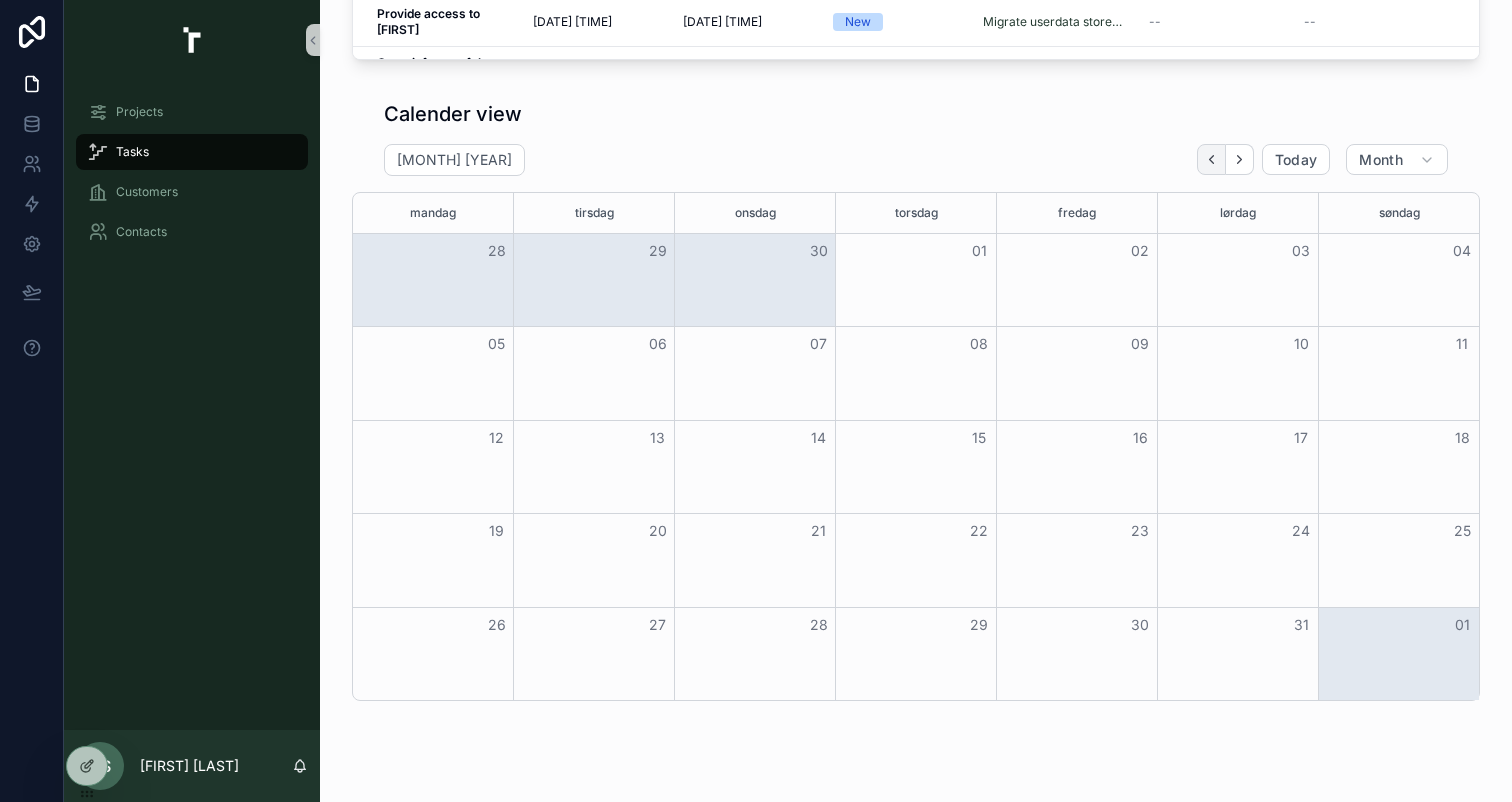 click at bounding box center [1211, 159] 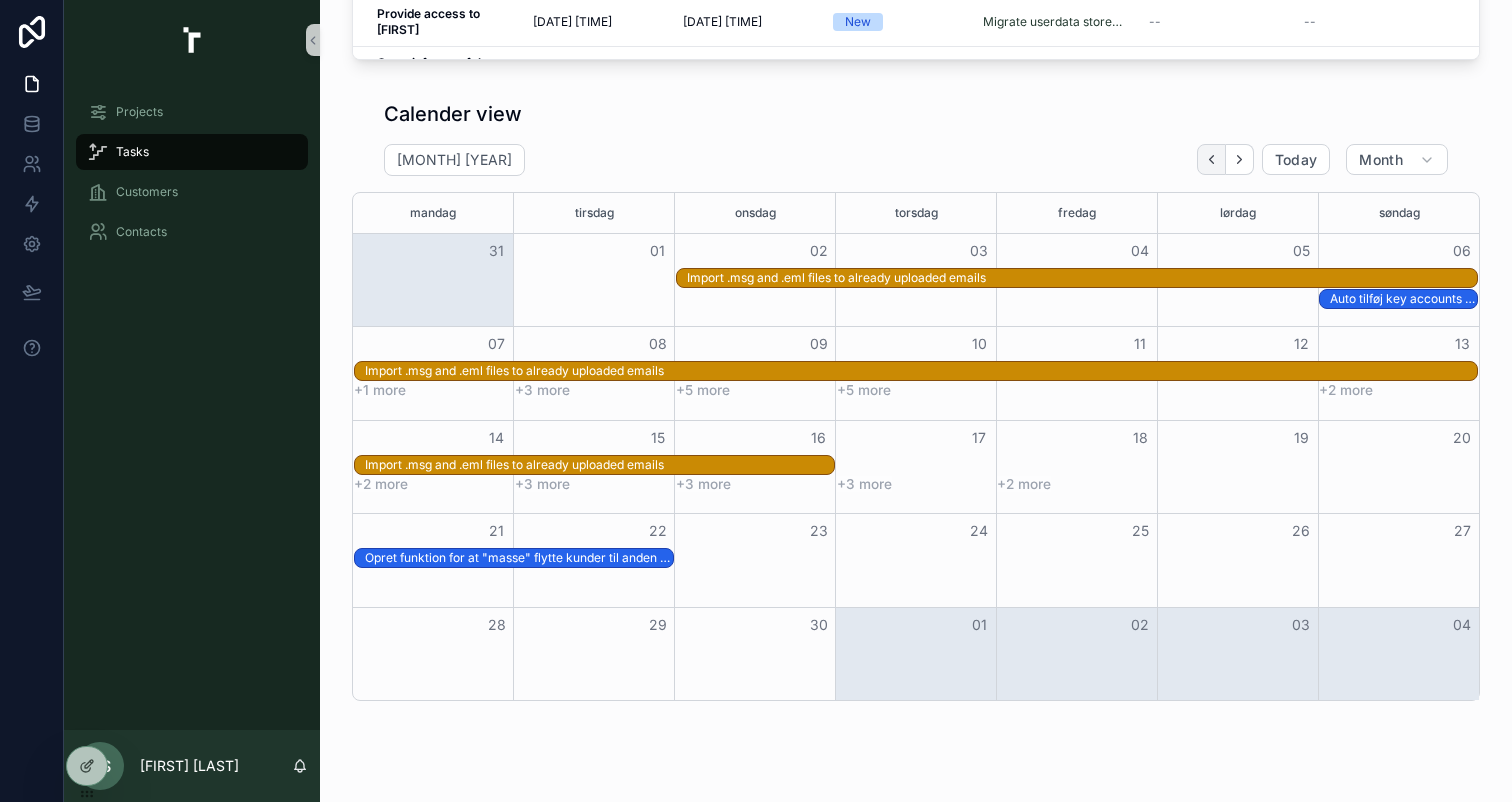 click 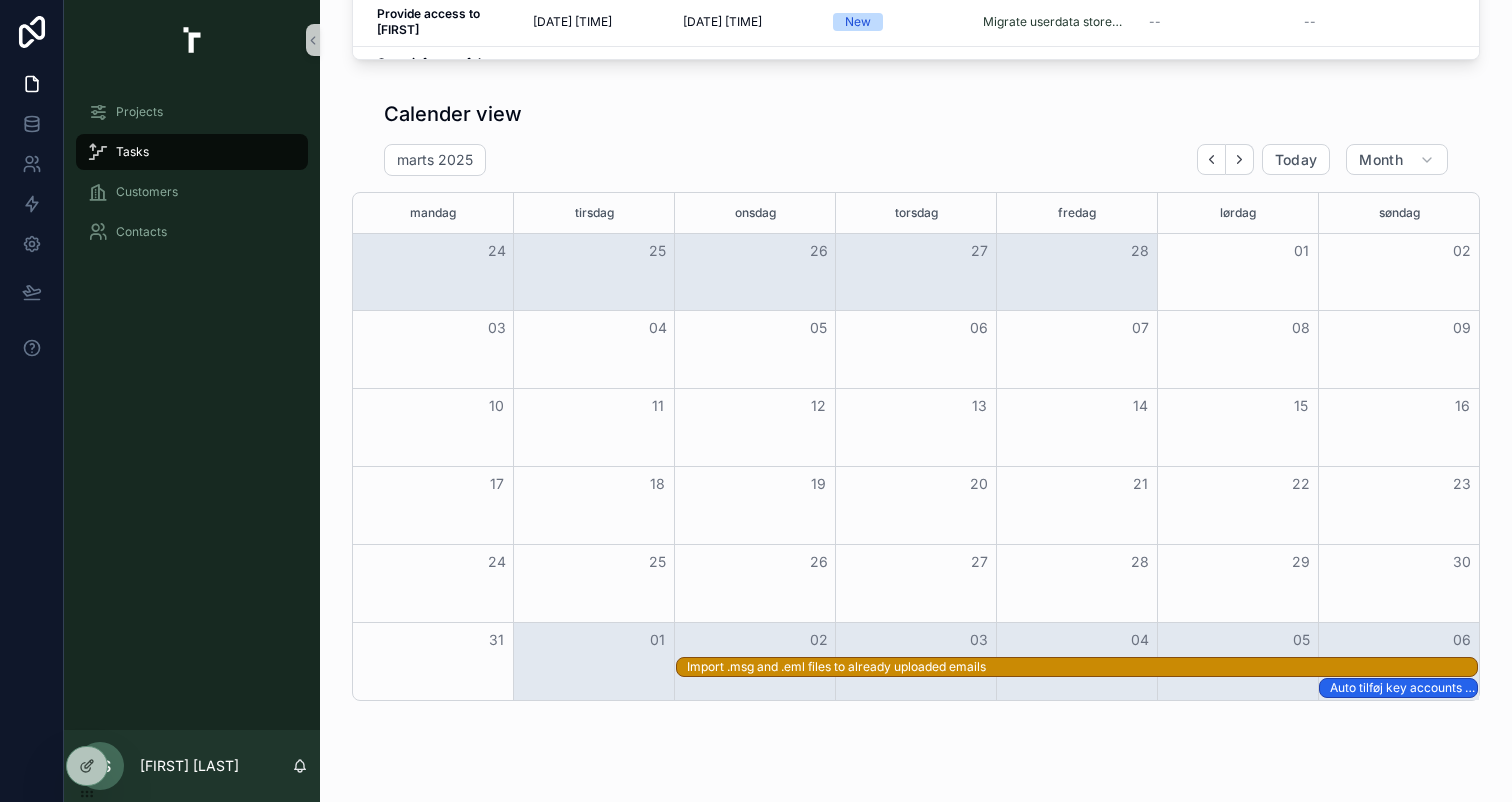 click on "Import .msg and .eml files to already uploaded emails" at bounding box center [1082, 667] 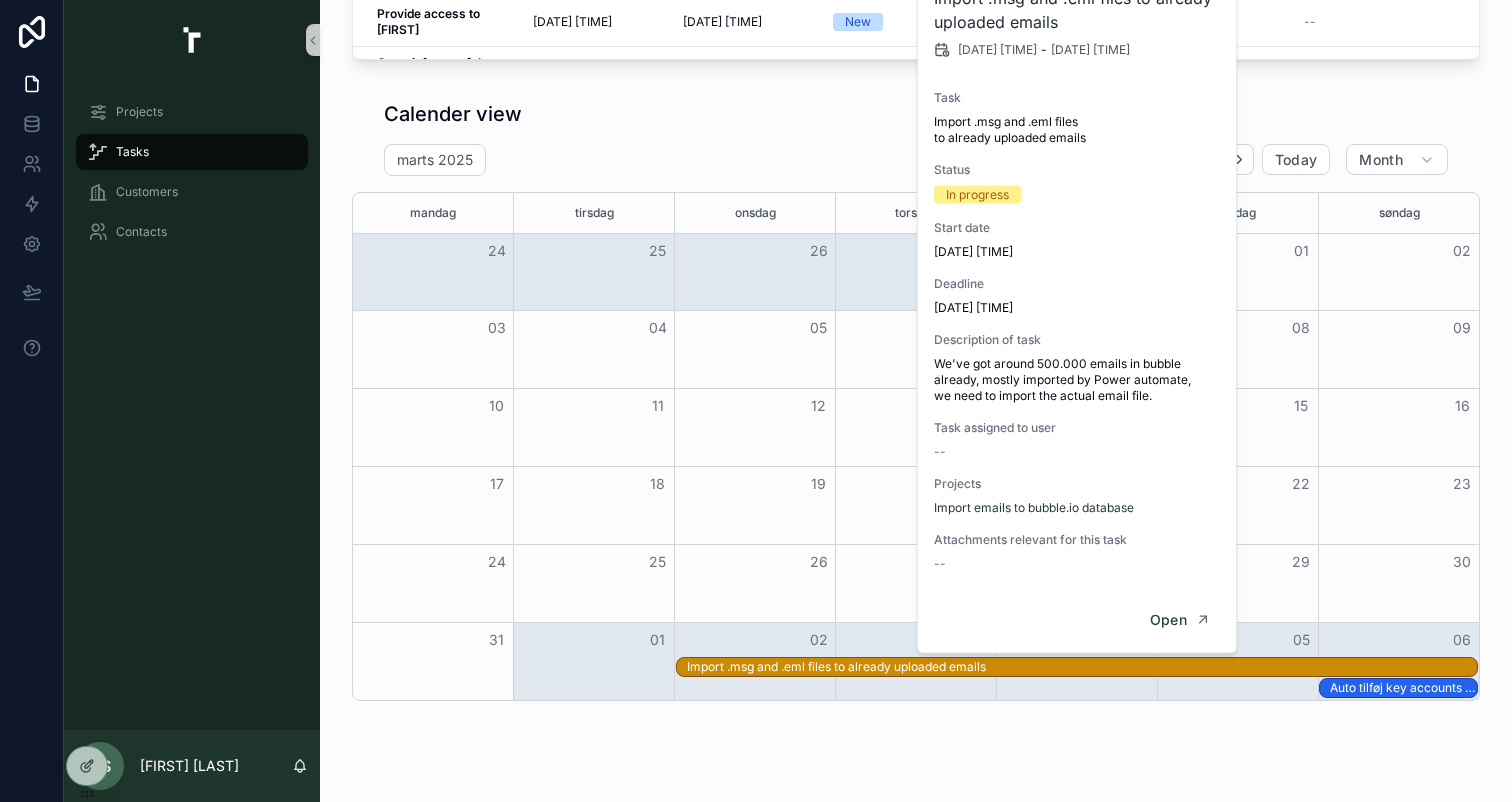 click on "Tasks overview View, add, manage and complete tasks Add task List view Task assigned to user Status Projects Contacts Customer Task Start date Deadline Status Projects Milestones Task assigned to 04 2025 18 Gennemgå og opret nye opgaver udfra js Email vedr. ISO Gennemgå og opret nye opgaver udfra js Email vedr. ISO -- 8.4.2025 10.00 8.4.2025 10.00 Overdue ISO certificering annoncering -- -- Manage task Crosscheck companies and add missing Crosscheck companies and add missing 8.4.2025 18.30 8.4.2025 18.30 9.4.2025 05.00 9.4.2025 05.00 Done Ændringer til Ensure outlook arkiveringsplatform -- -- Manage task Få fat i Mads fra RevisorgruppenDania og fjerne hans gentagende møde/malware Få fat i Mads fra RevisorgruppenDania og fjerne hans gentagende møde/malware 9.4.2025 12.15 9.4.2025 12.15 10.4.2025 12.20 10.4.2025 12.20 Done Fjern spam møde -- -- Manage task Create and send flowchart of current system Create and send flowchart of current system -- 10.4.2025 13.00 10.4.2025 13.00 New -- -- Manage task New" at bounding box center (916, 39) 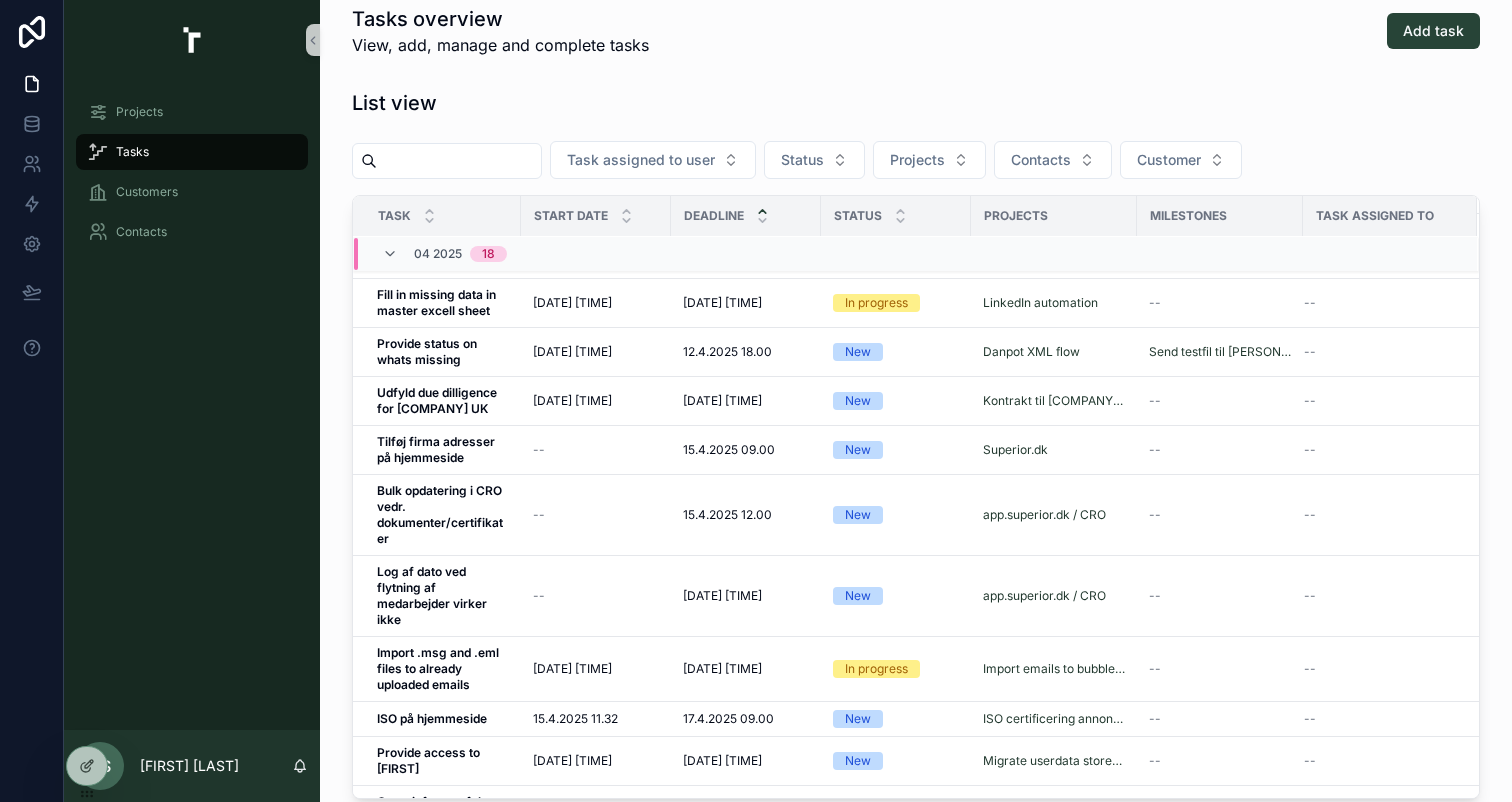 scroll, scrollTop: 0, scrollLeft: 0, axis: both 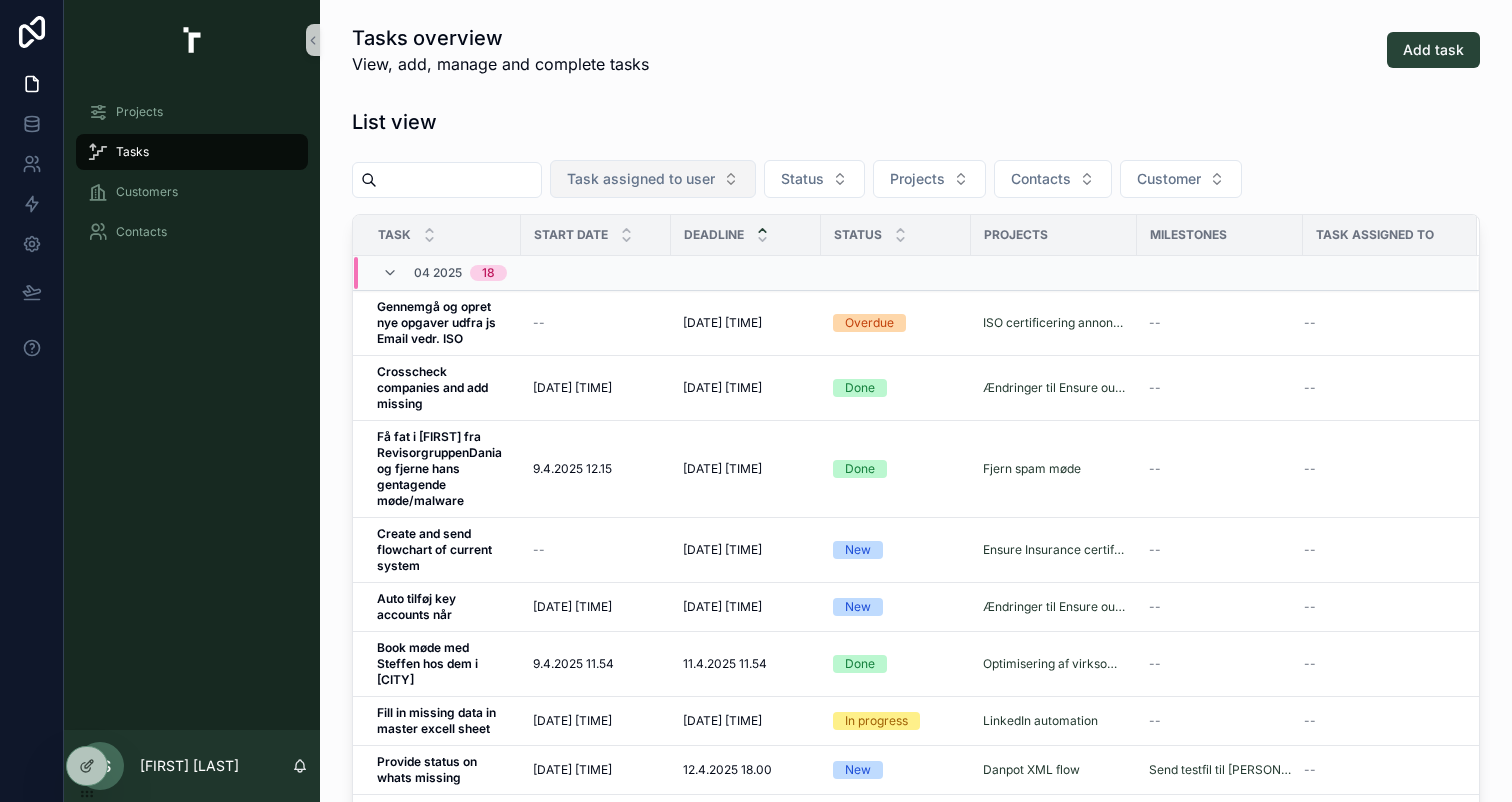click on "Task assigned to user" at bounding box center (641, 179) 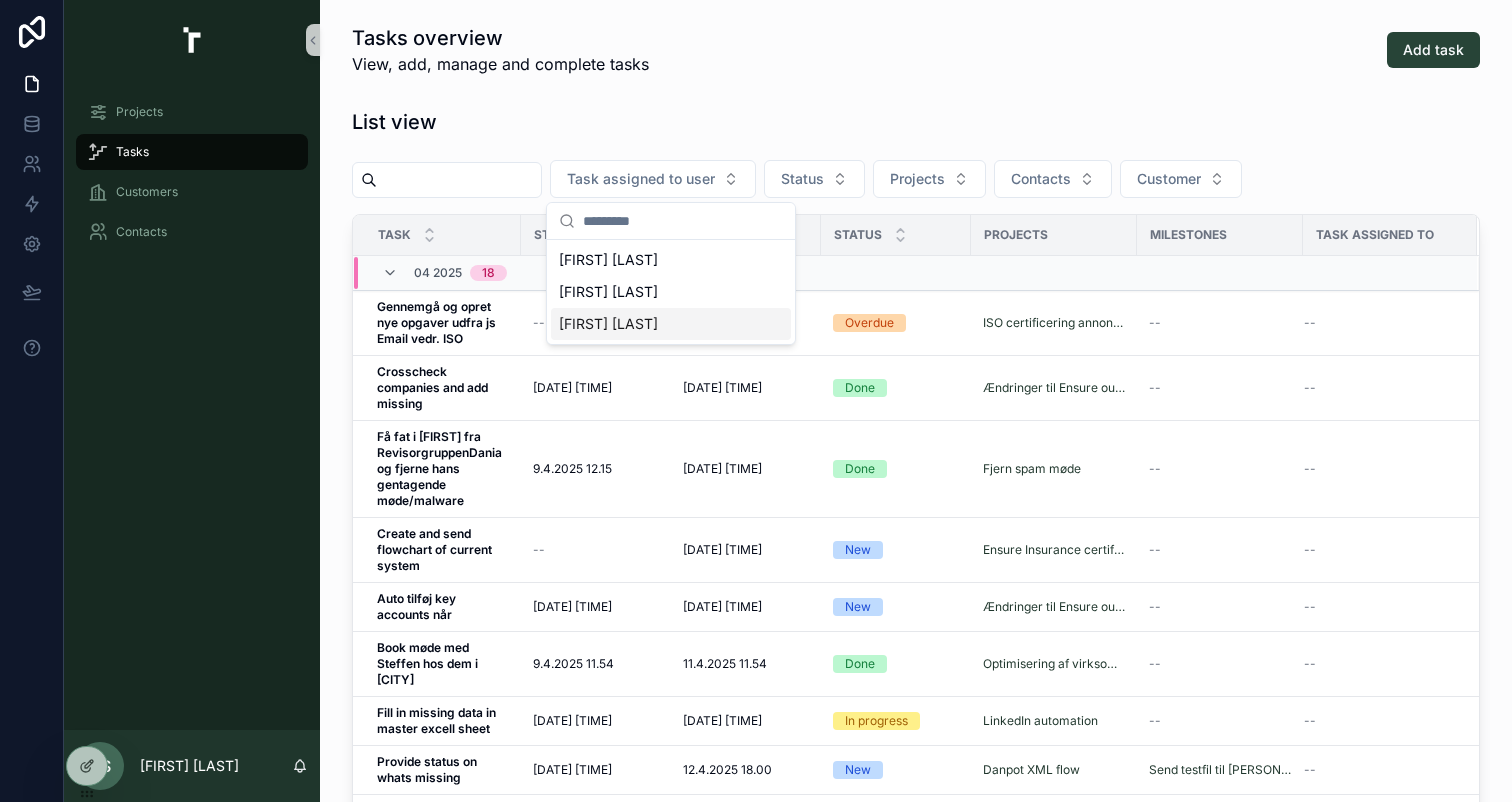 click on "[FIRST] [LAST]" at bounding box center [671, 324] 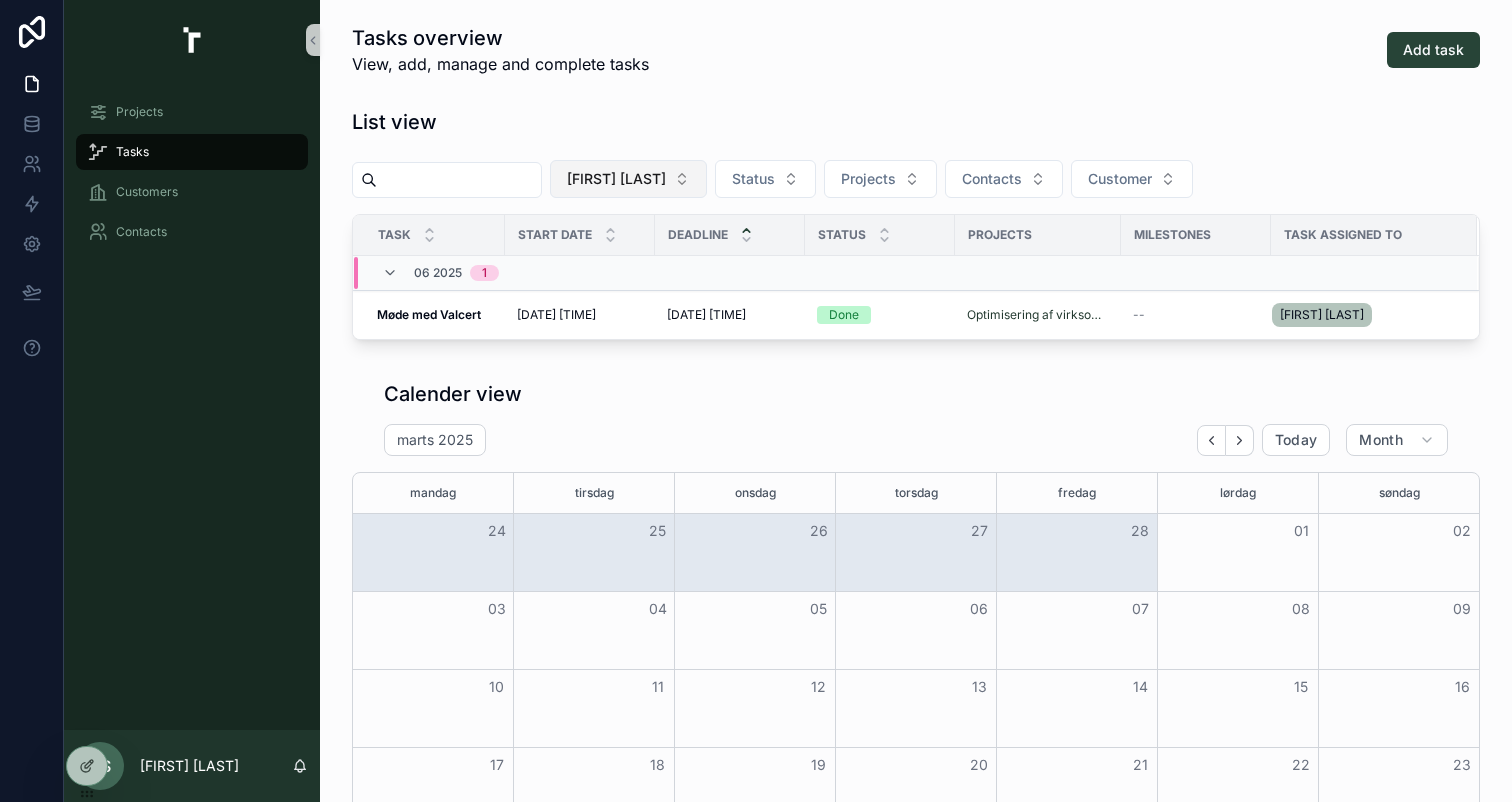 click on "[FIRST] [LAST]" at bounding box center [616, 179] 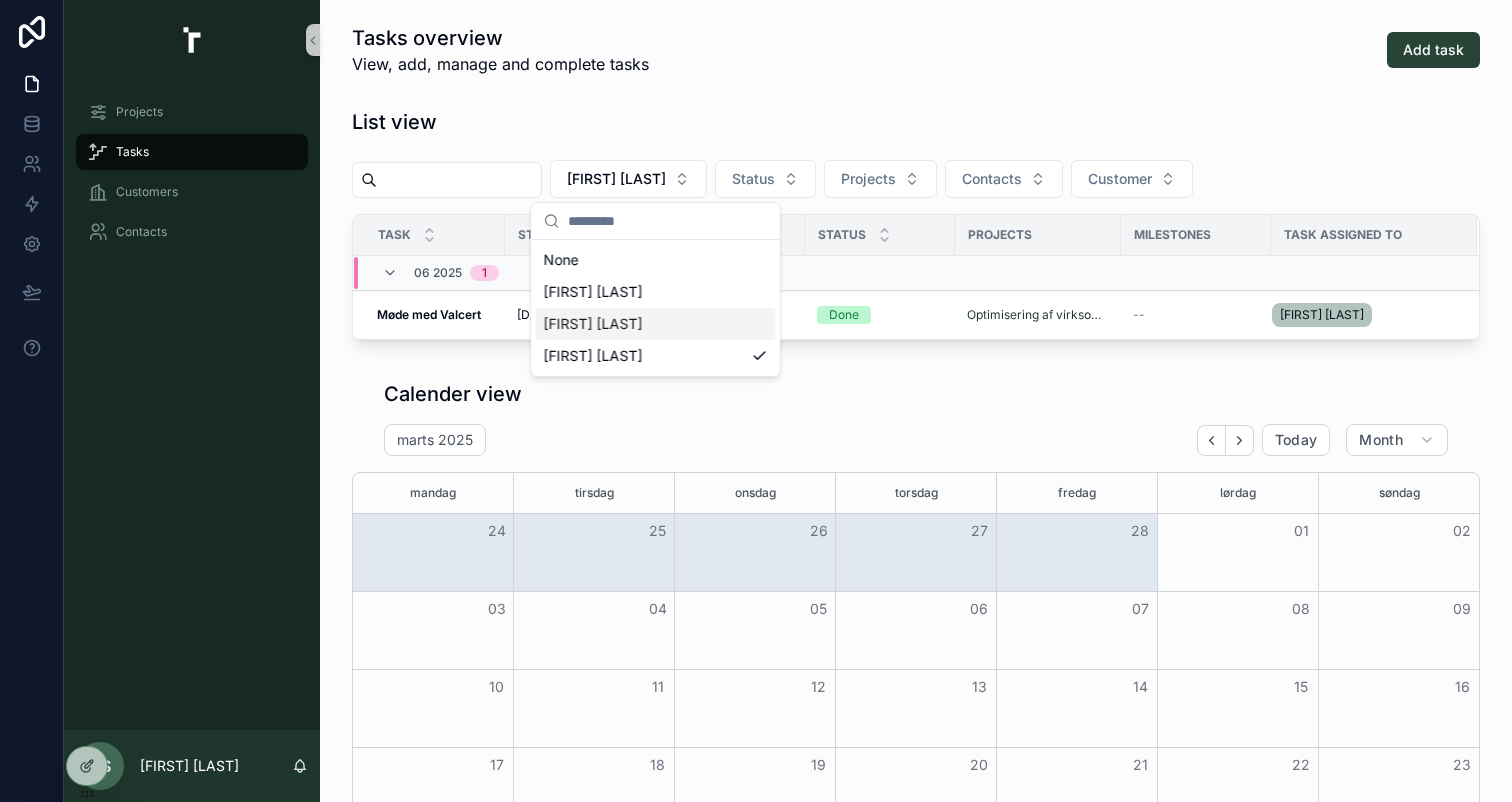 click on "[FIRST] [LAST]" at bounding box center (656, 324) 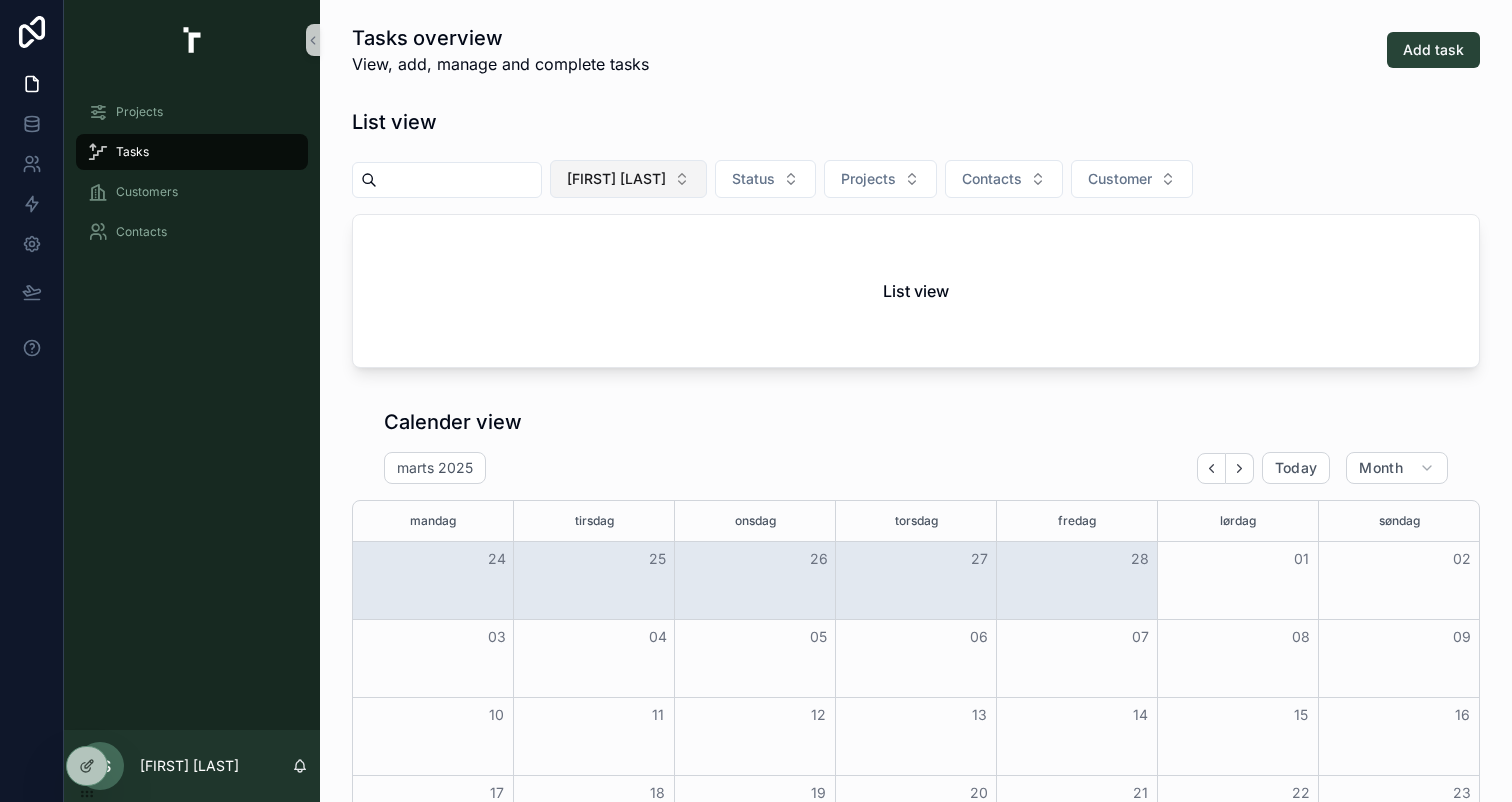 click on "[FIRST] [LAST]" at bounding box center [628, 179] 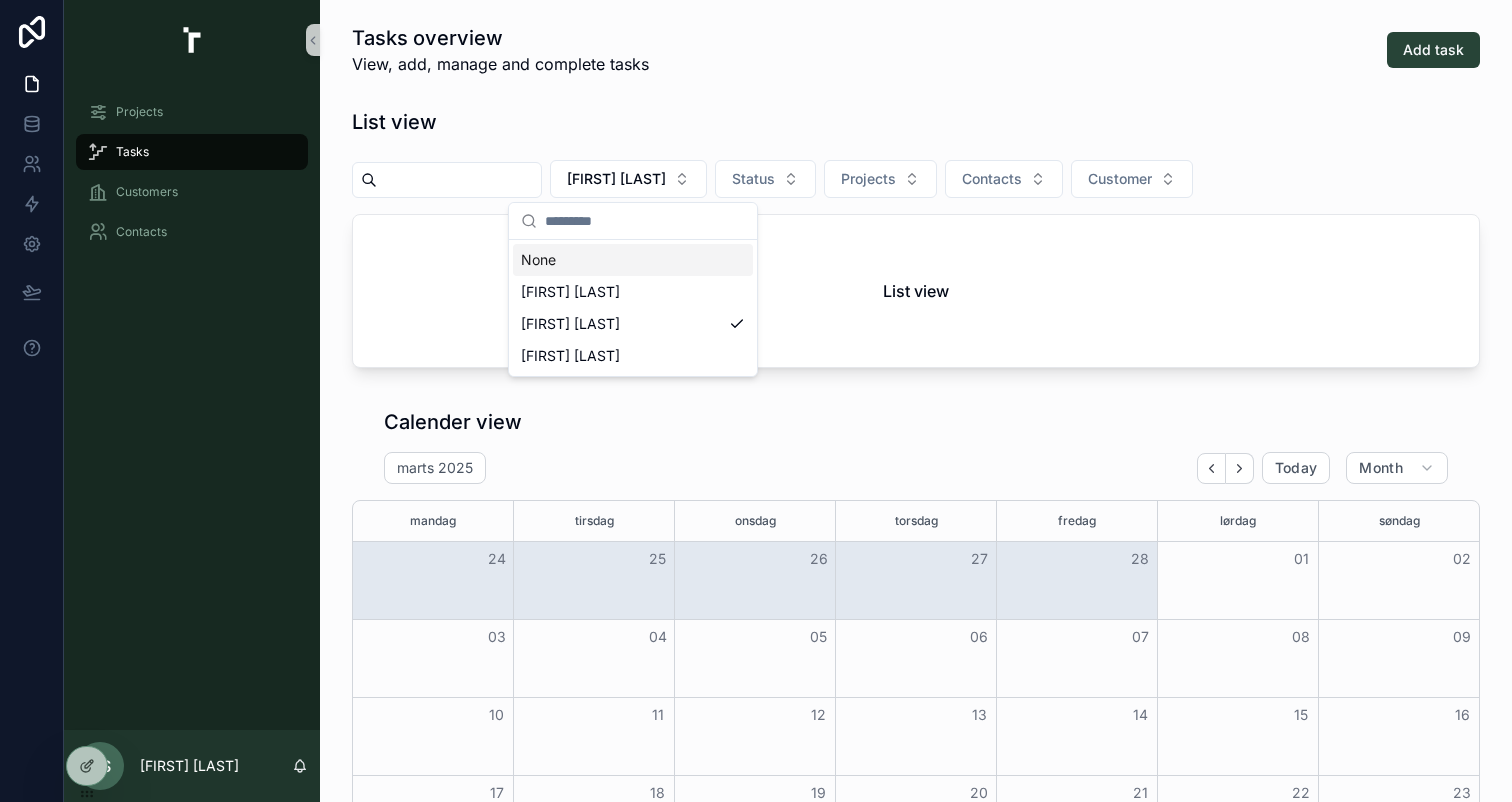 click on "None" at bounding box center [633, 260] 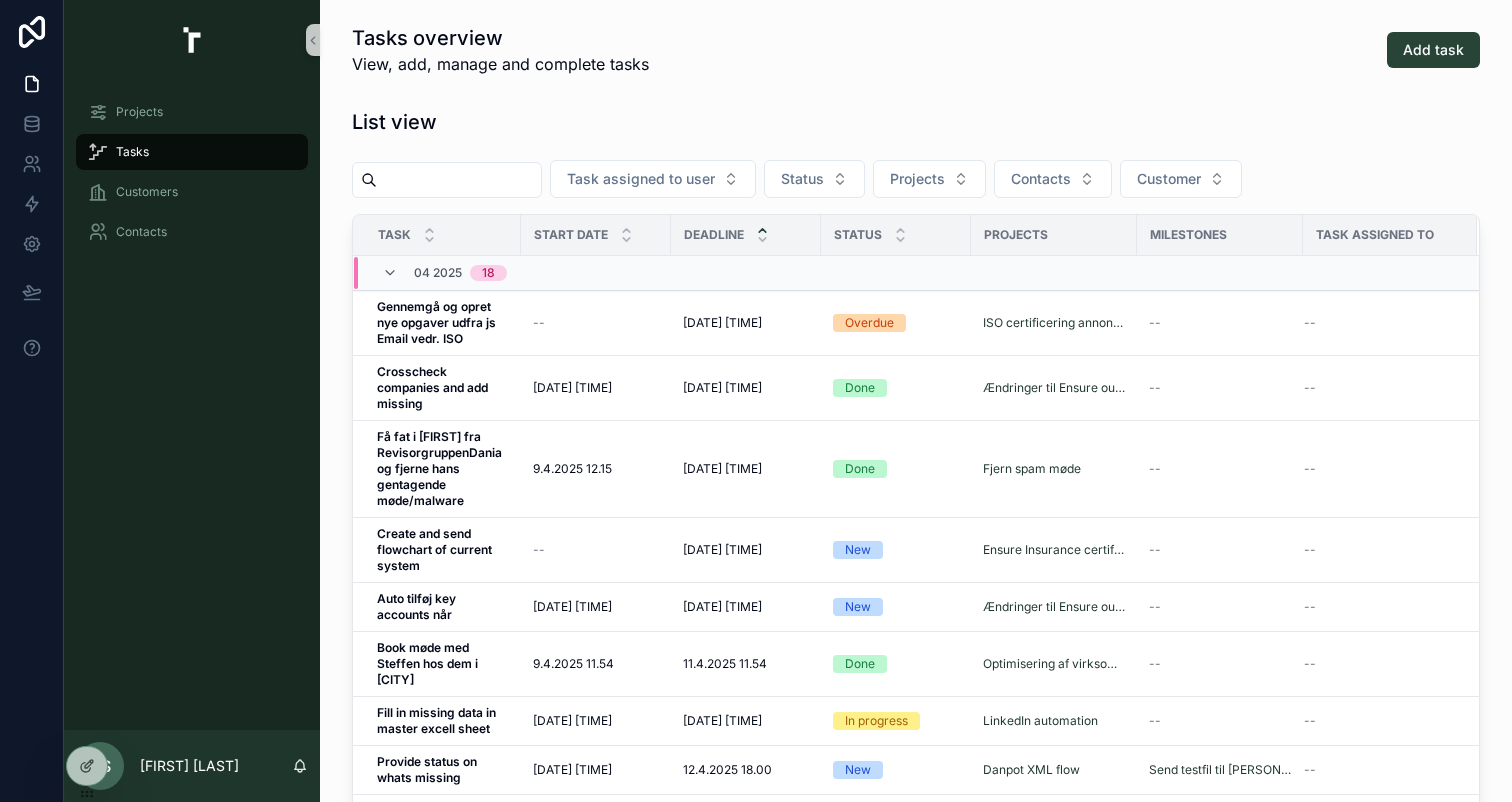 click on "List view" at bounding box center [916, 122] 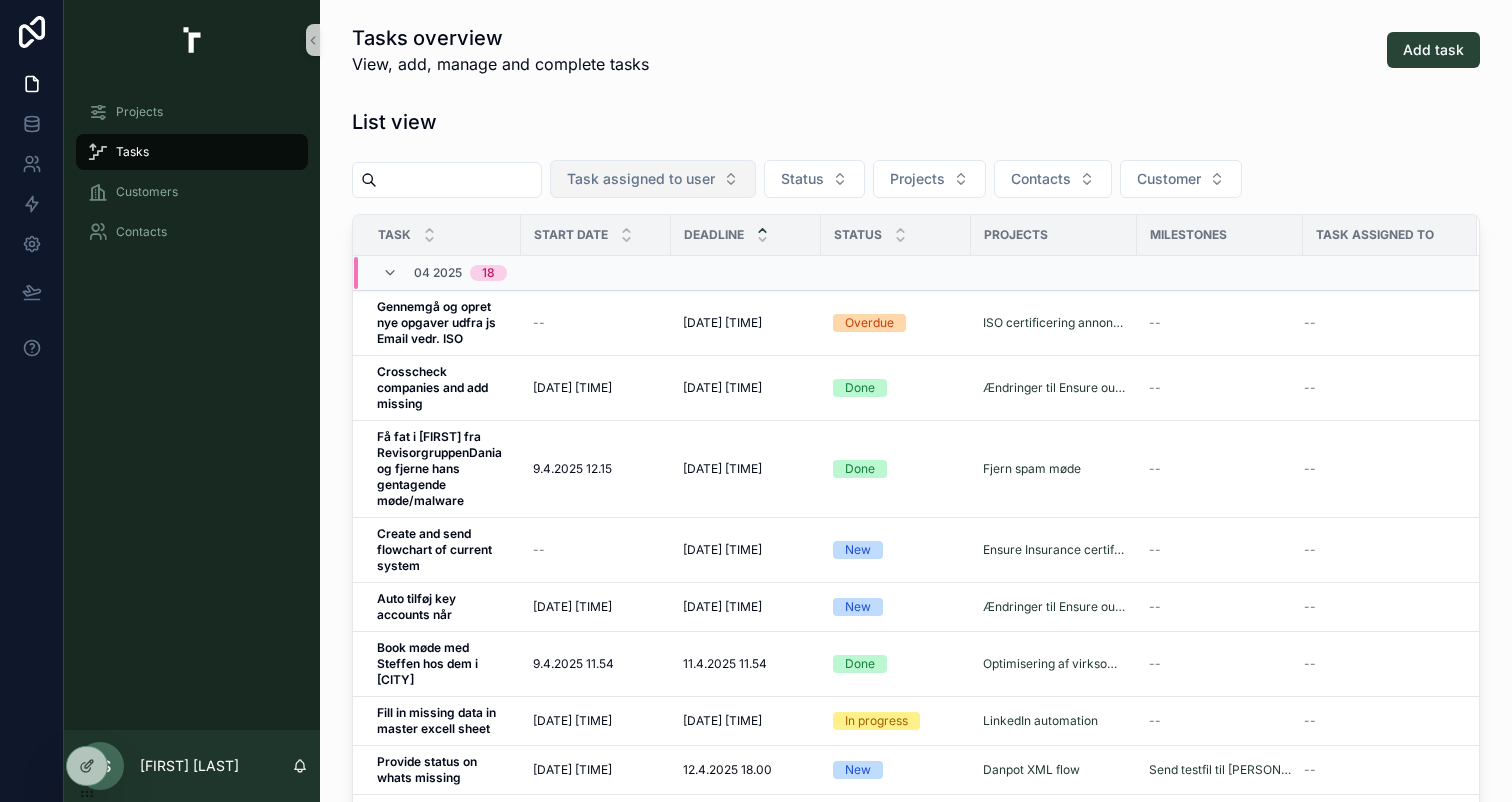 click on "Task assigned to user" at bounding box center [641, 179] 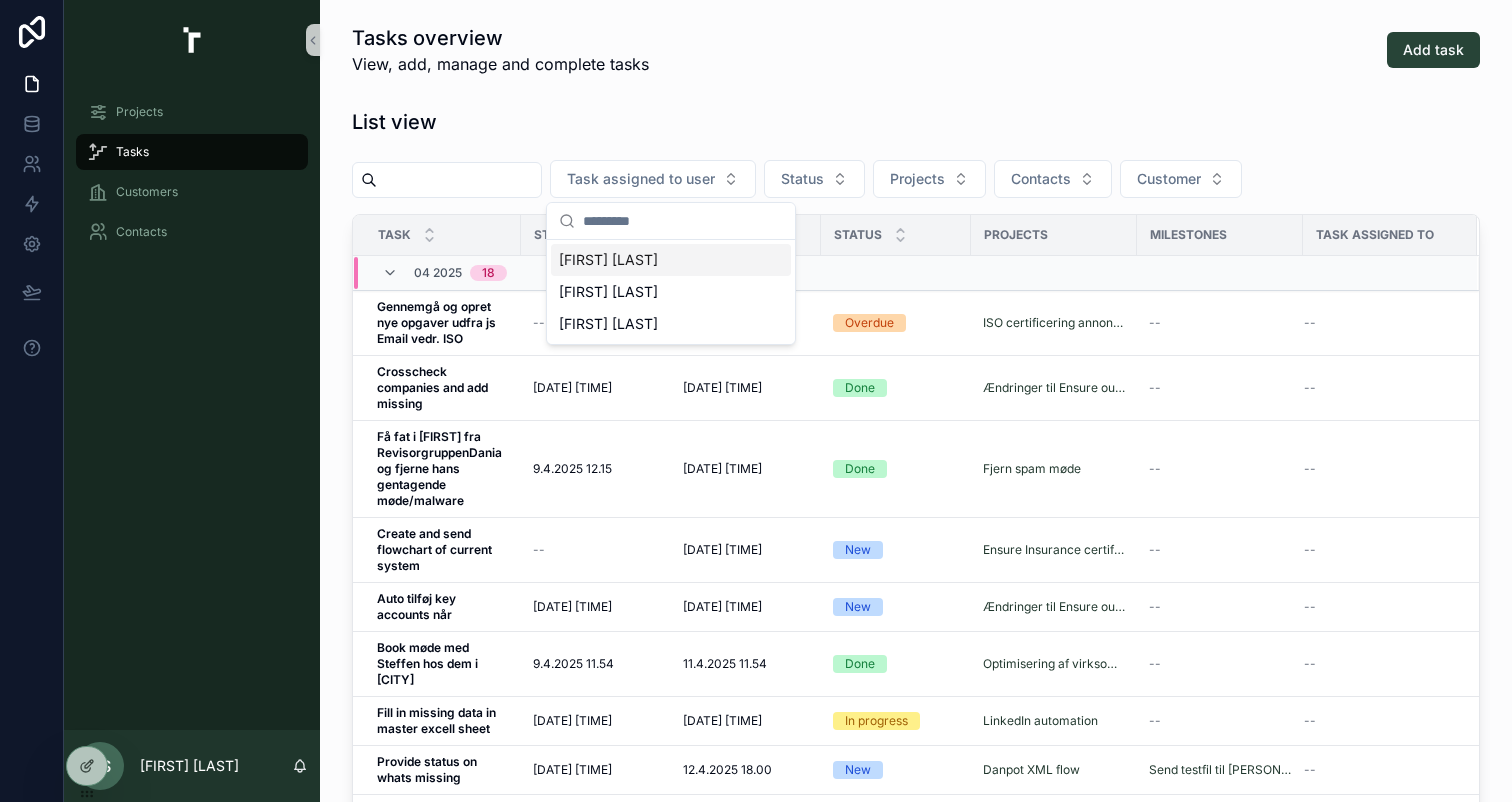 click on "Tasks overview View, add, manage and complete tasks Add task" at bounding box center (916, 50) 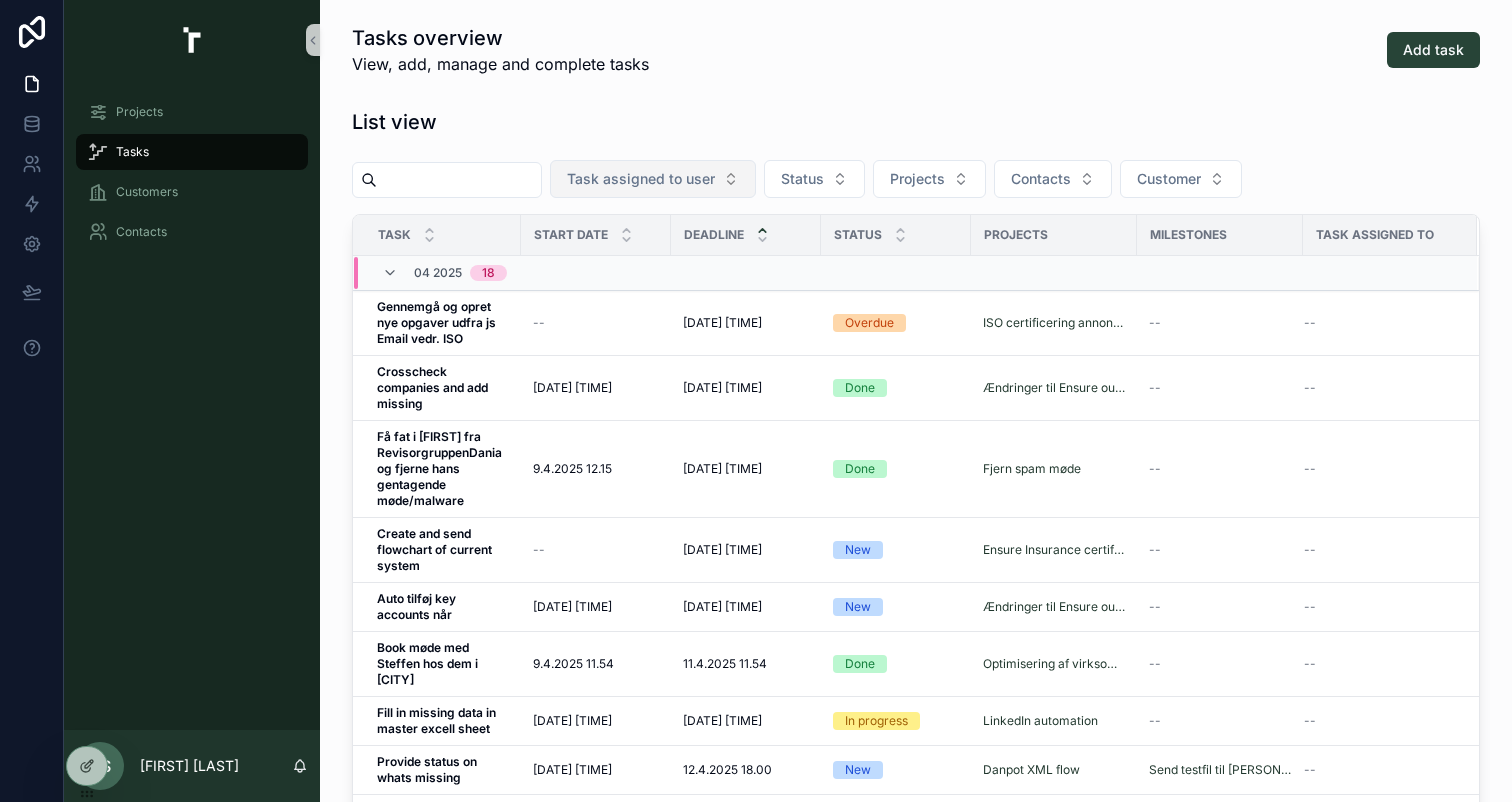click on "Task assigned to user" at bounding box center [641, 179] 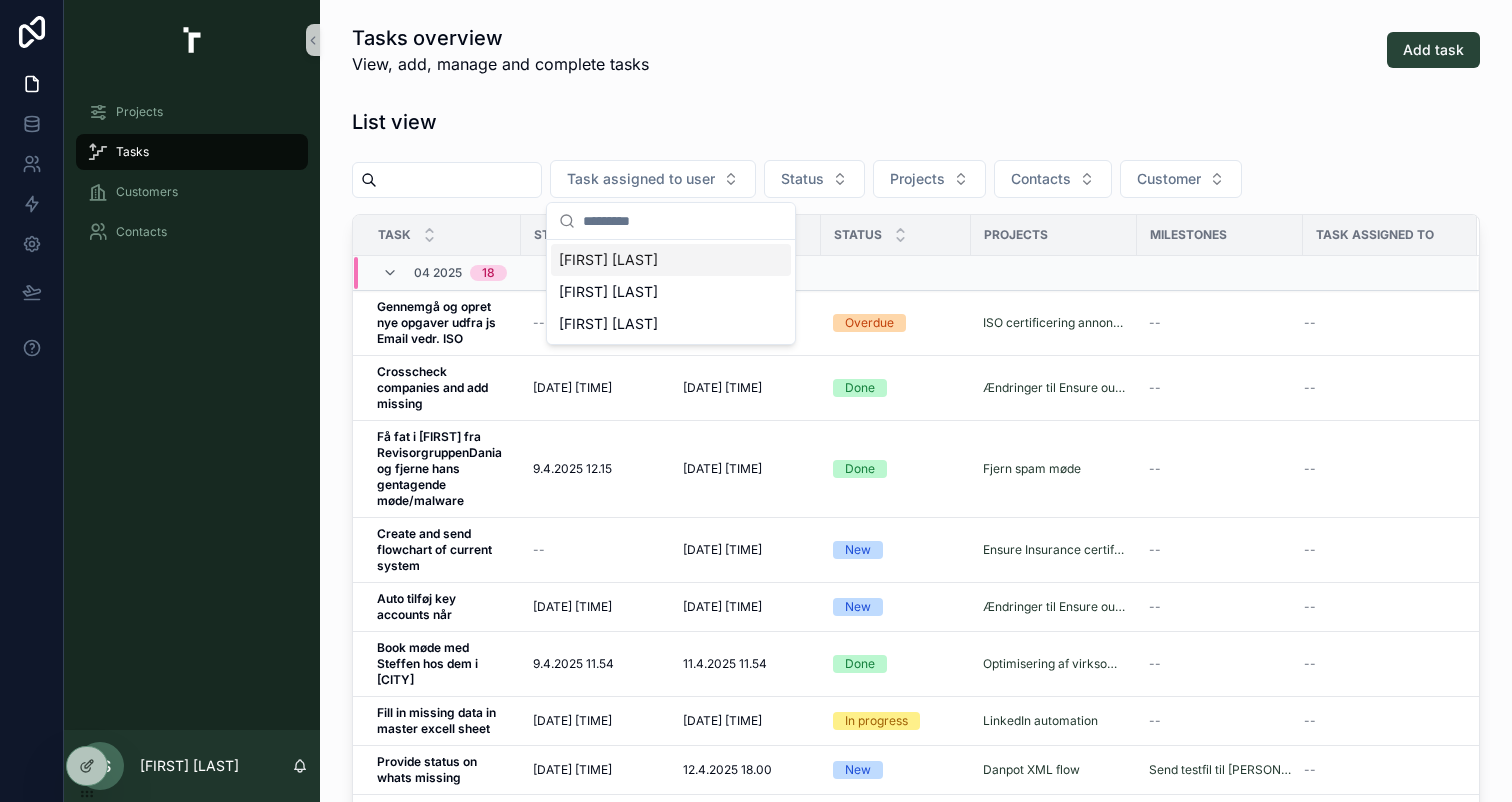 click on "List view Task assigned to user Status Projects Contacts Customer Task Start date Deadline Status Projects Milestones Task assigned to 04 2025 18 Gennemgå og opret nye opgaver udfra js Email vedr. ISO Gennemgå og opret nye opgaver udfra js Email vedr. ISO -- 8.4.2025 10.00 8.4.2025 10.00 Overdue ISO certificering annoncering -- -- Manage task Crosscheck companies and add missing Crosscheck companies and add missing 8.4.2025 18.30 8.4.2025 18.30 9.4.2025 05.00 9.4.2025 05.00 Done Ændringer til Ensure outlook arkiveringsplatform -- -- Manage task Få fat i [PERSON] fra RevisorgruppenDania og fjerne hans gentagende møde/malware Få fat i [PERSON] fra RevisorgruppenDania og fjerne hans gentagende møde/malware 9.4.2025 12.15 9.4.2025 12.15 10.4.2025 12.20 10.4.2025 12.20 Done Fjern spam møde -- -- Manage task Create and send flowchart of current system Create and send flowchart of current system -- 10.4.2025 13.00 10.4.2025 13.00 New Ensure Insurance certificate platform -- -- Manage task 6.4.2025 14.00 New -- -- --" at bounding box center [916, 463] 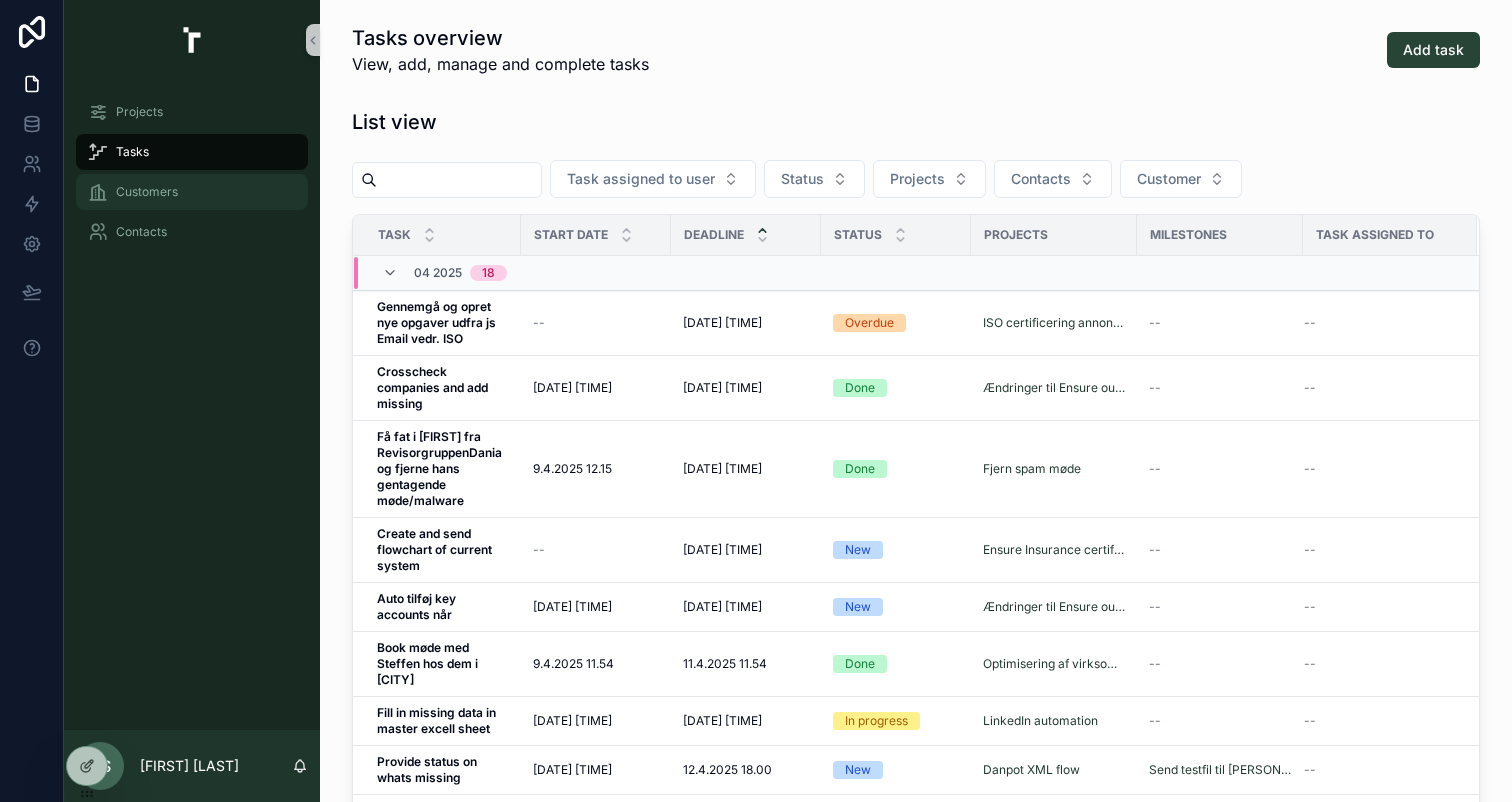 click on "Customers" at bounding box center [192, 192] 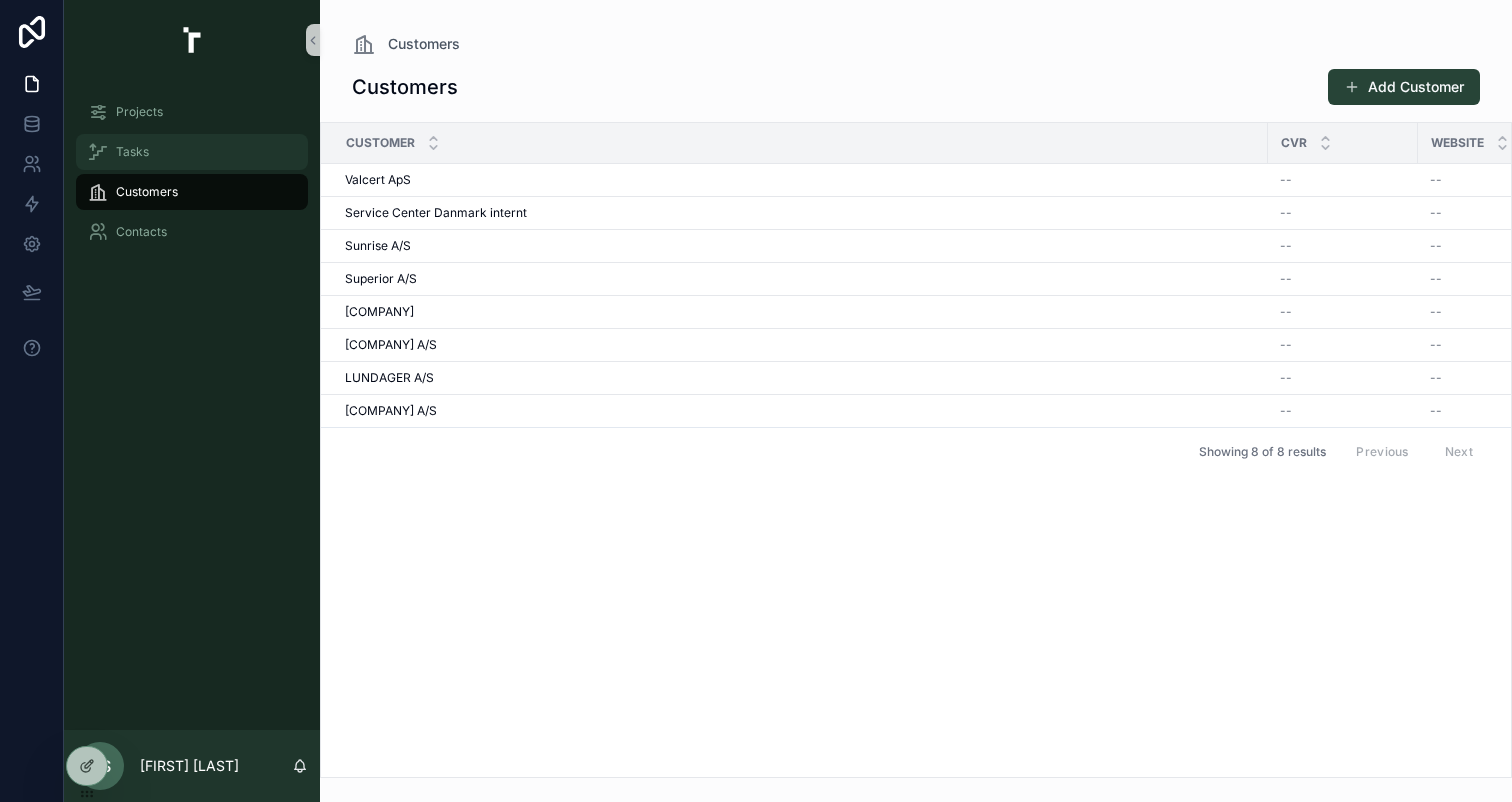 drag, startPoint x: 162, startPoint y: 150, endPoint x: 162, endPoint y: 167, distance: 17 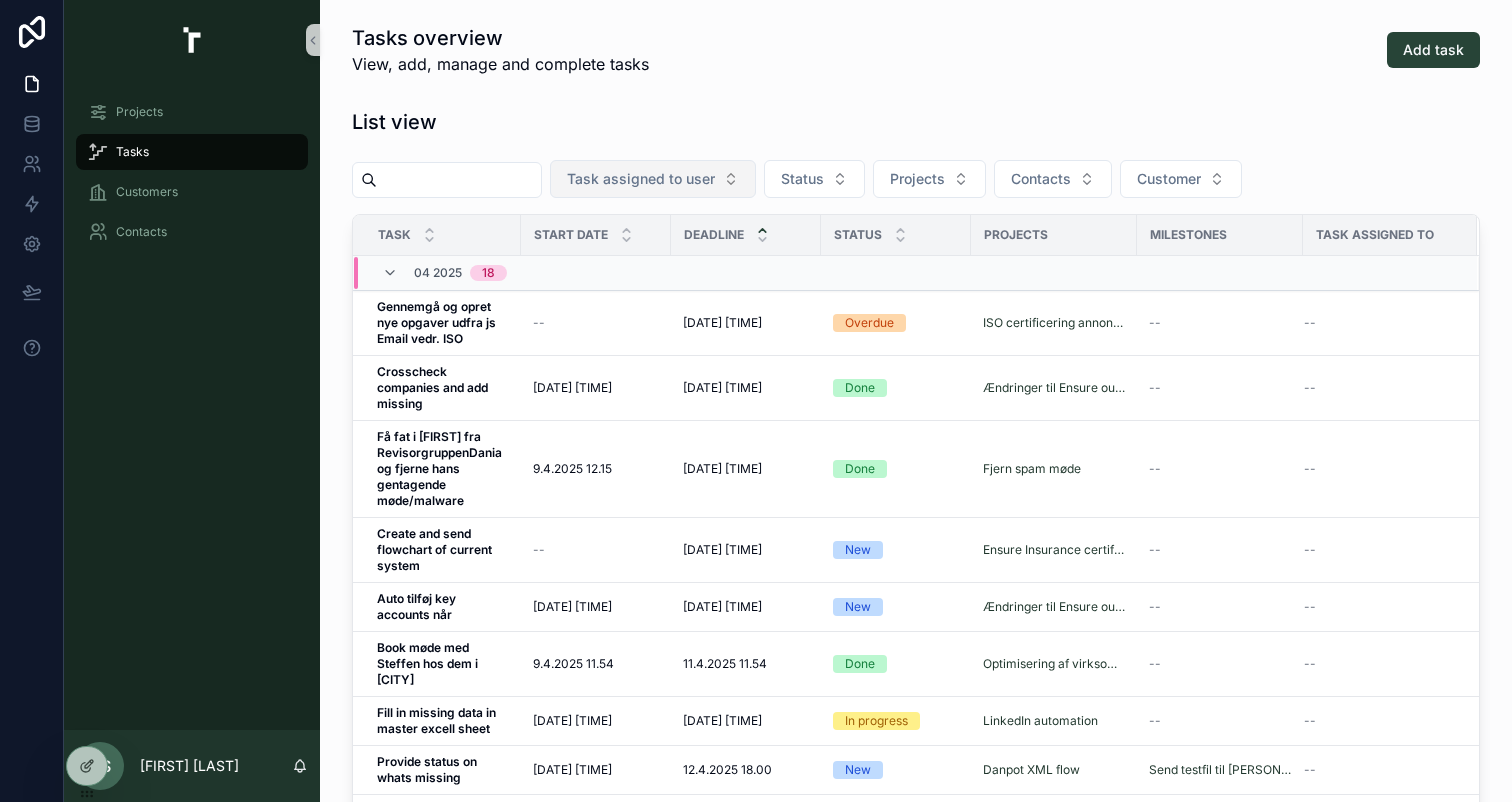 click on "Task assigned to user" at bounding box center (641, 179) 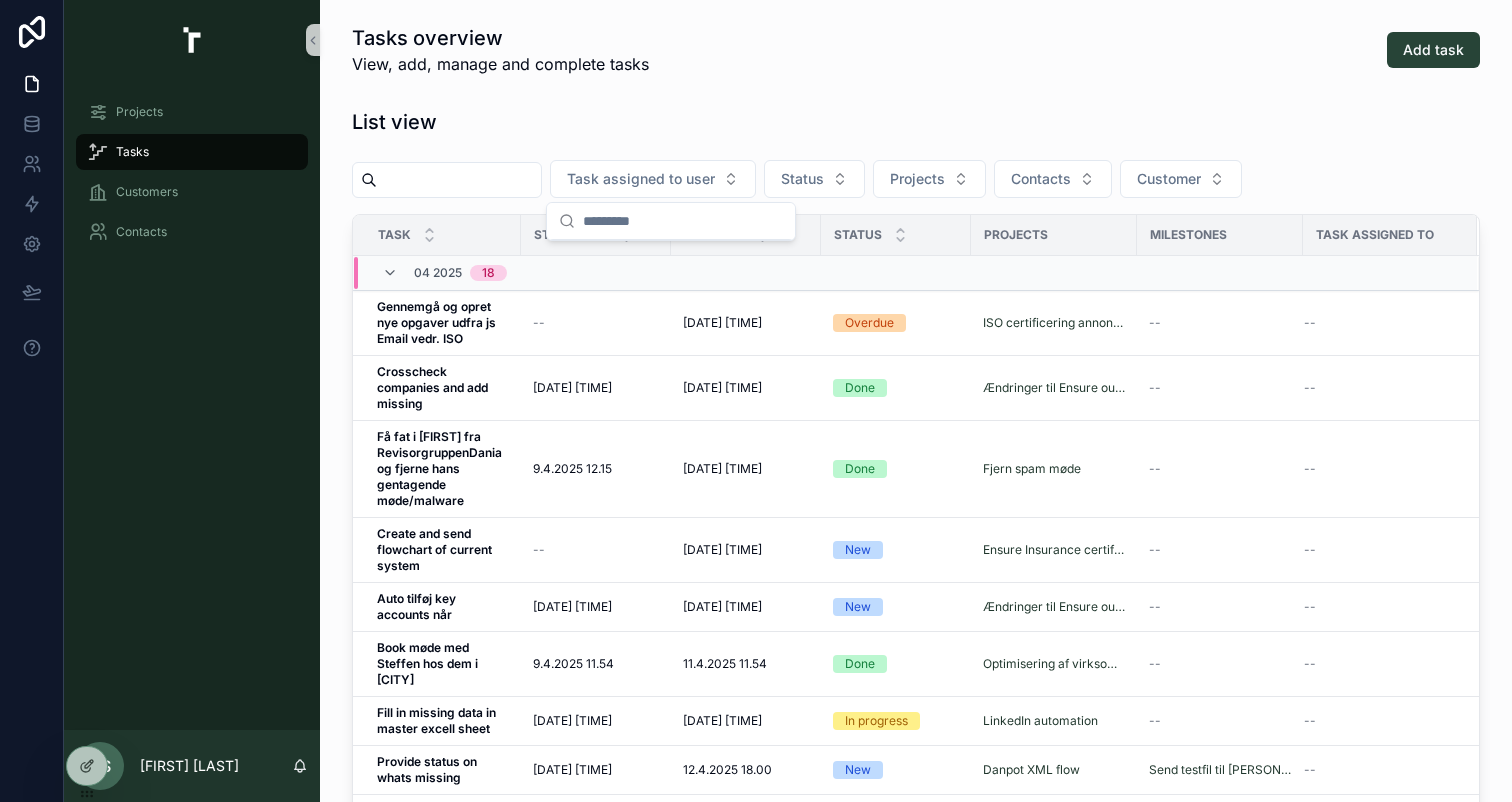 click on "List view" at bounding box center (916, 122) 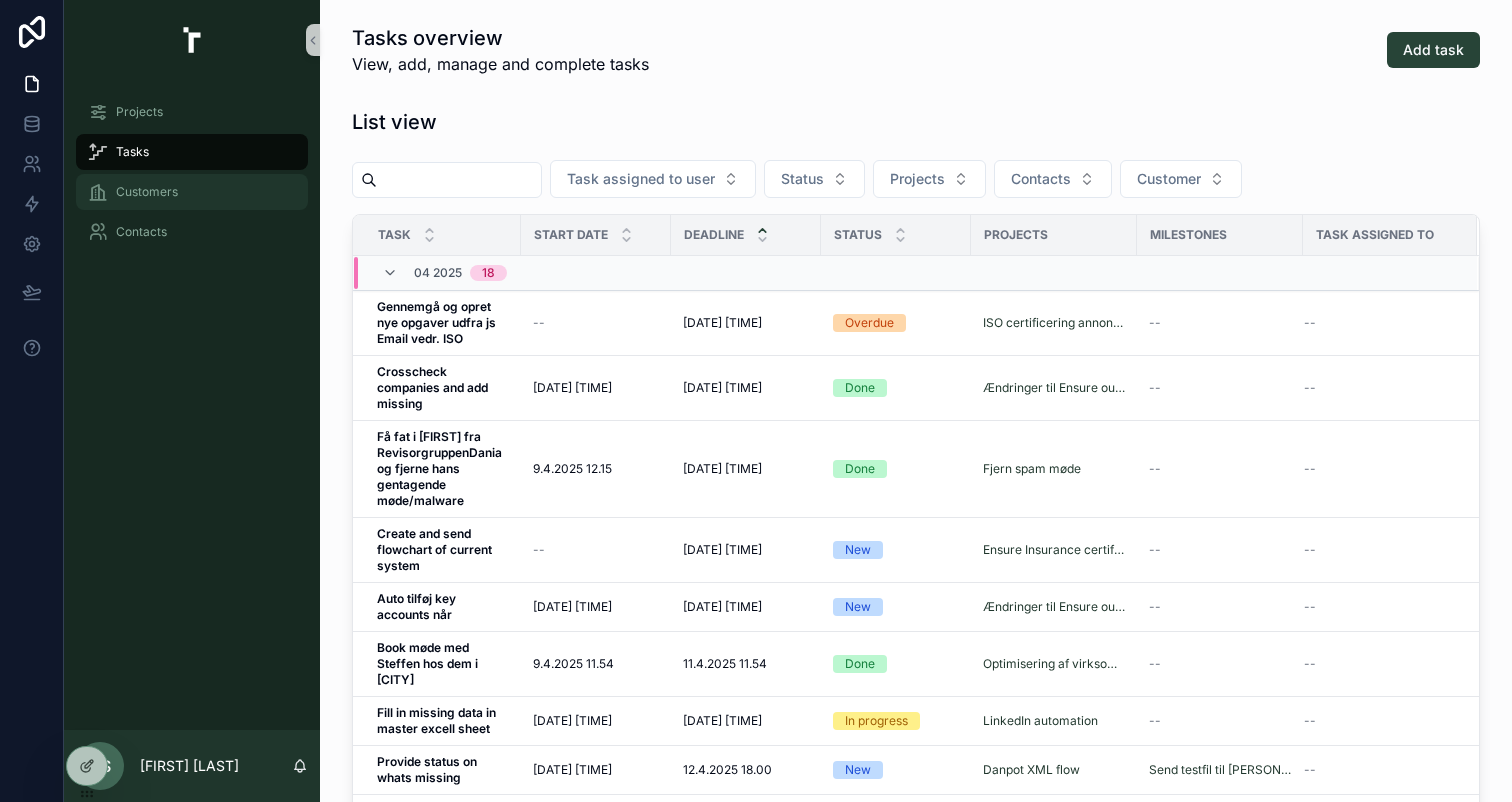 click on "Customers" at bounding box center [192, 192] 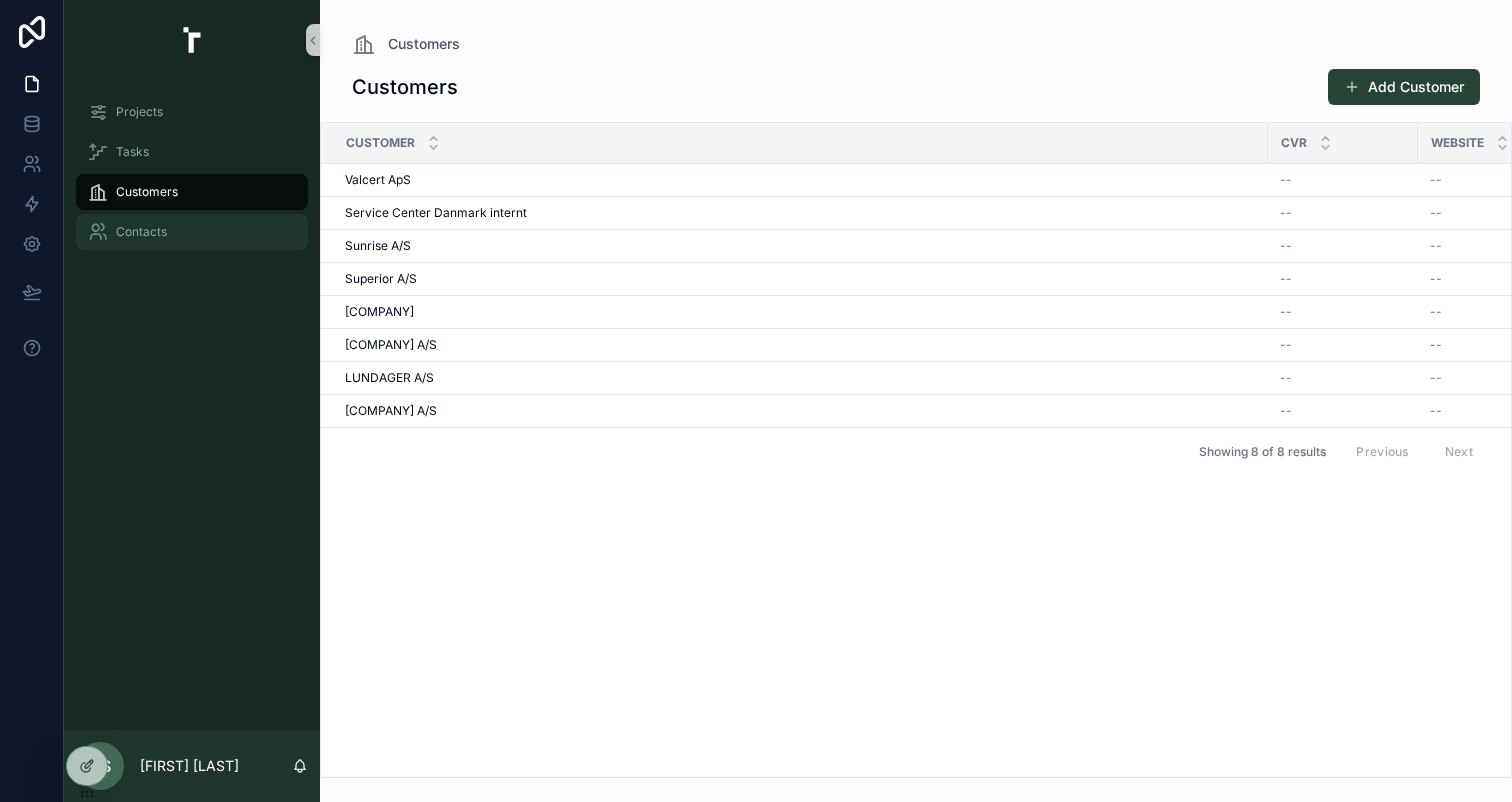 click on "Contacts" at bounding box center (192, 232) 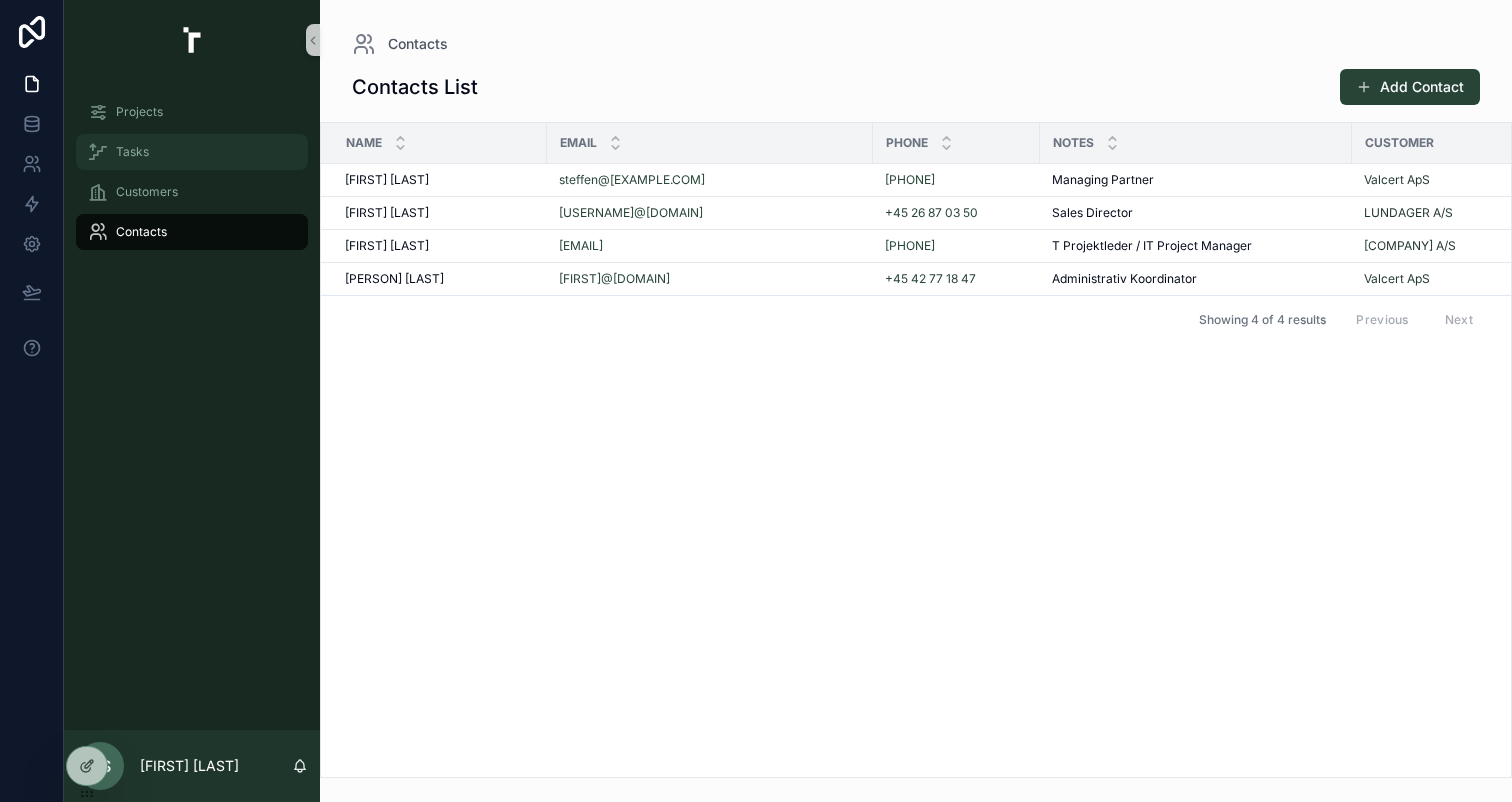 click on "Tasks" at bounding box center [192, 152] 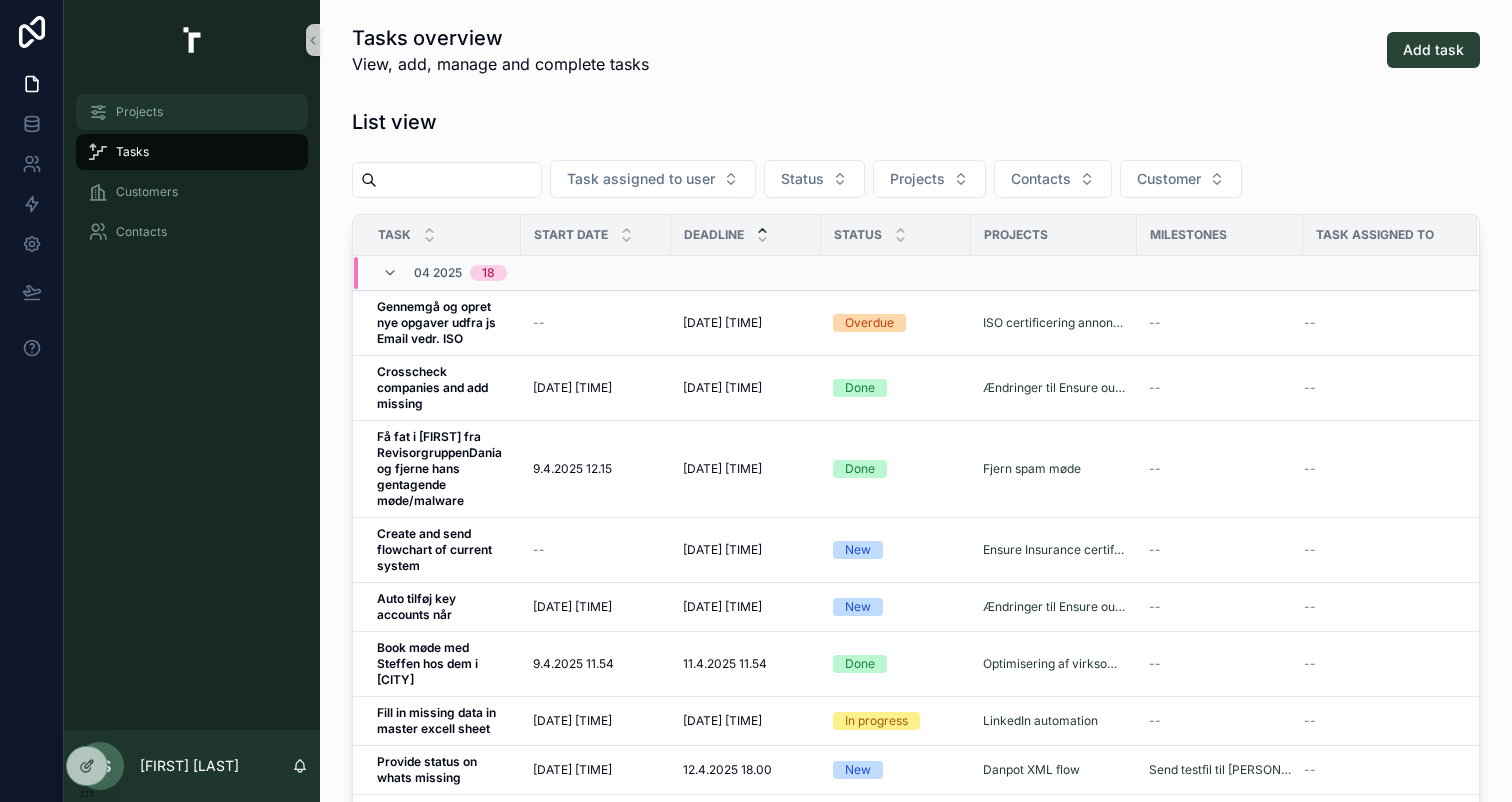 click on "Projects" at bounding box center (192, 112) 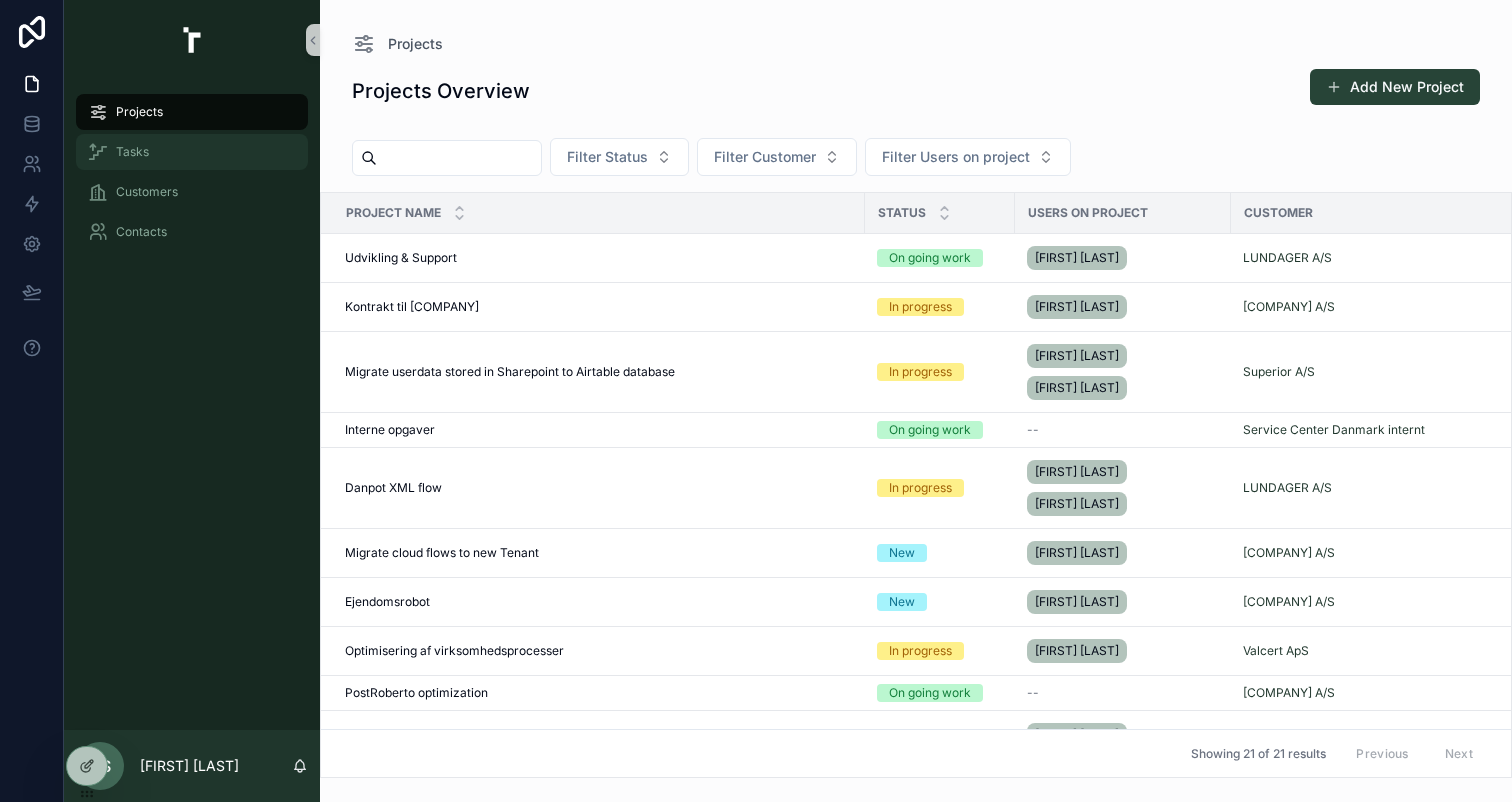 click on "Tasks" at bounding box center (192, 152) 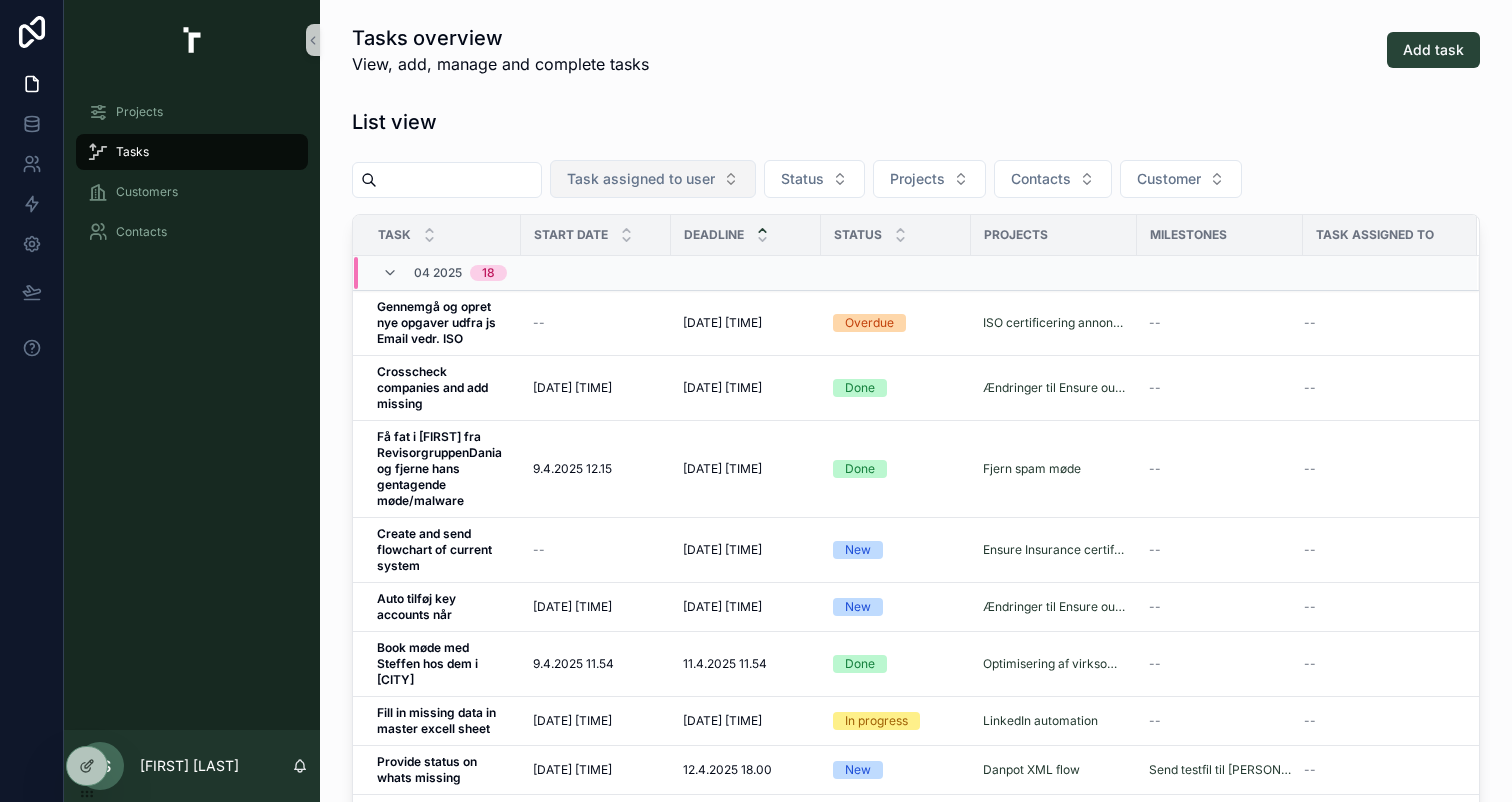 click on "Task assigned to user" at bounding box center (641, 179) 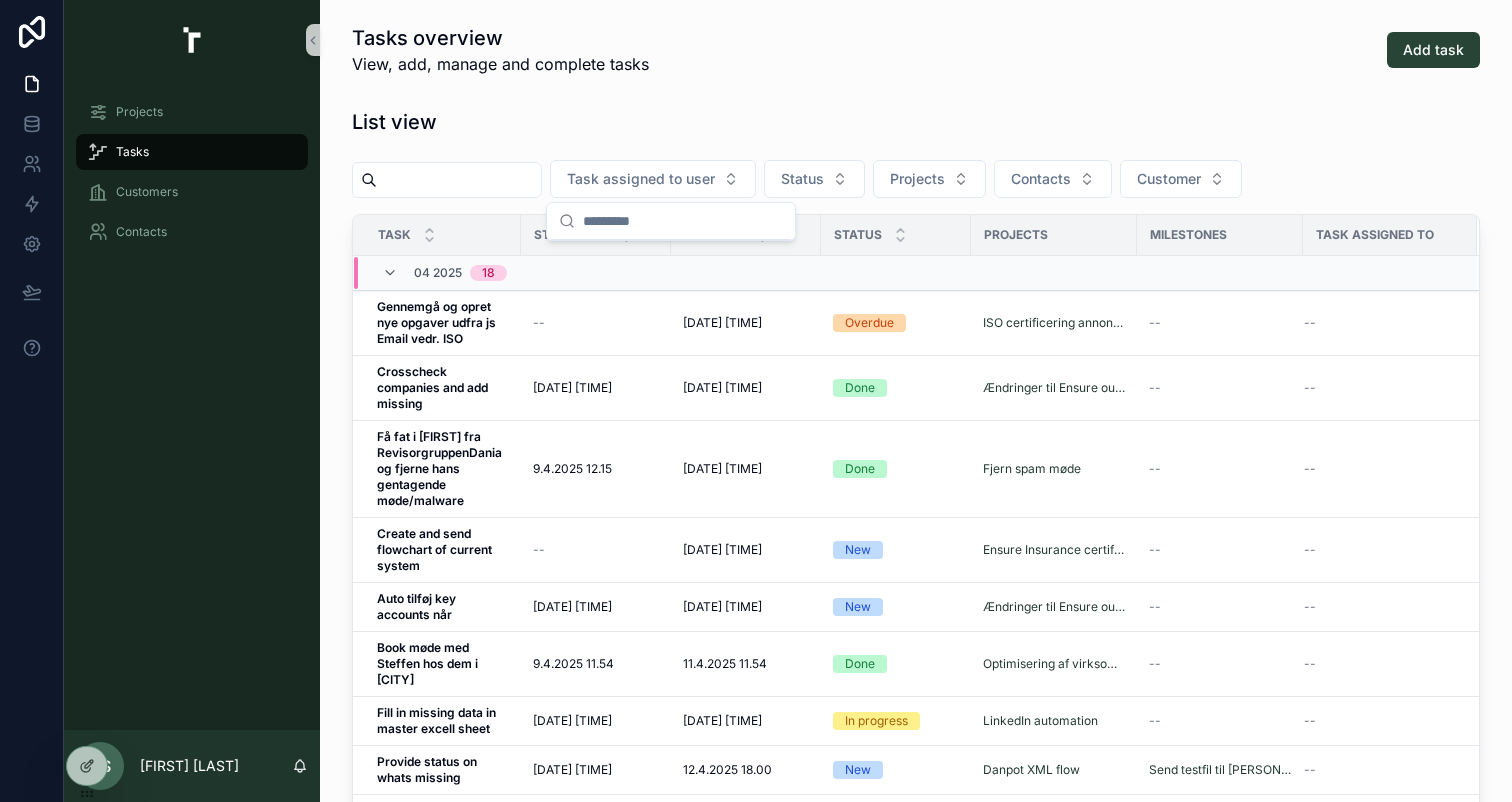 click on "Tasks overview View, add, manage and complete tasks Add task List view Task assigned to user Status Projects Contacts Customer Task Start date Deadline Status Projects Milestones Task assigned to 04 2025 18 Gennemgå og opret nye opgaver udfra js Email vedr. ISO Gennemgå og opret nye opgaver udfra js Email vedr. ISO -- 8.4.2025 10.00 8.4.2025 10.00 Overdue ISO certificering annoncering -- -- Manage task Crosscheck companies and add missing Crosscheck companies and add missing 8.4.2025 18.30 8.4.2025 18.30 9.4.2025 05.00 9.4.2025 05.00 Done Ændringer til Ensure outlook arkiveringsplatform -- -- Manage task Få fat i Mads fra RevisorgruppenDania og fjerne hans gentagende møde/malware Få fat i Mads fra RevisorgruppenDania og fjerne hans gentagende møde/malware 9.4.2025 12.15 9.4.2025 12.15 10.4.2025 12.20 10.4.2025 12.20 Done Fjern spam møde -- -- Manage task Create and send flowchart of current system Create and send flowchart of current system -- 10.4.2025 13.00 10.4.2025 13.00 New -- -- Manage task New" at bounding box center (916, 797) 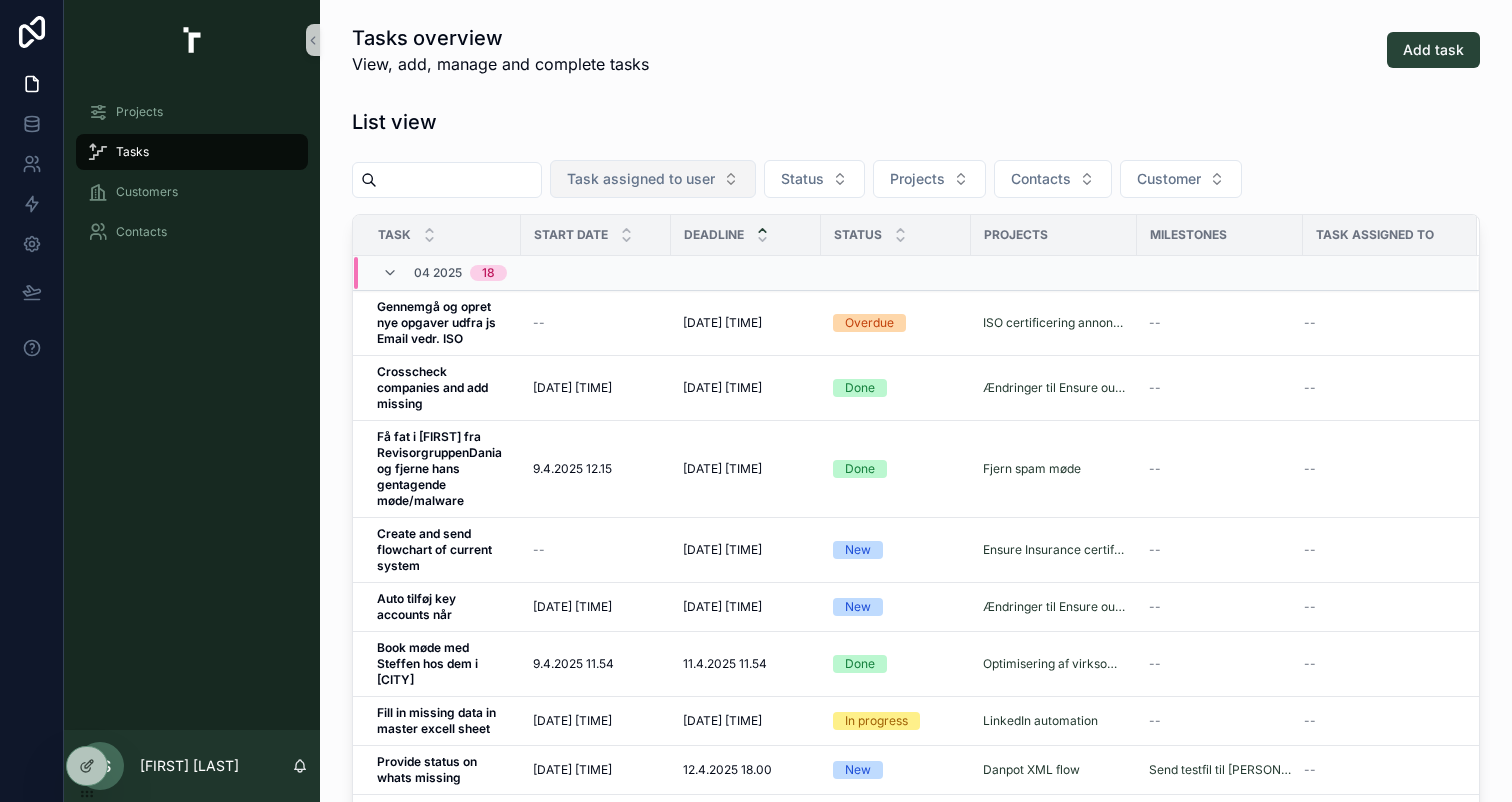 click on "Task assigned to user" at bounding box center [641, 179] 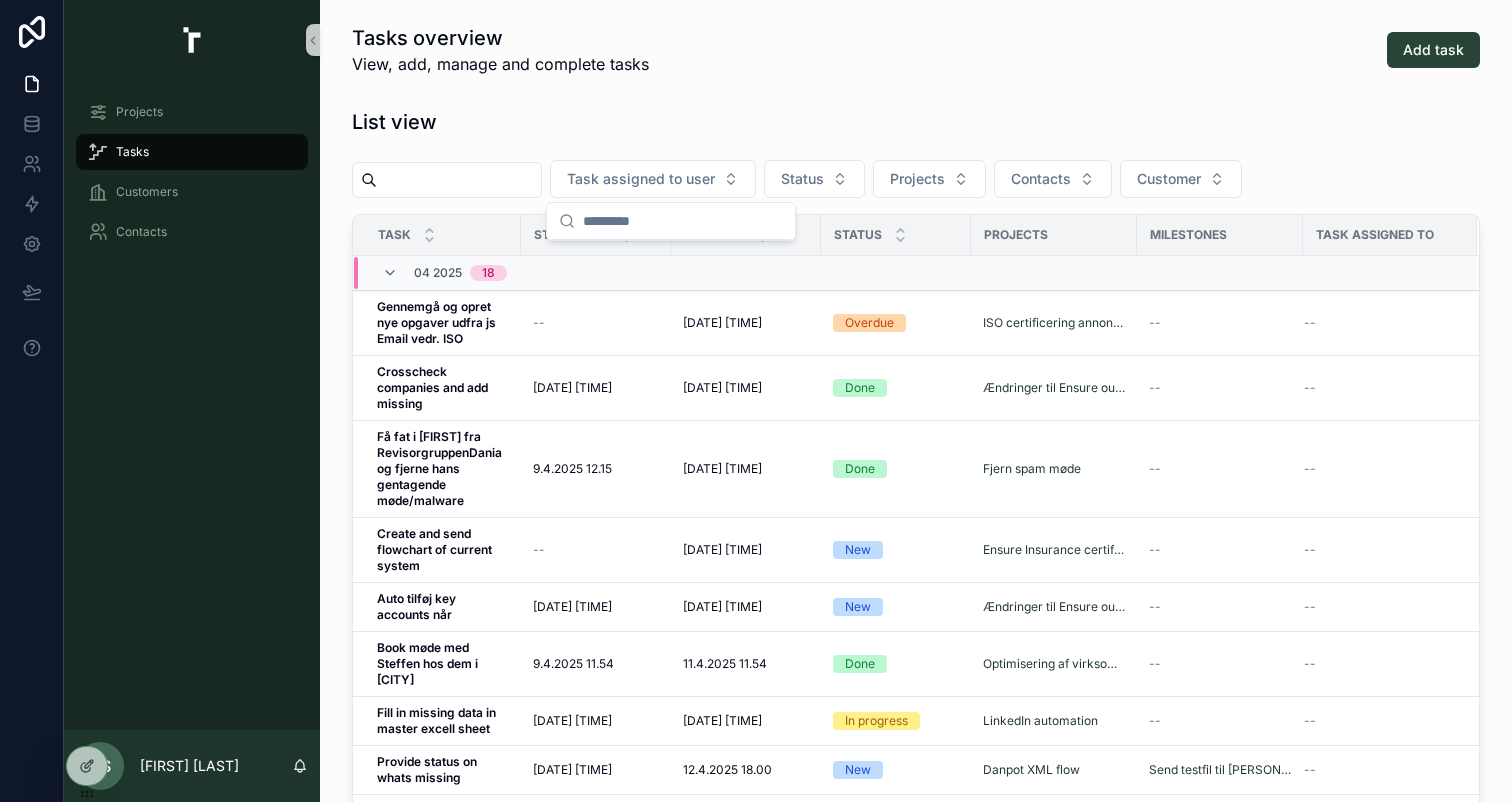 click on "Tasks overview View, add, manage and complete tasks Add task List view Task assigned to user Status Projects Contacts Customer Task Start date Deadline Status Projects Milestones Task assigned to 04 2025 18 Gennemgå og opret nye opgaver udfra js Email vedr. ISO Gennemgå og opret nye opgaver udfra js Email vedr. ISO -- 8.4.2025 10.00 8.4.2025 10.00 Overdue ISO certificering annoncering -- -- Manage task Crosscheck companies and add missing Crosscheck companies and add missing 8.4.2025 18.30 8.4.2025 18.30 9.4.2025 05.00 9.4.2025 05.00 Done Ændringer til Ensure outlook arkiveringsplatform -- -- Manage task Få fat i Mads fra RevisorgruppenDania og fjerne hans gentagende møde/malware Få fat i Mads fra RevisorgruppenDania og fjerne hans gentagende møde/malware 9.4.2025 12.15 9.4.2025 12.15 10.4.2025 12.20 10.4.2025 12.20 Done Fjern spam møde -- -- Manage task Create and send flowchart of current system Create and send flowchart of current system -- 10.4.2025 13.00 10.4.2025 13.00 New -- -- Manage task New" at bounding box center (916, 797) 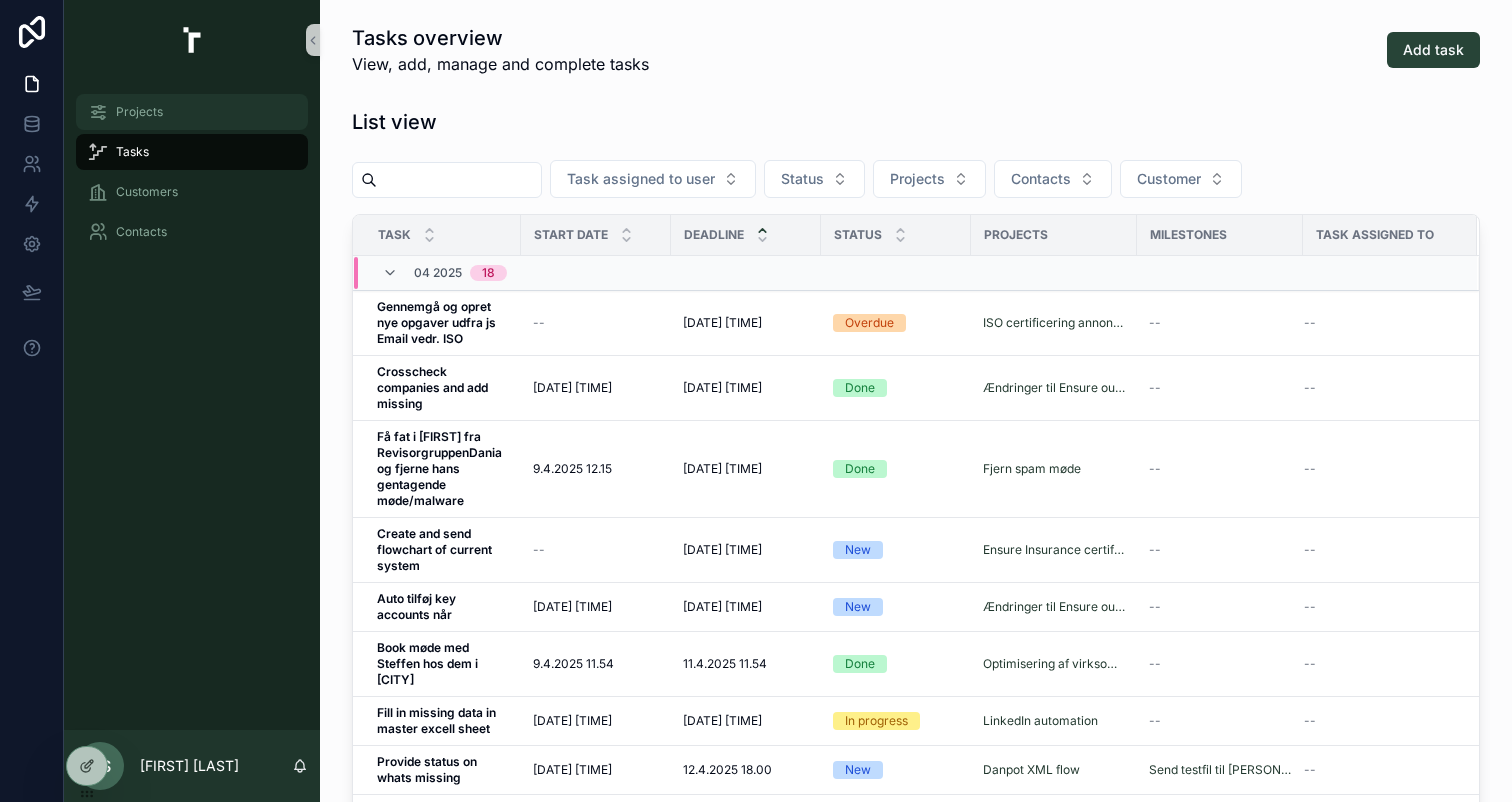 click on "Projects" at bounding box center [139, 112] 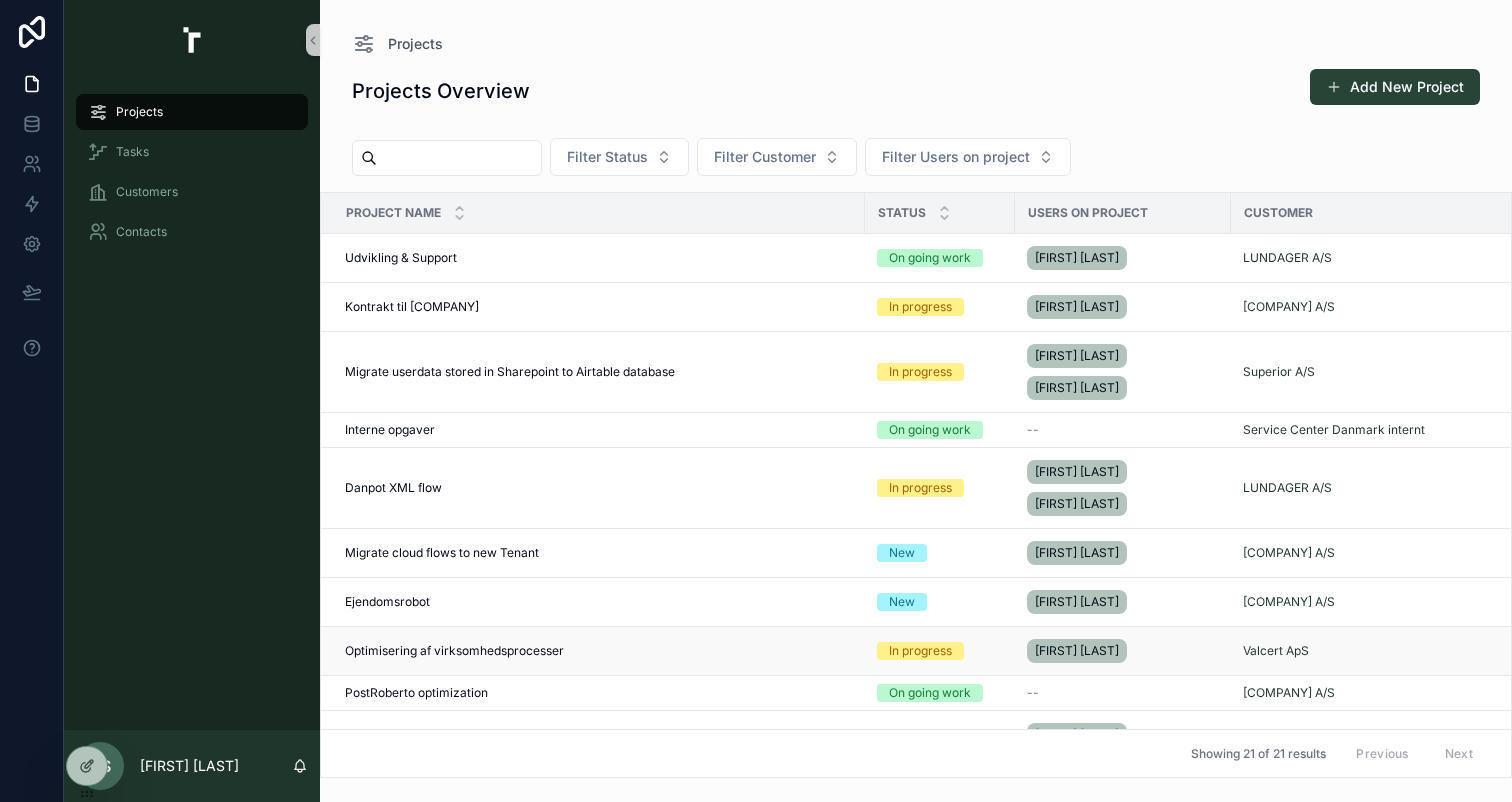 click on "Optimisering af virksomhedsprocesser Optimisering af virksomhedsprocesser" at bounding box center [593, 651] 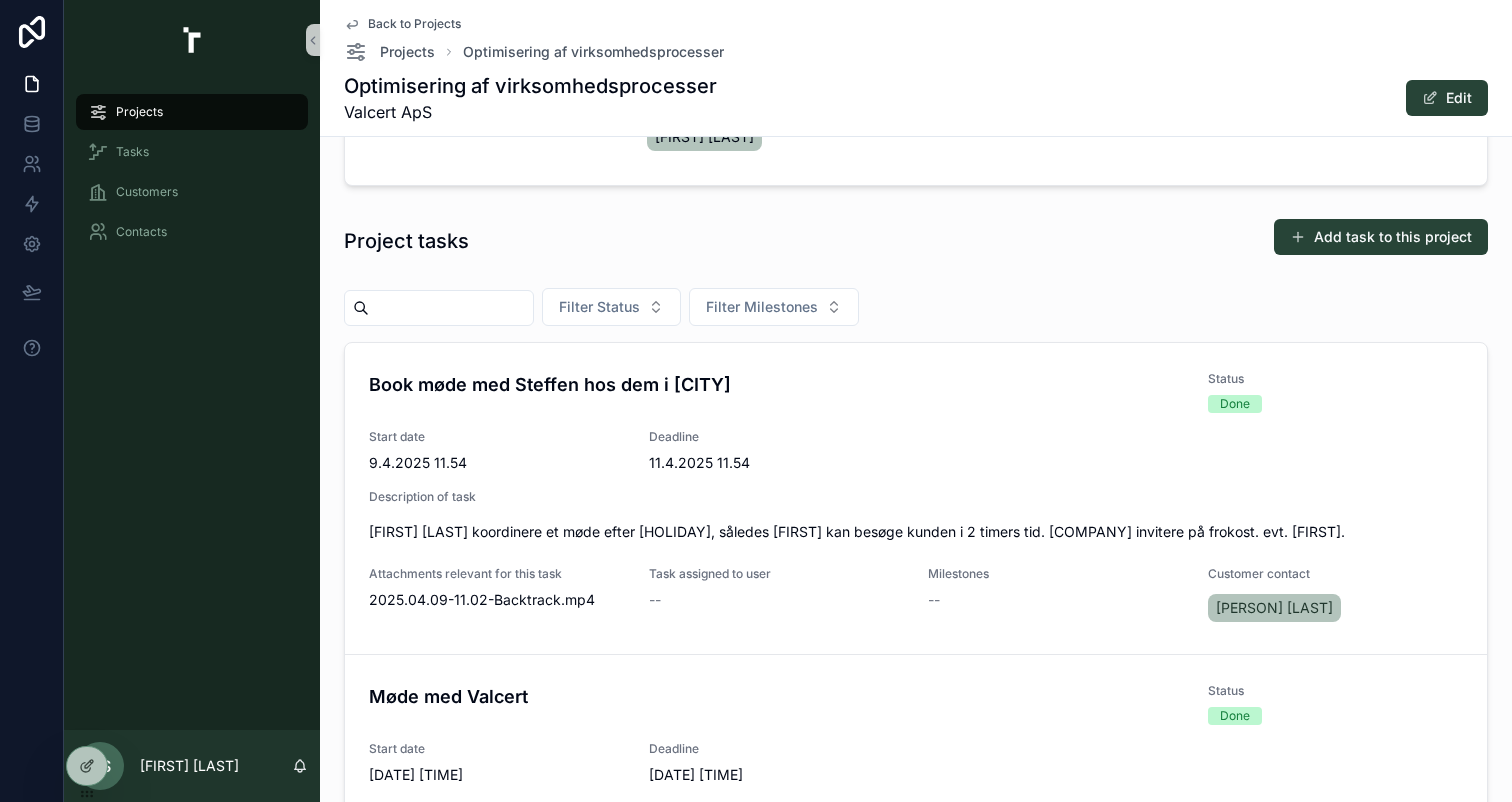 scroll, scrollTop: 579, scrollLeft: 0, axis: vertical 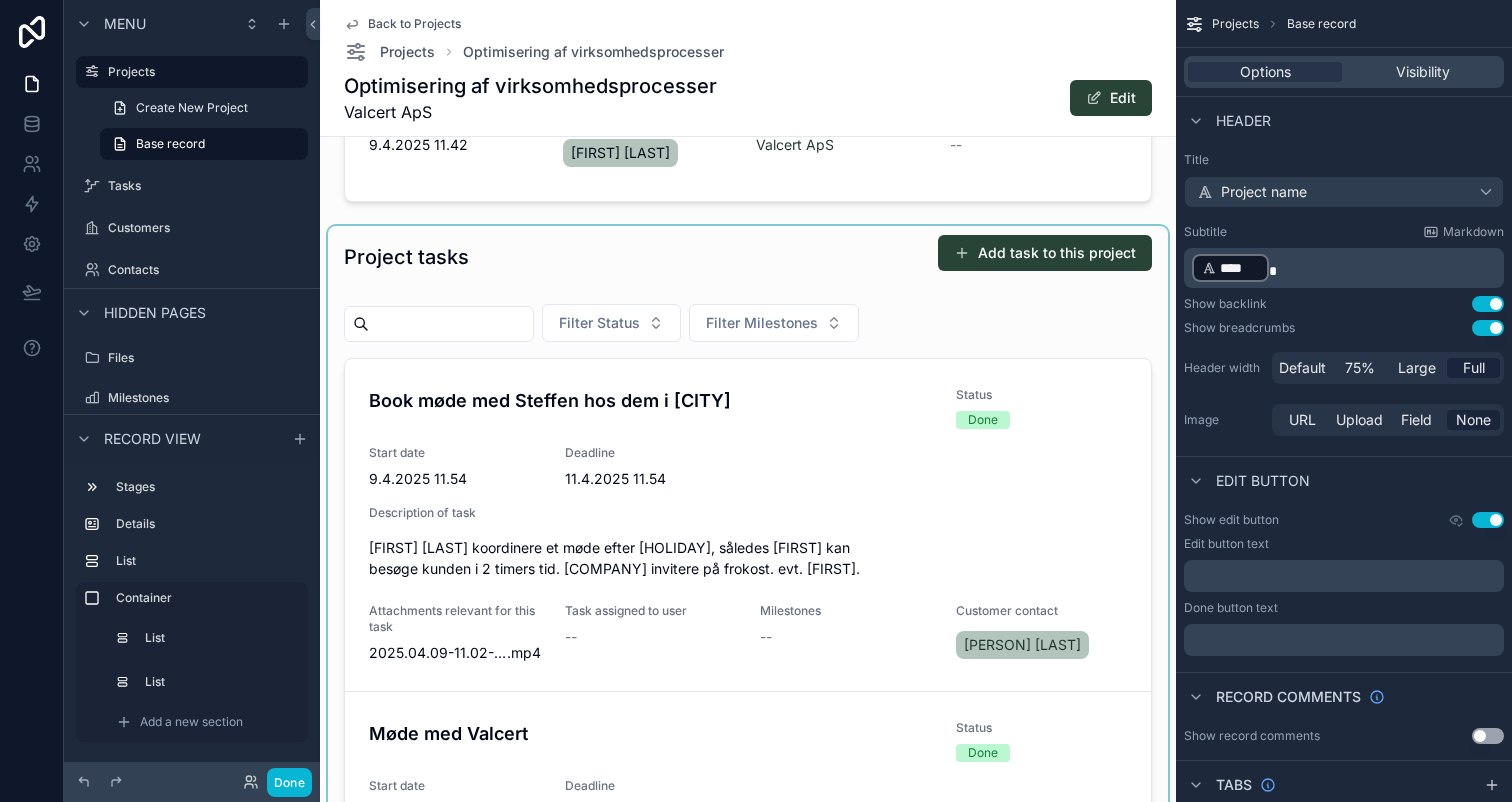 click at bounding box center (748, 601) 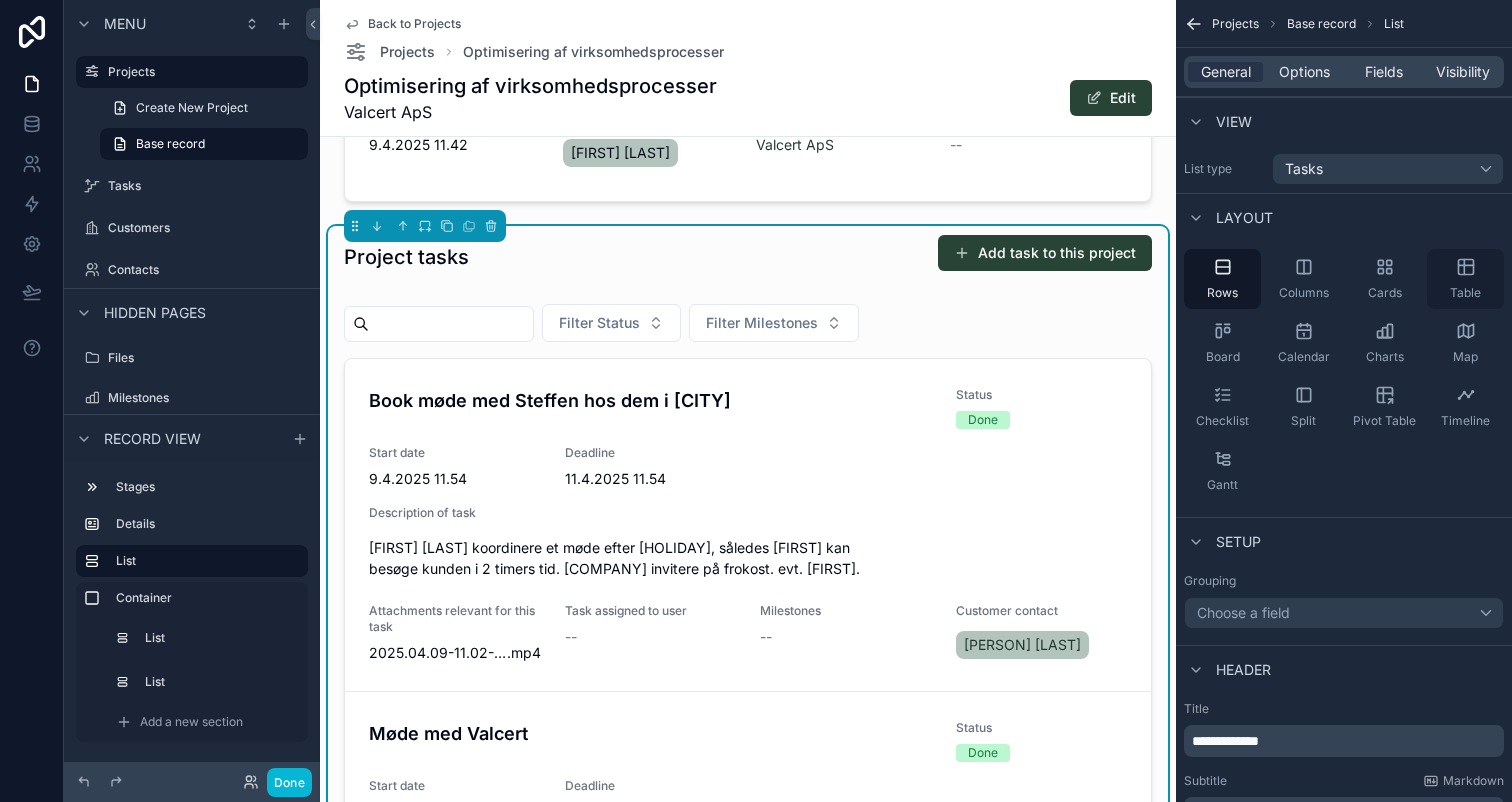 click on "Table" at bounding box center (1465, 293) 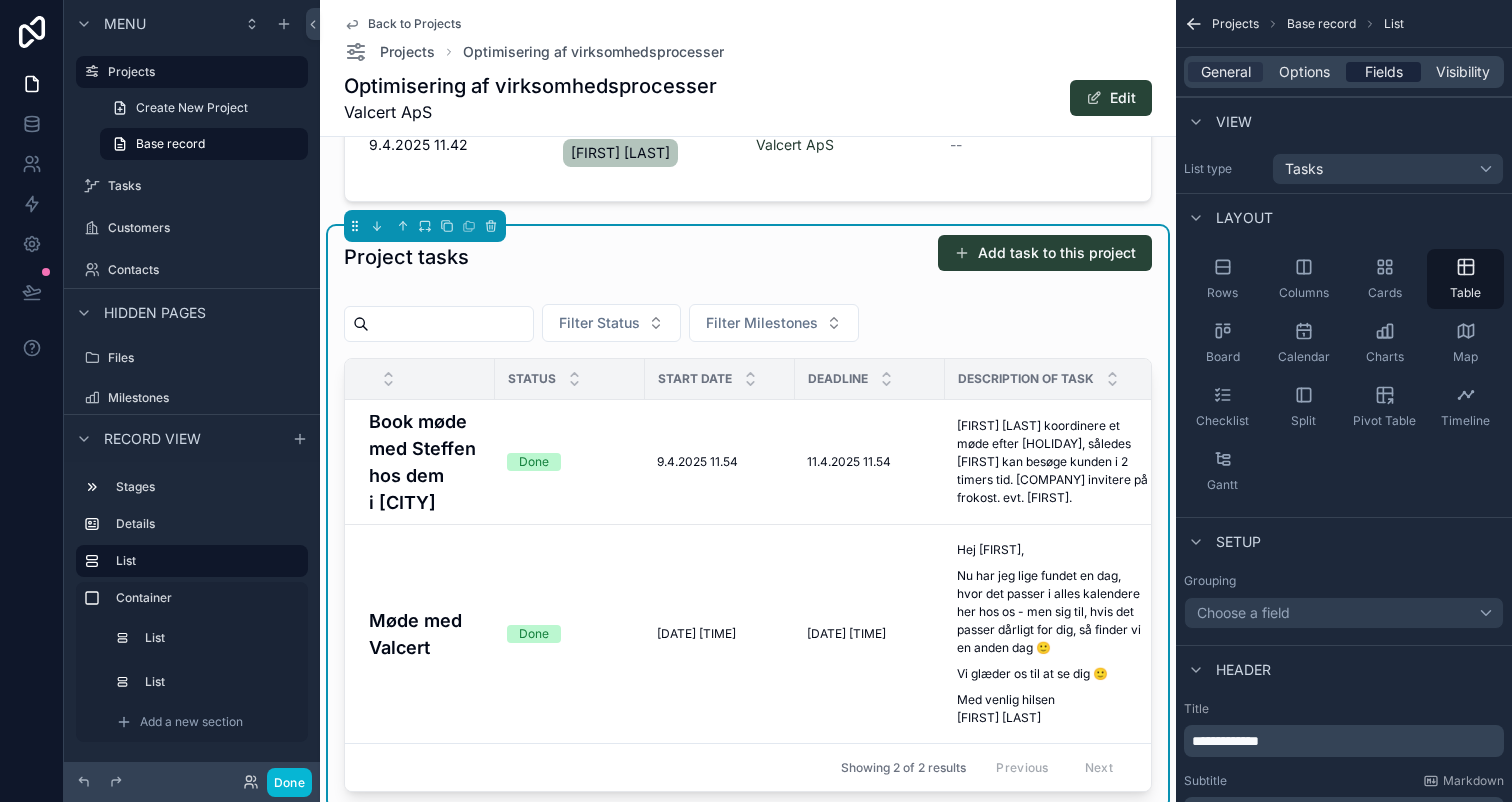 click on "Fields" at bounding box center (1384, 72) 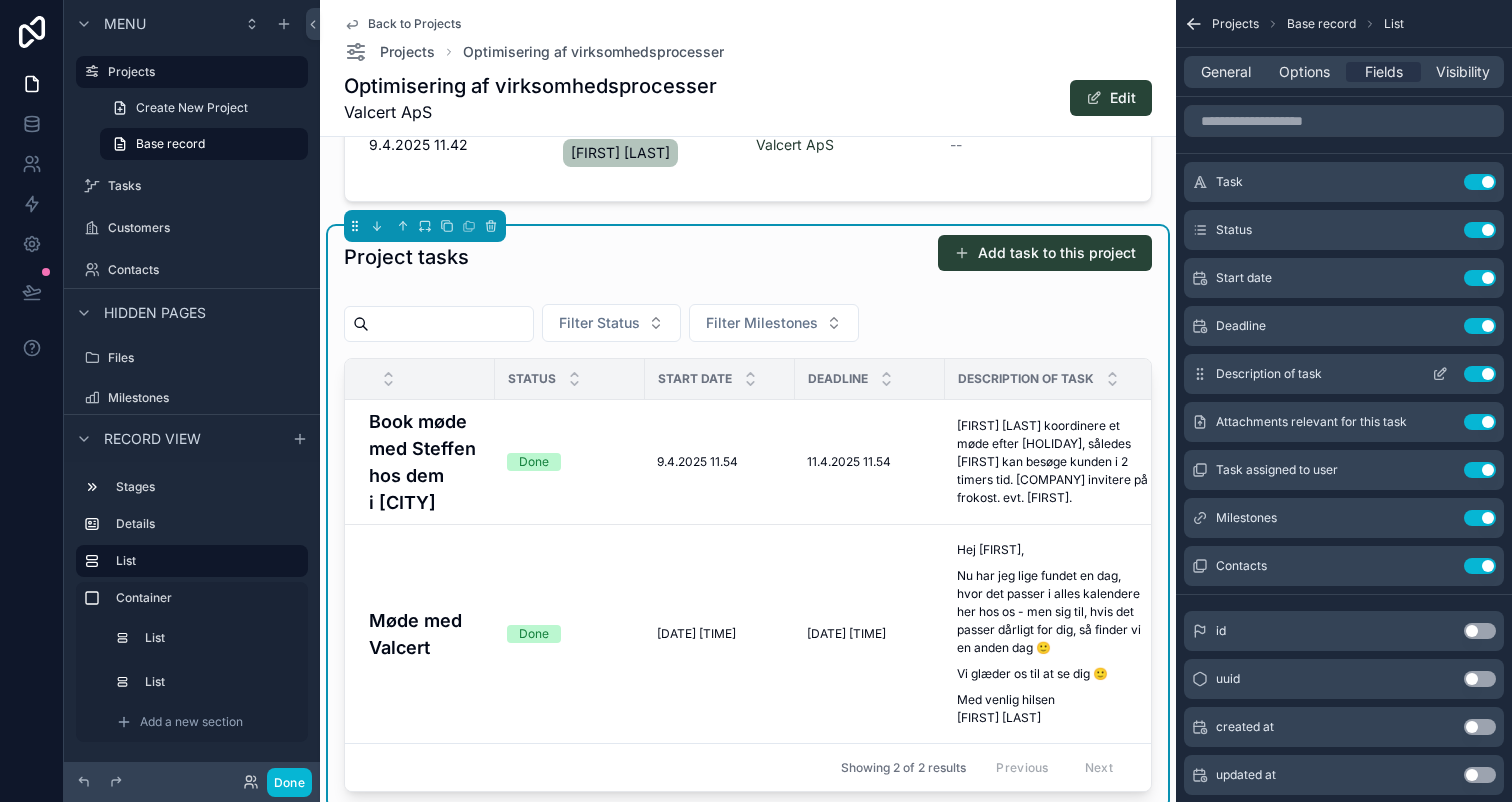 click on "Use setting" at bounding box center [1480, 374] 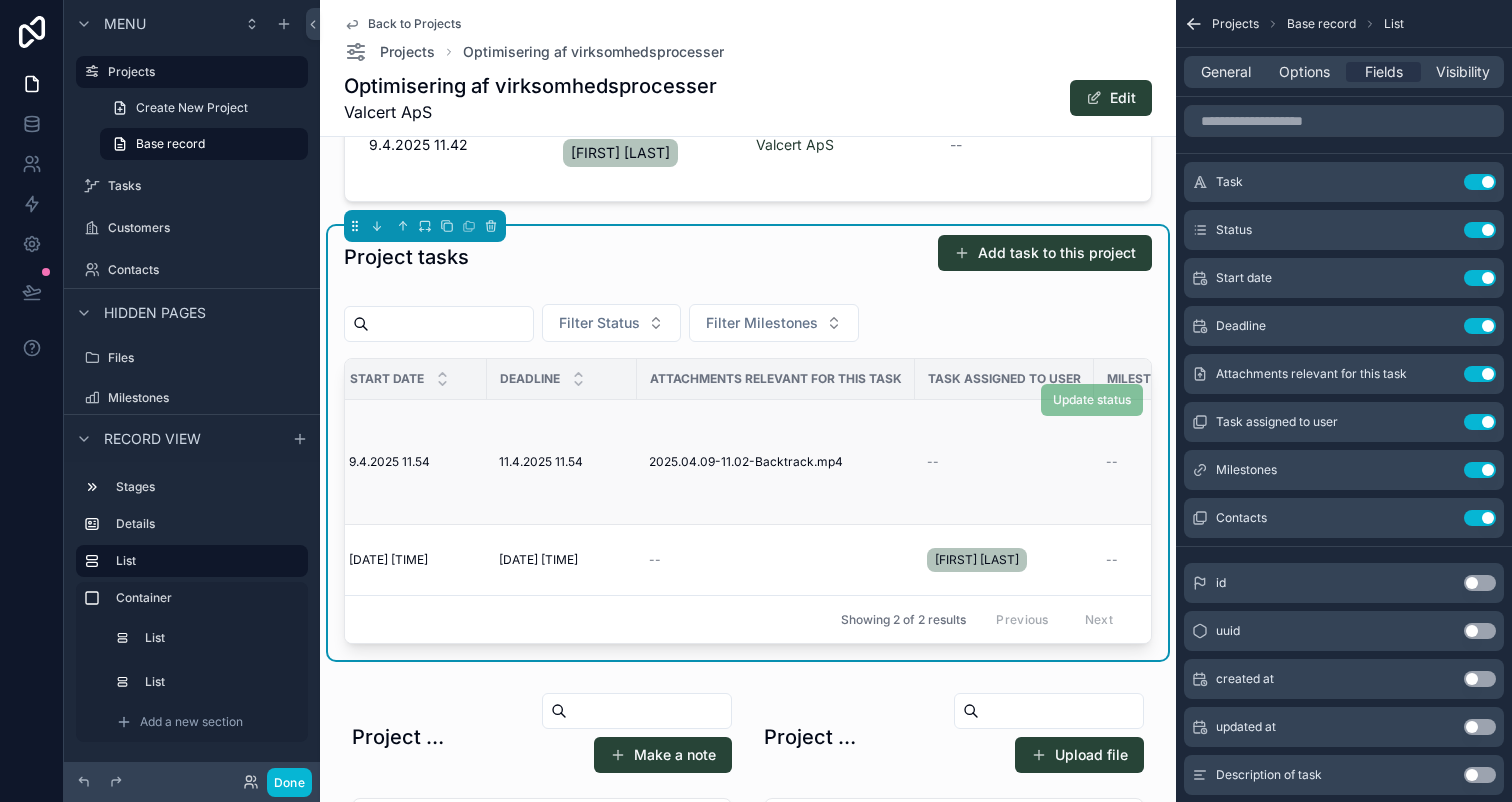scroll, scrollTop: 0, scrollLeft: 0, axis: both 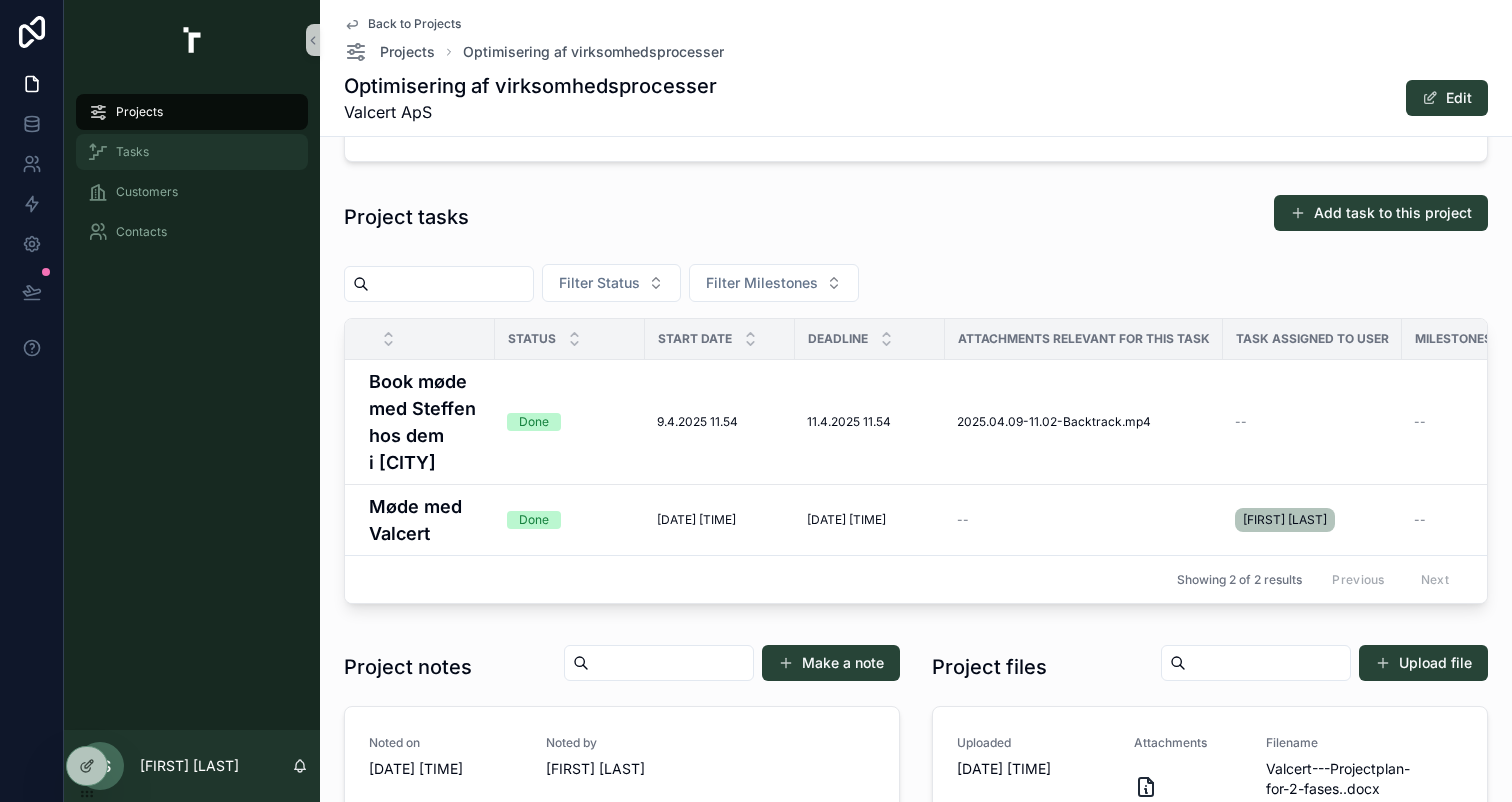 click on "Tasks" at bounding box center [132, 152] 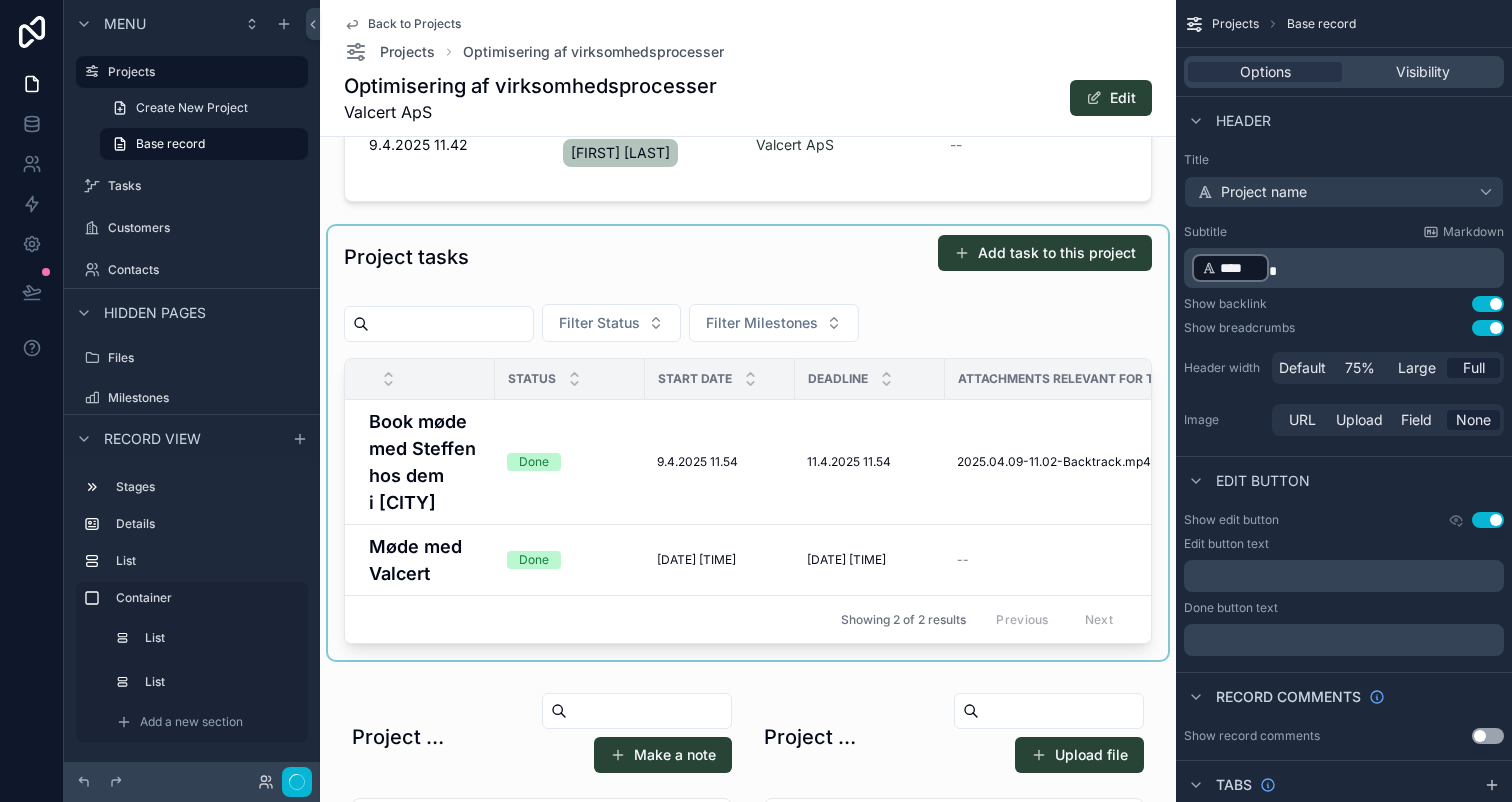 click at bounding box center [748, 443] 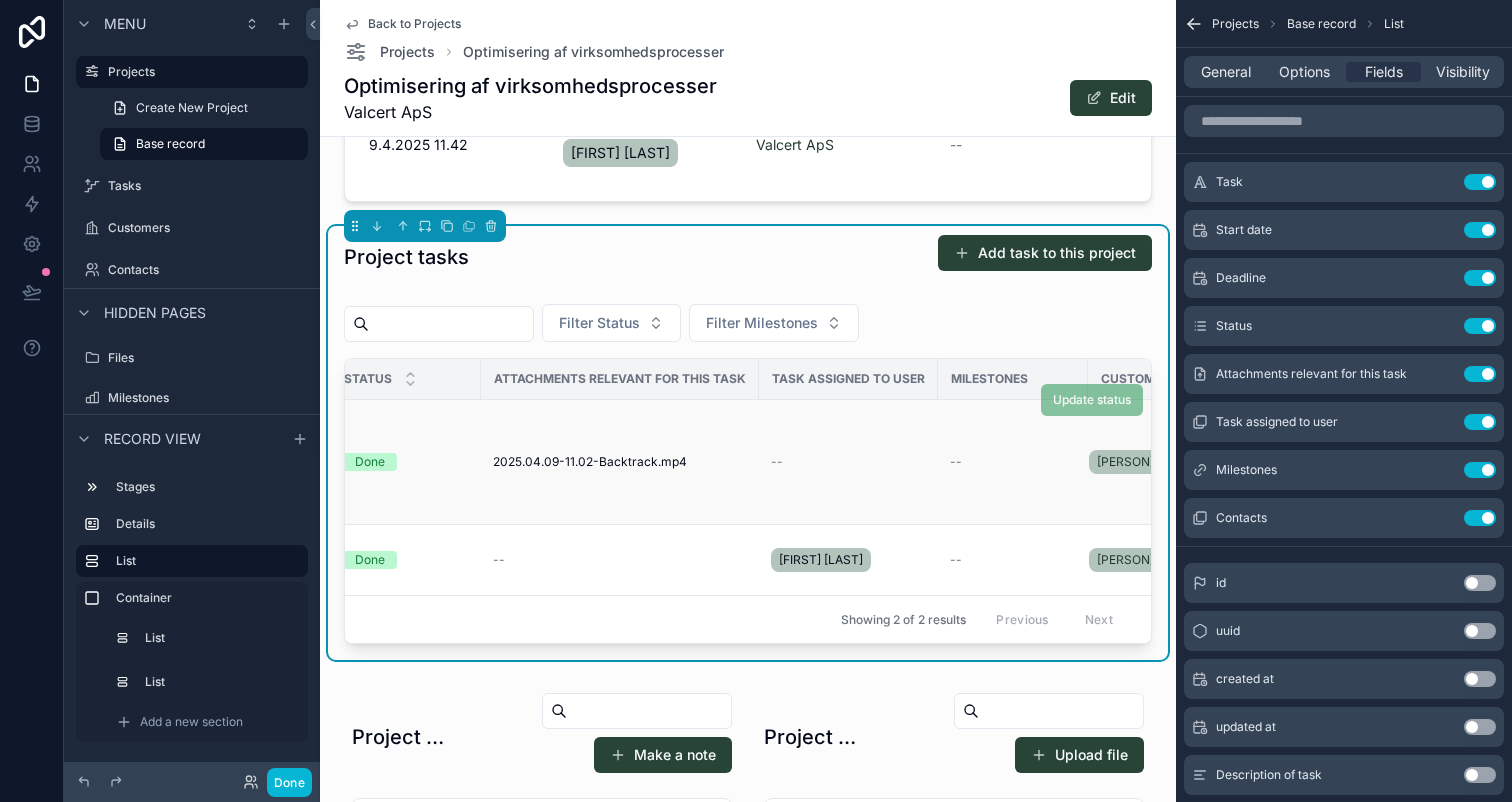 scroll, scrollTop: 0, scrollLeft: 551, axis: horizontal 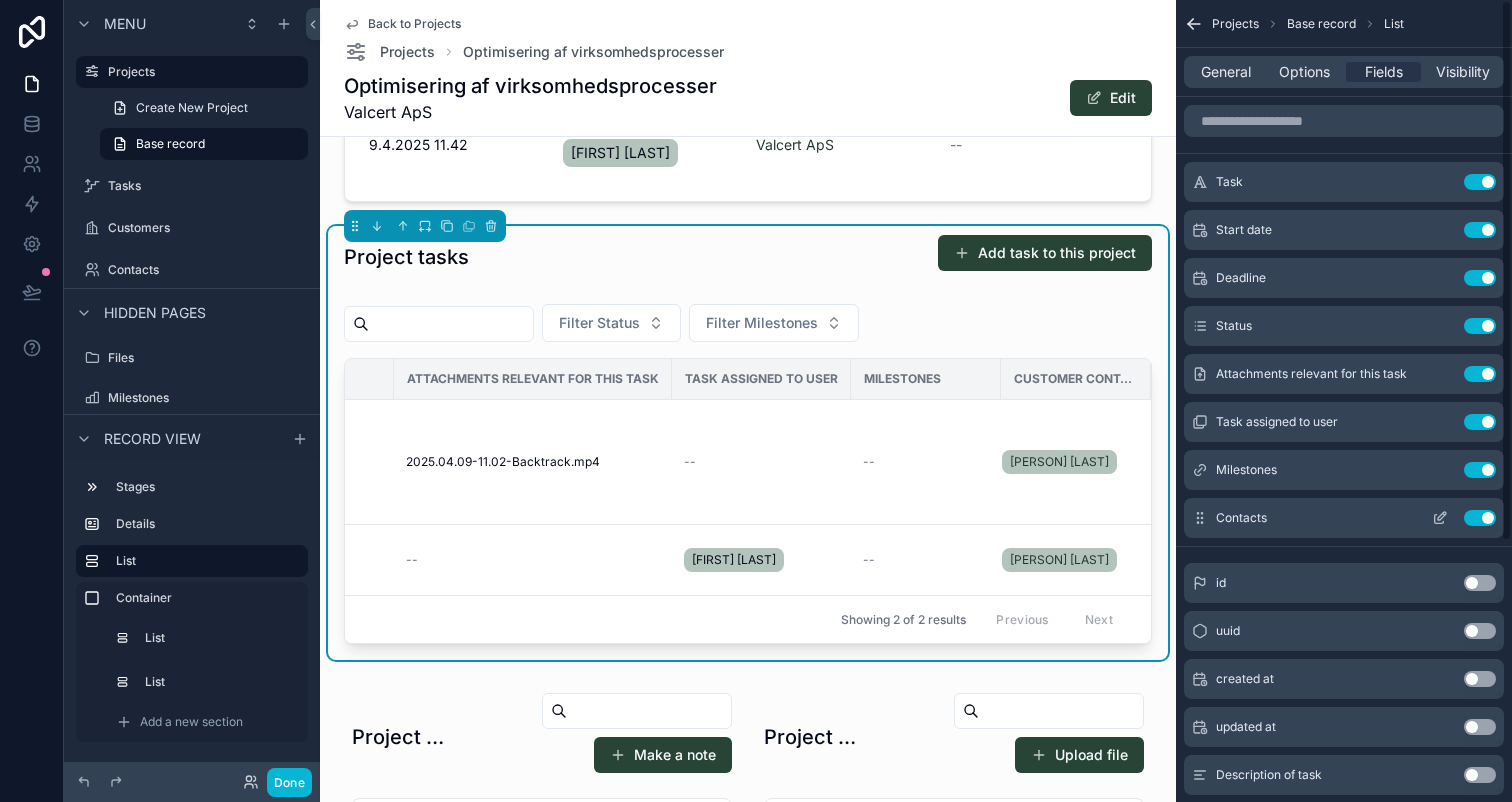 click on "Use setting" at bounding box center [1480, 518] 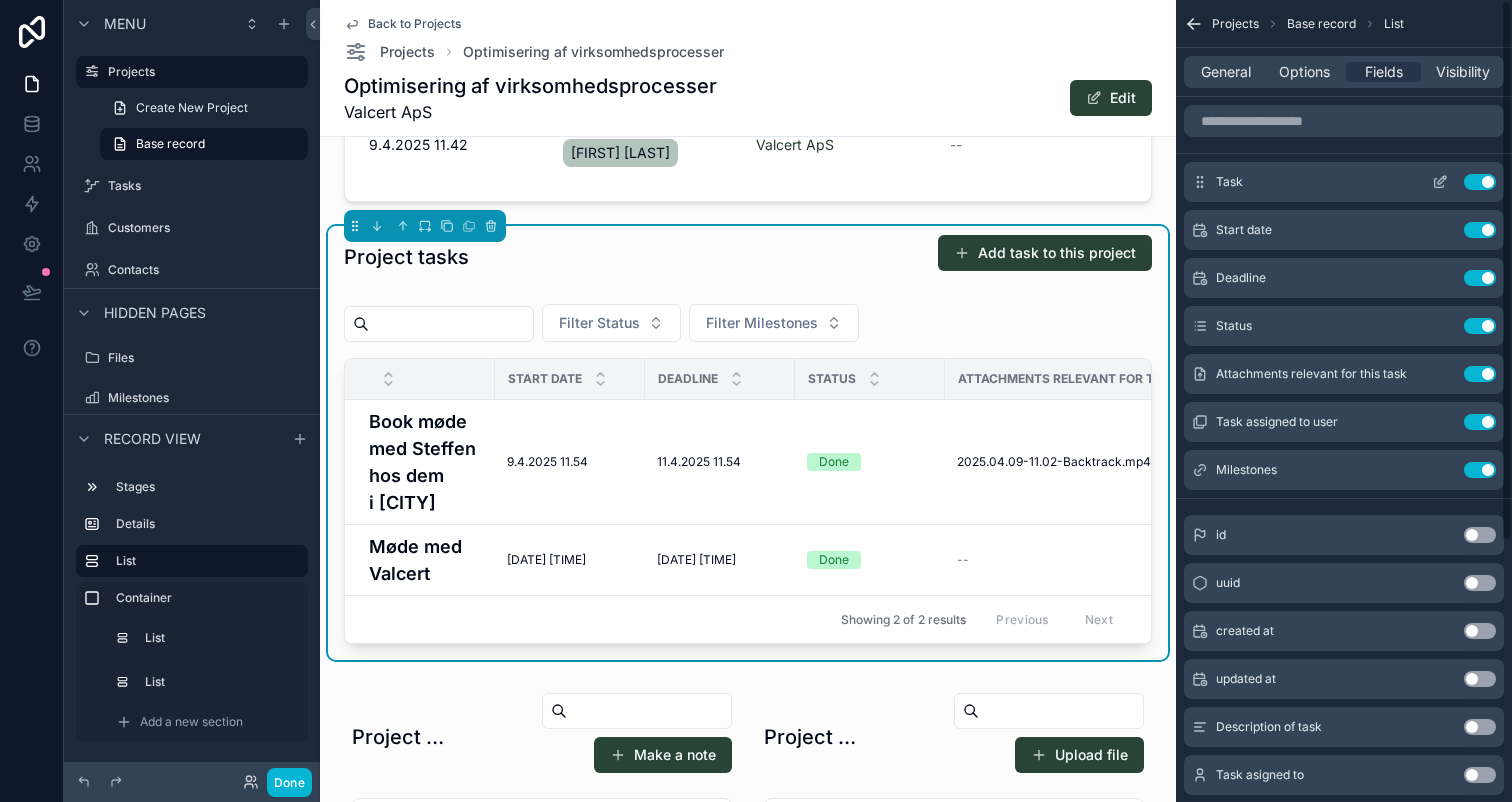 click at bounding box center [1440, 182] 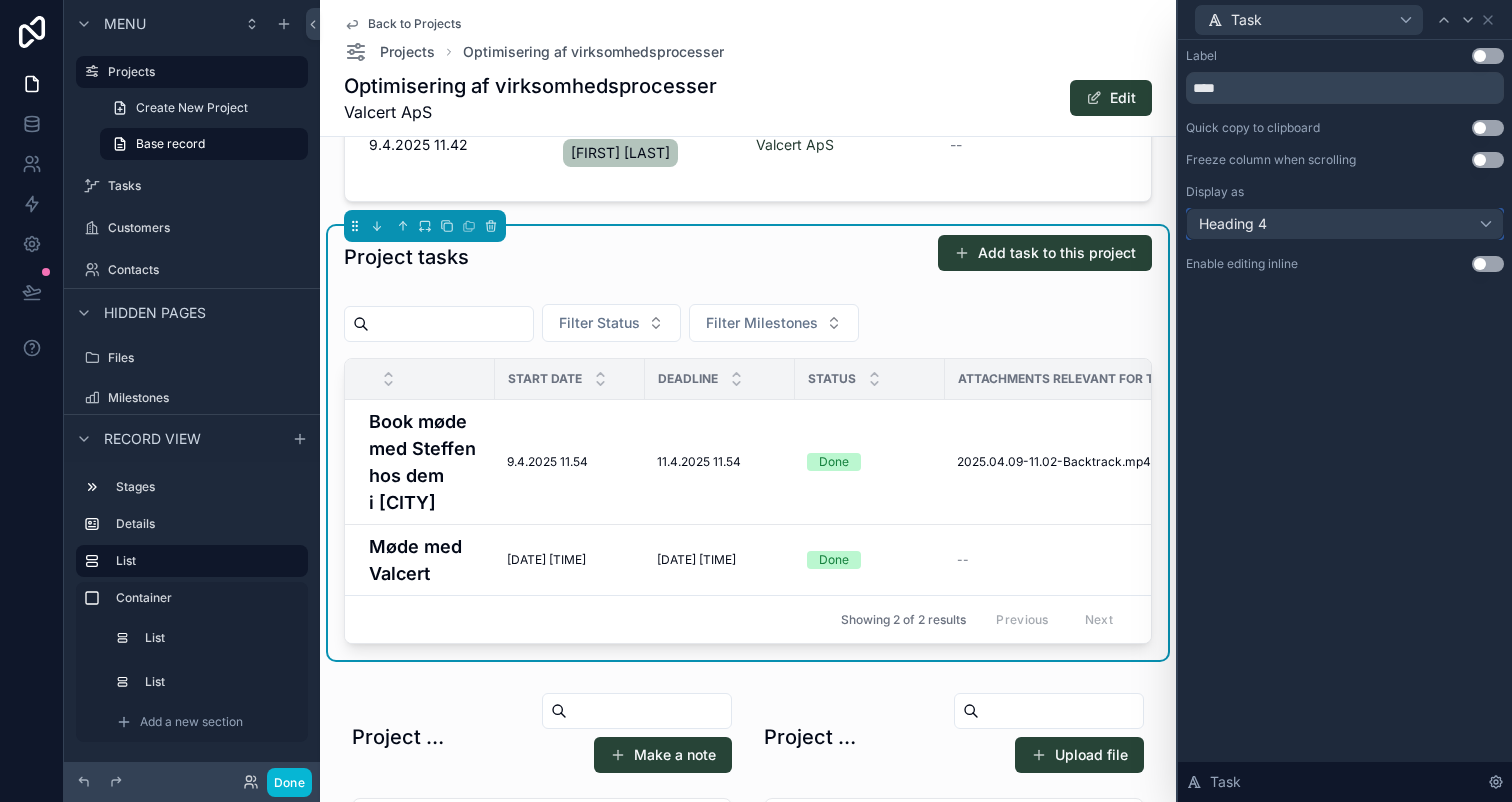 click on "Heading 4" at bounding box center (1345, 224) 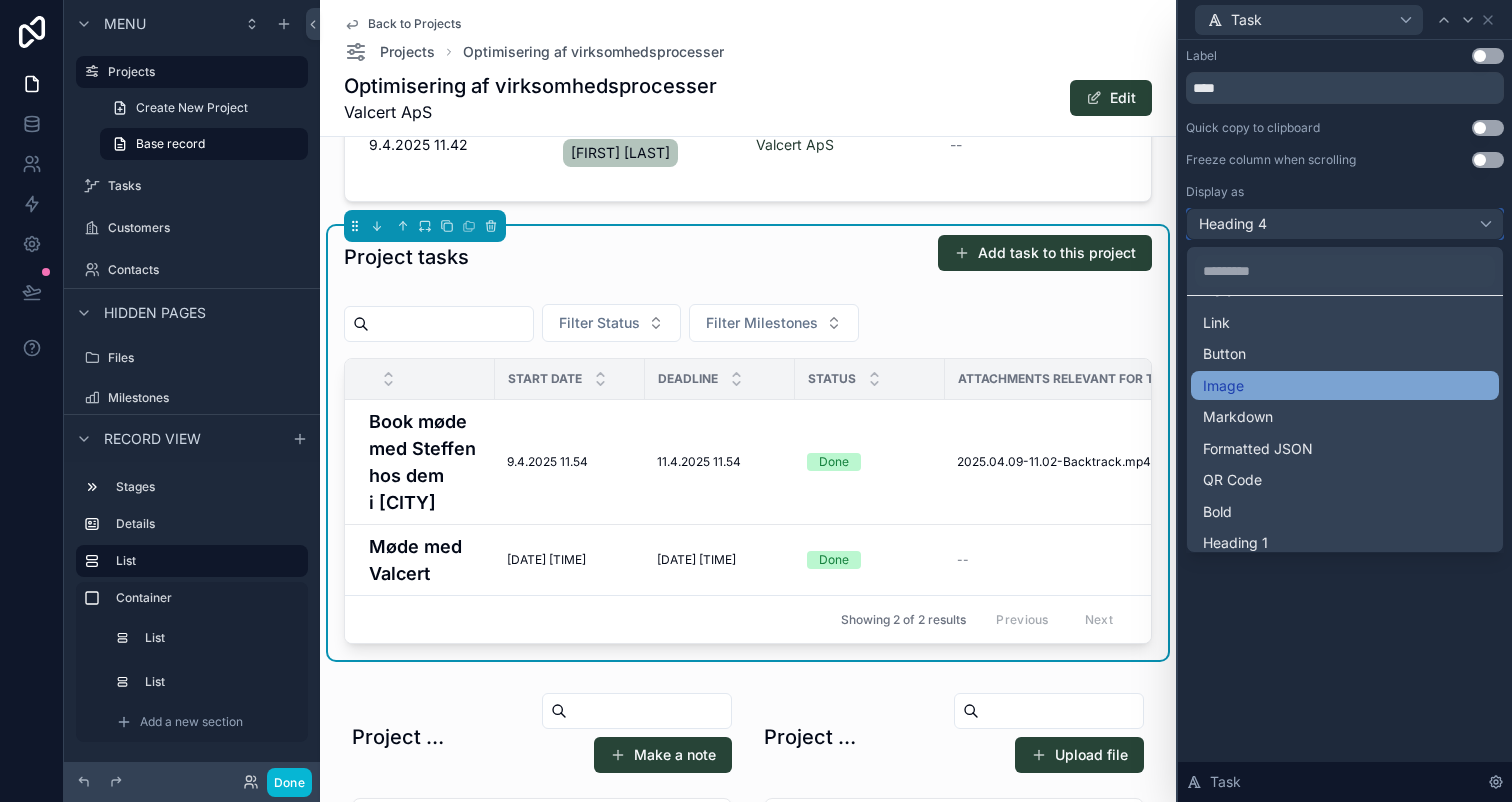 scroll, scrollTop: 54, scrollLeft: 0, axis: vertical 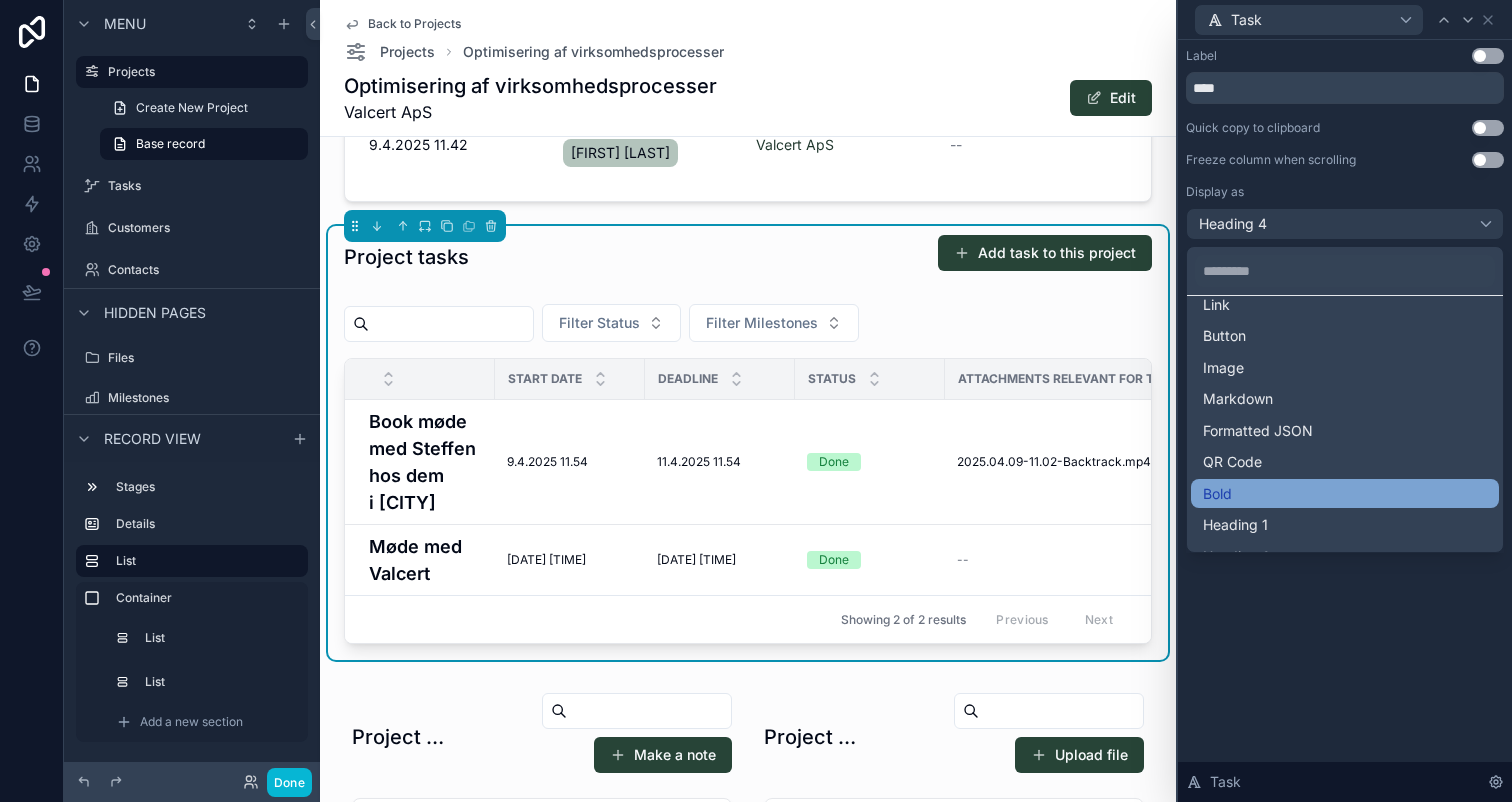 click on "Bold" at bounding box center [1345, 494] 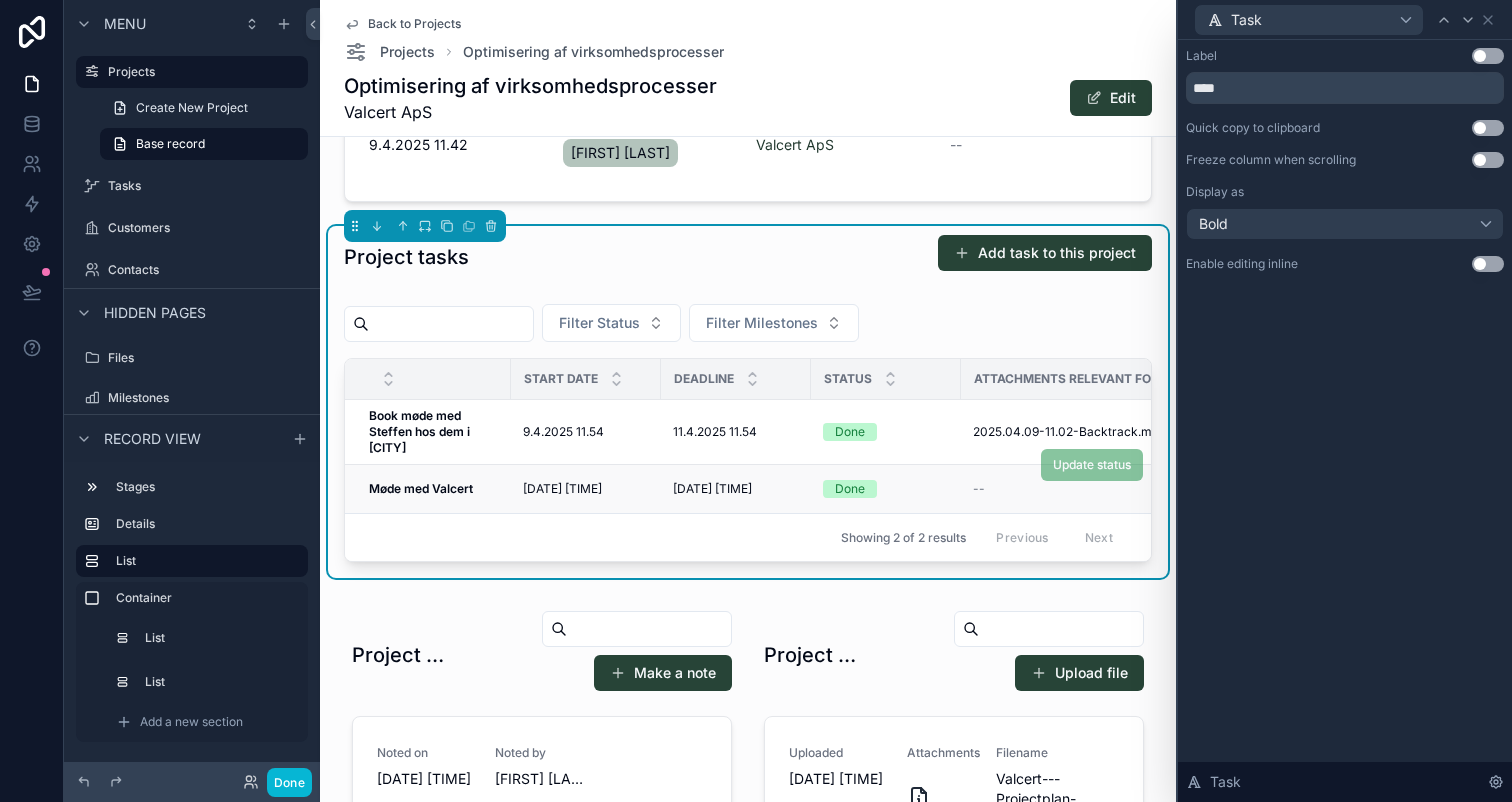 scroll, scrollTop: 0, scrollLeft: 417, axis: horizontal 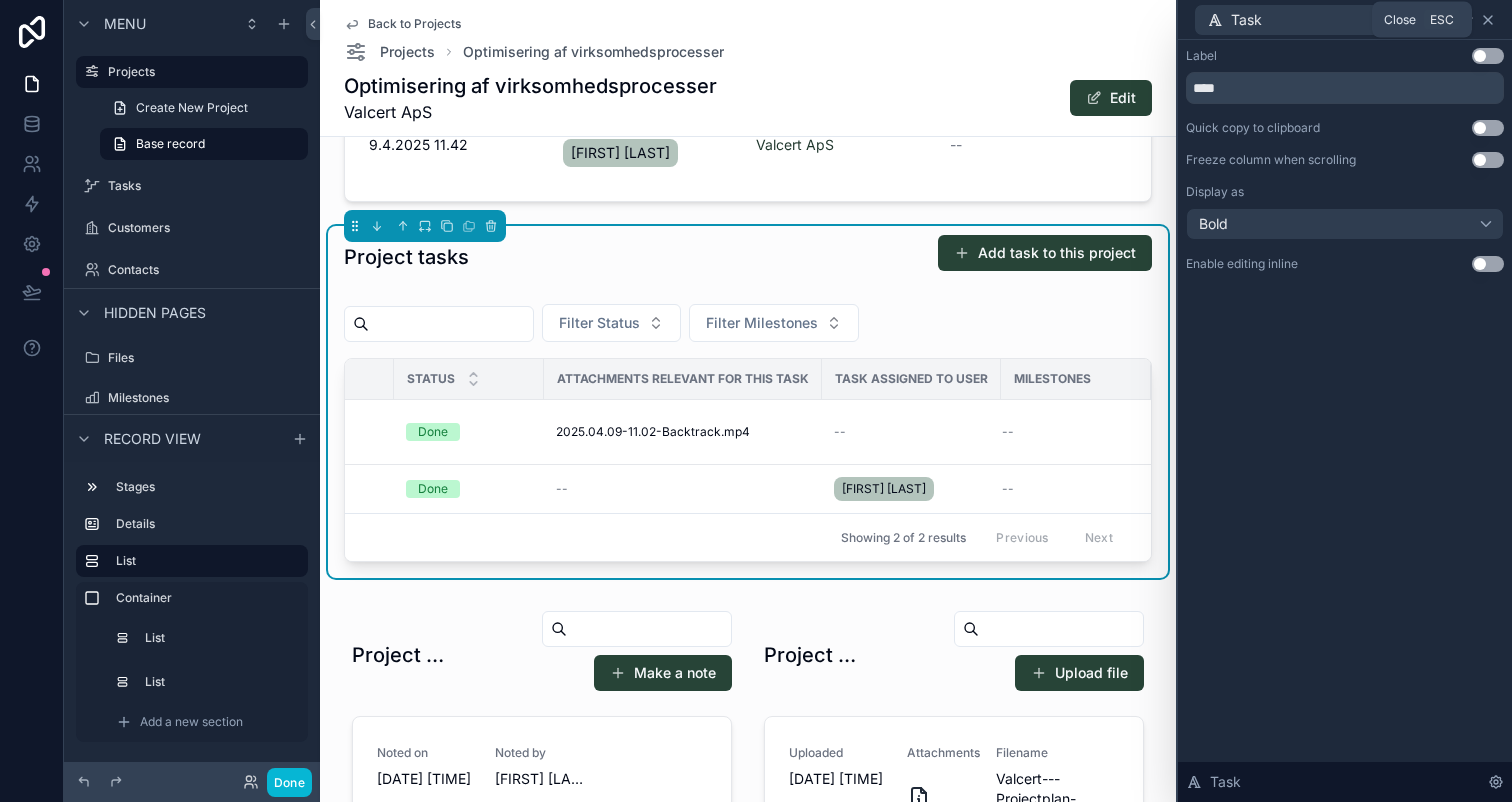 click 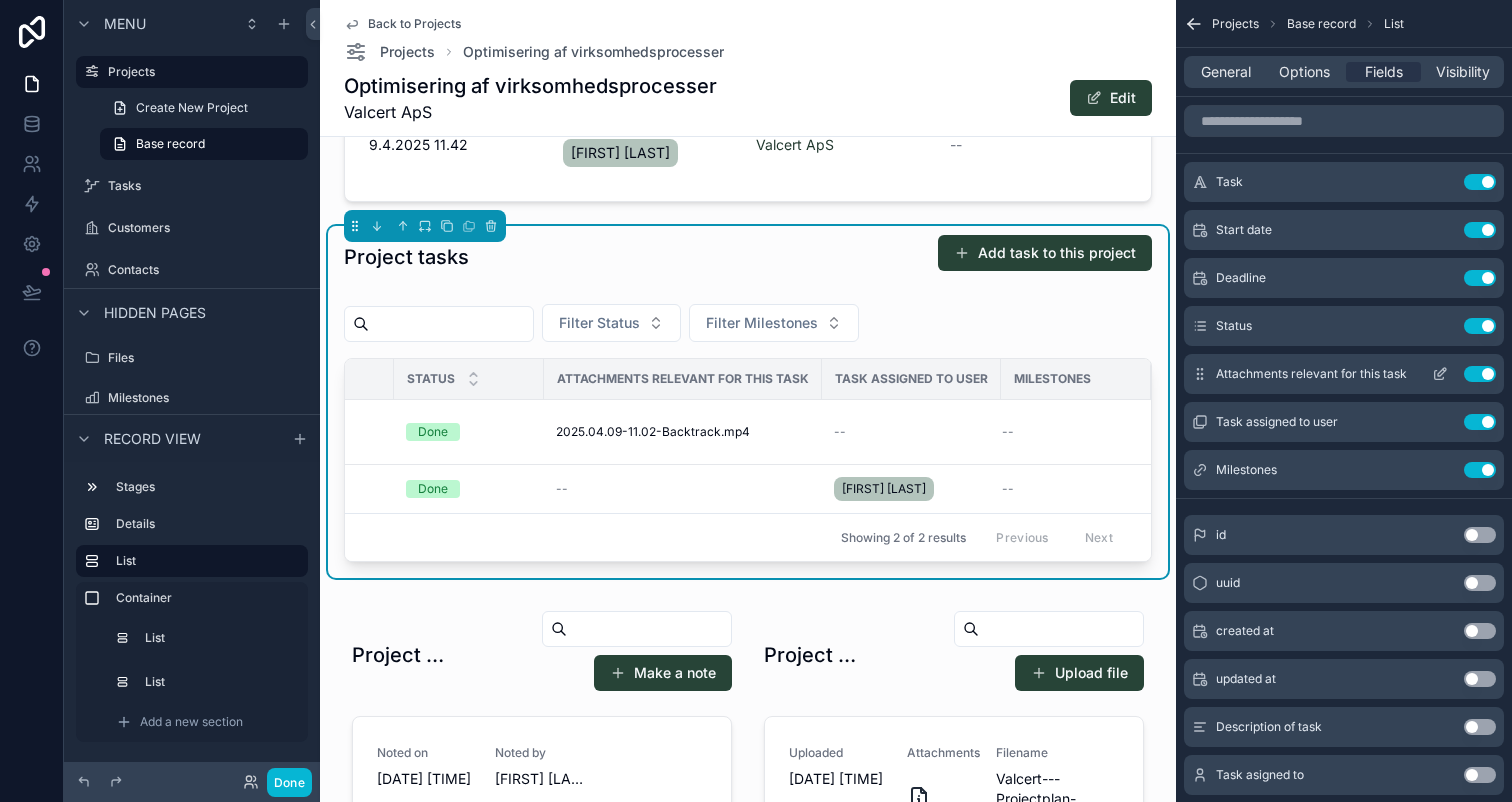 click on "Attachments relevant for this task Use setting" at bounding box center (1344, 374) 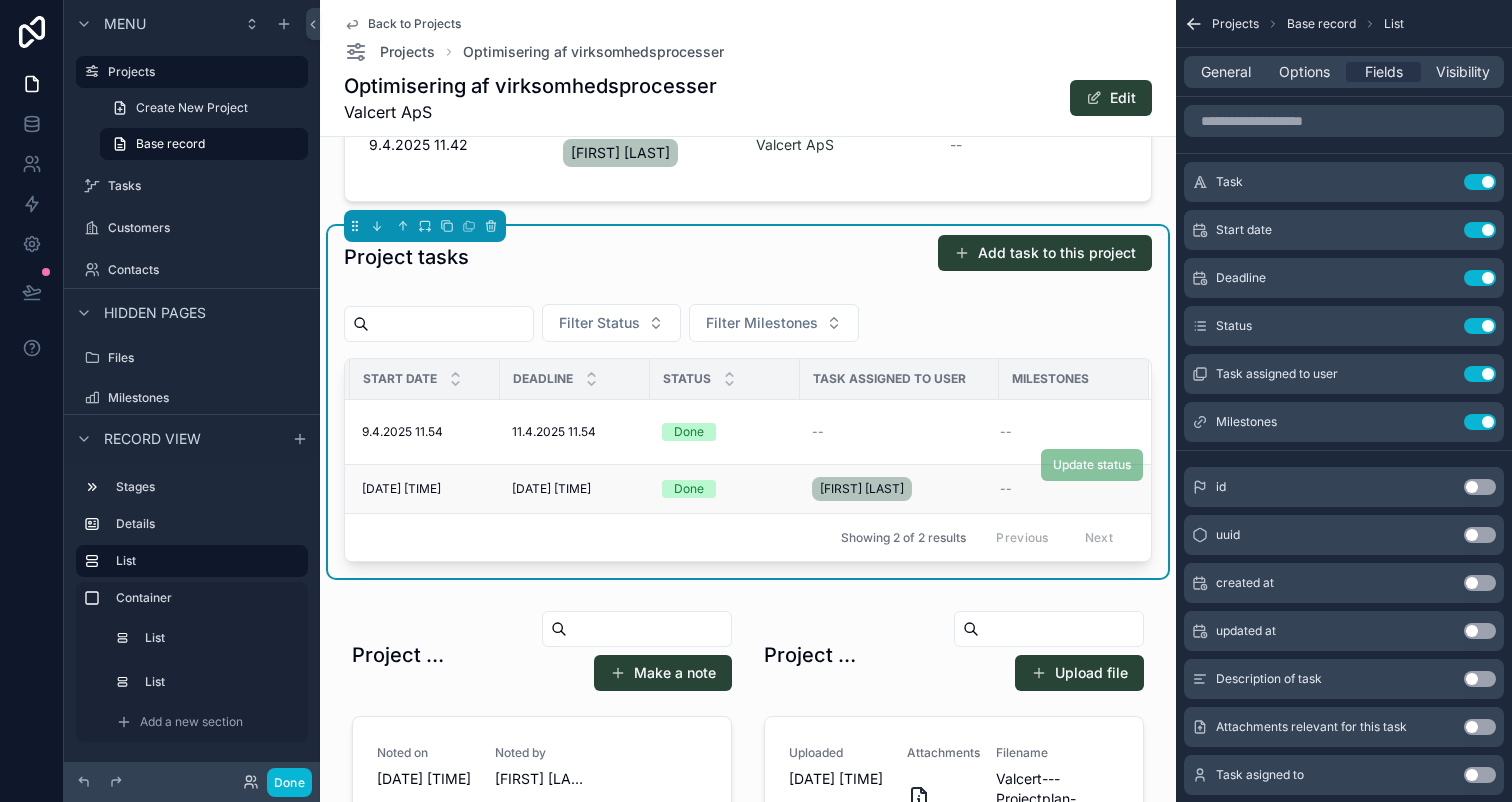 scroll, scrollTop: 0, scrollLeft: 0, axis: both 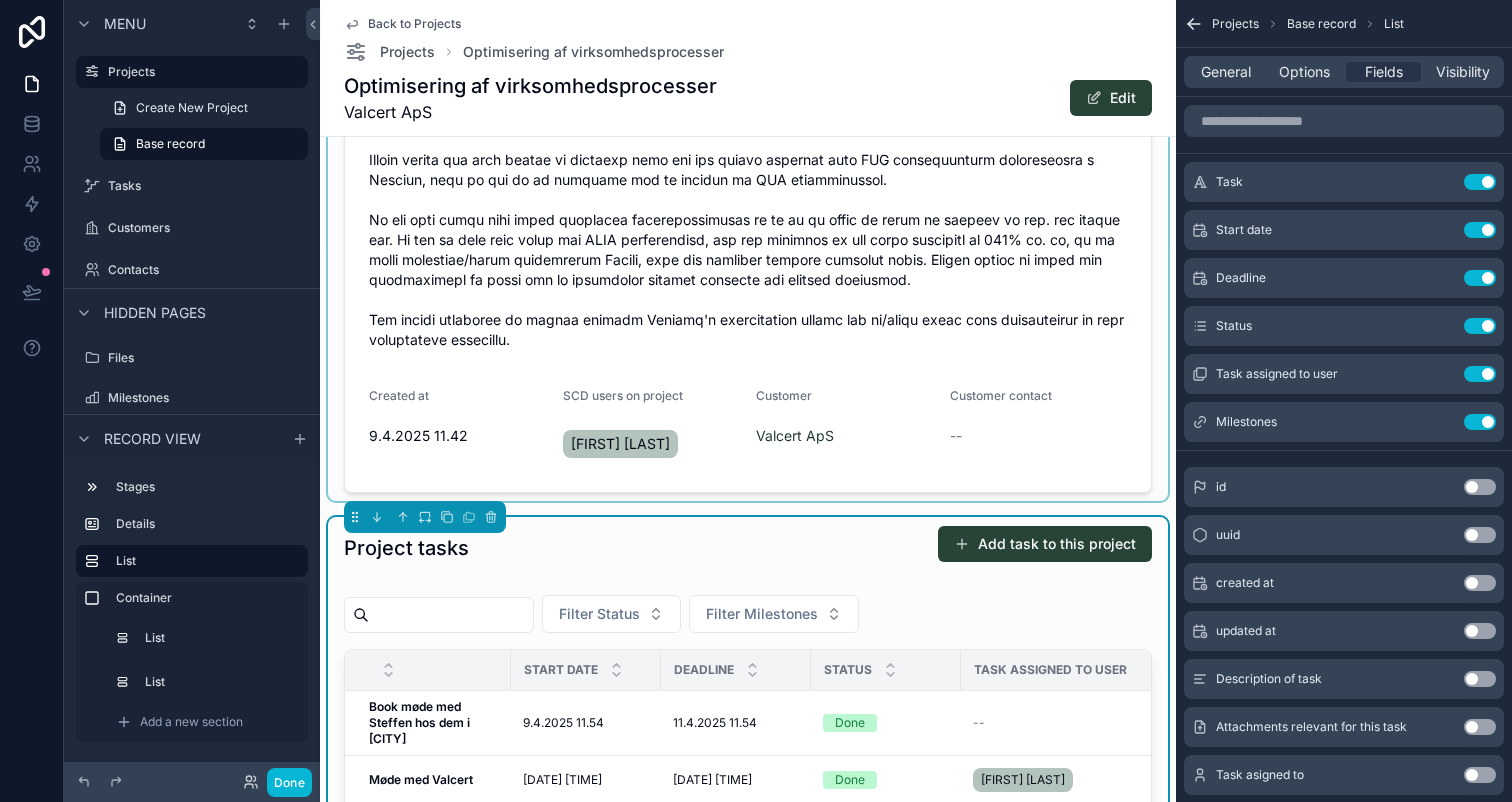 click at bounding box center (748, 230) 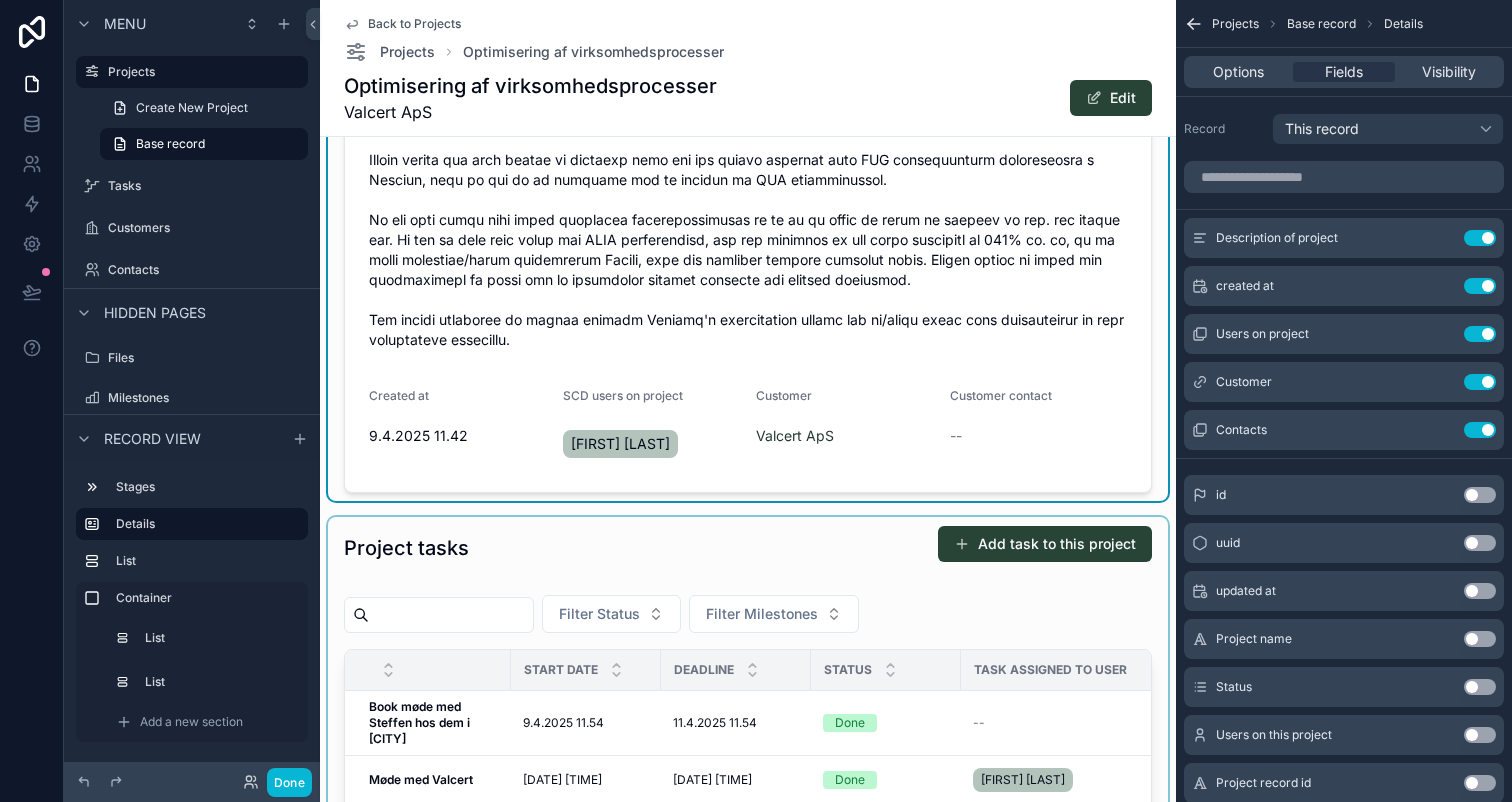 click at bounding box center (748, 693) 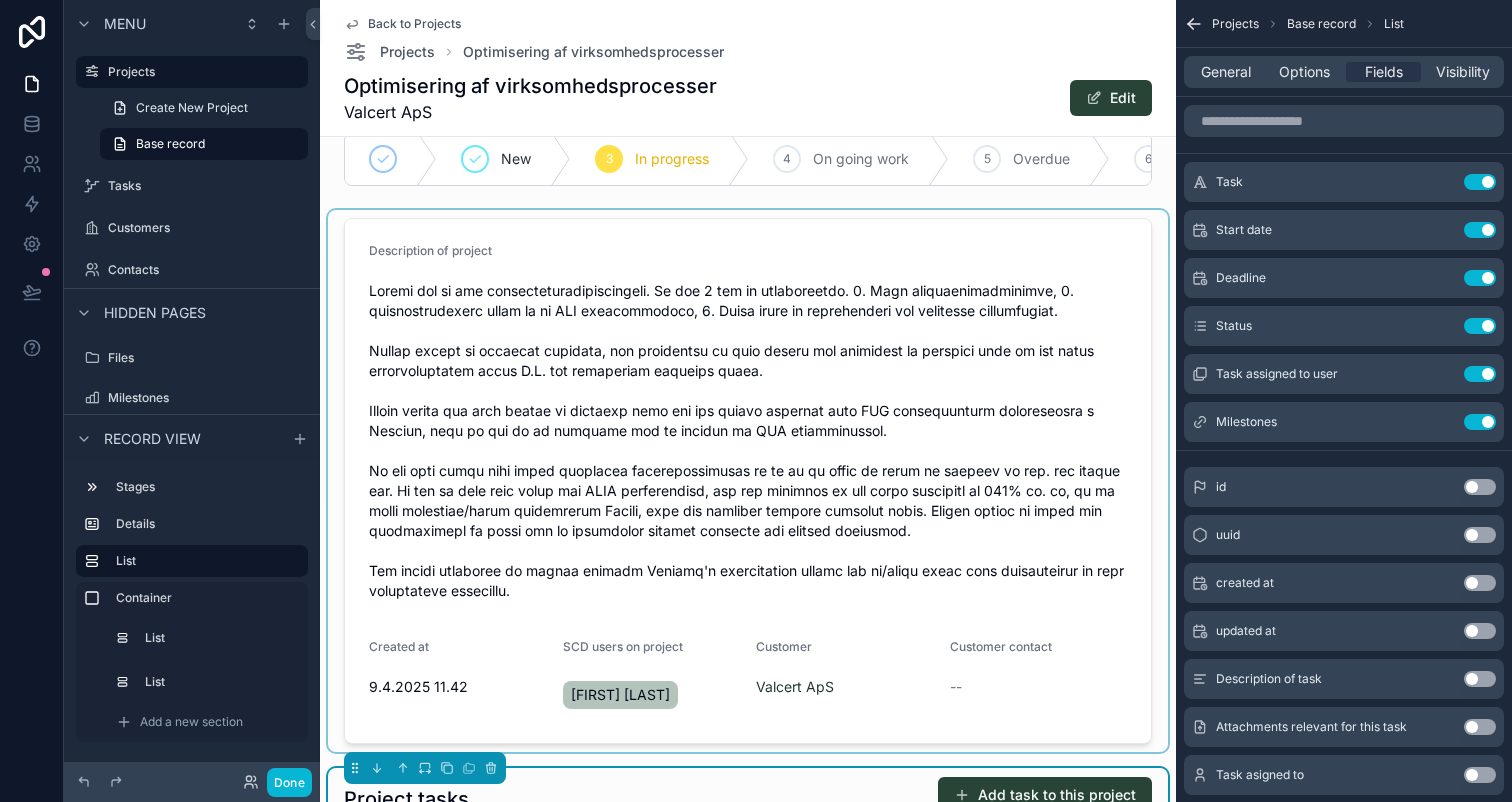 scroll, scrollTop: 0, scrollLeft: 0, axis: both 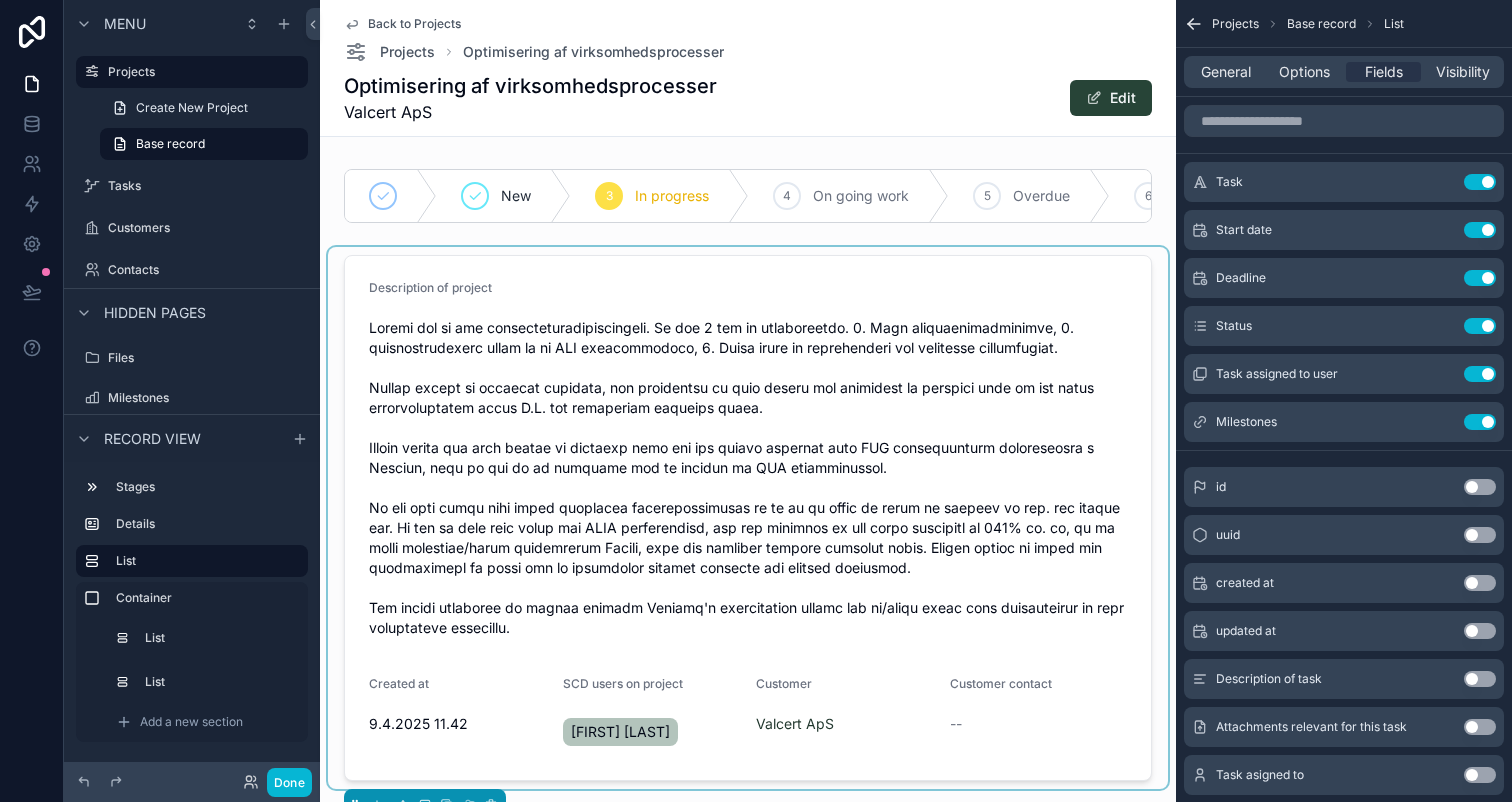 click at bounding box center (748, 518) 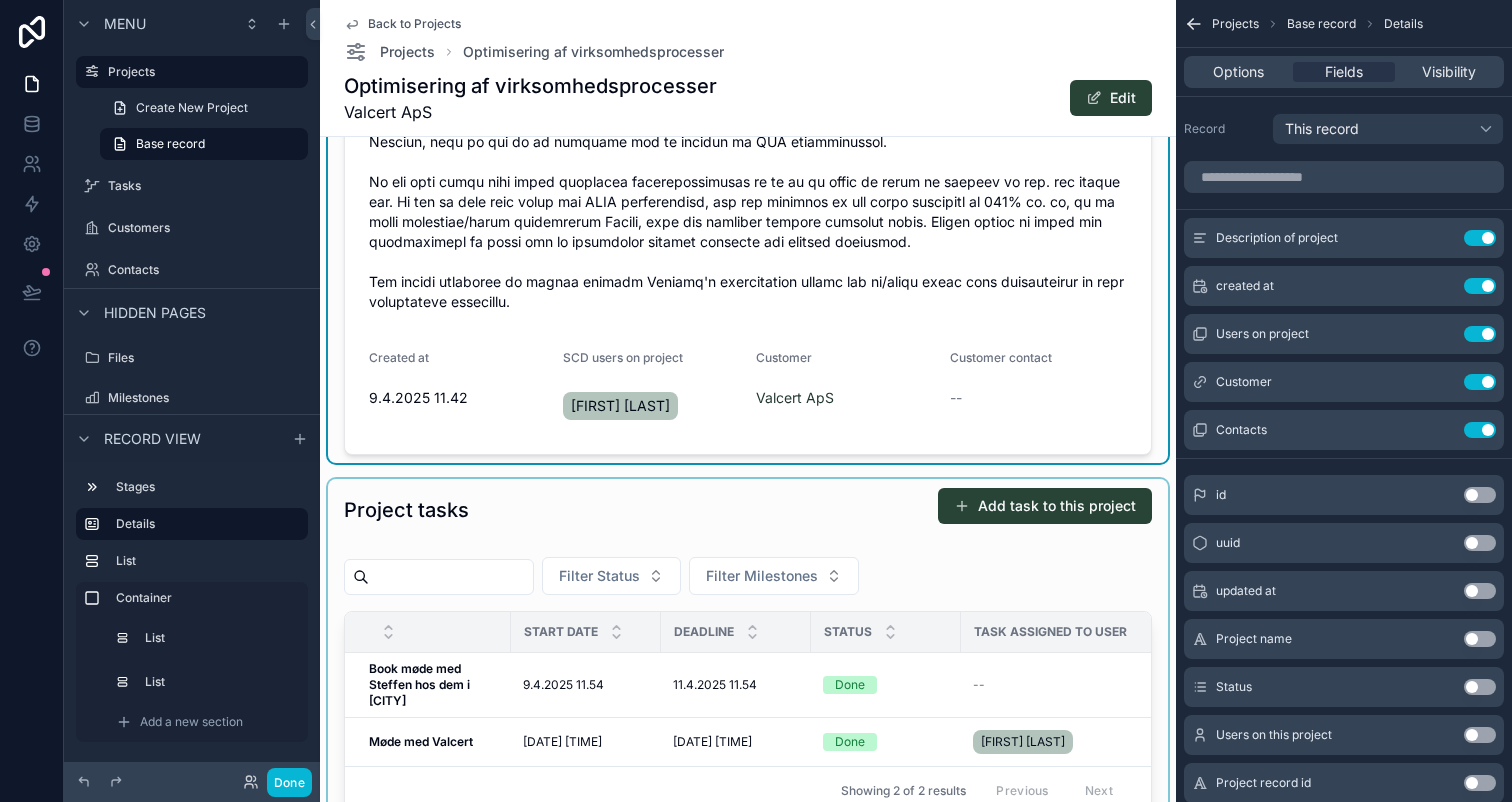 scroll, scrollTop: 286, scrollLeft: 0, axis: vertical 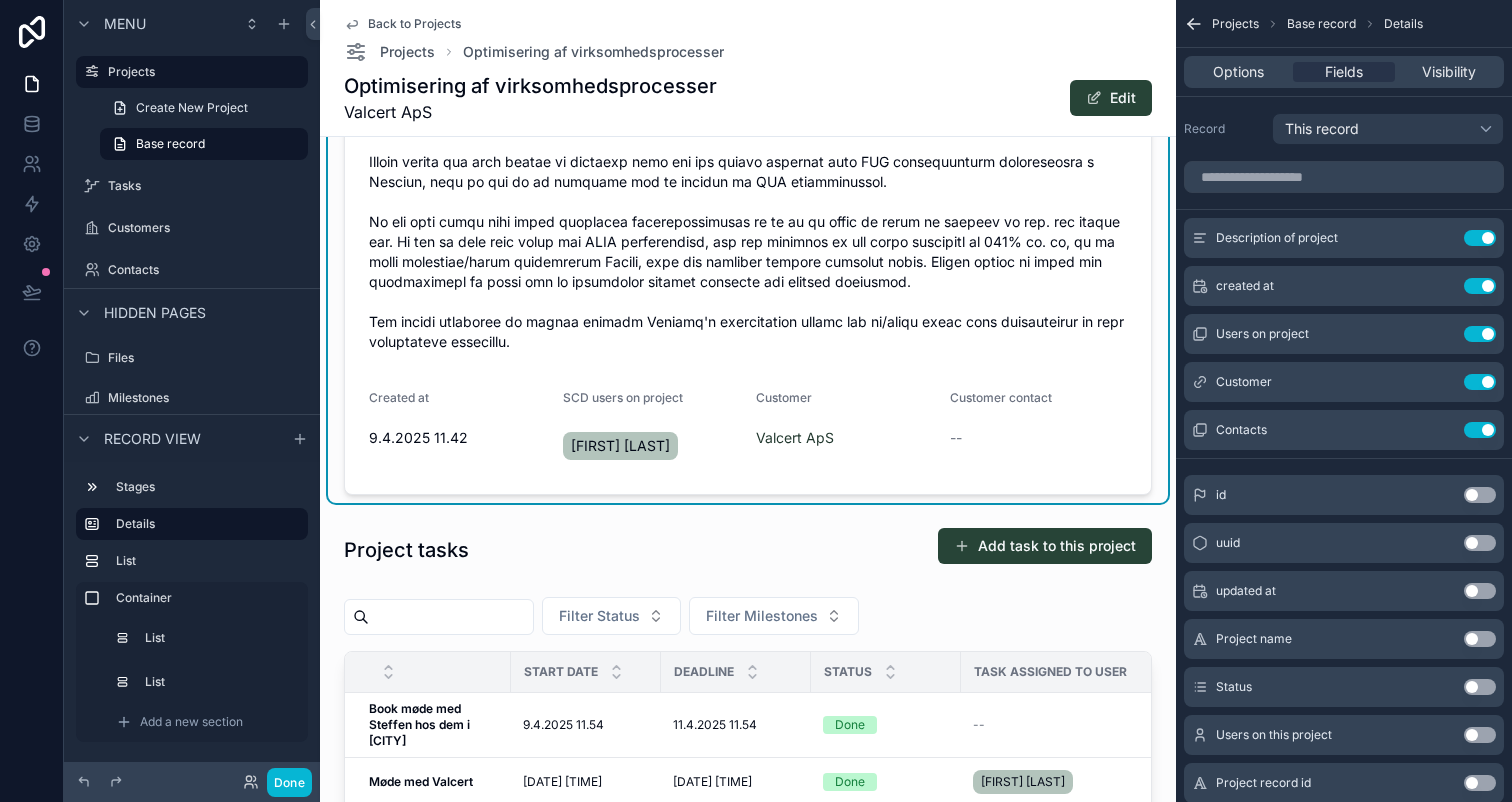 click at bounding box center [748, 192] 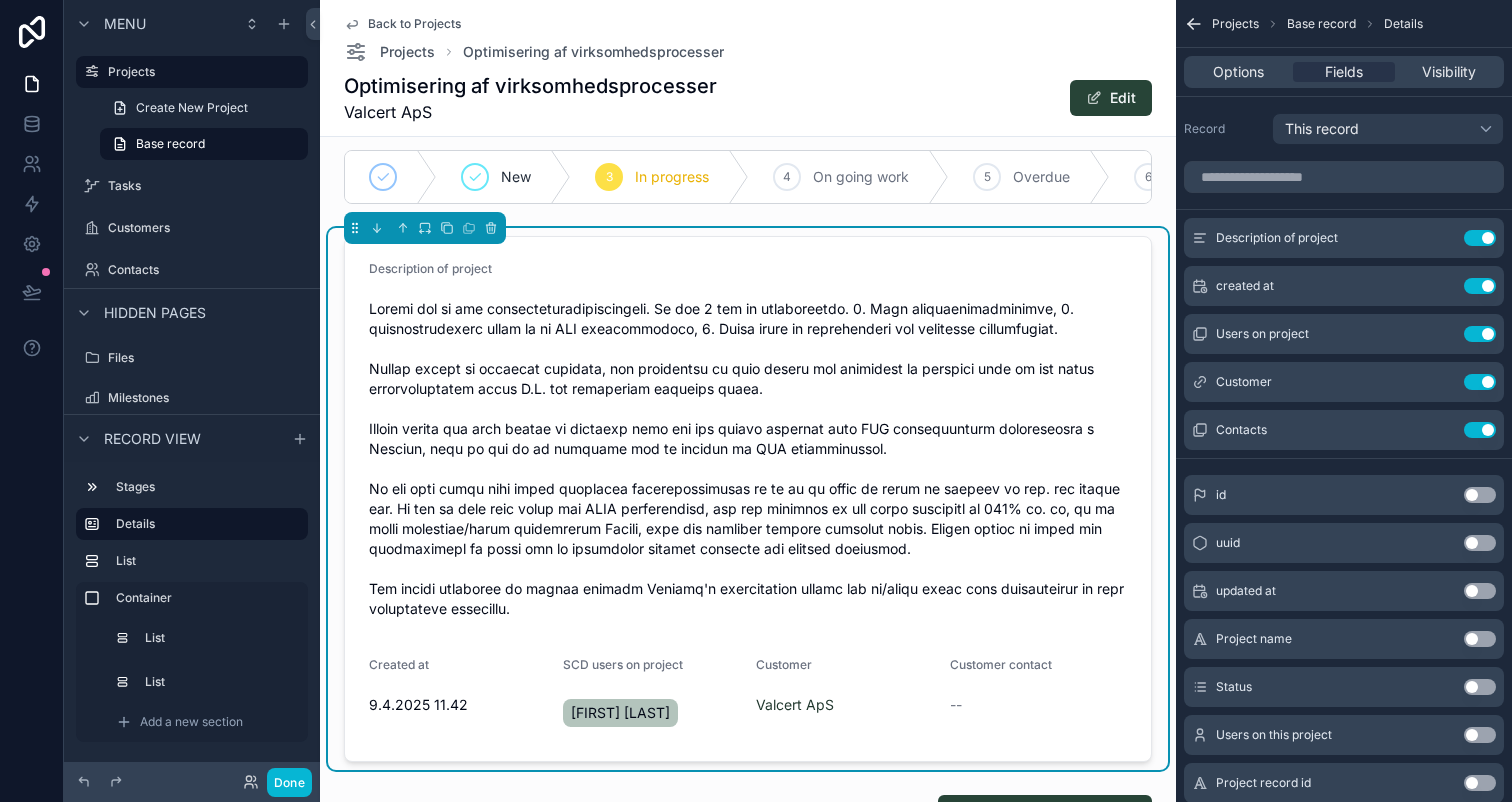 scroll, scrollTop: 0, scrollLeft: 0, axis: both 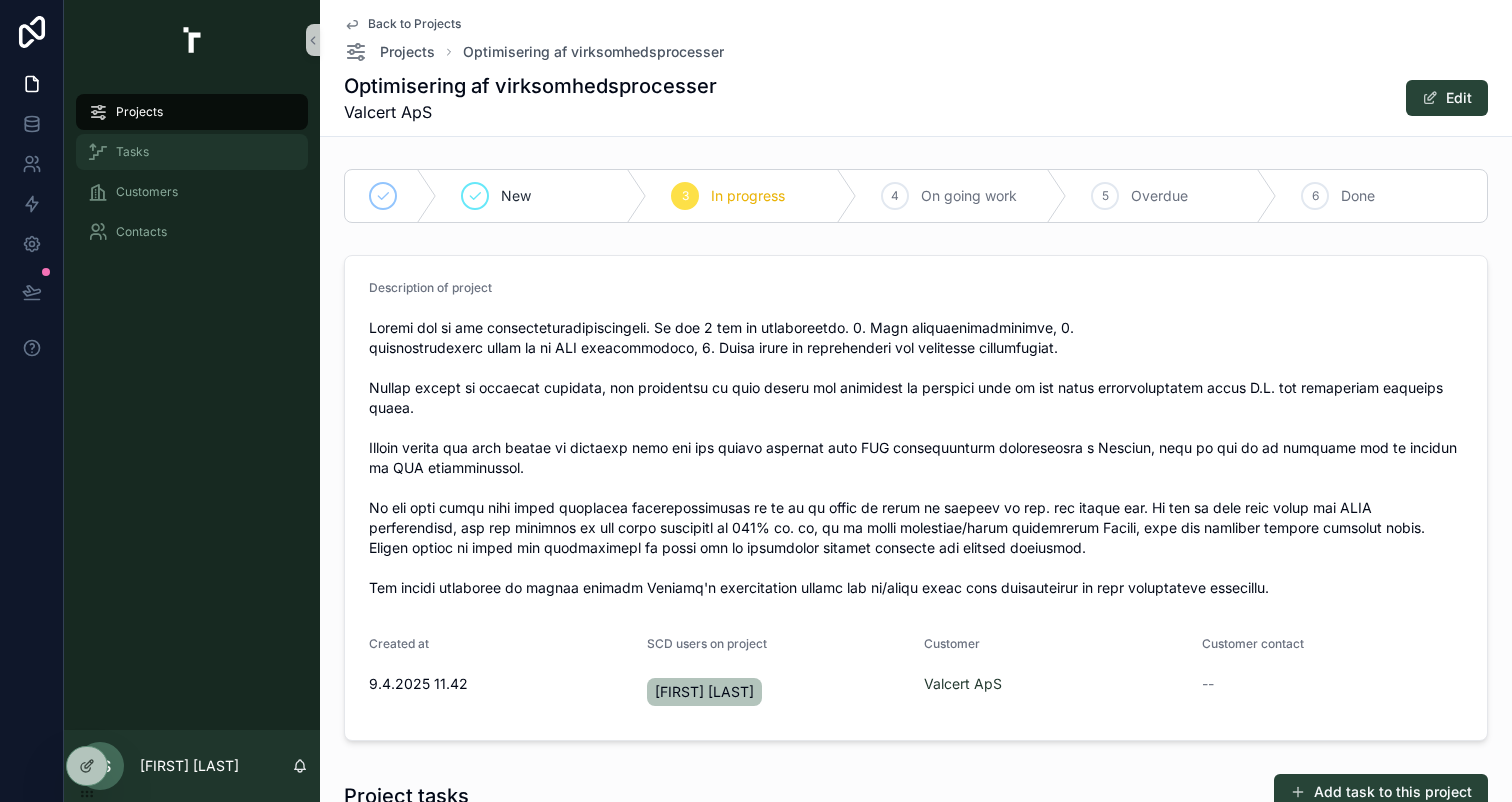 click on "Tasks" at bounding box center [192, 152] 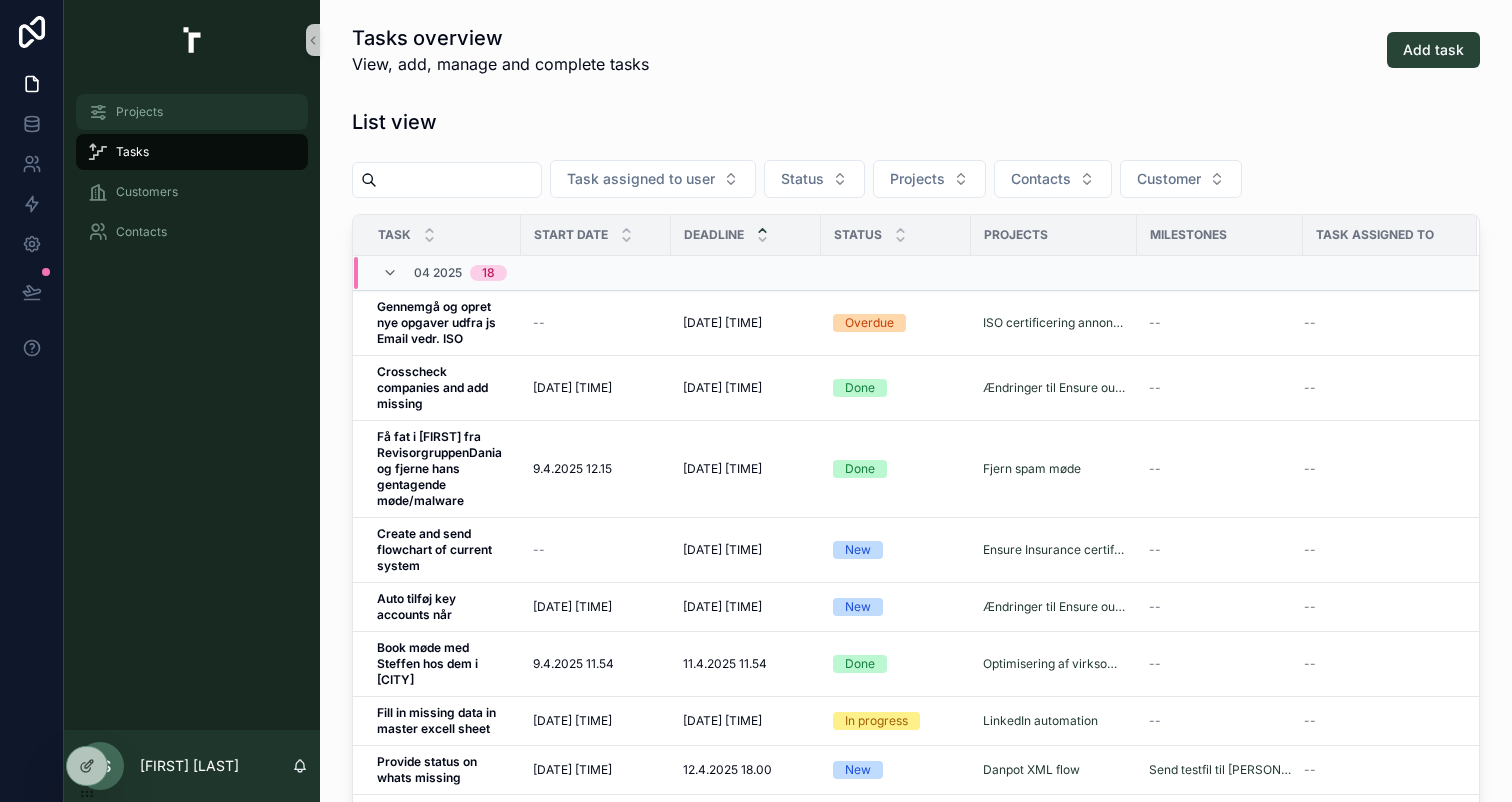 click on "Projects" at bounding box center [192, 112] 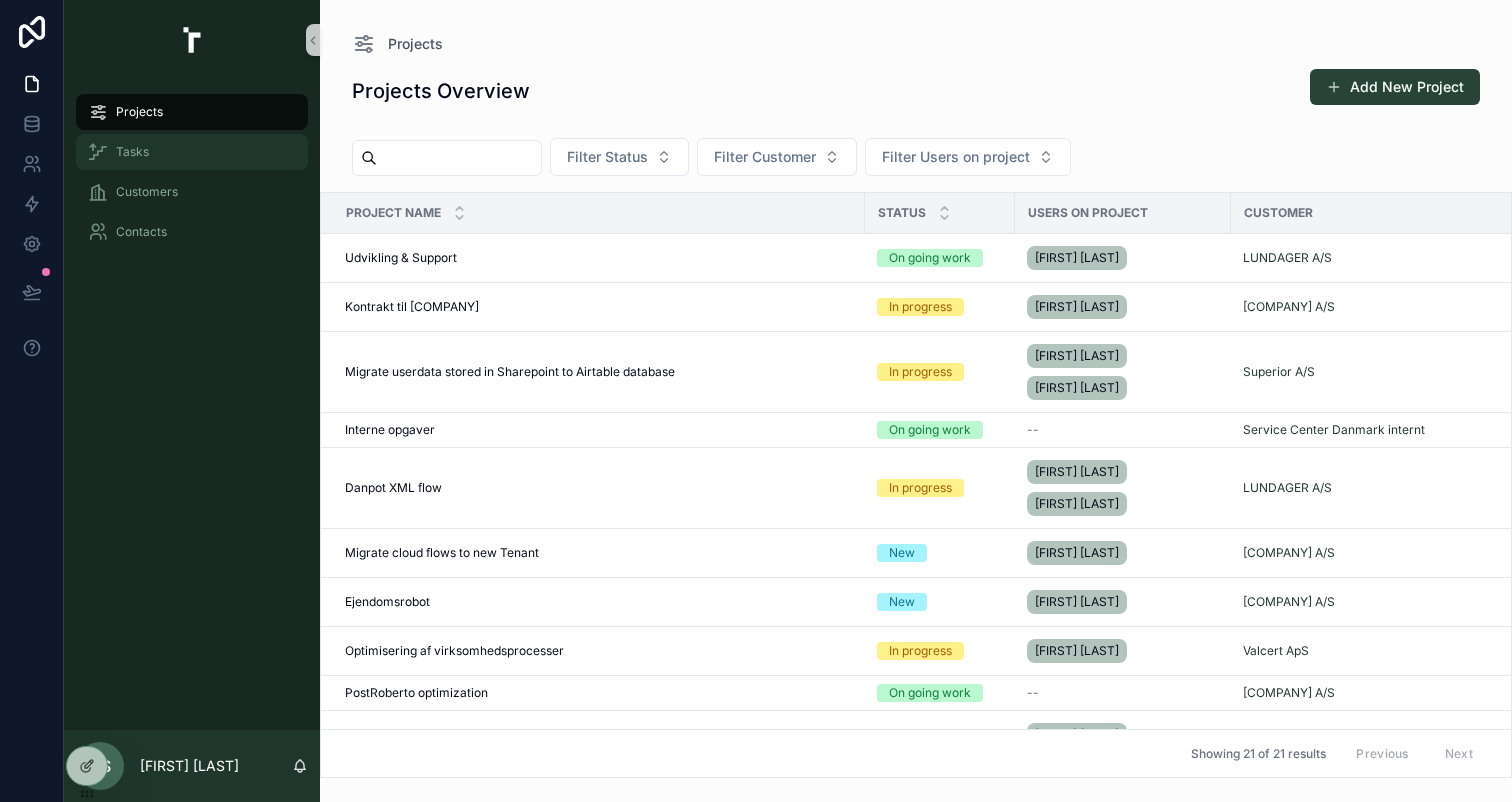 click on "Tasks" at bounding box center (192, 152) 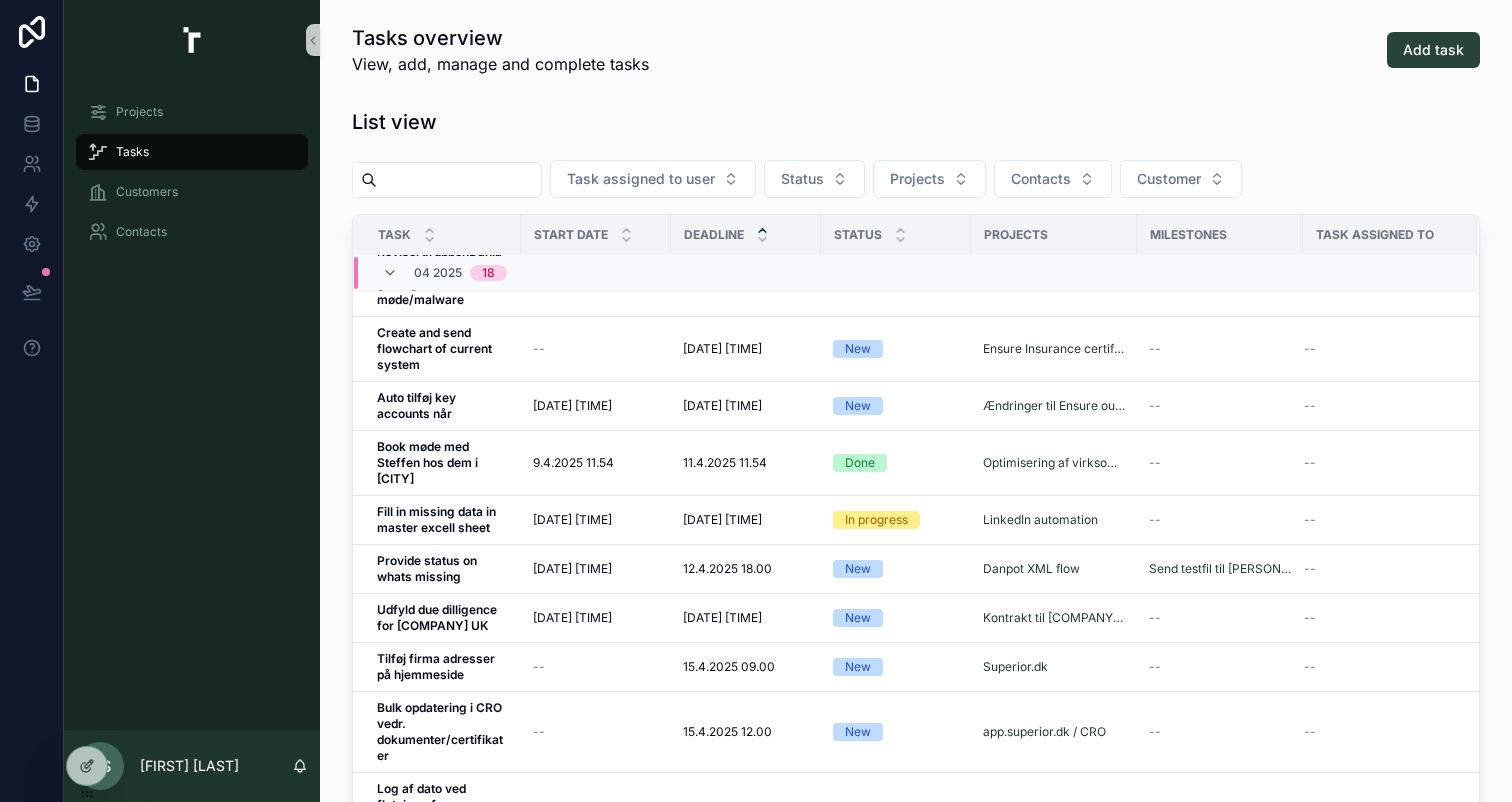 scroll, scrollTop: 0, scrollLeft: 0, axis: both 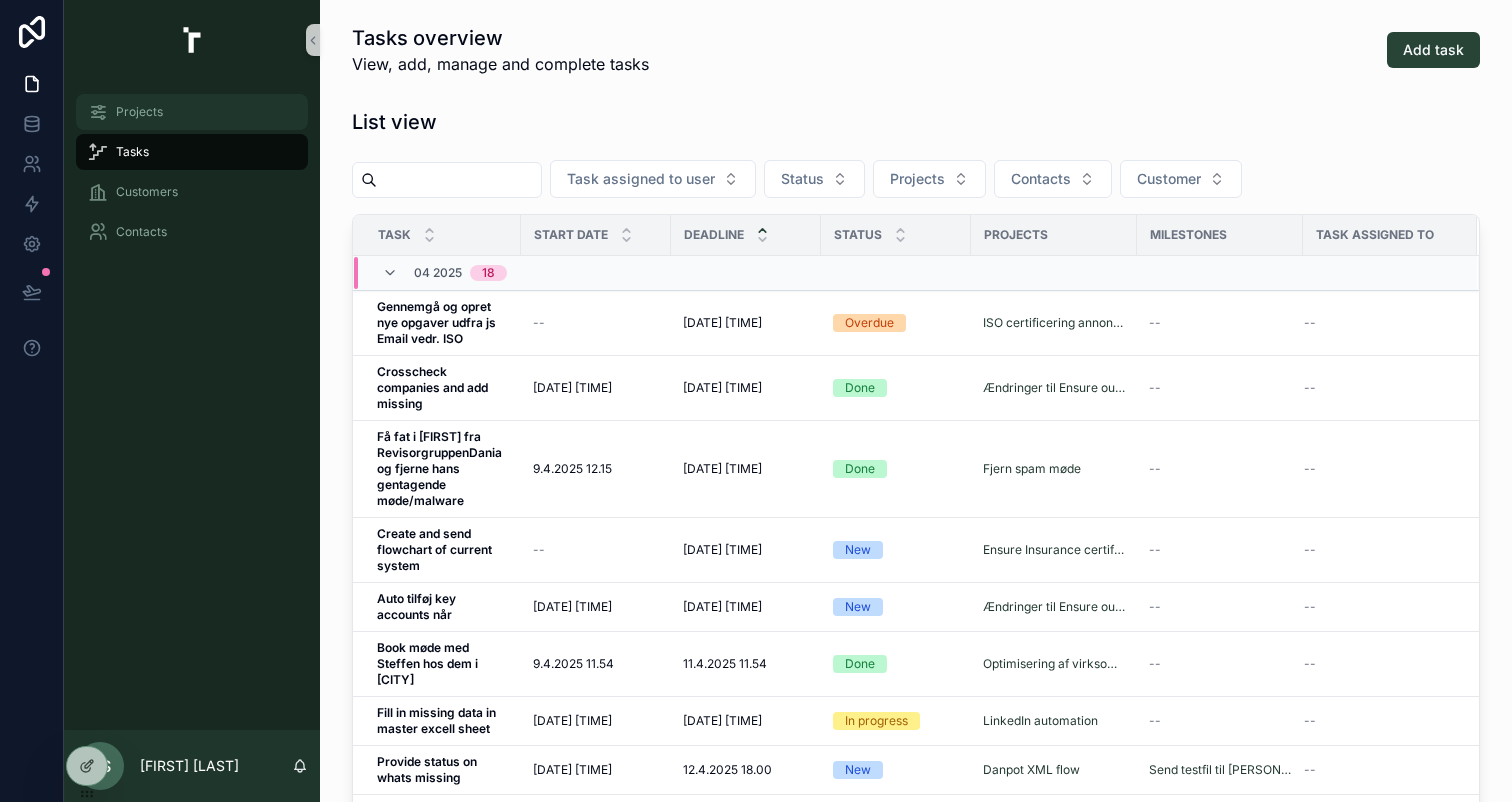 click on "Projects" at bounding box center (192, 112) 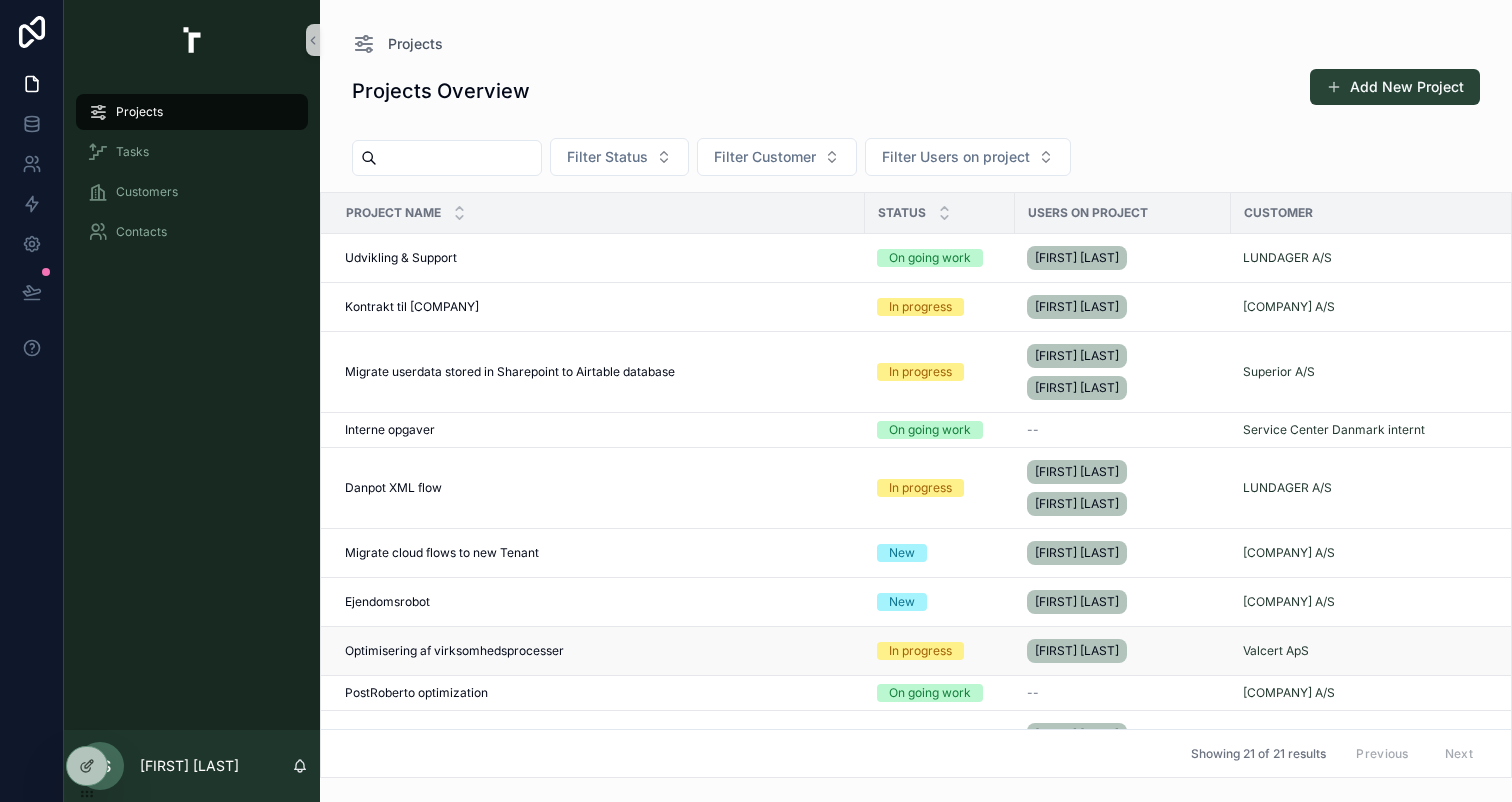 click on "Optimisering af virksomhedsprocesser" at bounding box center (454, 651) 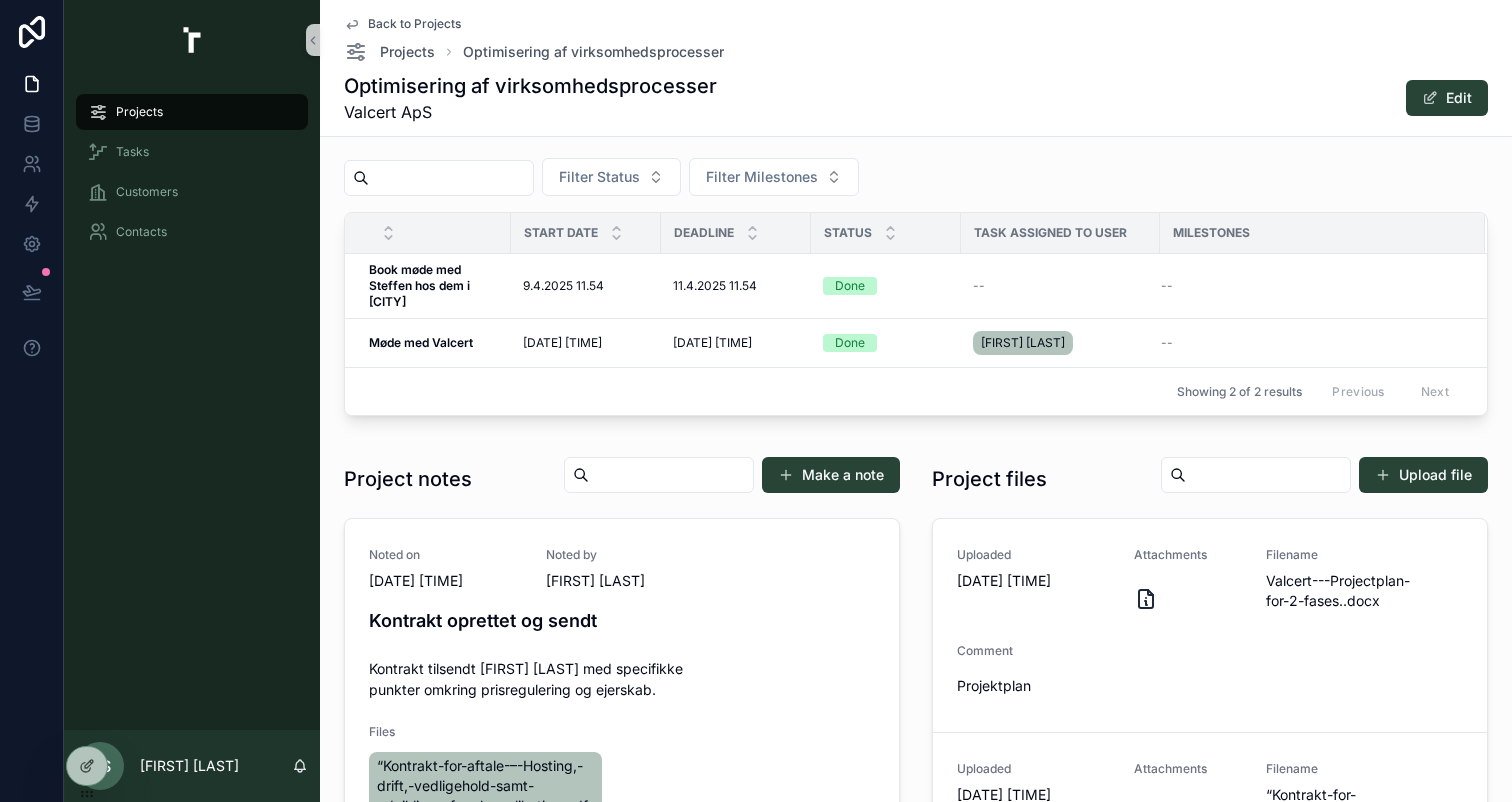 scroll, scrollTop: 686, scrollLeft: 0, axis: vertical 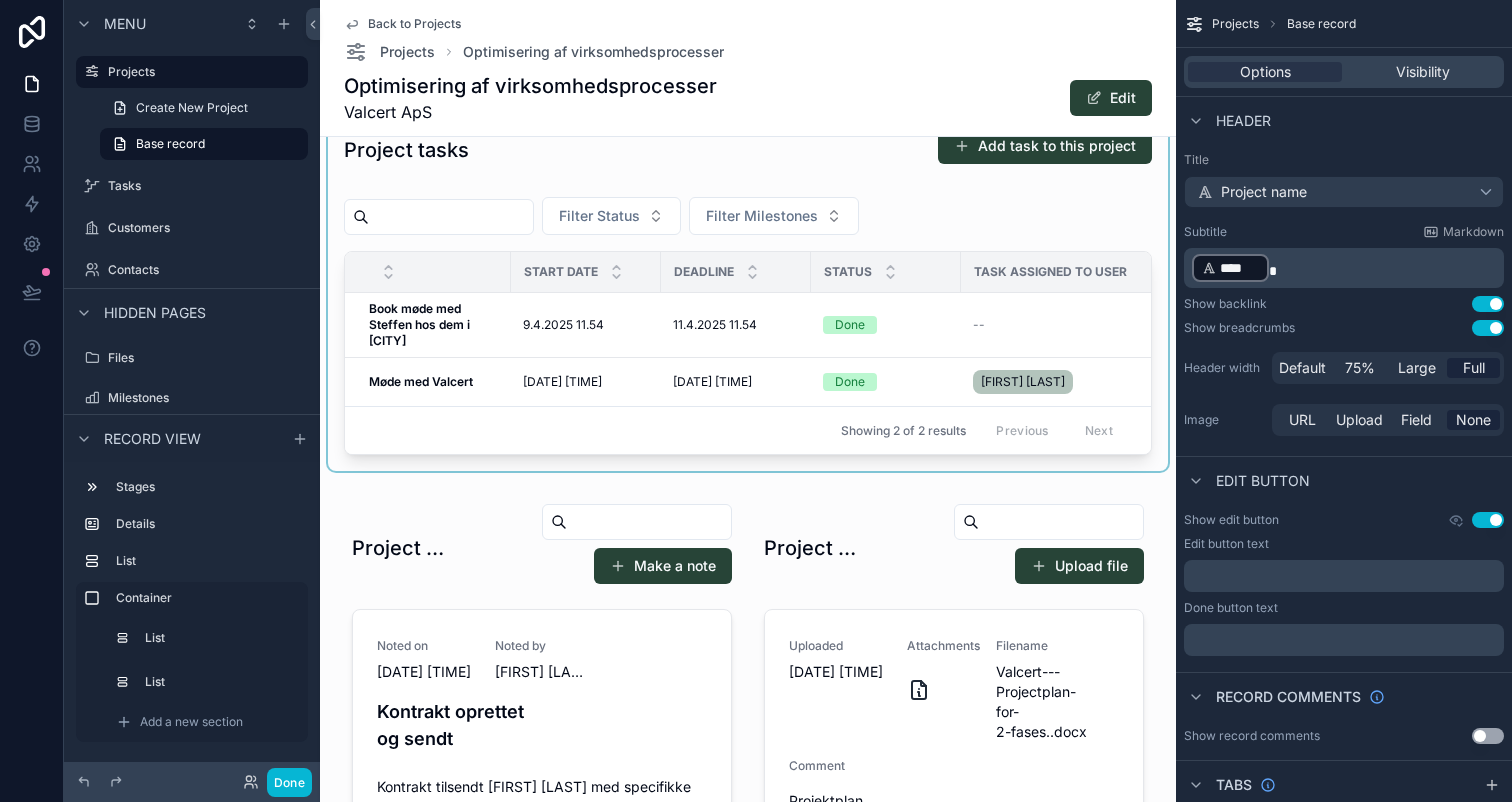 click at bounding box center (748, 295) 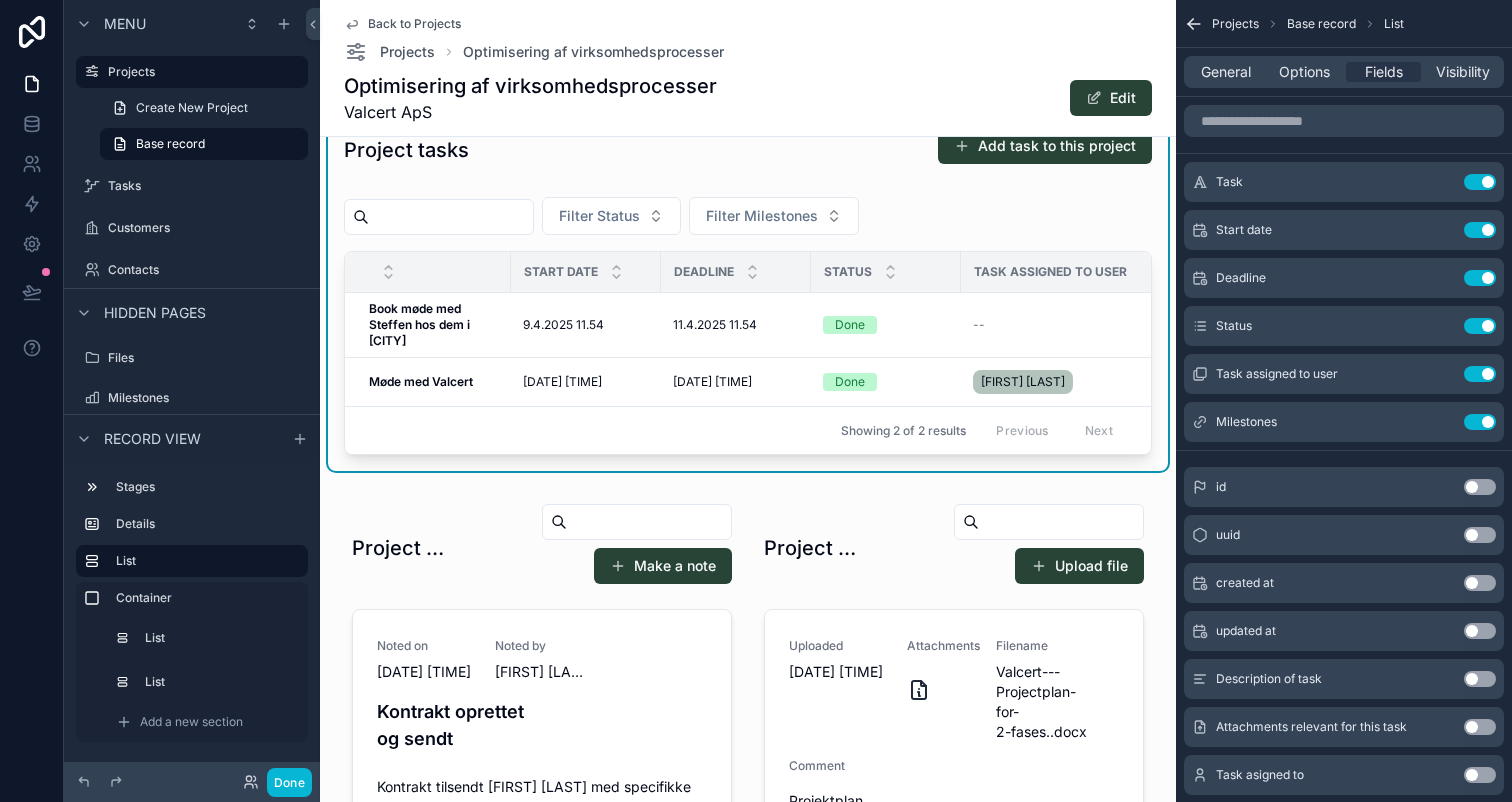 click on "Filter Status Filter Milestones" at bounding box center [748, 220] 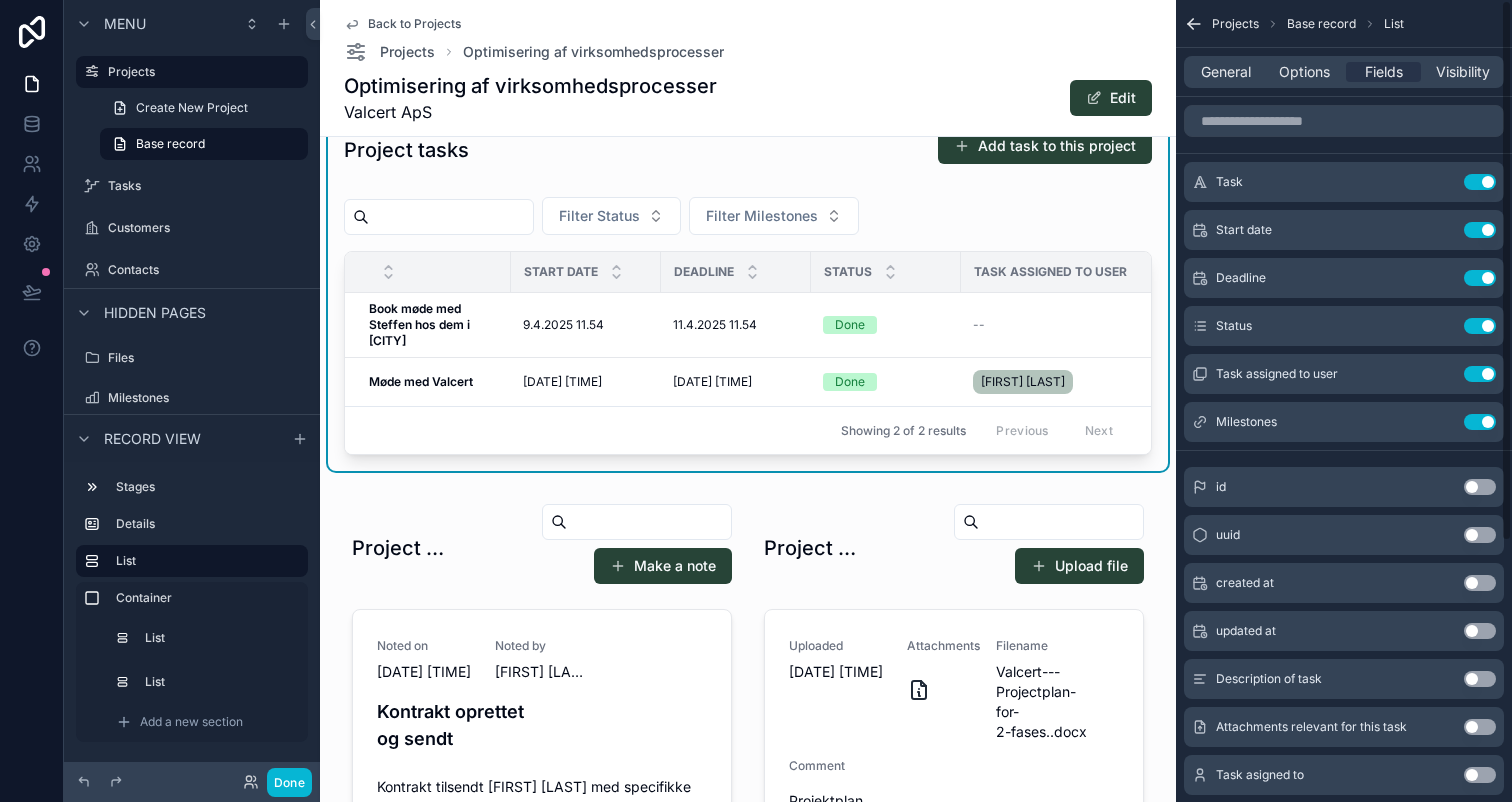click on "General Options Fields Visibility" at bounding box center (1344, 72) 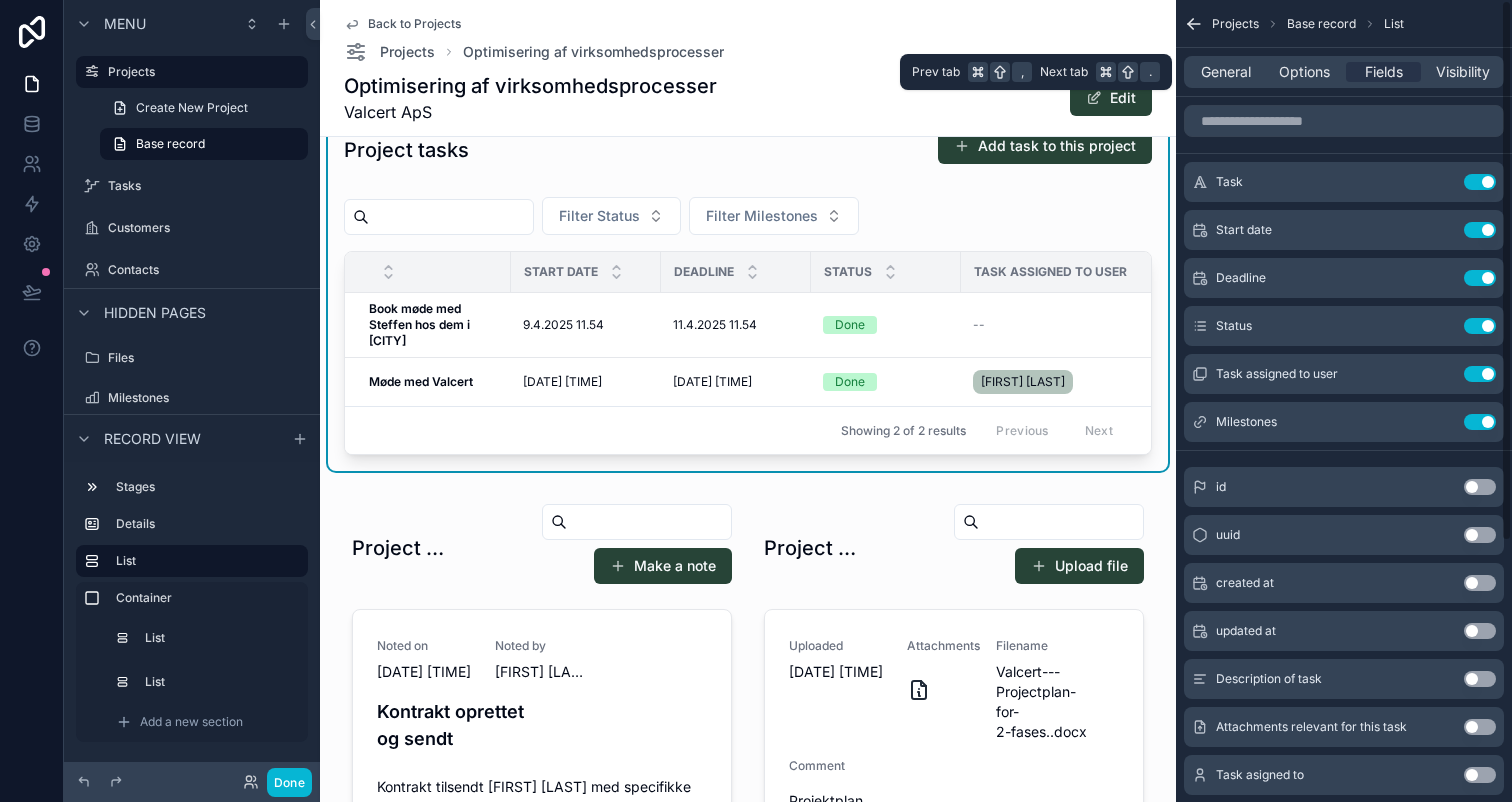 click on "General Options Fields Visibility" at bounding box center (1344, 72) 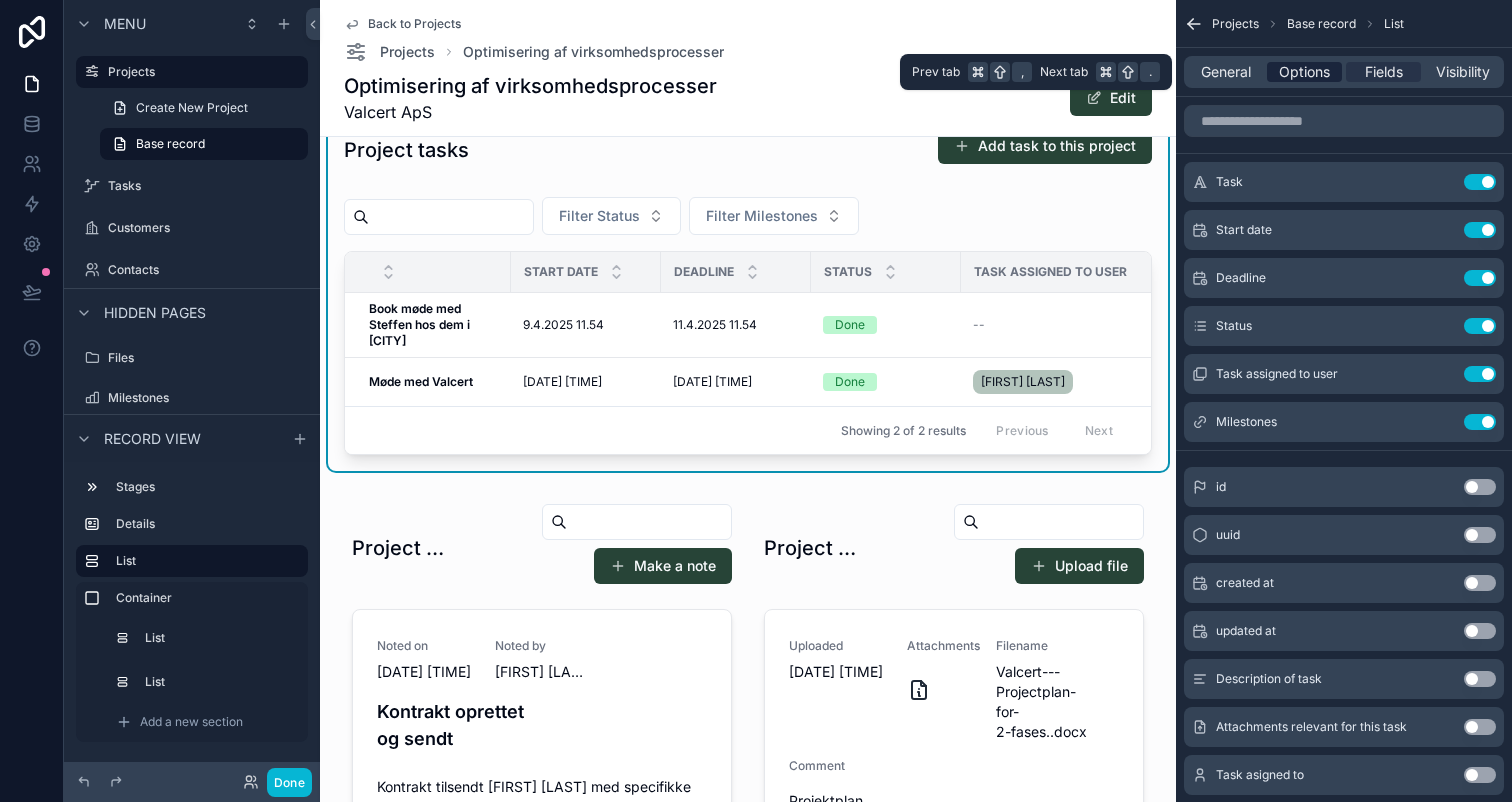 click on "Options" at bounding box center [1304, 72] 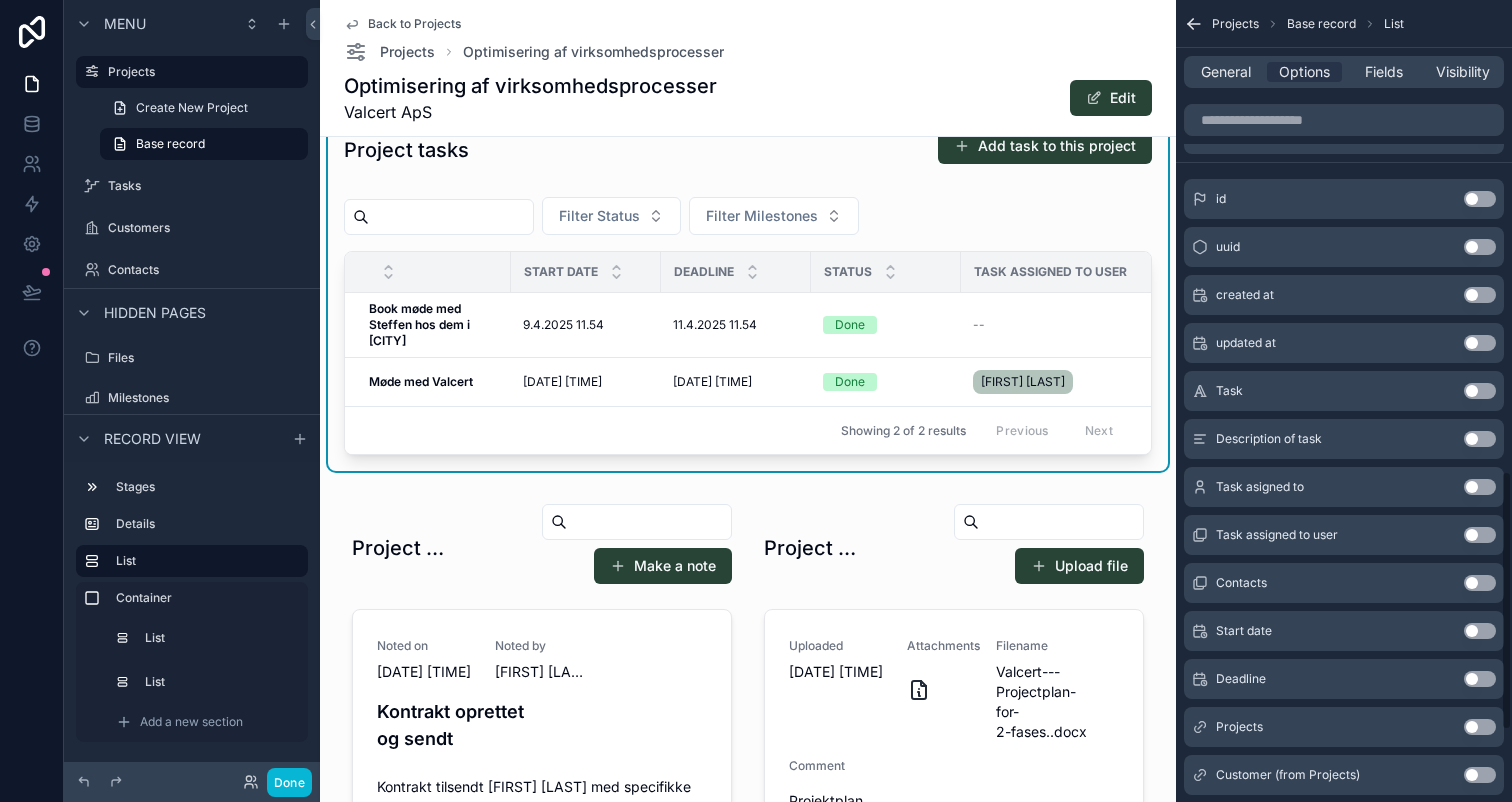 scroll, scrollTop: 1473, scrollLeft: 0, axis: vertical 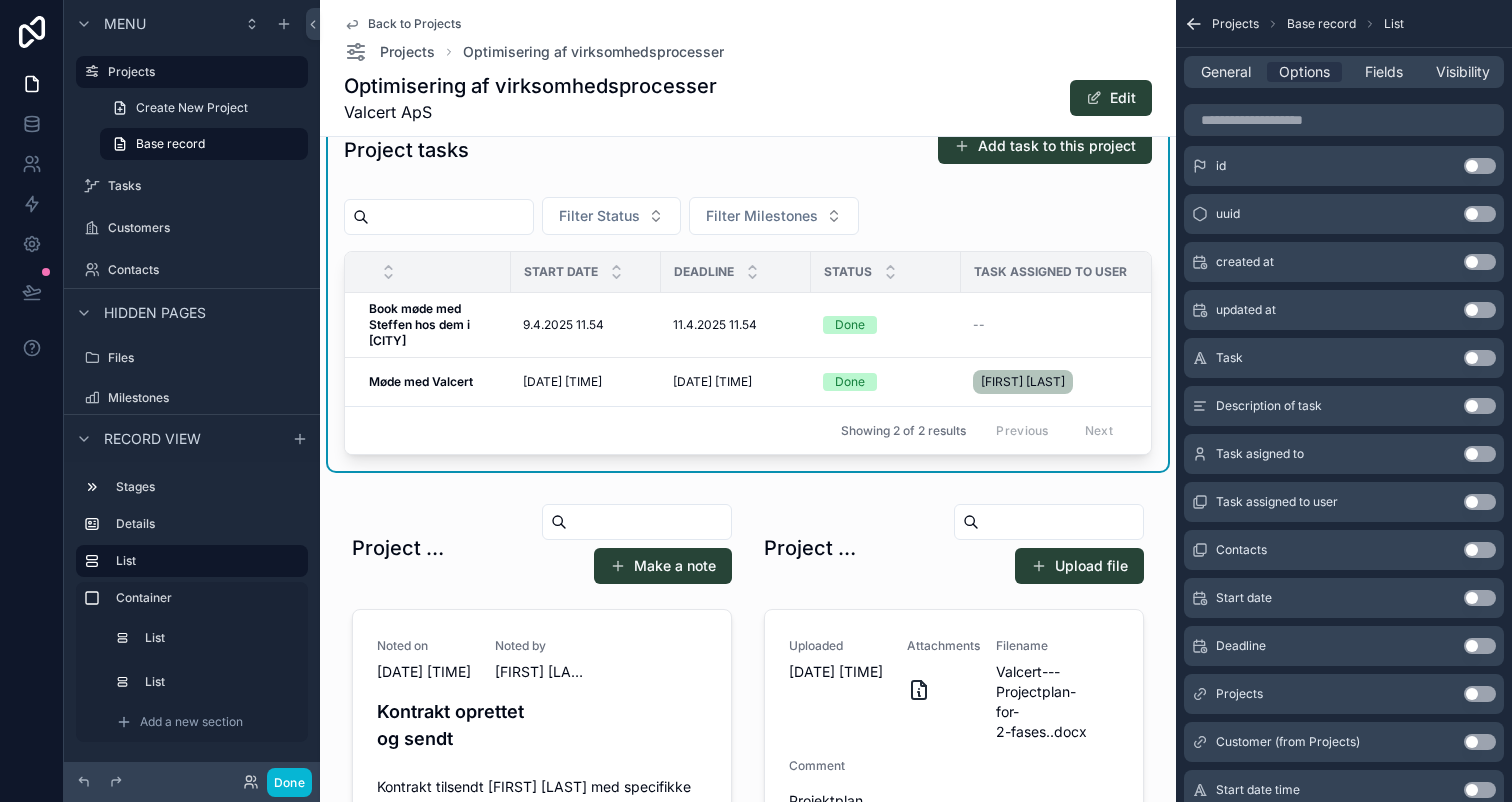 click on "Use setting" at bounding box center [1480, 502] 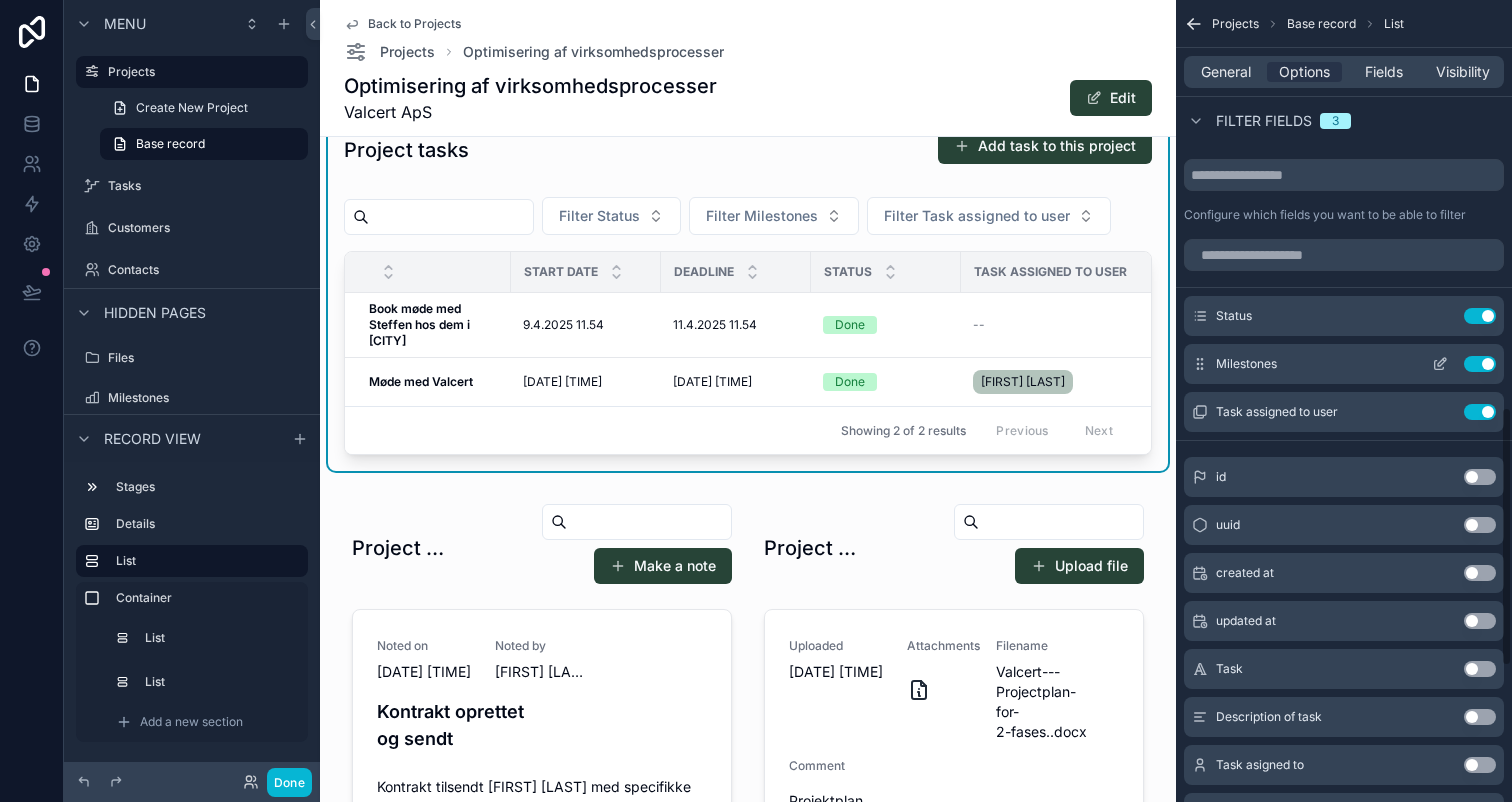 scroll, scrollTop: 1206, scrollLeft: 0, axis: vertical 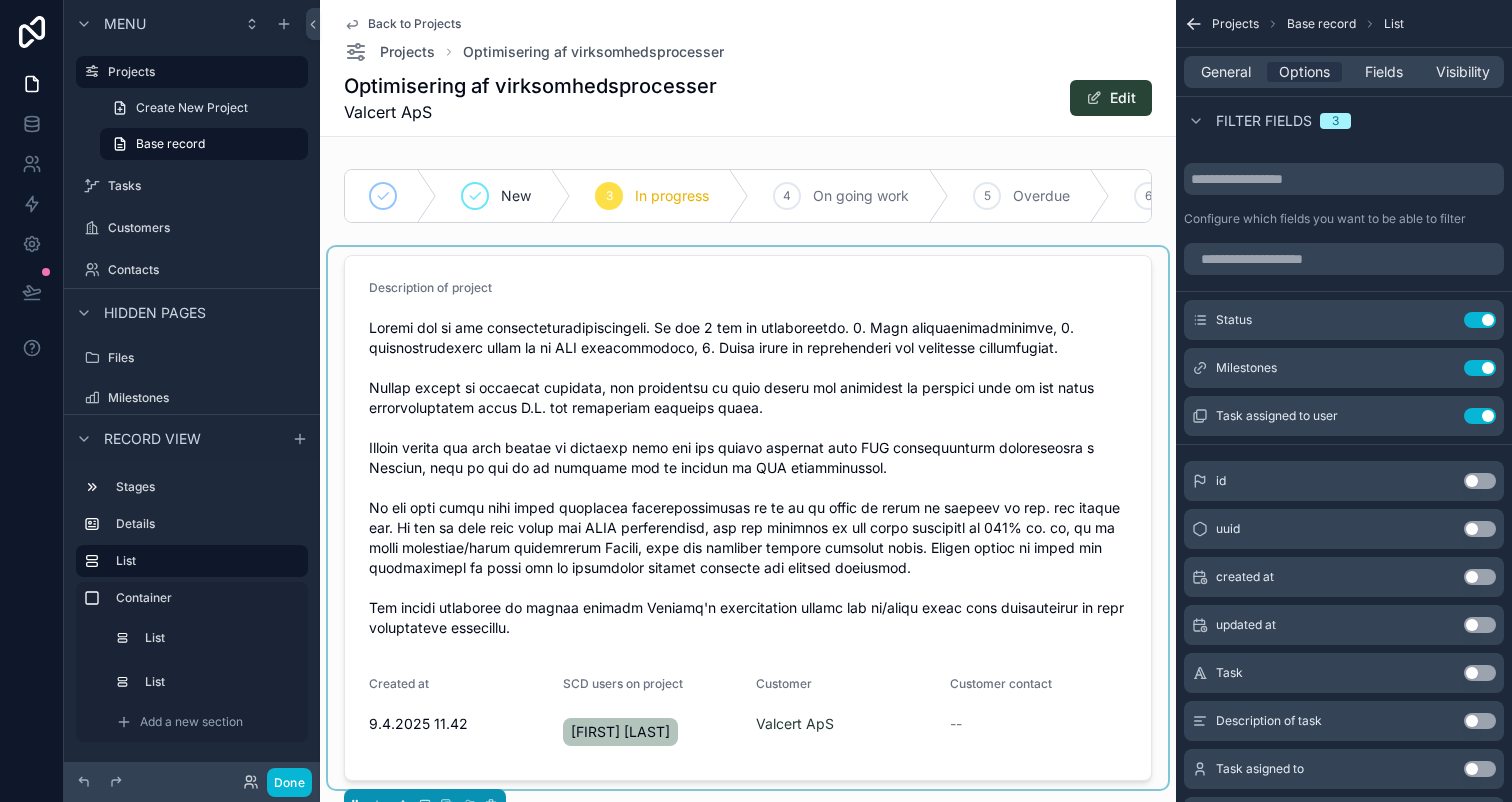 click at bounding box center (748, 518) 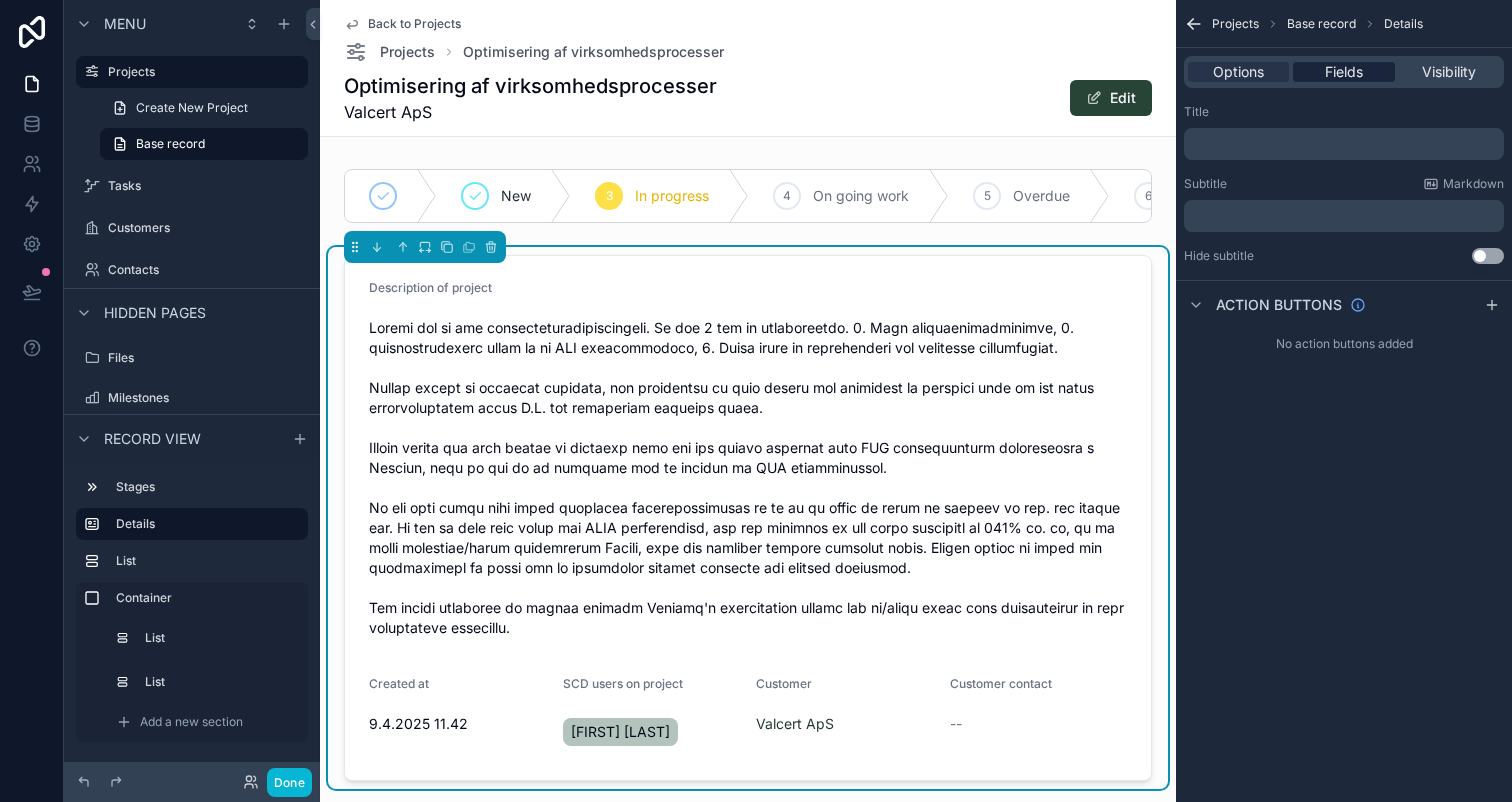 click on "Fields" at bounding box center [1344, 72] 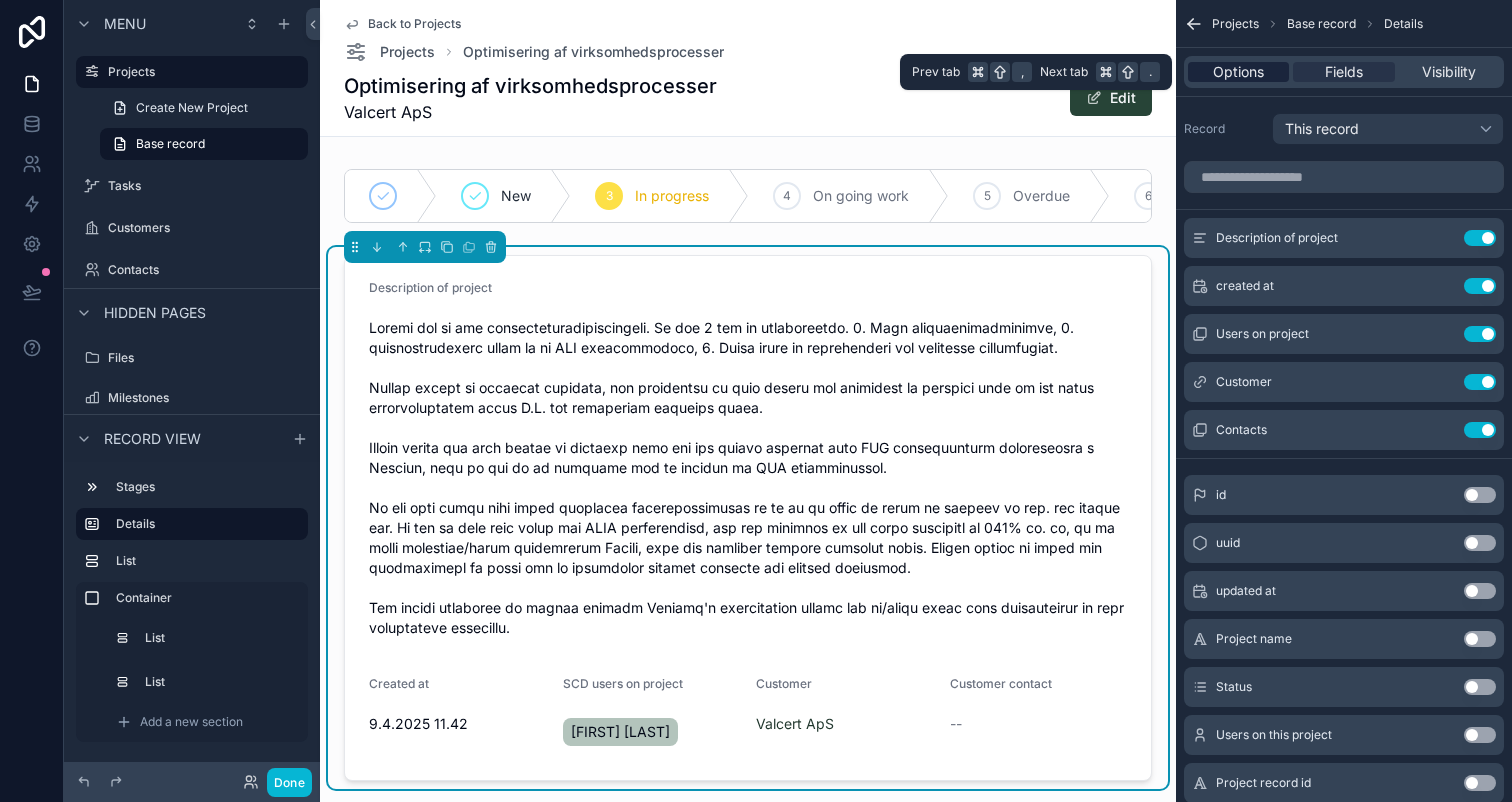 click on "Options" at bounding box center (1238, 72) 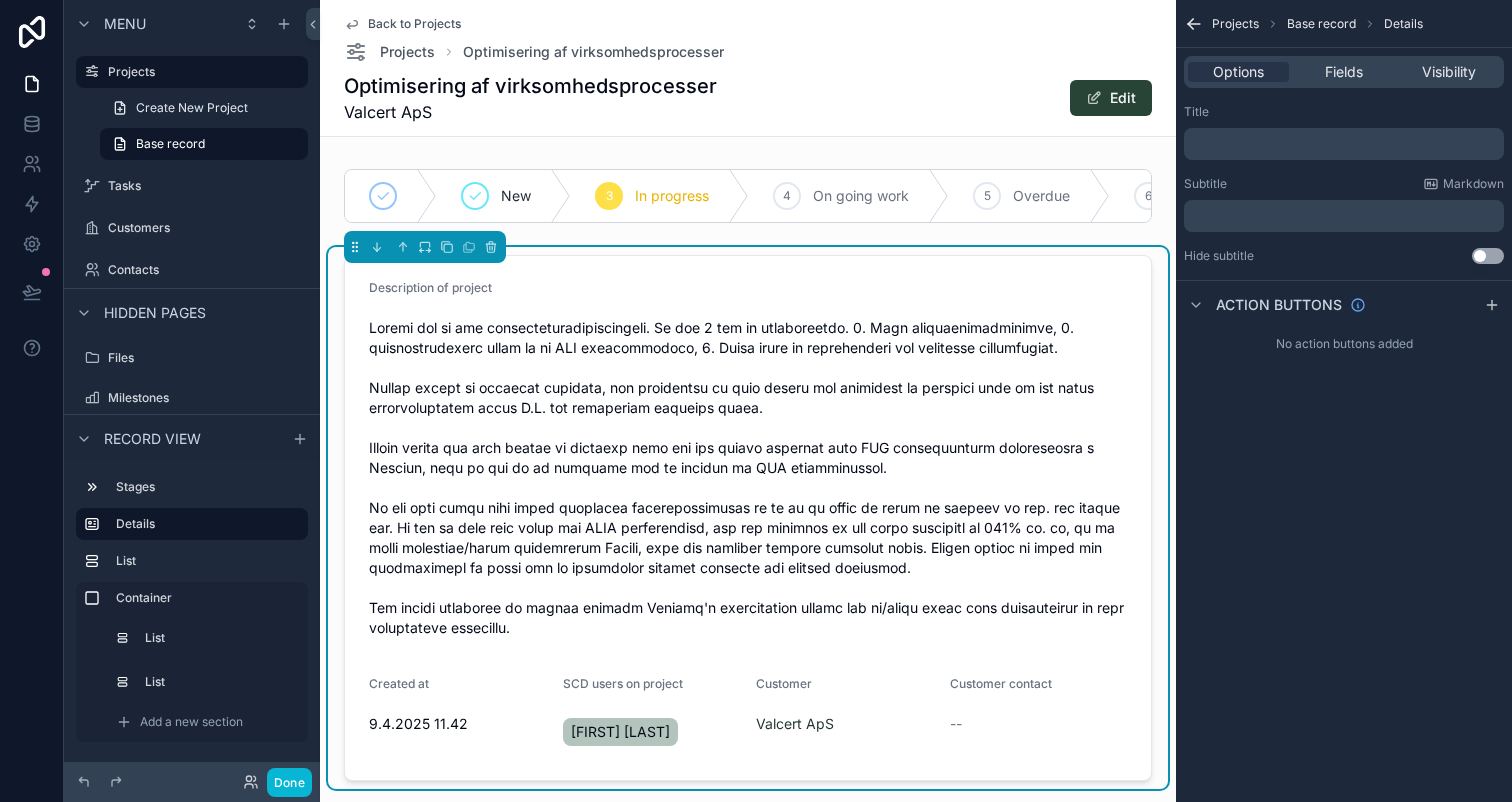 click at bounding box center (748, 478) 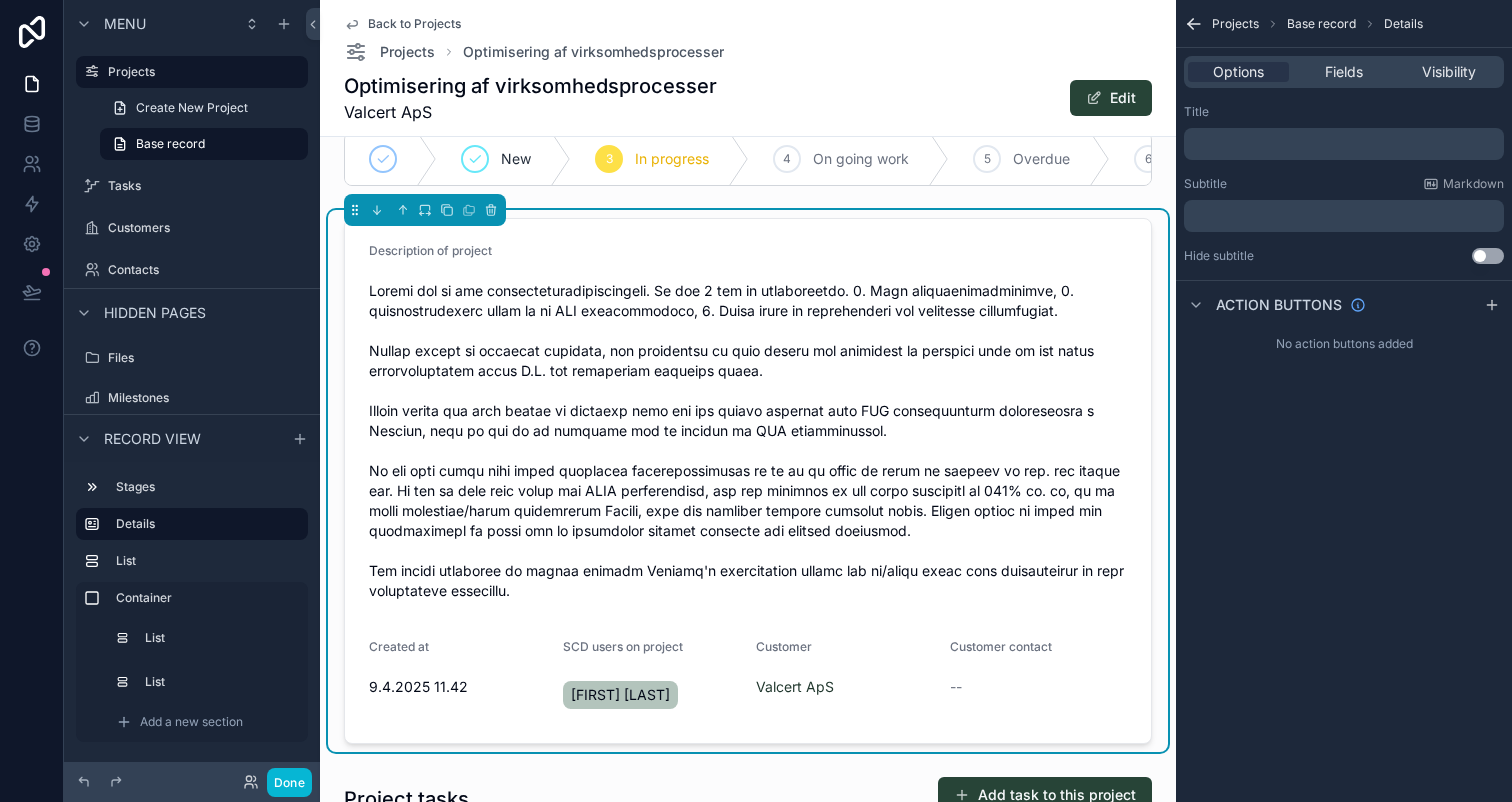 scroll, scrollTop: 0, scrollLeft: 0, axis: both 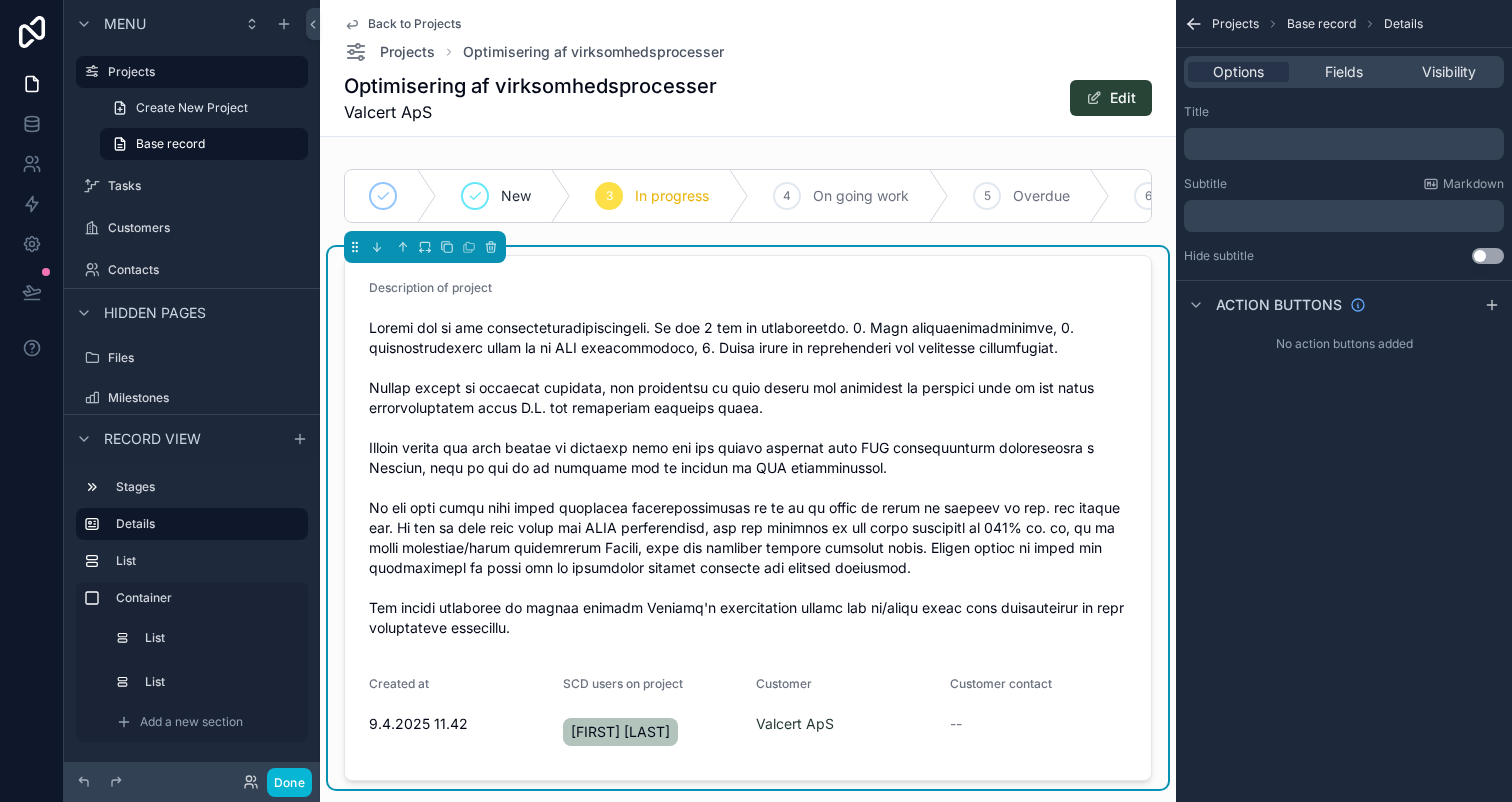 click on "Base record" at bounding box center [1321, 24] 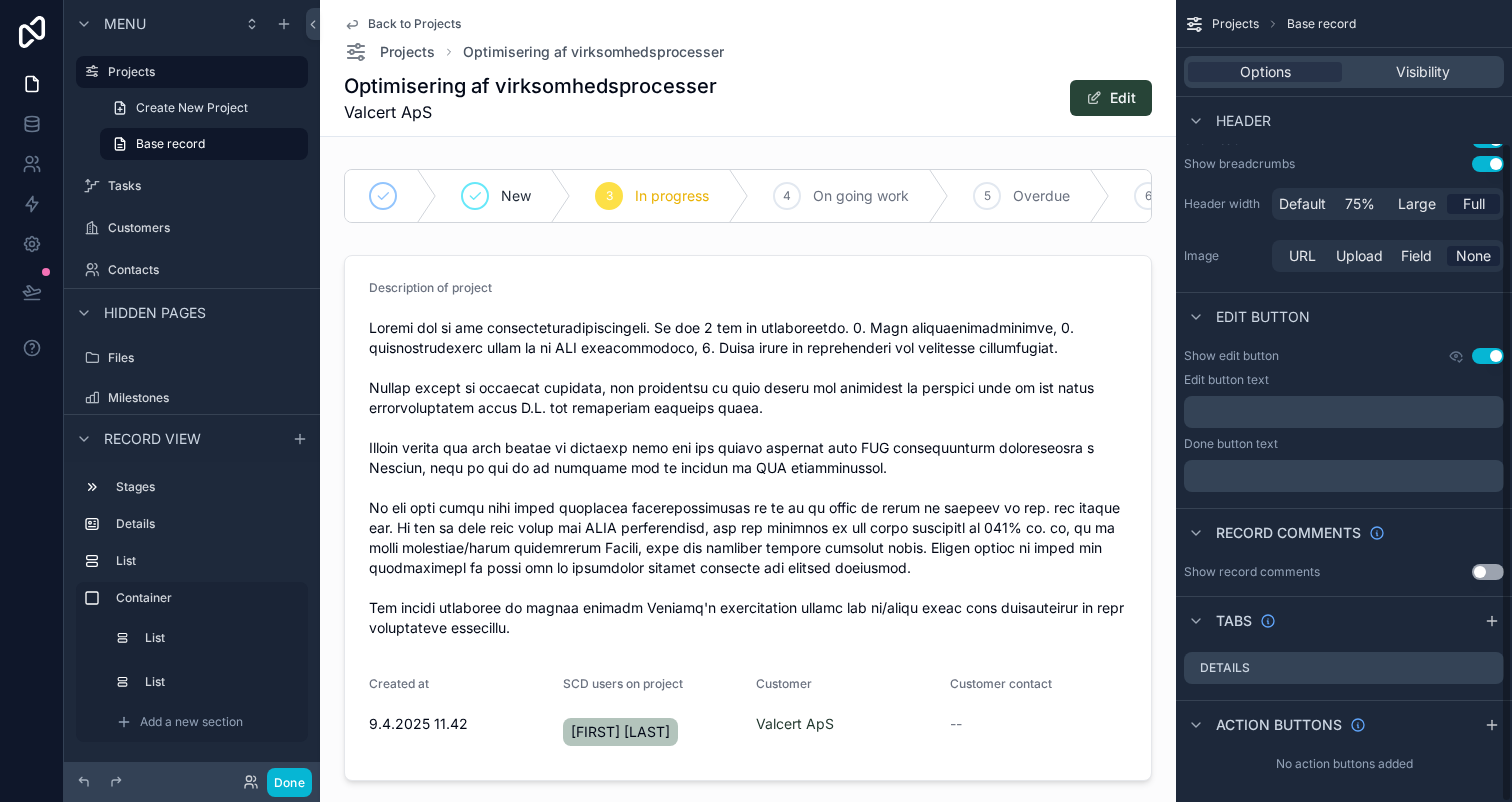 scroll, scrollTop: 174, scrollLeft: 0, axis: vertical 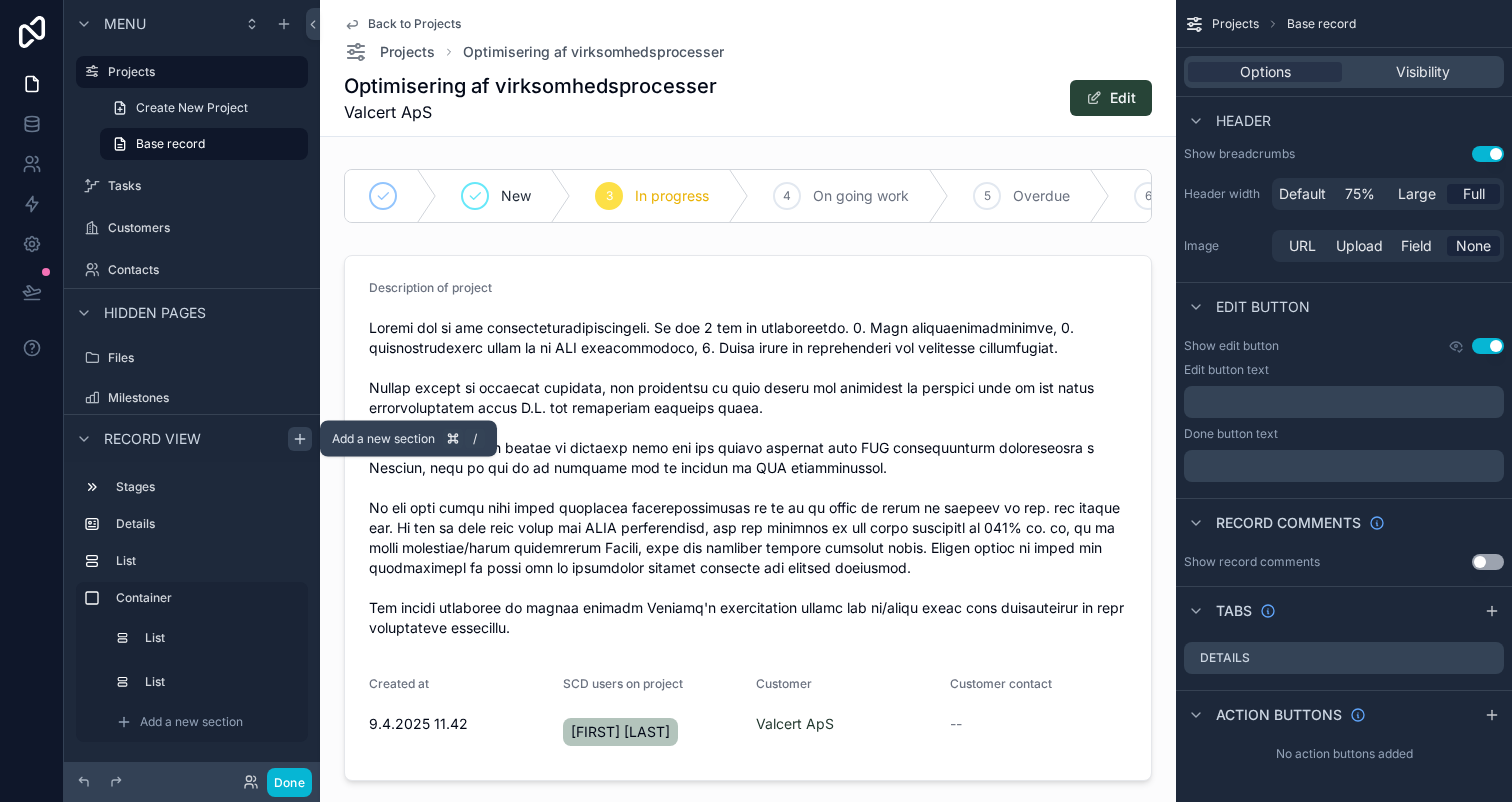 click 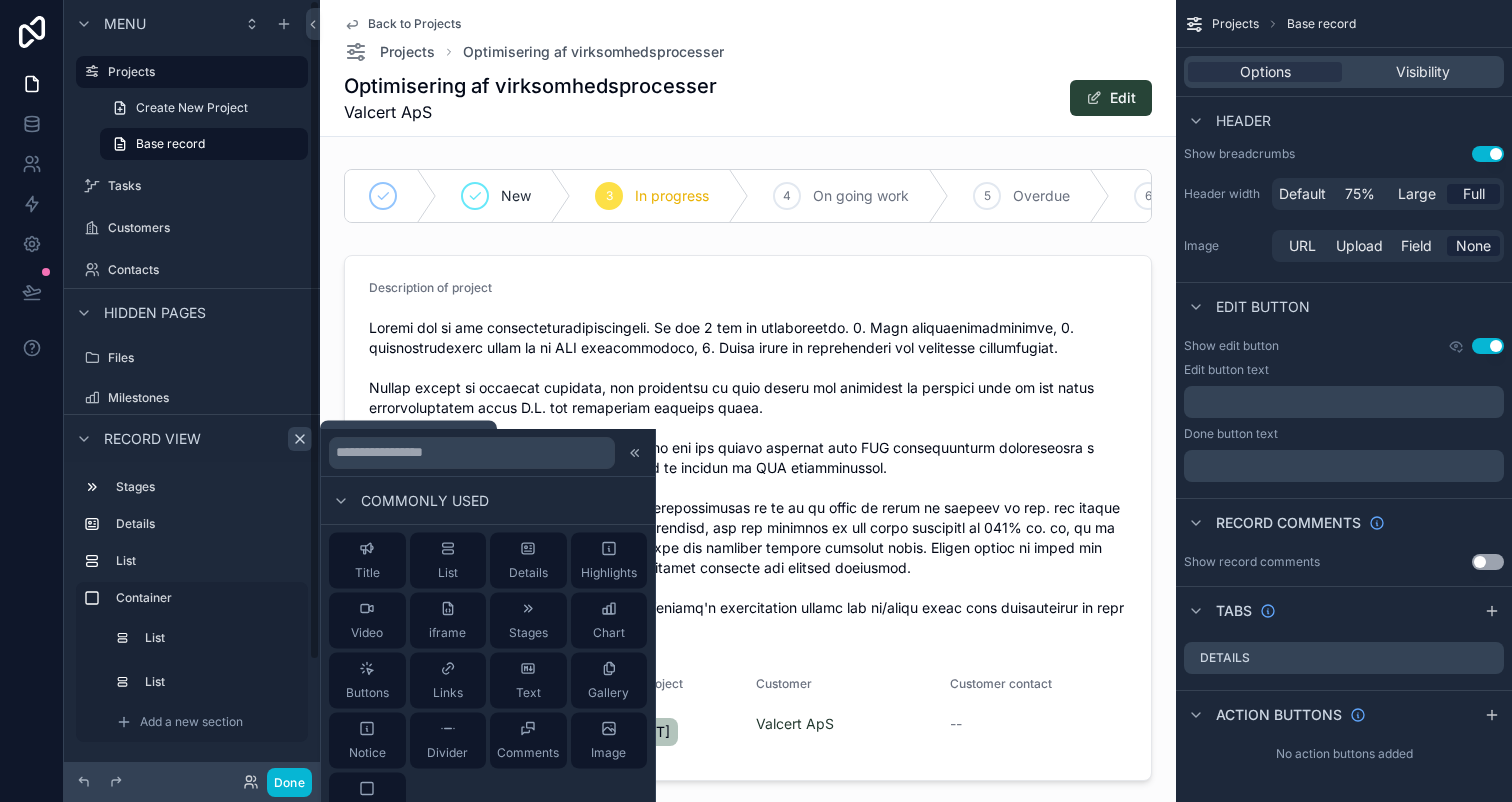 click 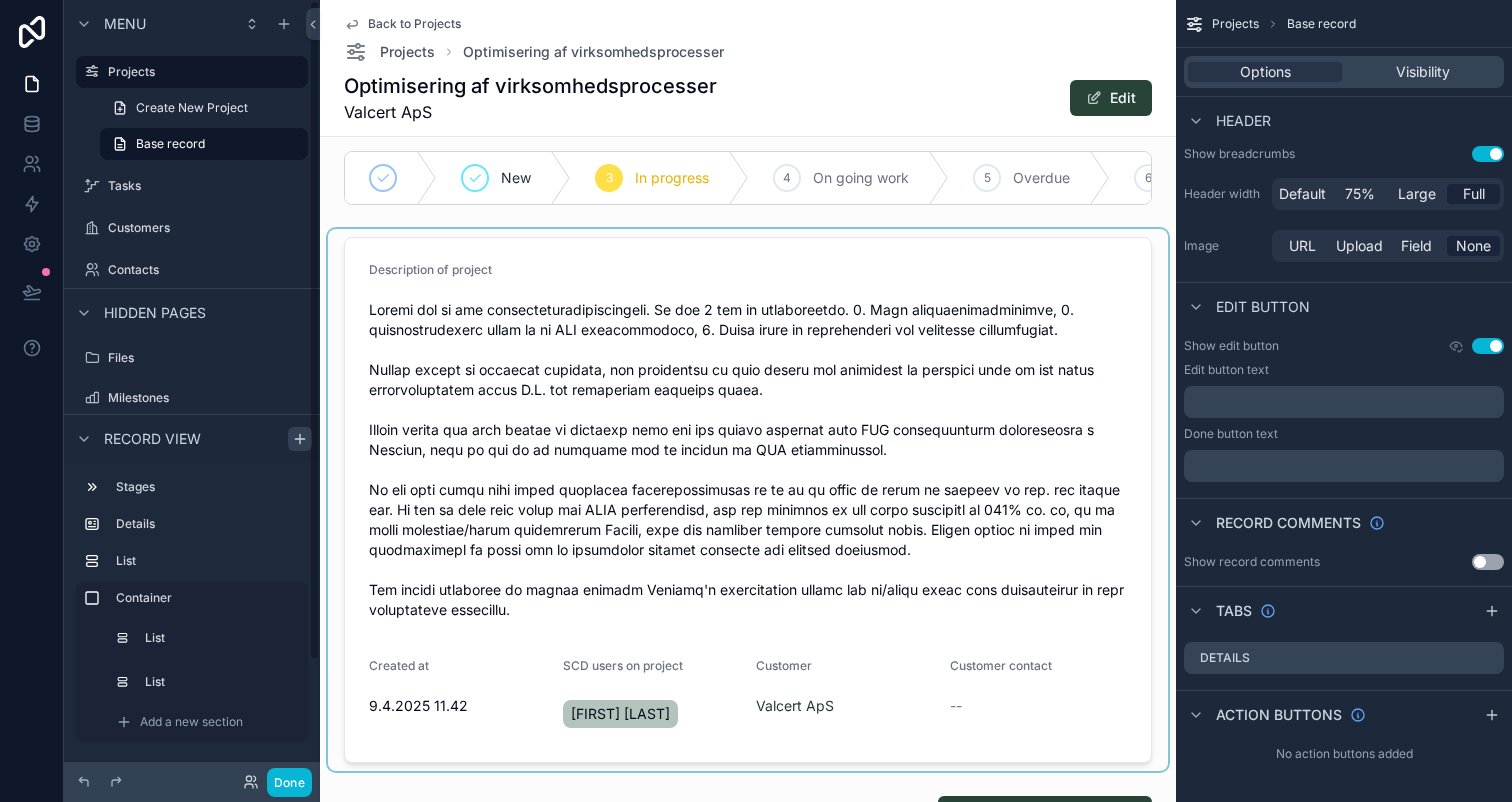 scroll, scrollTop: 0, scrollLeft: 0, axis: both 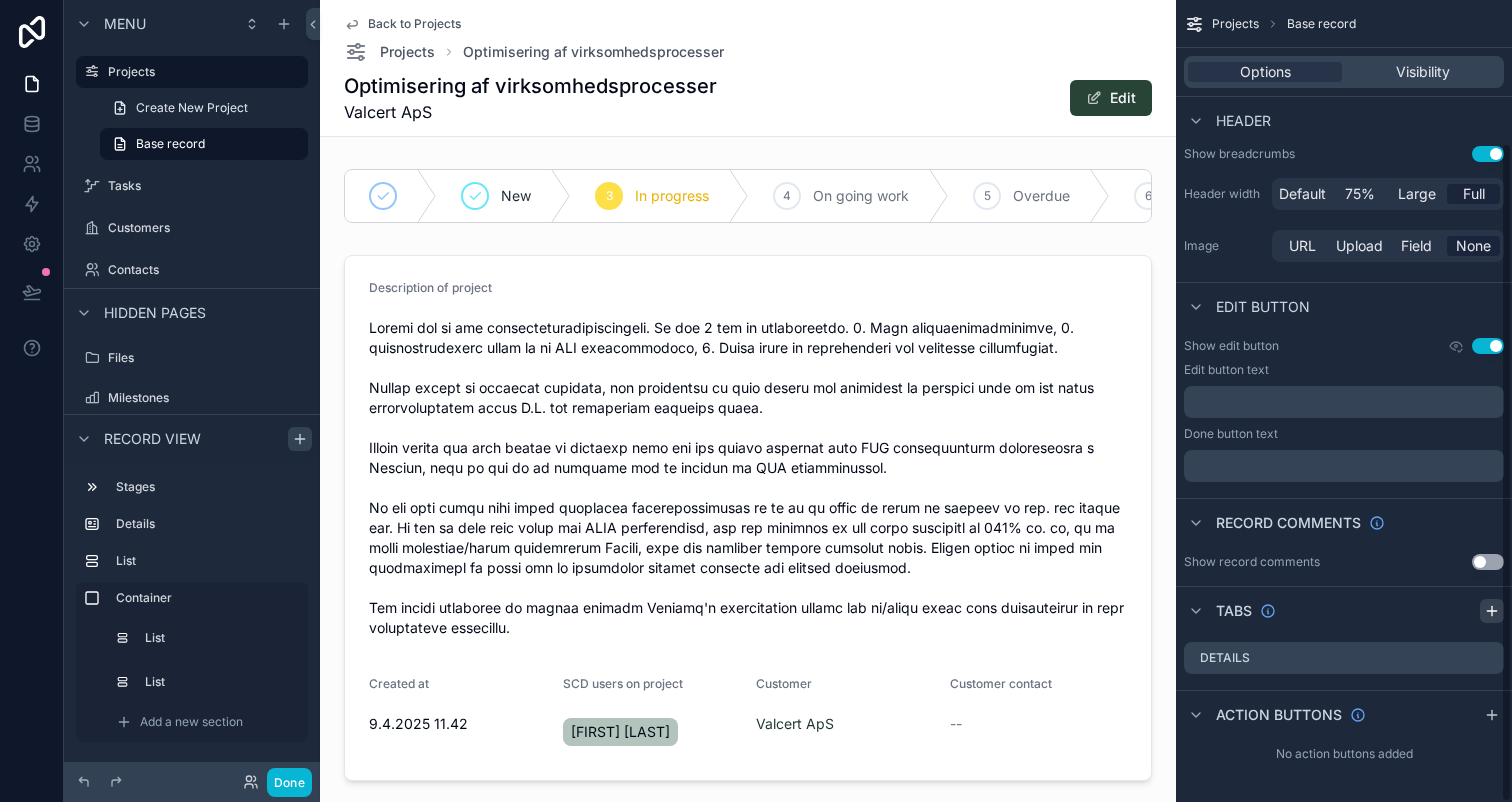 click 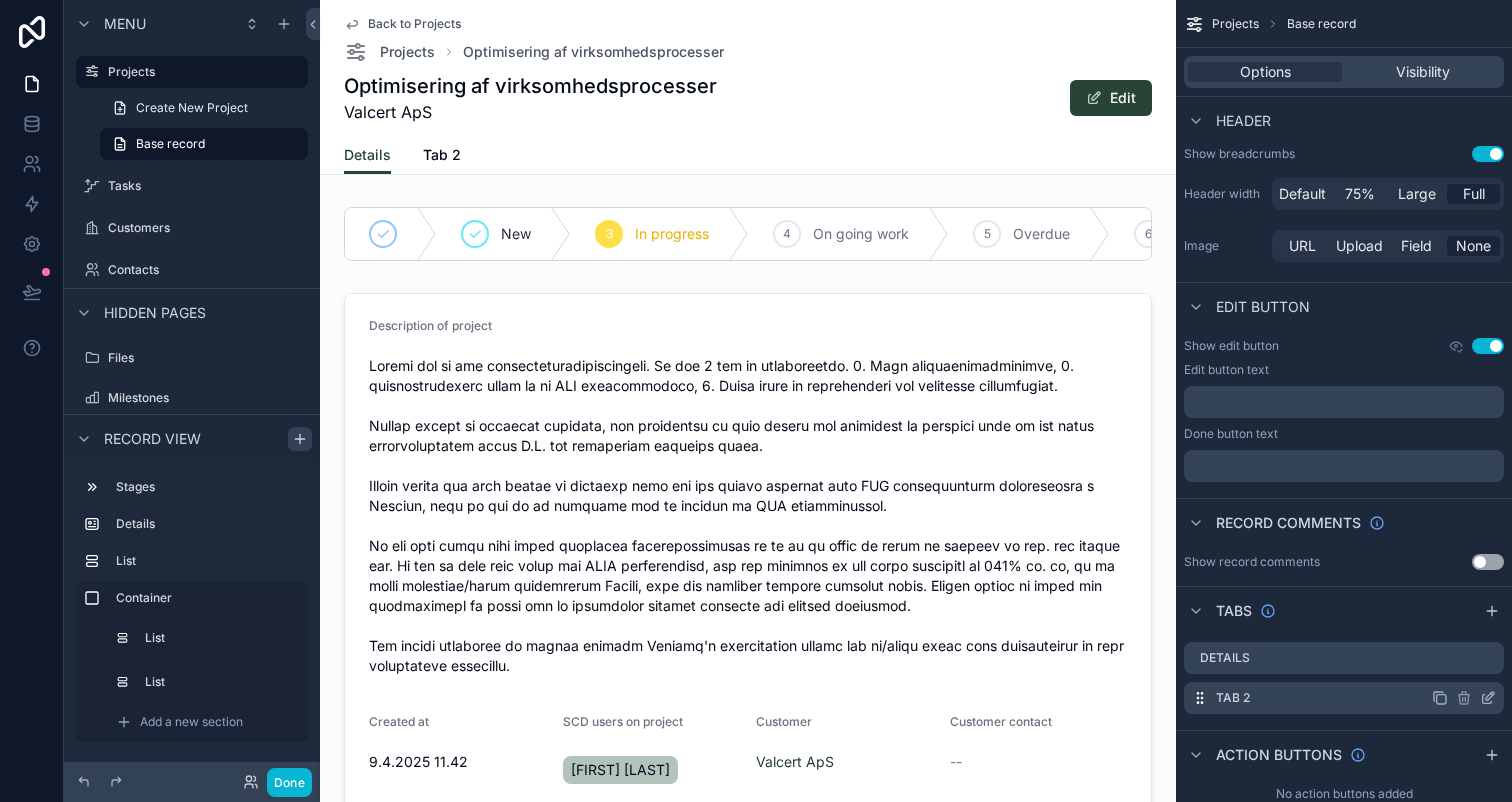 click 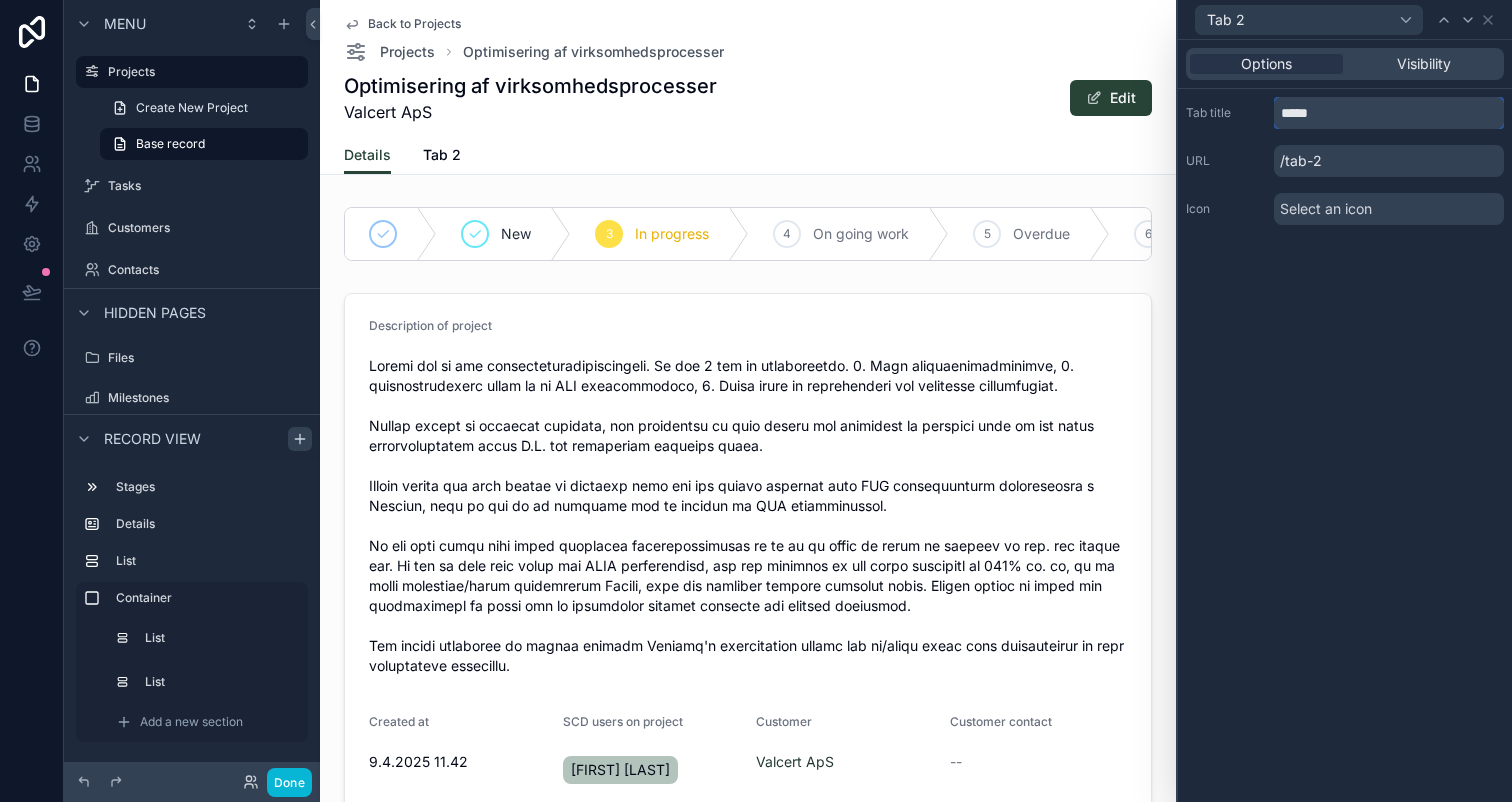 click on "*****" at bounding box center (1389, 113) 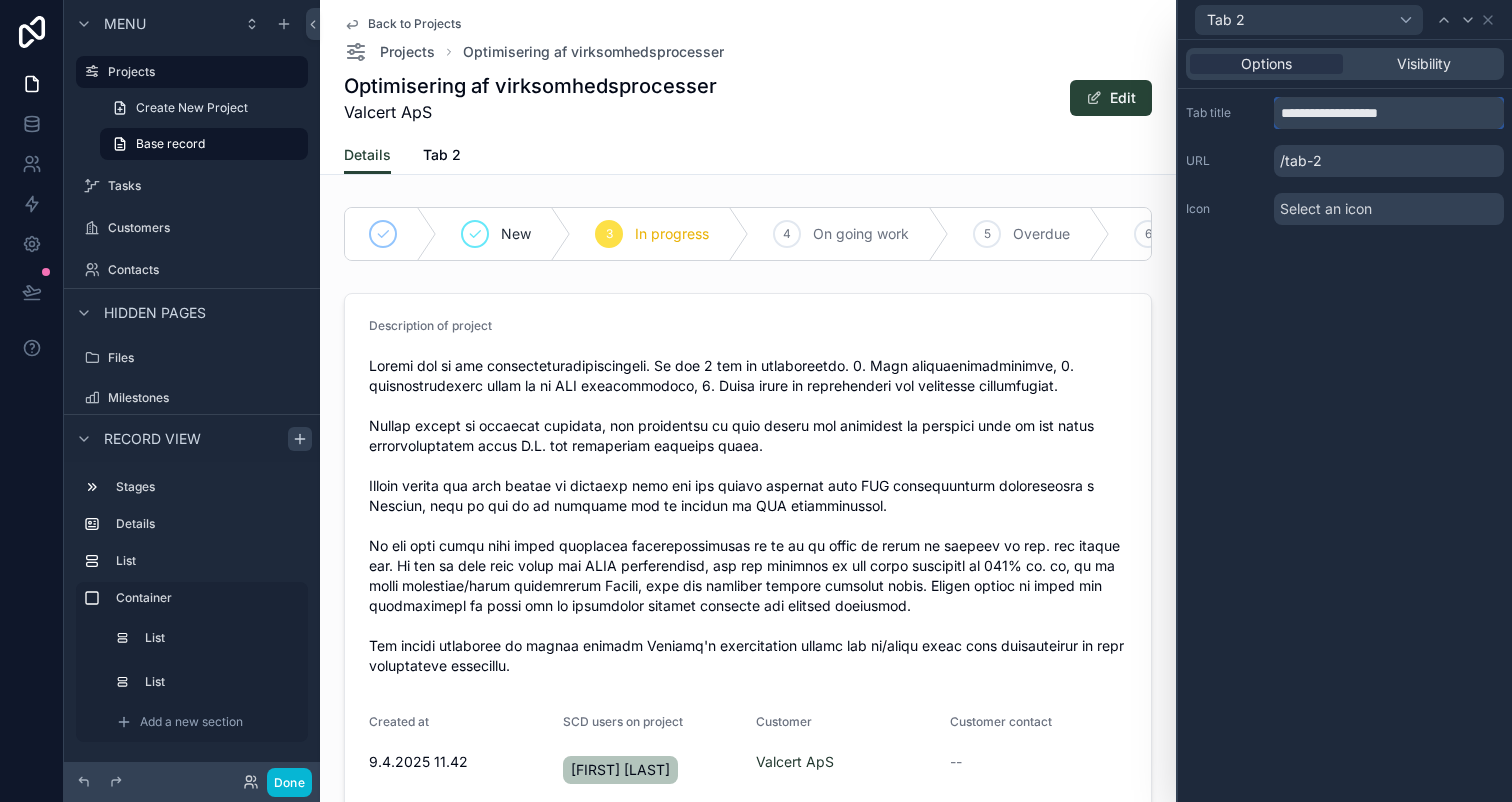 type on "**********" 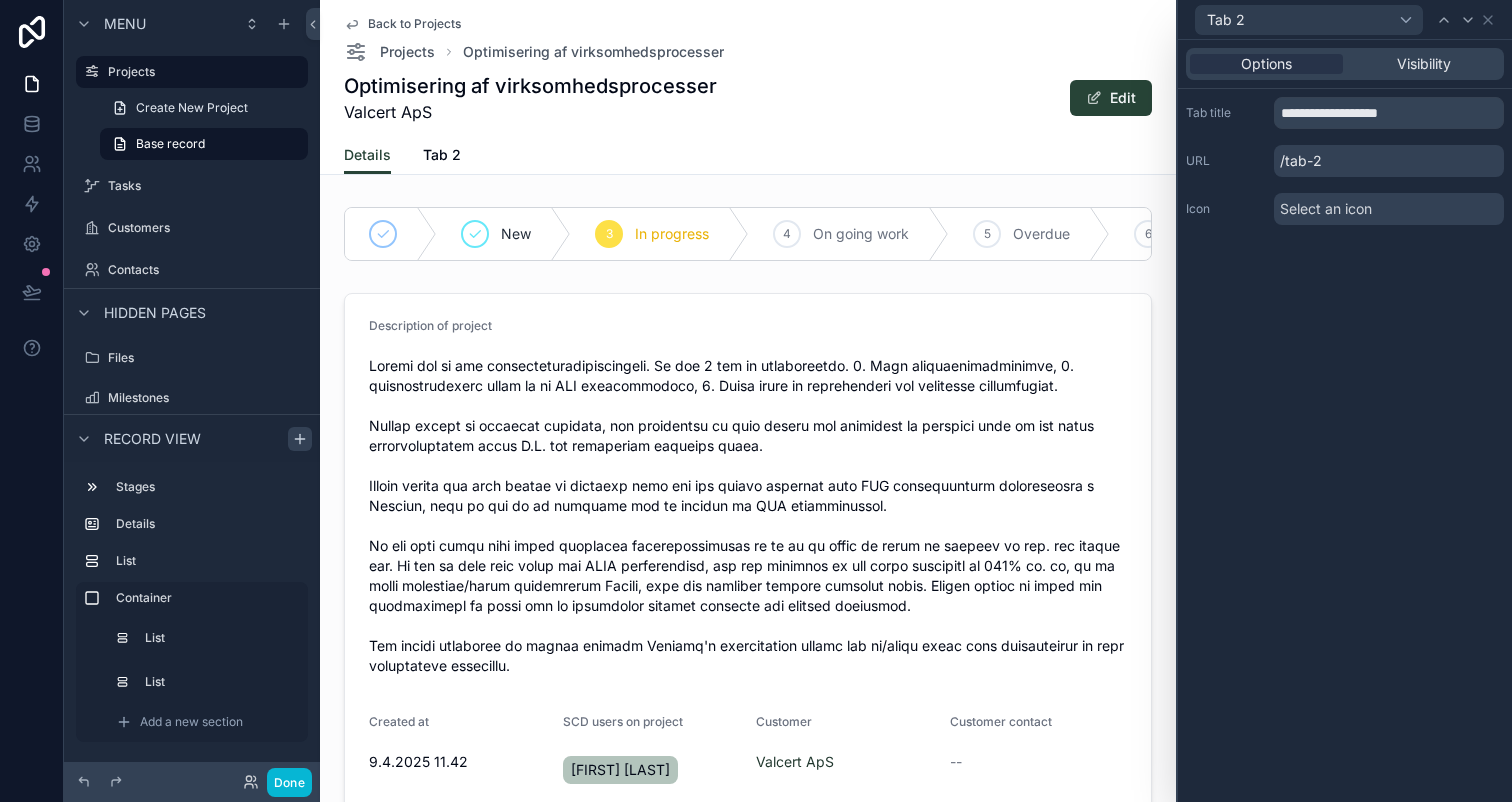 click on "**********" at bounding box center [1345, 421] 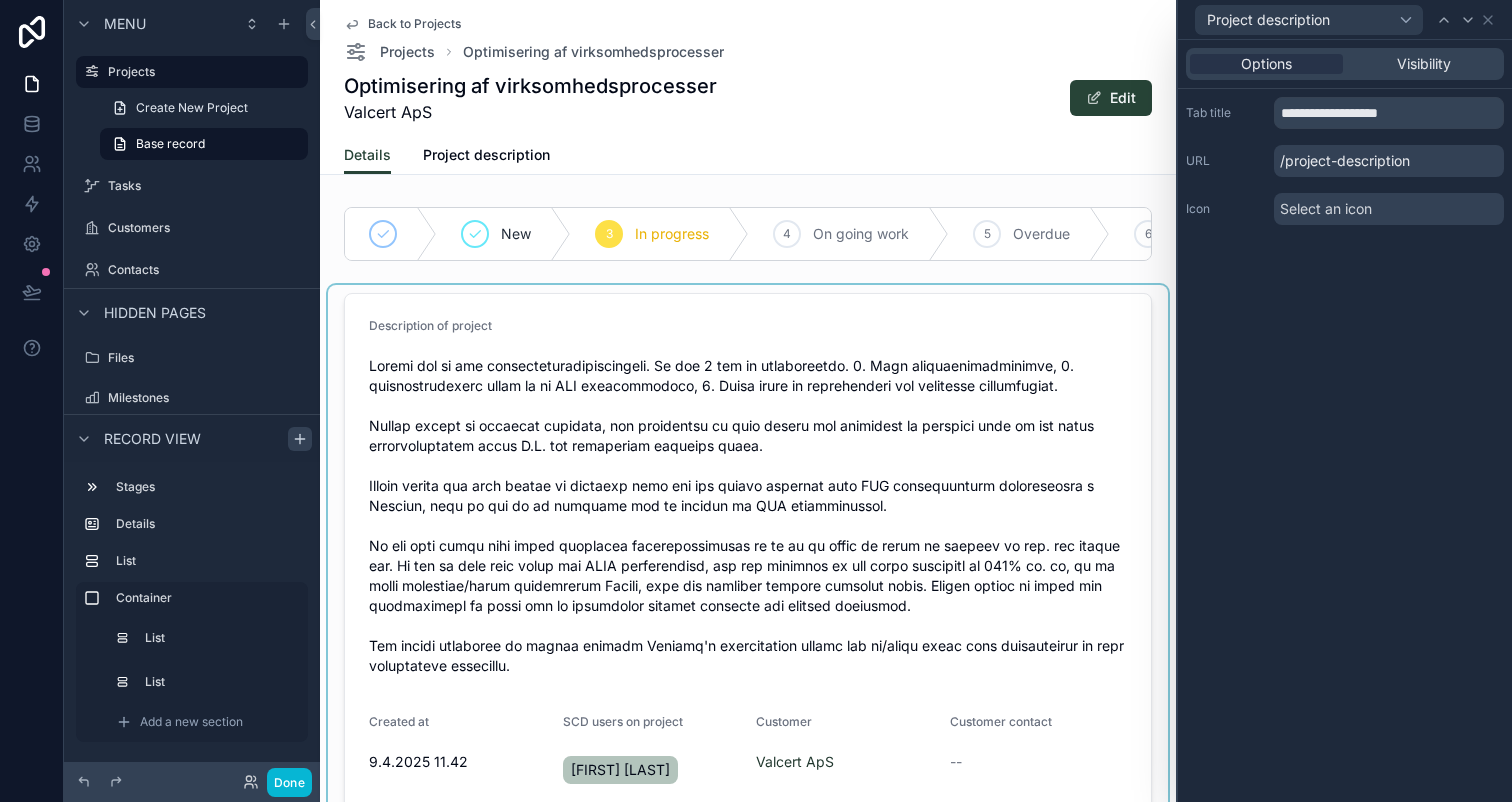 click at bounding box center (748, 556) 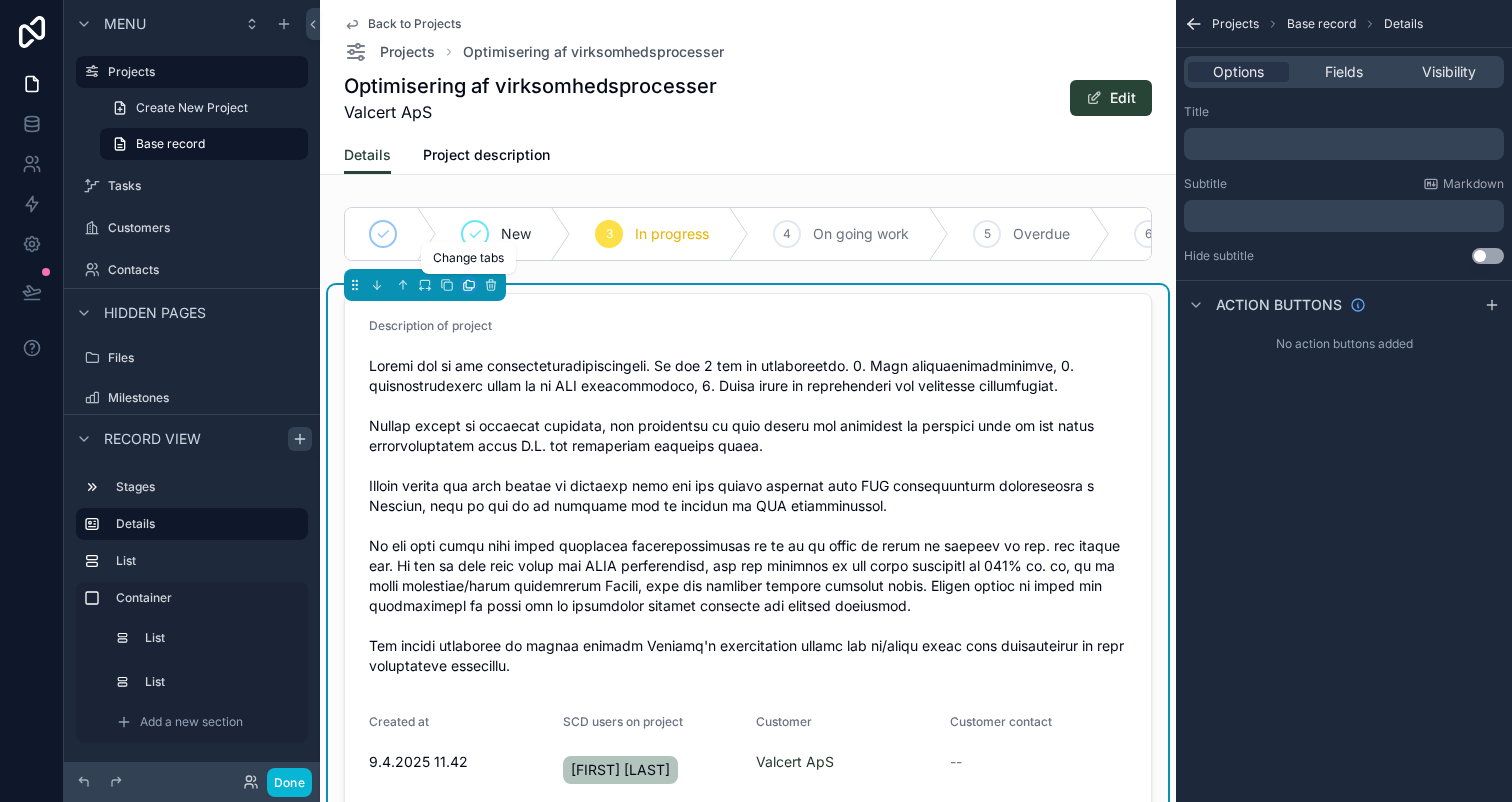 click 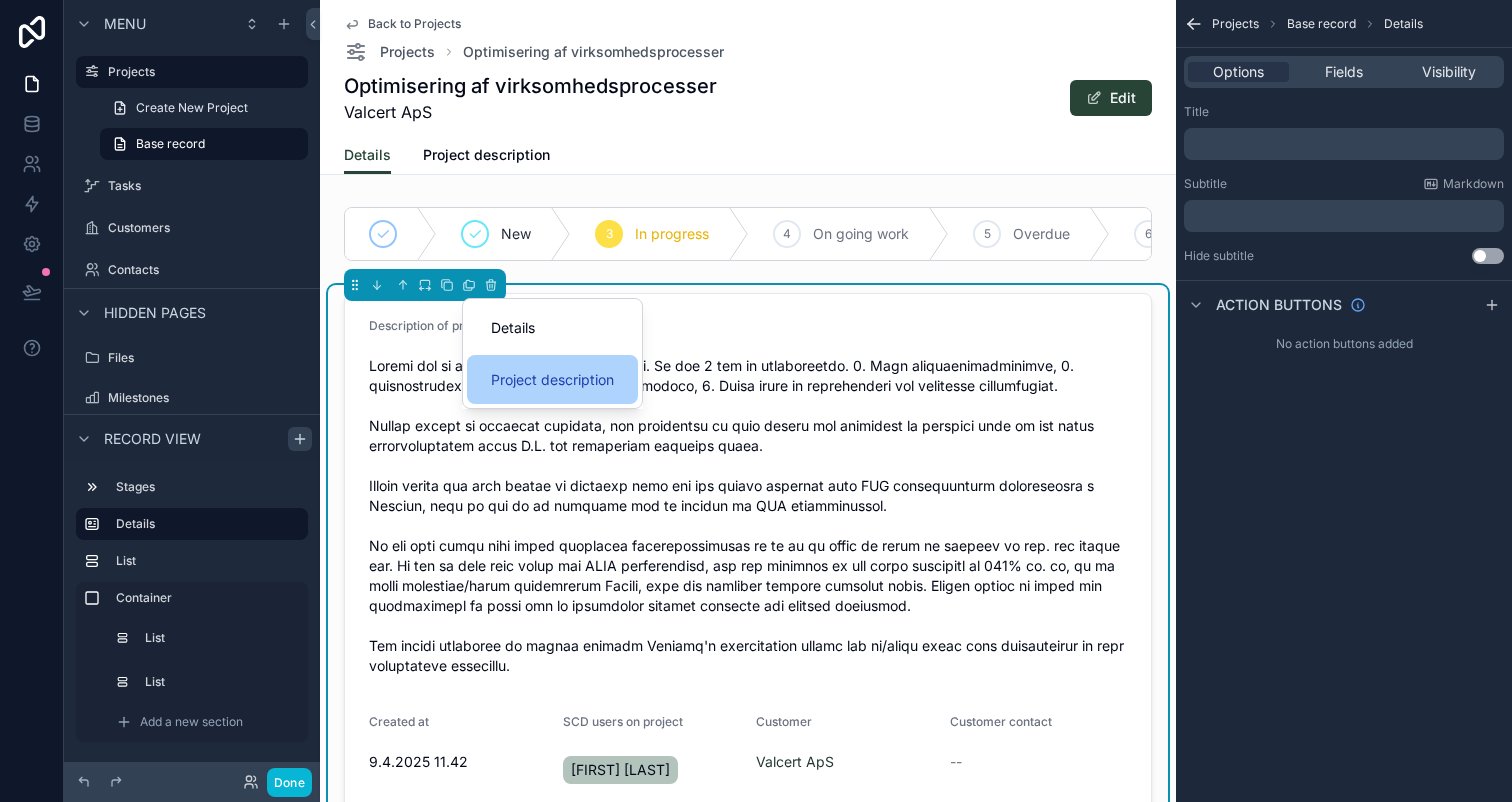 click on "Project description" at bounding box center [552, 380] 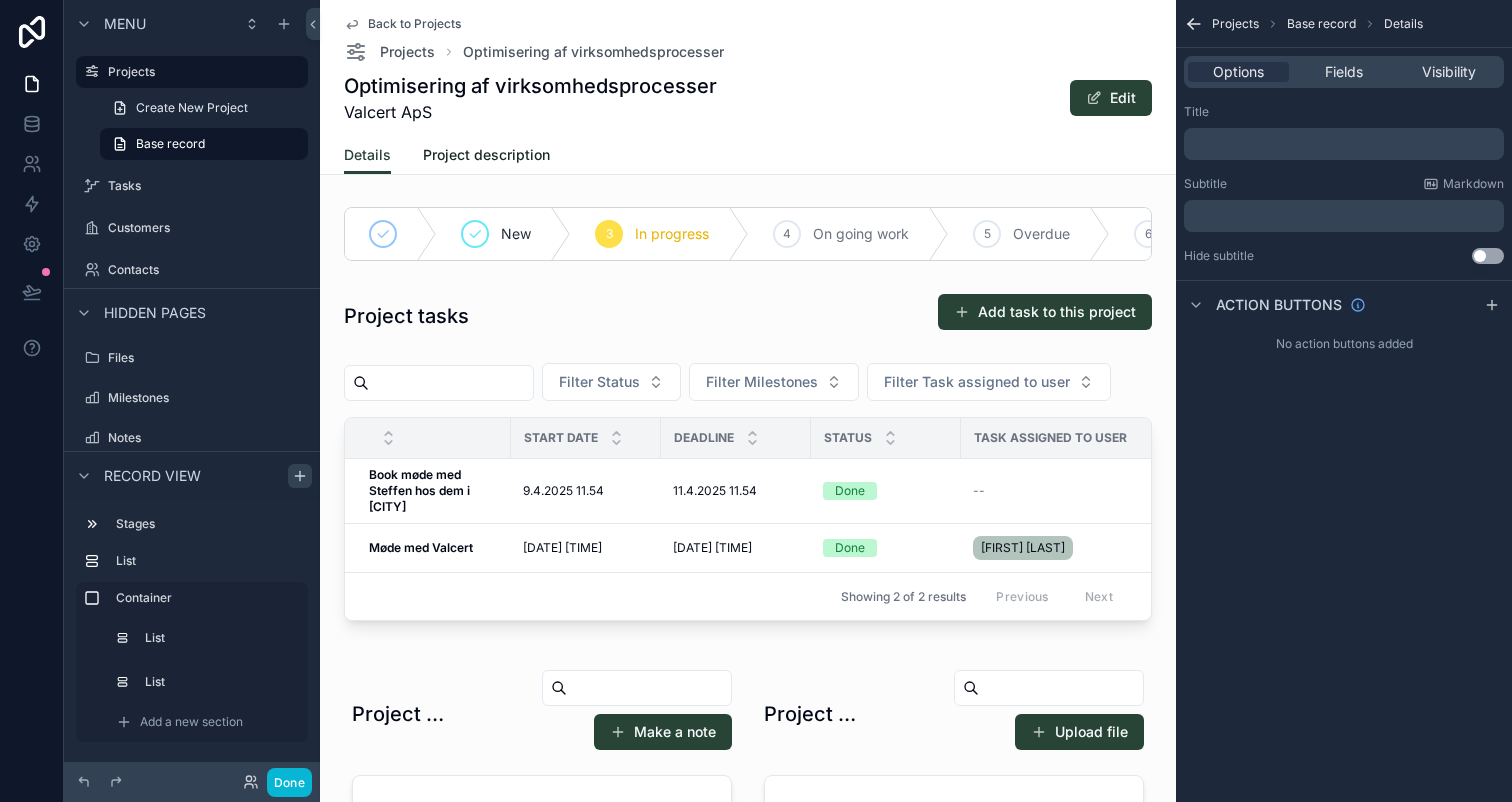click on "Project description" at bounding box center (486, 155) 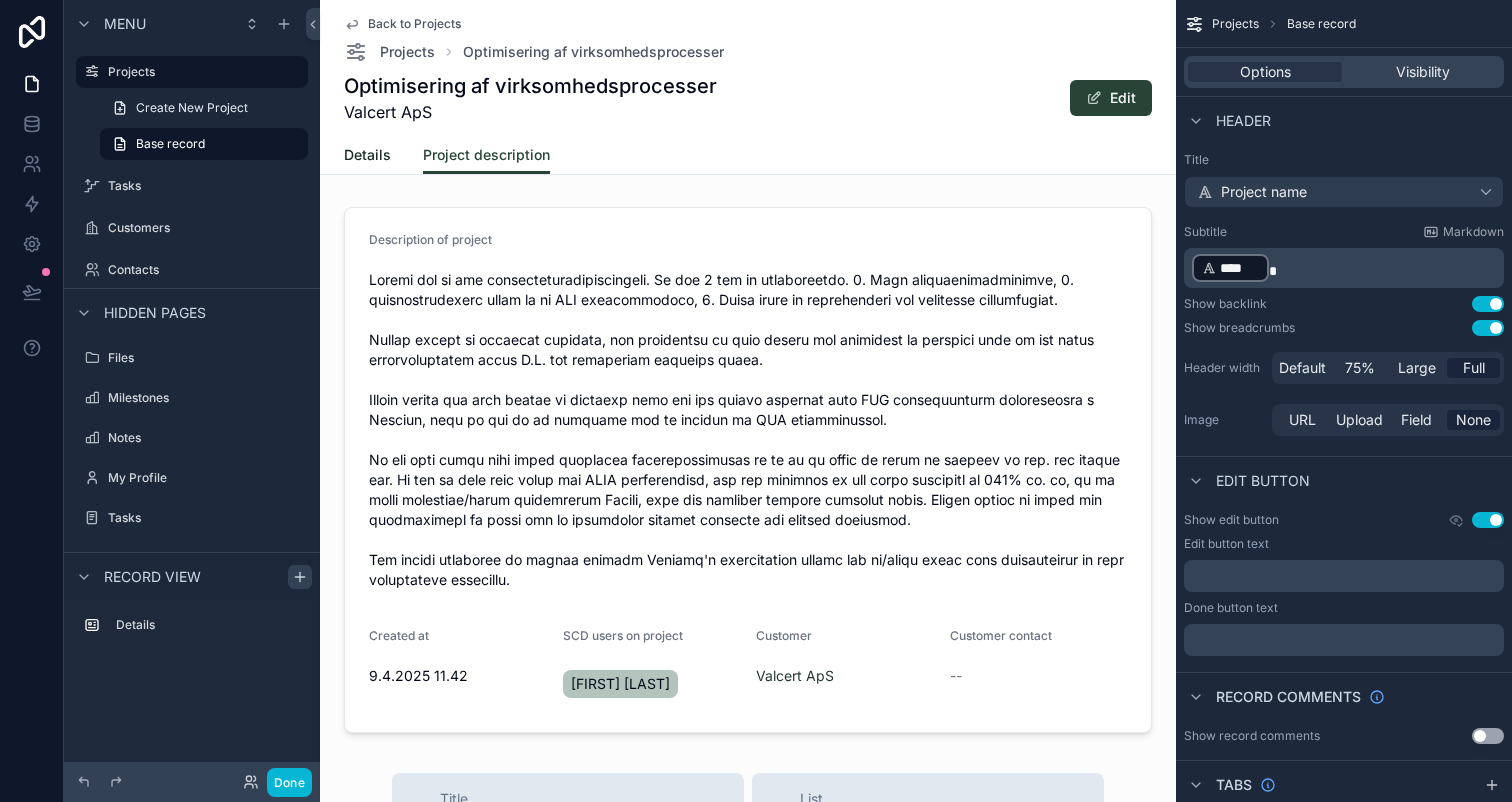 click on "Details" at bounding box center (367, 155) 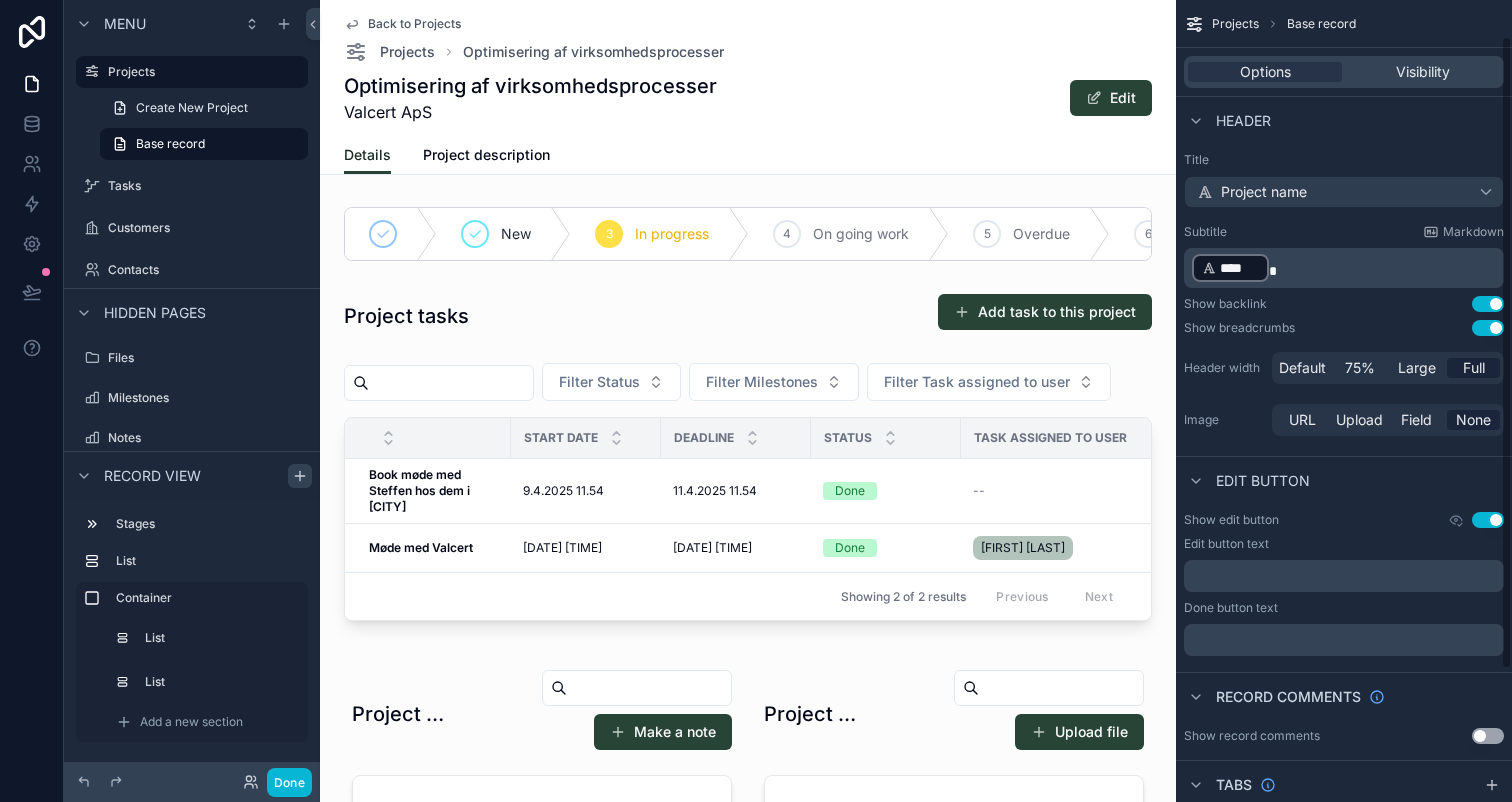 scroll, scrollTop: 214, scrollLeft: 0, axis: vertical 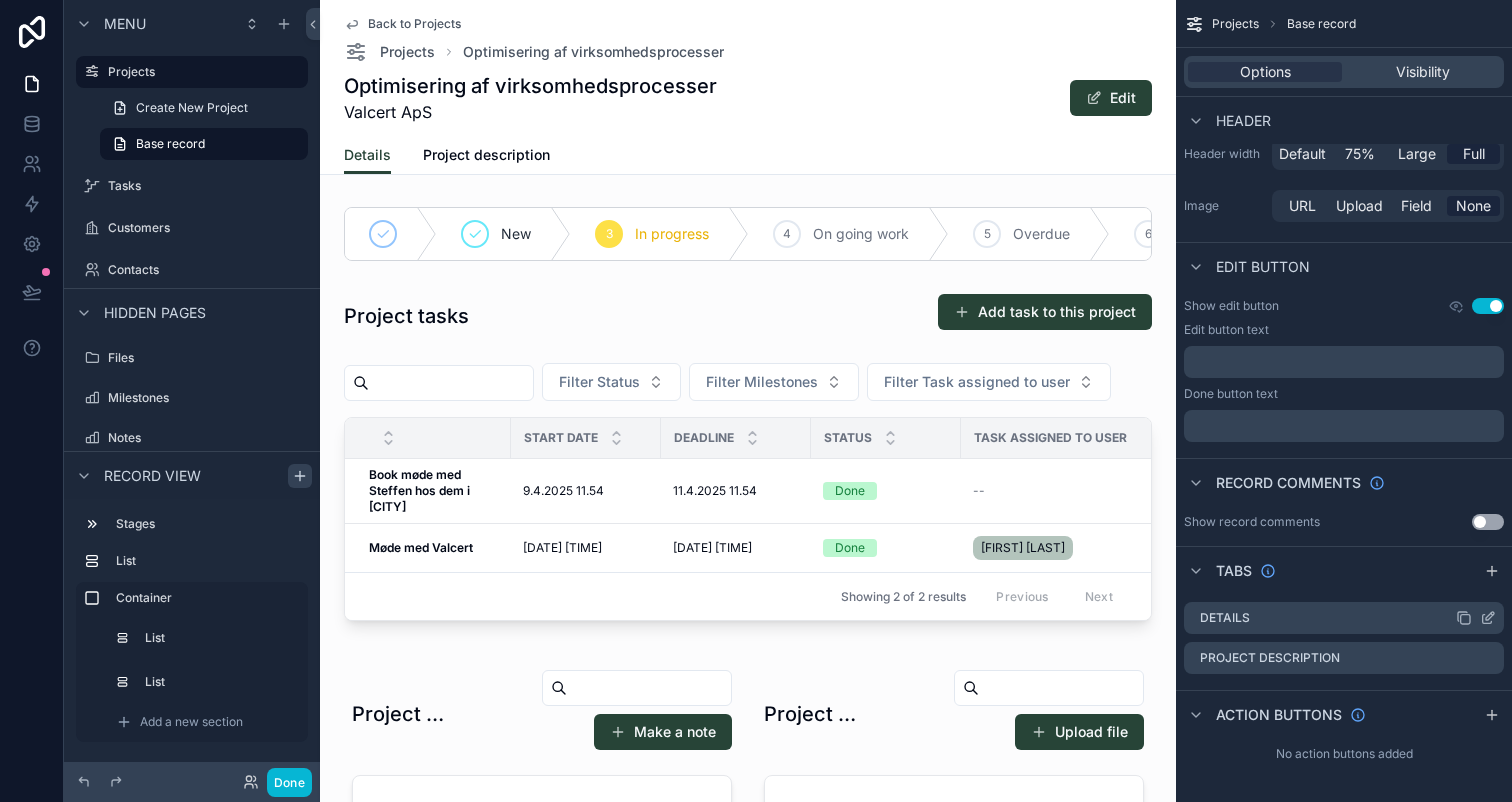 click 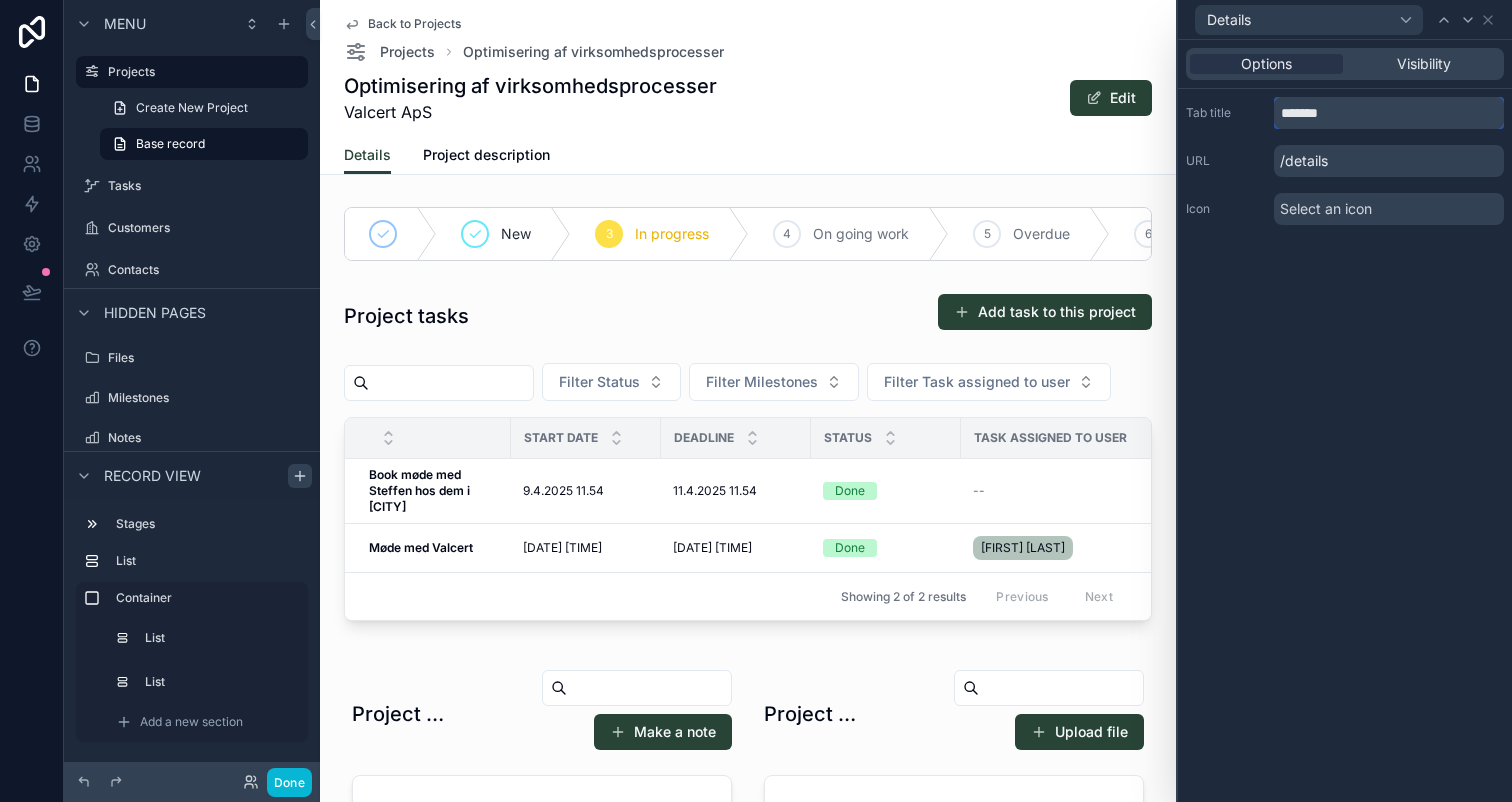 click on "*******" at bounding box center [1389, 113] 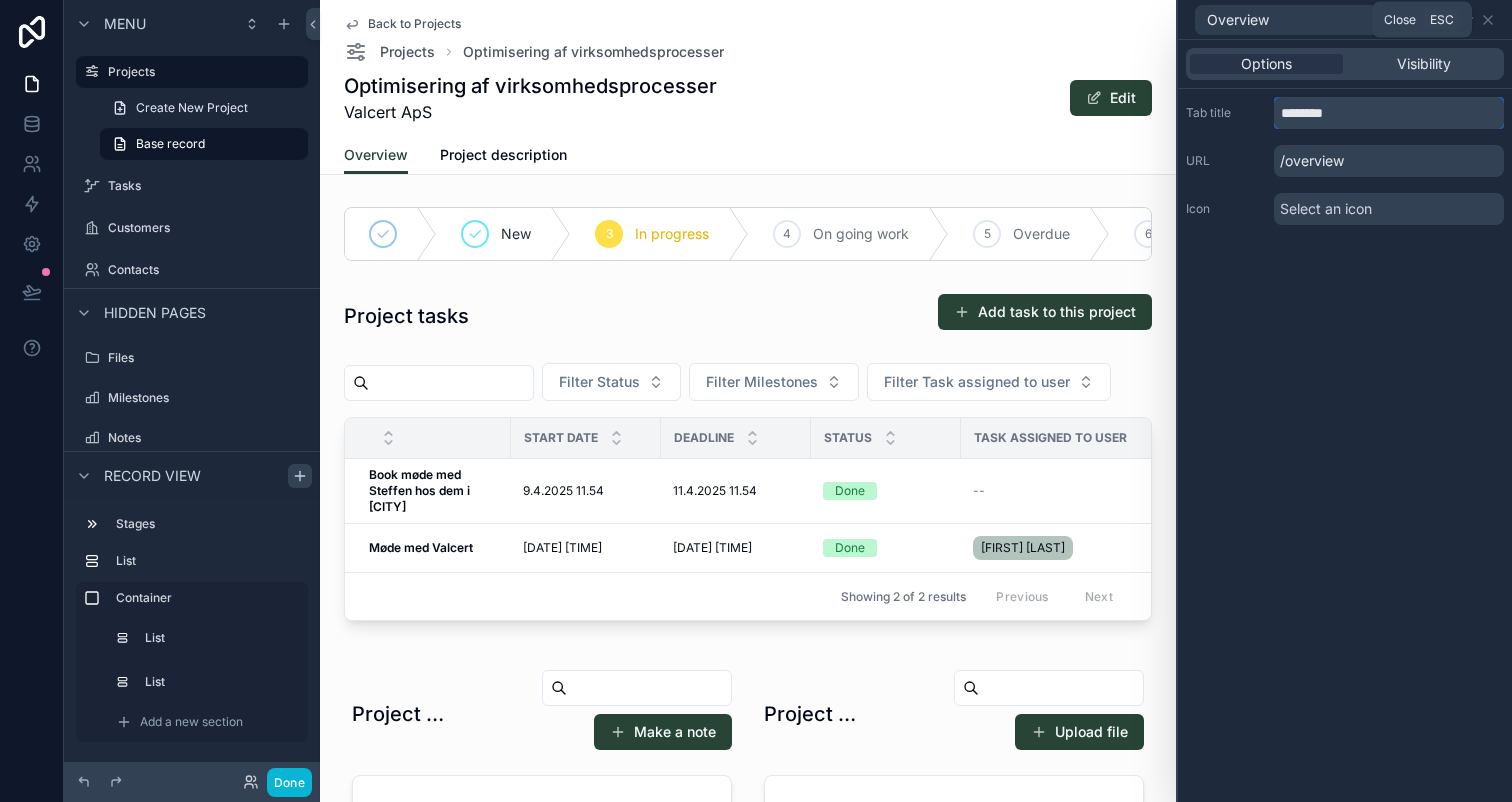 type on "********" 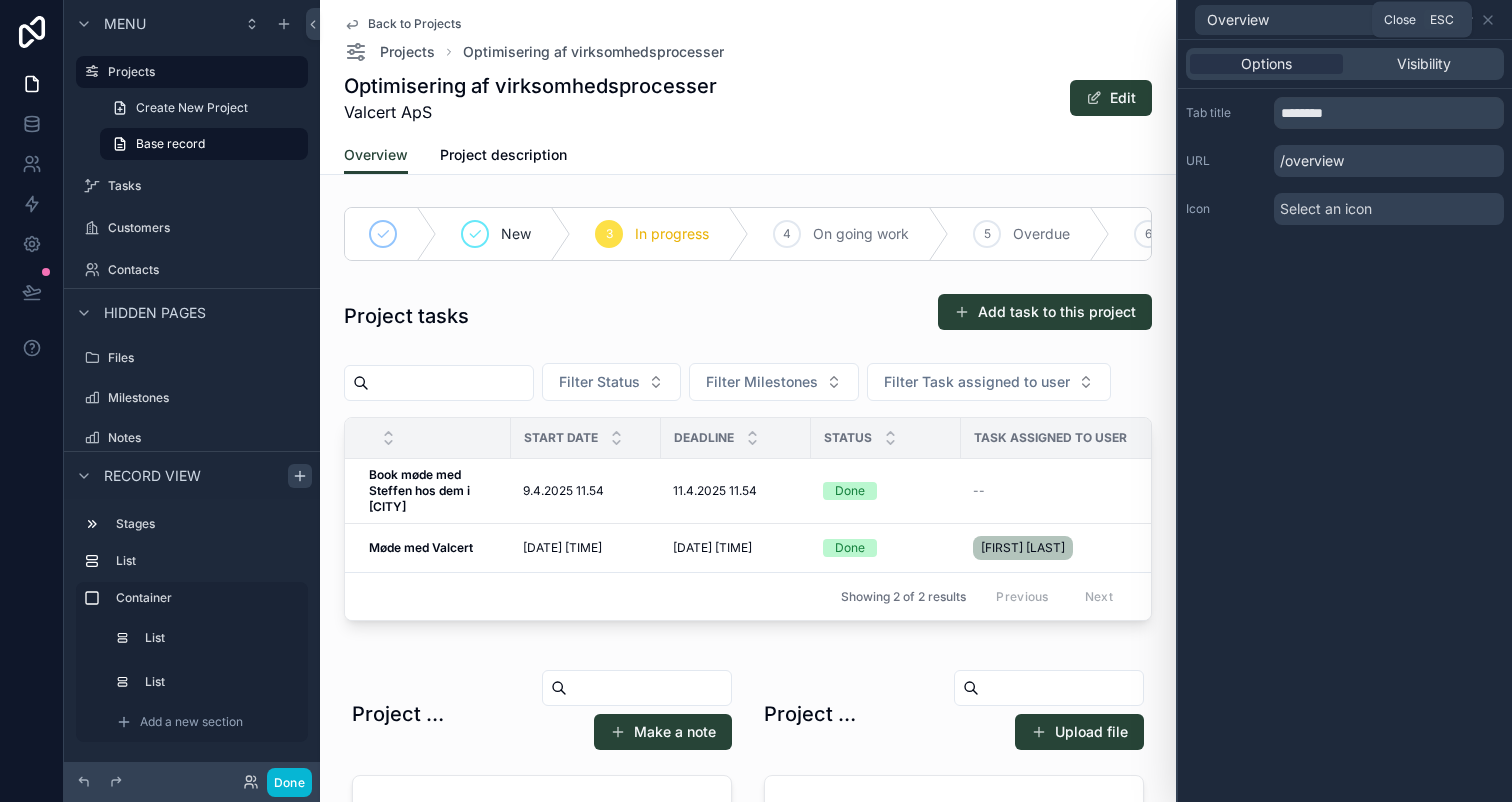 click 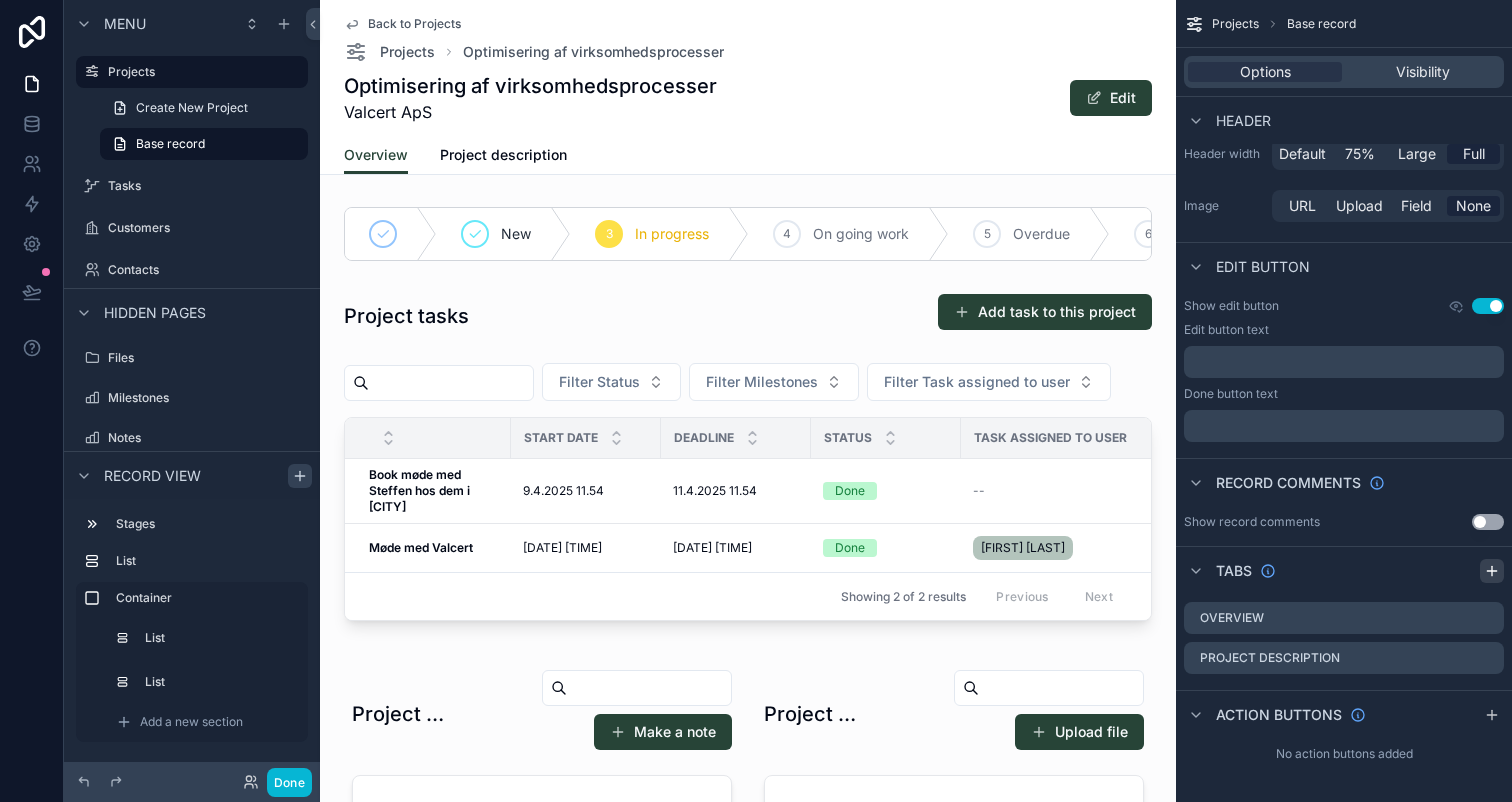 click 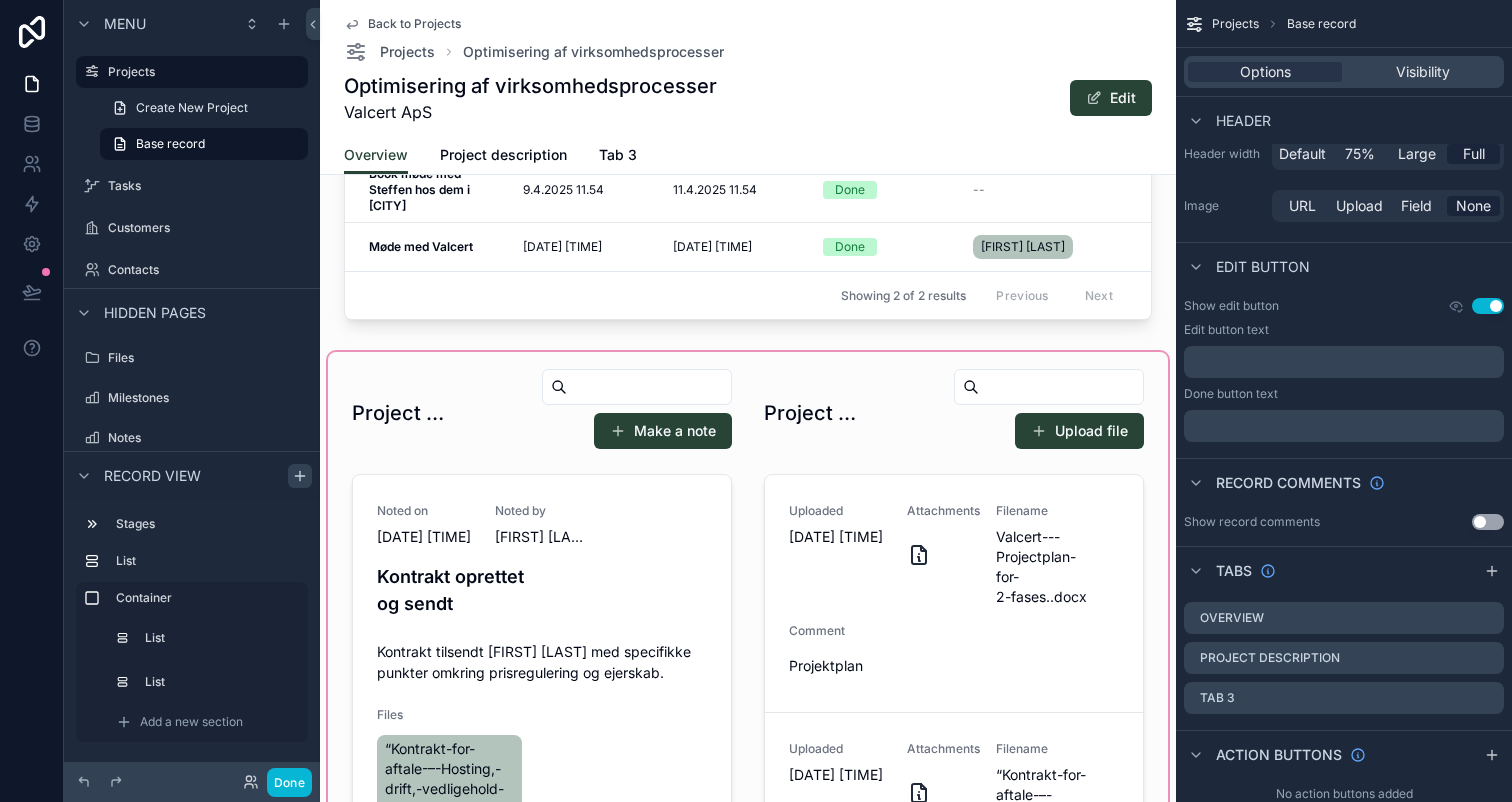 scroll, scrollTop: 310, scrollLeft: 0, axis: vertical 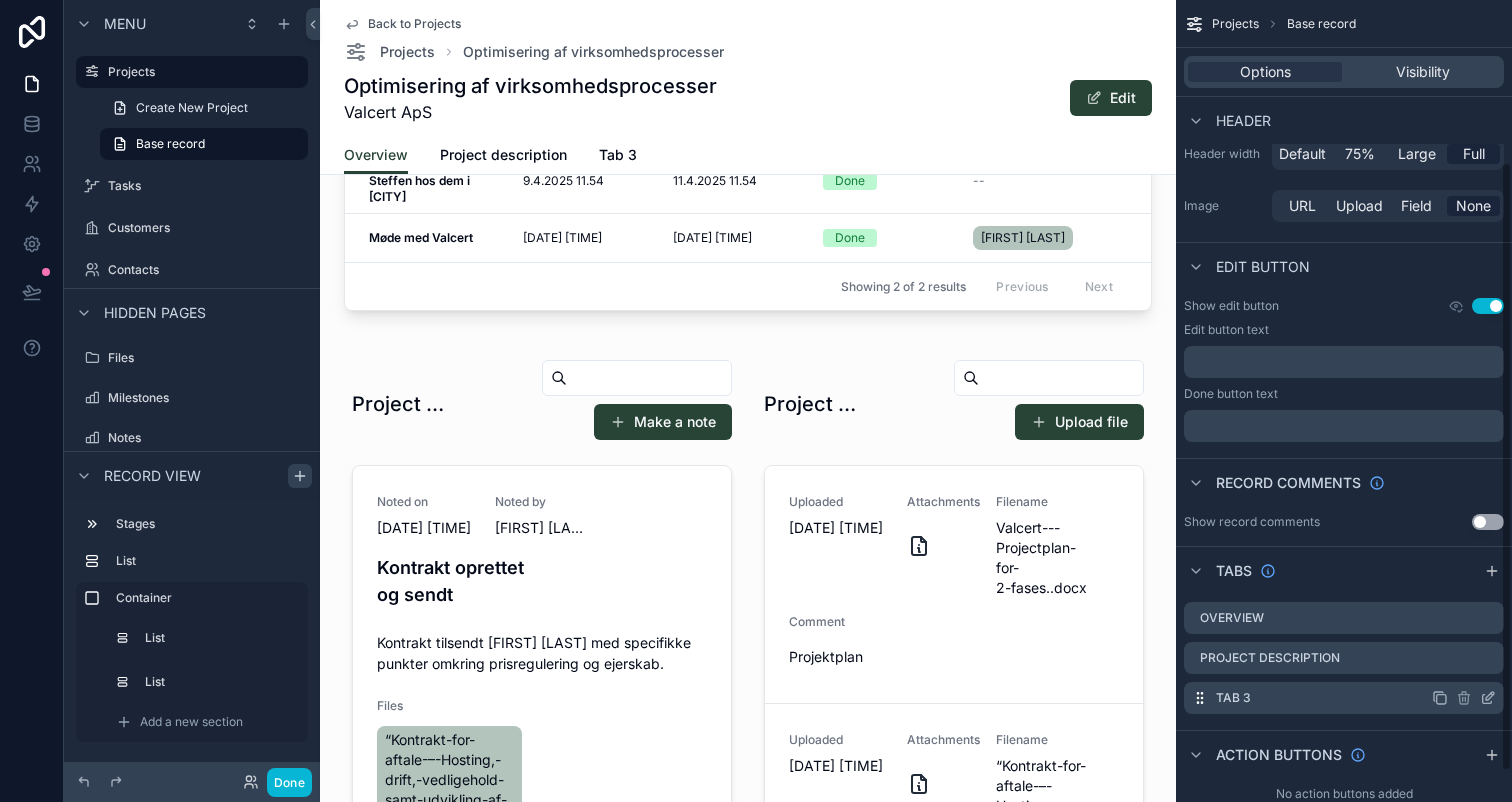 click 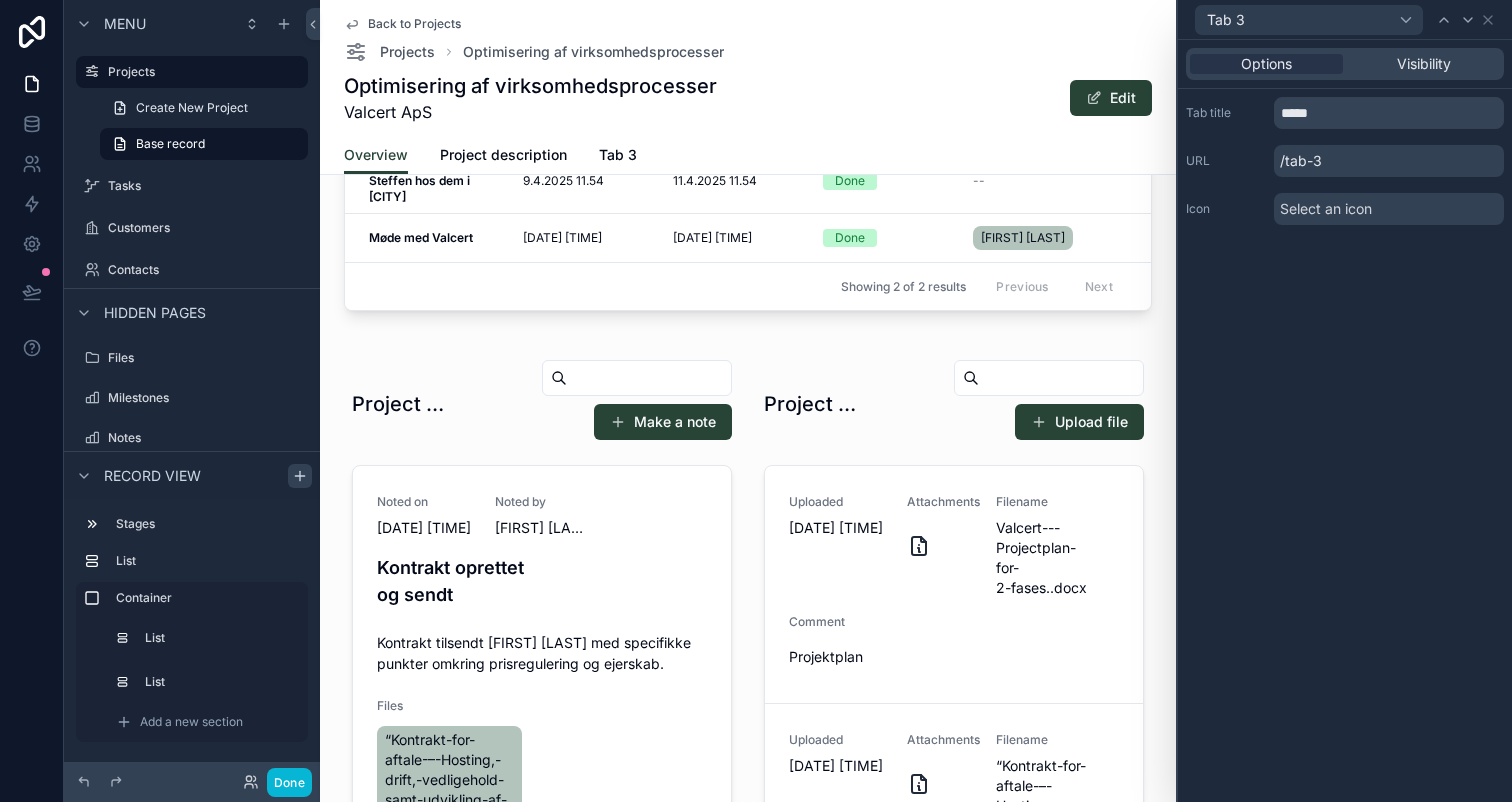 click on "Tab title ***** URL /tab-3 Icon Select an icon" at bounding box center [1345, 161] 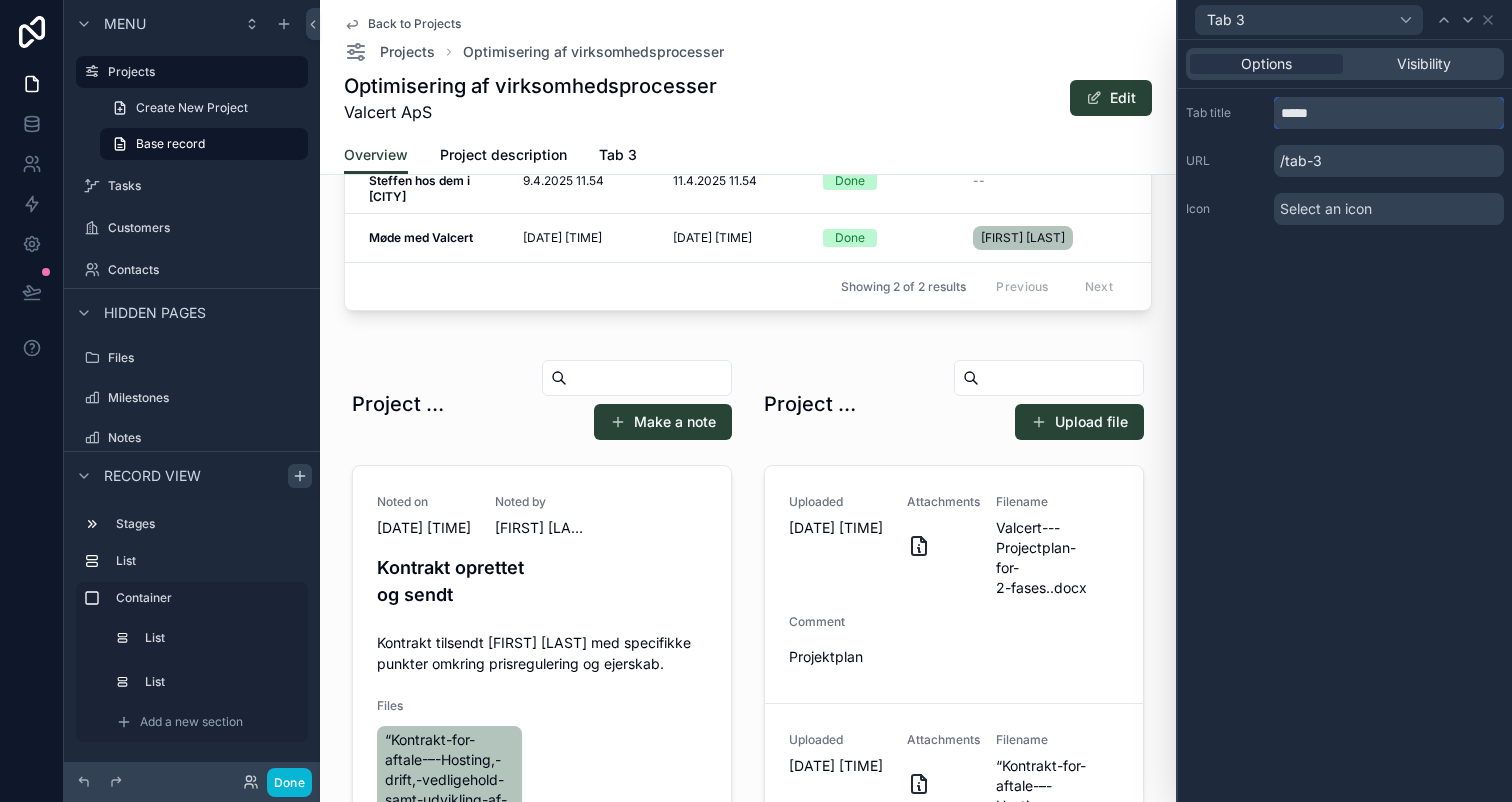 click on "*****" at bounding box center (1389, 113) 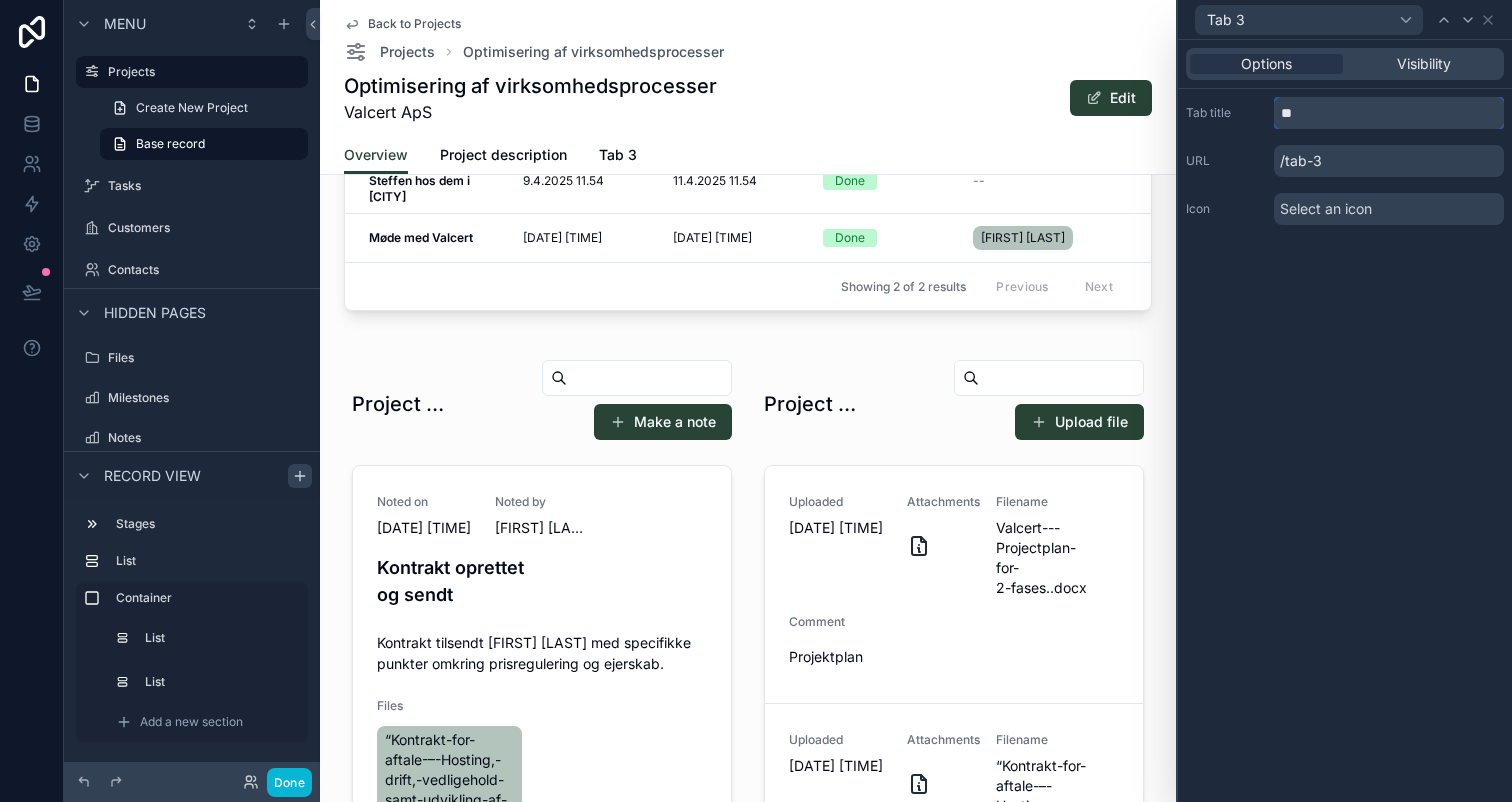 type on "*" 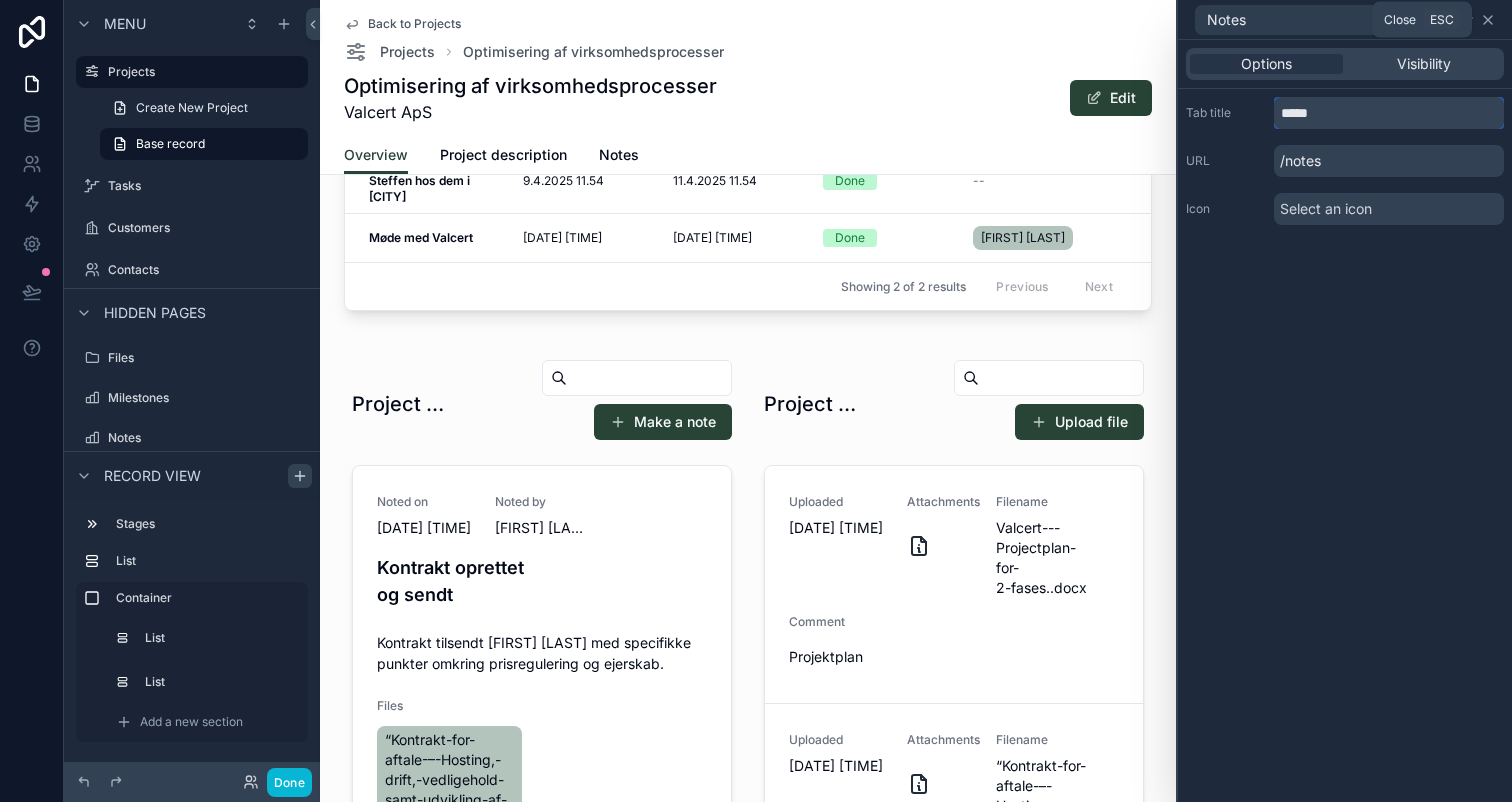 type on "*****" 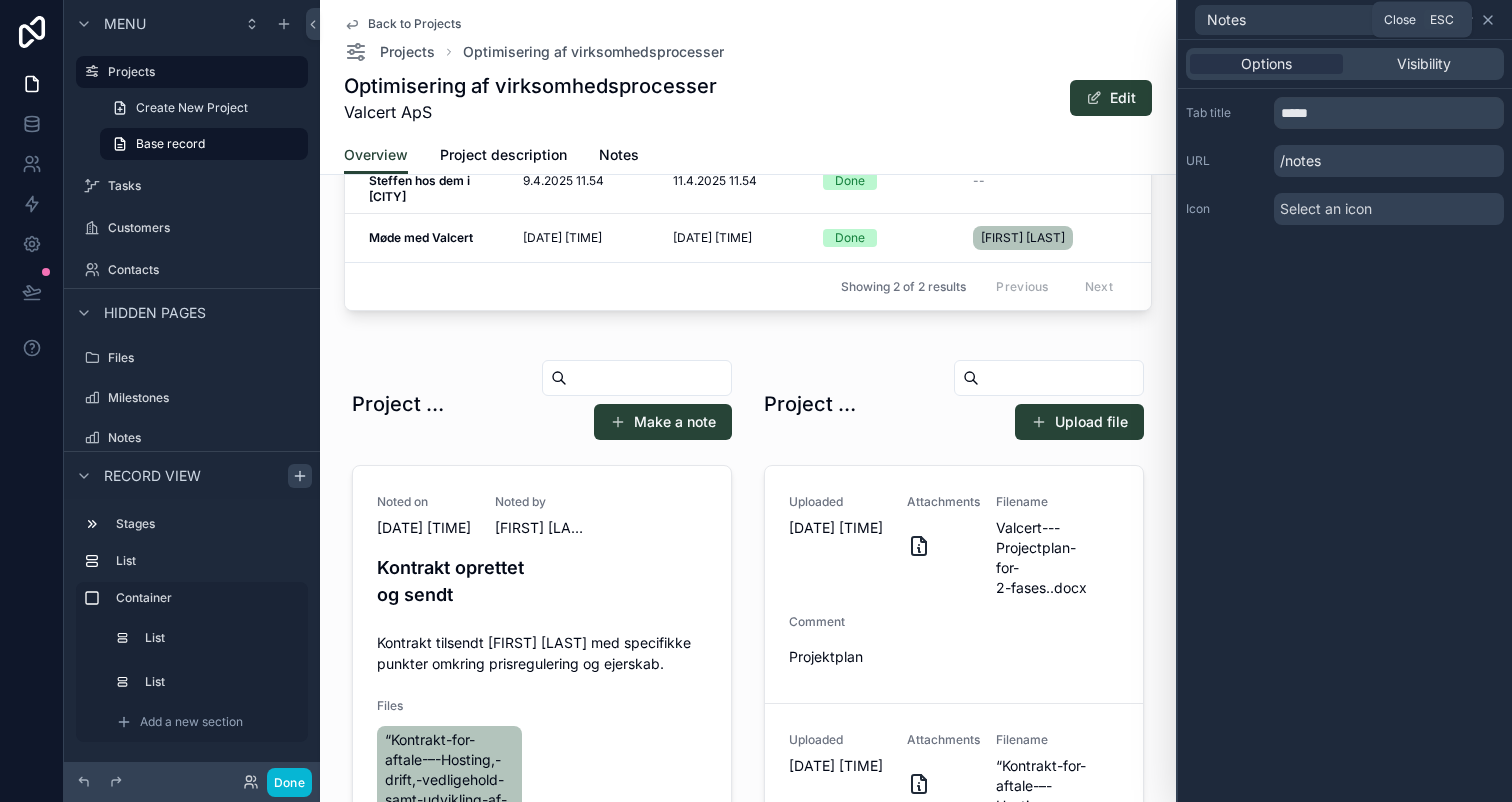 click 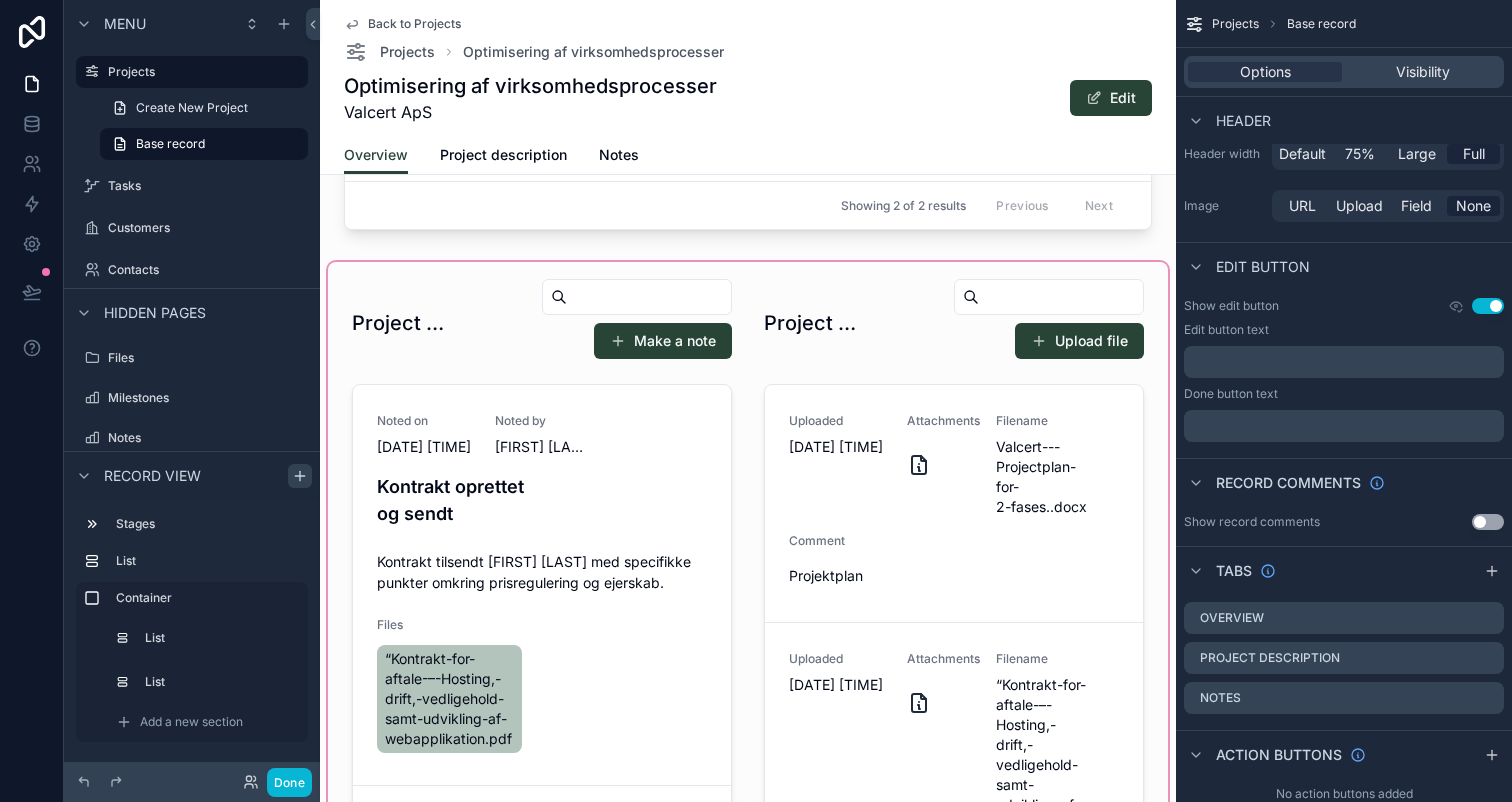 scroll, scrollTop: 380, scrollLeft: 0, axis: vertical 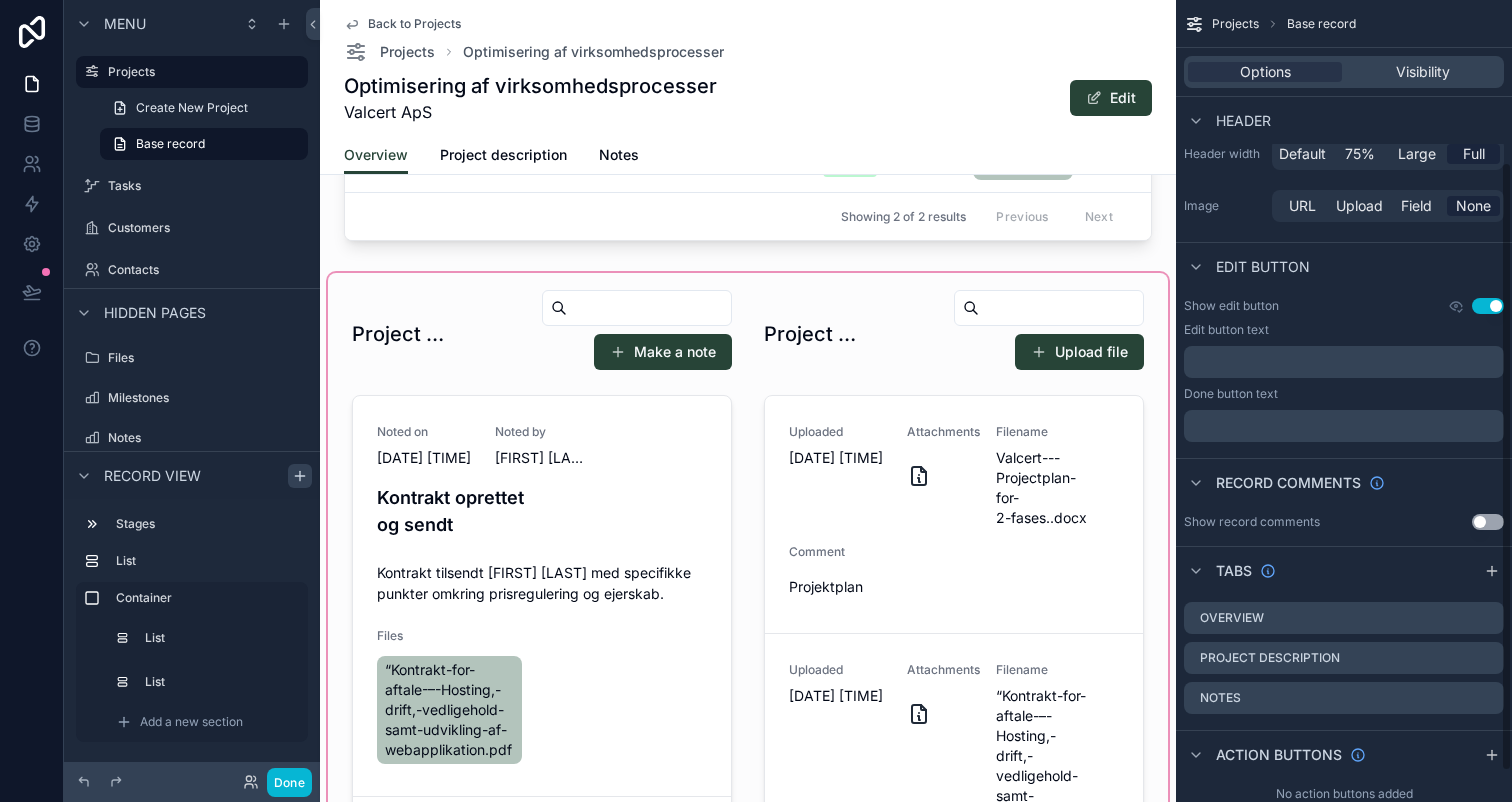 click at bounding box center [748, 647] 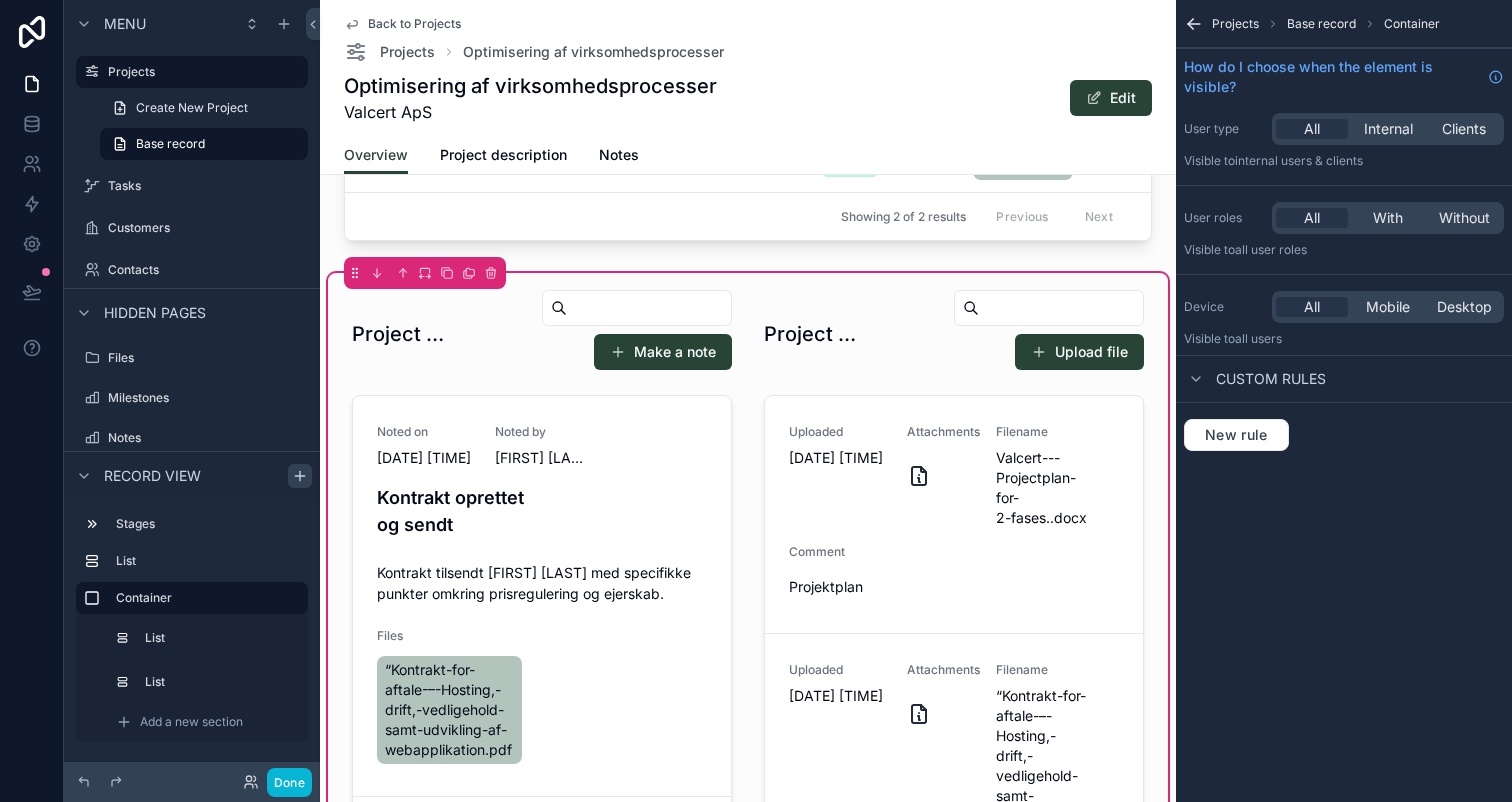 scroll, scrollTop: 0, scrollLeft: 0, axis: both 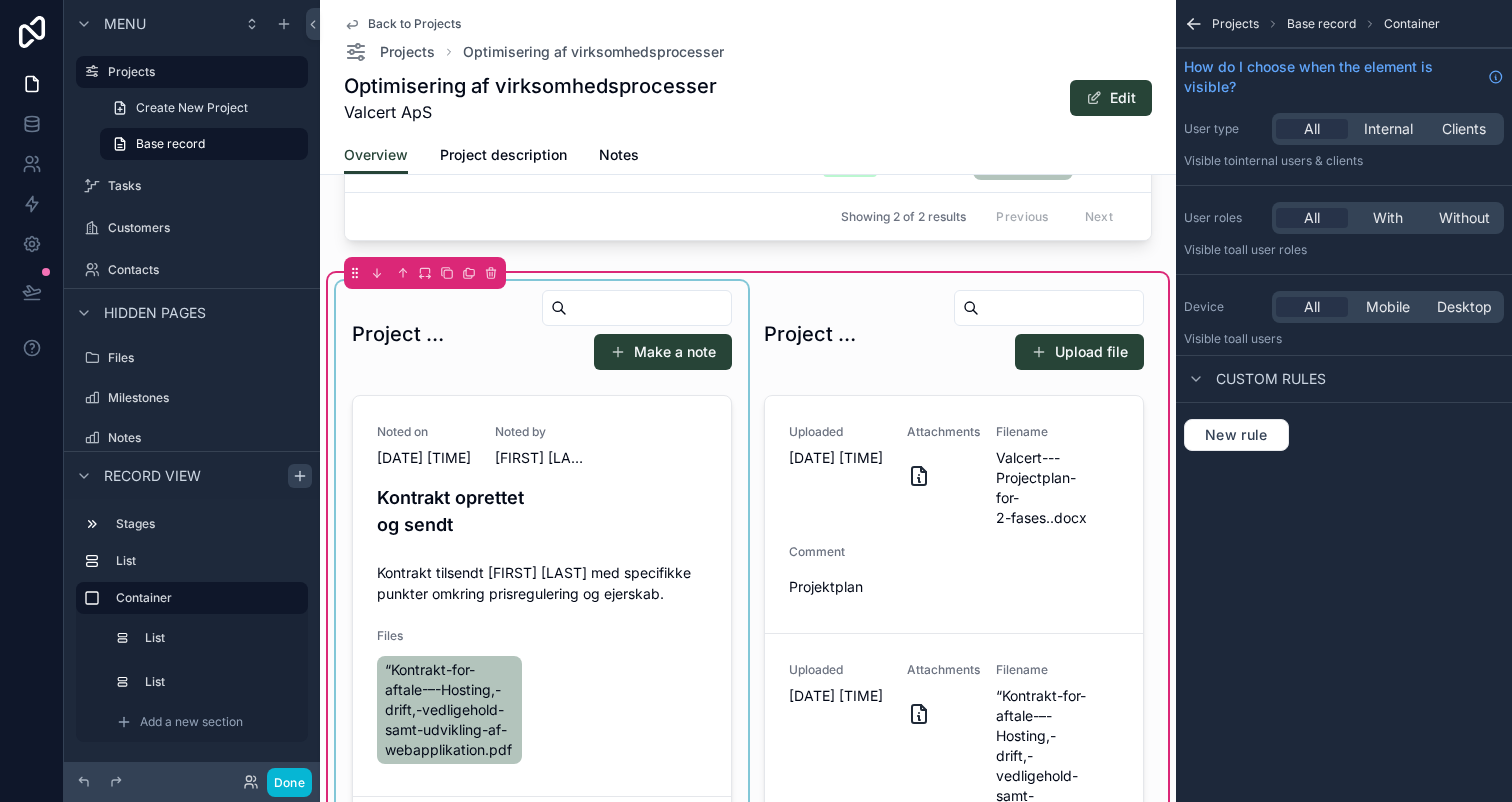 click at bounding box center (542, 647) 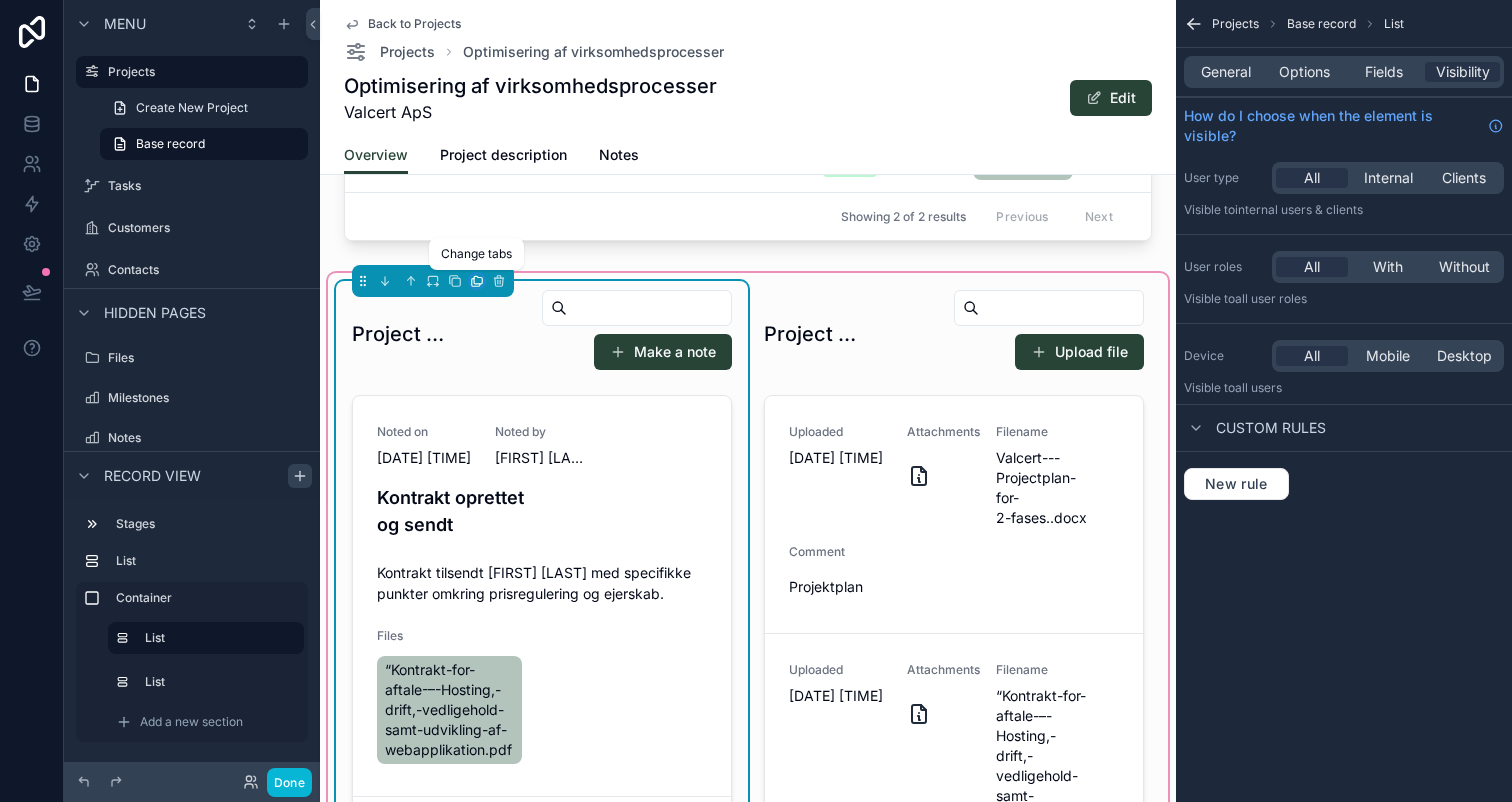 click 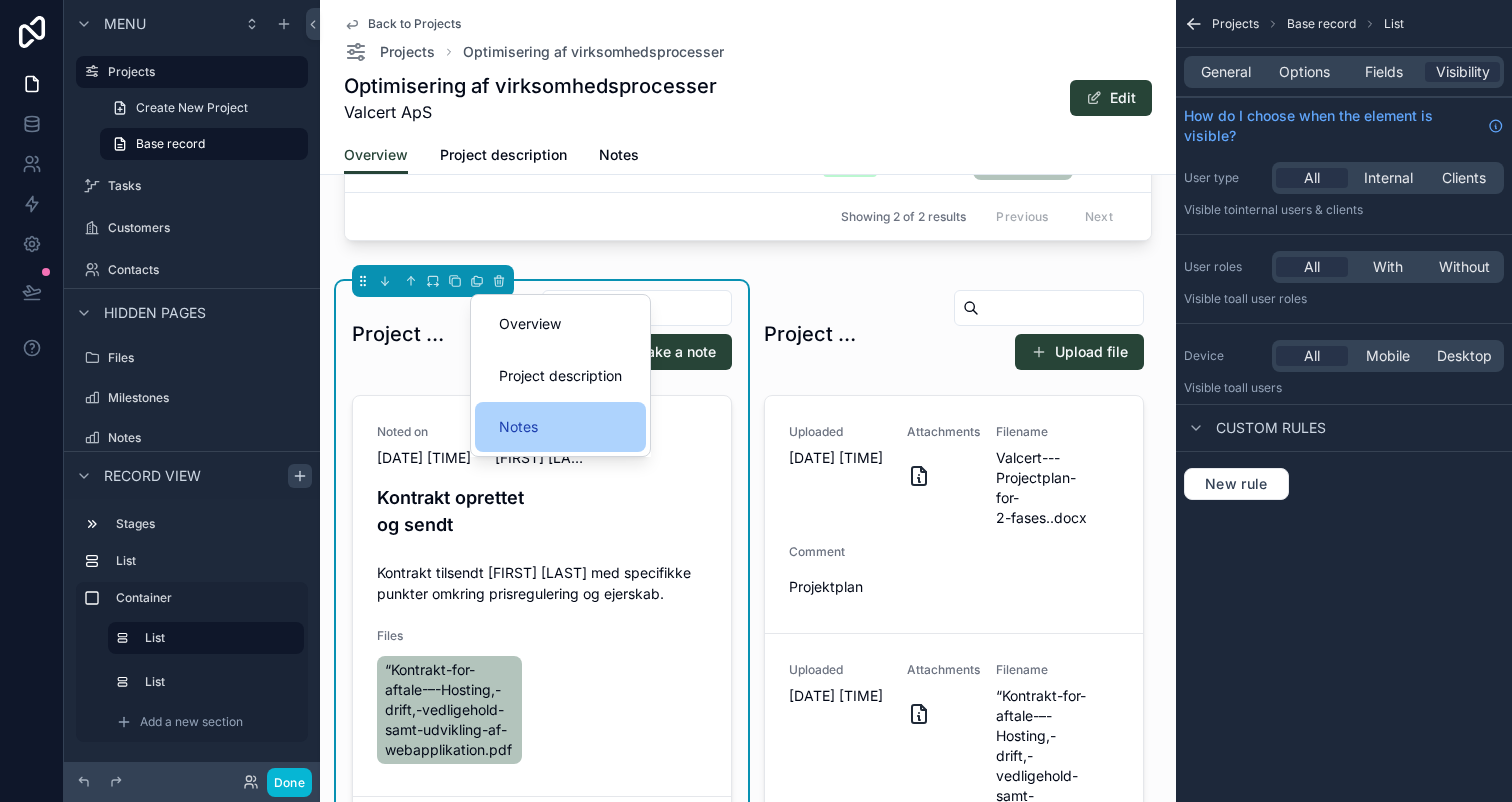 click on "Notes" at bounding box center [518, 427] 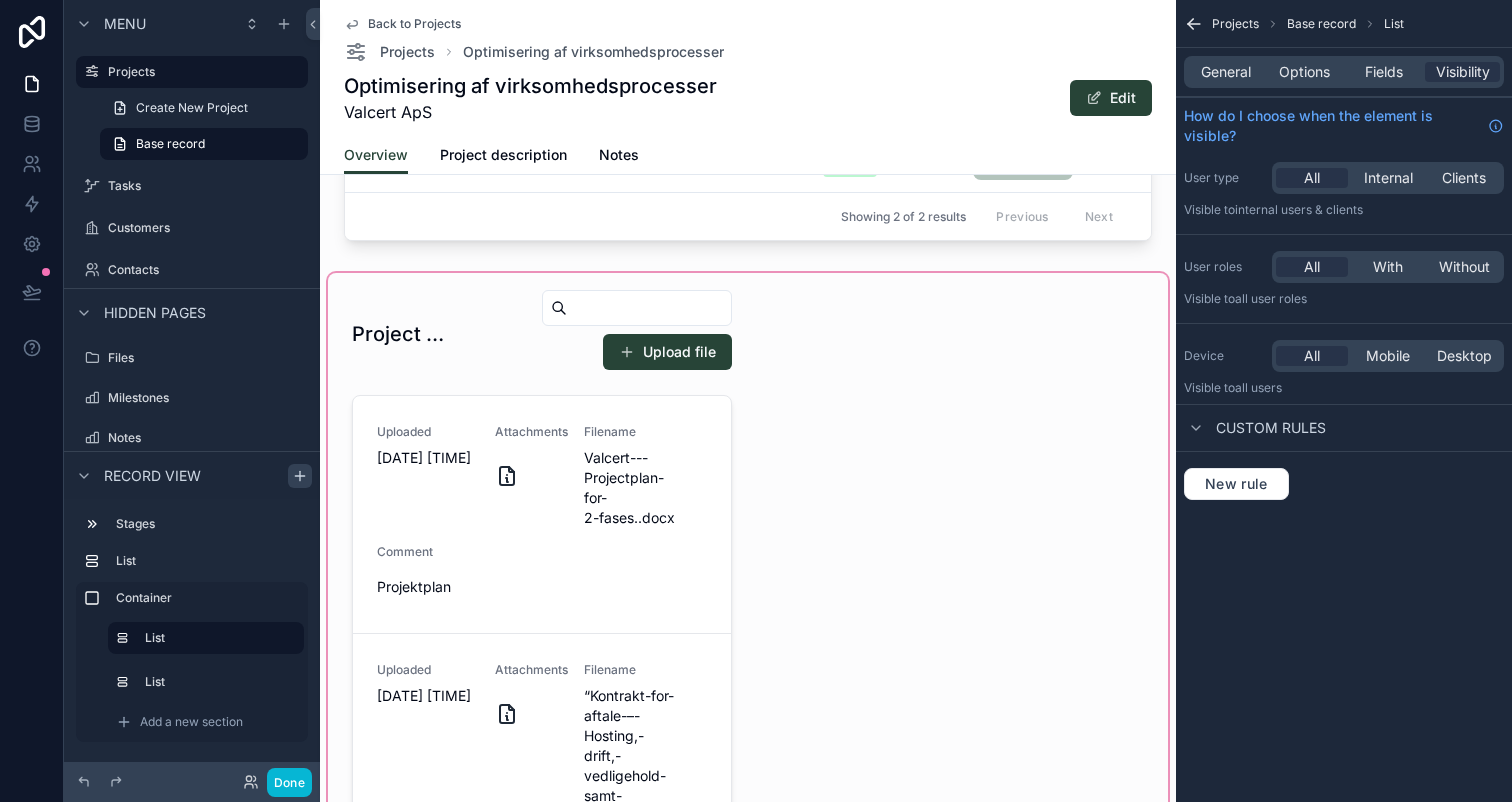click at bounding box center (748, 647) 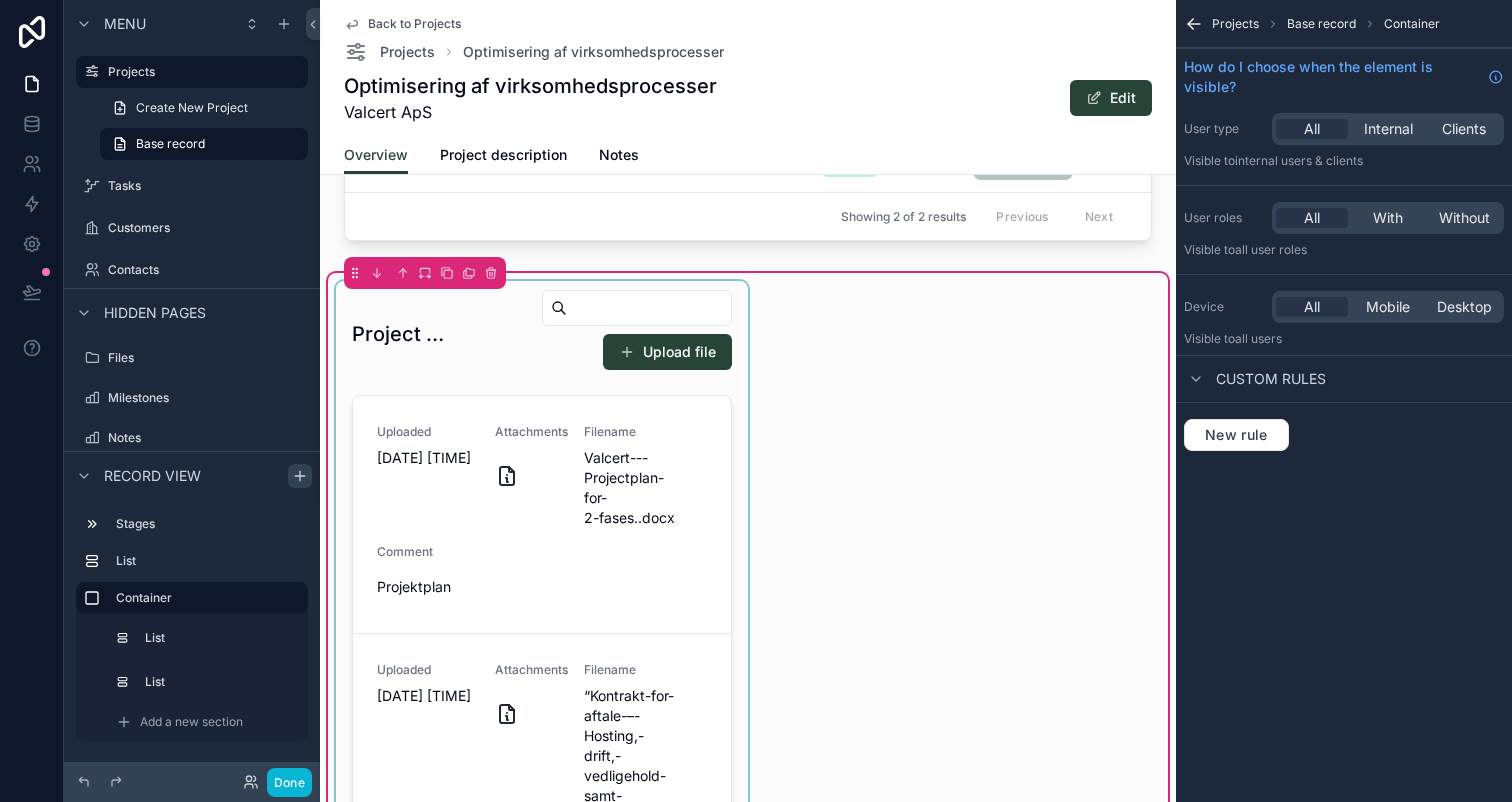 click at bounding box center [542, 647] 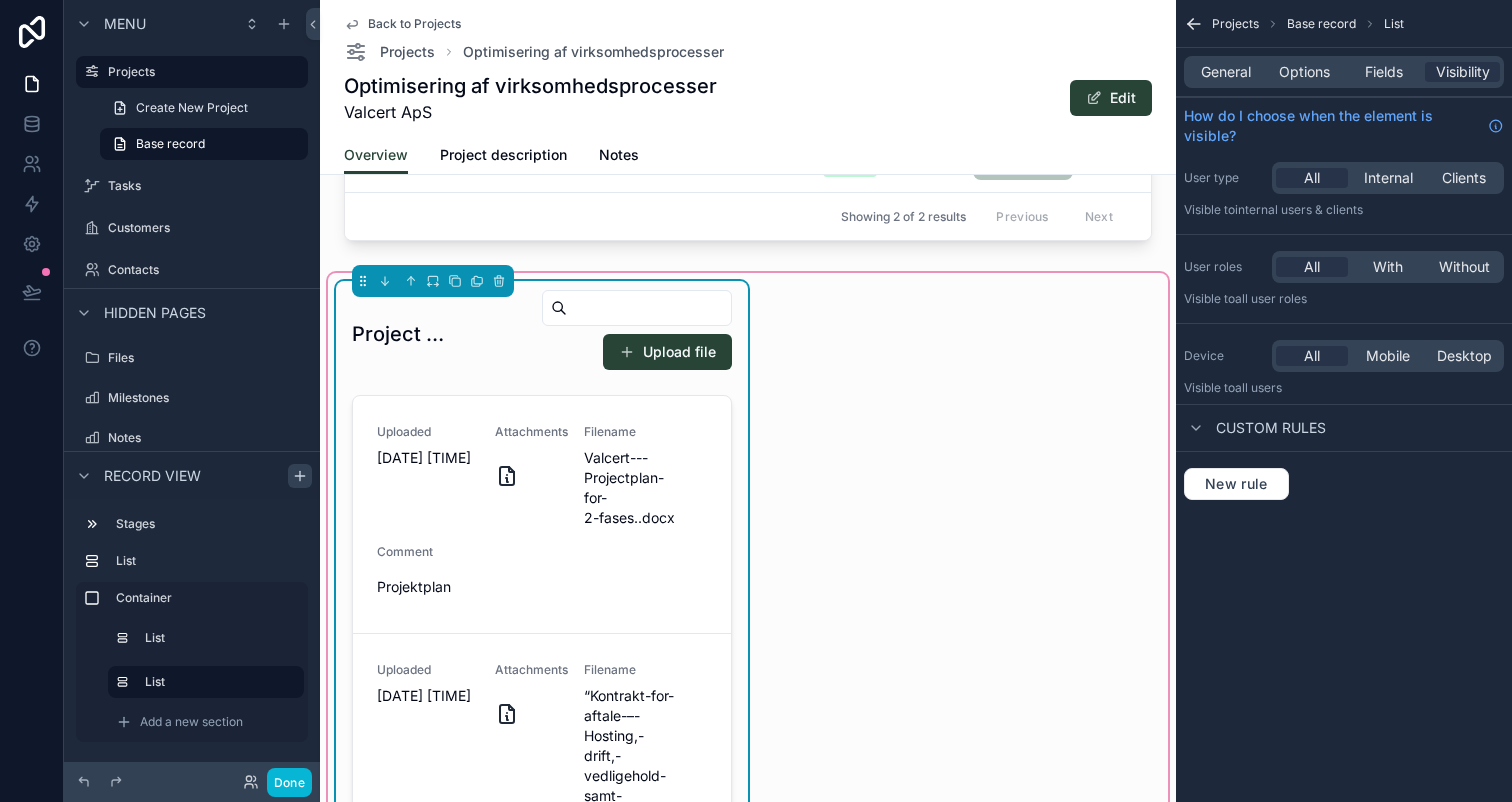 click on "Base record" at bounding box center (1321, 24) 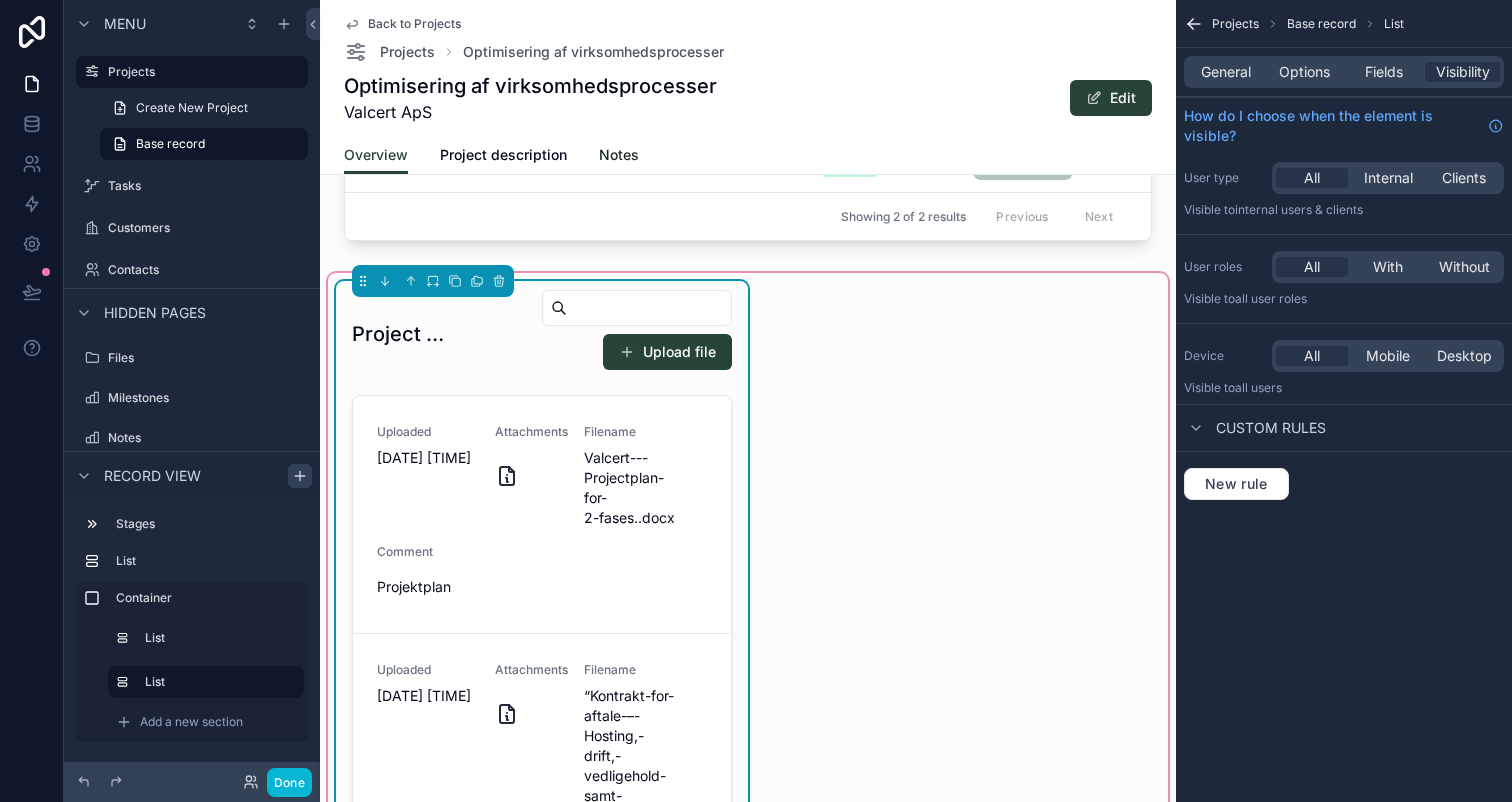 scroll, scrollTop: 0, scrollLeft: 0, axis: both 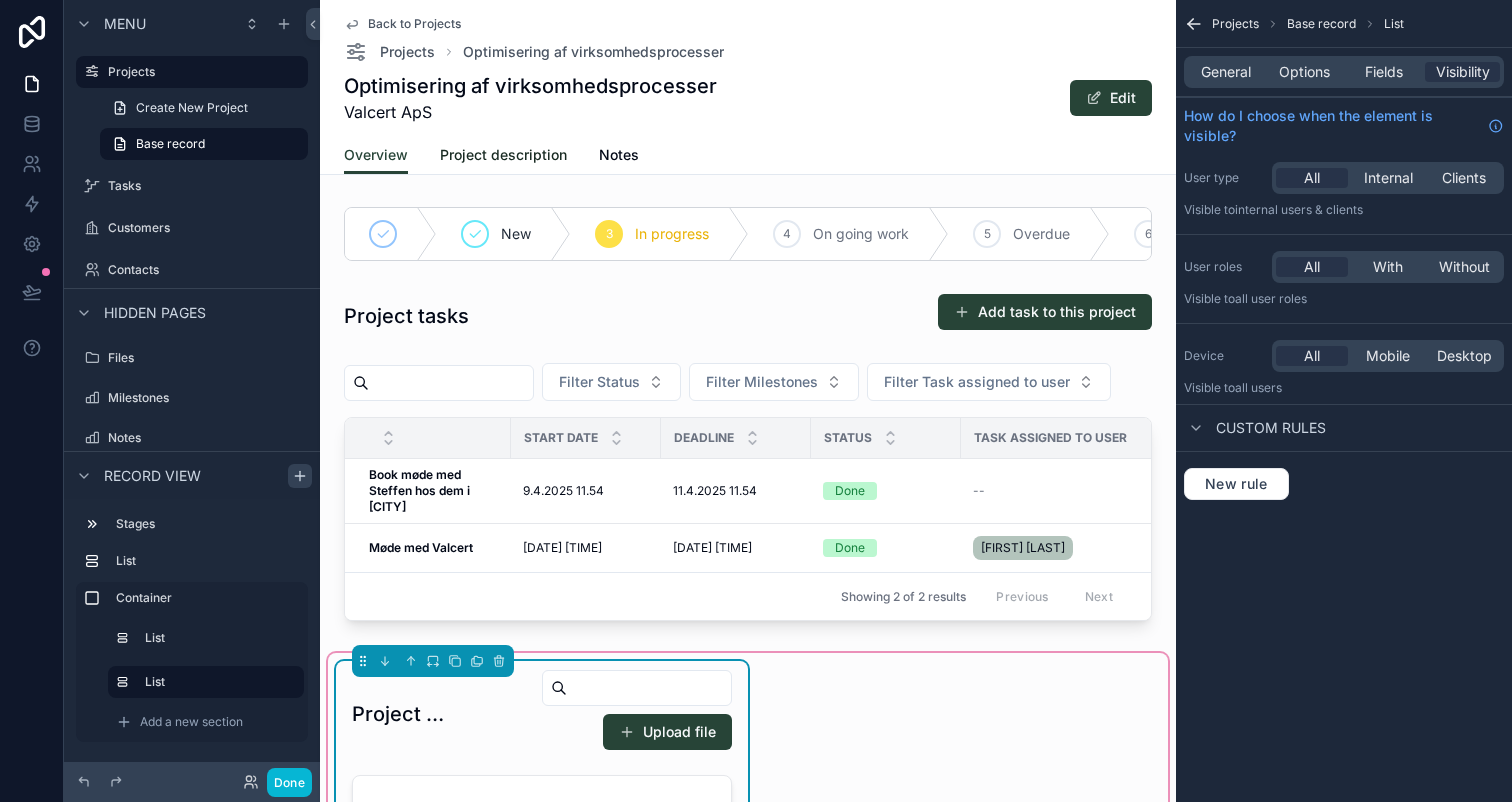 click on "Project description" at bounding box center (503, 157) 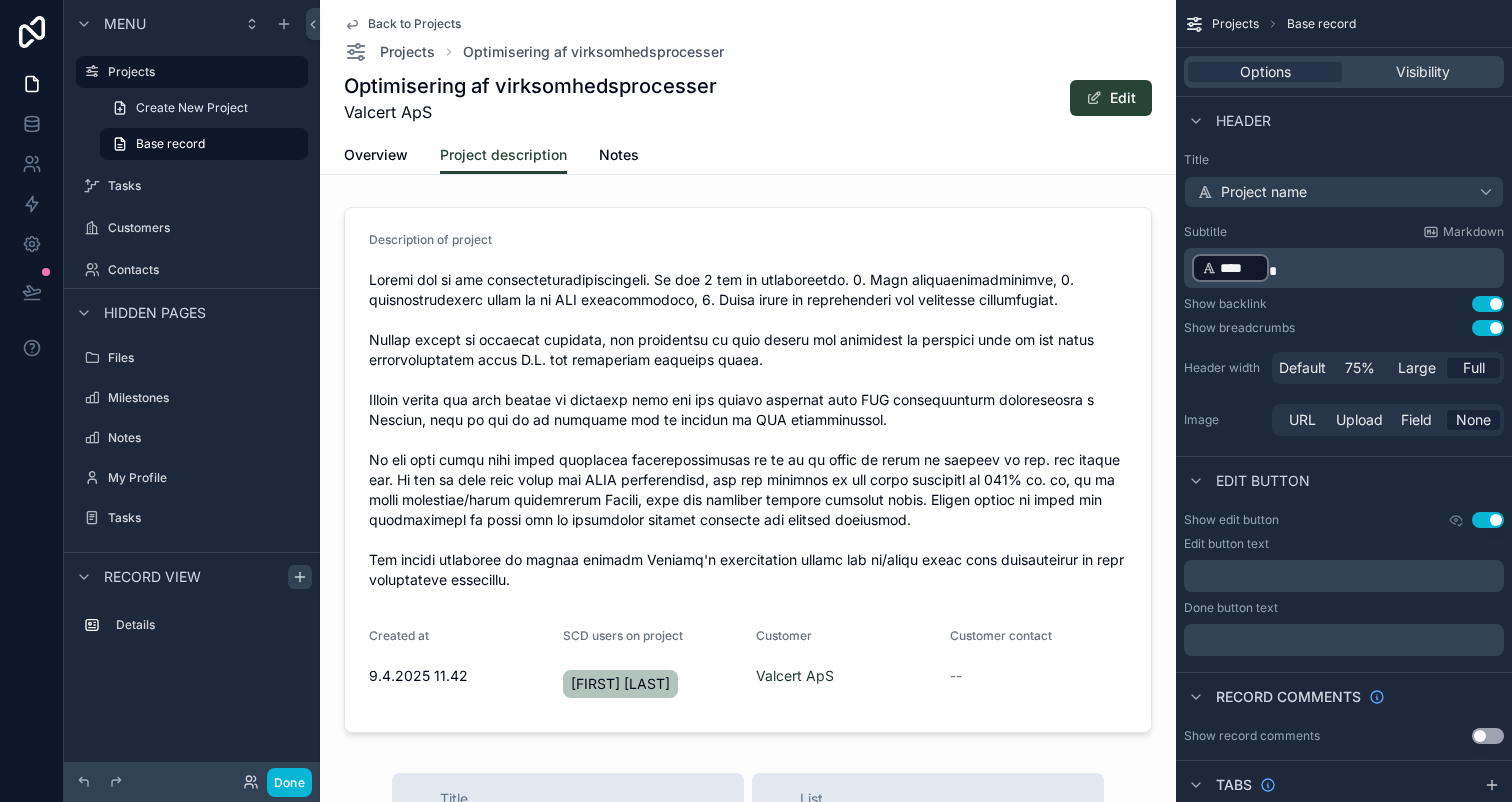 click on "Overview Project description Notes" at bounding box center (748, 155) 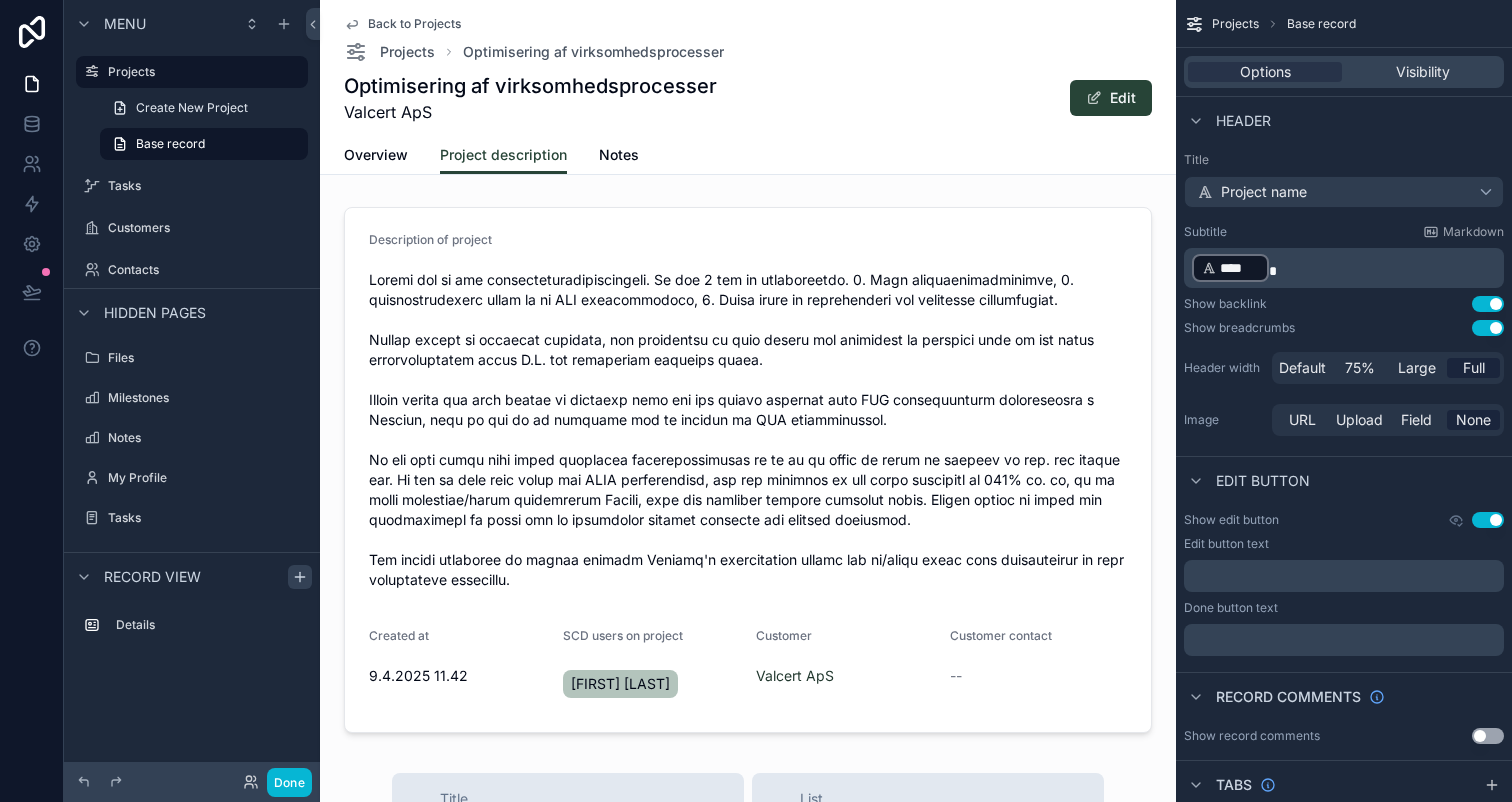 click on "Overview Project description Notes" at bounding box center (748, 155) 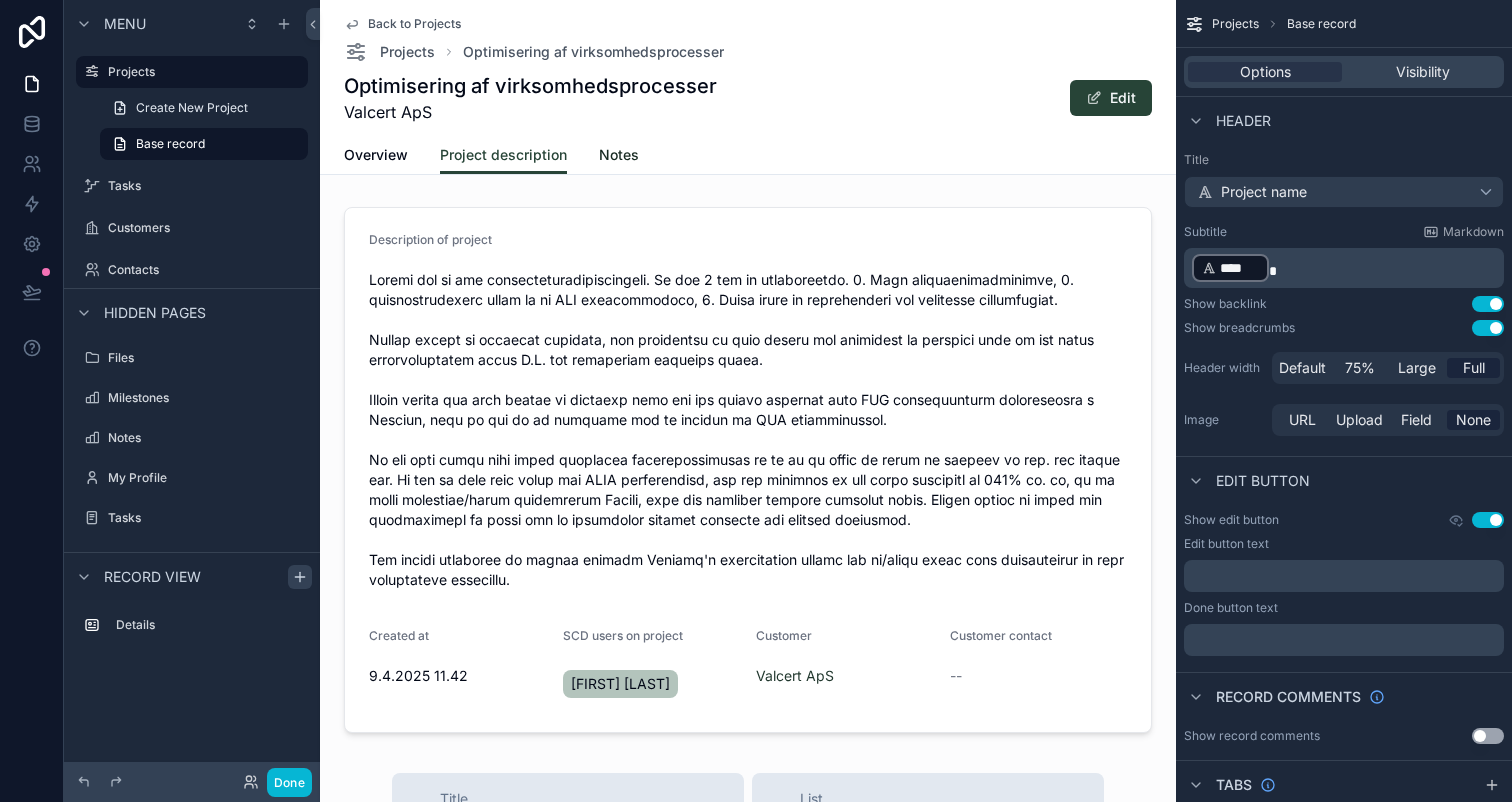 click on "Notes" at bounding box center [619, 155] 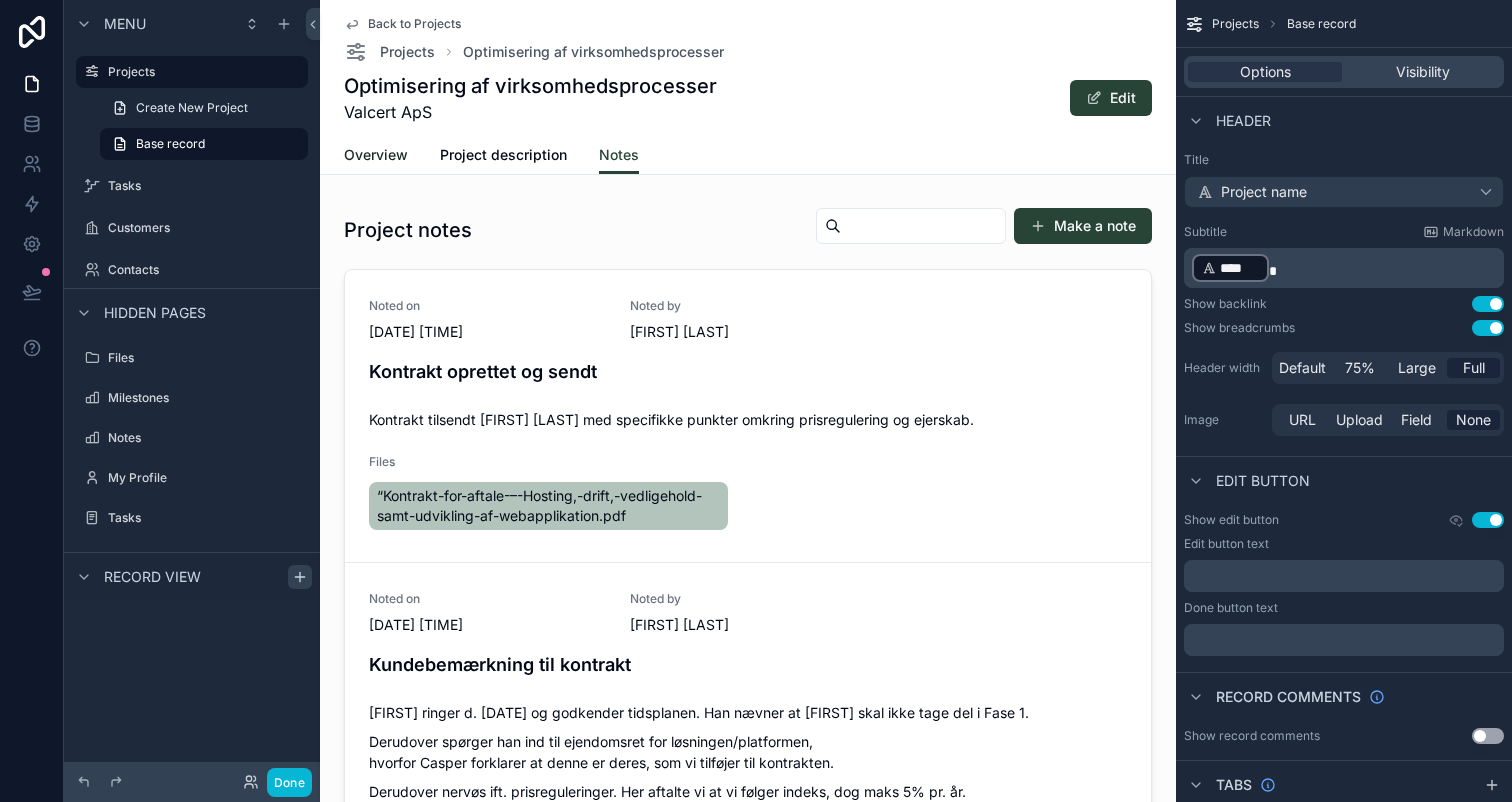 click on "Overview" at bounding box center (376, 155) 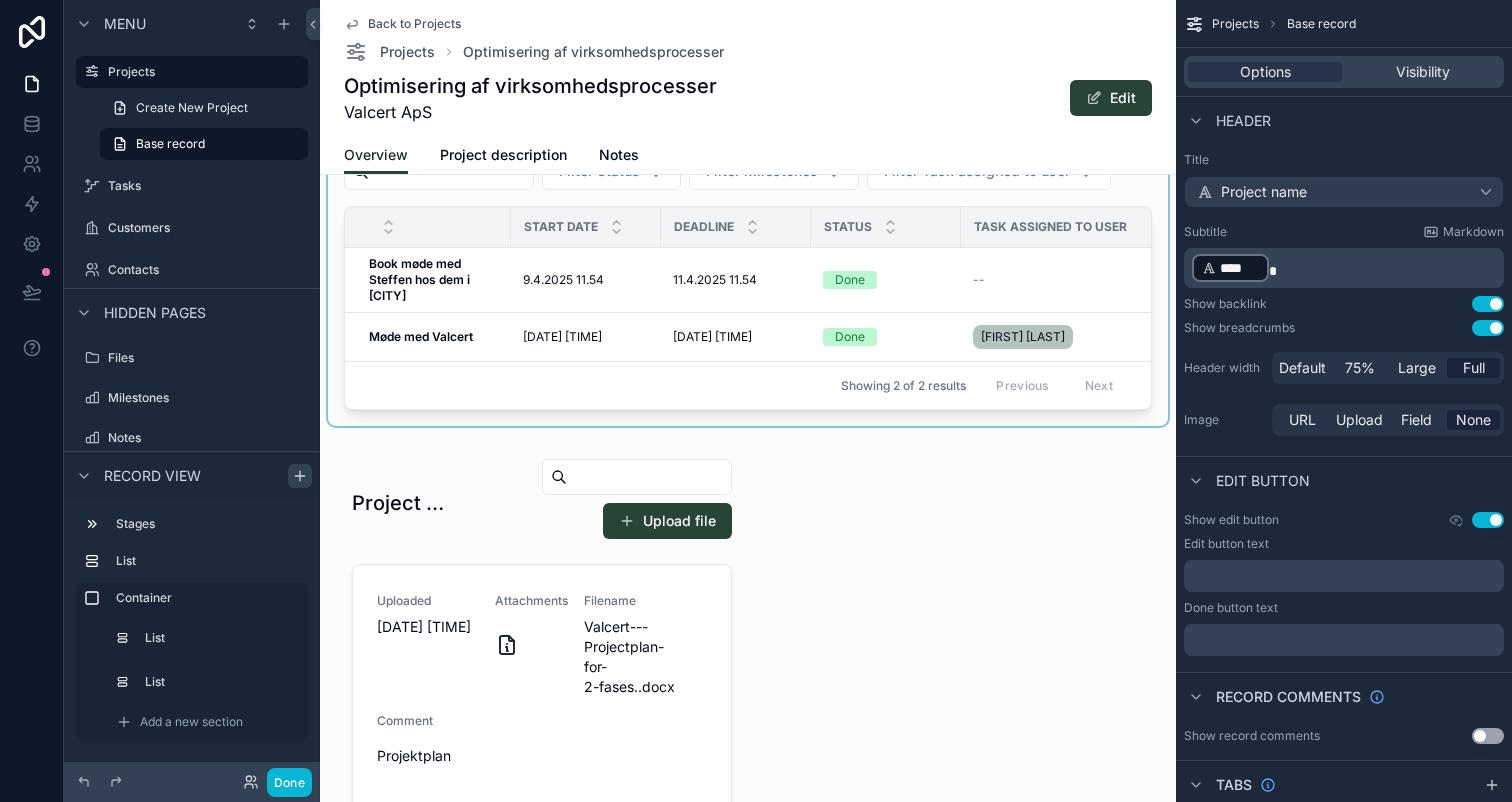 scroll, scrollTop: 339, scrollLeft: 0, axis: vertical 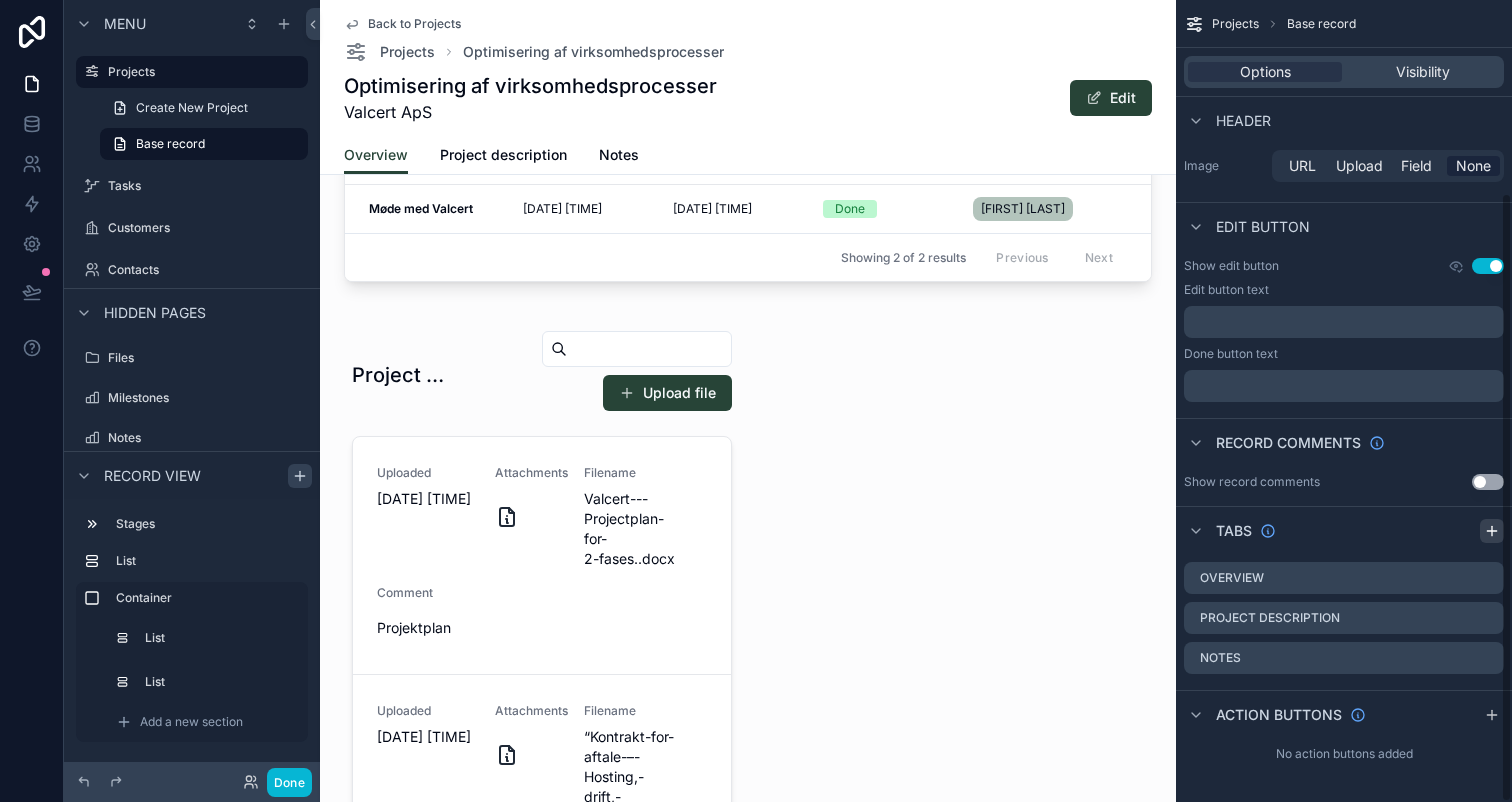 click 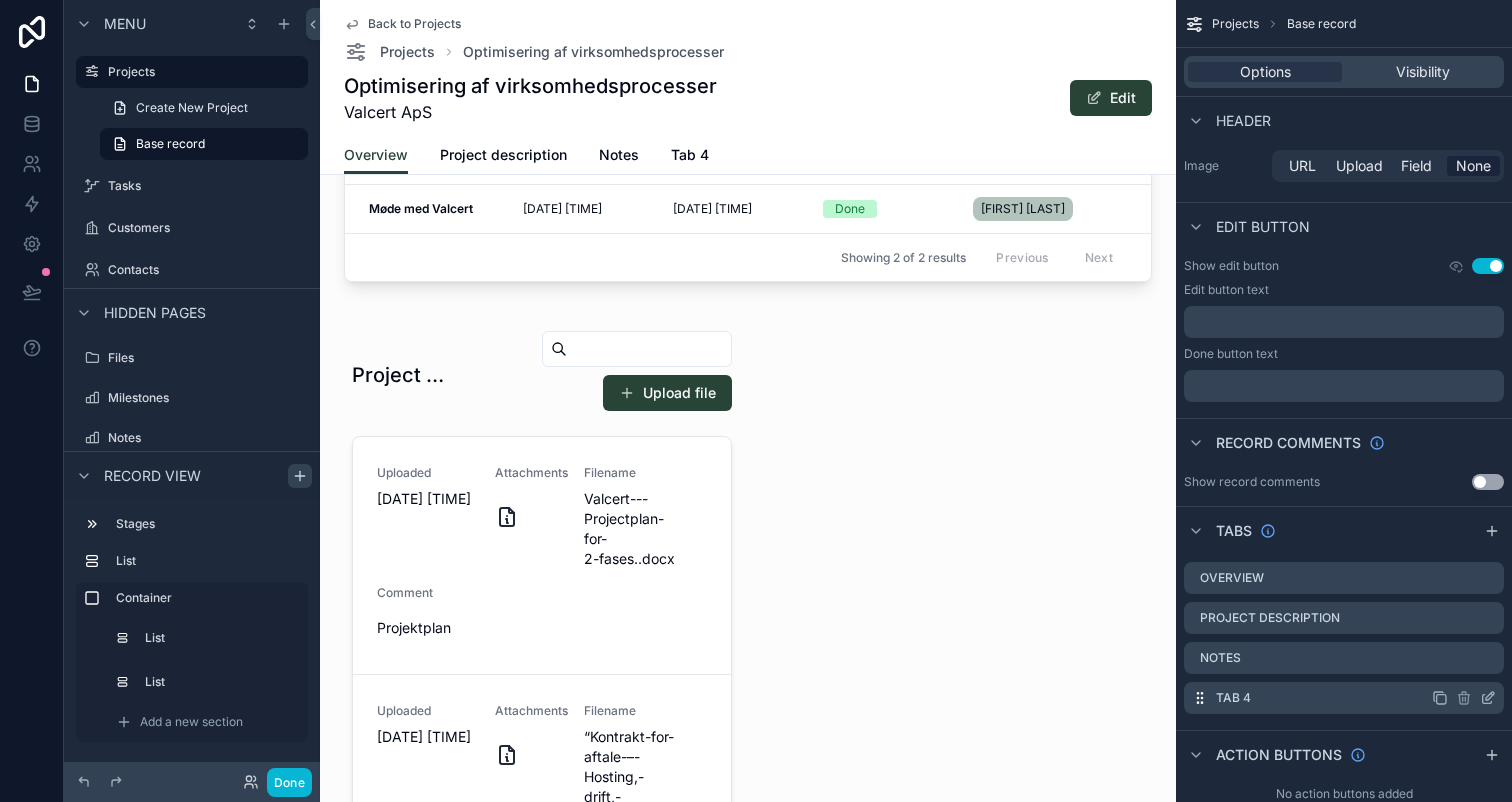 click 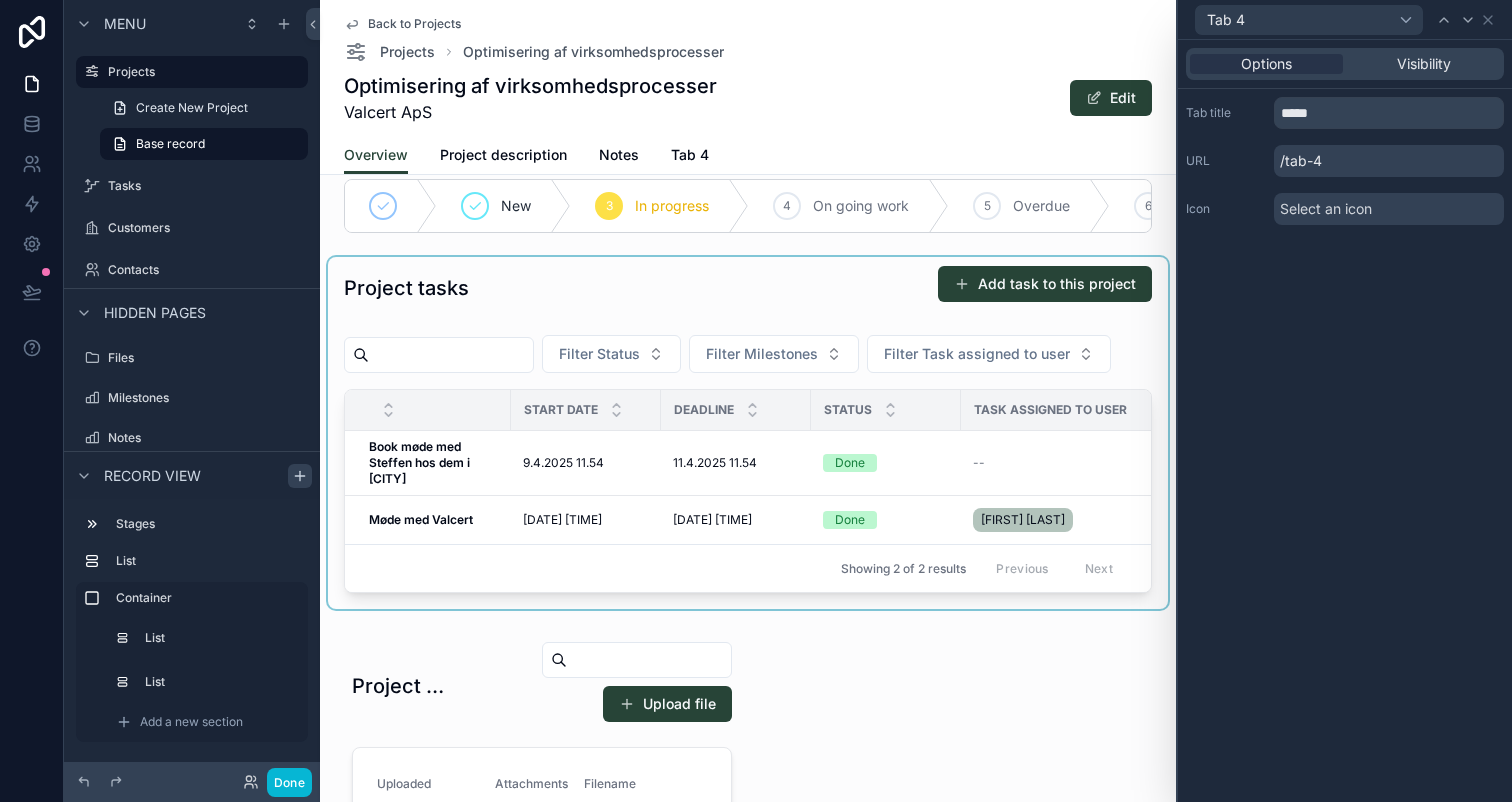scroll, scrollTop: 0, scrollLeft: 0, axis: both 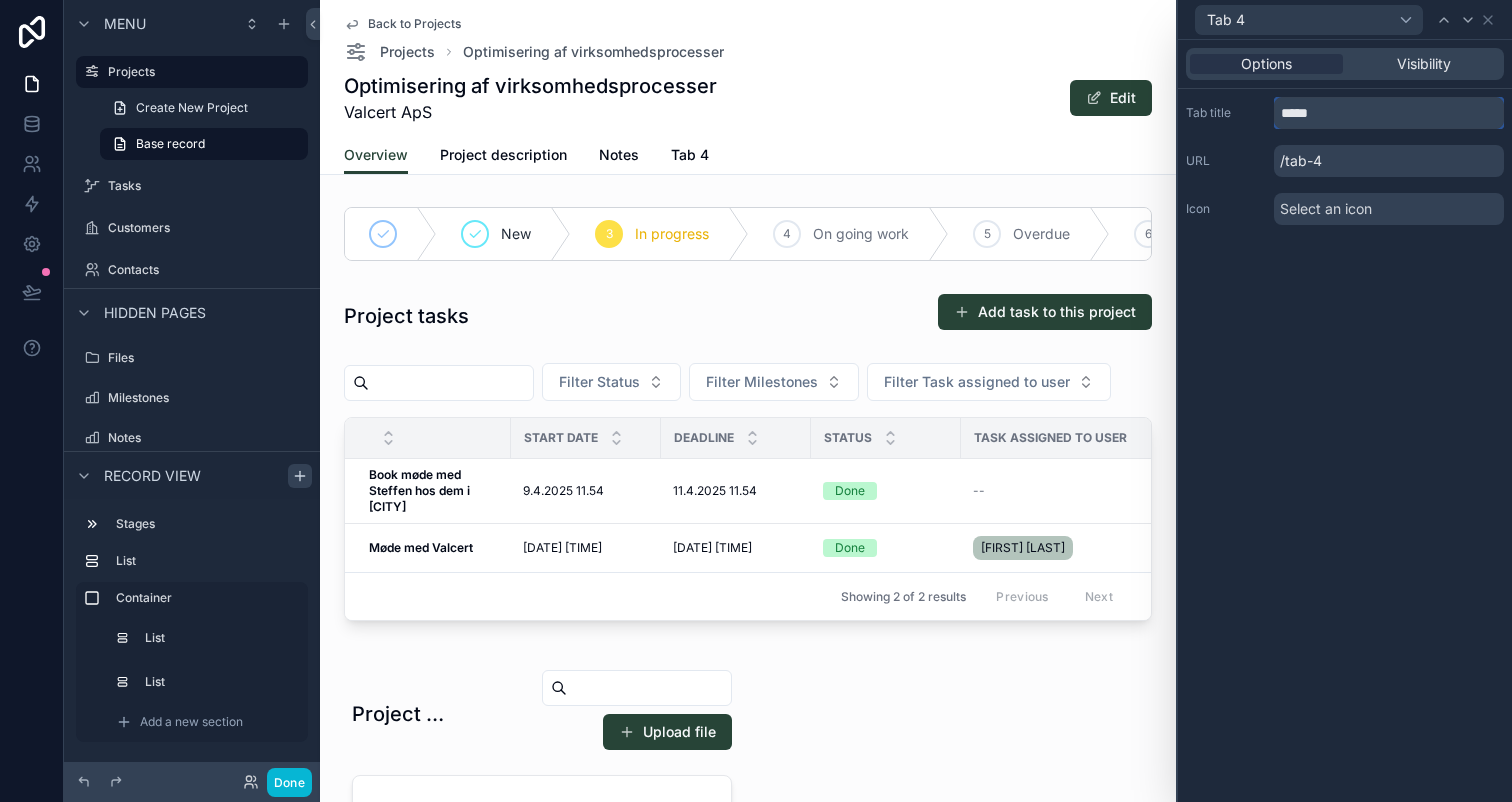 click on "*****" at bounding box center (1389, 113) 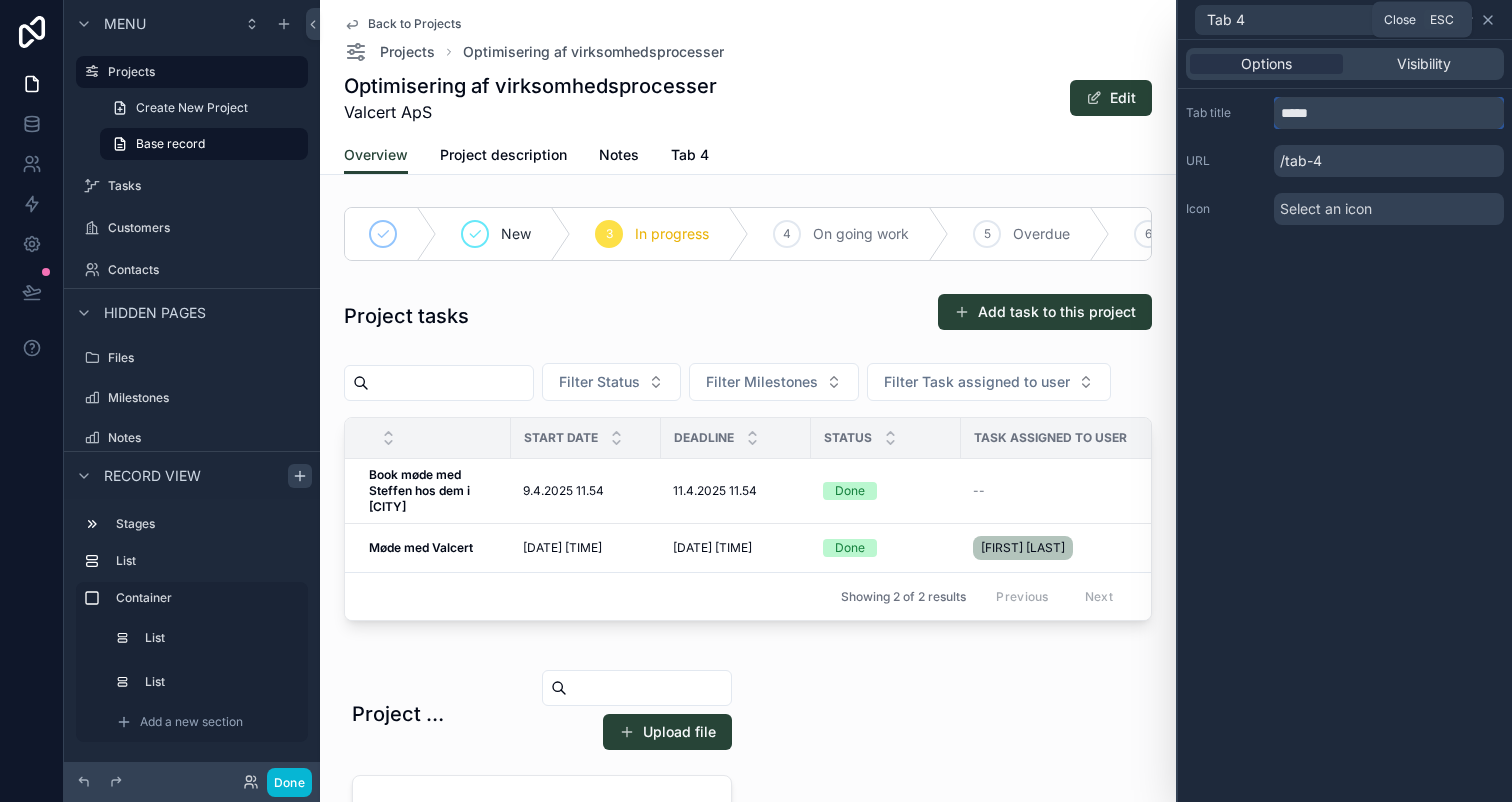 type on "*****" 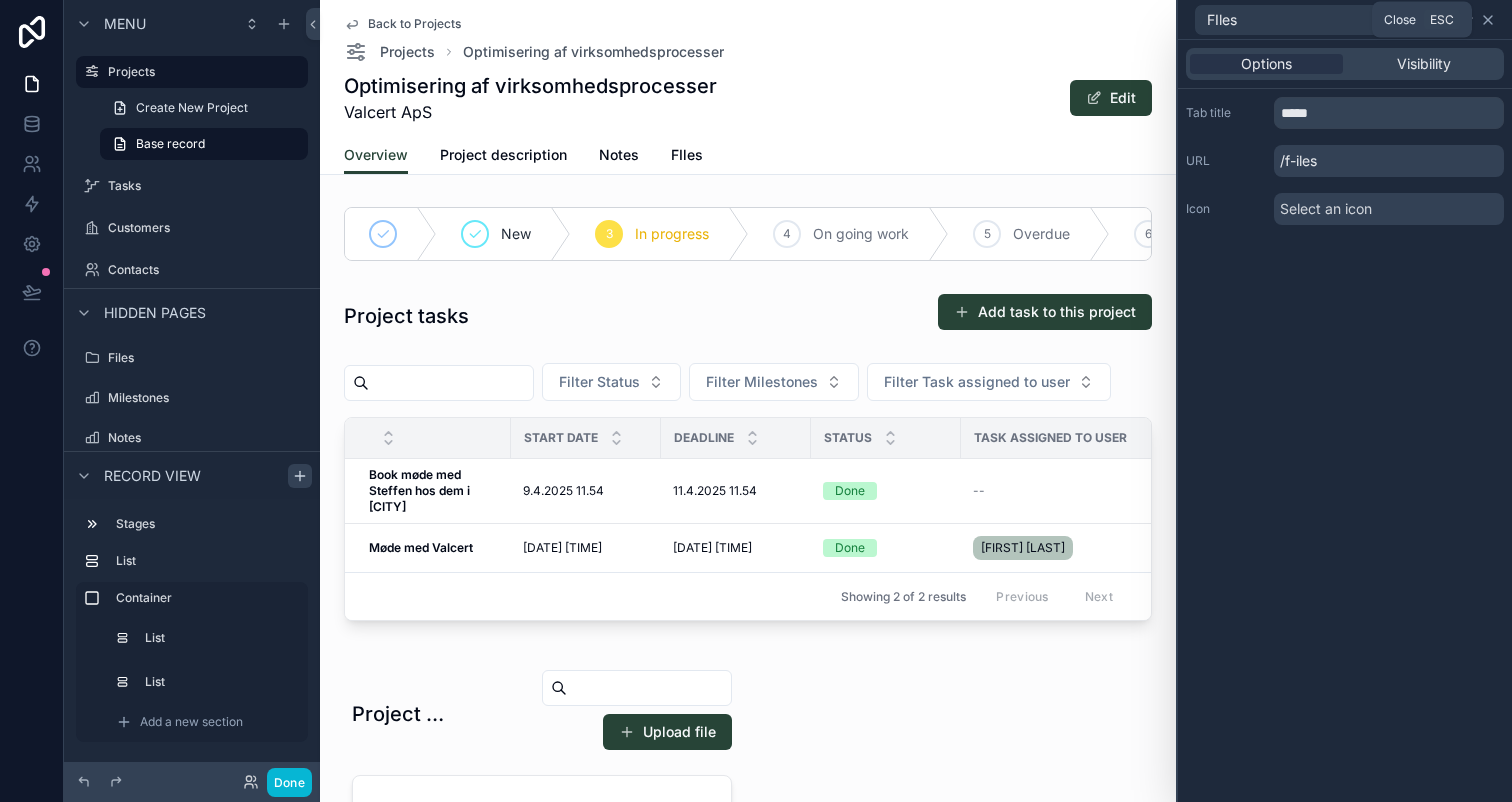 click 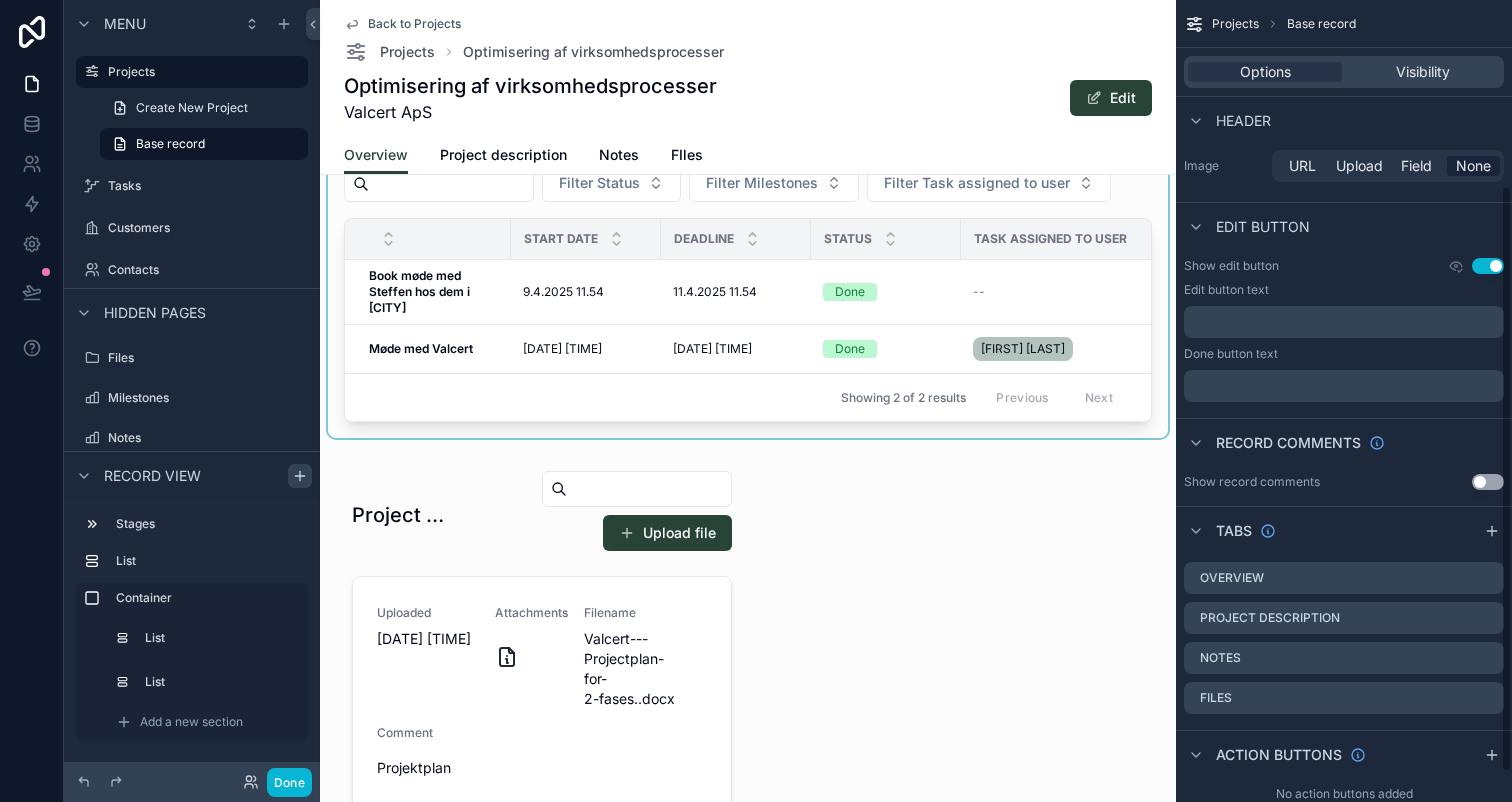 scroll, scrollTop: 321, scrollLeft: 0, axis: vertical 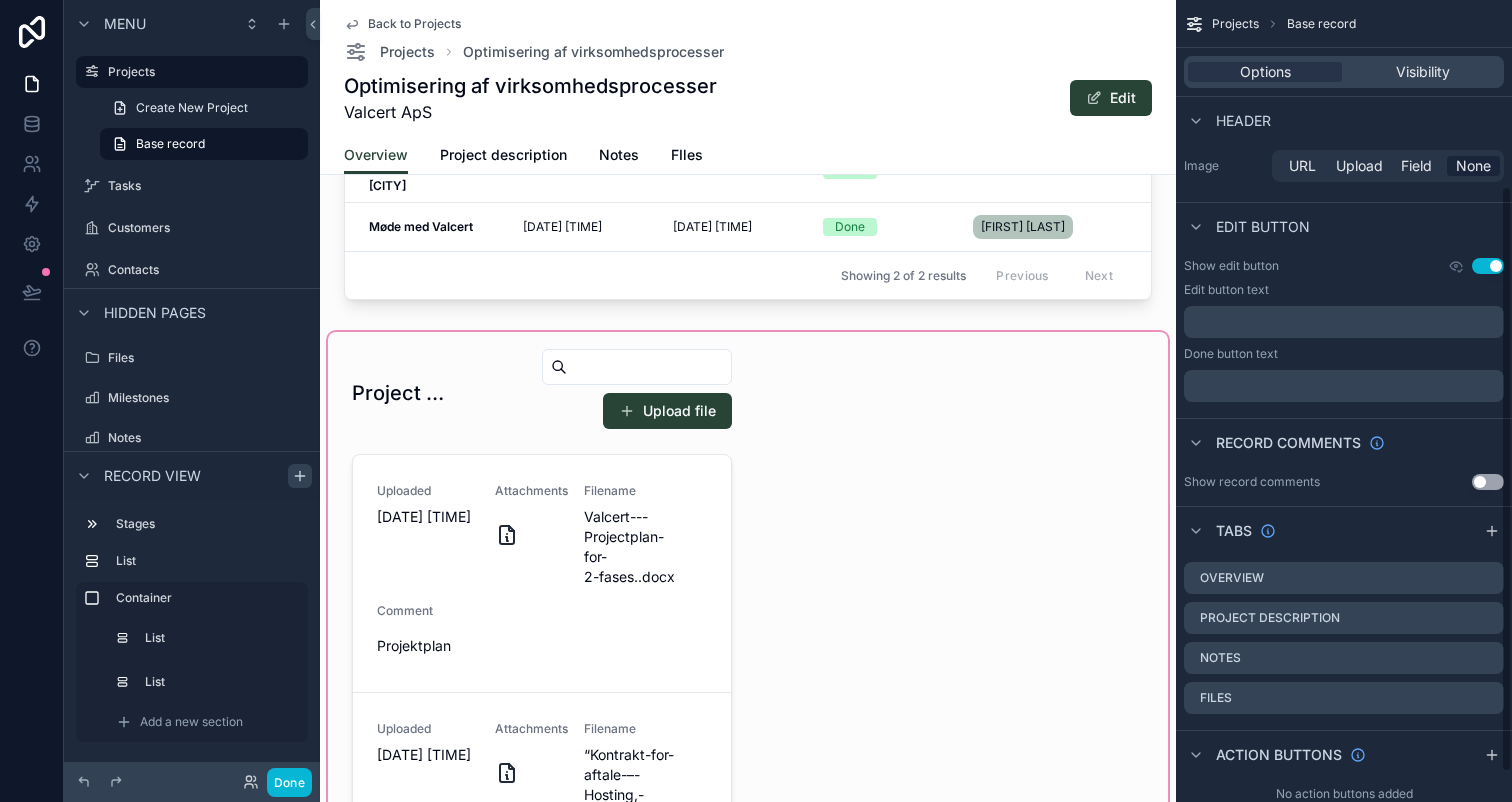 click at bounding box center [748, 706] 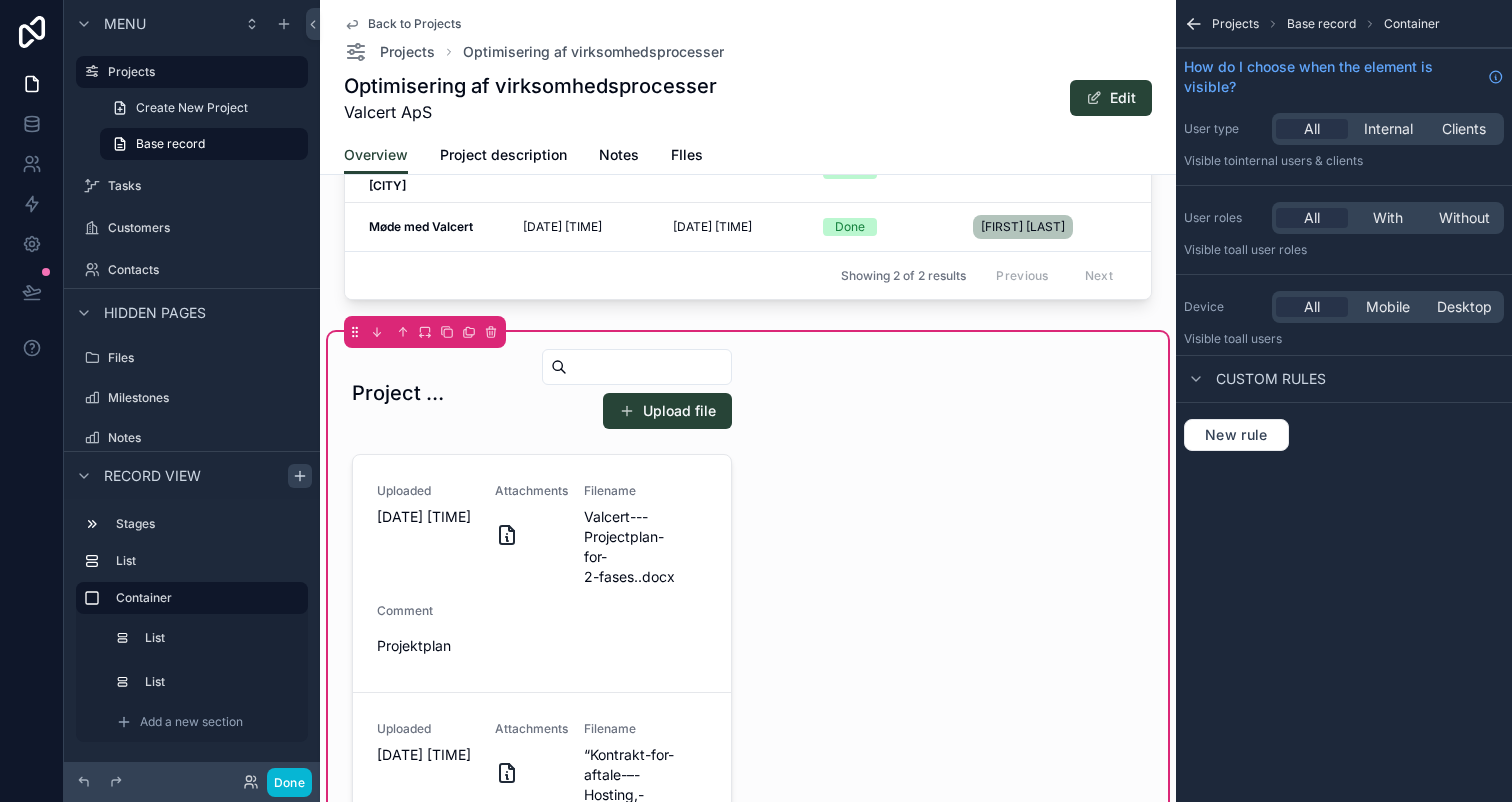 scroll, scrollTop: 0, scrollLeft: 0, axis: both 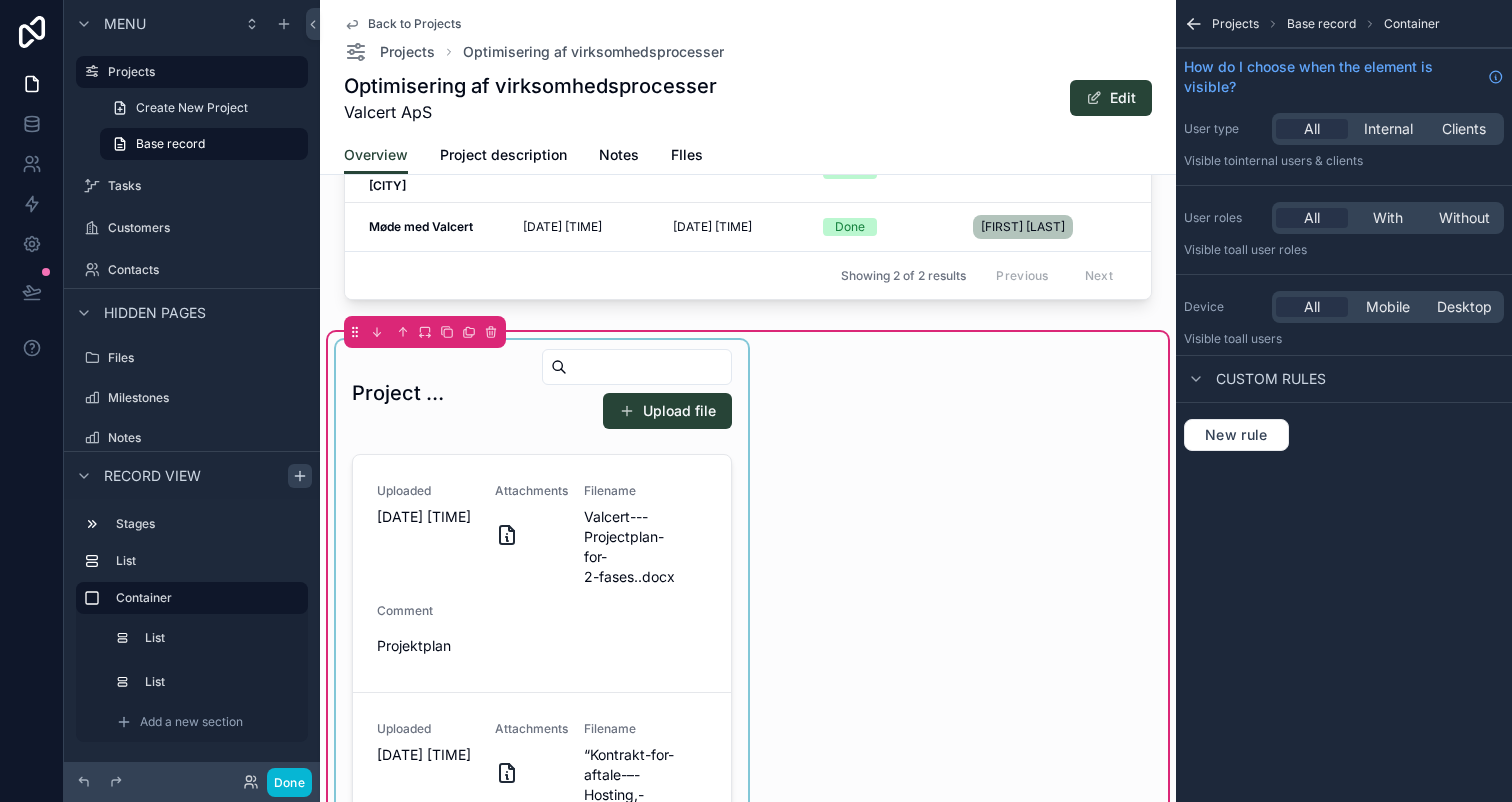 click at bounding box center [542, 706] 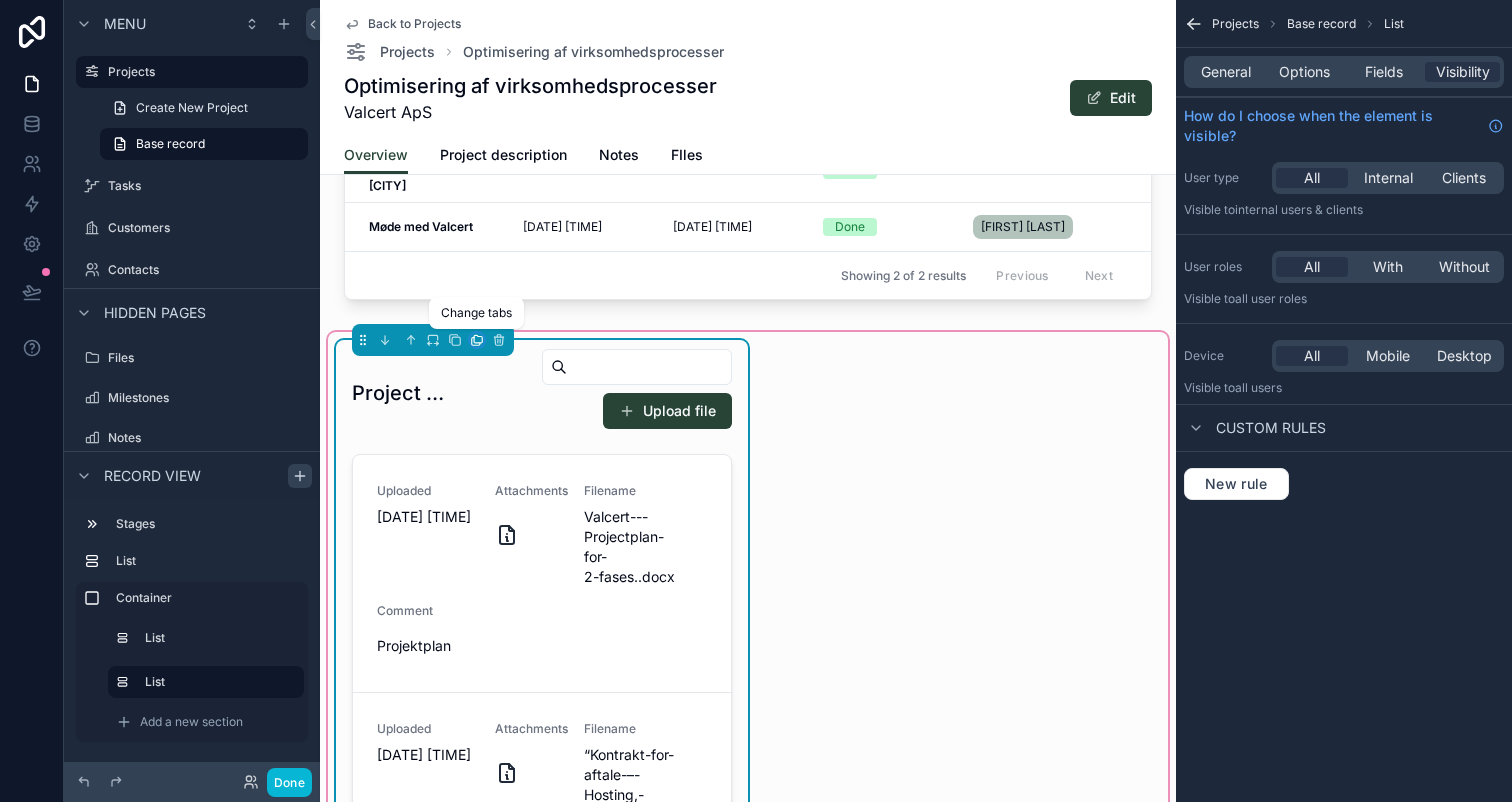 click 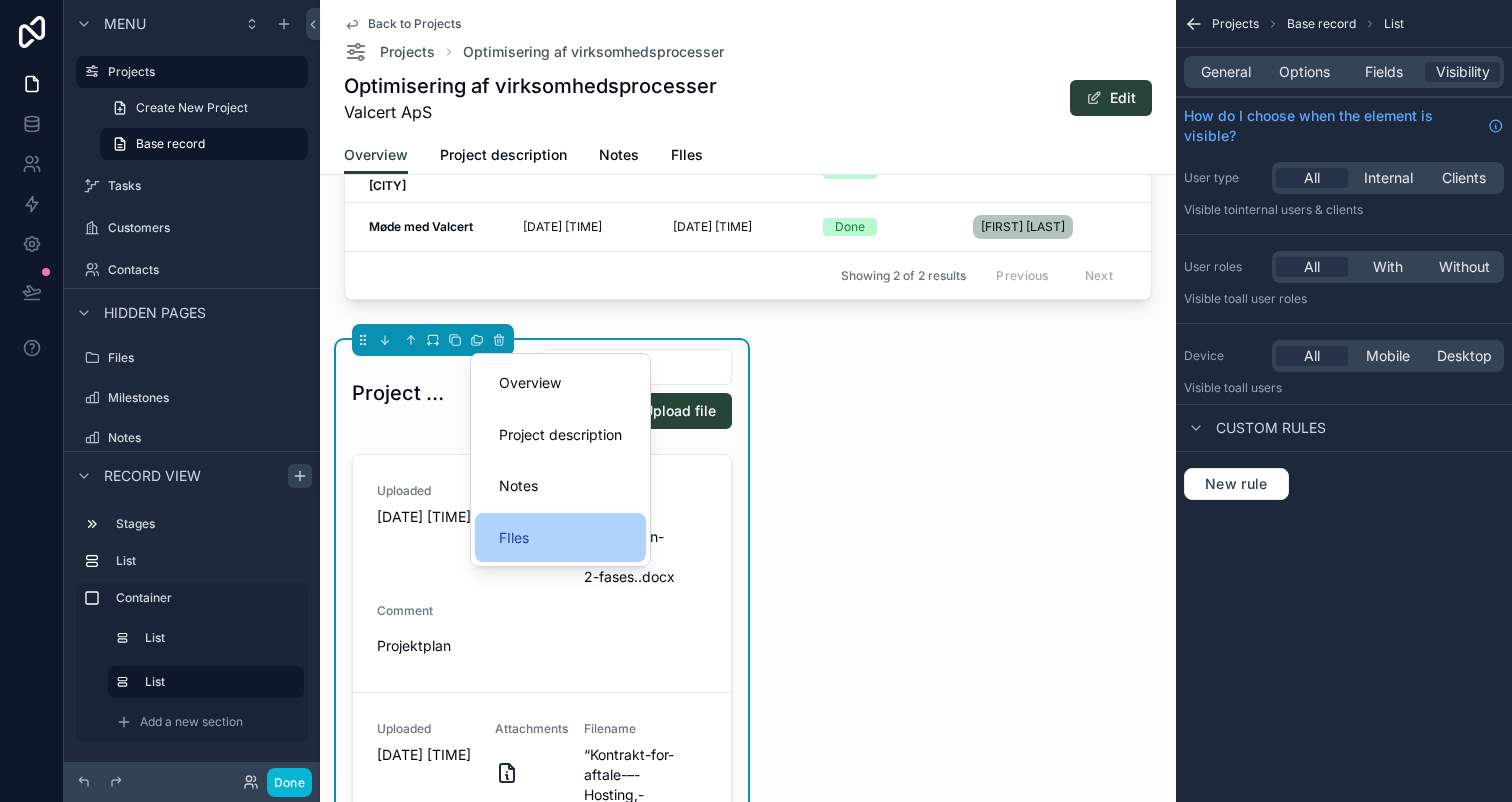 click on "FIles" at bounding box center [560, 538] 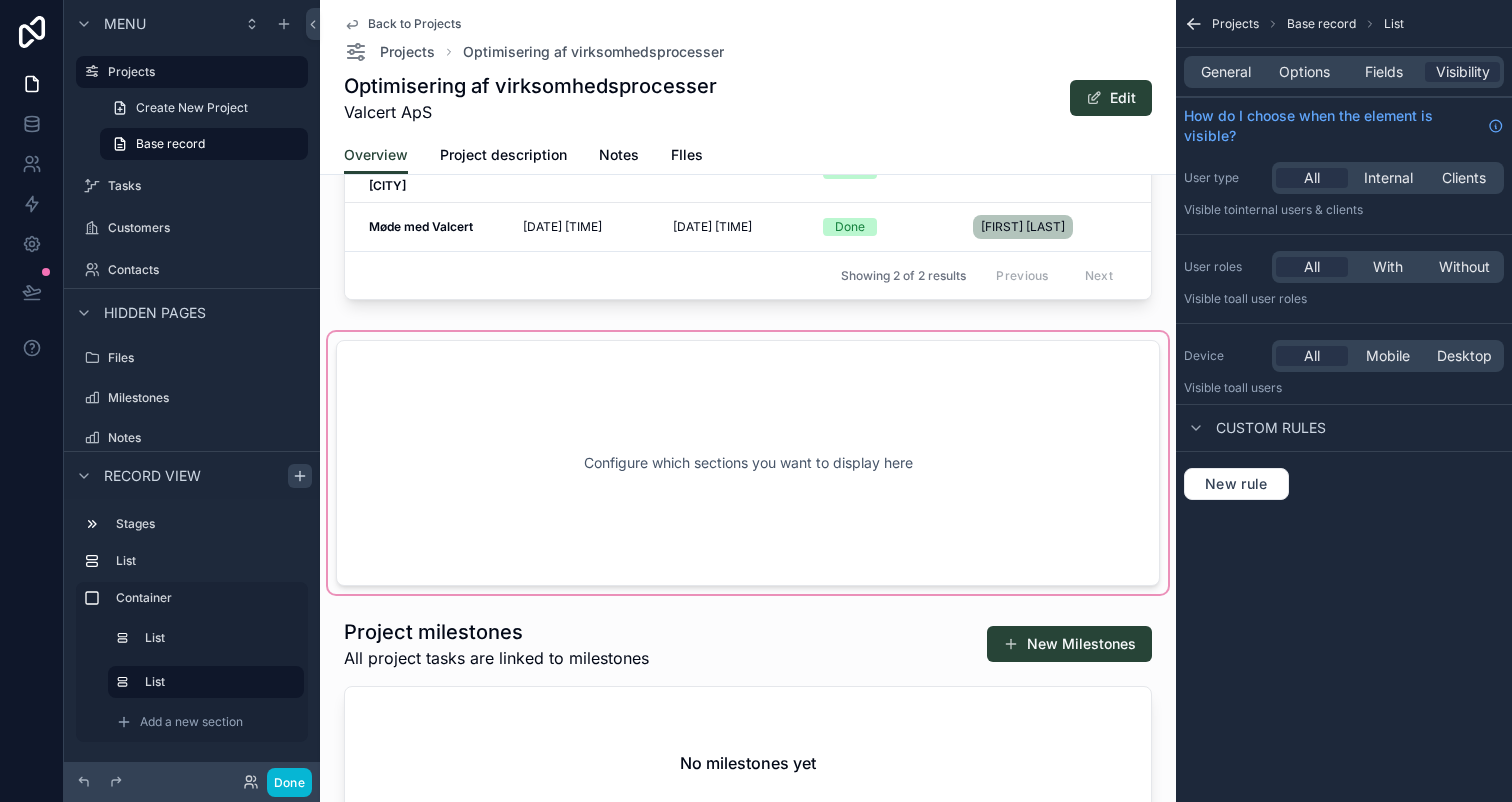 click at bounding box center (748, 463) 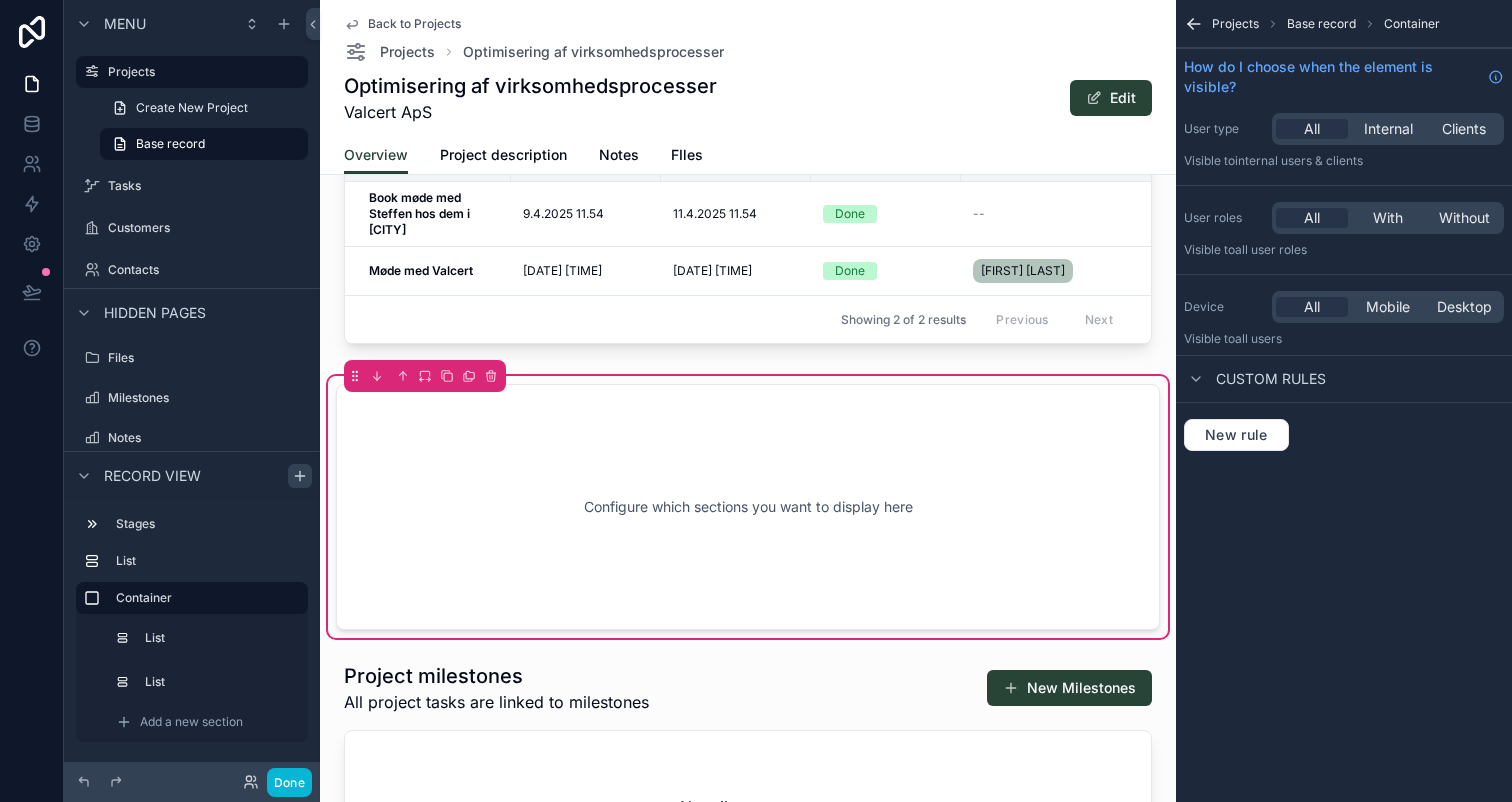 scroll, scrollTop: 276, scrollLeft: 0, axis: vertical 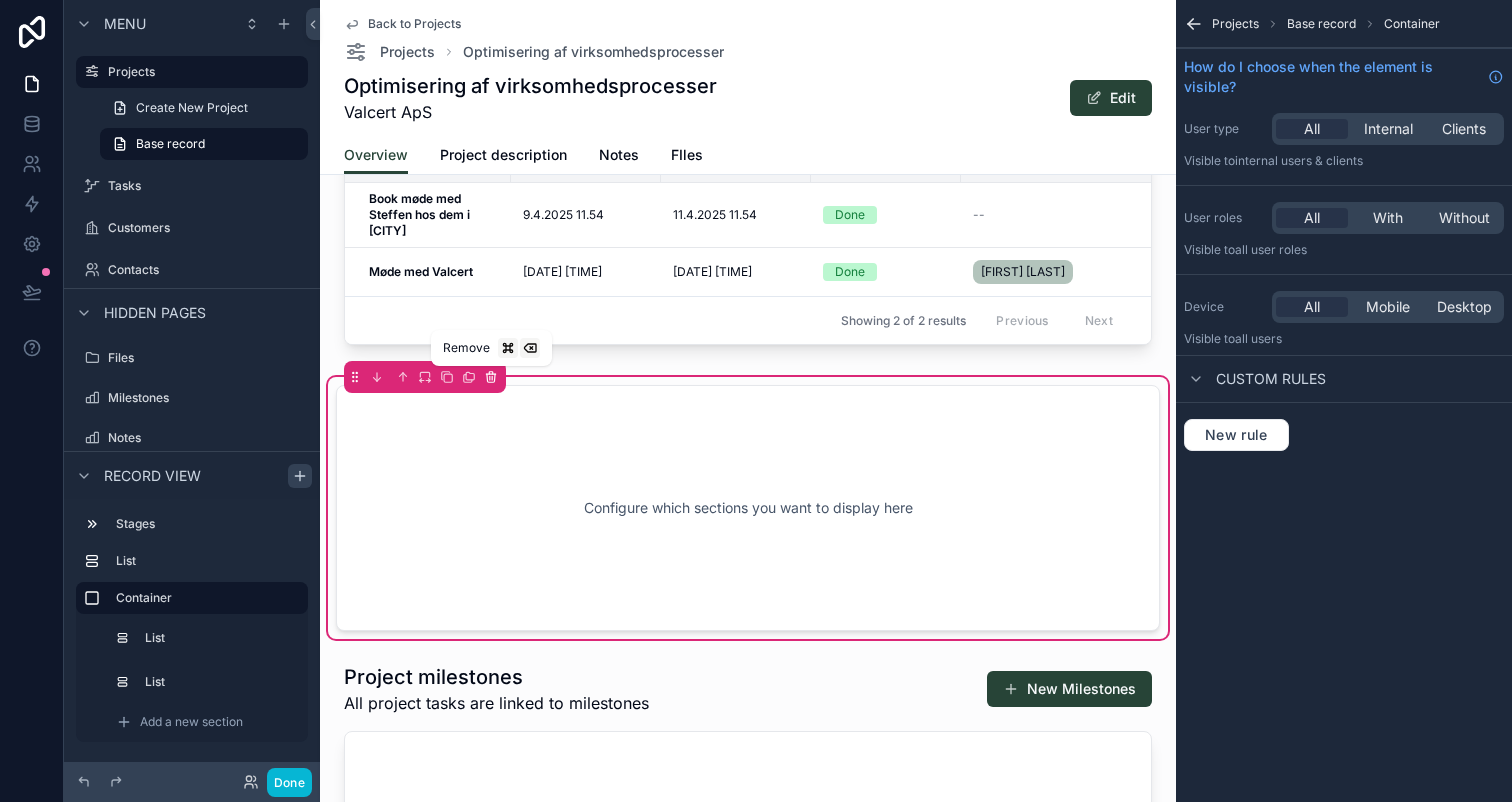 click 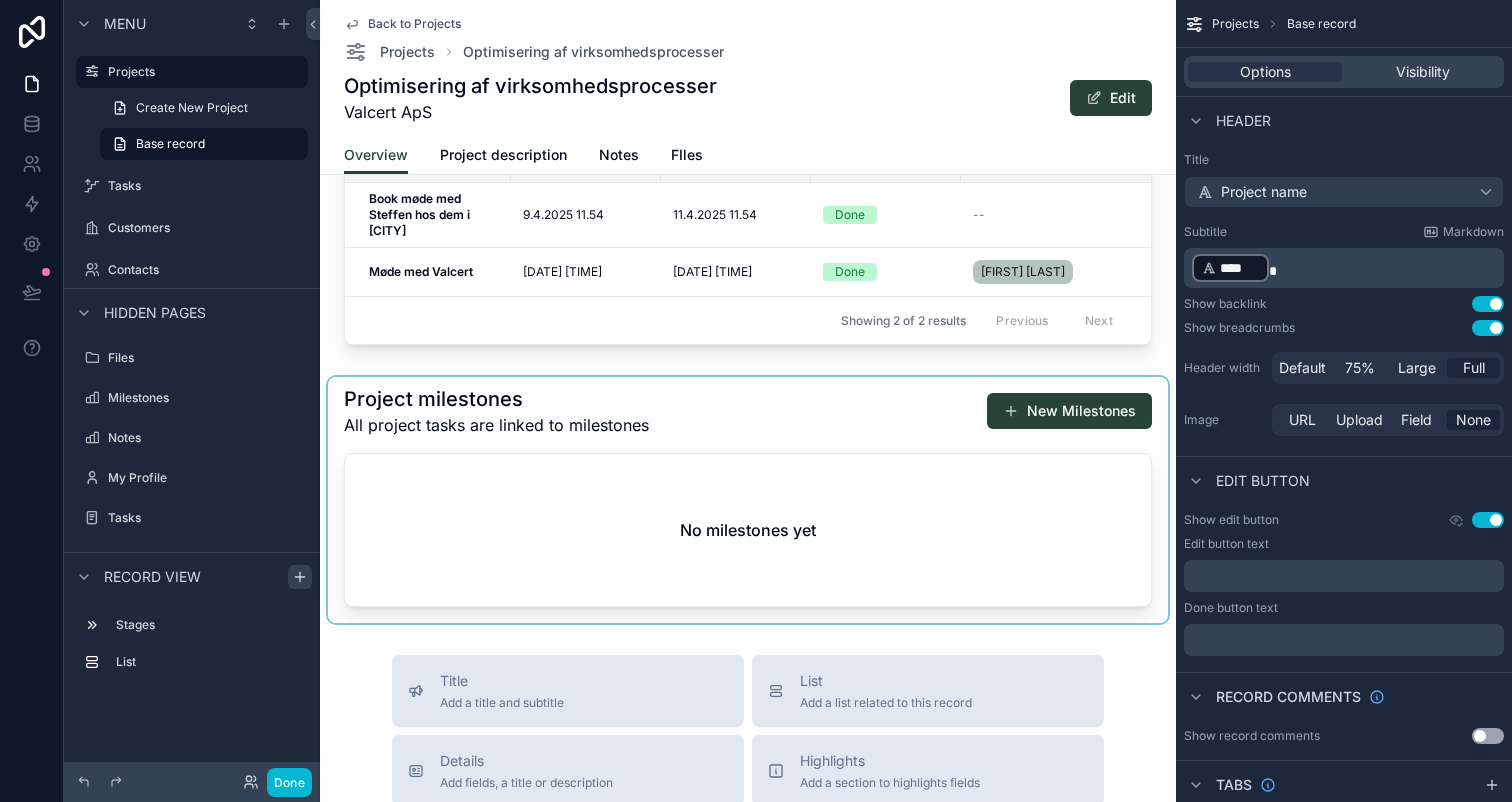 click at bounding box center (748, 500) 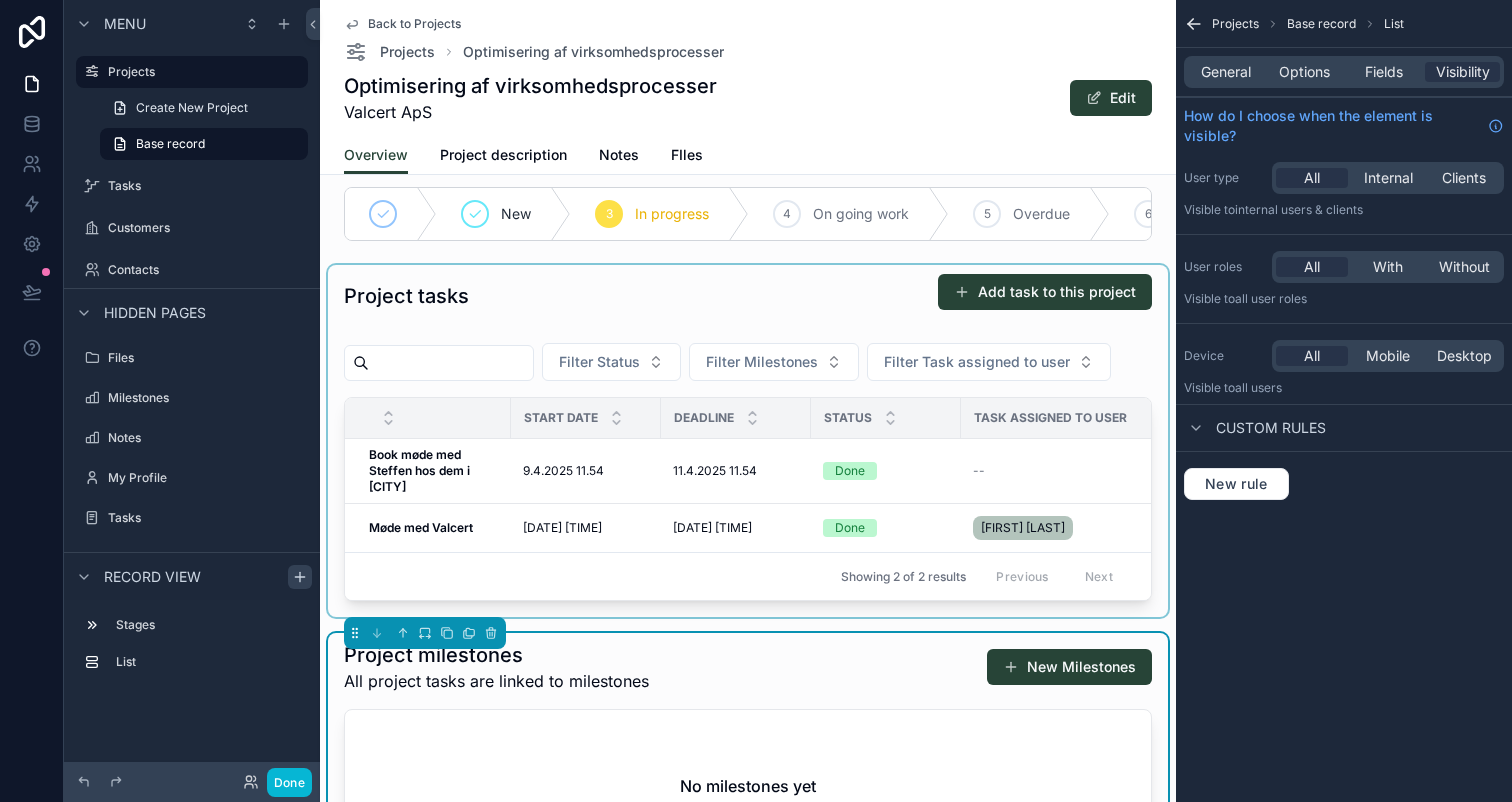 scroll, scrollTop: 0, scrollLeft: 0, axis: both 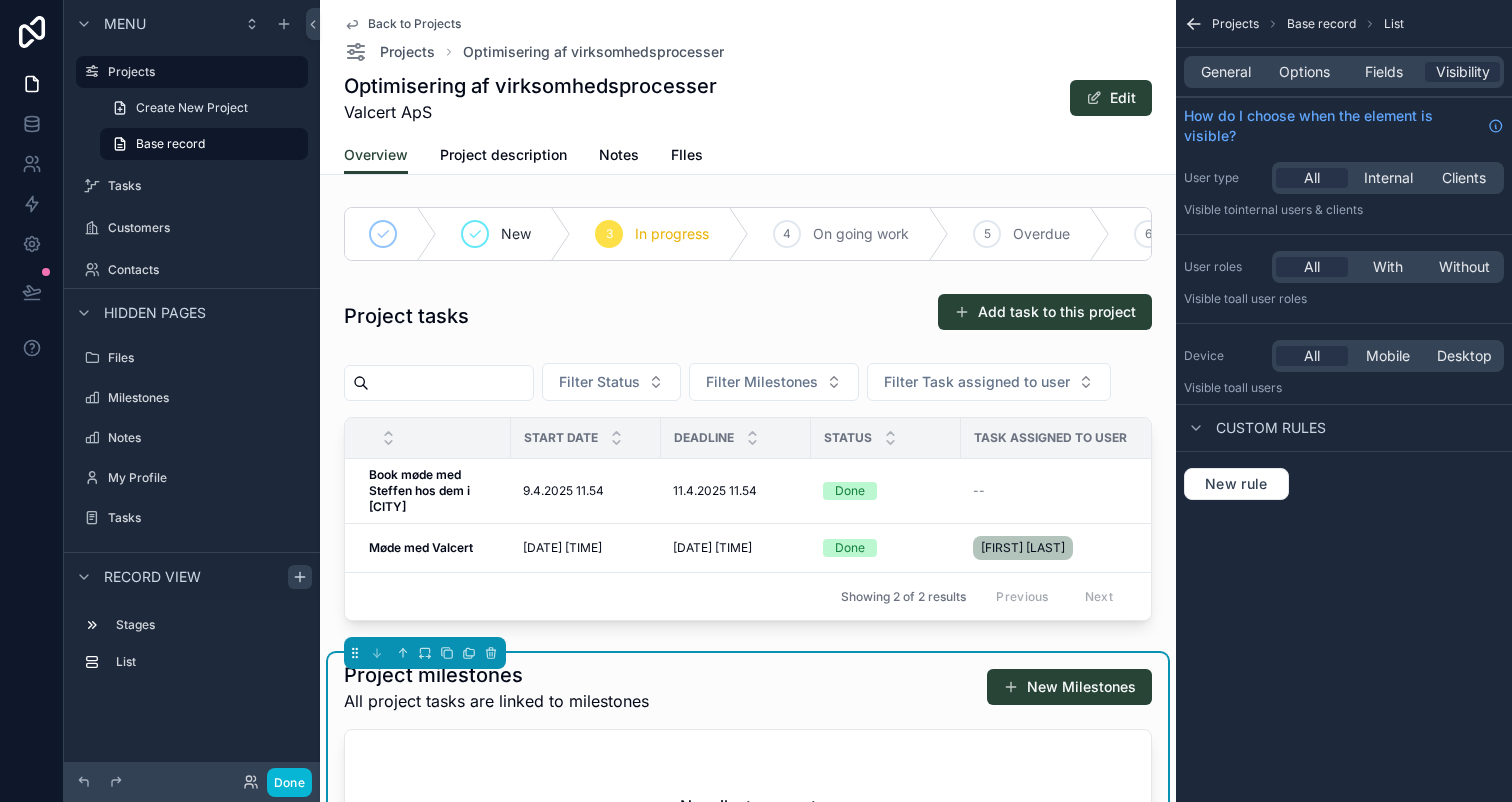 click on "Project milestones All project tasks are linked to milestones New Milestones No milestones yet" at bounding box center (748, 772) 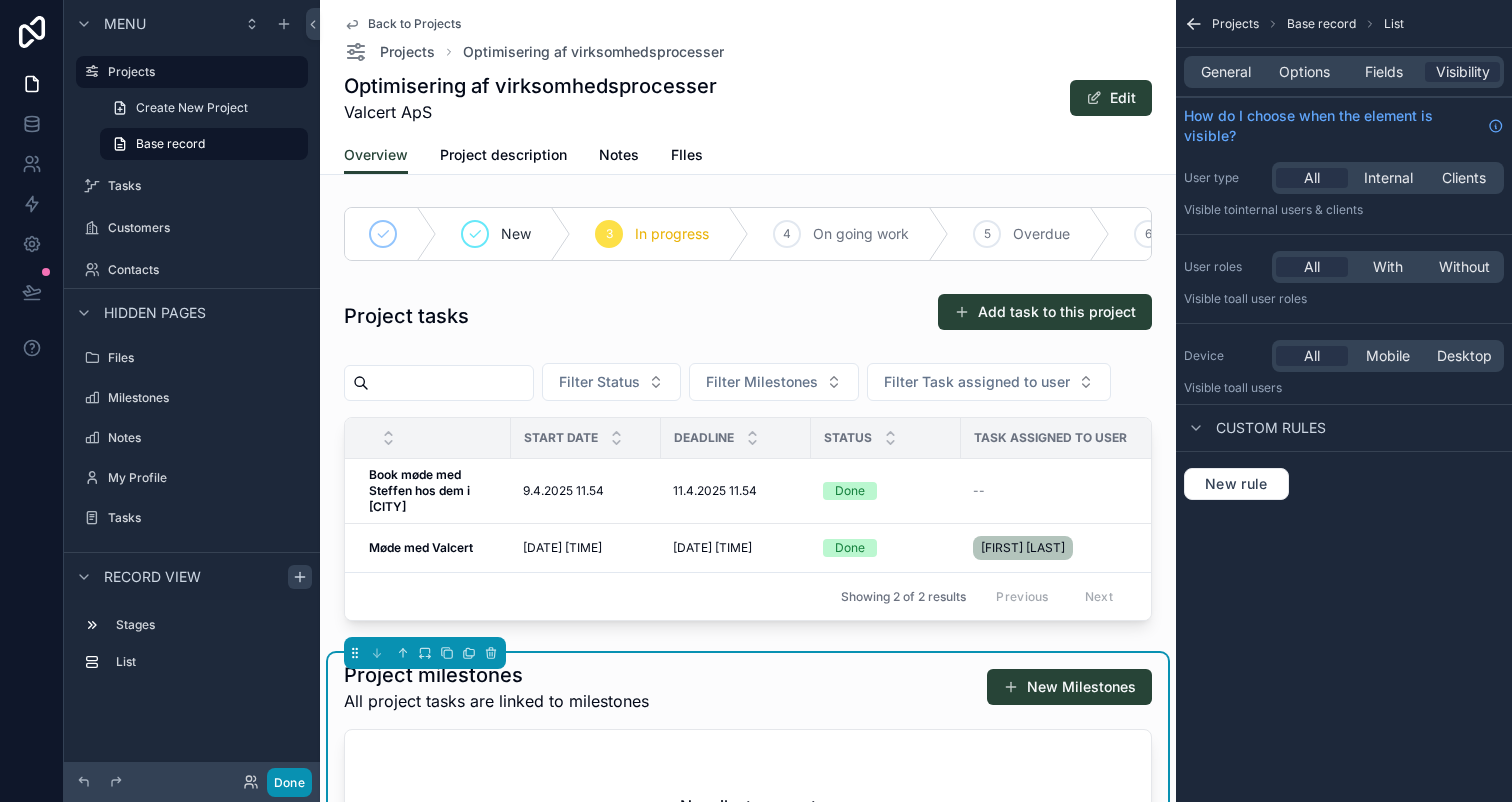 click on "Done" at bounding box center [289, 782] 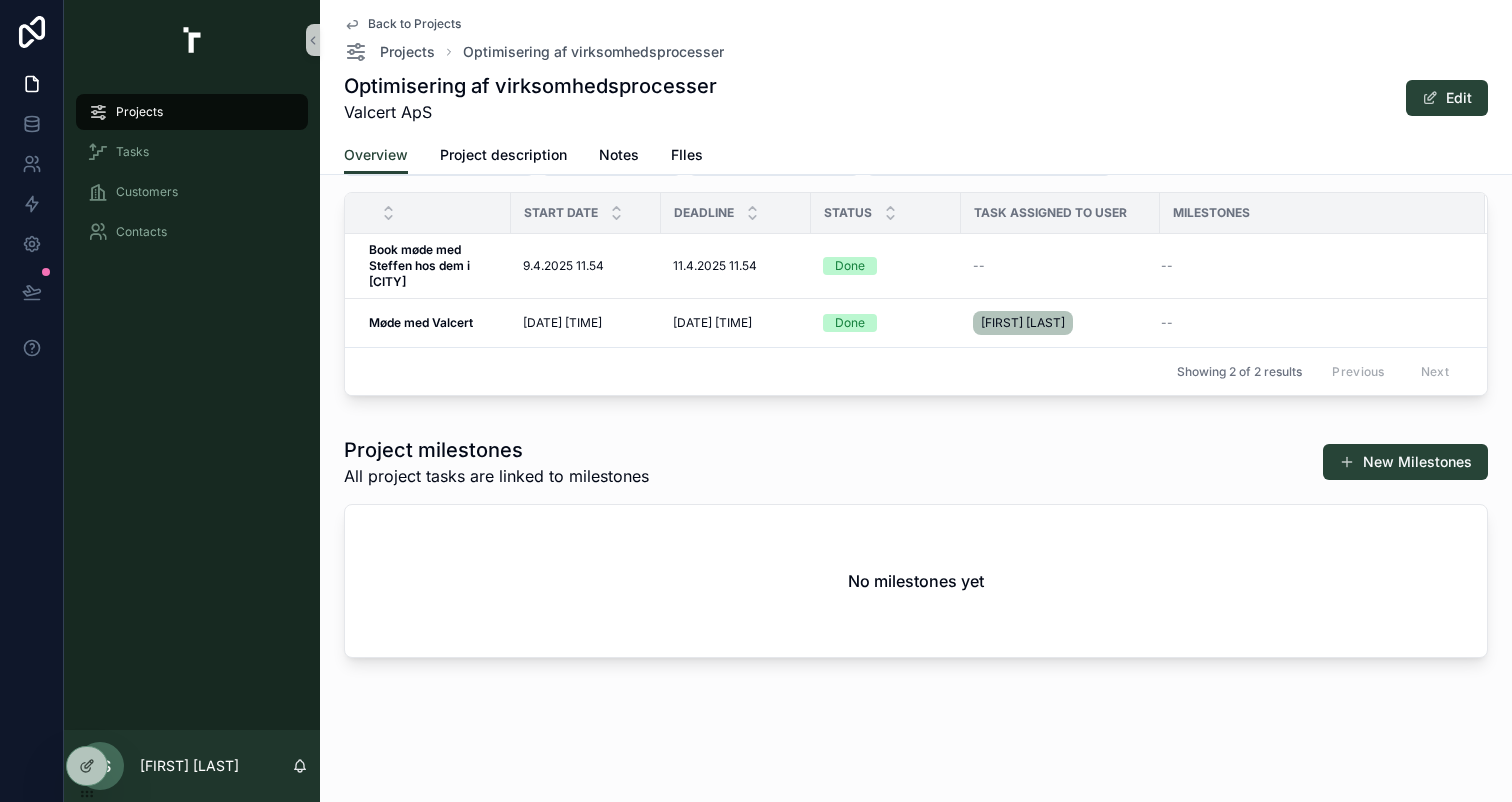 scroll, scrollTop: 0, scrollLeft: 0, axis: both 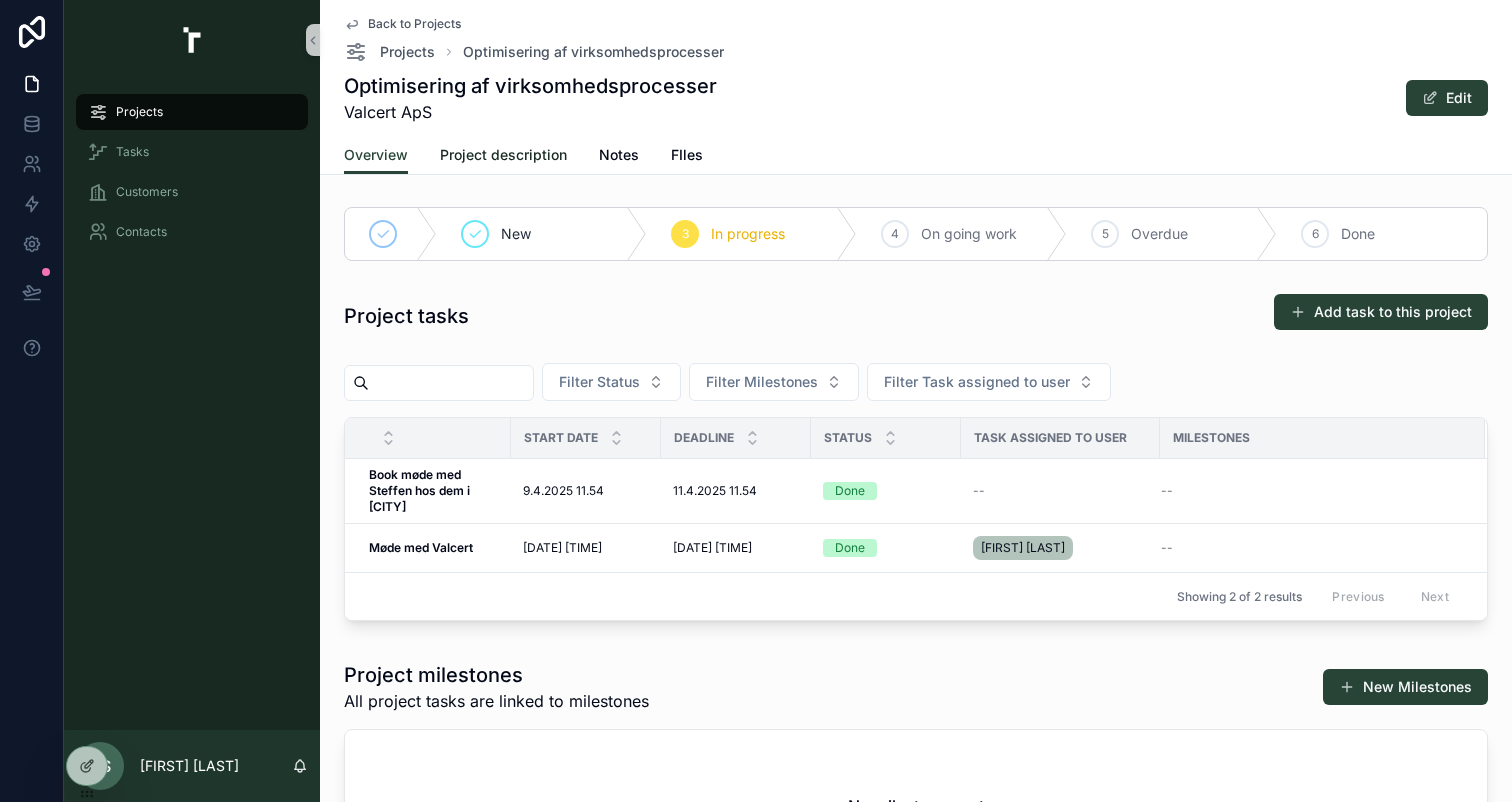 click on "Project description" at bounding box center (503, 157) 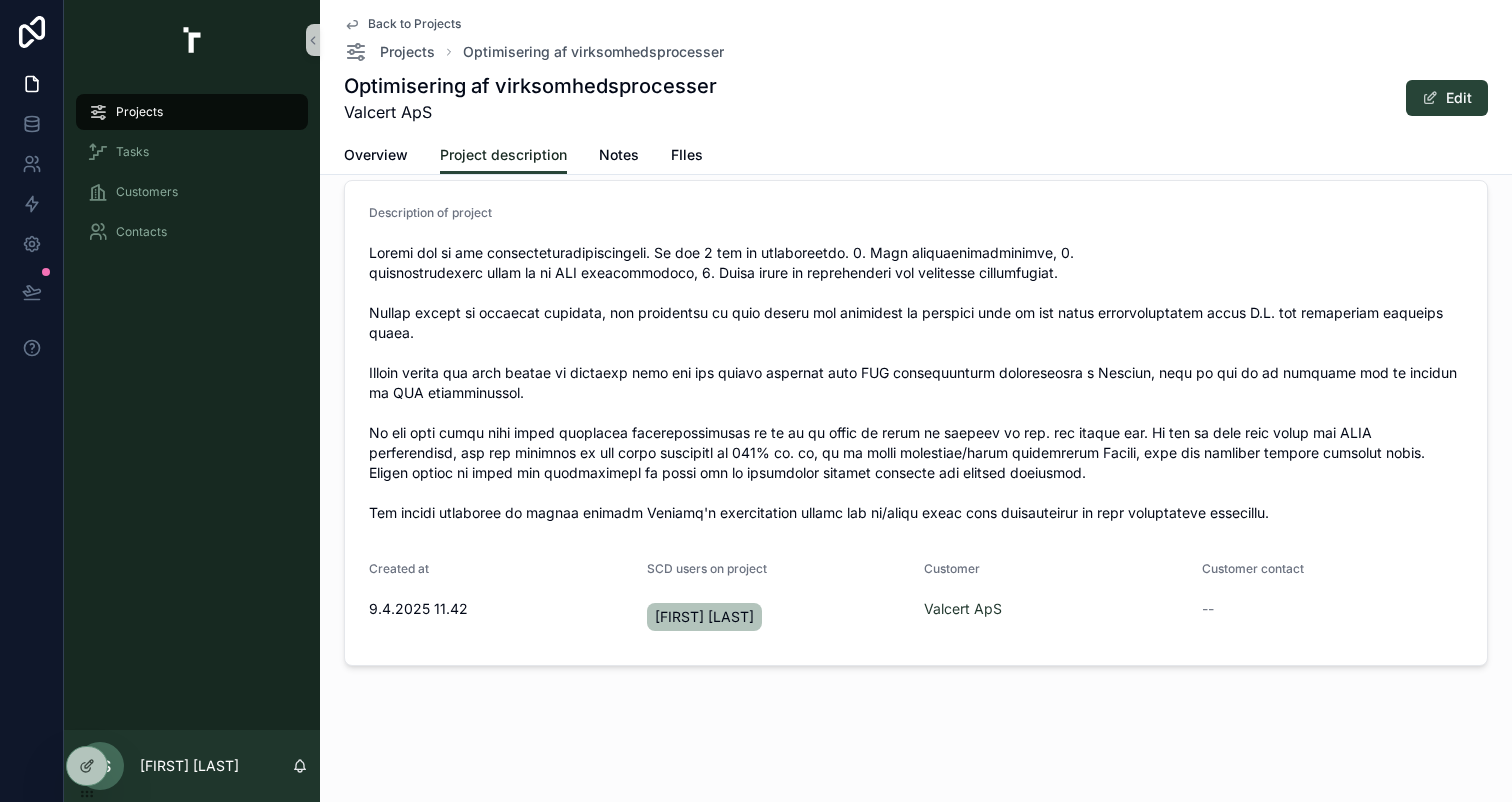 scroll, scrollTop: 0, scrollLeft: 0, axis: both 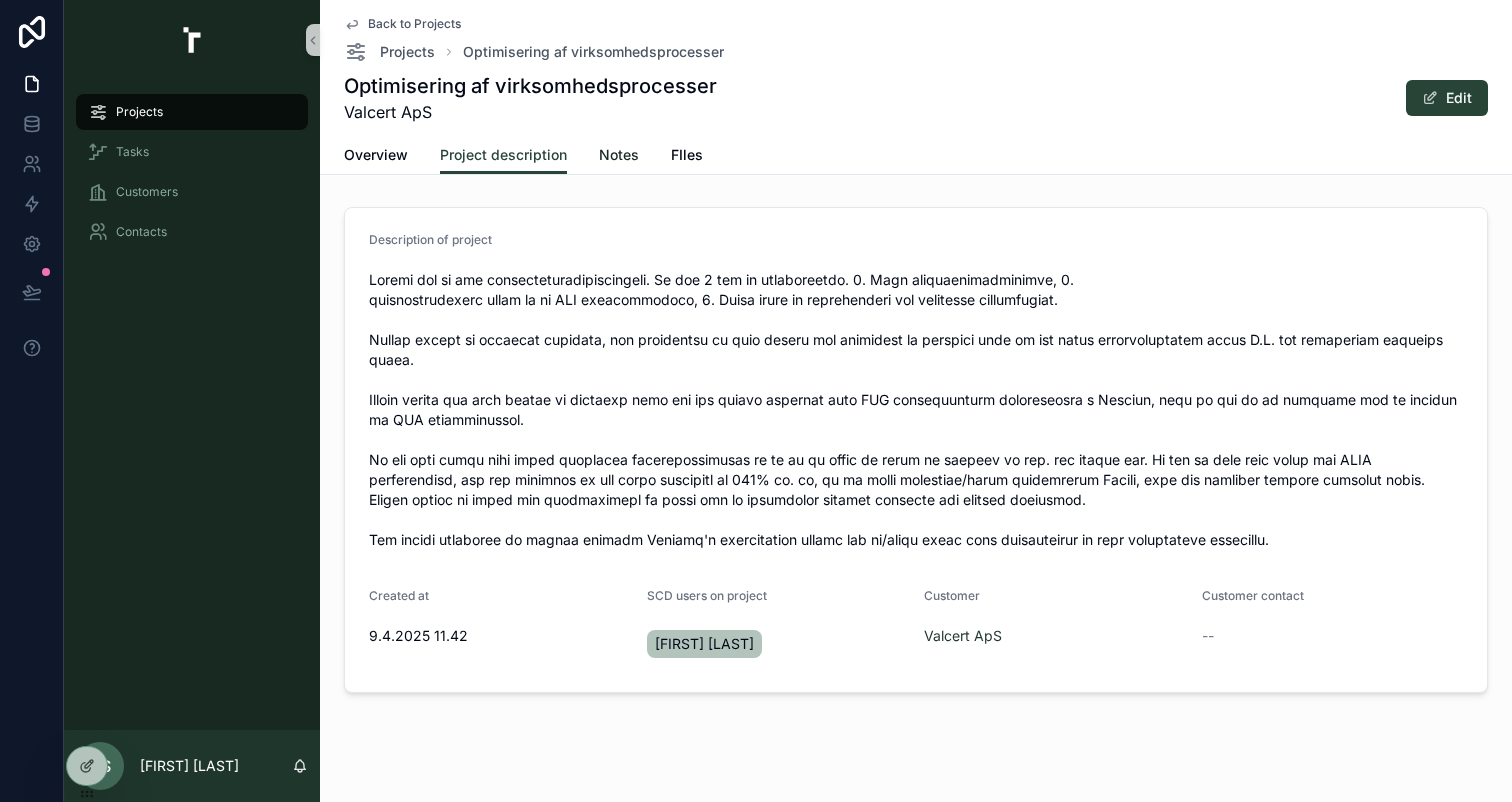 click on "Notes" at bounding box center [619, 155] 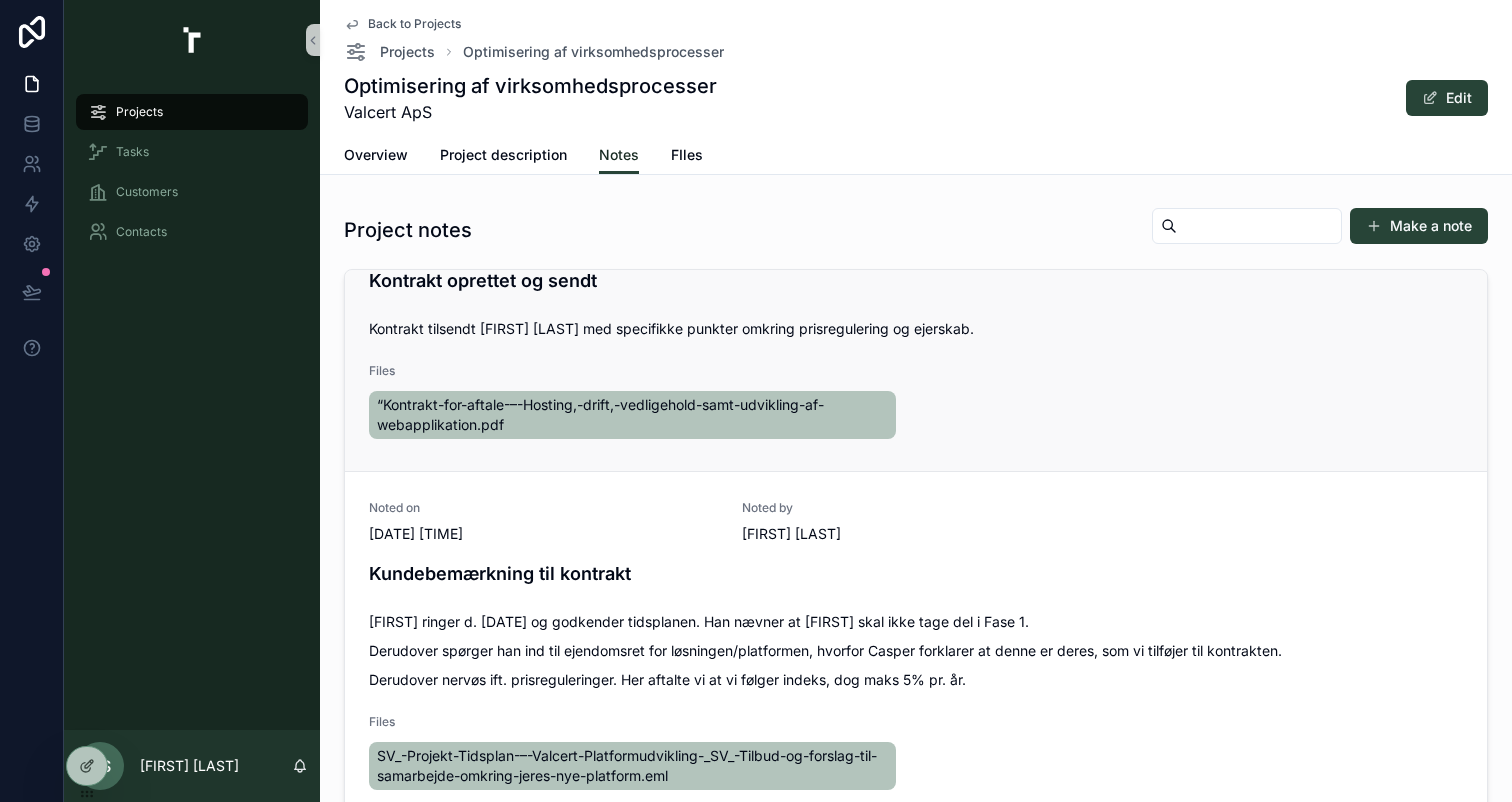 scroll, scrollTop: 0, scrollLeft: 0, axis: both 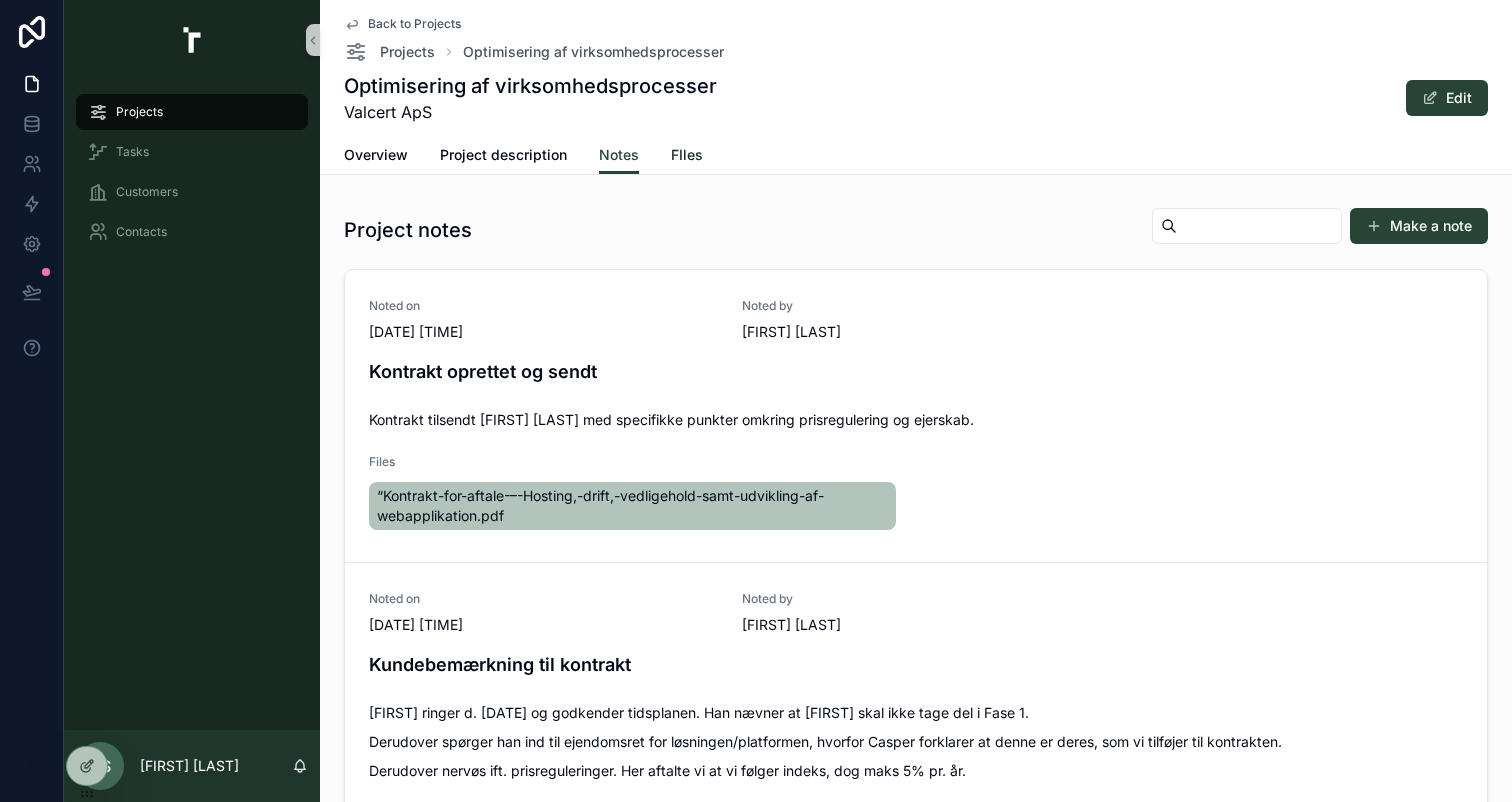 click on "FIles" at bounding box center [687, 155] 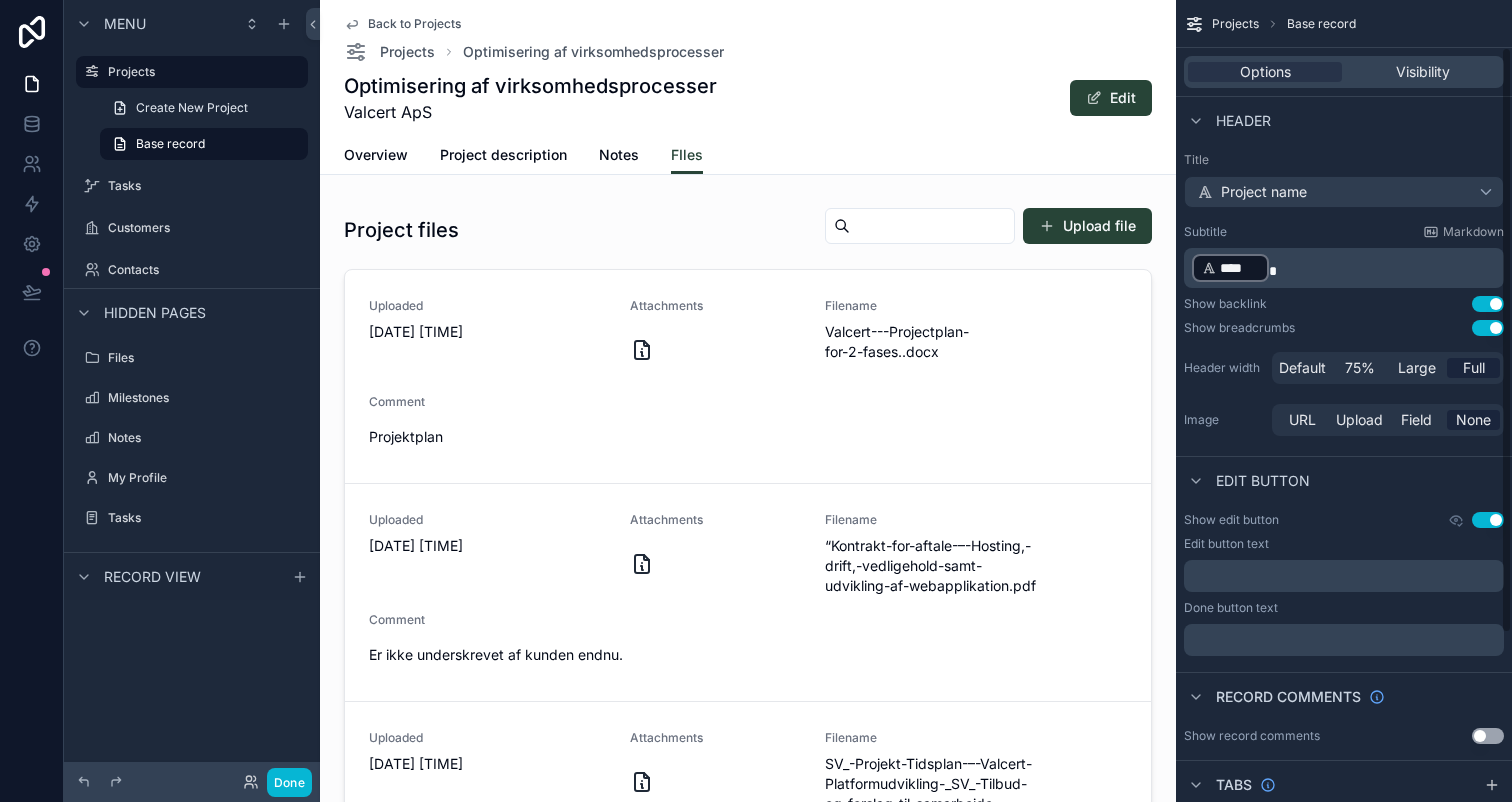 scroll, scrollTop: 294, scrollLeft: 0, axis: vertical 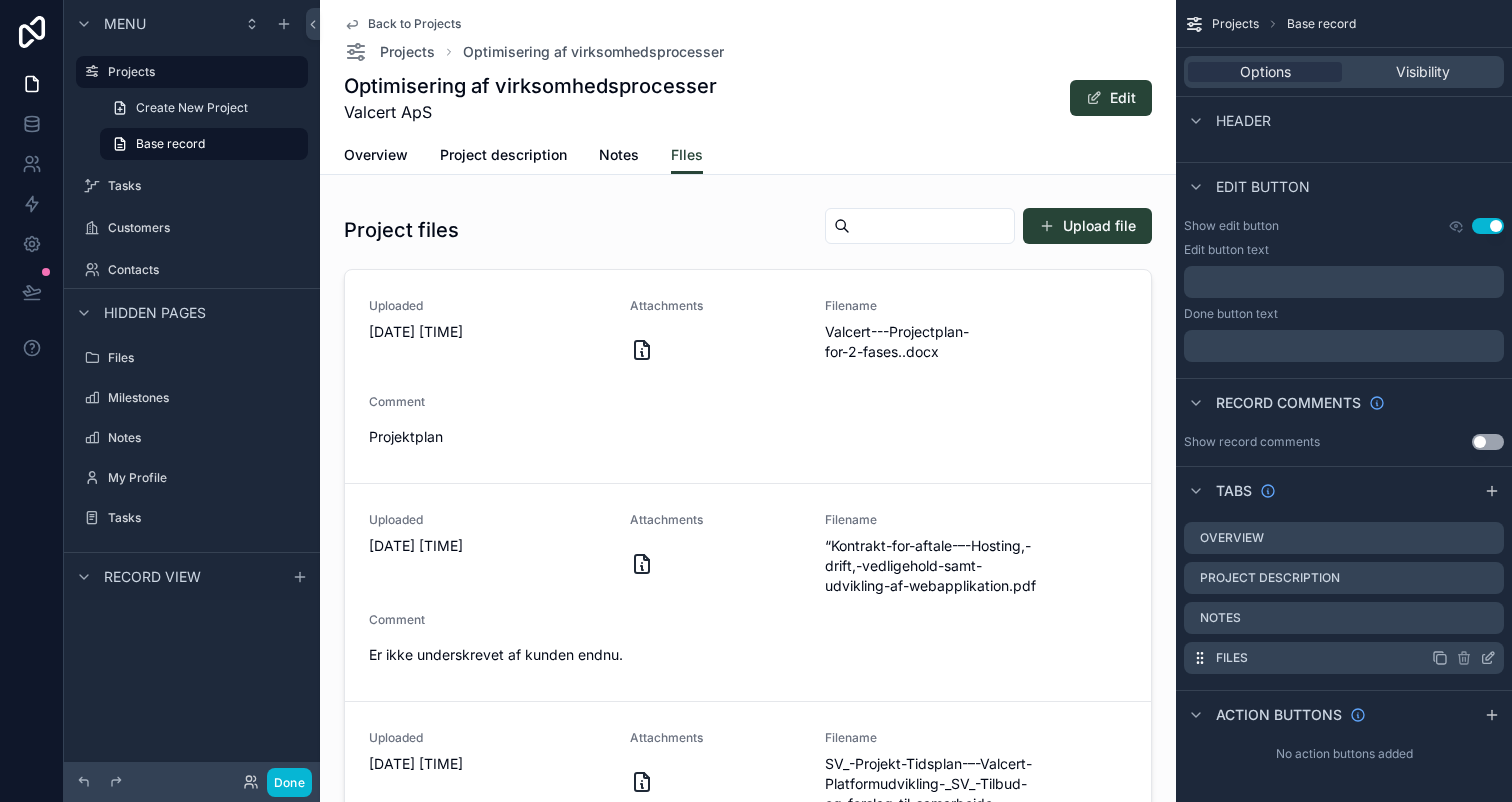 click 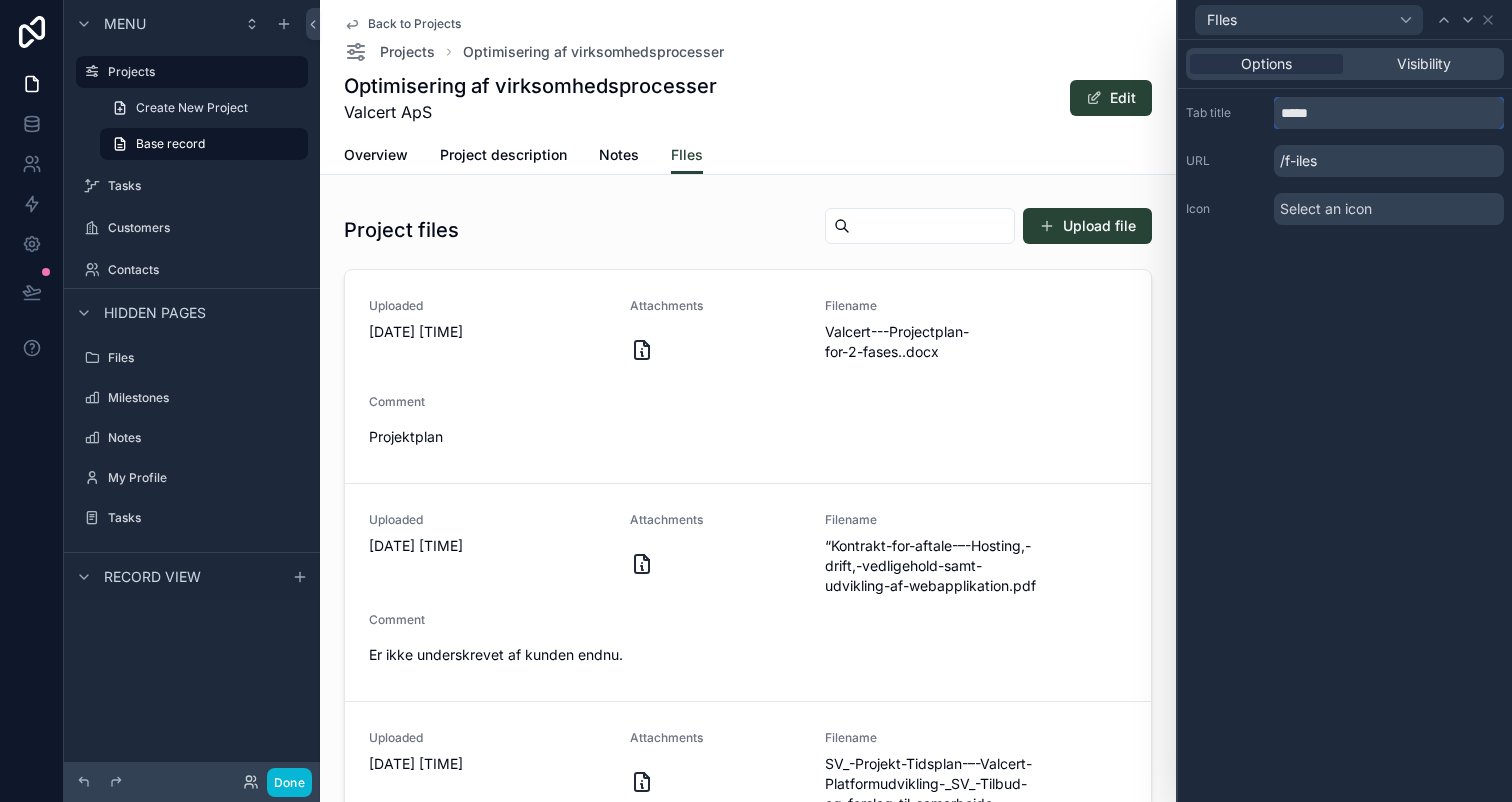 click on "*****" at bounding box center (1389, 113) 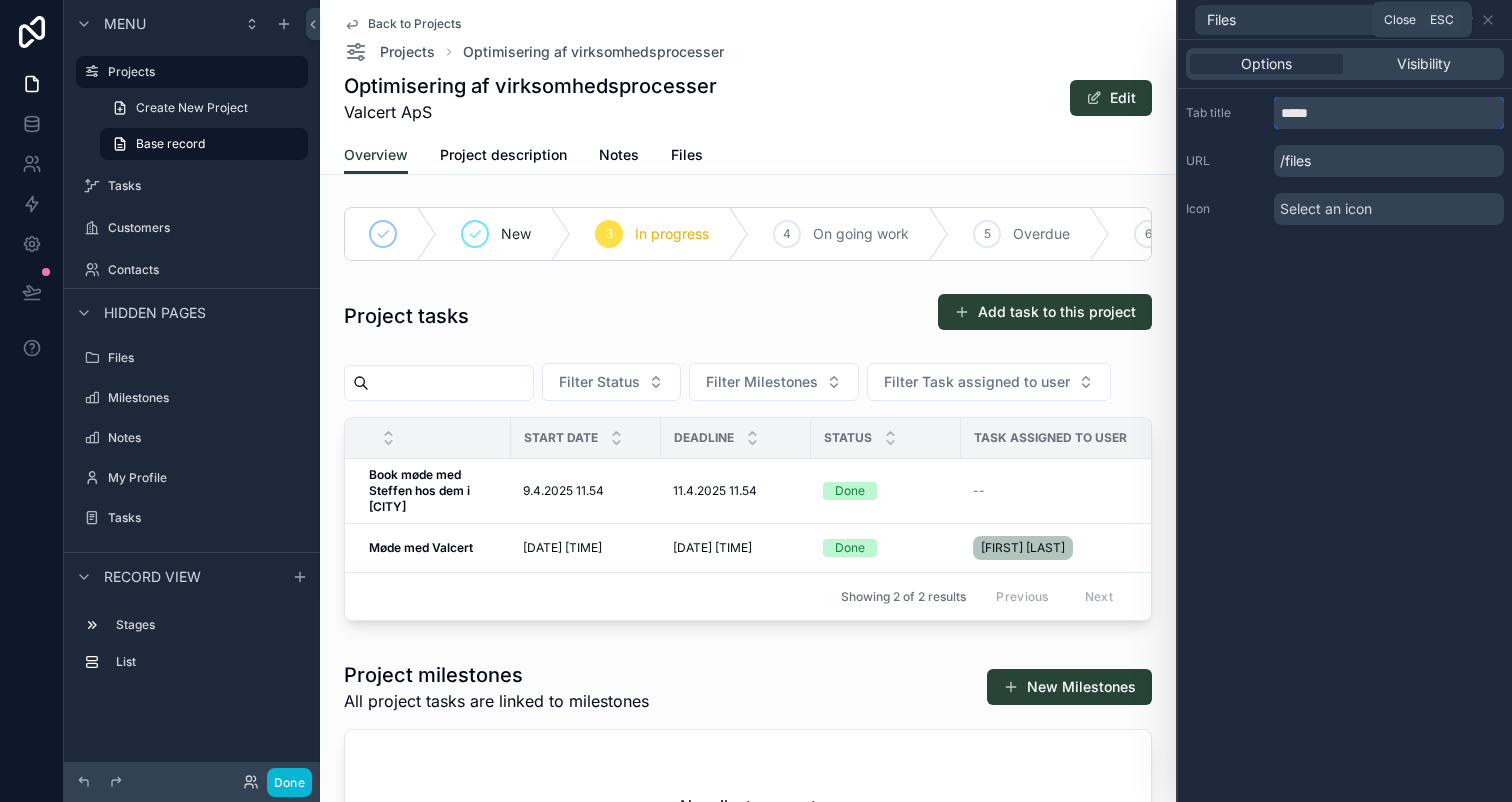 type on "*****" 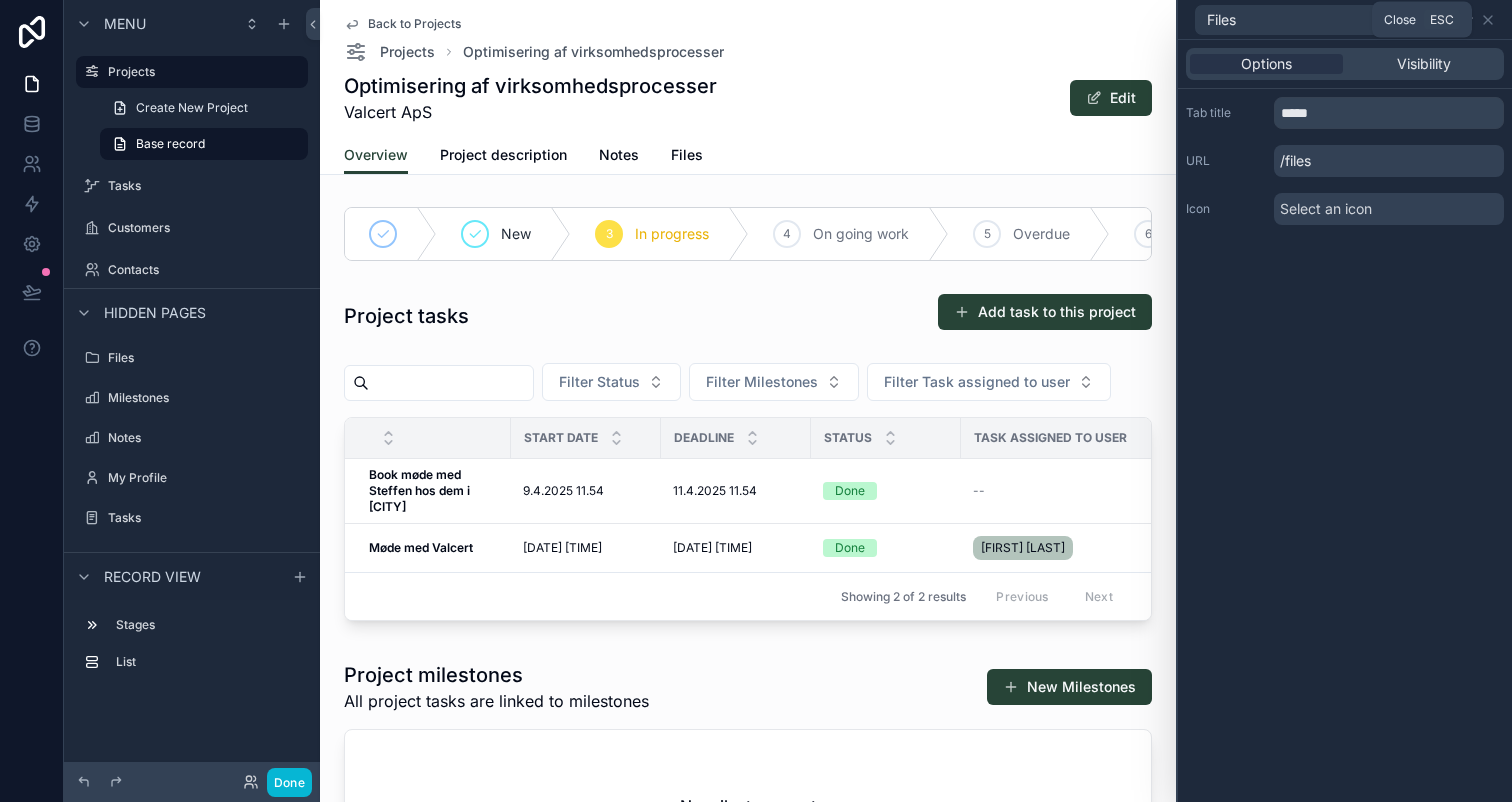 click 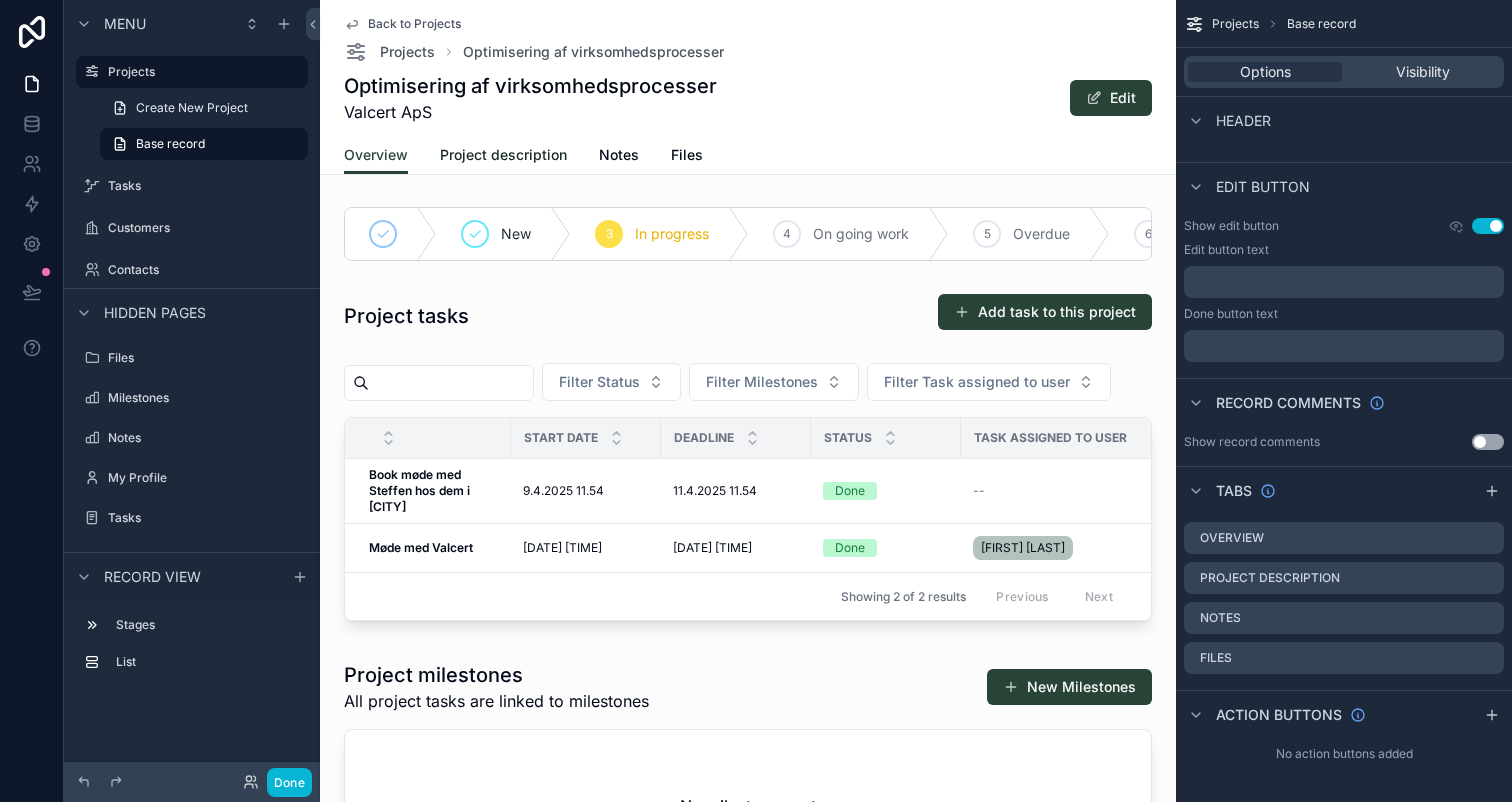 click on "Project description" at bounding box center [503, 155] 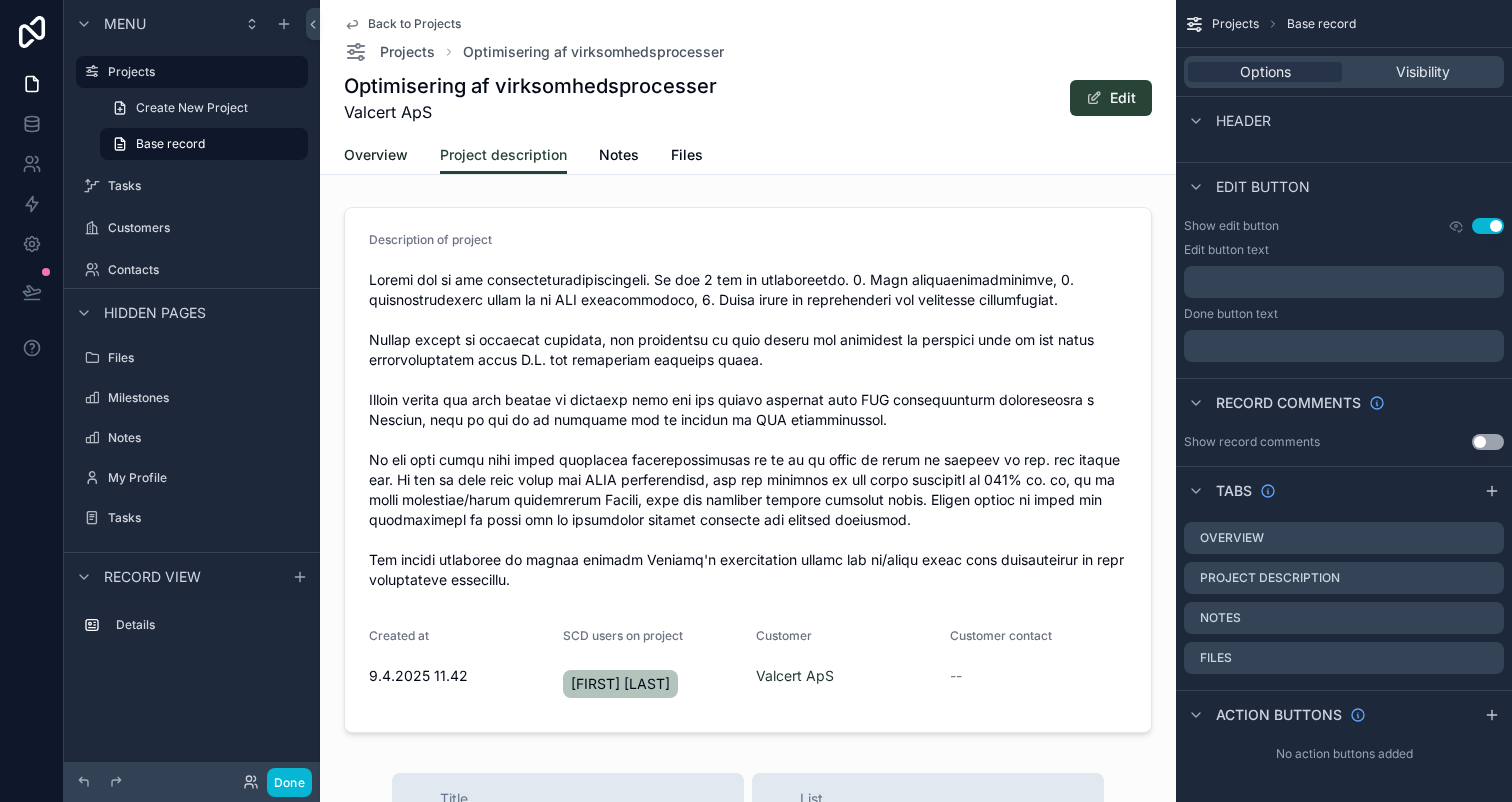 click on "Overview" at bounding box center [376, 155] 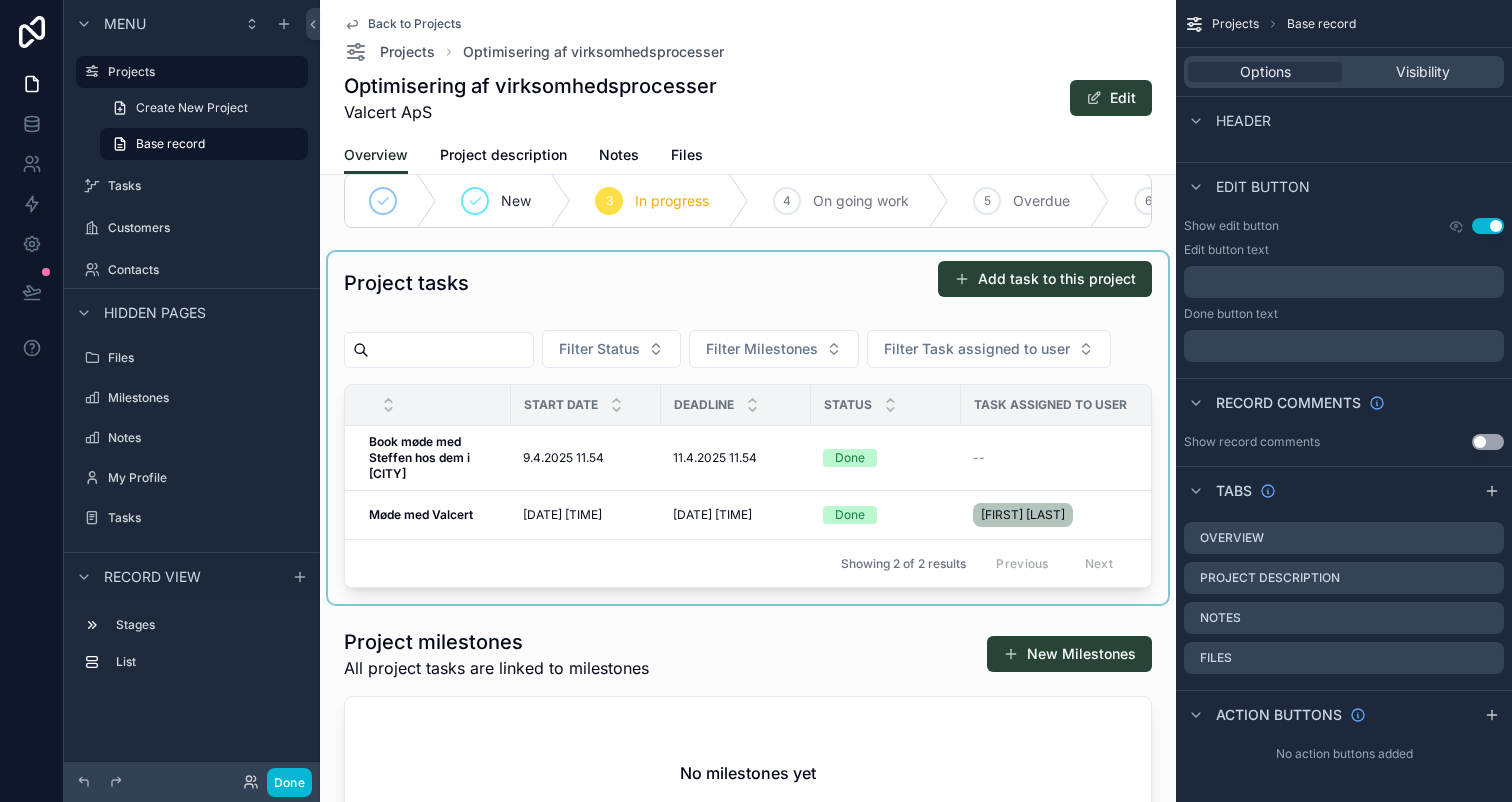 scroll, scrollTop: 0, scrollLeft: 0, axis: both 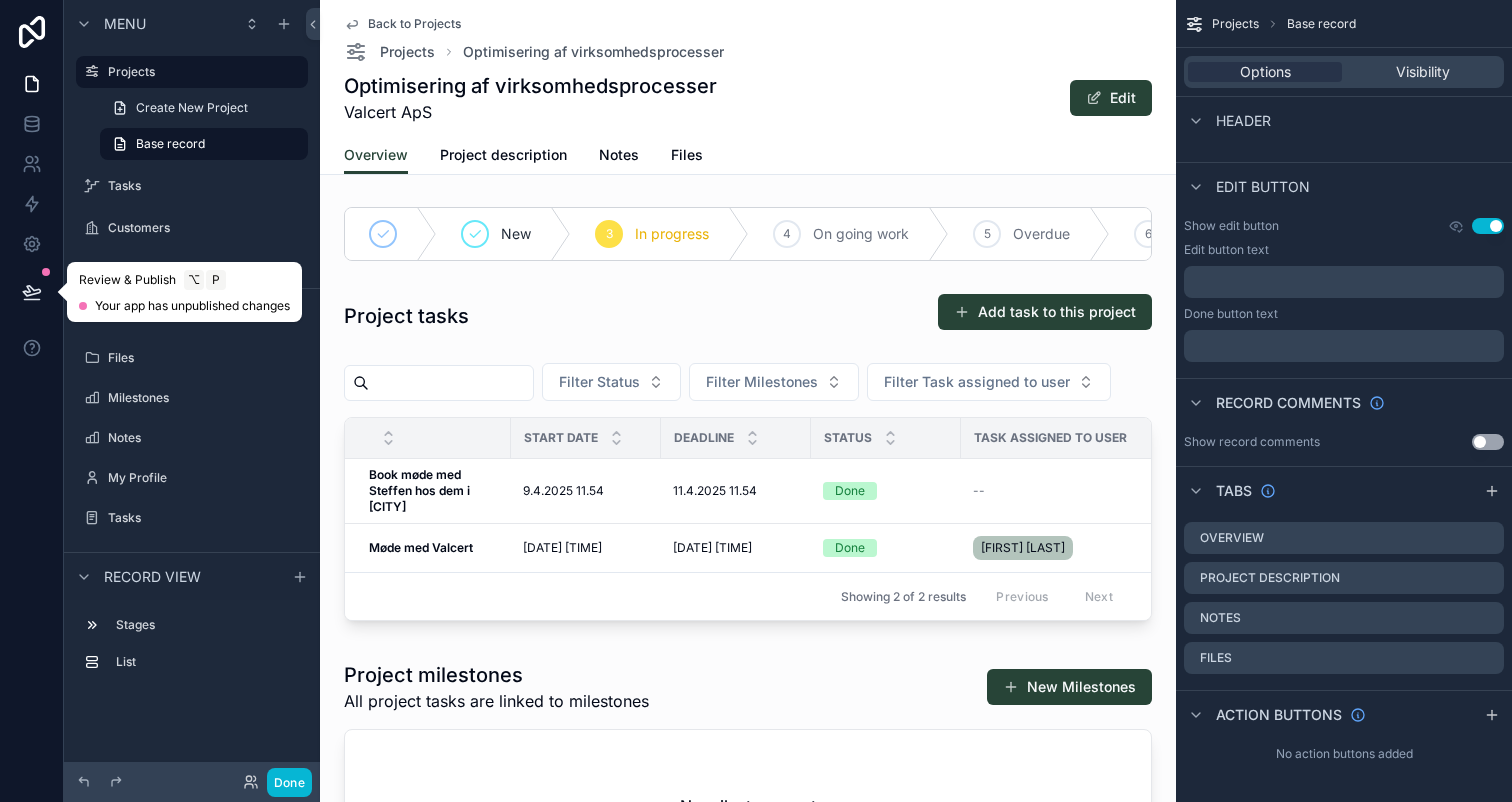 click 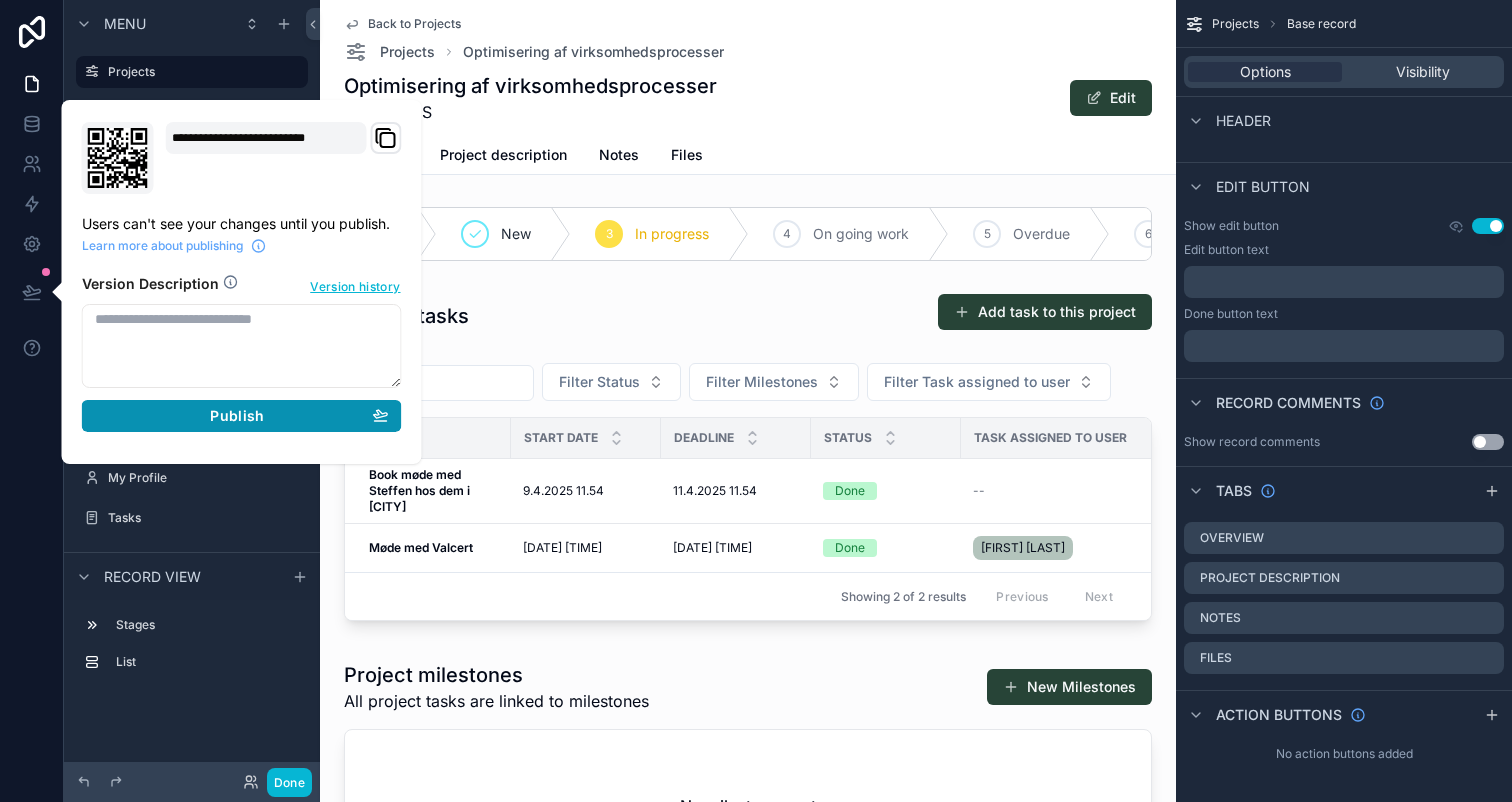 click on "Publish" at bounding box center (242, 416) 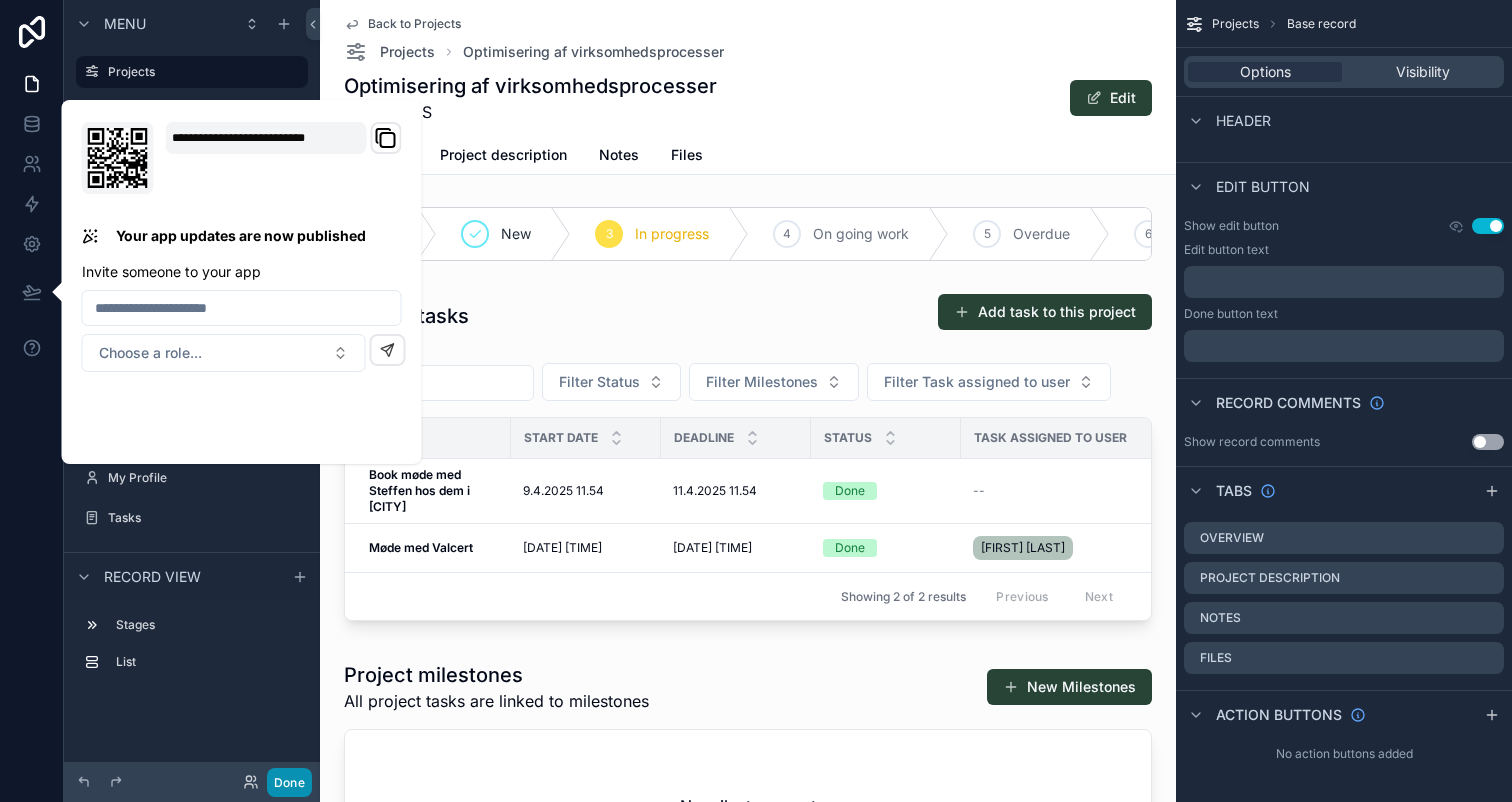 click on "Done" at bounding box center [289, 782] 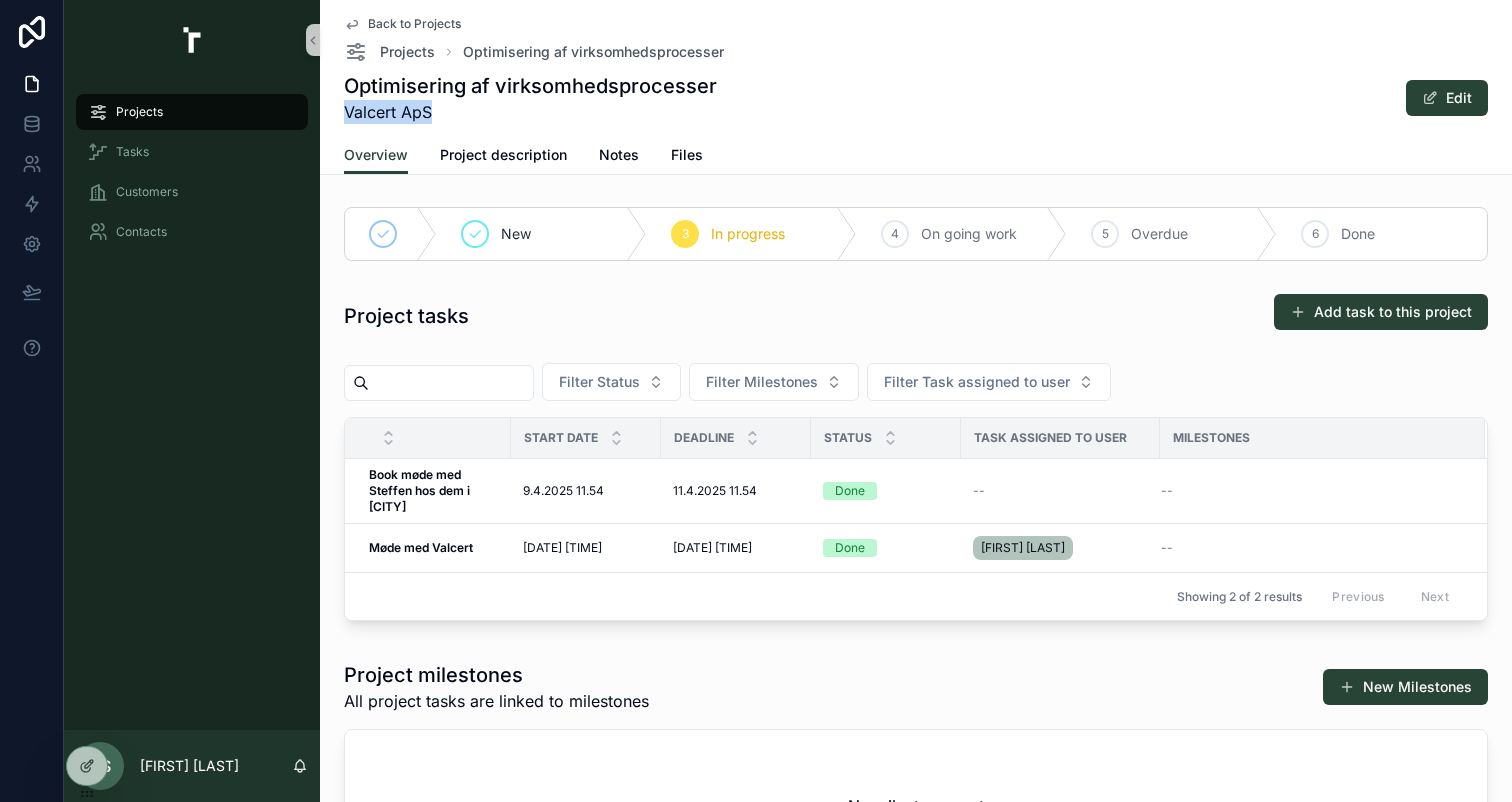 drag, startPoint x: 446, startPoint y: 120, endPoint x: 346, endPoint y: 117, distance: 100.04499 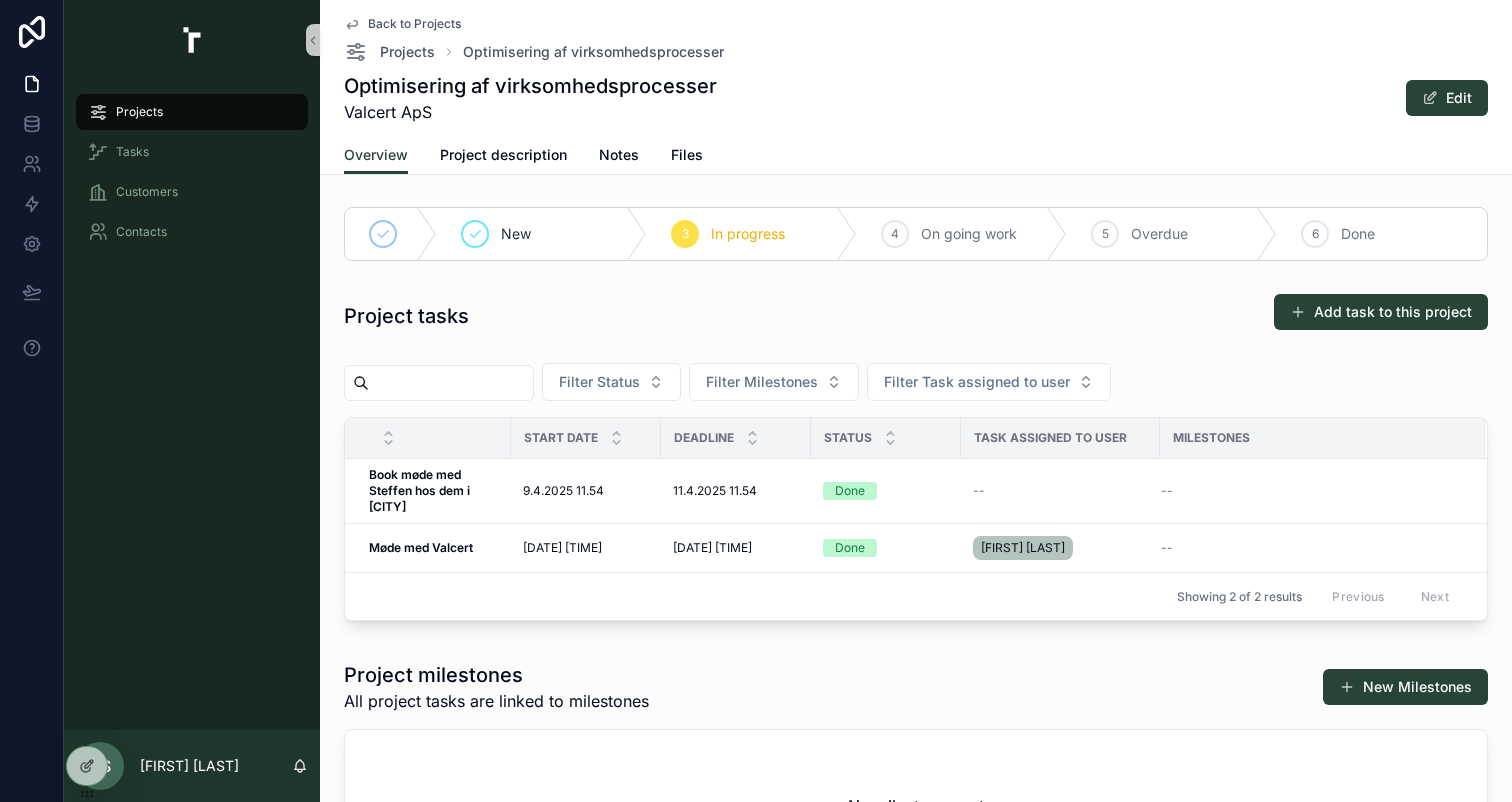 click on "Valcert ApS" at bounding box center [530, 112] 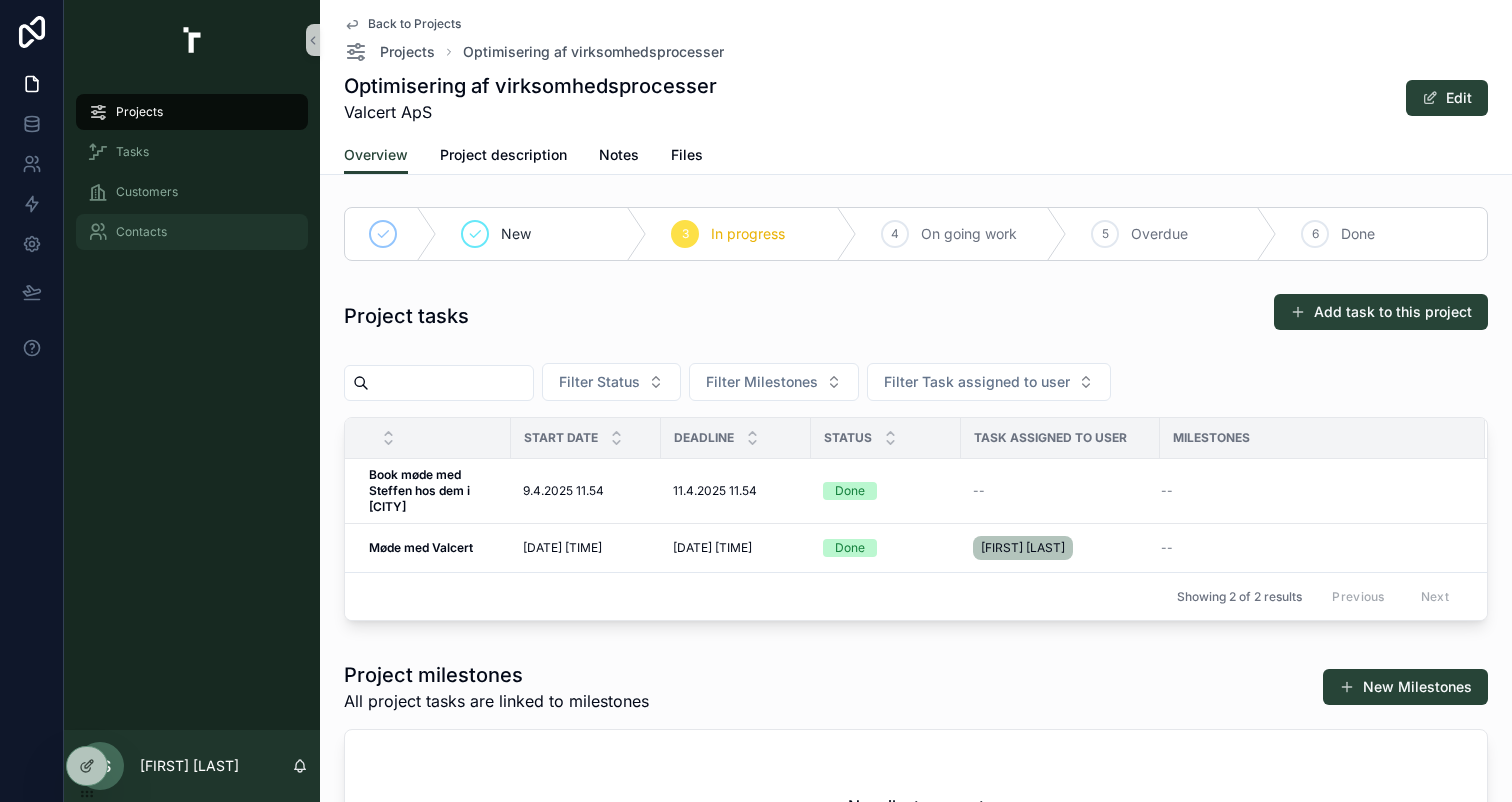 click on "Contacts" at bounding box center [192, 232] 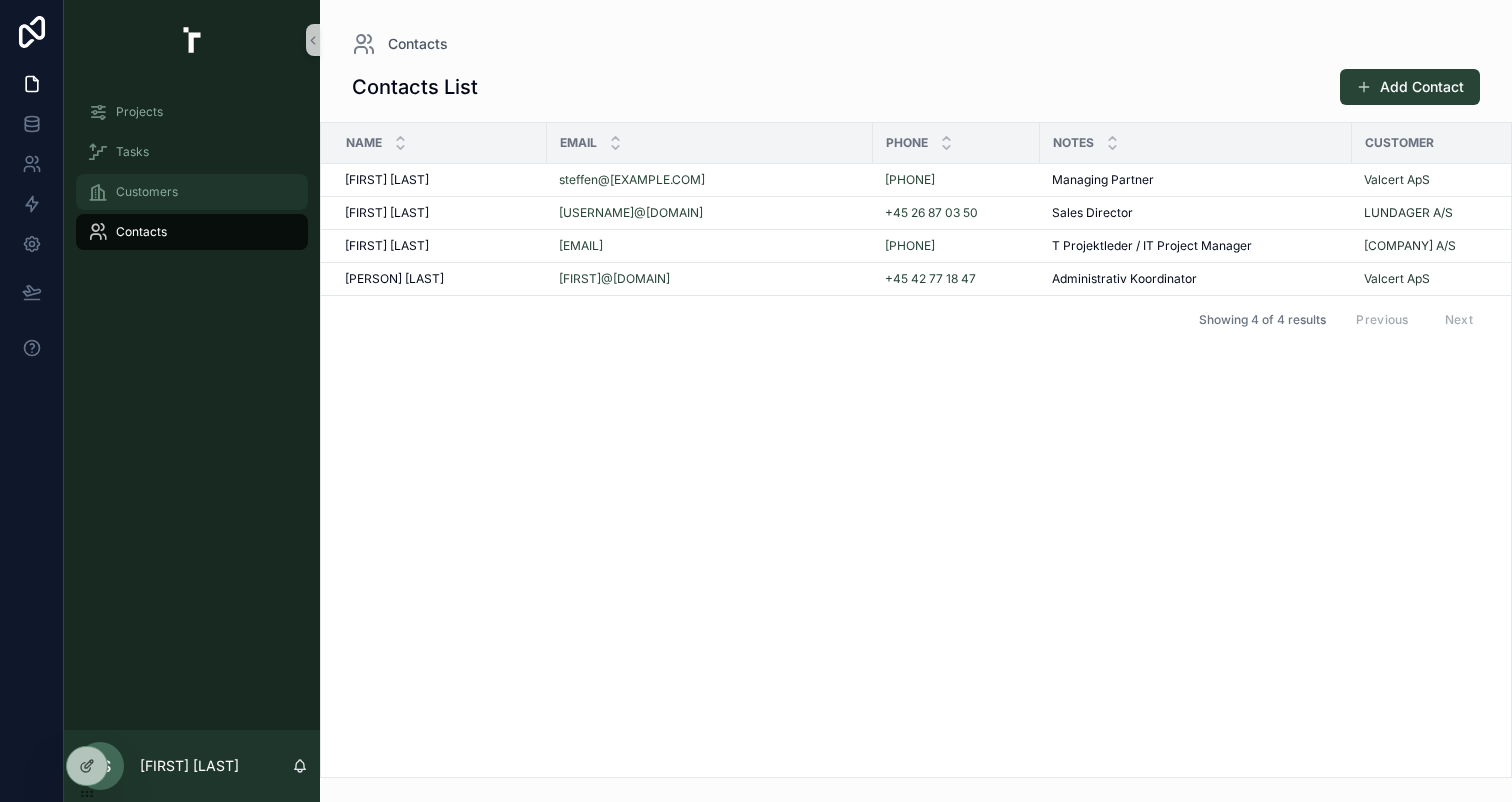 click on "Customers" at bounding box center [192, 192] 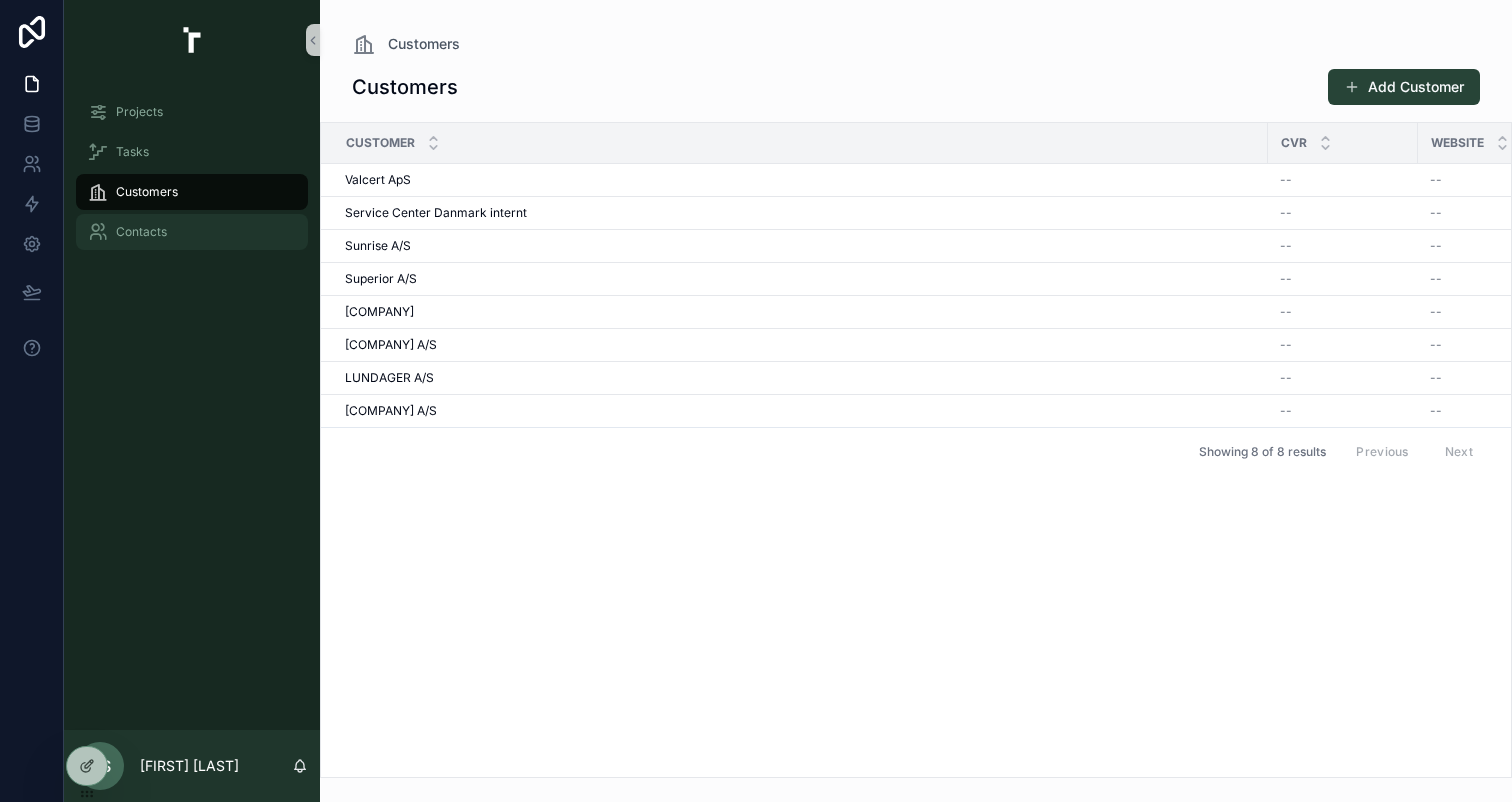 click on "Contacts" at bounding box center [192, 232] 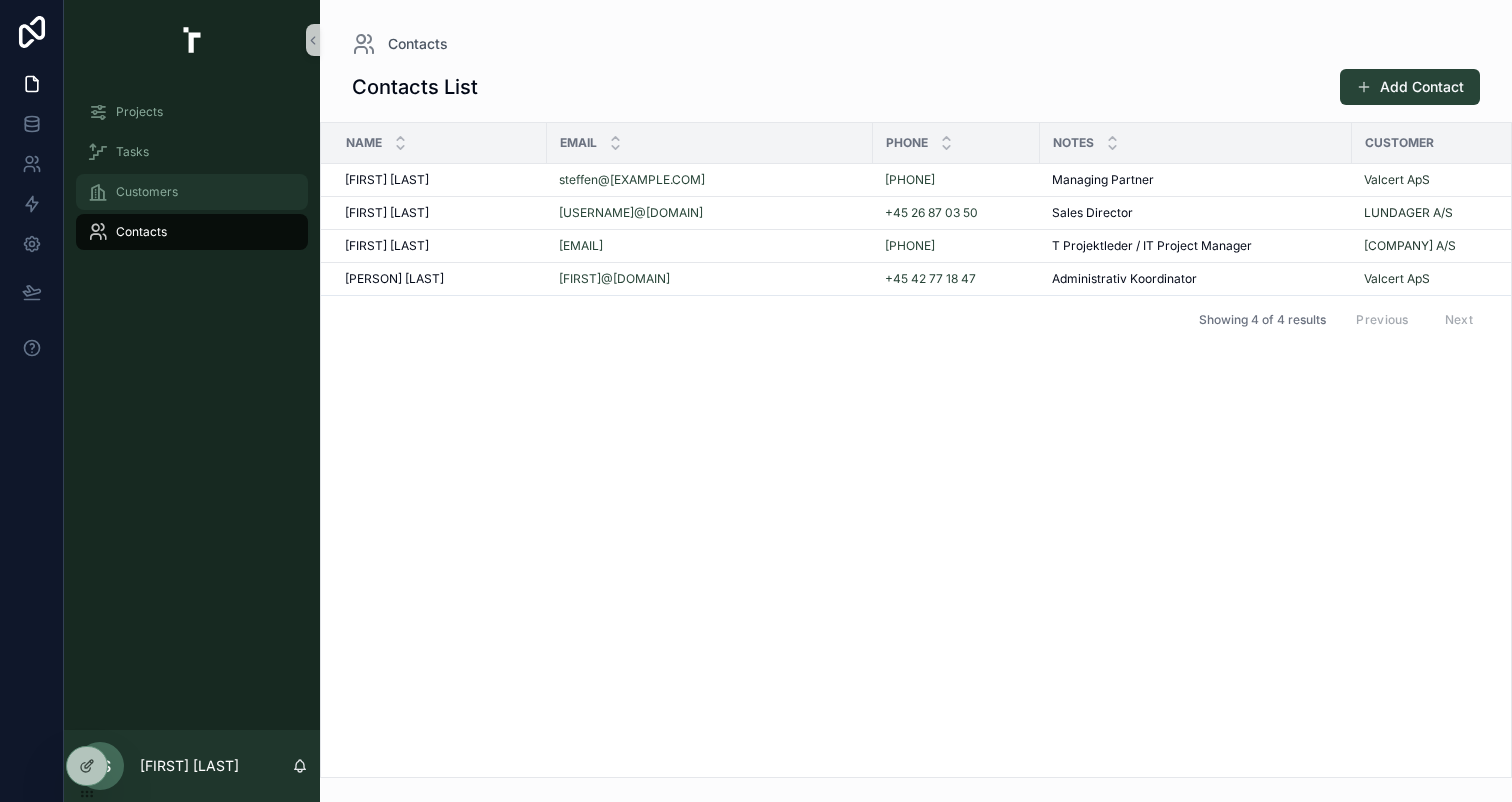 click on "Customers" at bounding box center (192, 192) 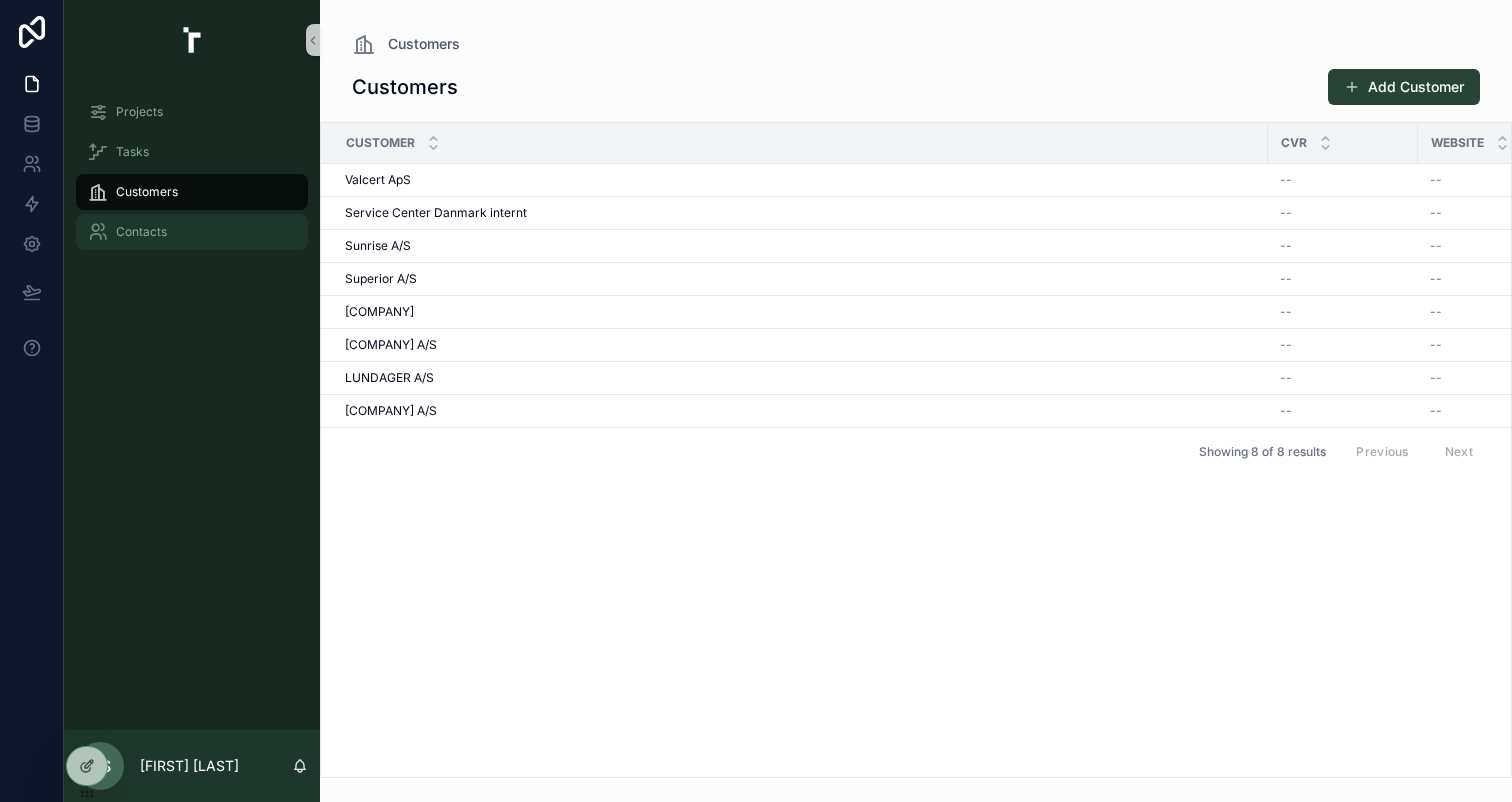 click on "Contacts" at bounding box center [192, 232] 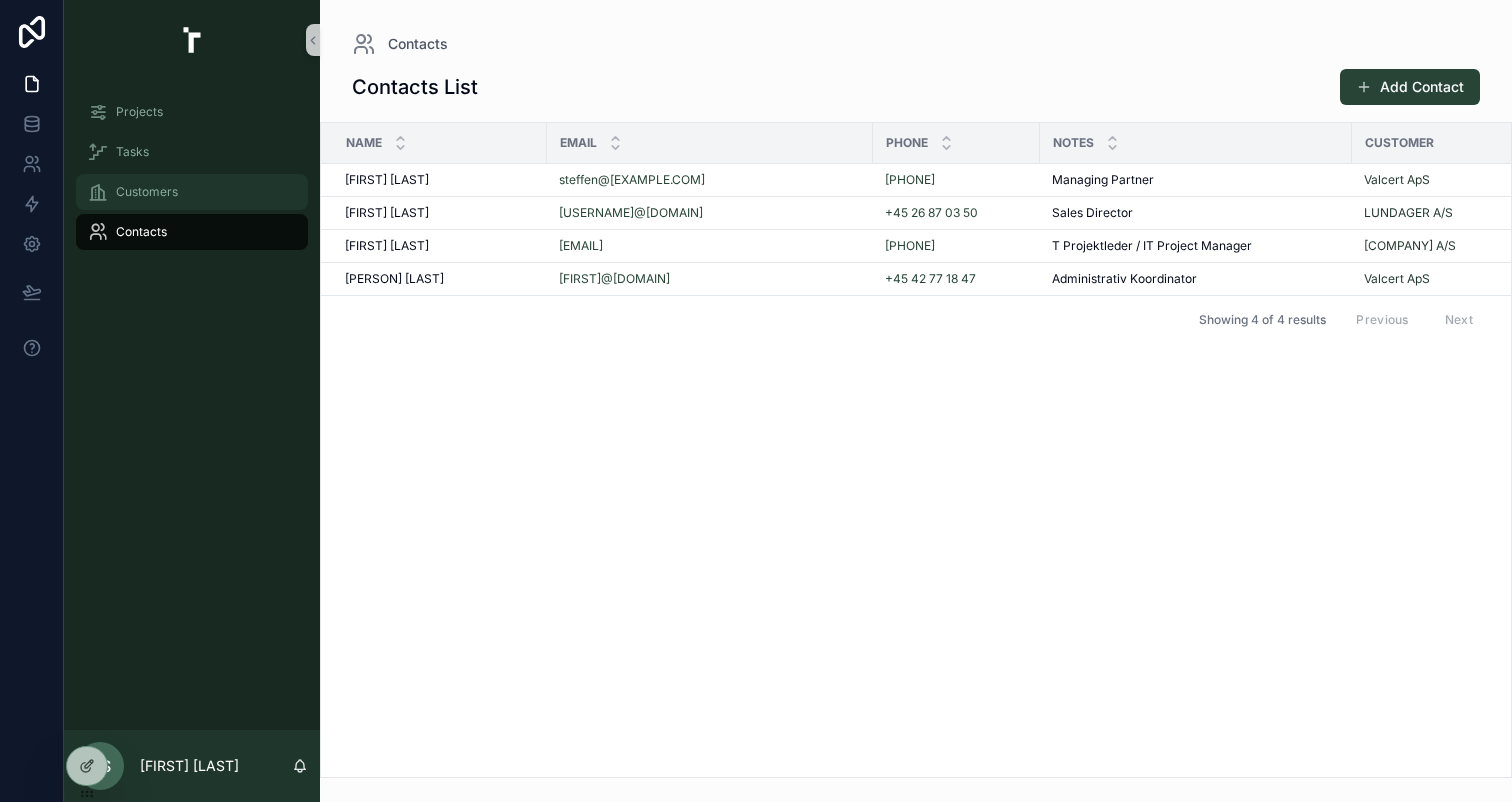 click on "Customers" at bounding box center [192, 192] 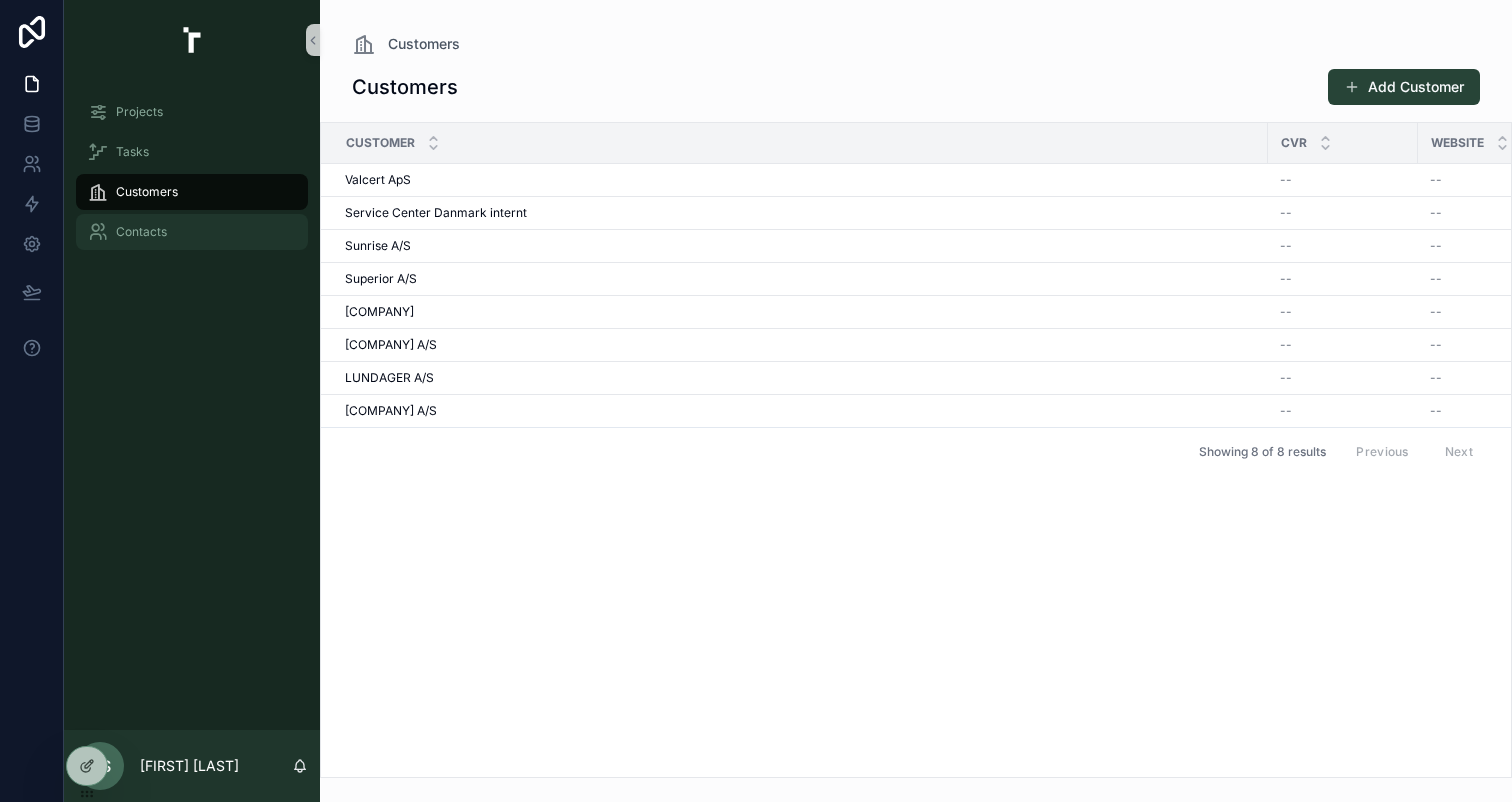 click on "Contacts" at bounding box center (192, 232) 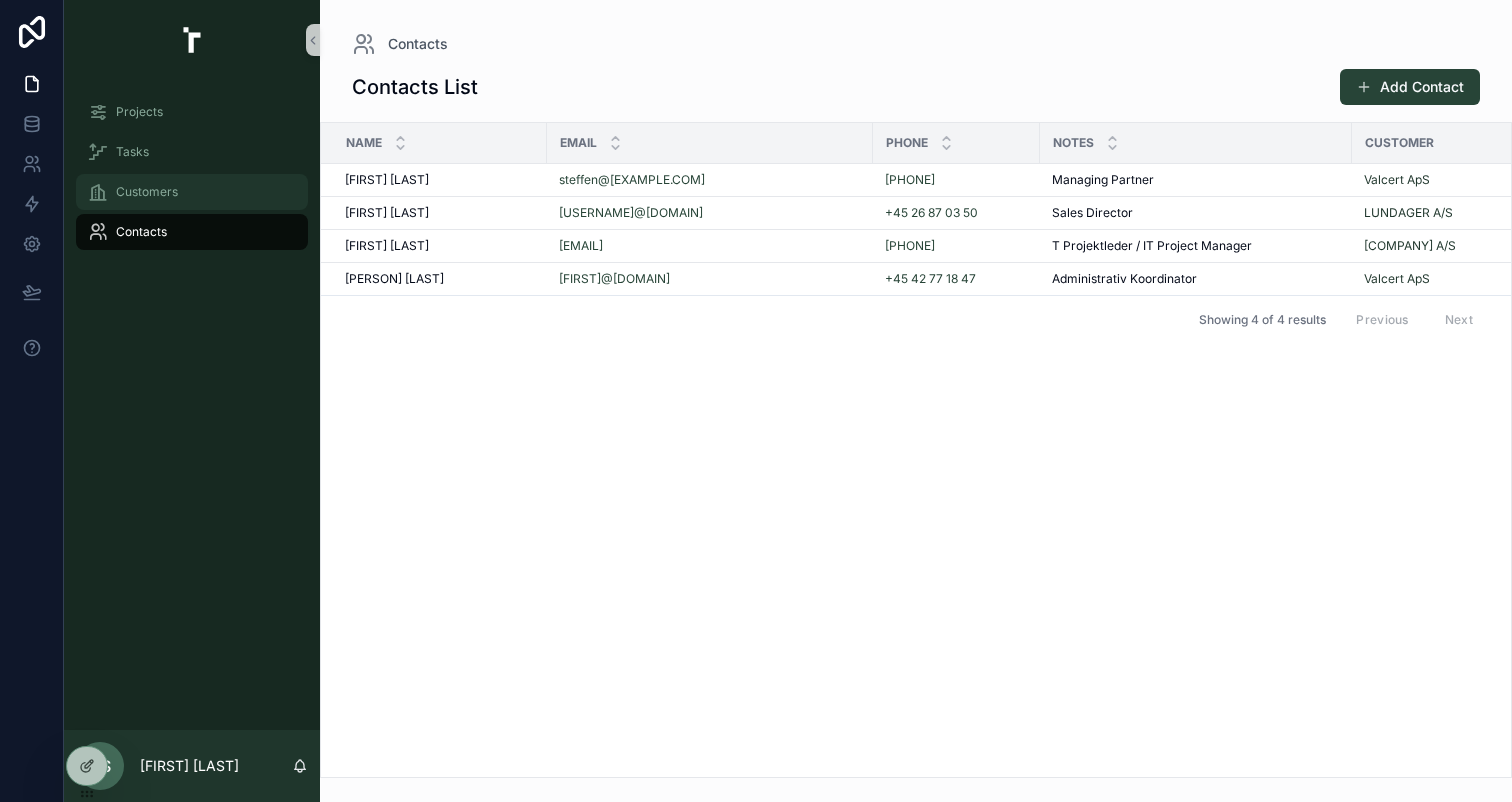 click on "Customers" at bounding box center (192, 192) 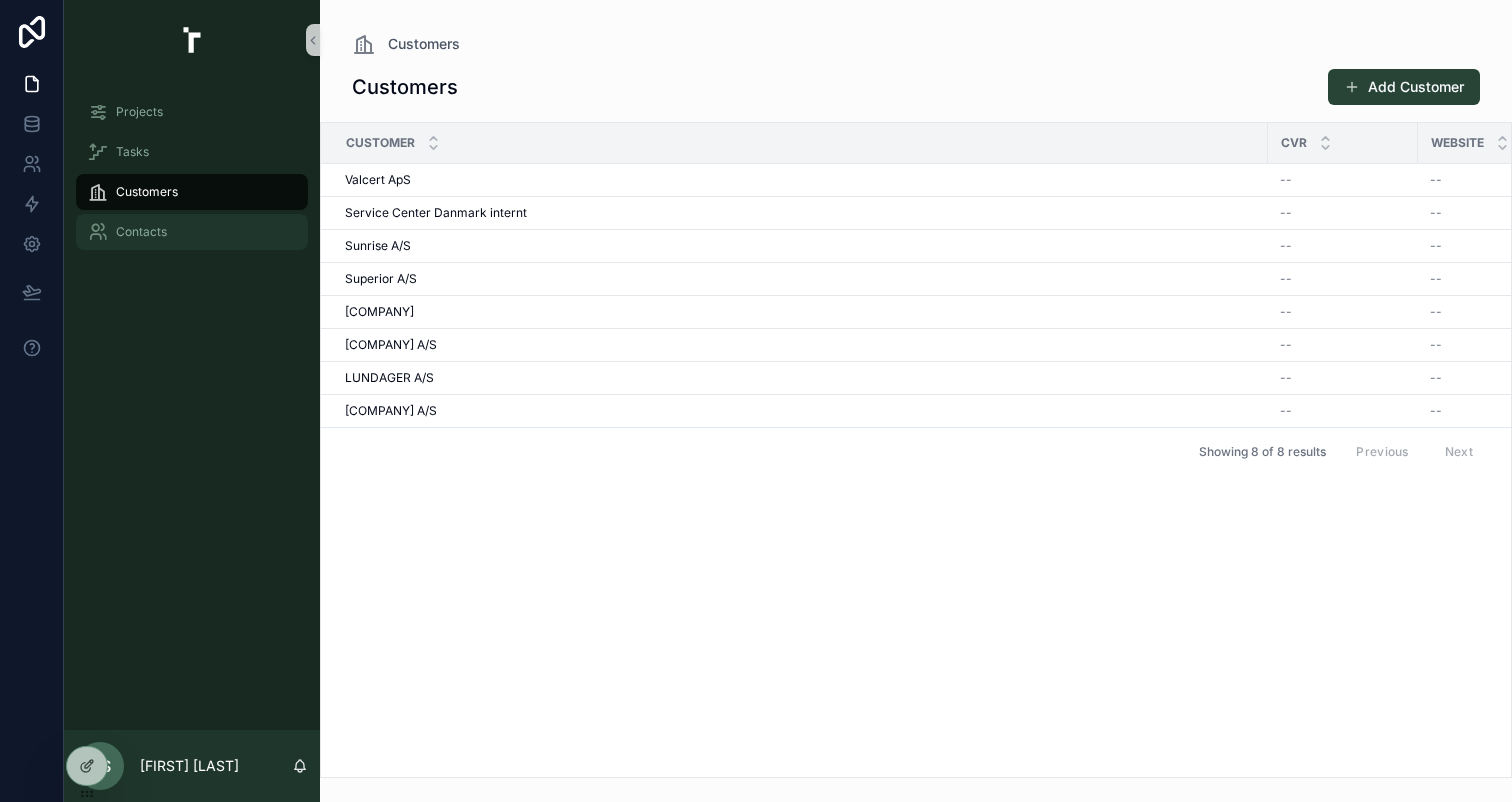 click on "Contacts" at bounding box center [192, 232] 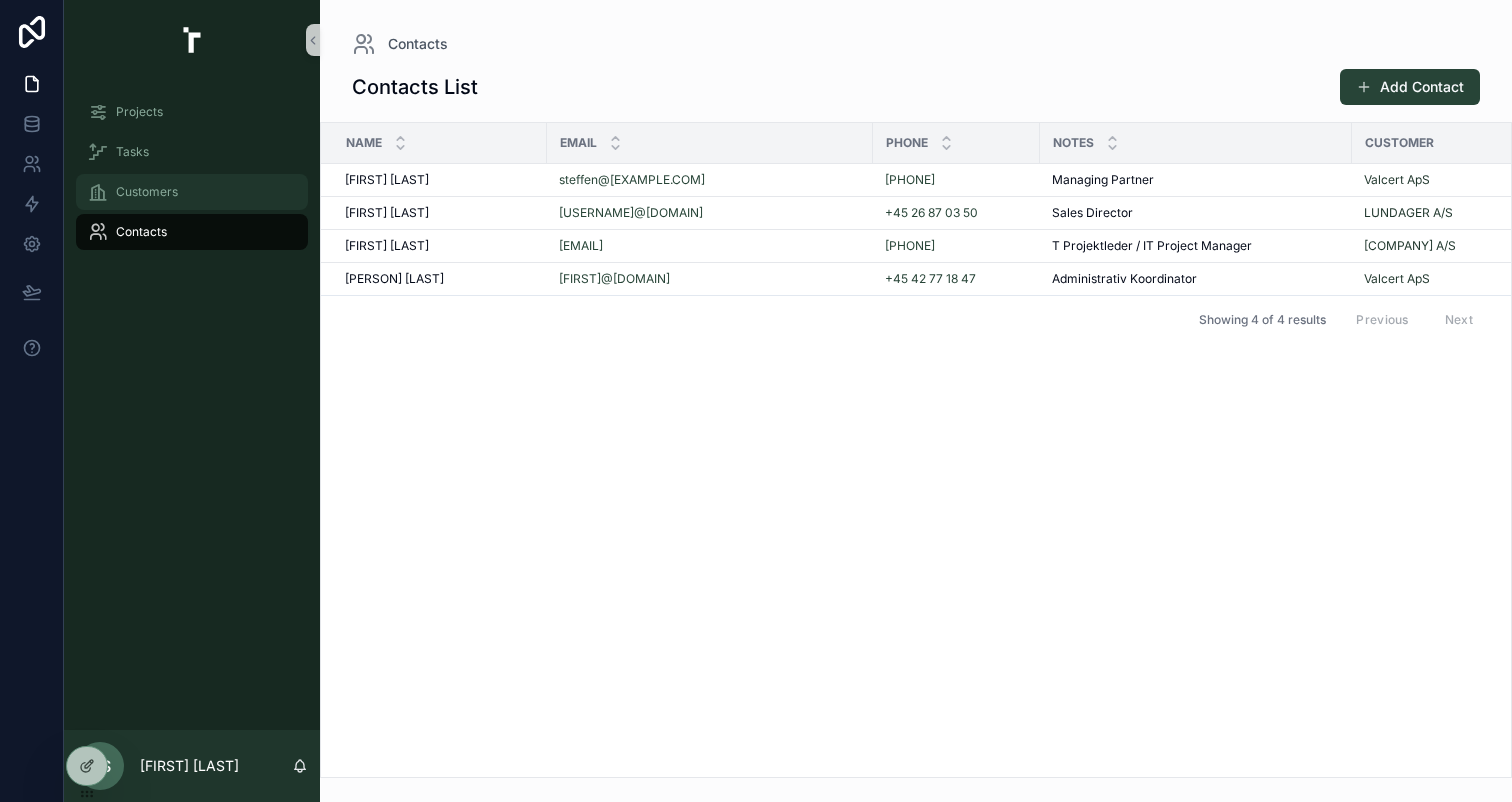click on "Customers" at bounding box center [192, 192] 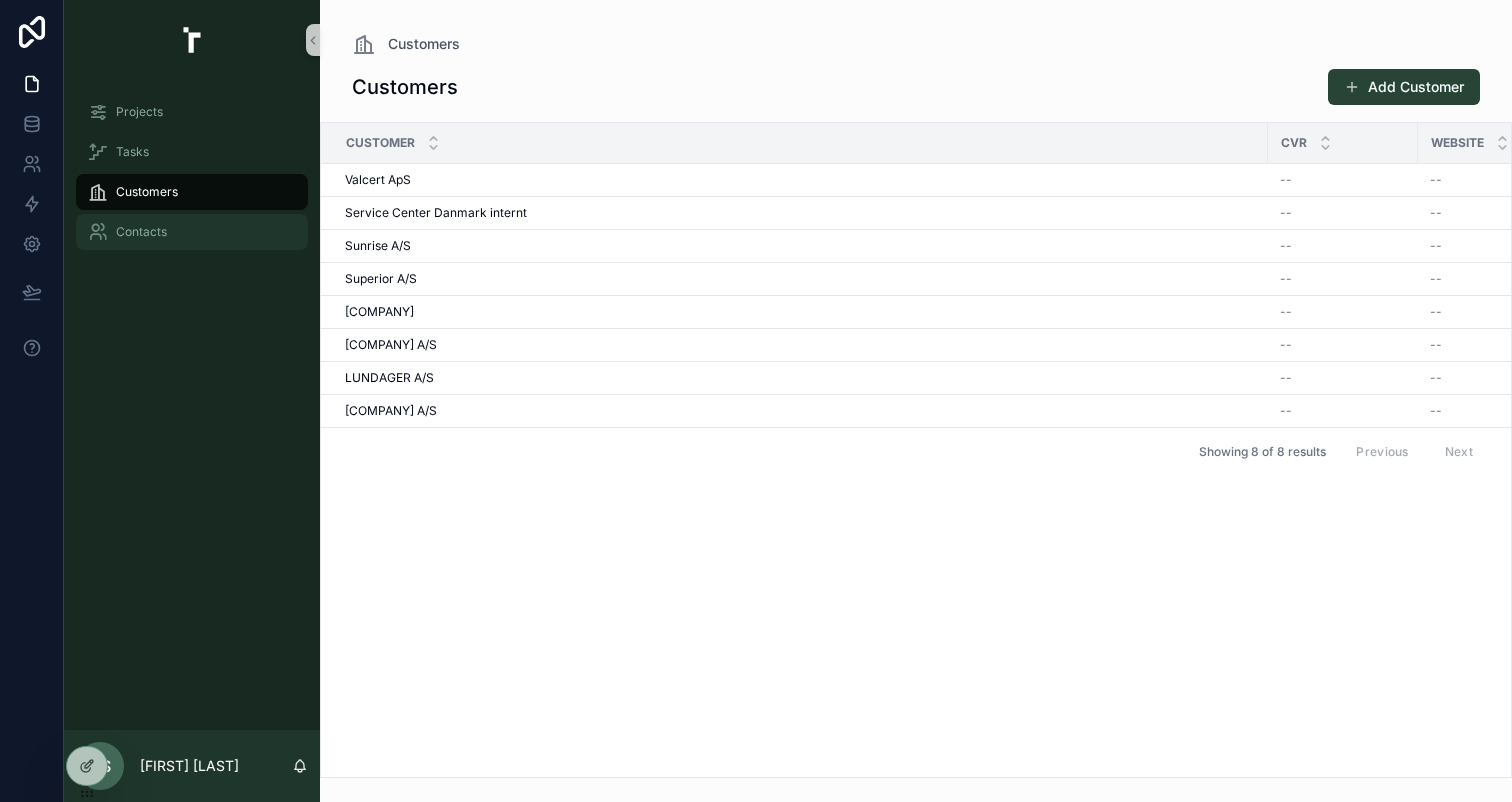 click on "Contacts" at bounding box center [192, 232] 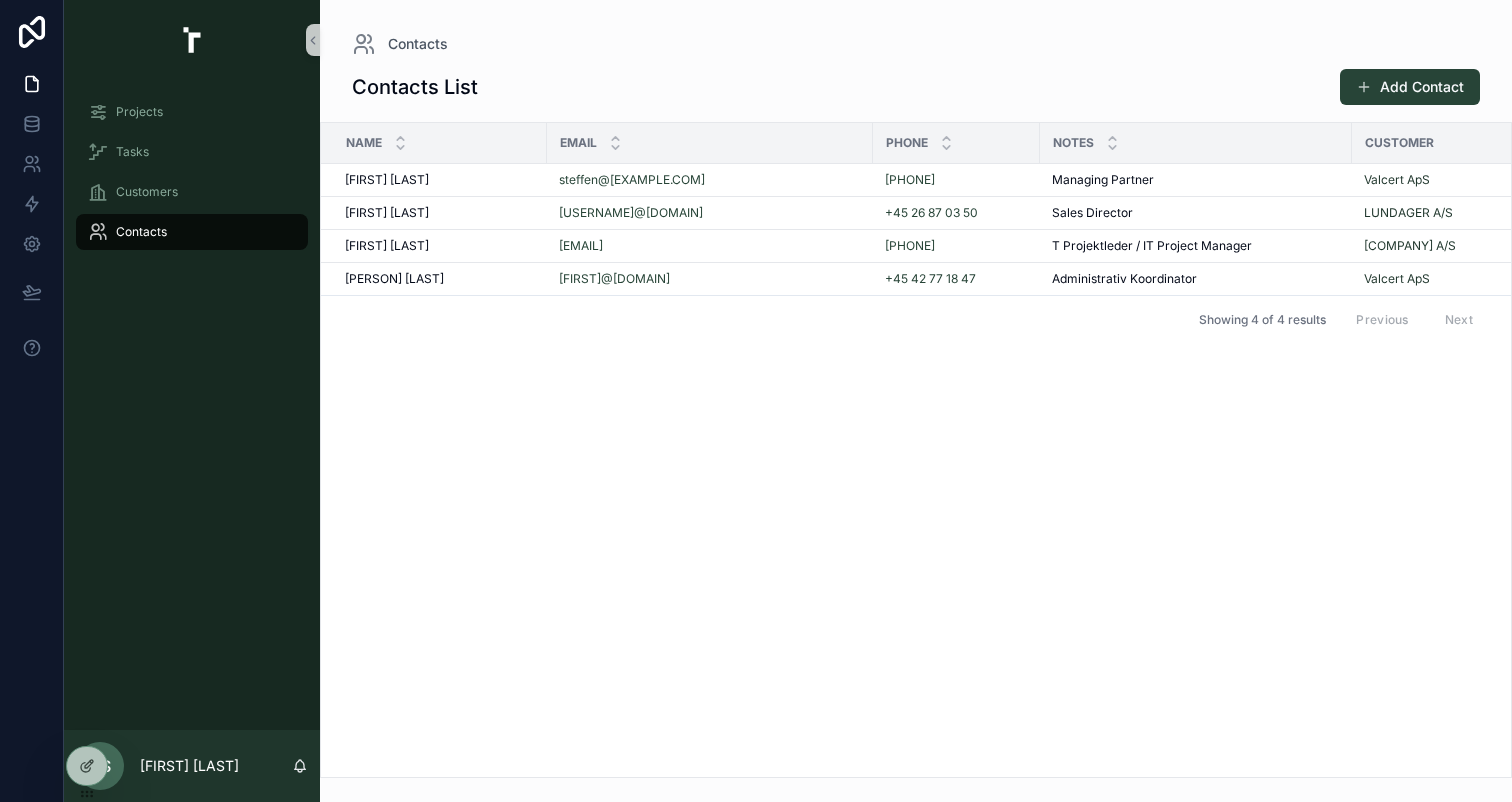 click on "Customers" at bounding box center (192, 192) 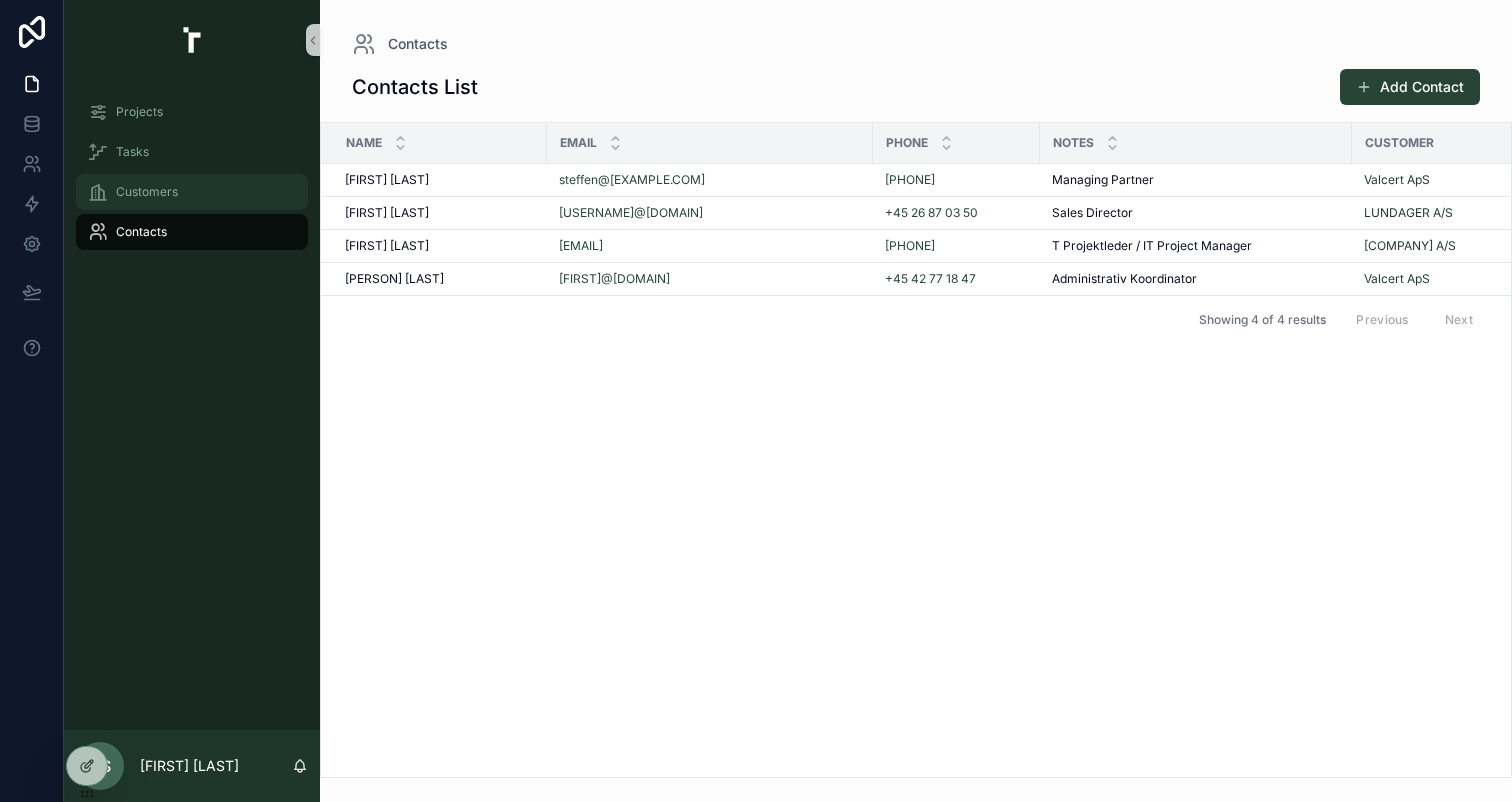 click on "Customers" at bounding box center [192, 192] 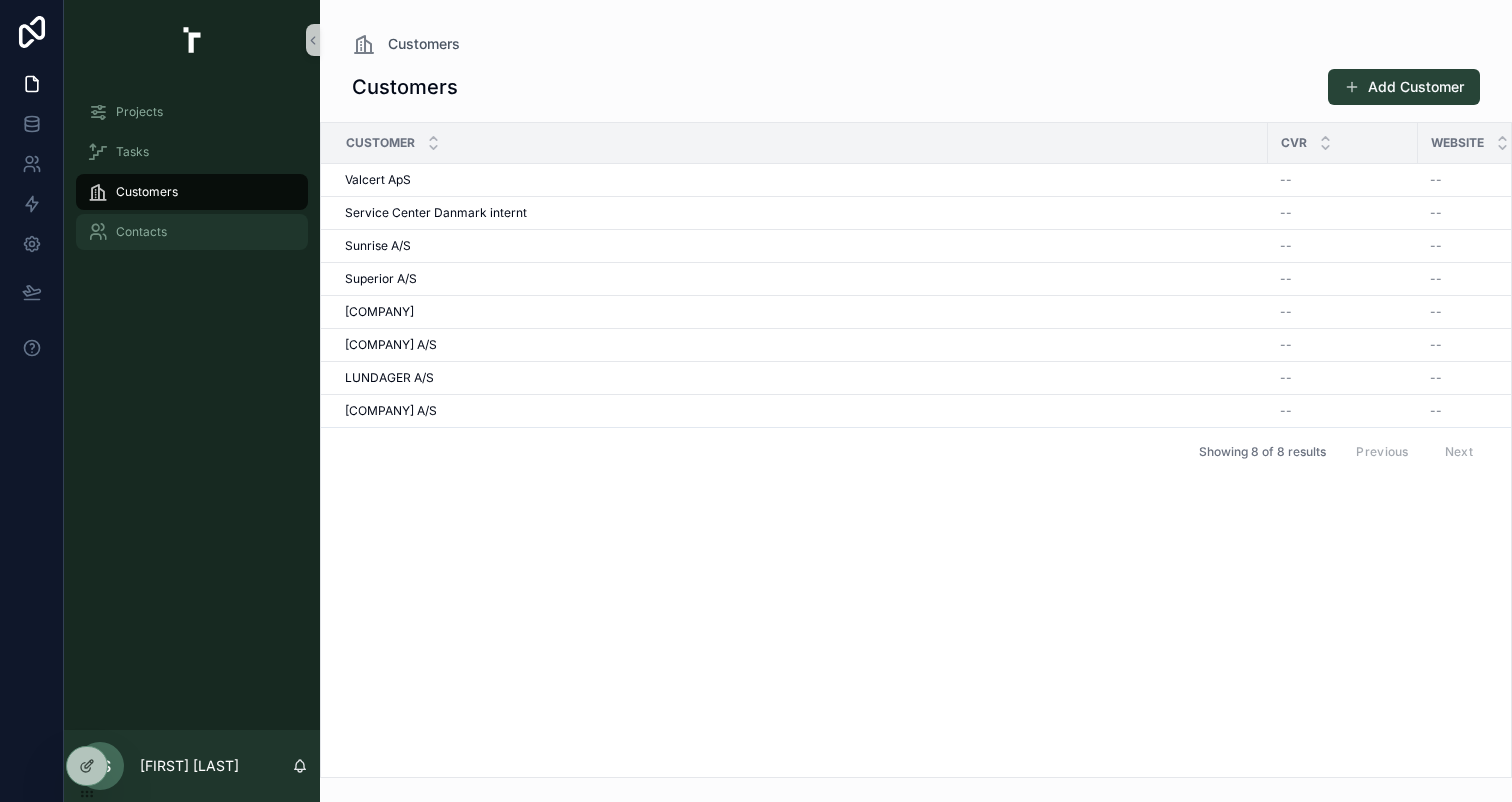 click on "Contacts" at bounding box center (192, 232) 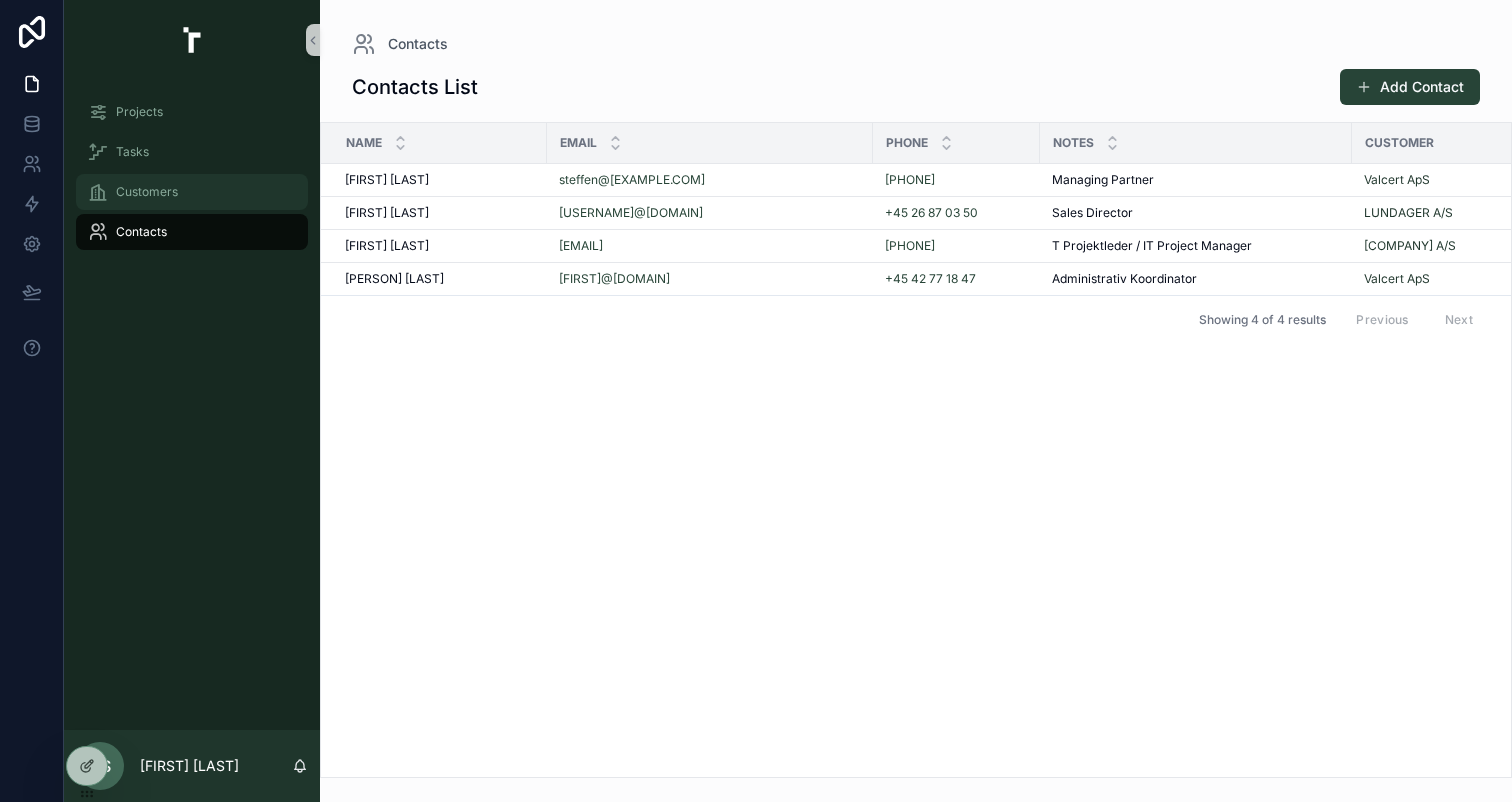 click on "Customers" at bounding box center [192, 192] 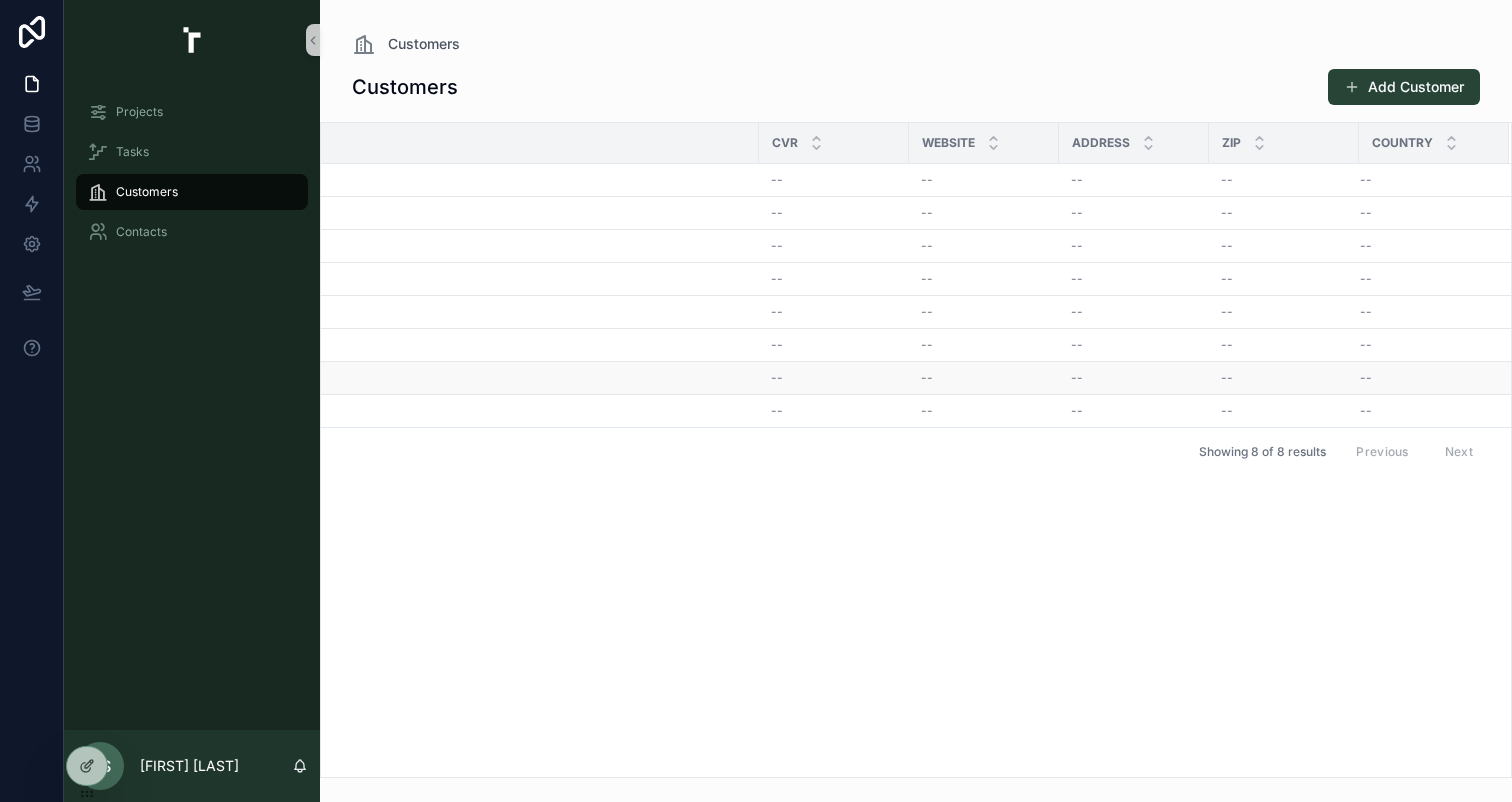 scroll, scrollTop: 0, scrollLeft: 0, axis: both 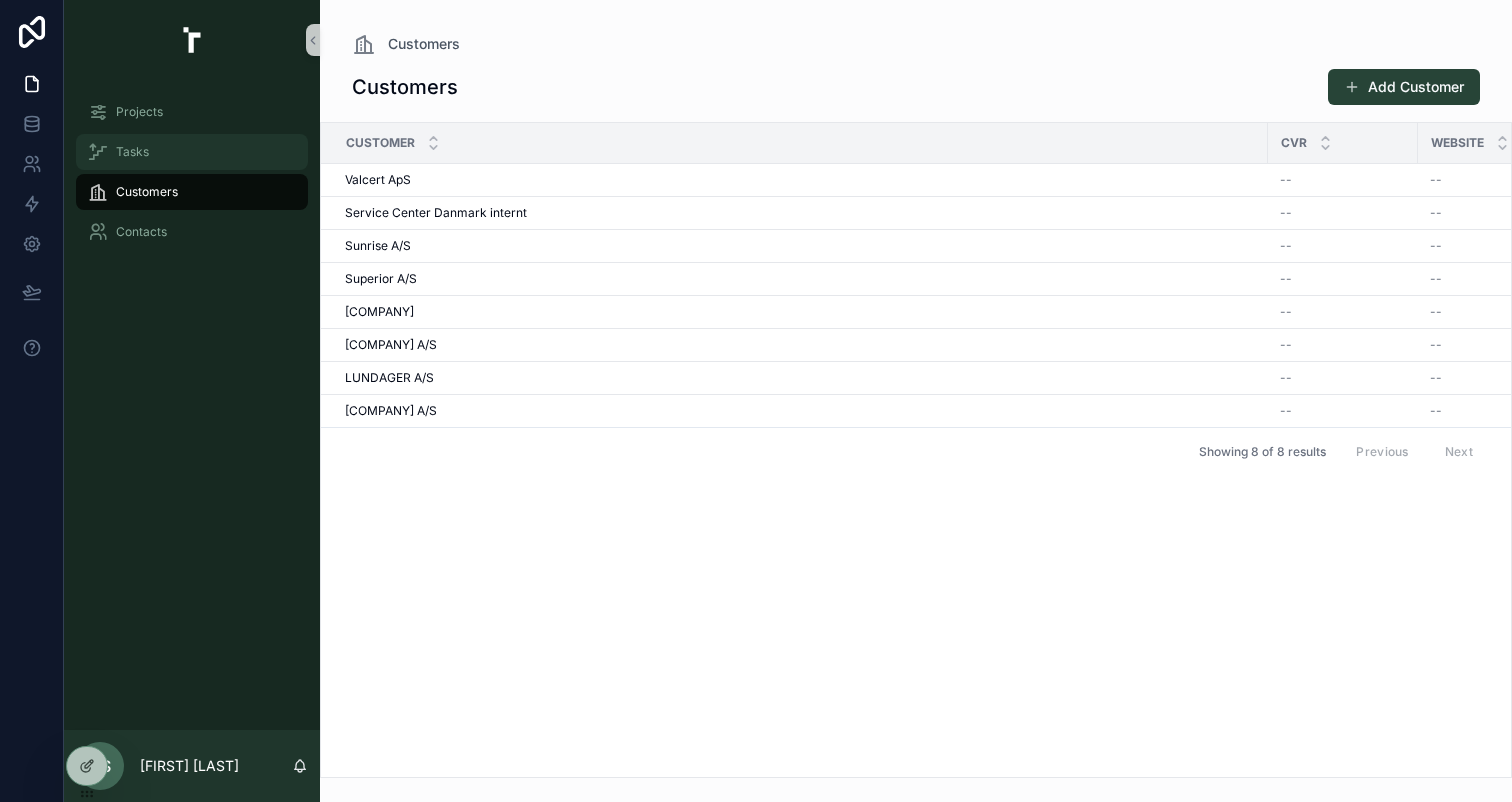 click on "Tasks" at bounding box center [192, 152] 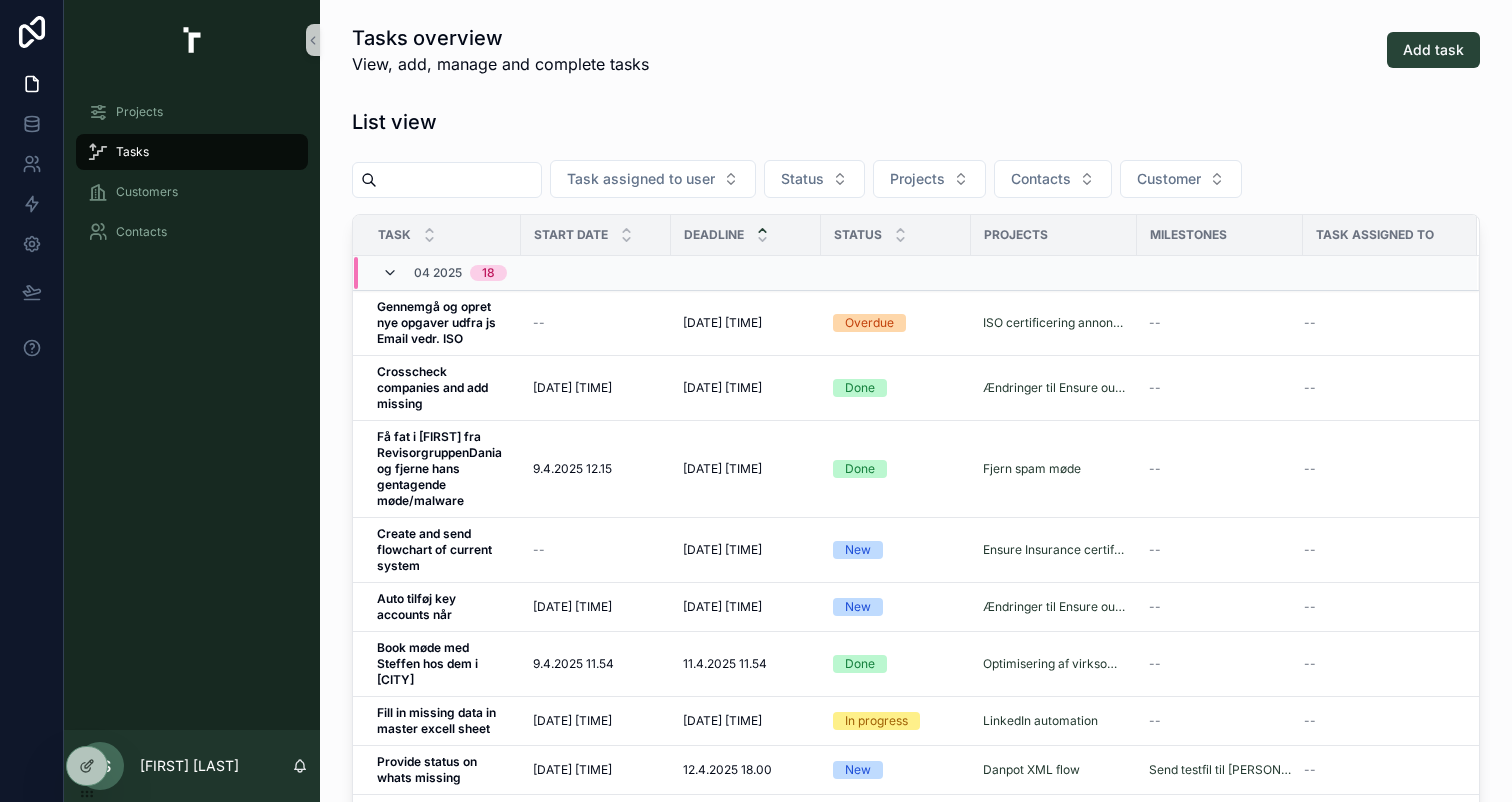 click at bounding box center [390, 273] 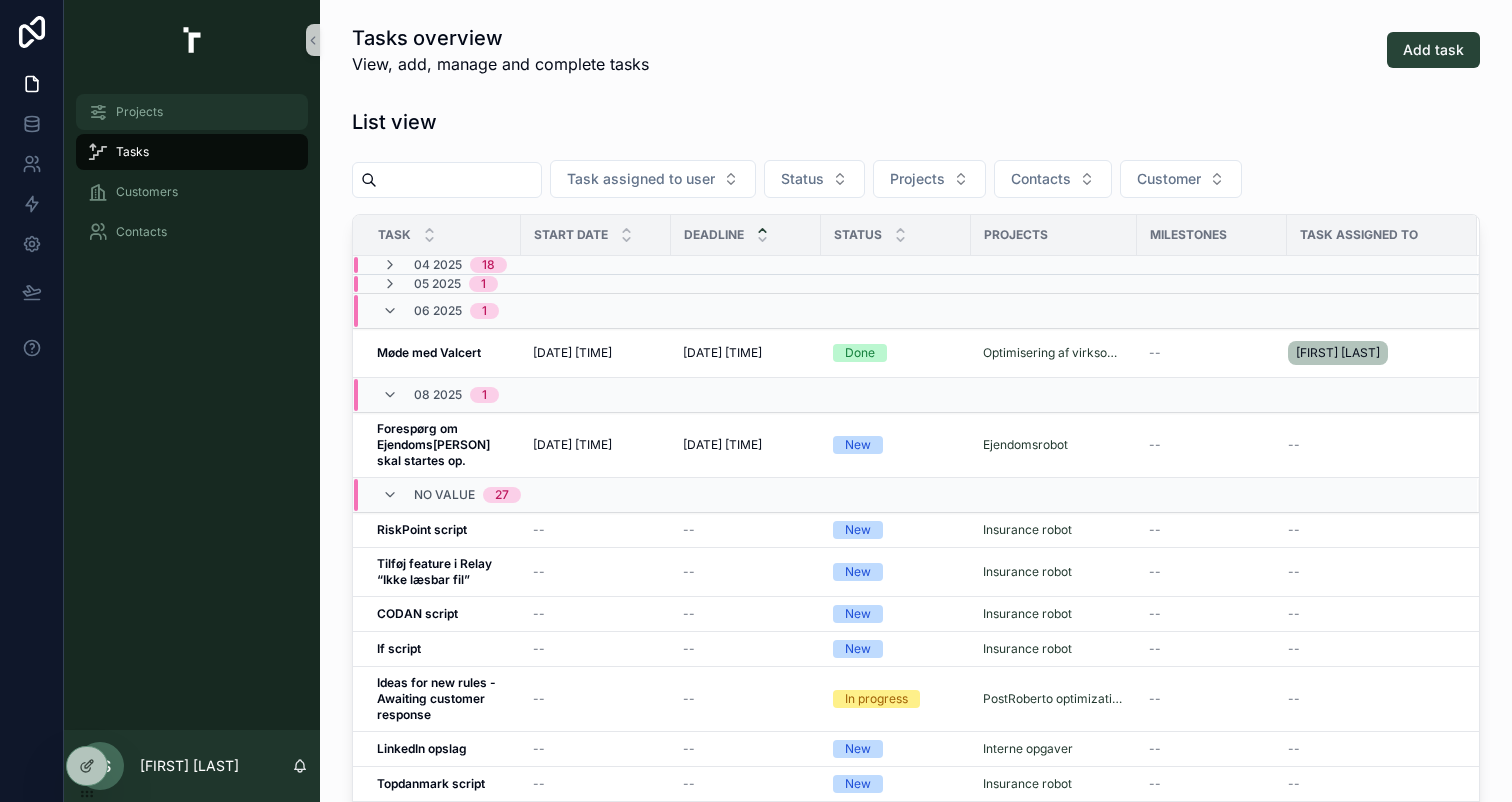 click on "Projects" at bounding box center (192, 112) 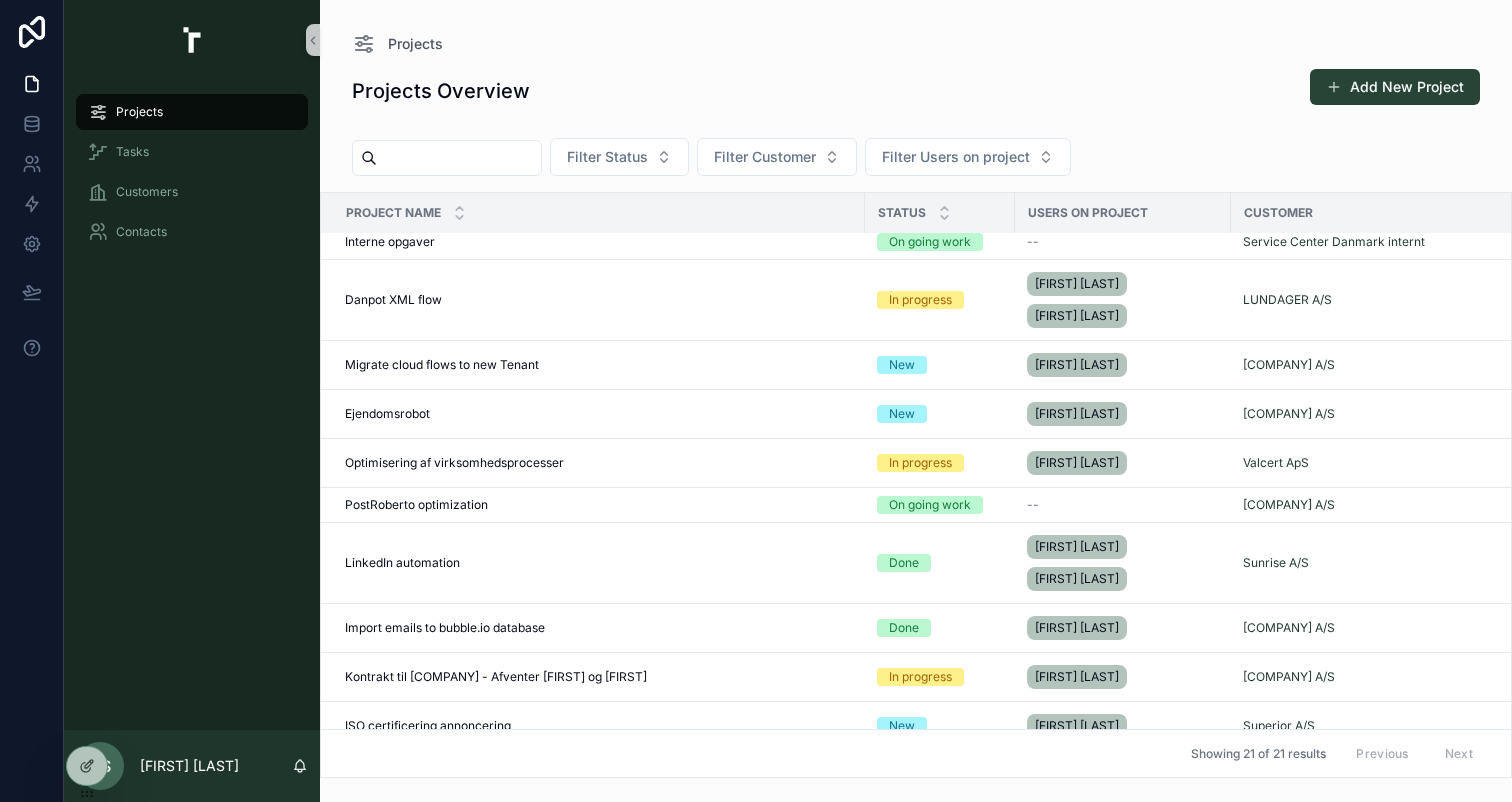 scroll, scrollTop: 186, scrollLeft: 0, axis: vertical 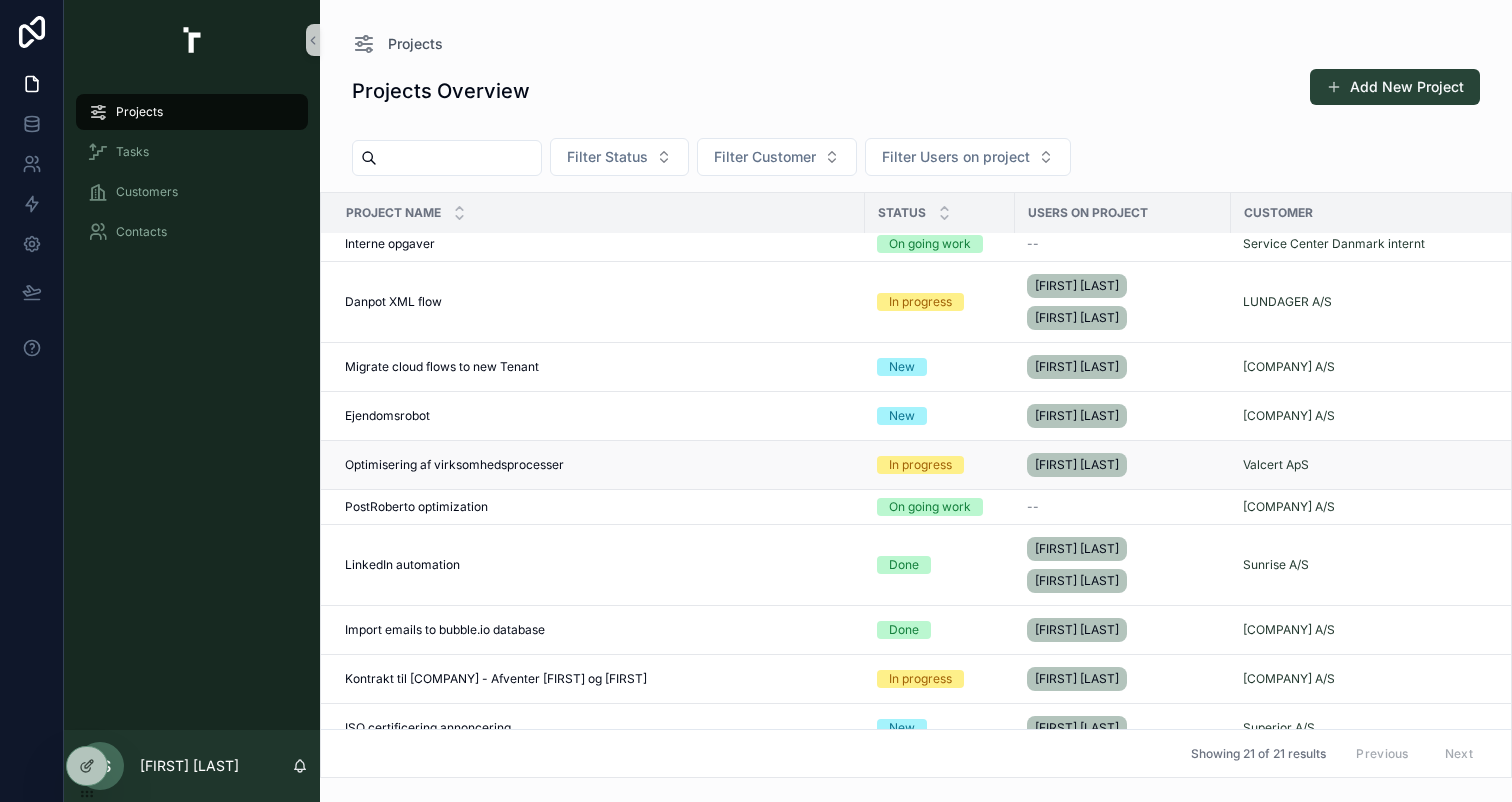 click on "Optimisering af virksomhedsprocesser Optimisering af virksomhedsprocesser" at bounding box center (593, 465) 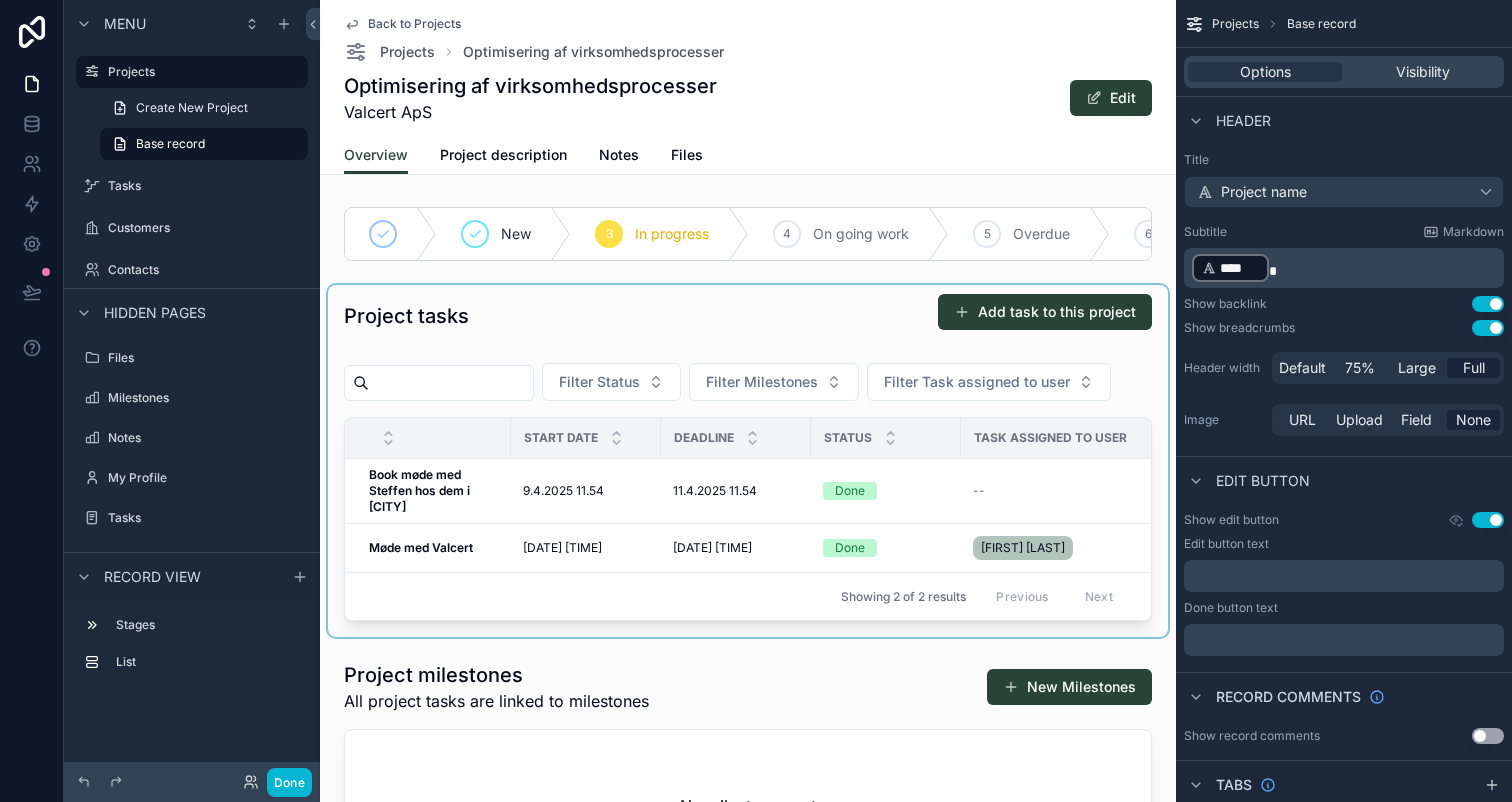 click at bounding box center (748, 461) 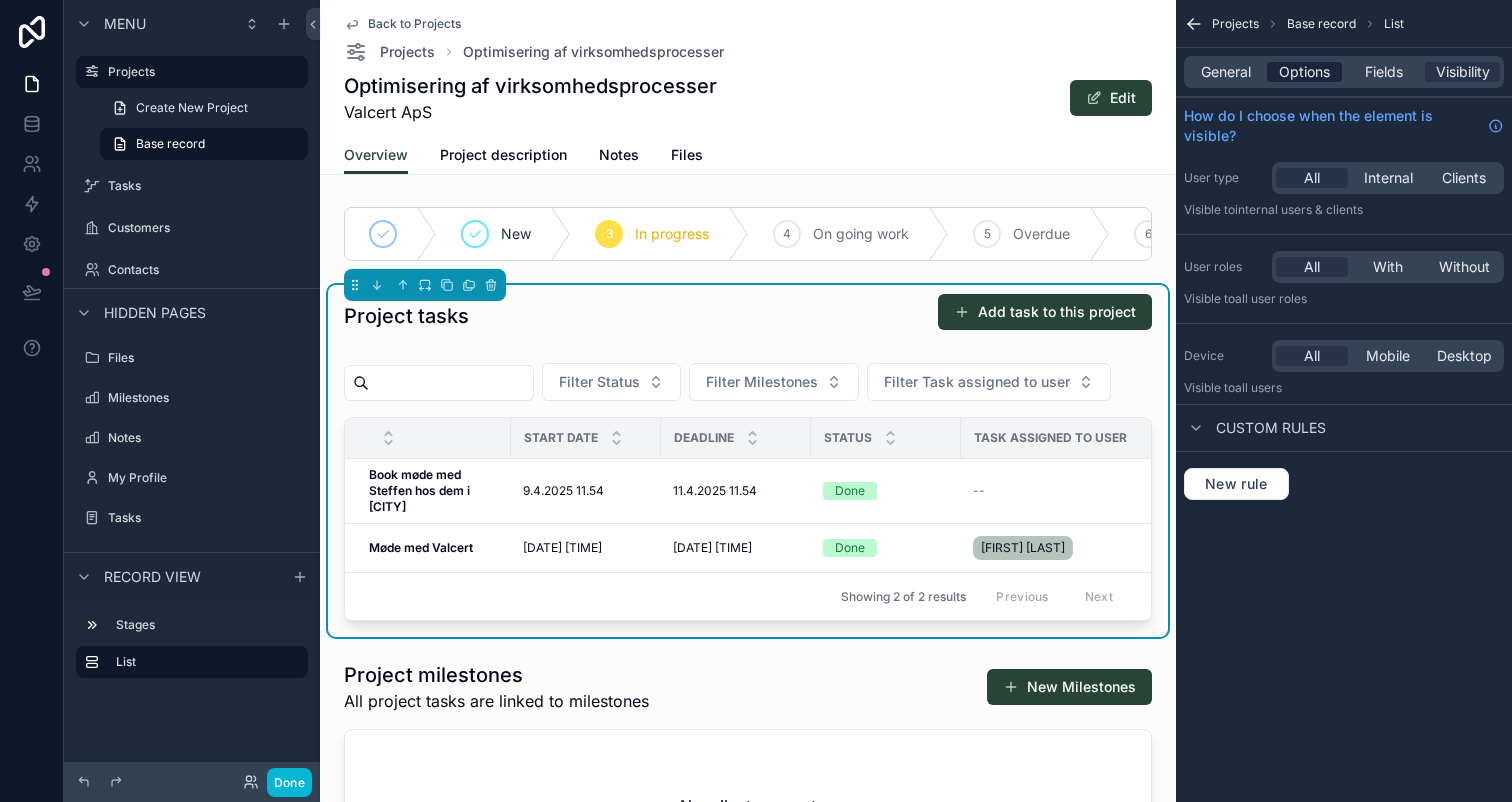 click on "Options" at bounding box center (1304, 72) 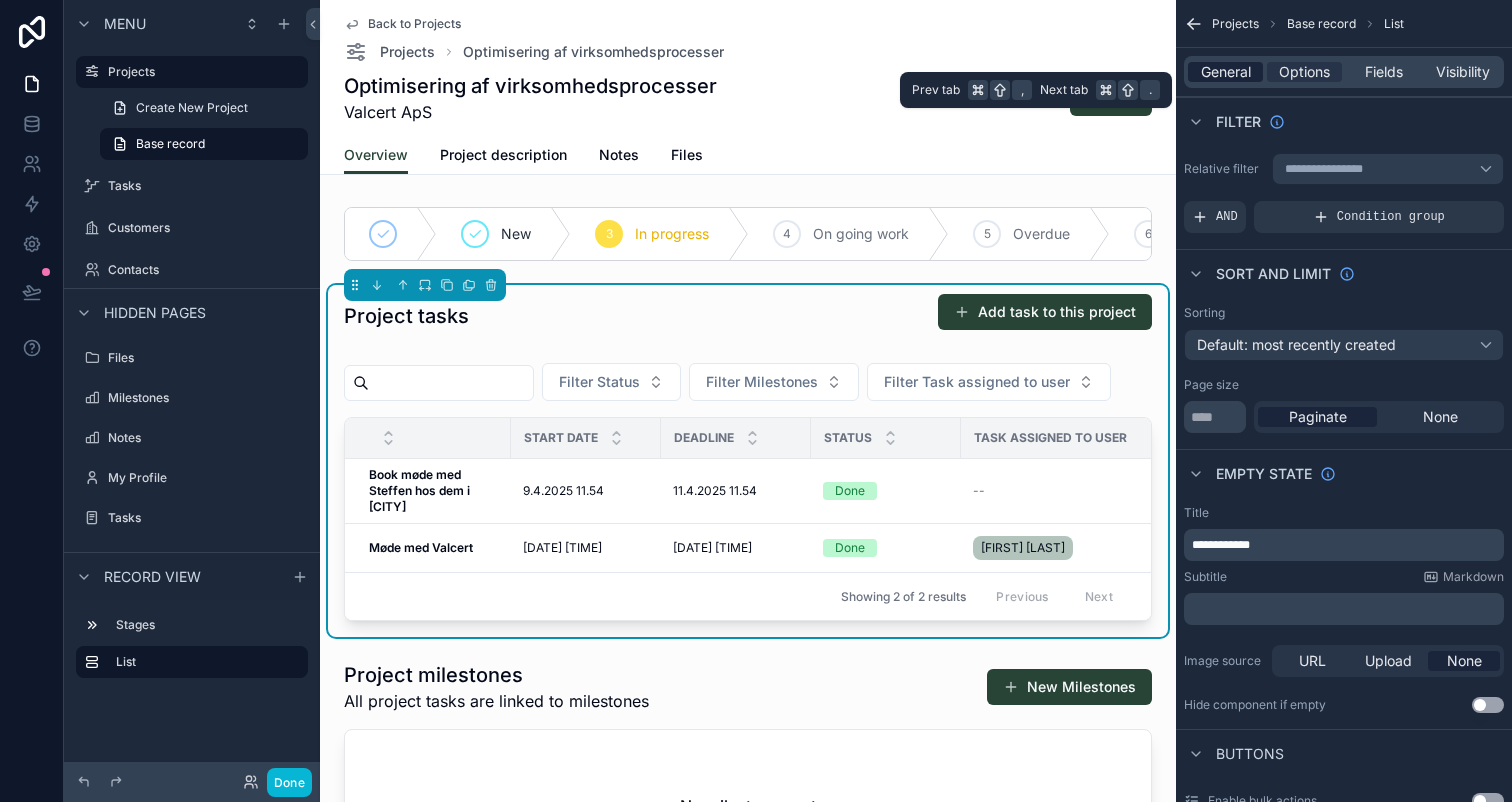 click on "General" at bounding box center [1226, 72] 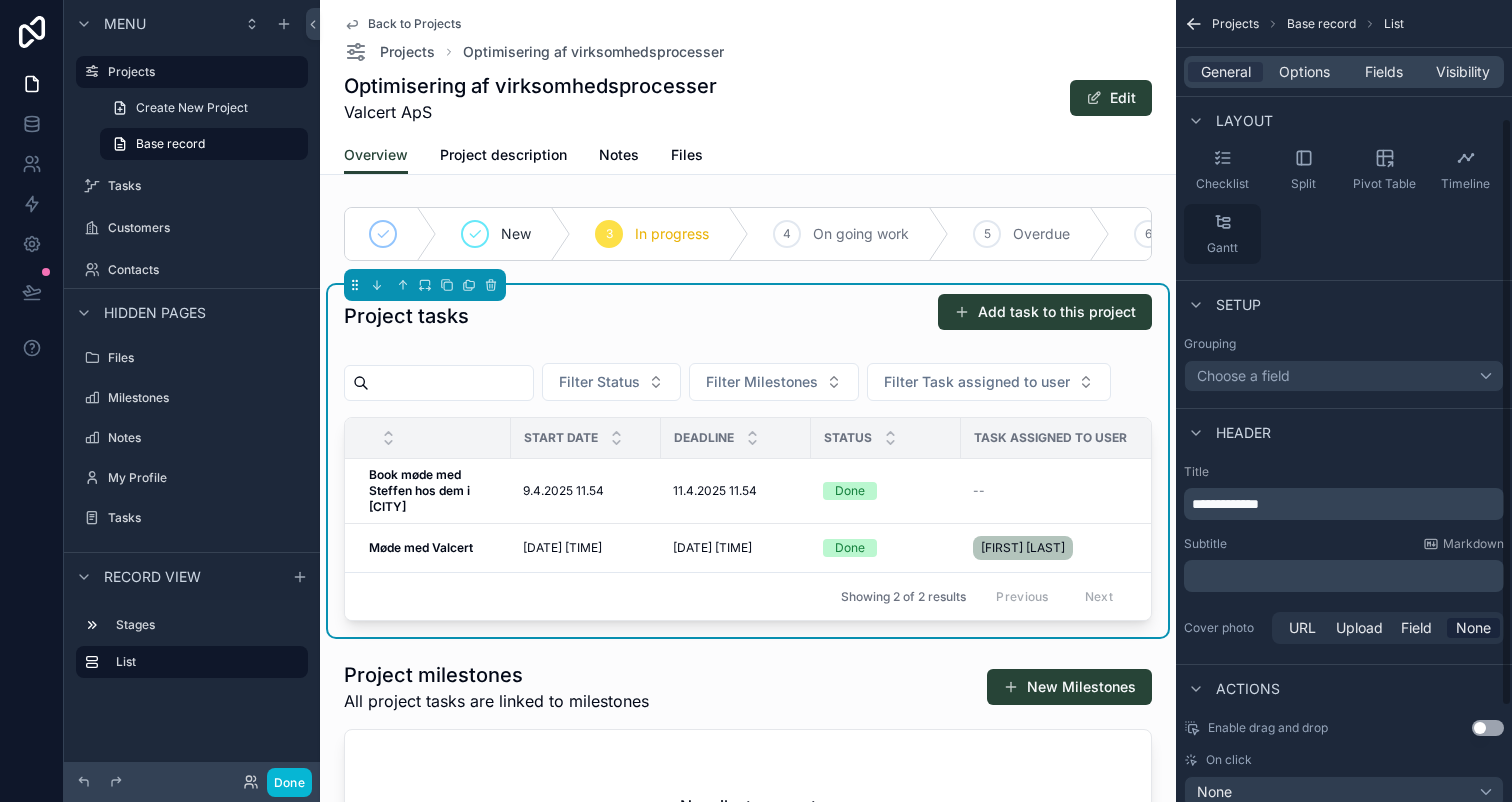 scroll, scrollTop: 249, scrollLeft: 0, axis: vertical 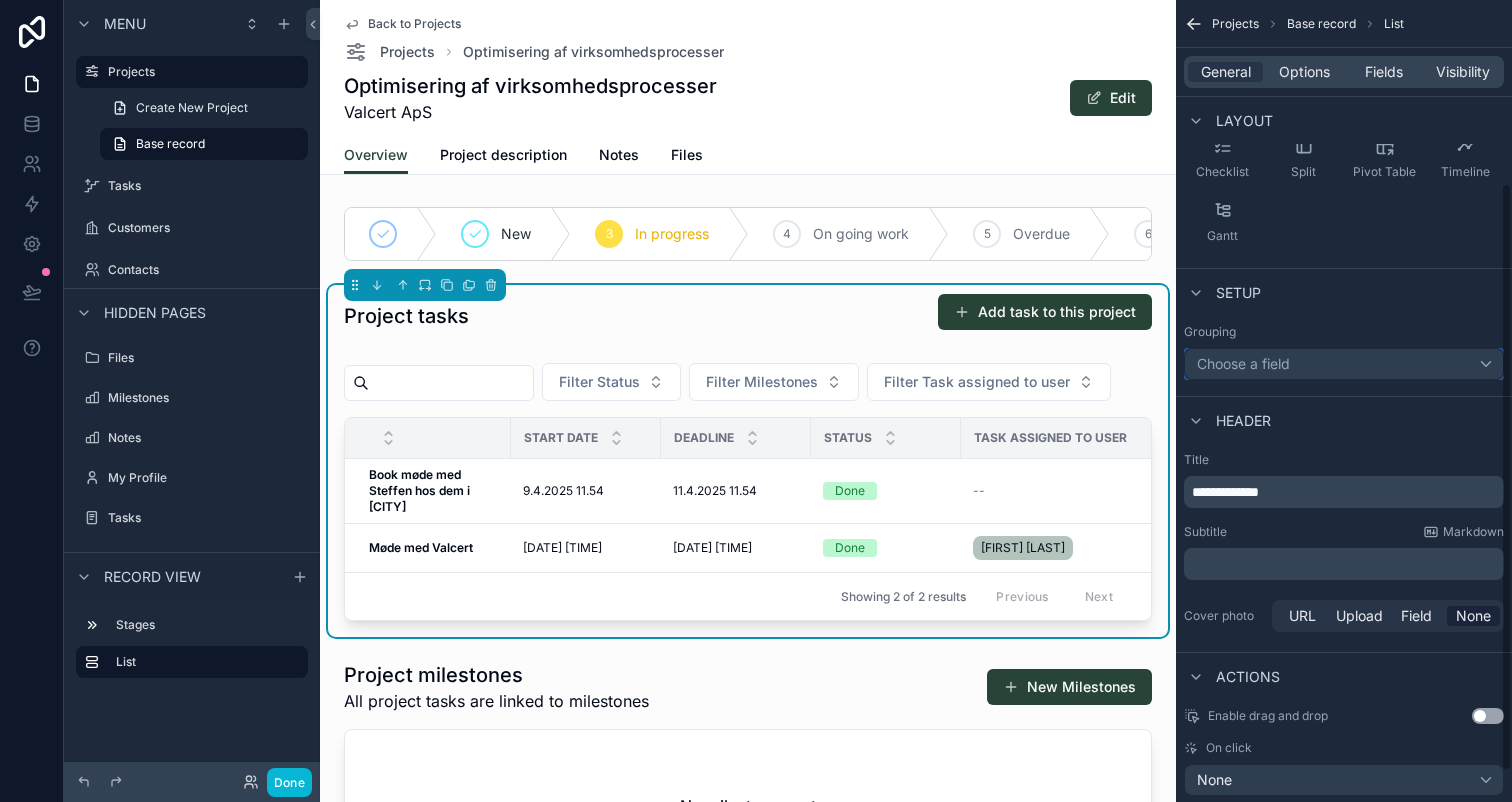 click on "Choose a field" at bounding box center [1344, 364] 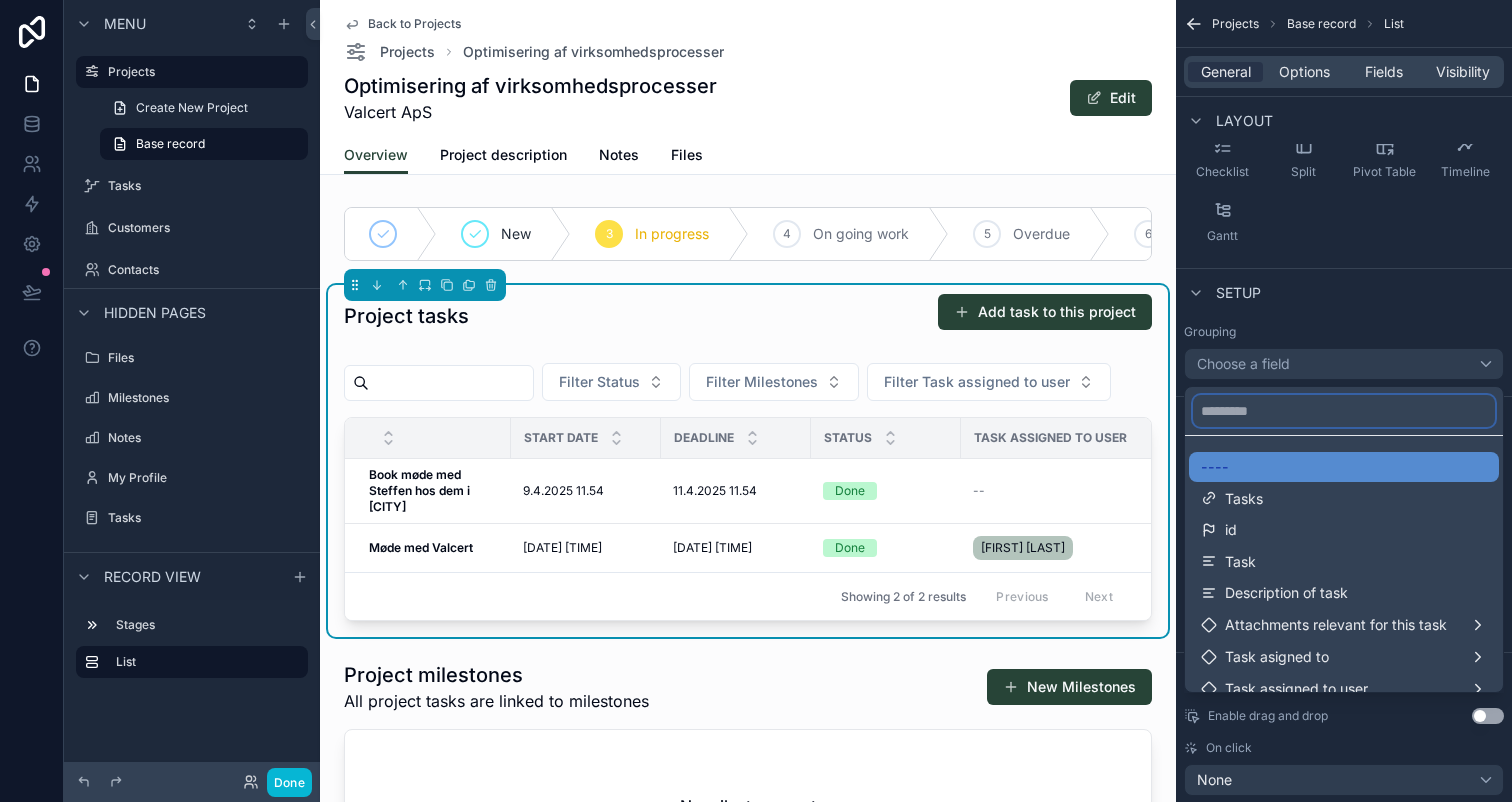 click at bounding box center (1344, 411) 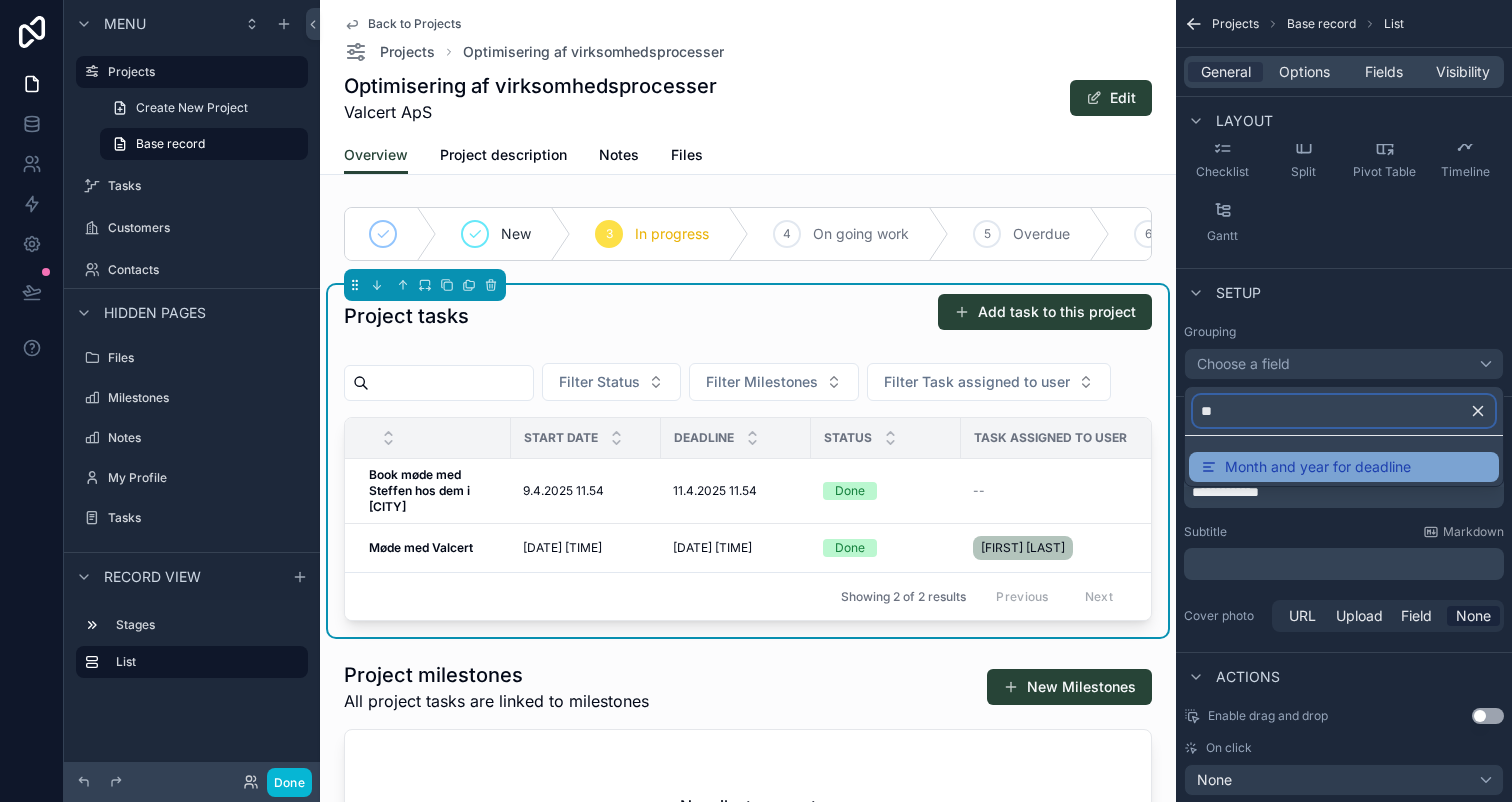 type on "**" 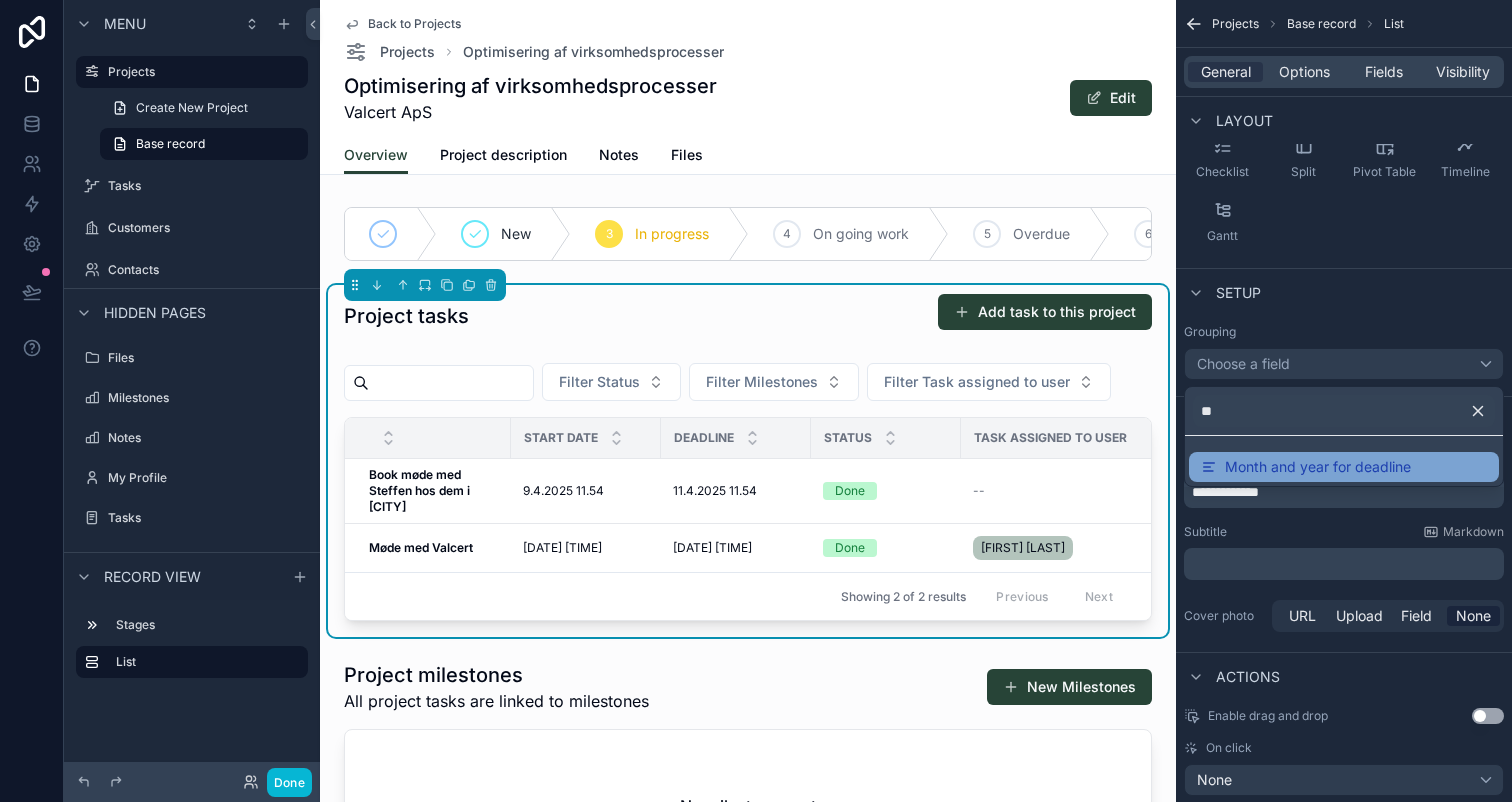 click on "Month and year for deadline" at bounding box center [1318, 467] 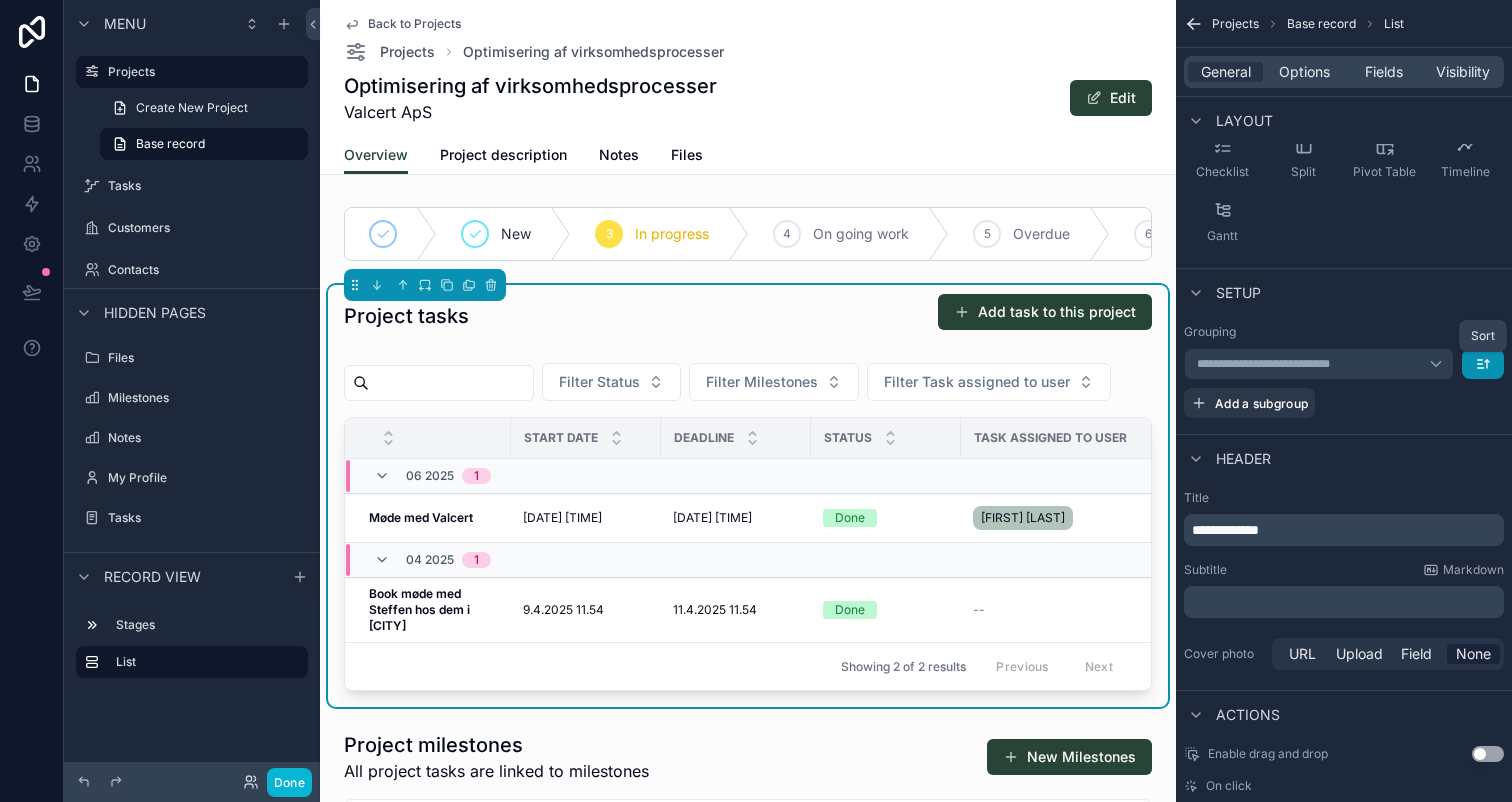 click 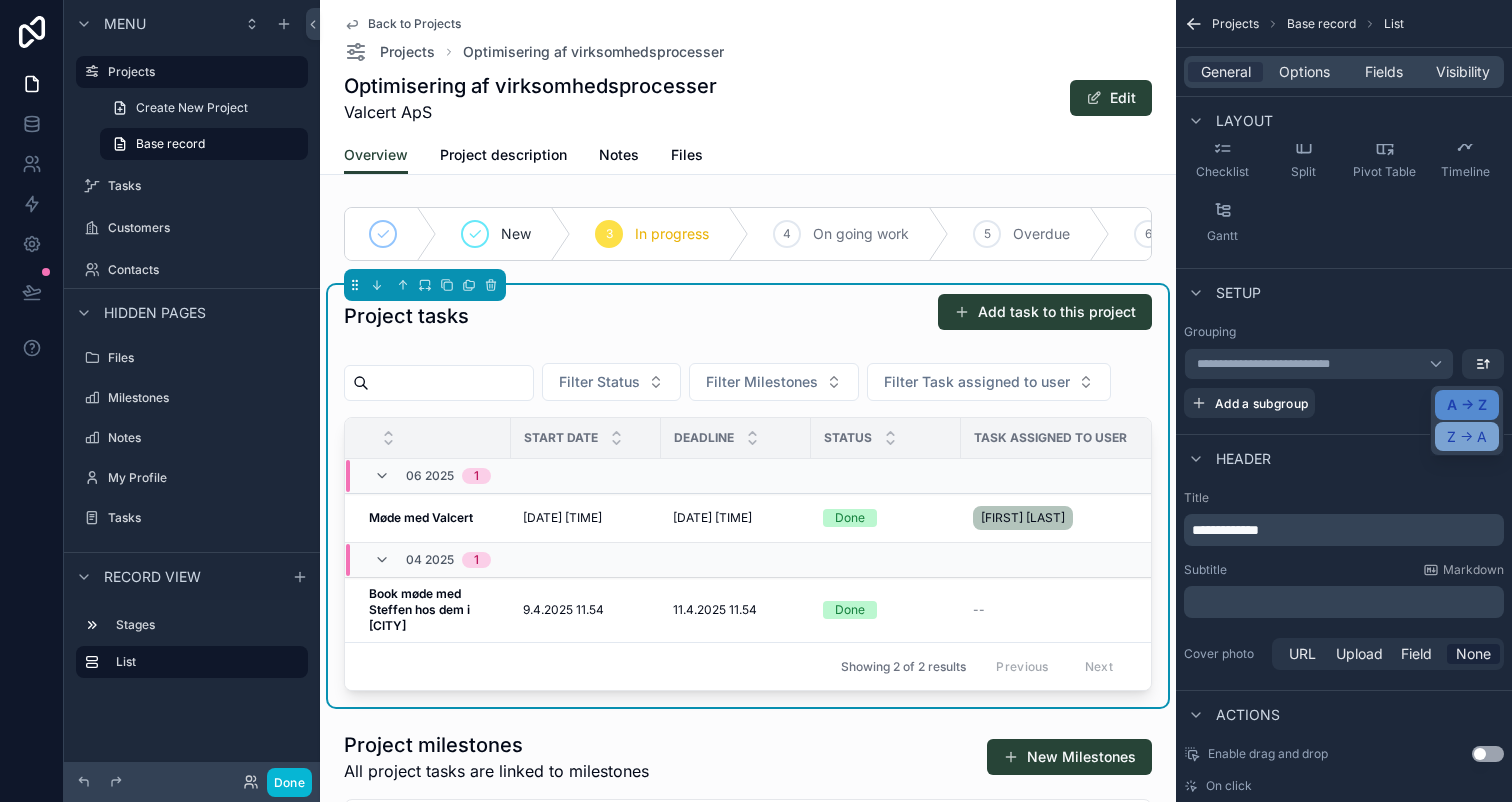click on "Z -> A" at bounding box center (1467, 437) 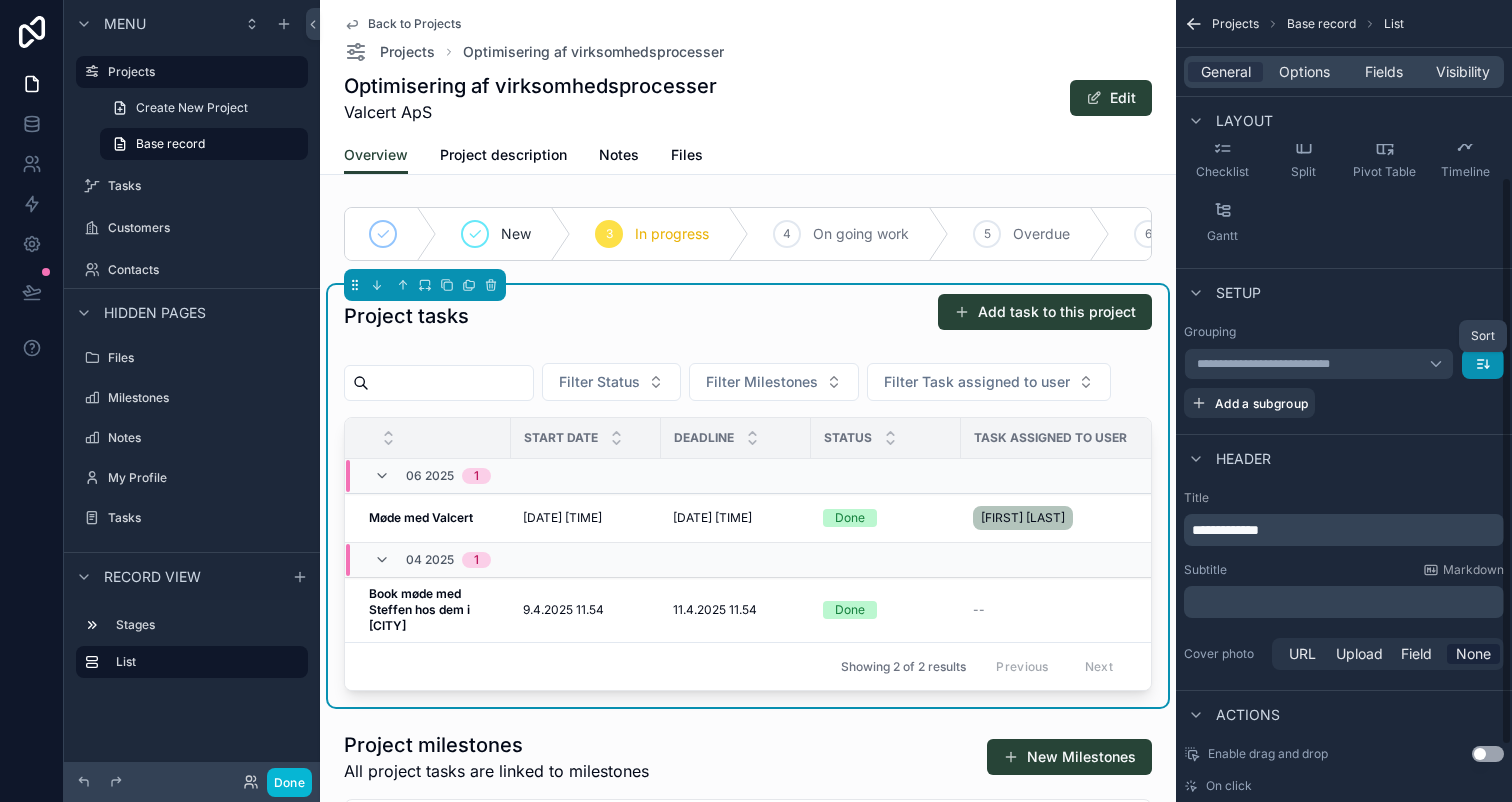 click 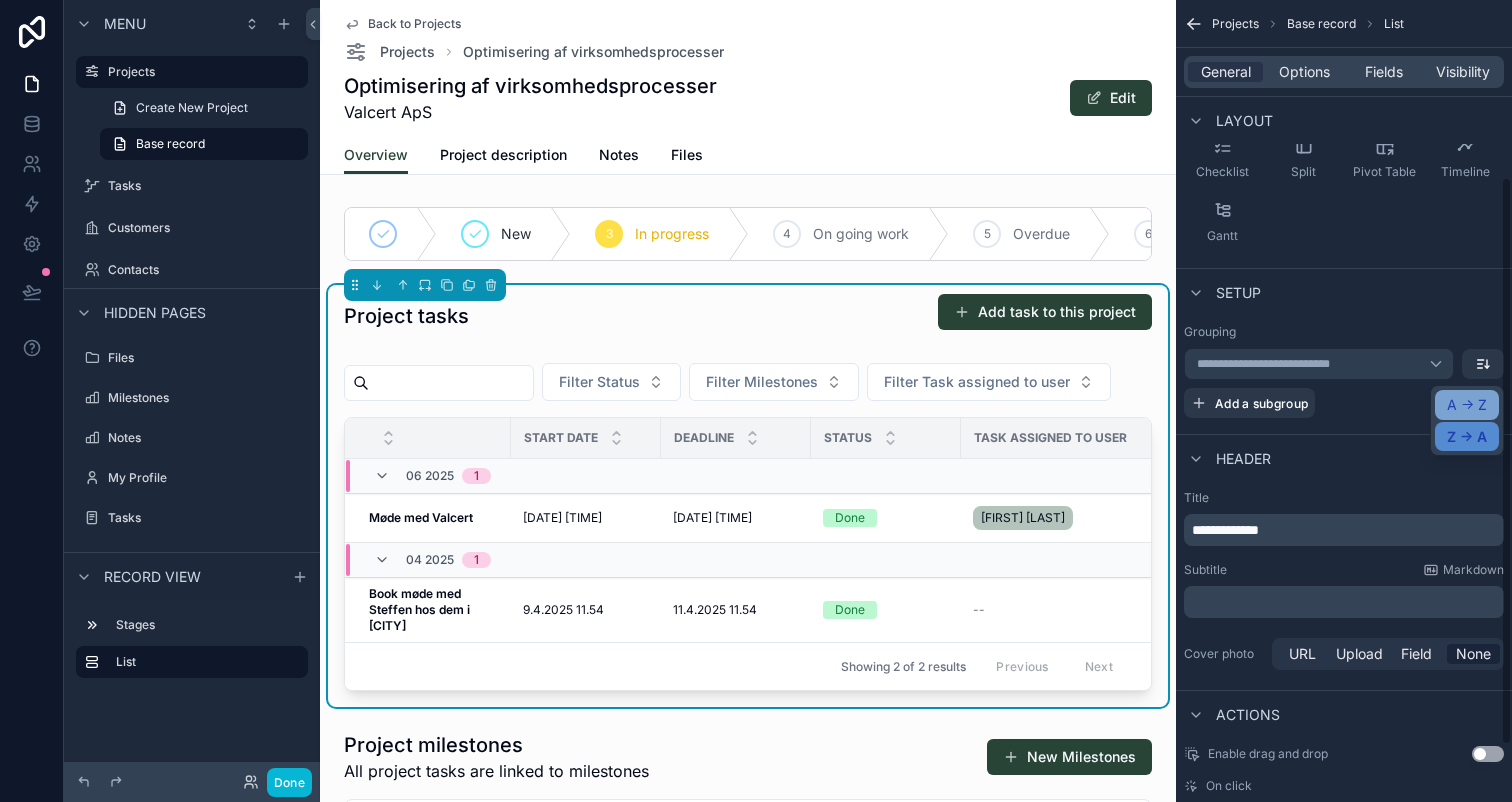 click on "A -> Z" at bounding box center (1467, 405) 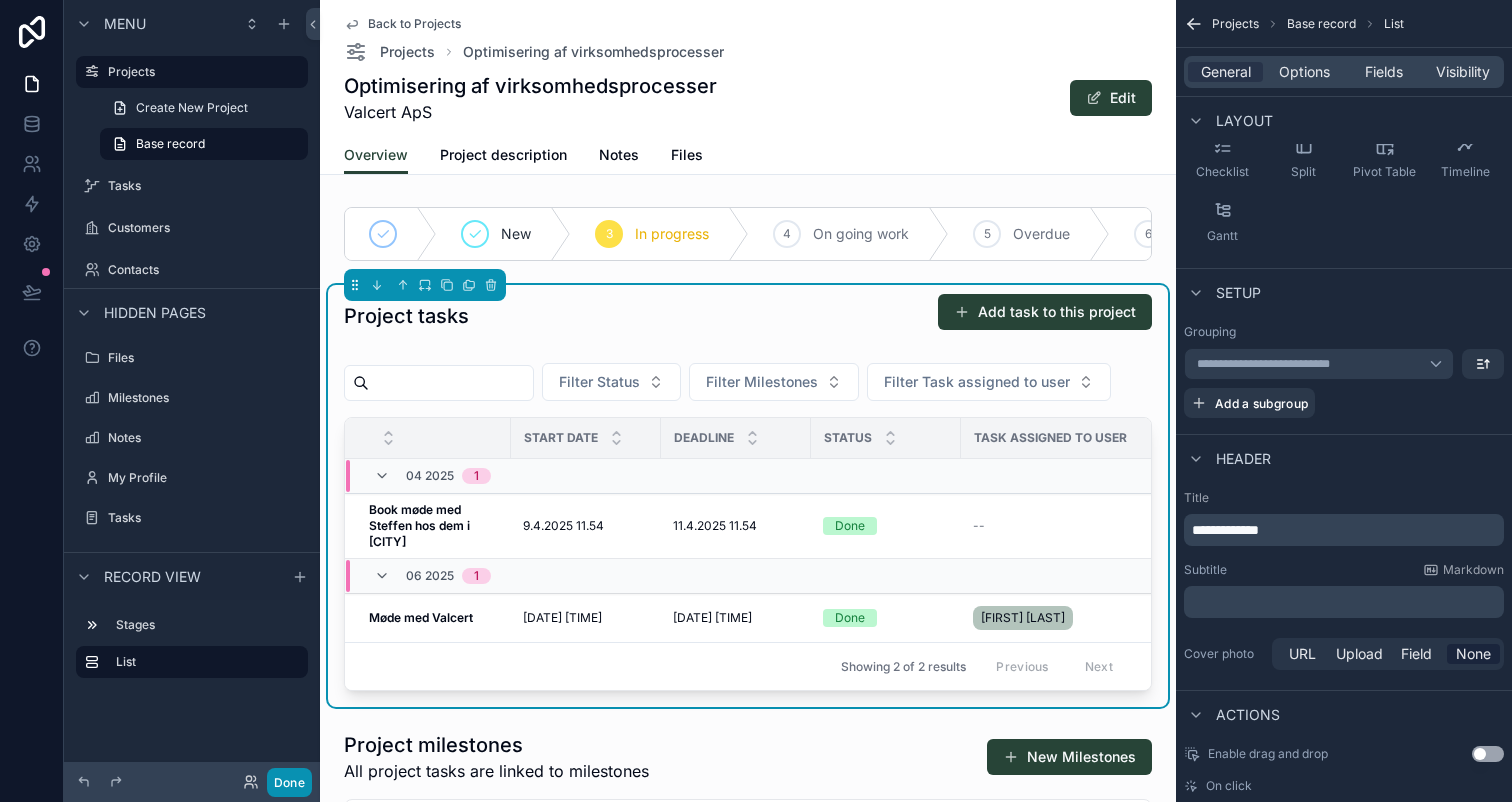 click on "Done" at bounding box center (289, 782) 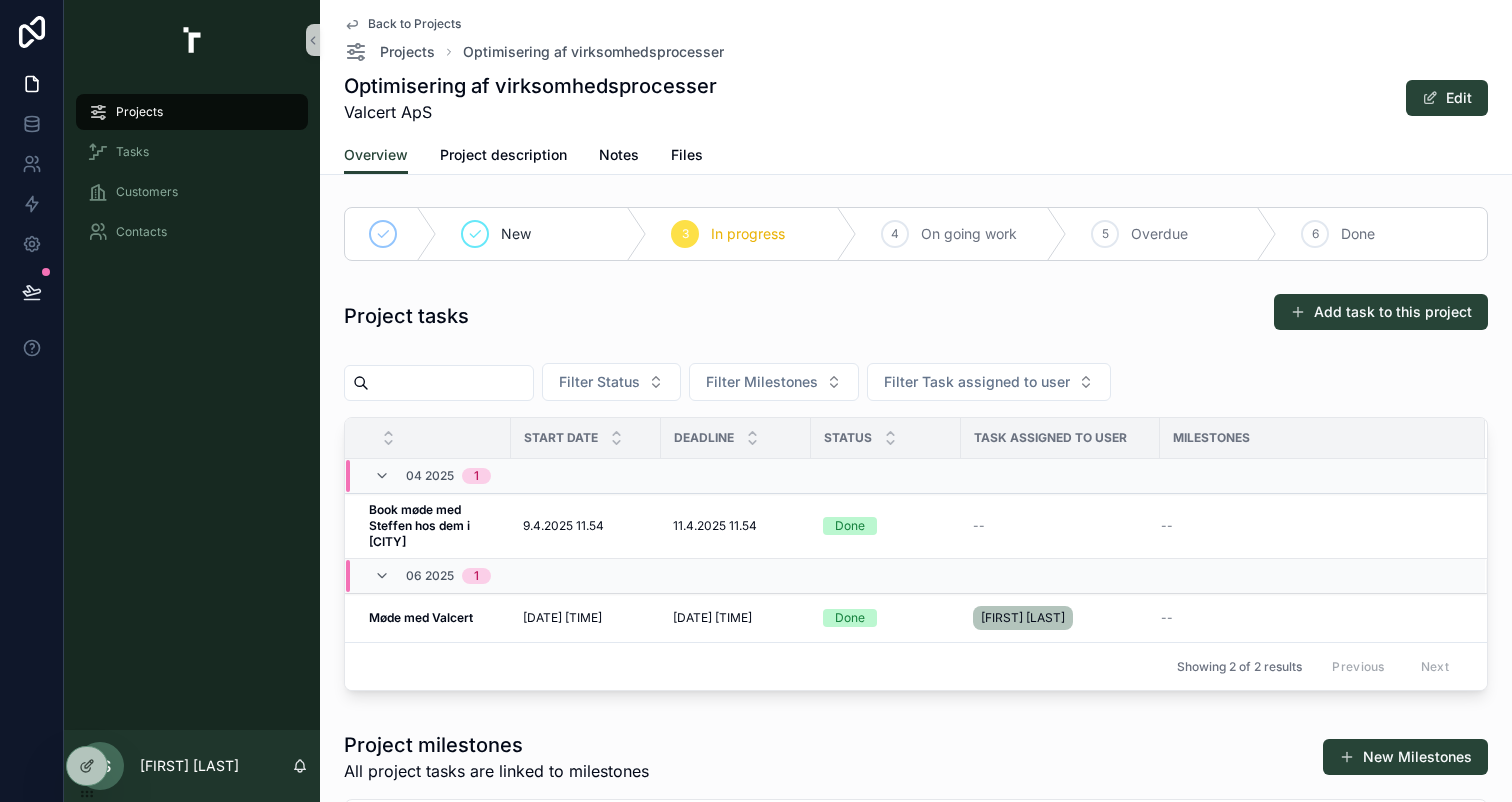 click 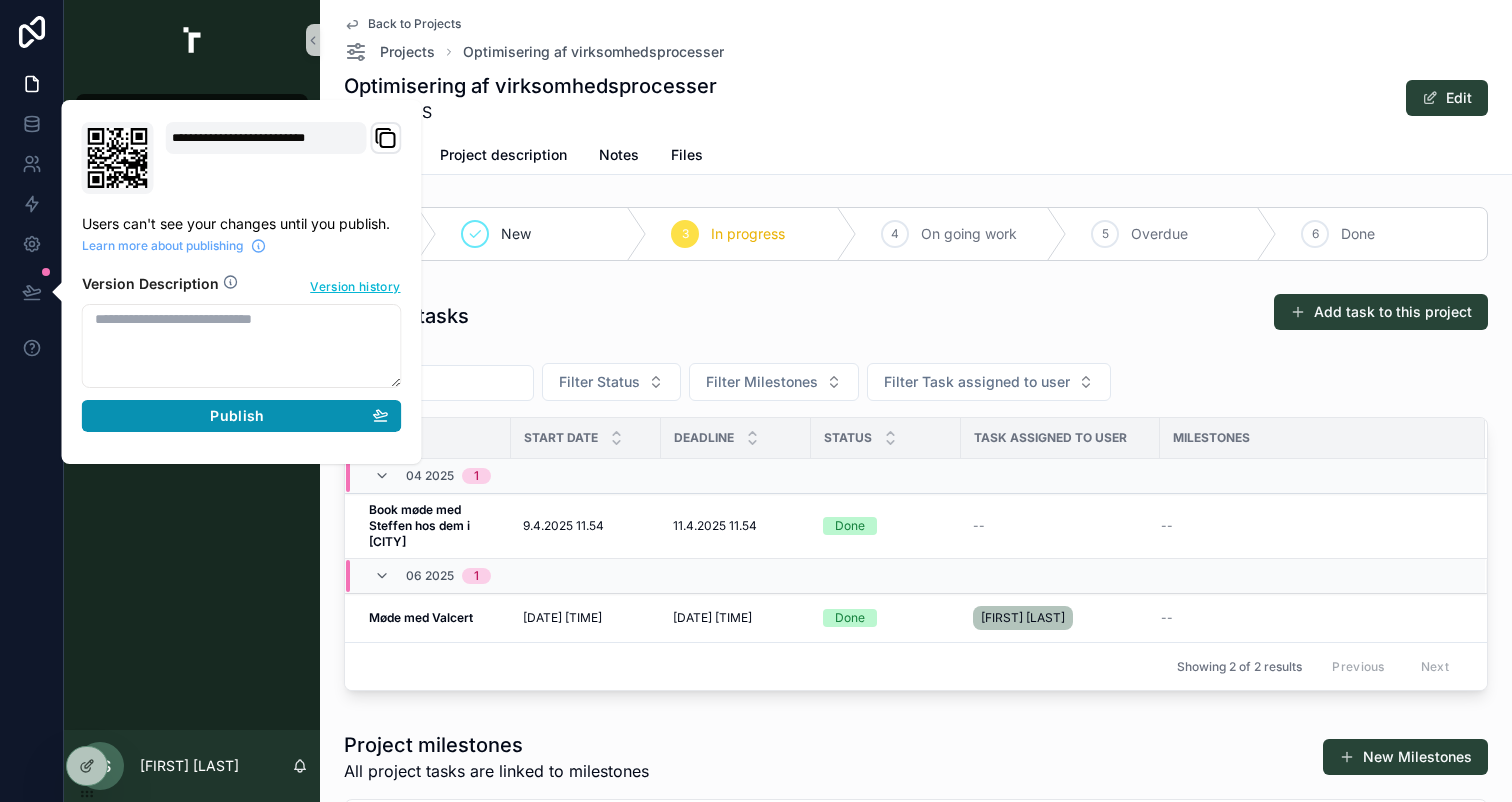click on "Publish" at bounding box center [242, 416] 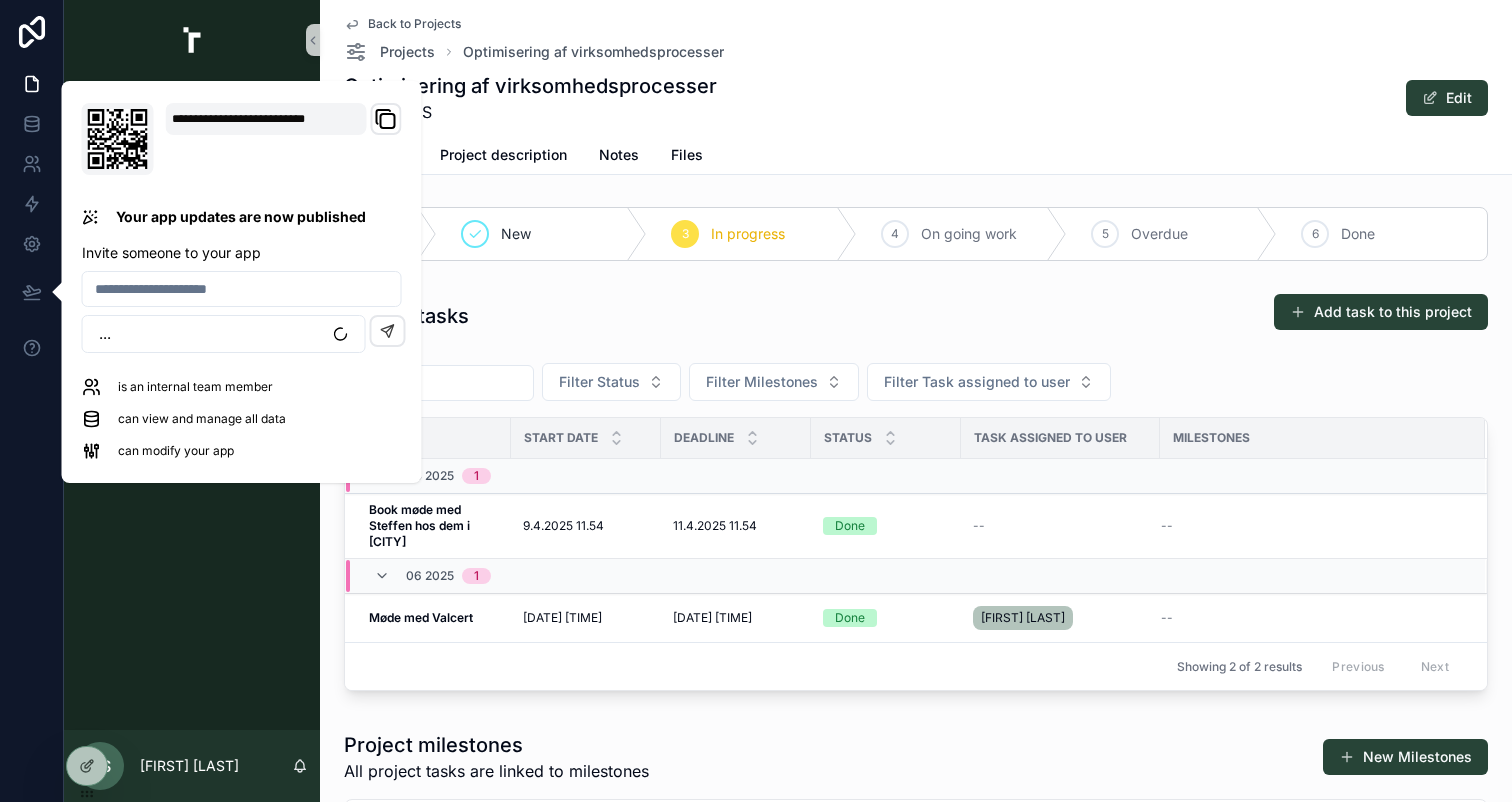 click on "Projects Tasks Customers Contacts" at bounding box center (192, 405) 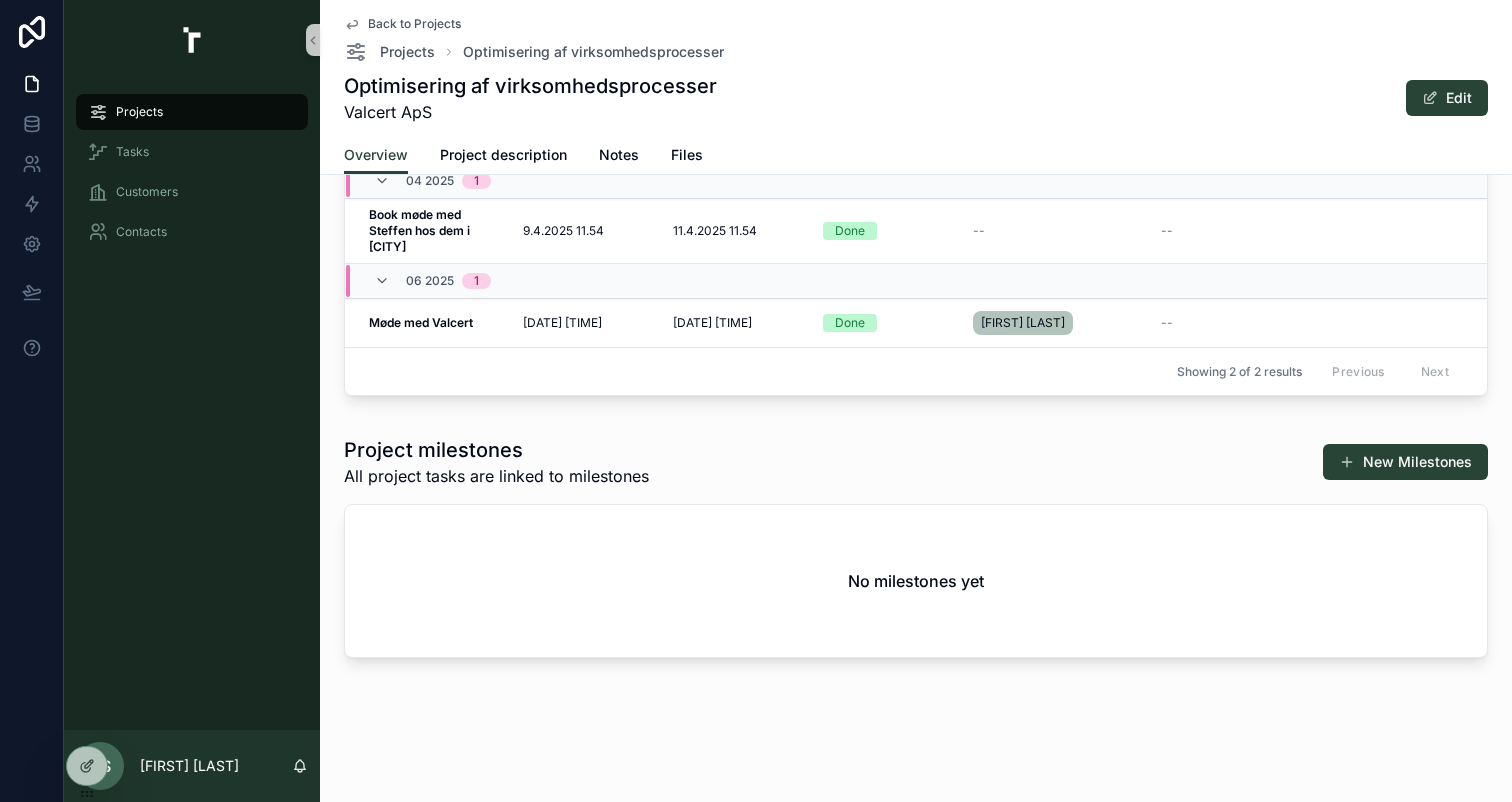 scroll, scrollTop: 0, scrollLeft: 0, axis: both 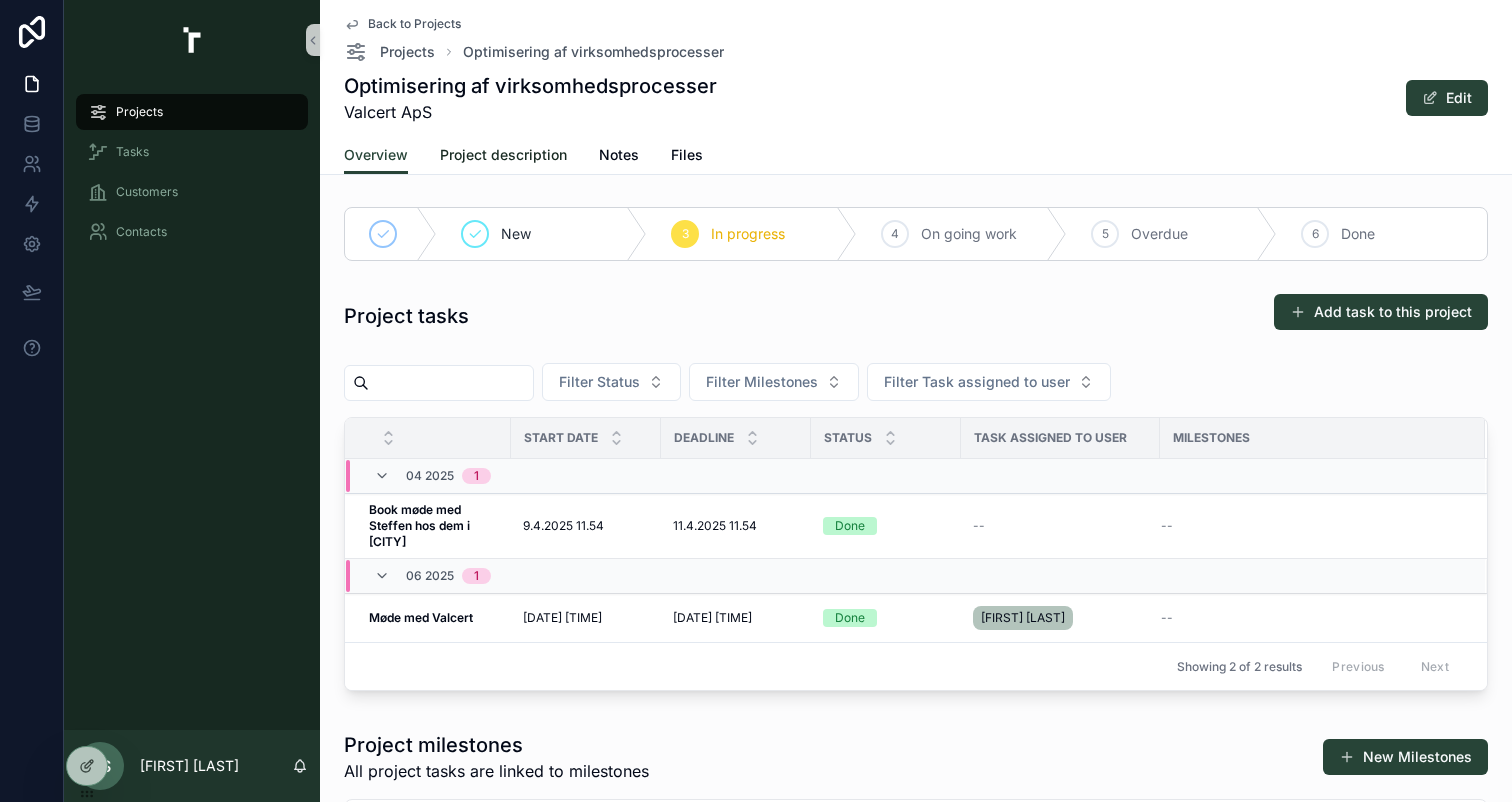 click on "Project description" at bounding box center [503, 155] 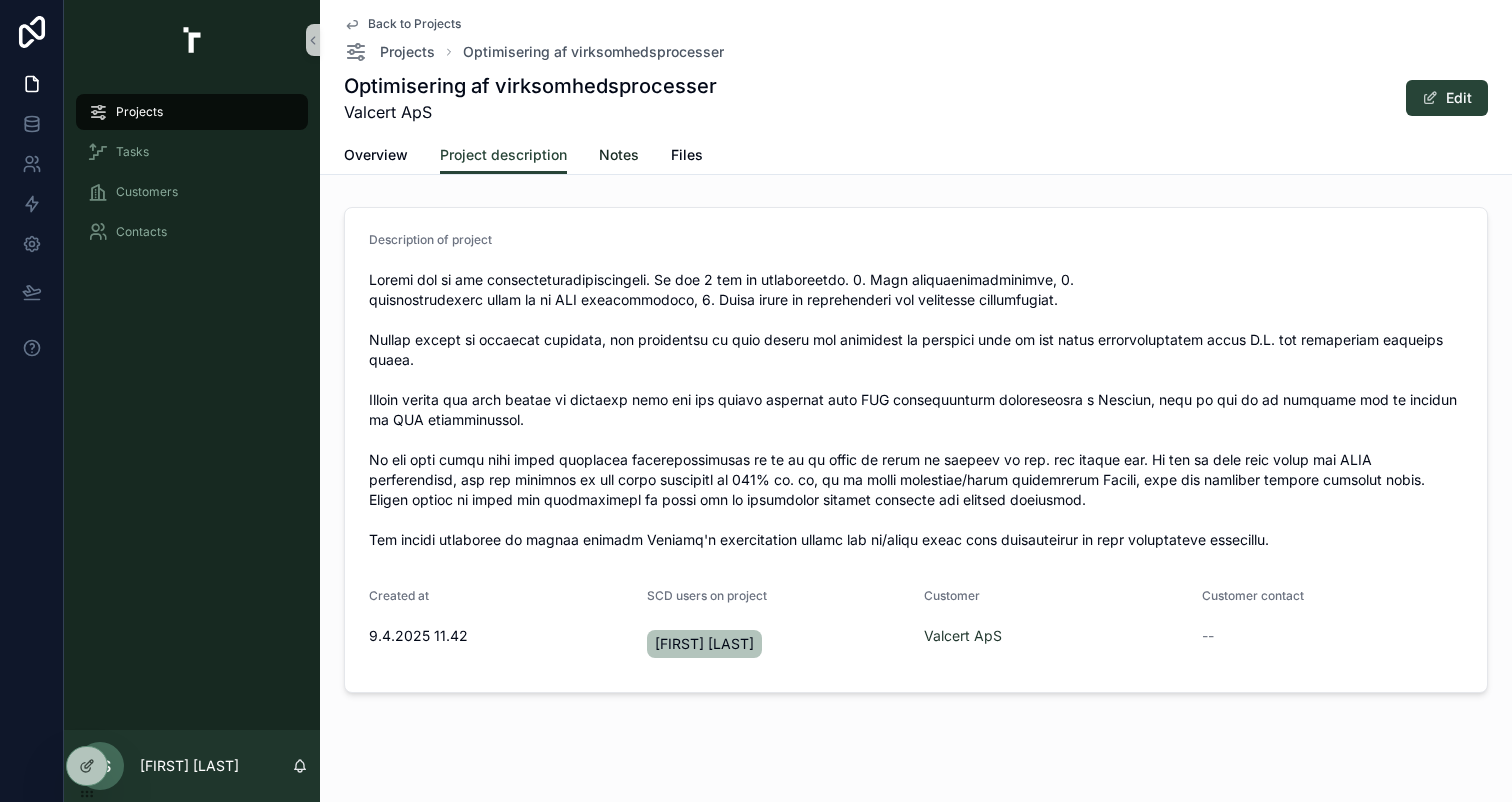 click on "Notes" at bounding box center [619, 155] 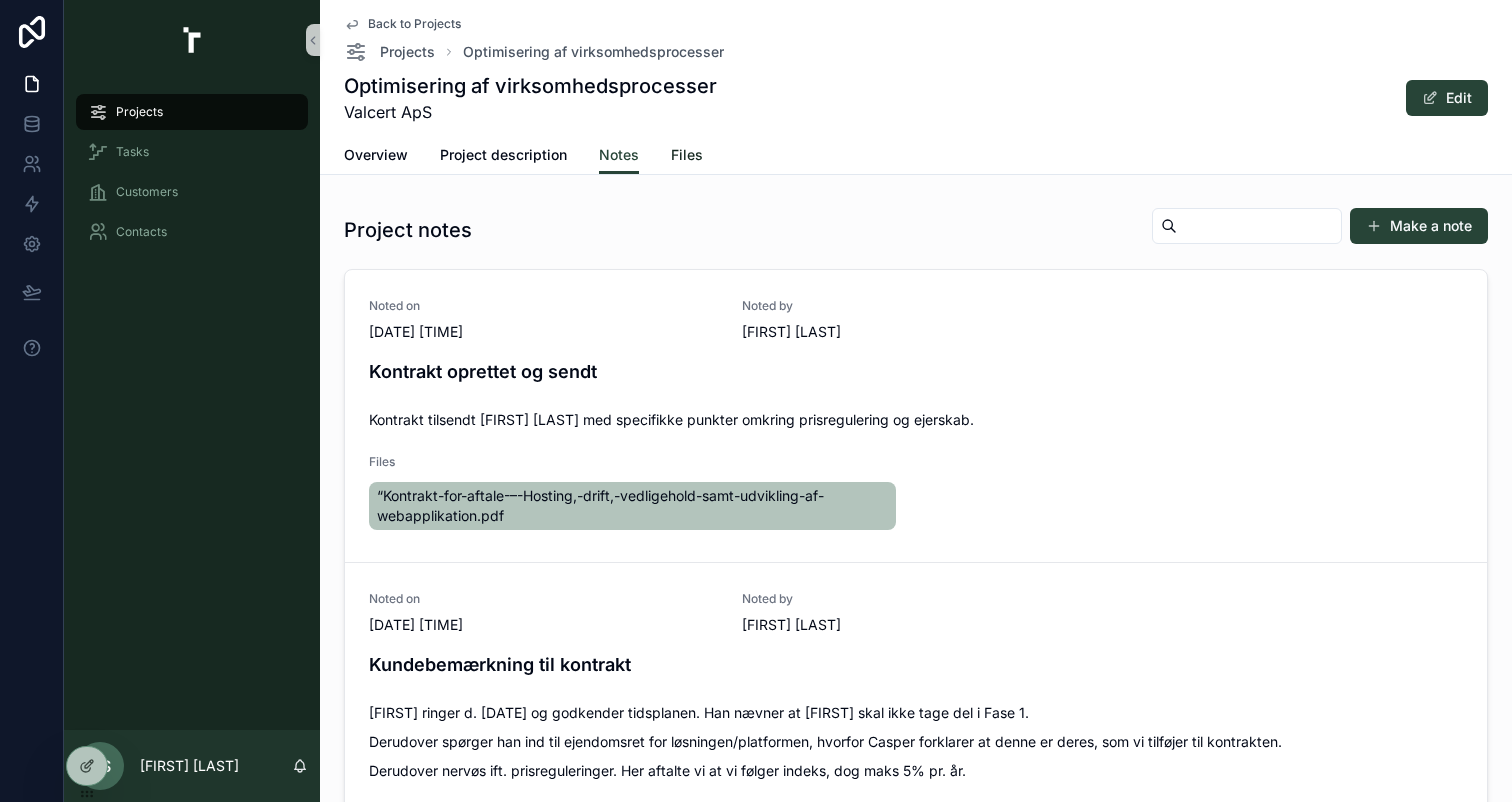 click on "Files" at bounding box center (687, 155) 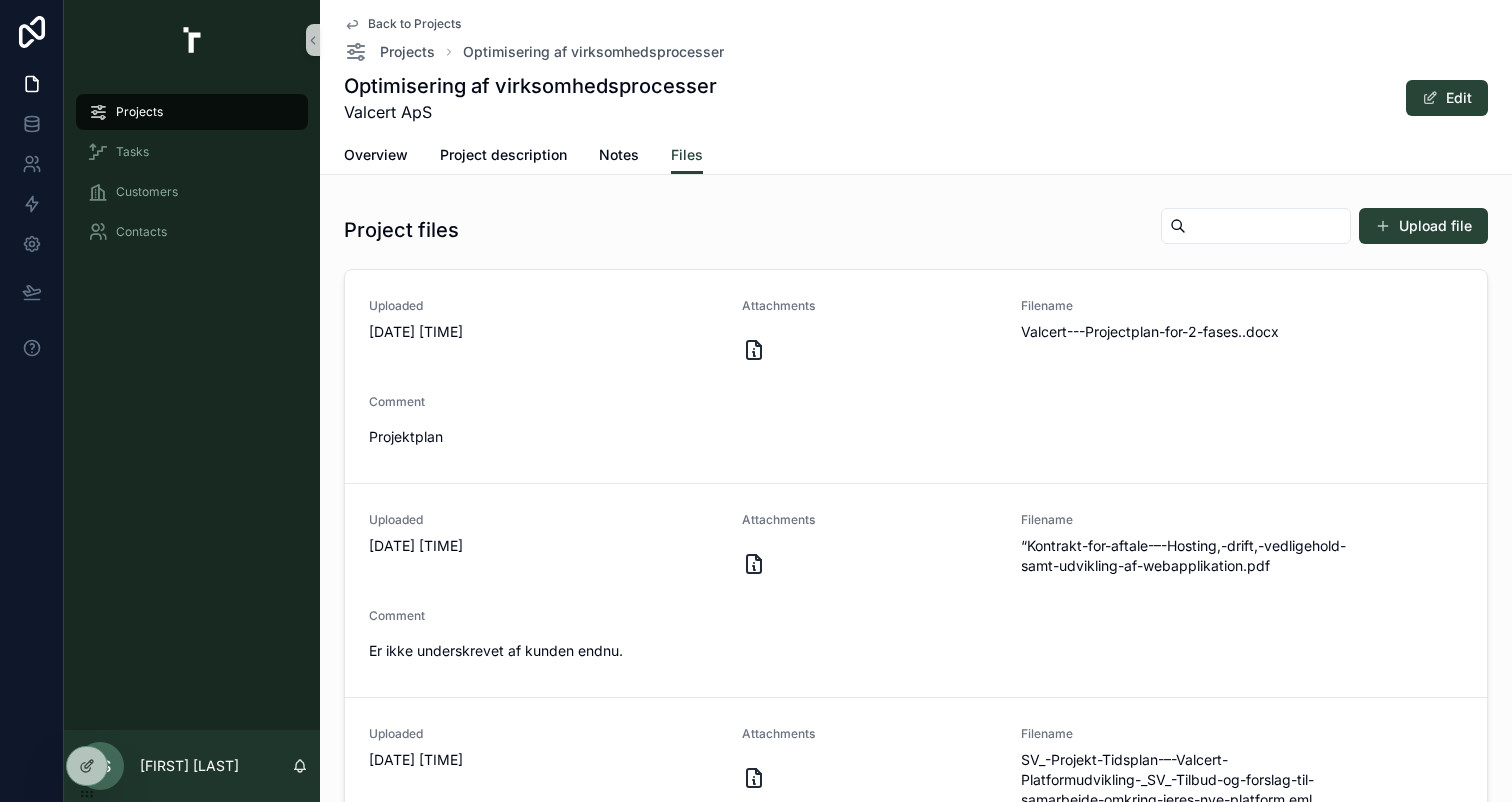 click on "Back to Projects Projects Optimisering af virksomhedsprocesser Optimisering af virksomhedsprocesser Valcert ApS Edit Files Overview Project description Notes Files Project files Upload file Uploaded 6.8.2025 07.32 Attachments Filename Valcert---Projectplan-for-2-fases..docx Comment Projektplan Delete file Uploaded 6.8.2025 07.31 Attachments Filename "Kontrakt-for-aftale-–-Hosting,-drift,-vedligehold-samt-udvikling-af-webapplikation.pdf Comment Er ikke underskrevet af kunden endnu. Delete file Uploaded 5.8.2025 13.06 Attachments Filename SV_-Projekt-Tidsplan-–-Valcert-Platformudvikling-_SV_-Tilbud-og-forslag-til-samarbejde-omkring-jeres-nye-platform.eml Comment Email korrepondance op til tidsplan og faktura for fase 1. samt note omkring prisregulering, ejendomsret af løsning. Delete file Uploaded 30.7.2025 12.47 Attachments Filename SCD LOGO farvet uden services Comment -- Delete file Showing 4 of 4 results Previous Next" at bounding box center (916, 507) 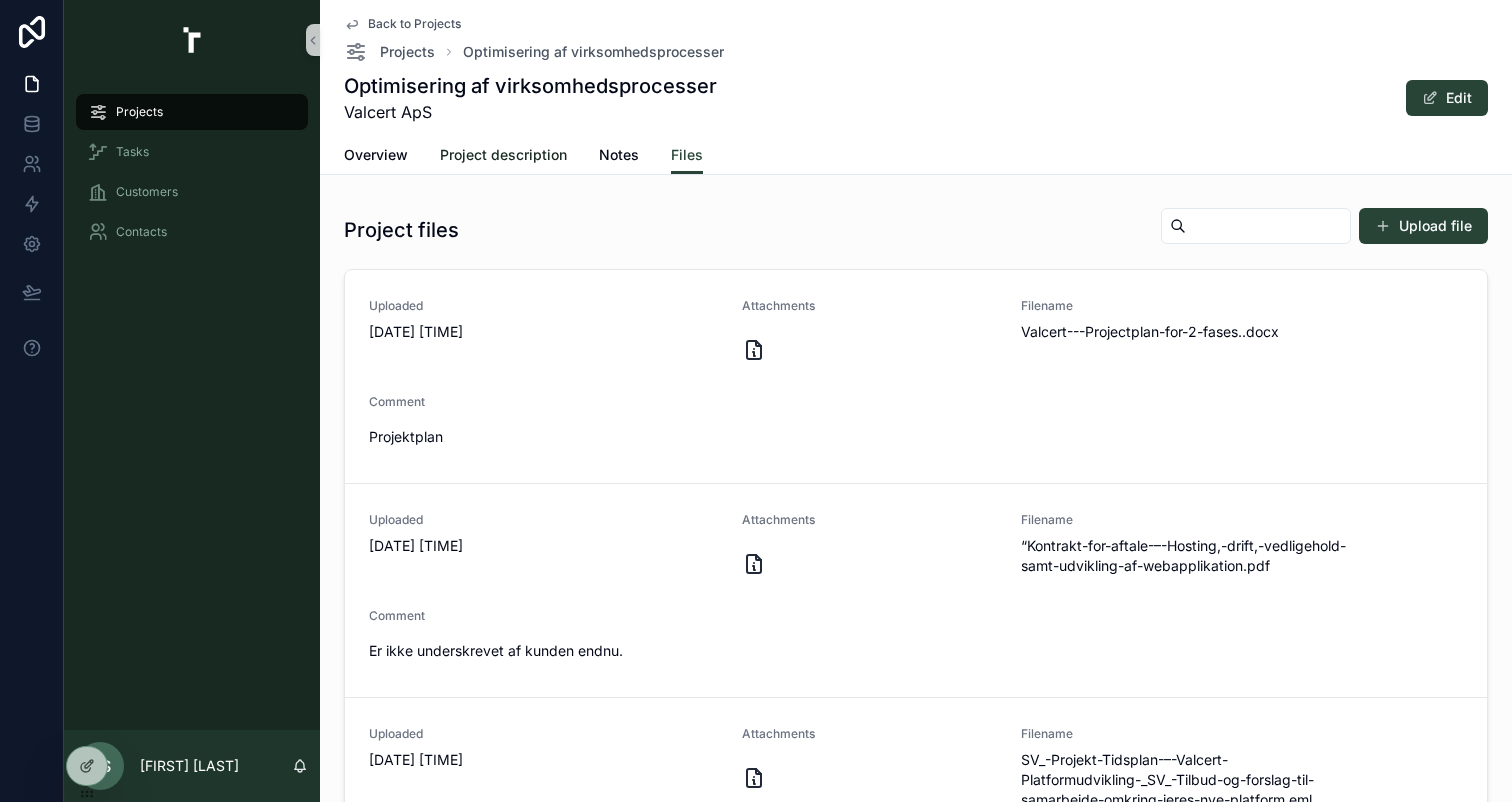 click on "Project description" at bounding box center (503, 155) 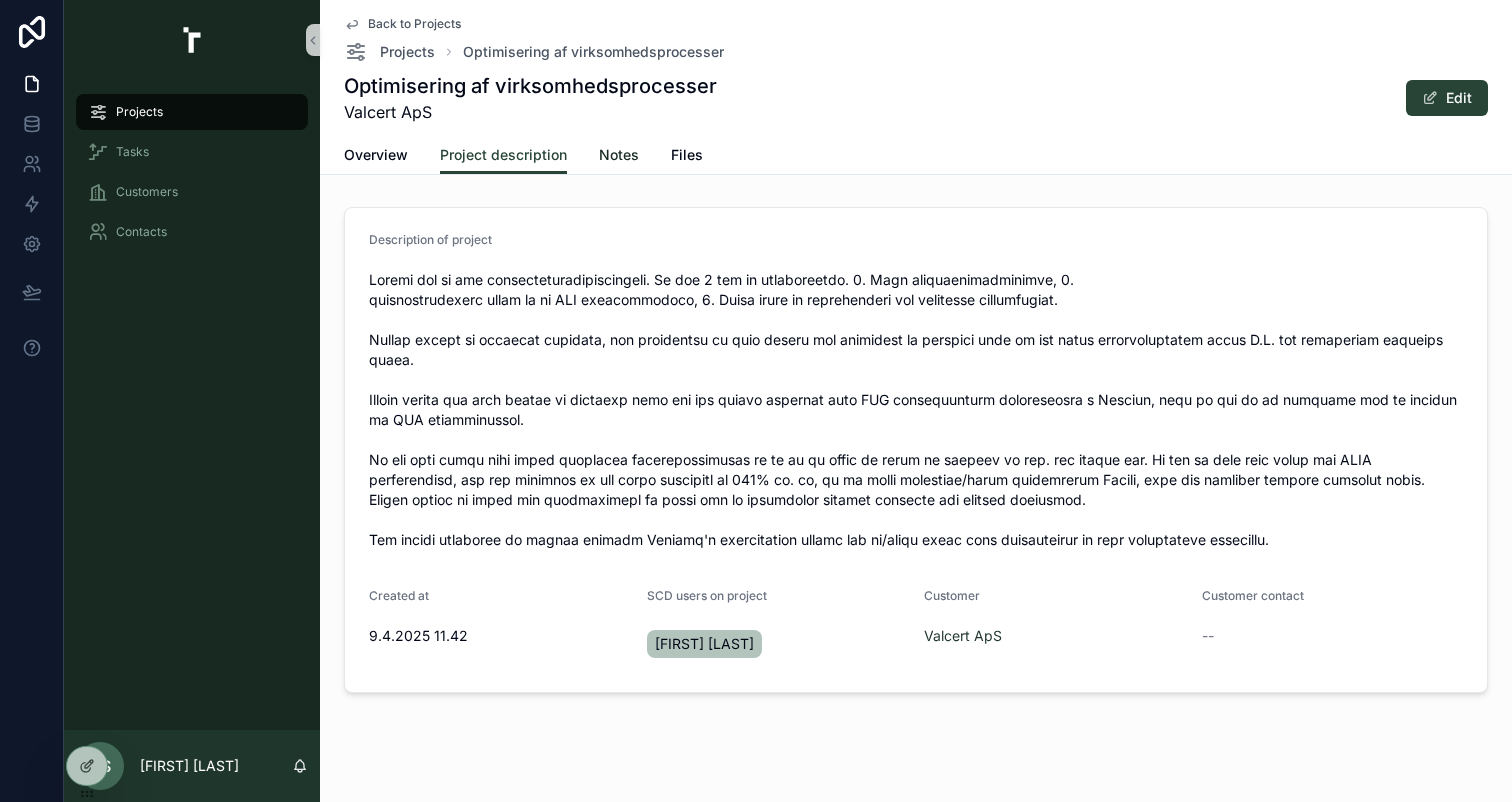 click on "Notes" at bounding box center (619, 155) 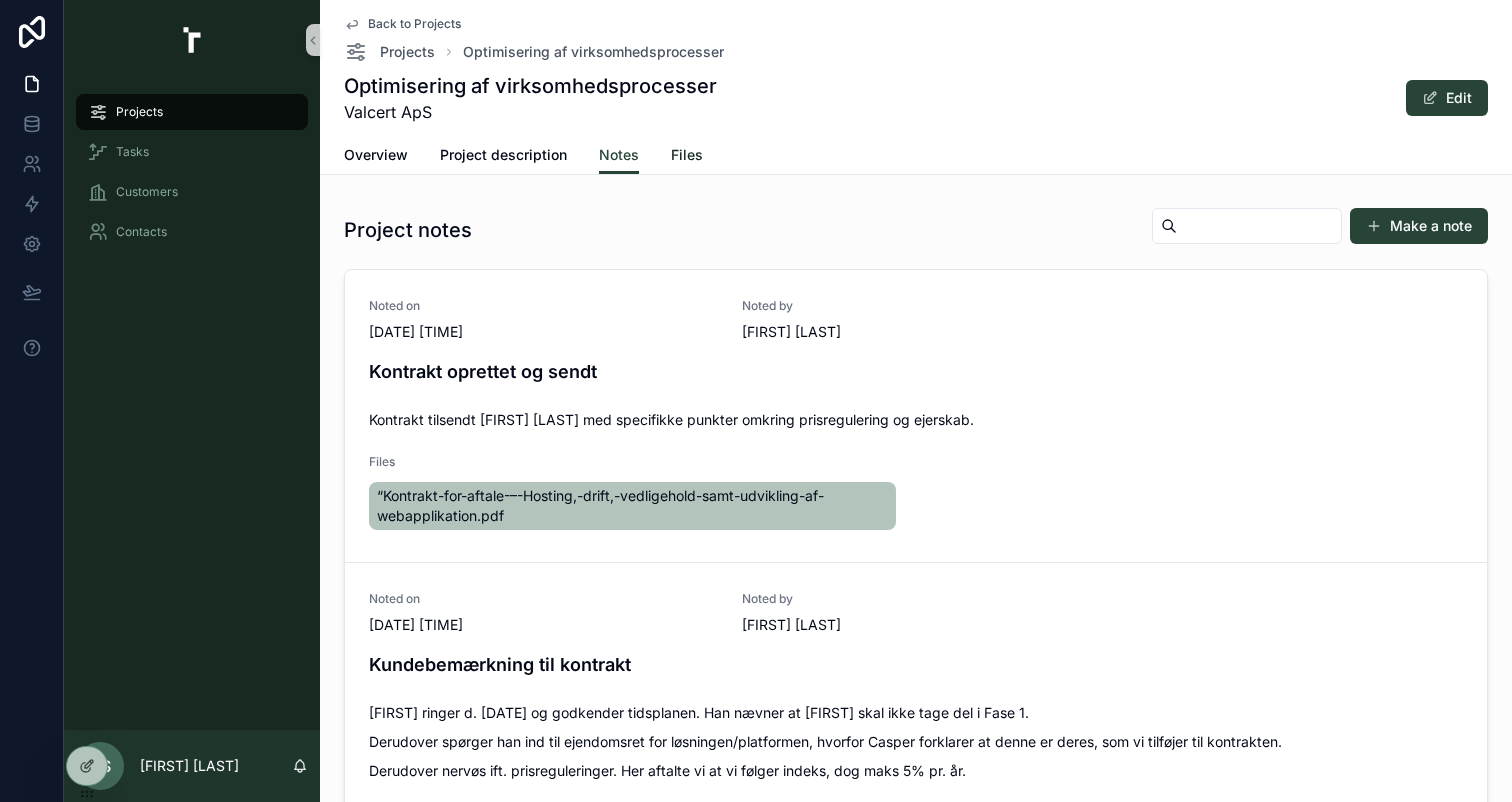 click on "Files" at bounding box center [687, 155] 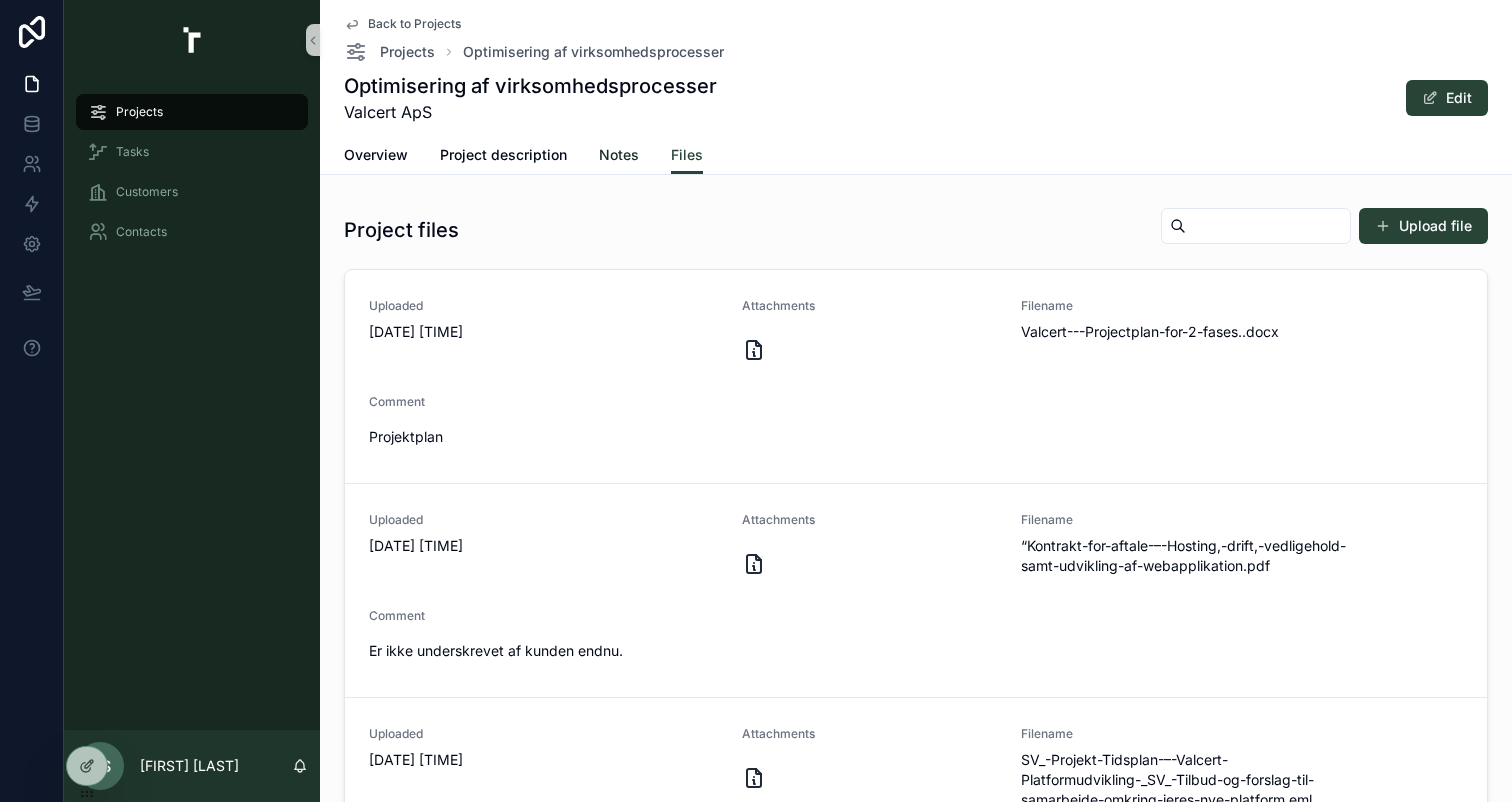 click on "Notes" at bounding box center [619, 157] 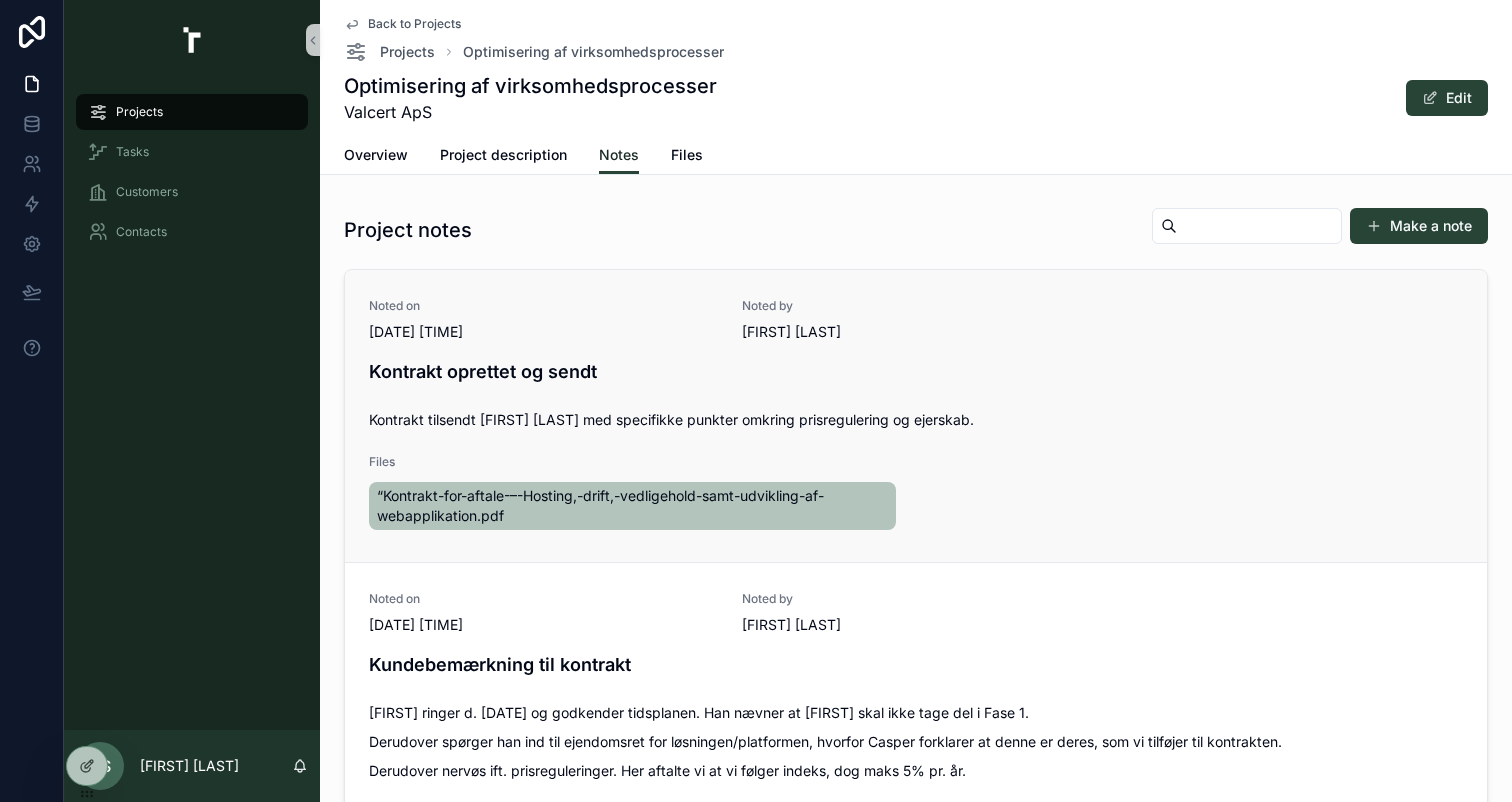 scroll, scrollTop: 91, scrollLeft: 0, axis: vertical 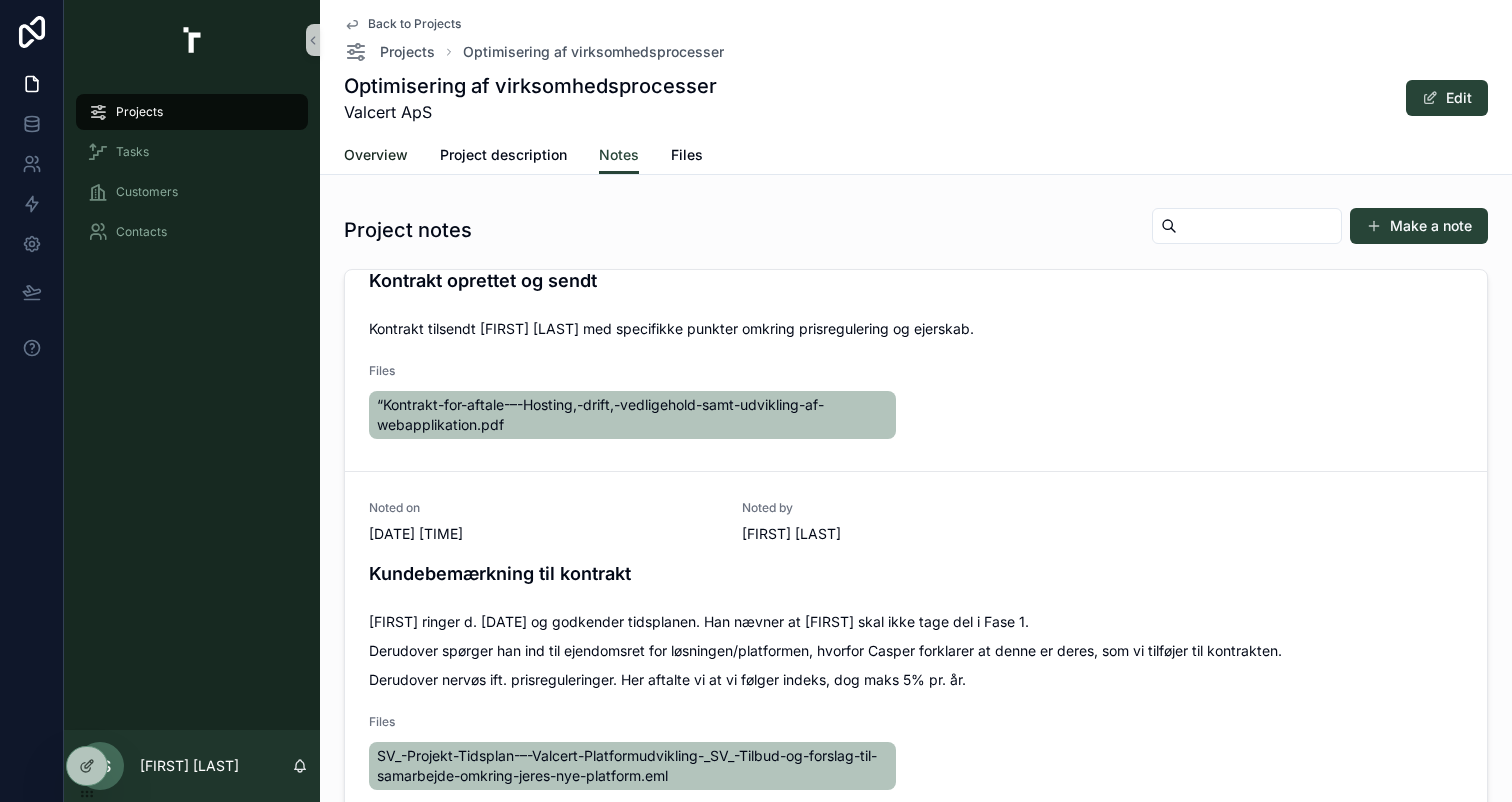 click on "Overview" at bounding box center (376, 155) 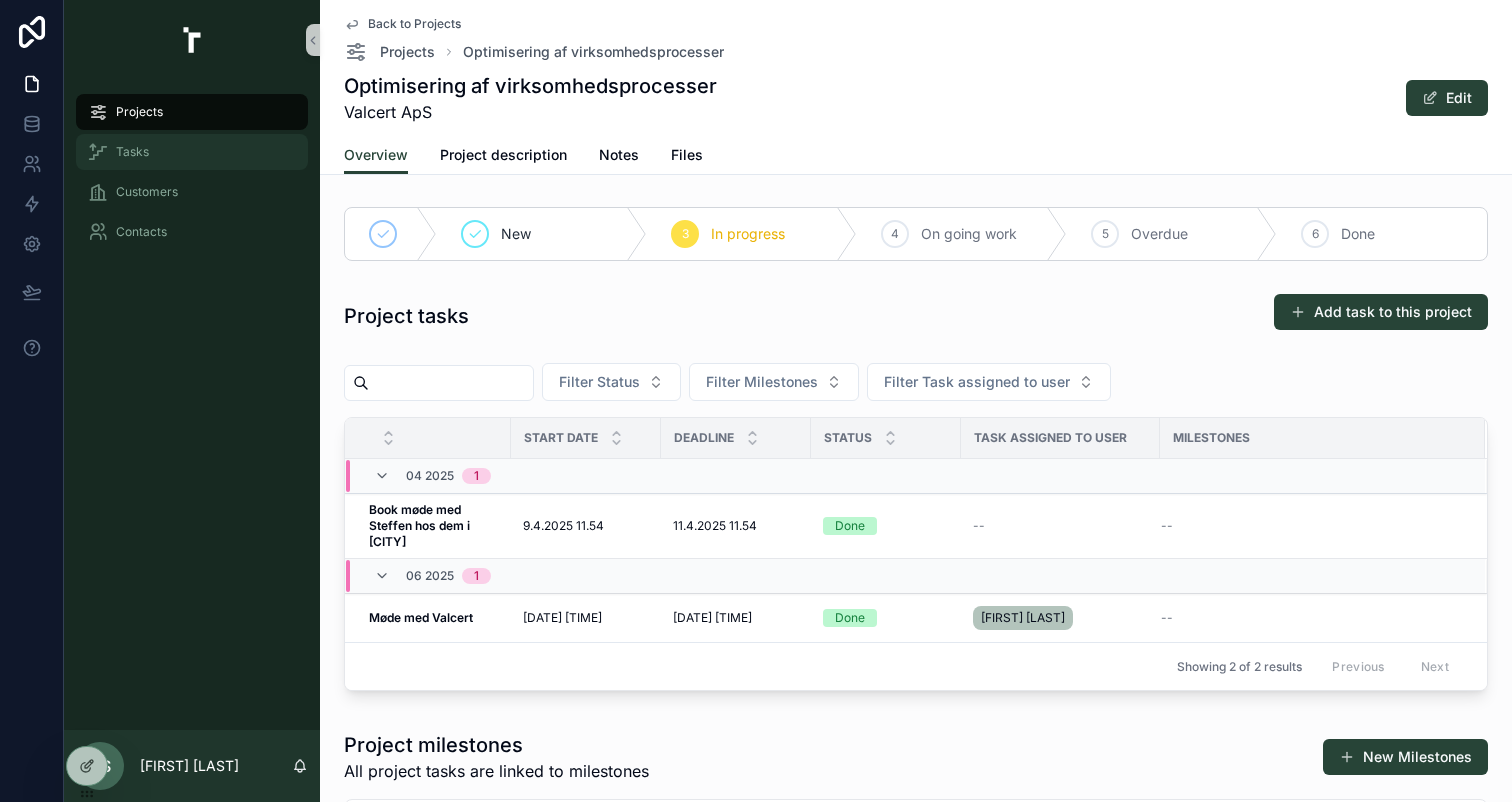 click on "Tasks" at bounding box center (192, 152) 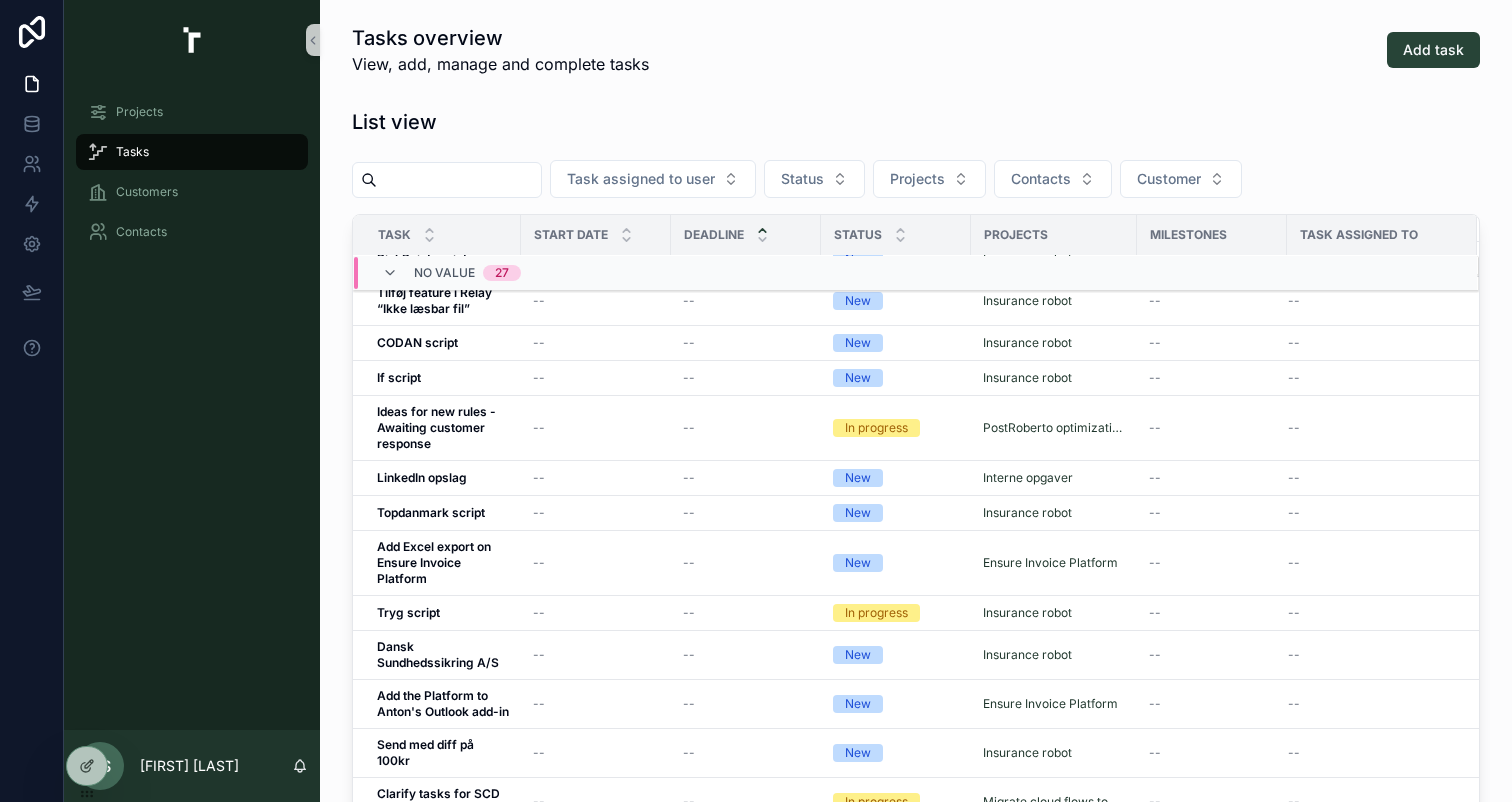scroll, scrollTop: 0, scrollLeft: 0, axis: both 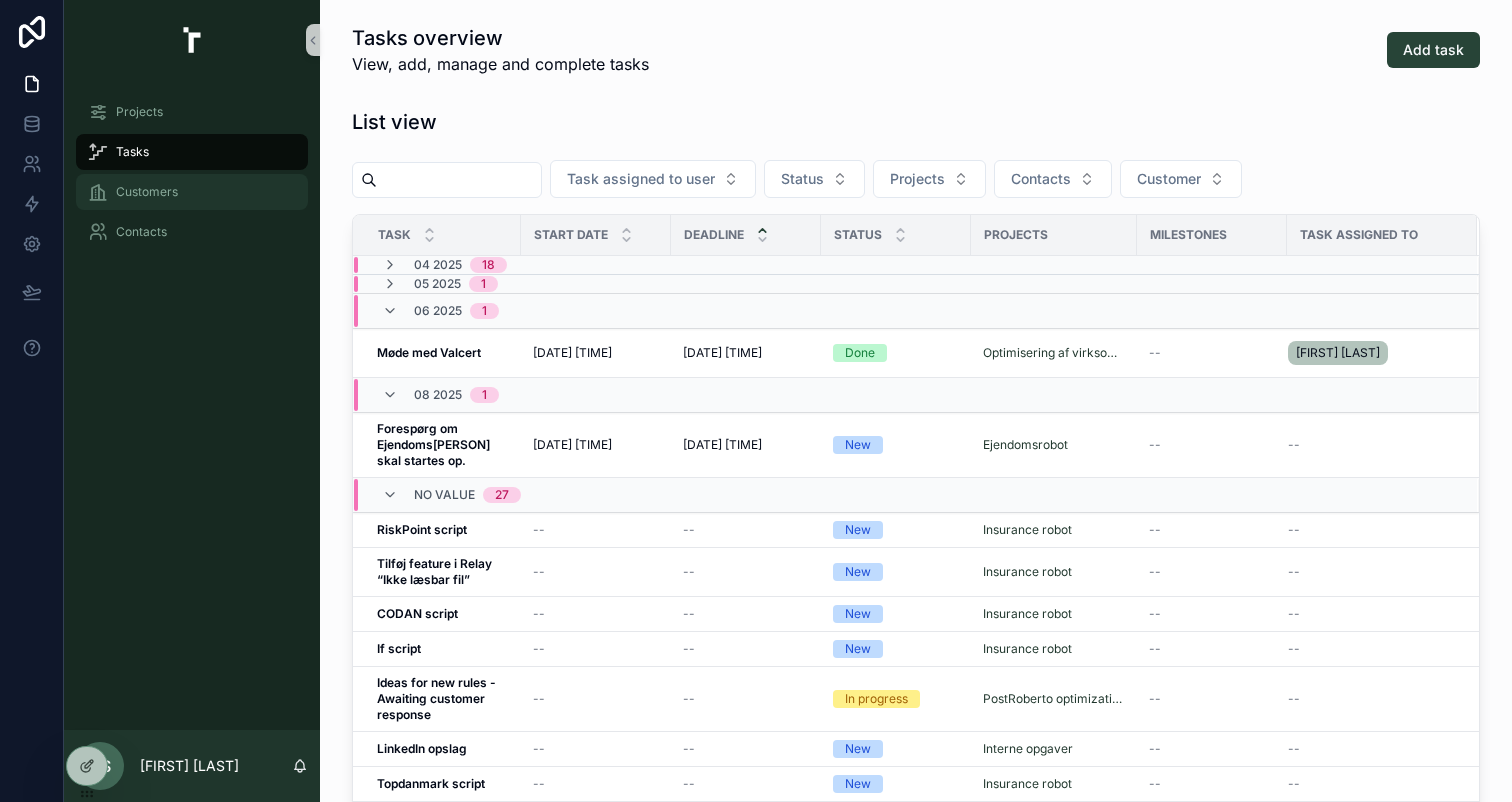 click on "Customers" at bounding box center (192, 192) 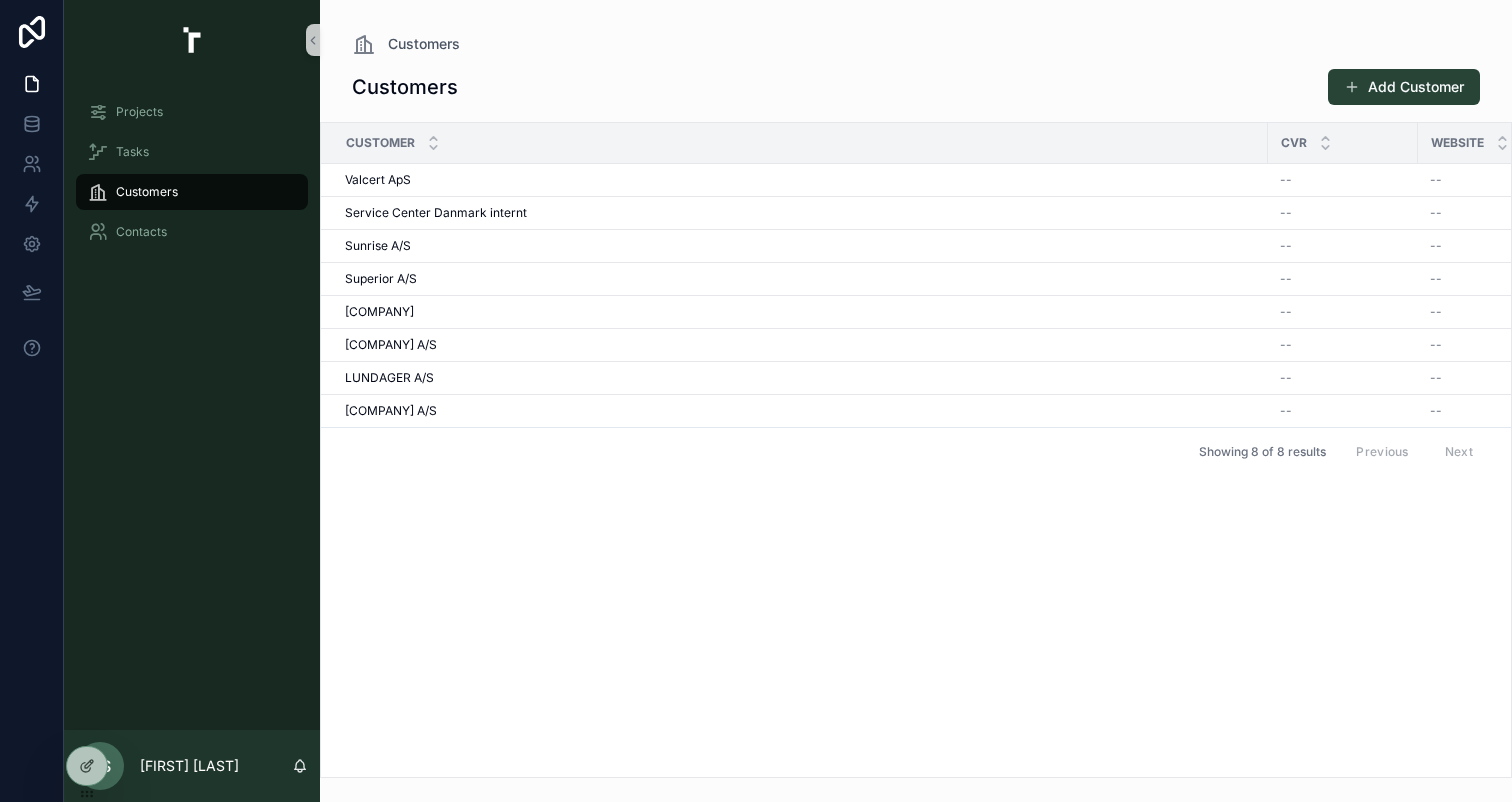 click on "Projects Tasks Customers Contacts" at bounding box center (192, 178) 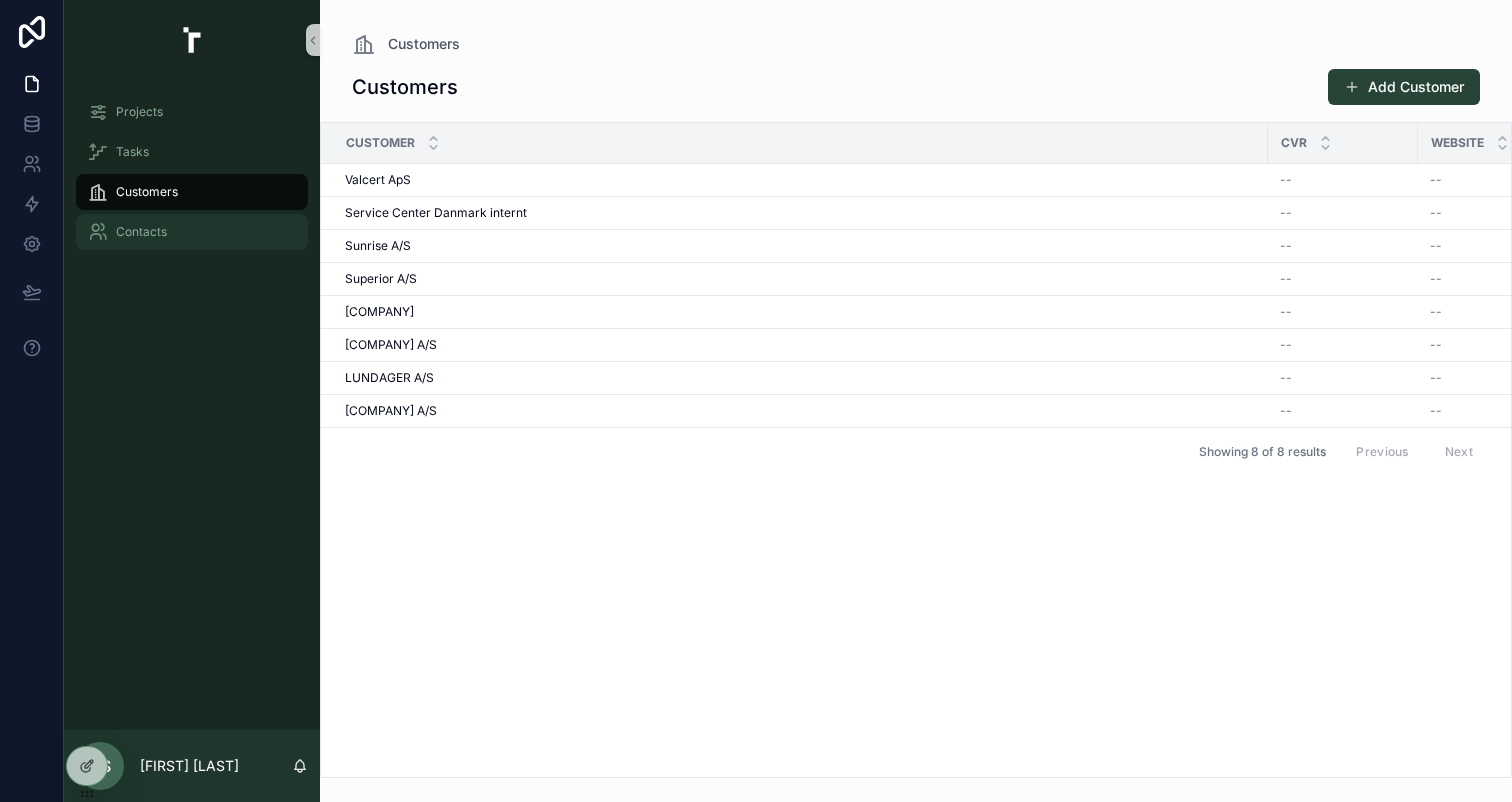 click on "Contacts" at bounding box center (141, 232) 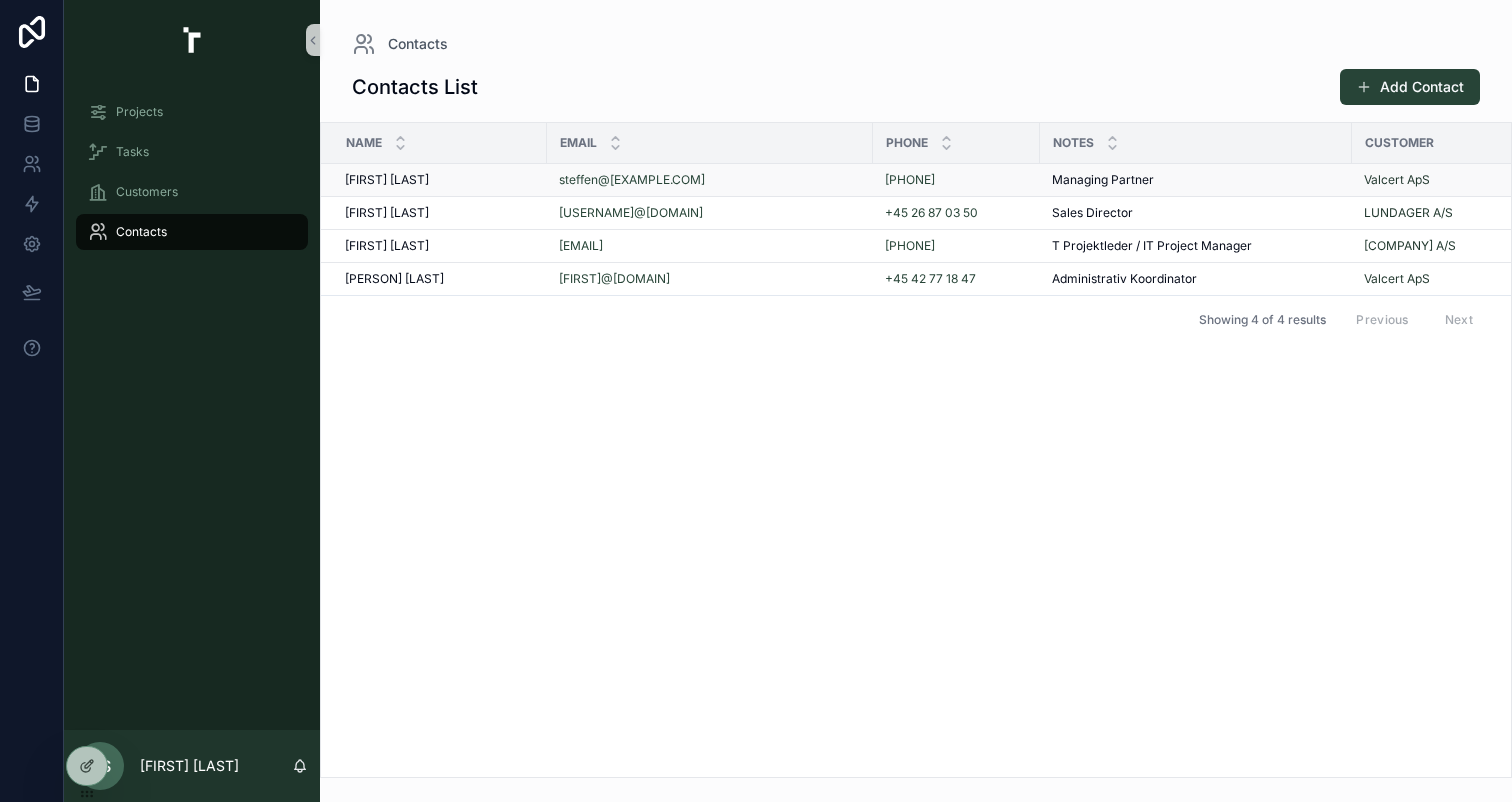 click on "[FIRST] [LAST]" at bounding box center (387, 180) 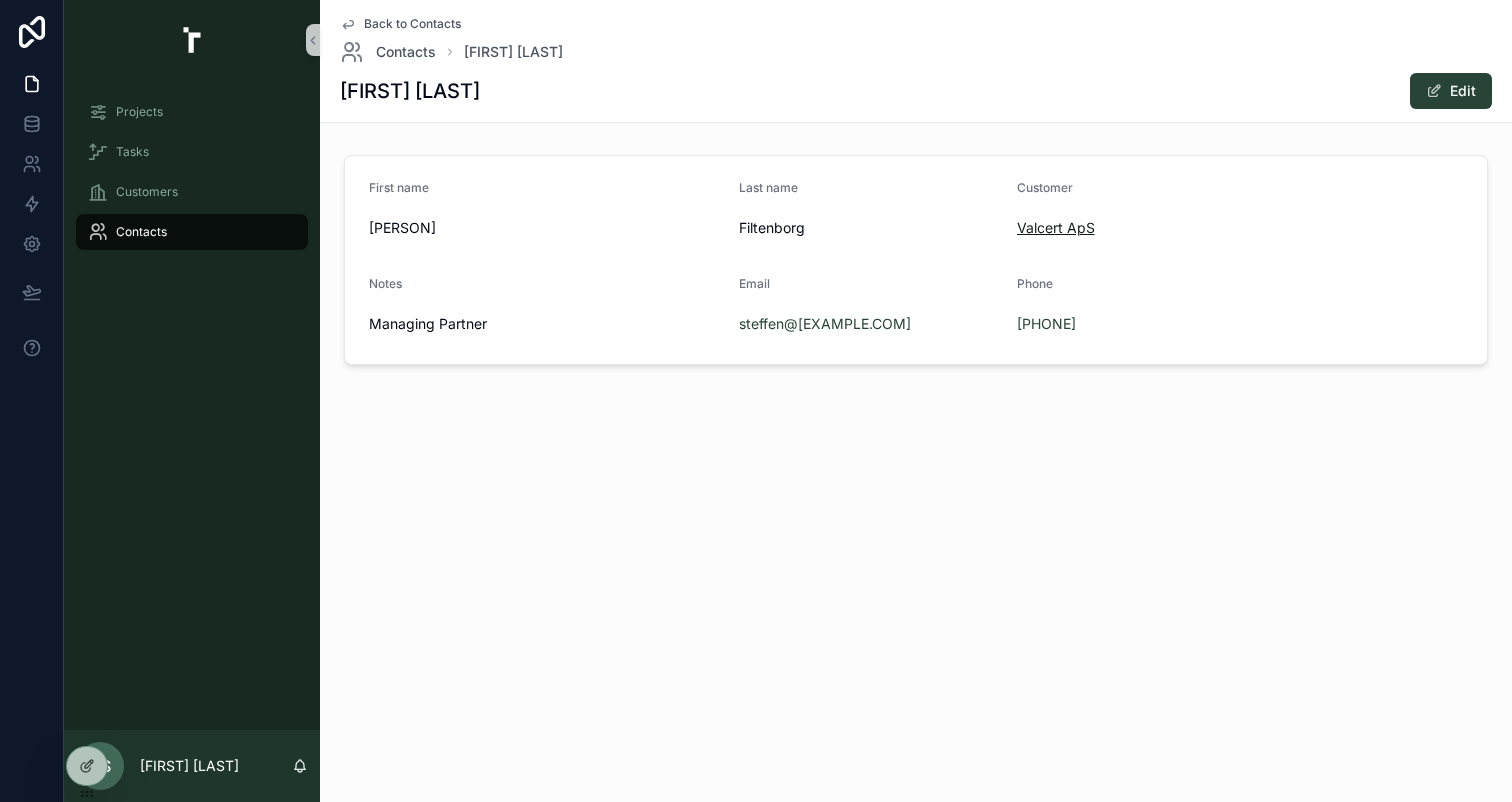 click on "Valcert ApS" at bounding box center (1056, 228) 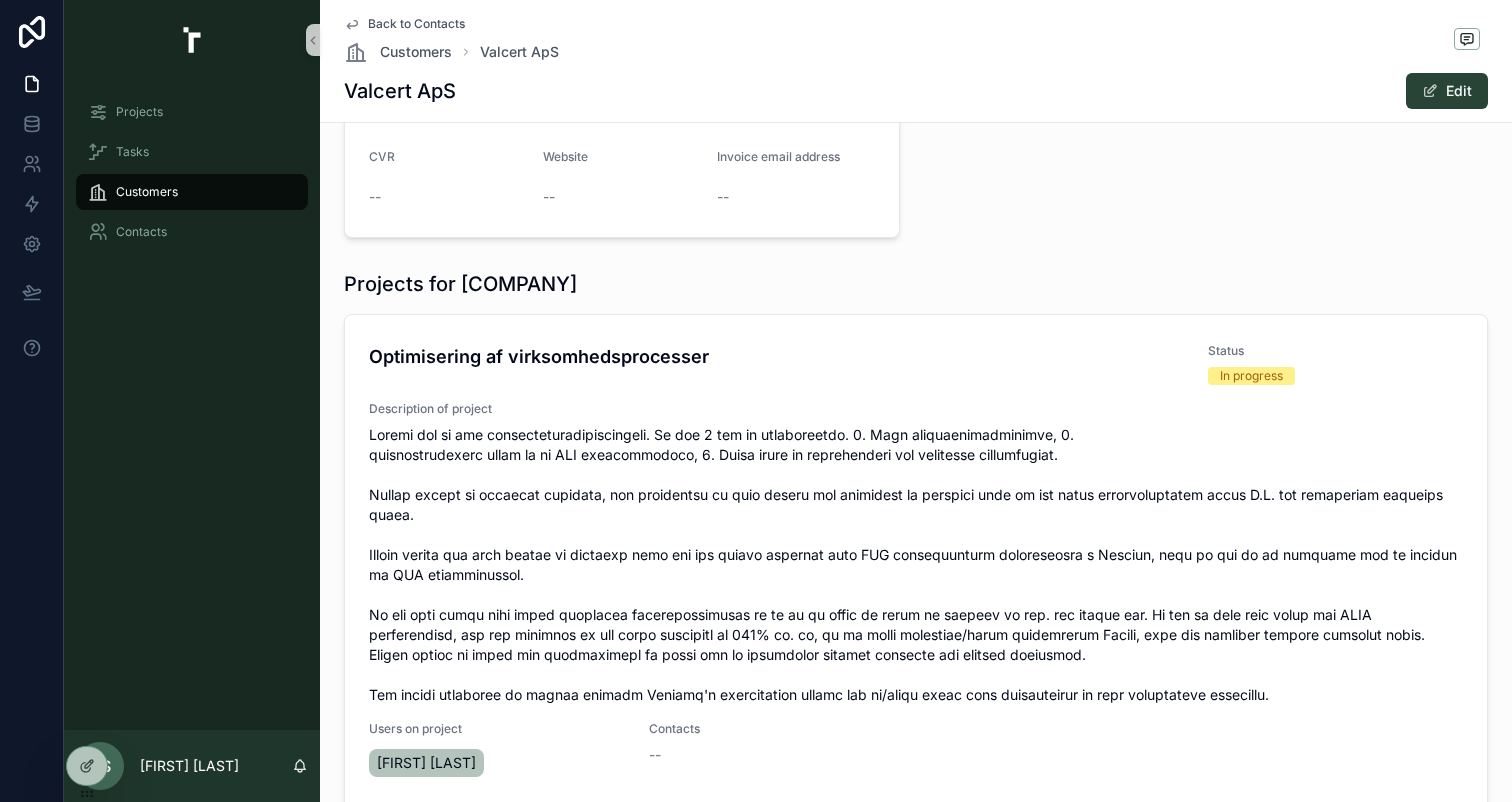 scroll, scrollTop: 398, scrollLeft: 0, axis: vertical 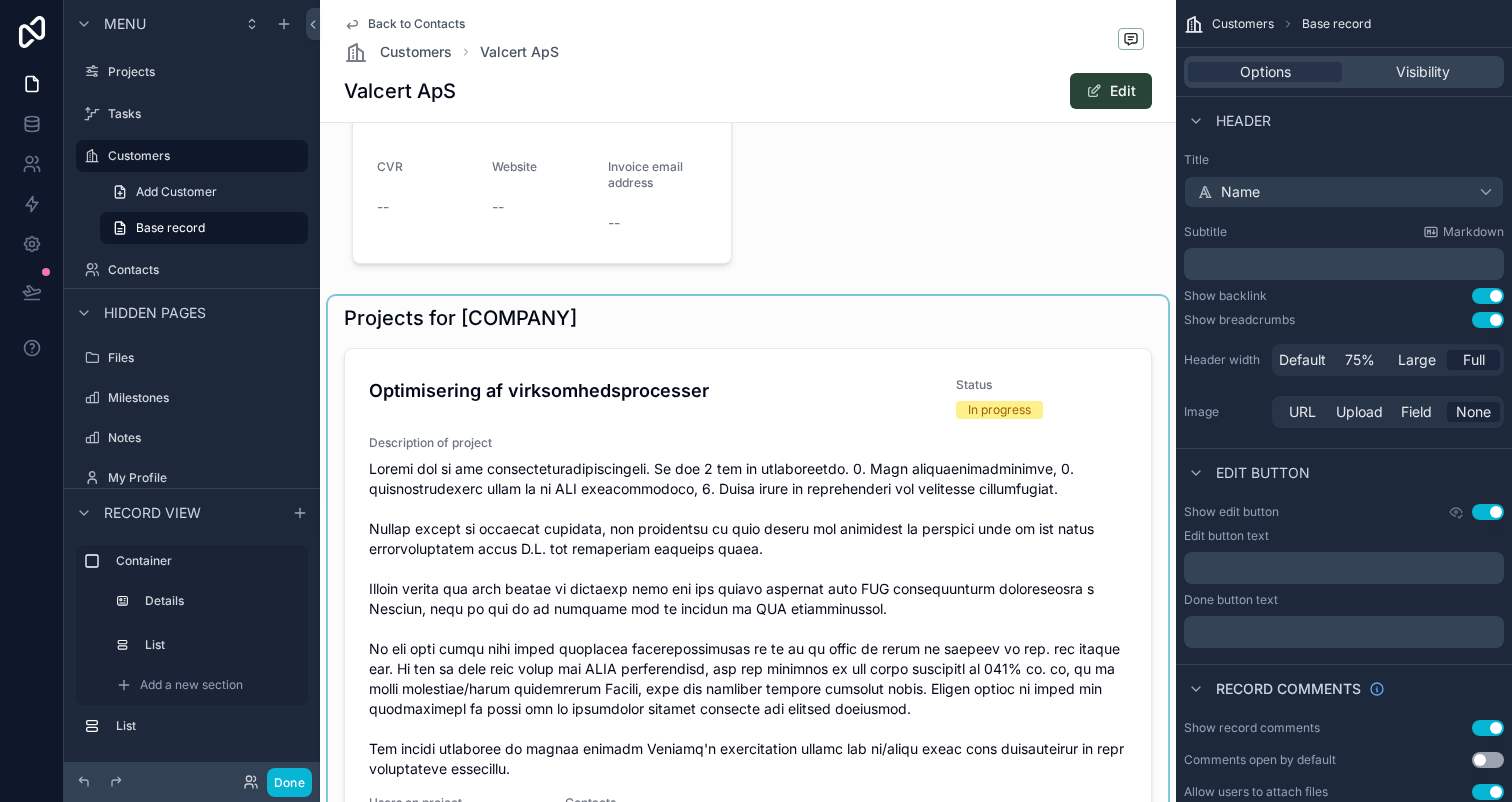 click at bounding box center (748, 622) 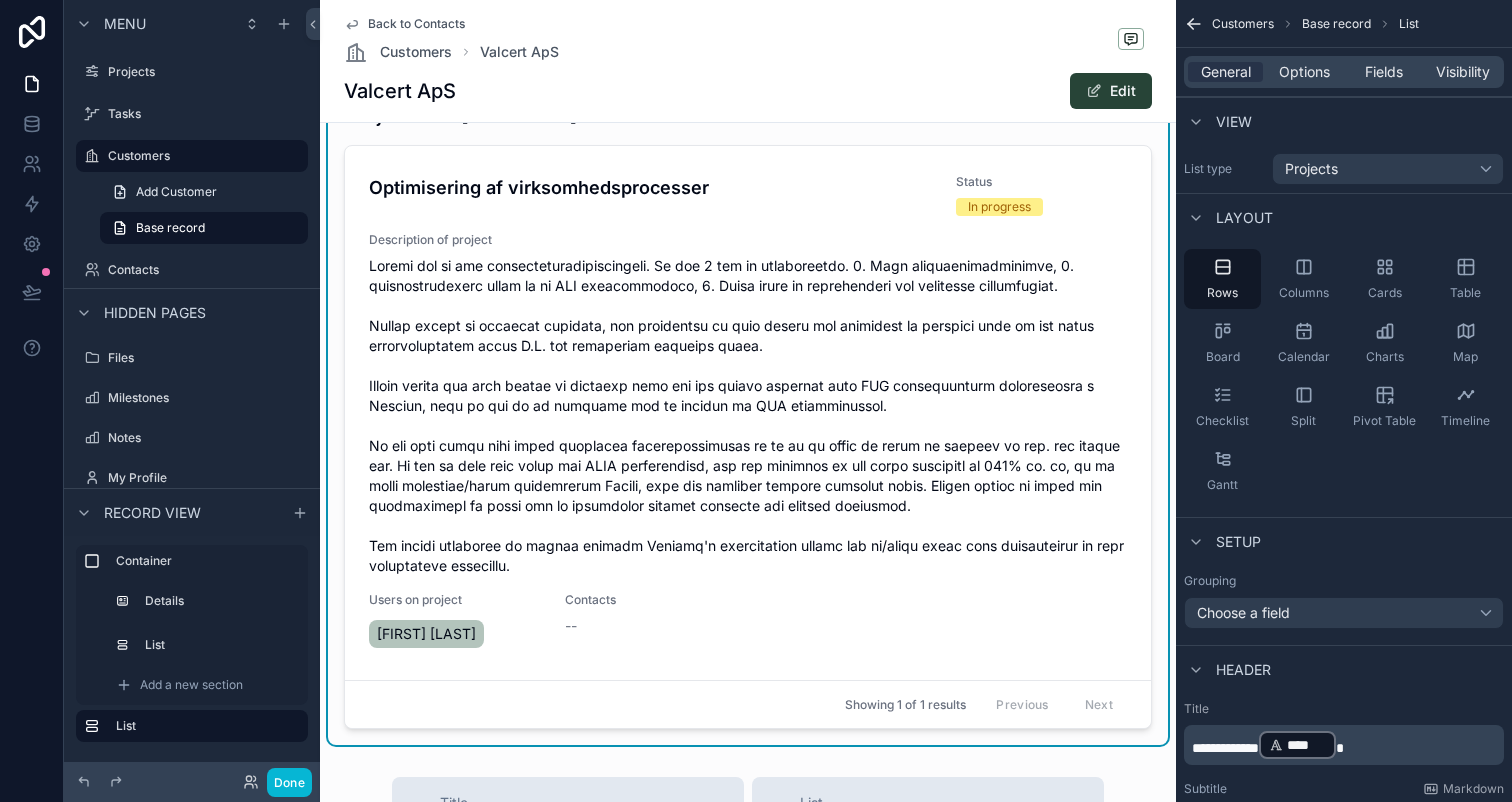 scroll, scrollTop: 600, scrollLeft: 0, axis: vertical 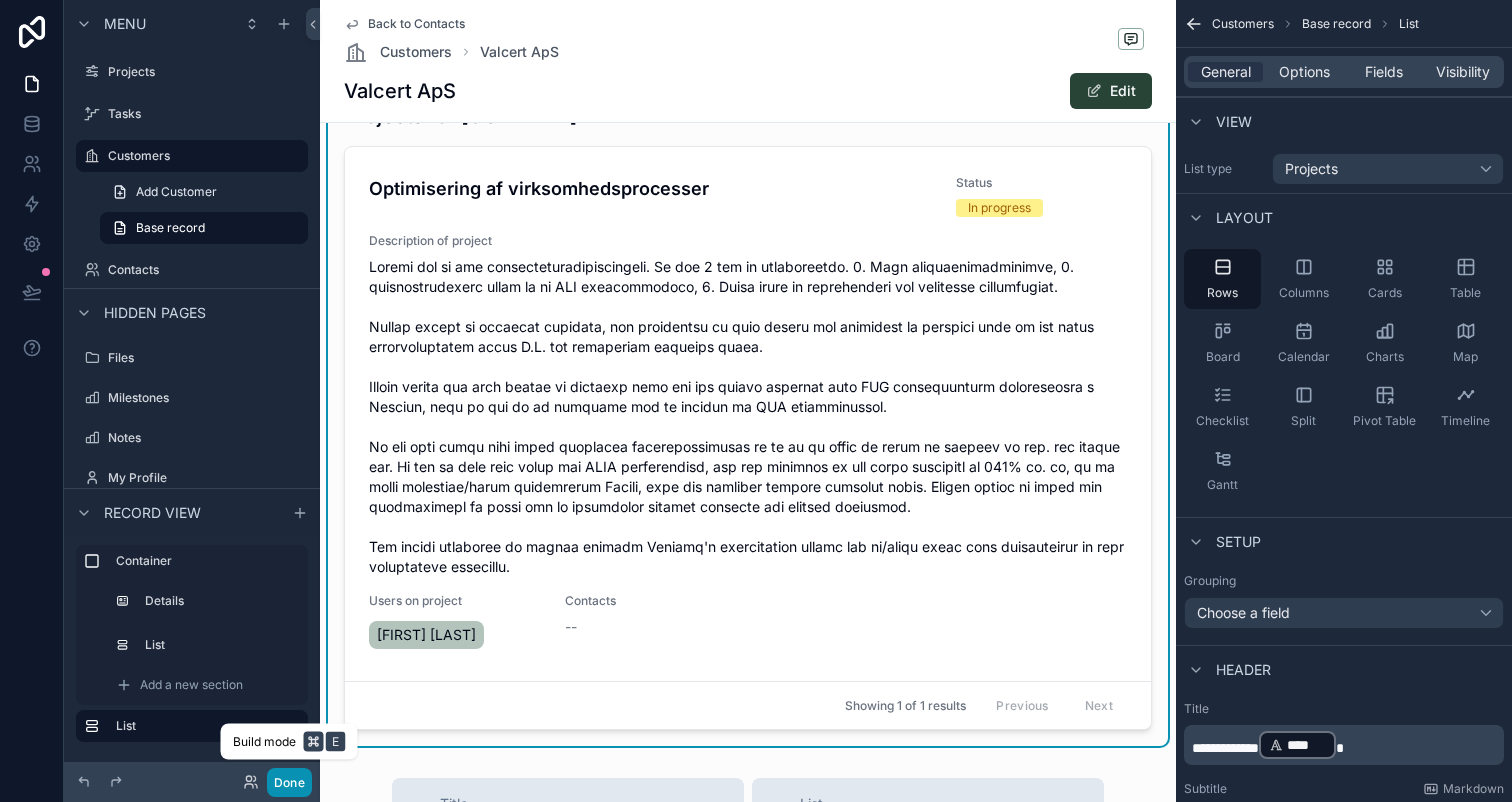 click on "Done" at bounding box center (289, 782) 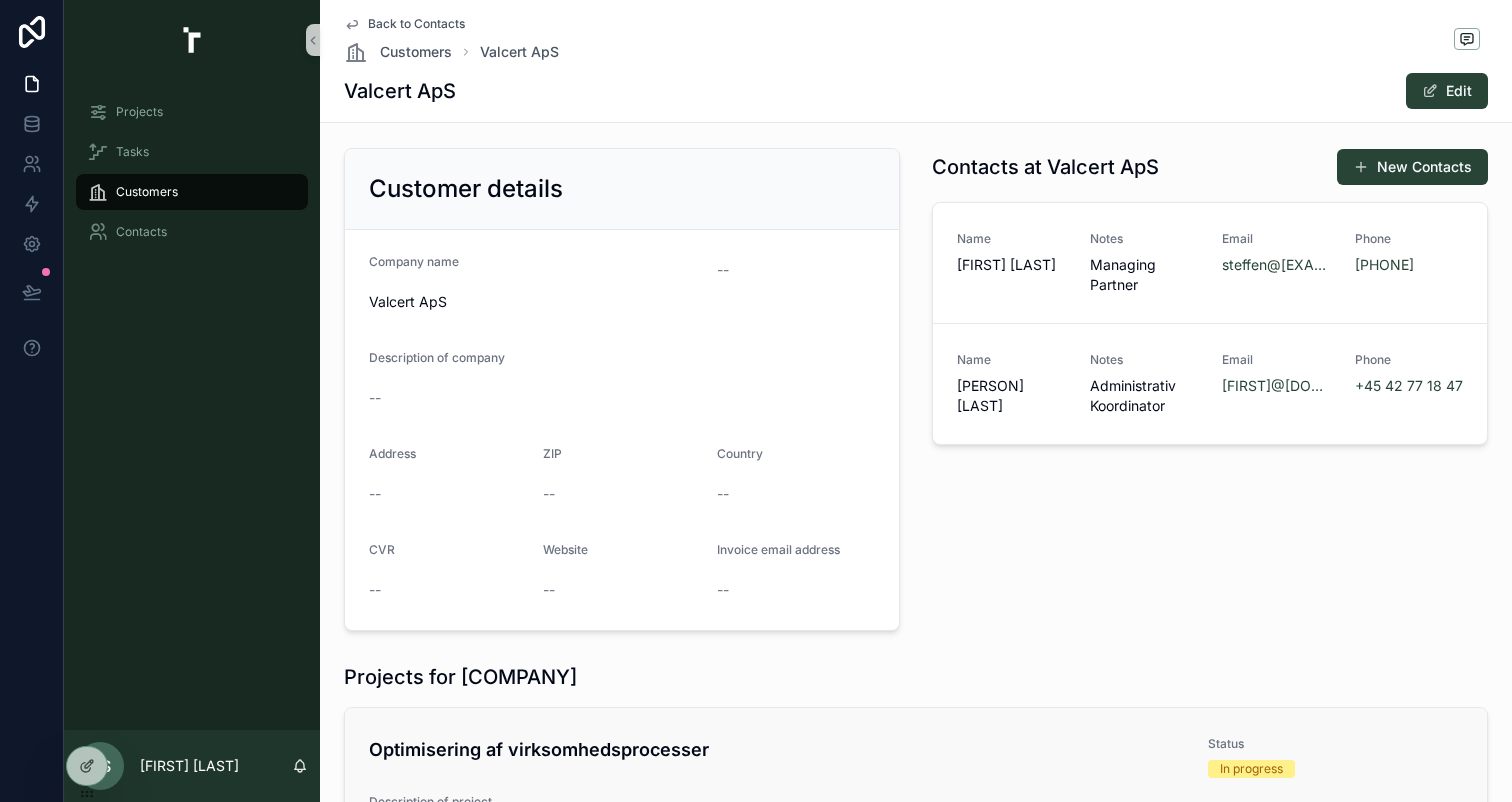 scroll, scrollTop: 0, scrollLeft: 0, axis: both 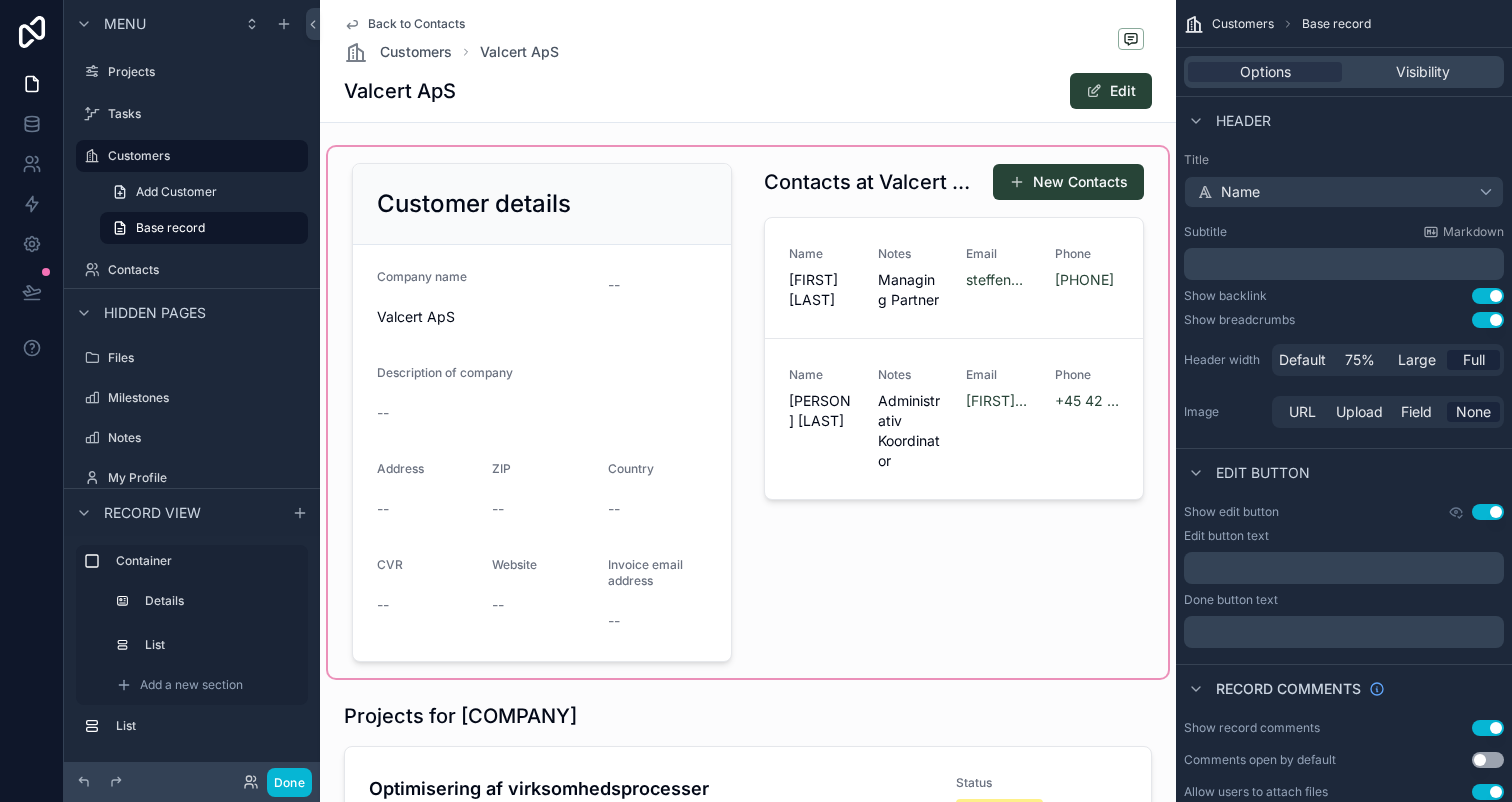 click at bounding box center [748, 412] 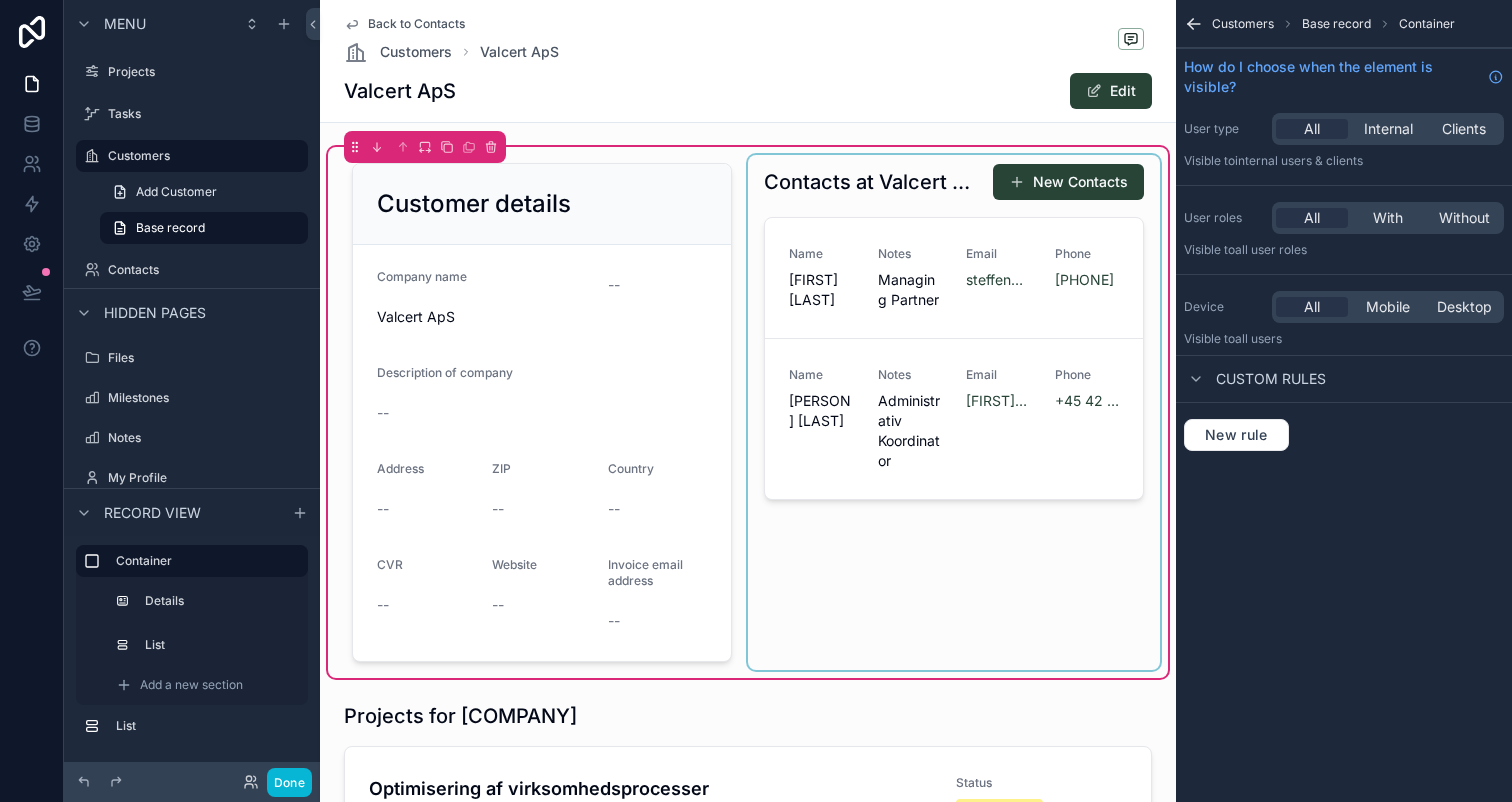 click at bounding box center [954, 412] 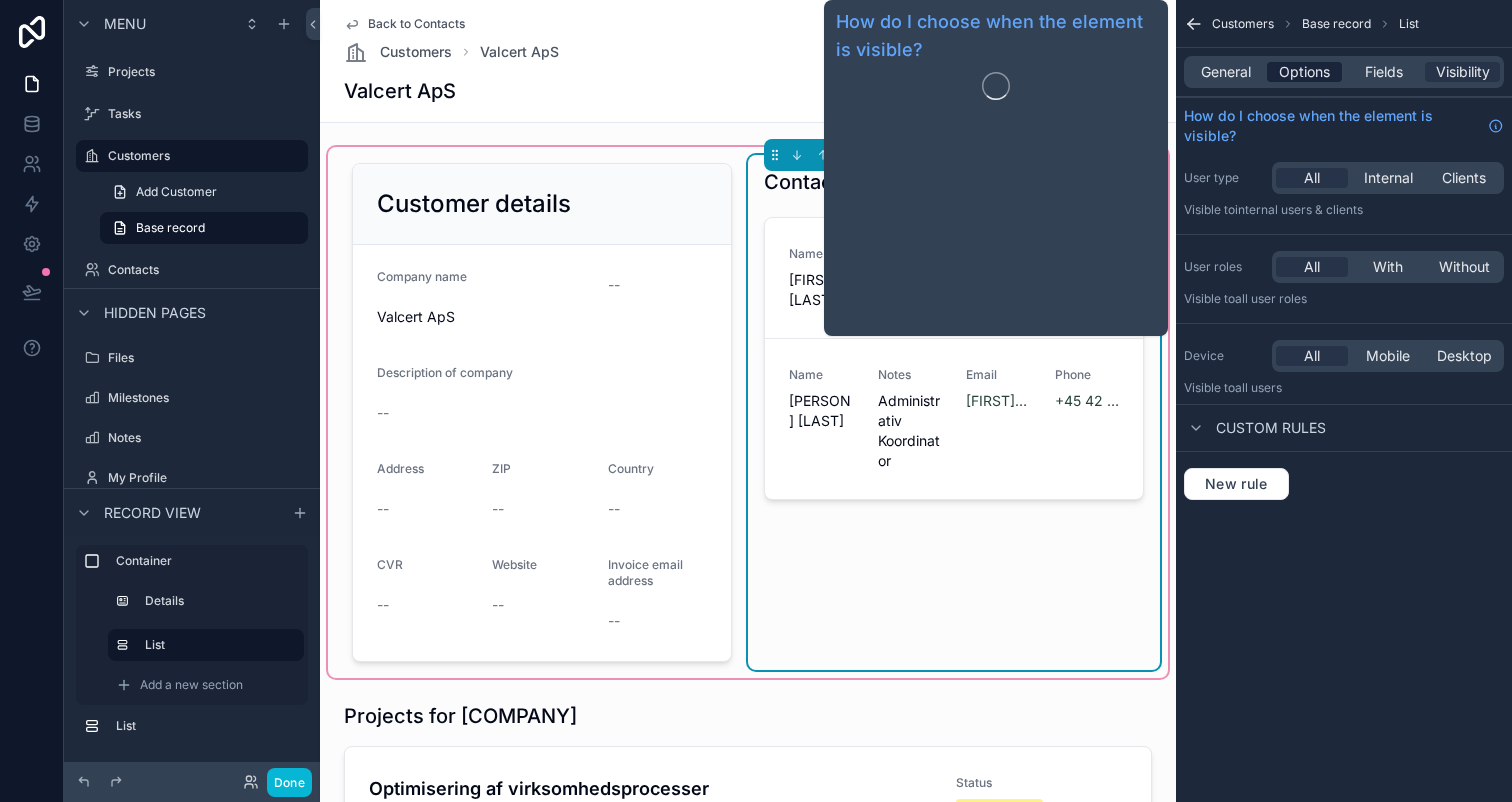 click on "Options" at bounding box center (1304, 72) 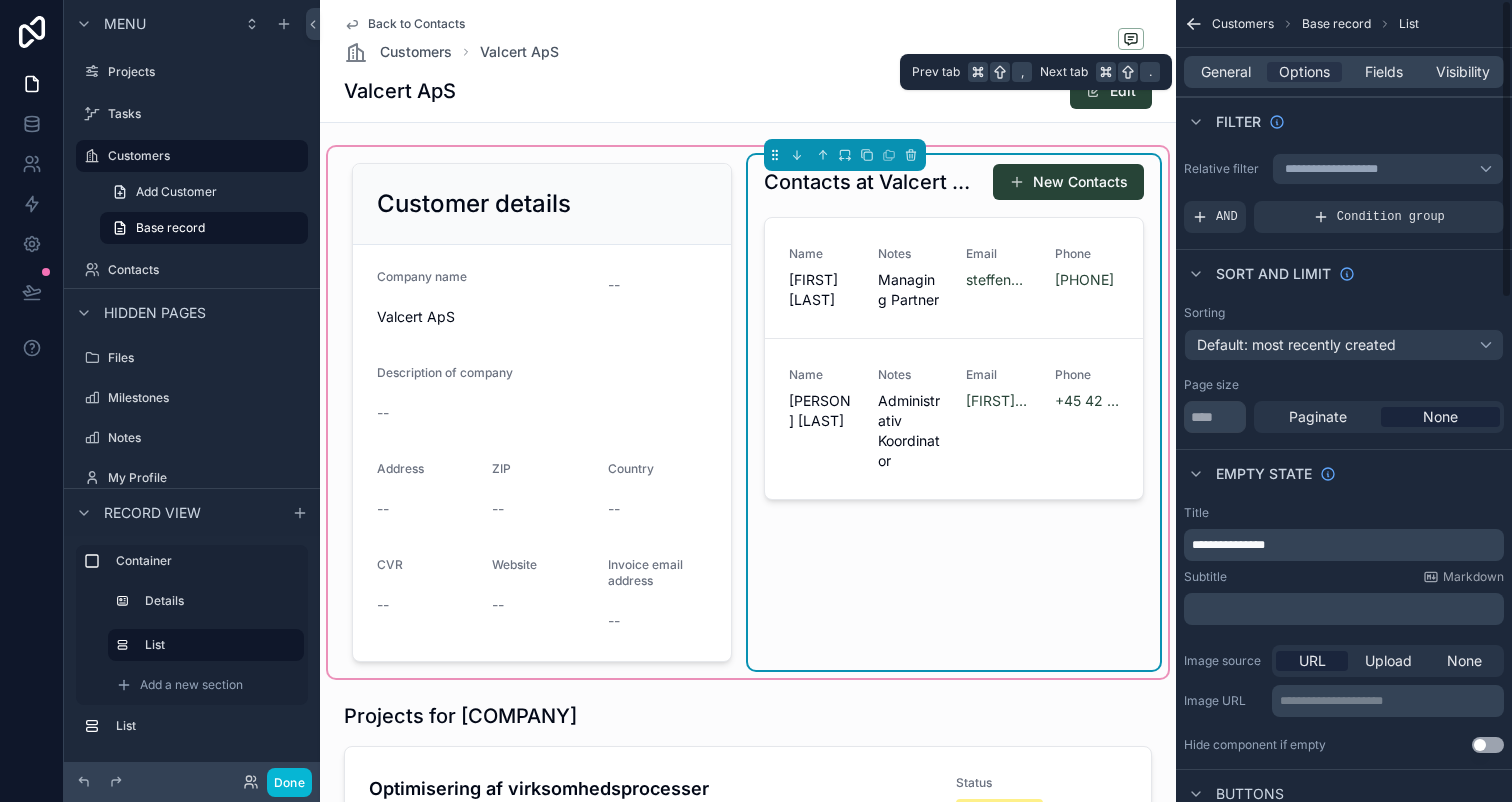 click on "General Options Fields Visibility" at bounding box center [1344, 72] 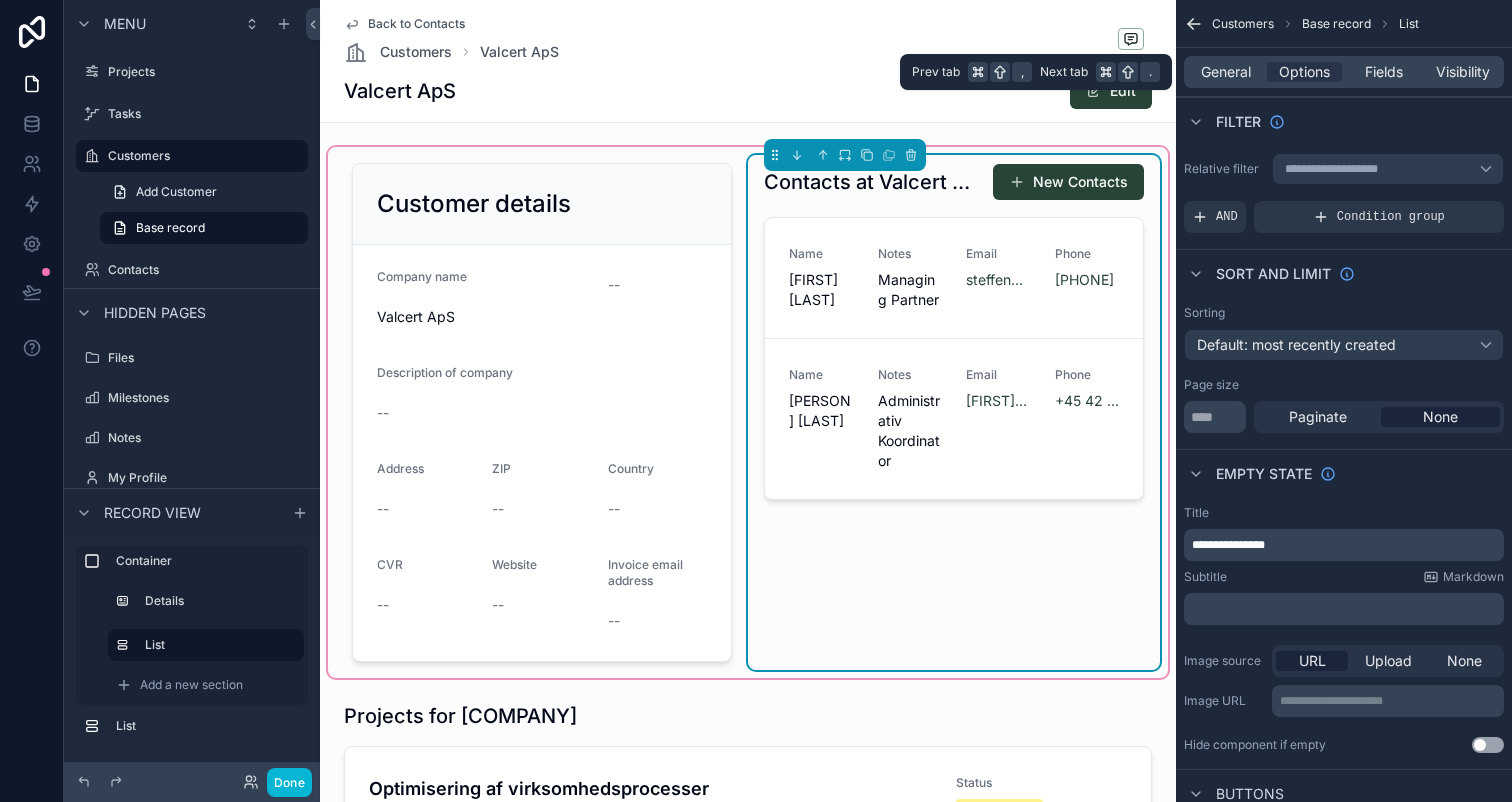 click on "General Options Fields Visibility" at bounding box center [1344, 72] 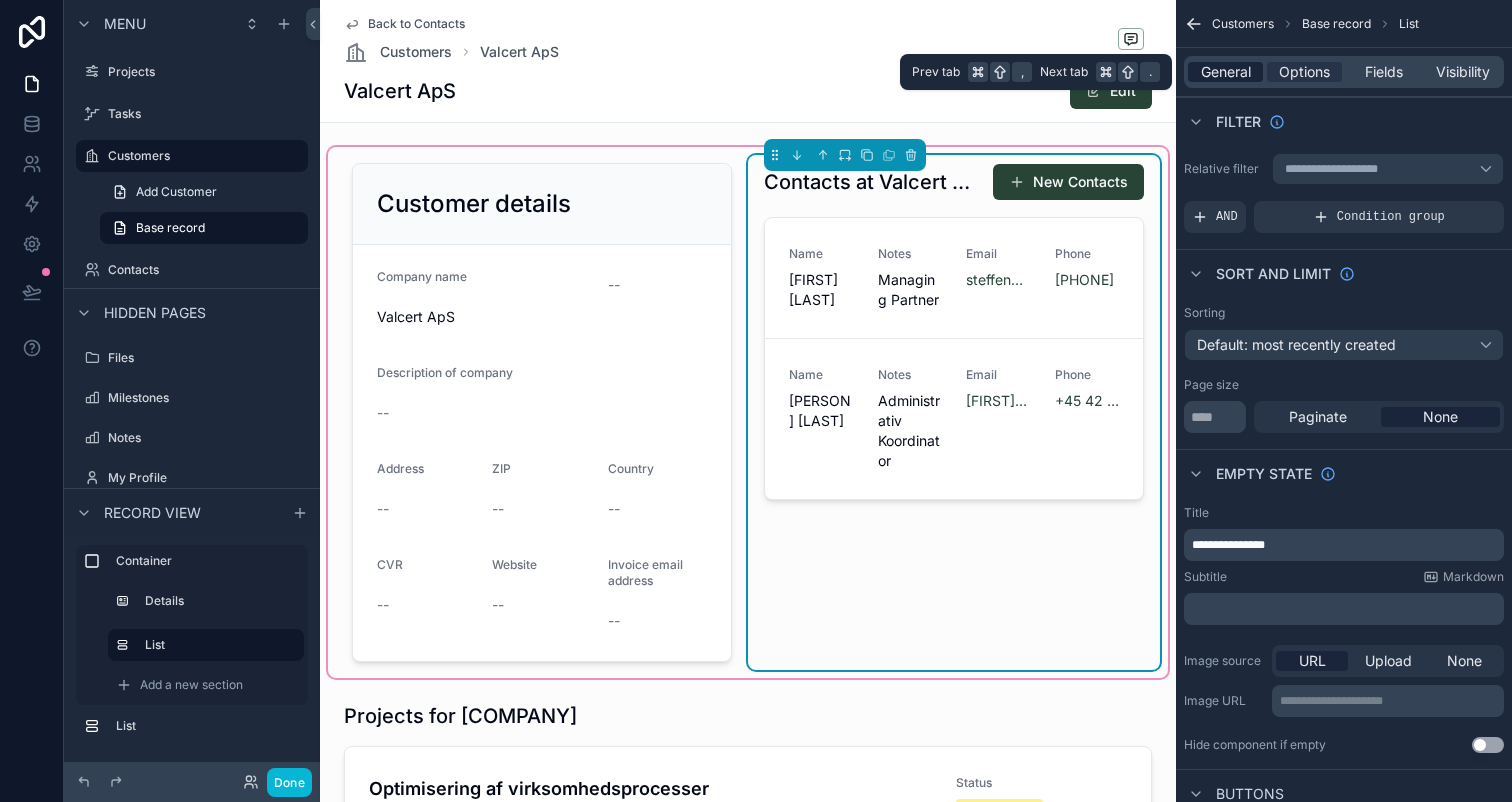 click on "General" at bounding box center [1226, 72] 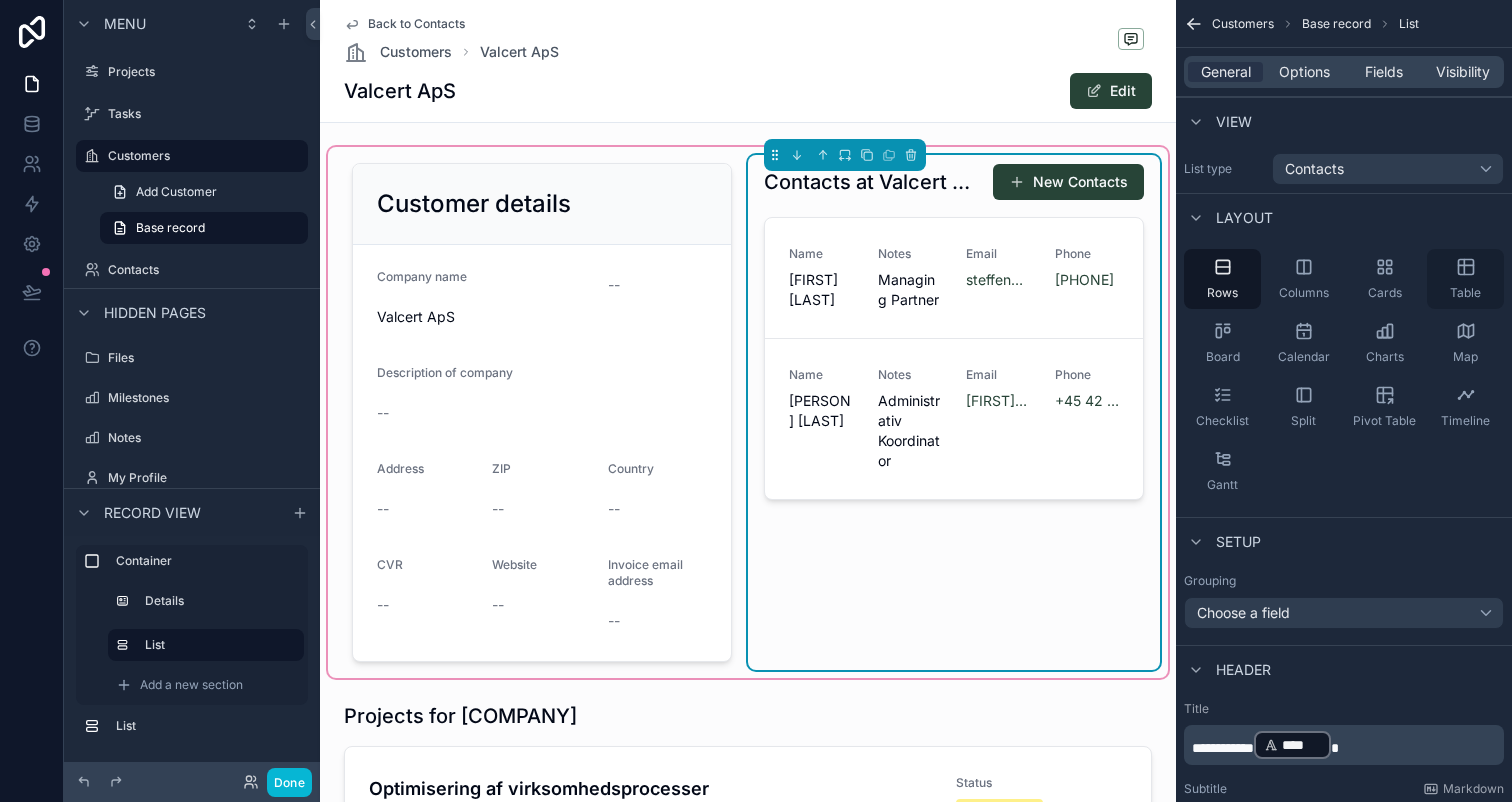 click on "Table" at bounding box center [1465, 293] 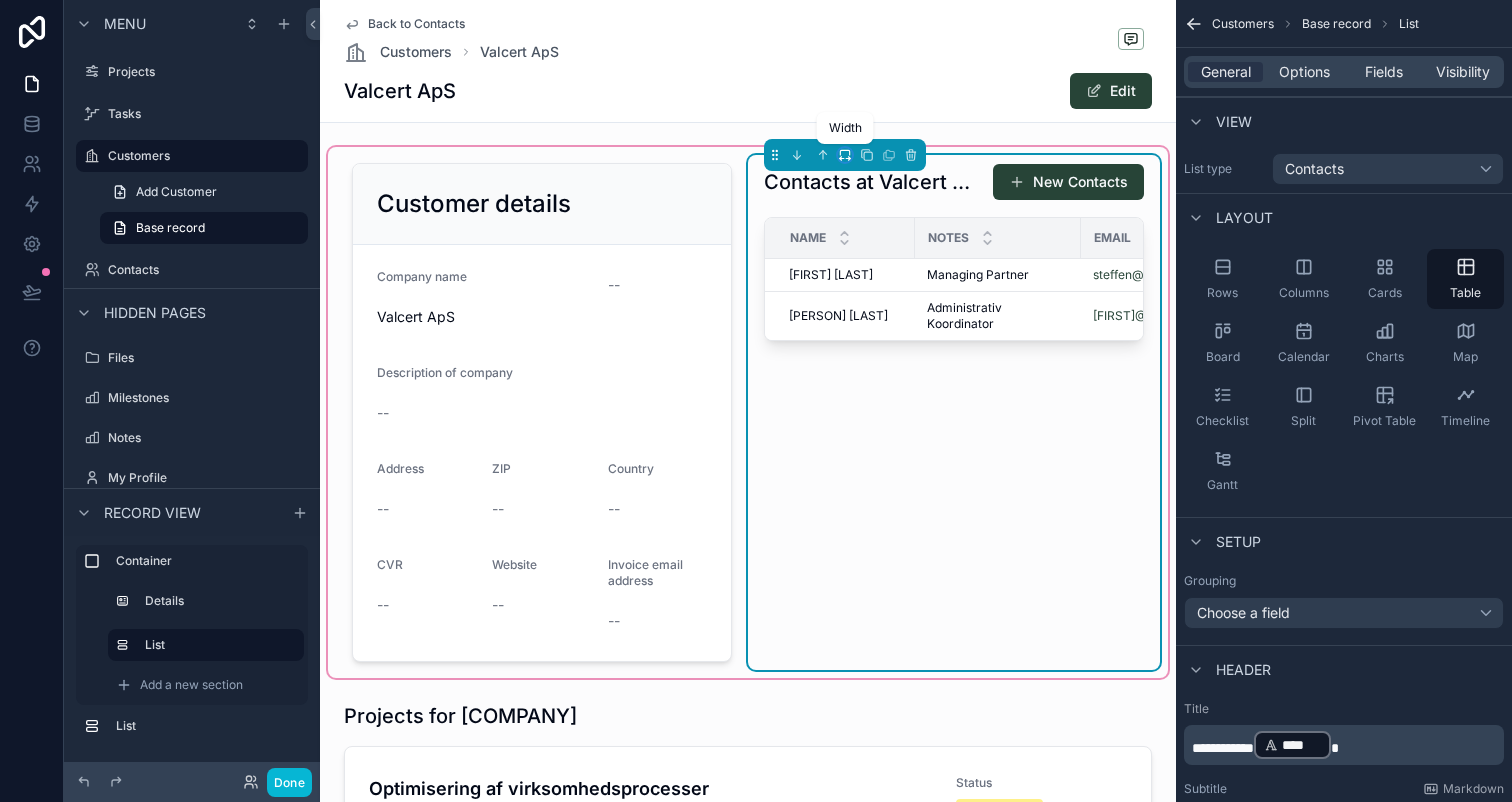 click 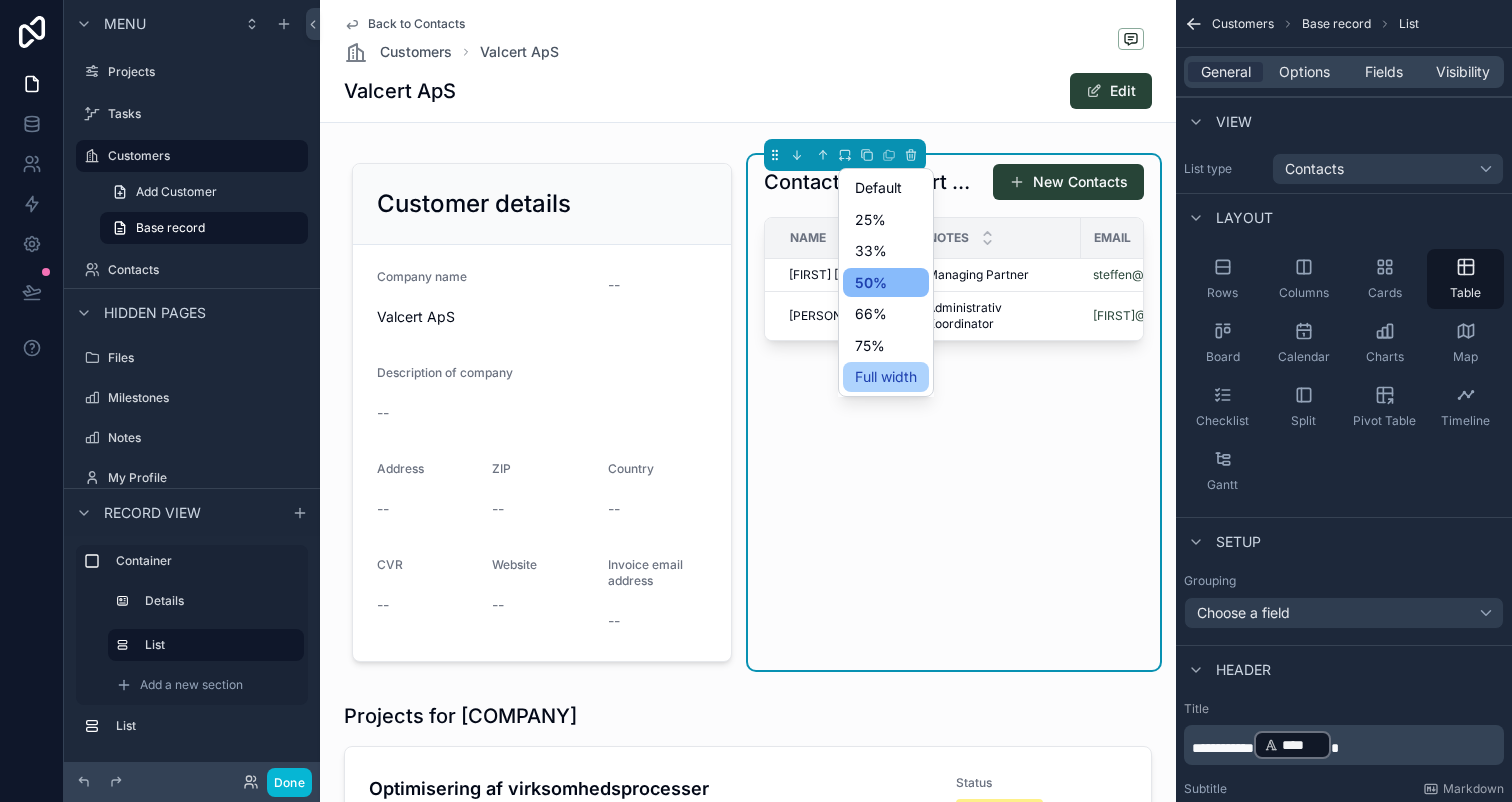click on "Full width" at bounding box center [886, 377] 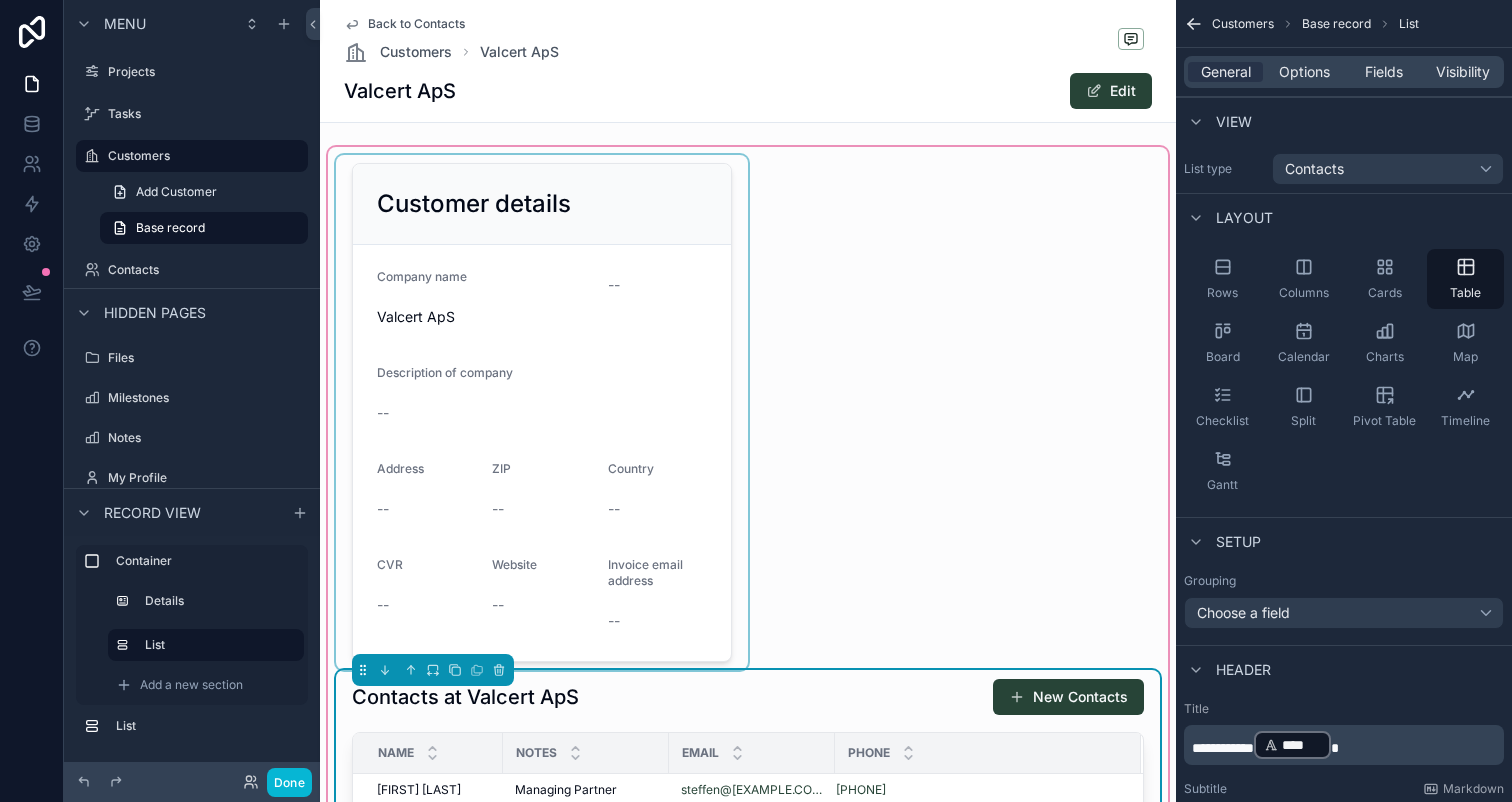 click at bounding box center (542, 412) 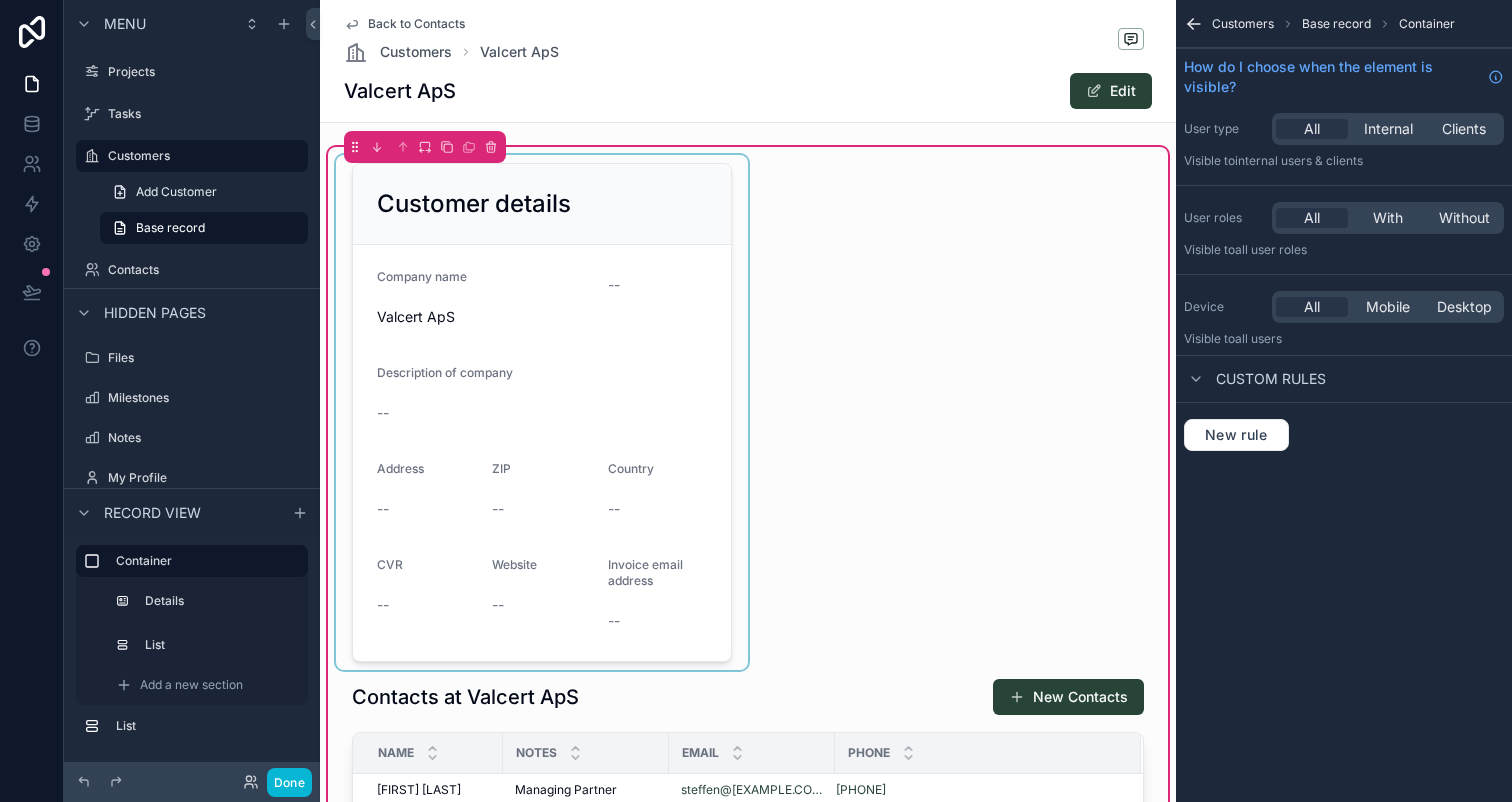 click at bounding box center [542, 412] 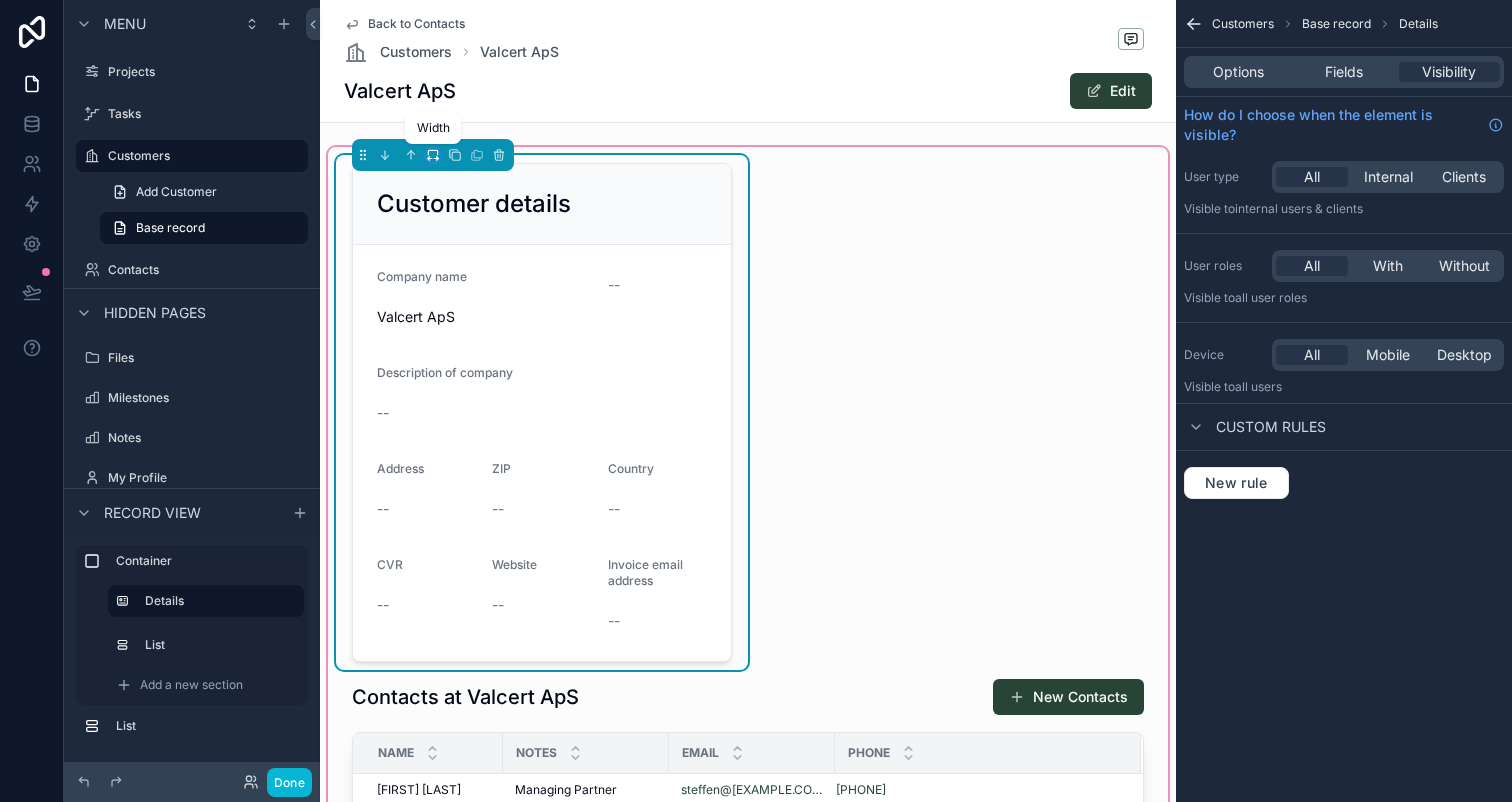 click 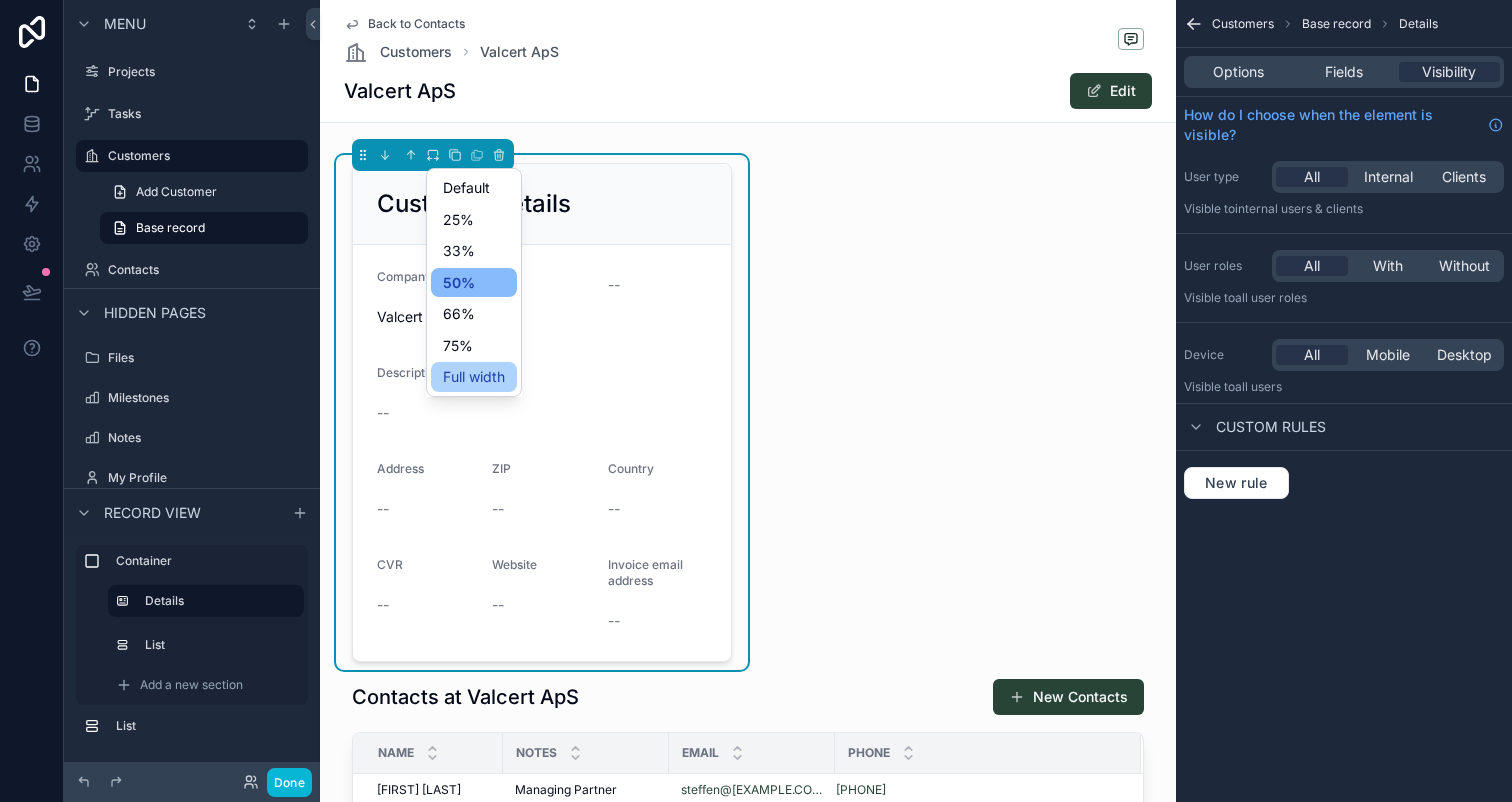 click on "Full width" at bounding box center [474, 377] 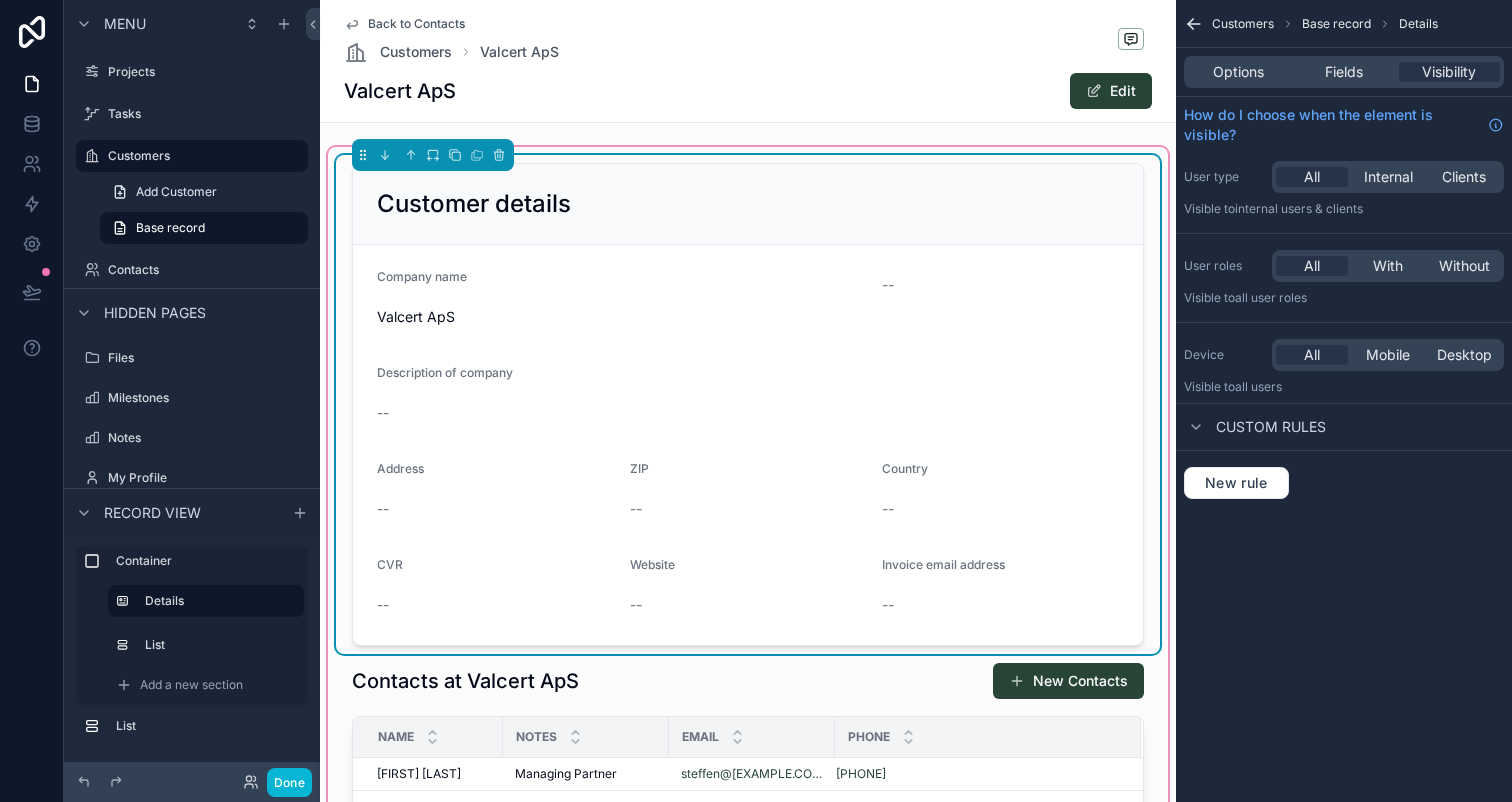 click on "Company name" at bounding box center [621, 281] 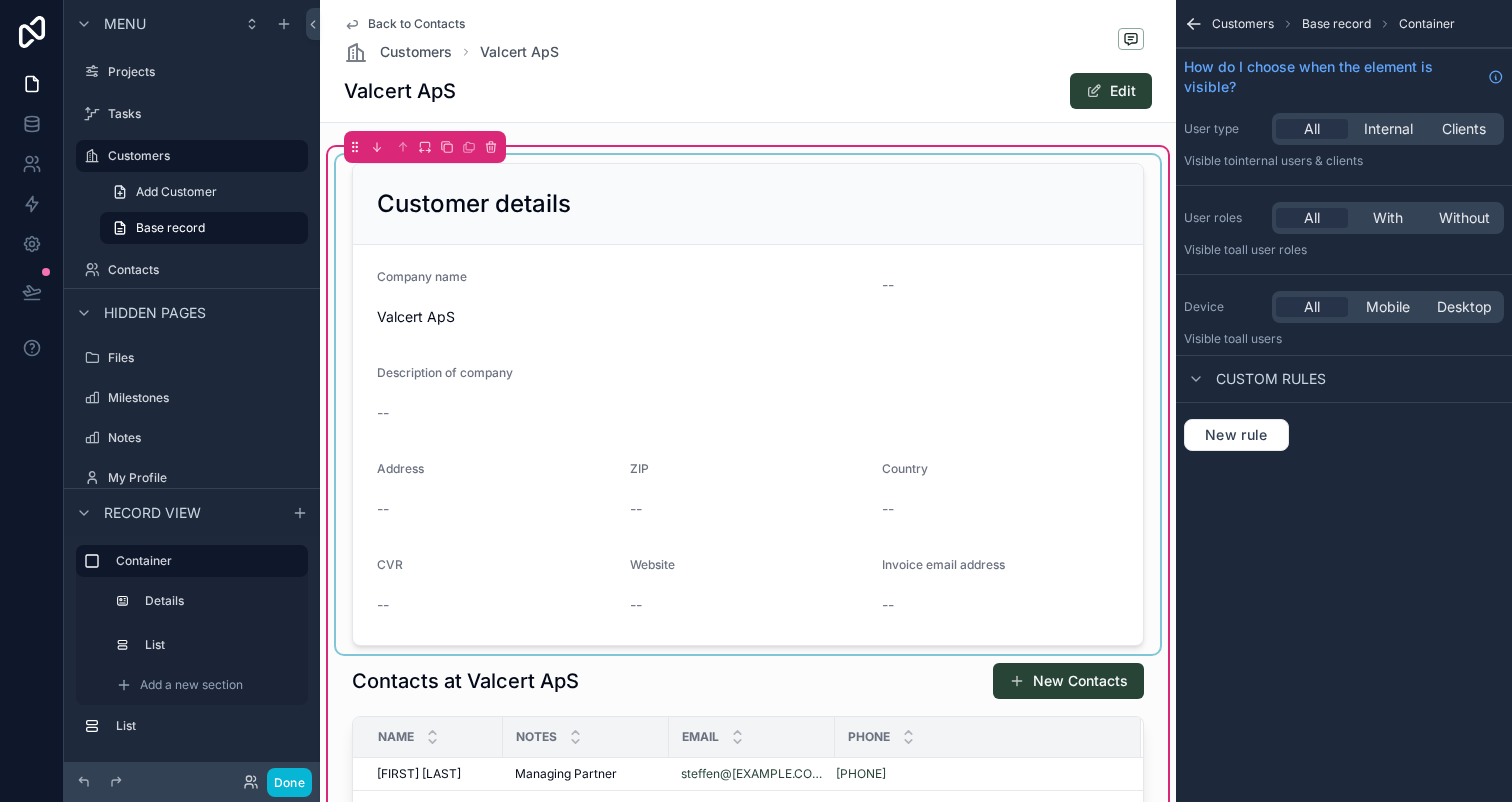 click at bounding box center (748, 404) 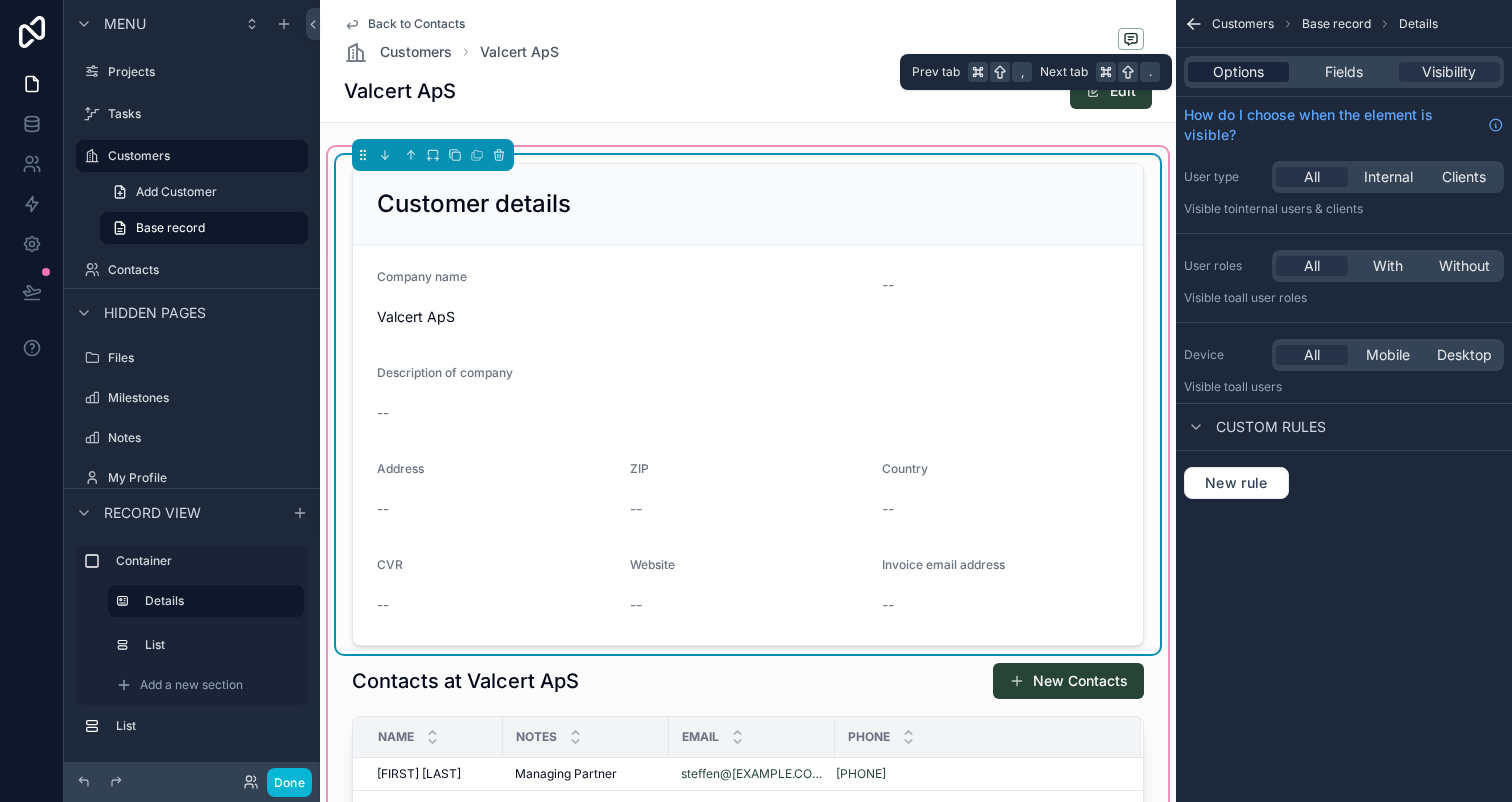 click on "Options" at bounding box center (1238, 72) 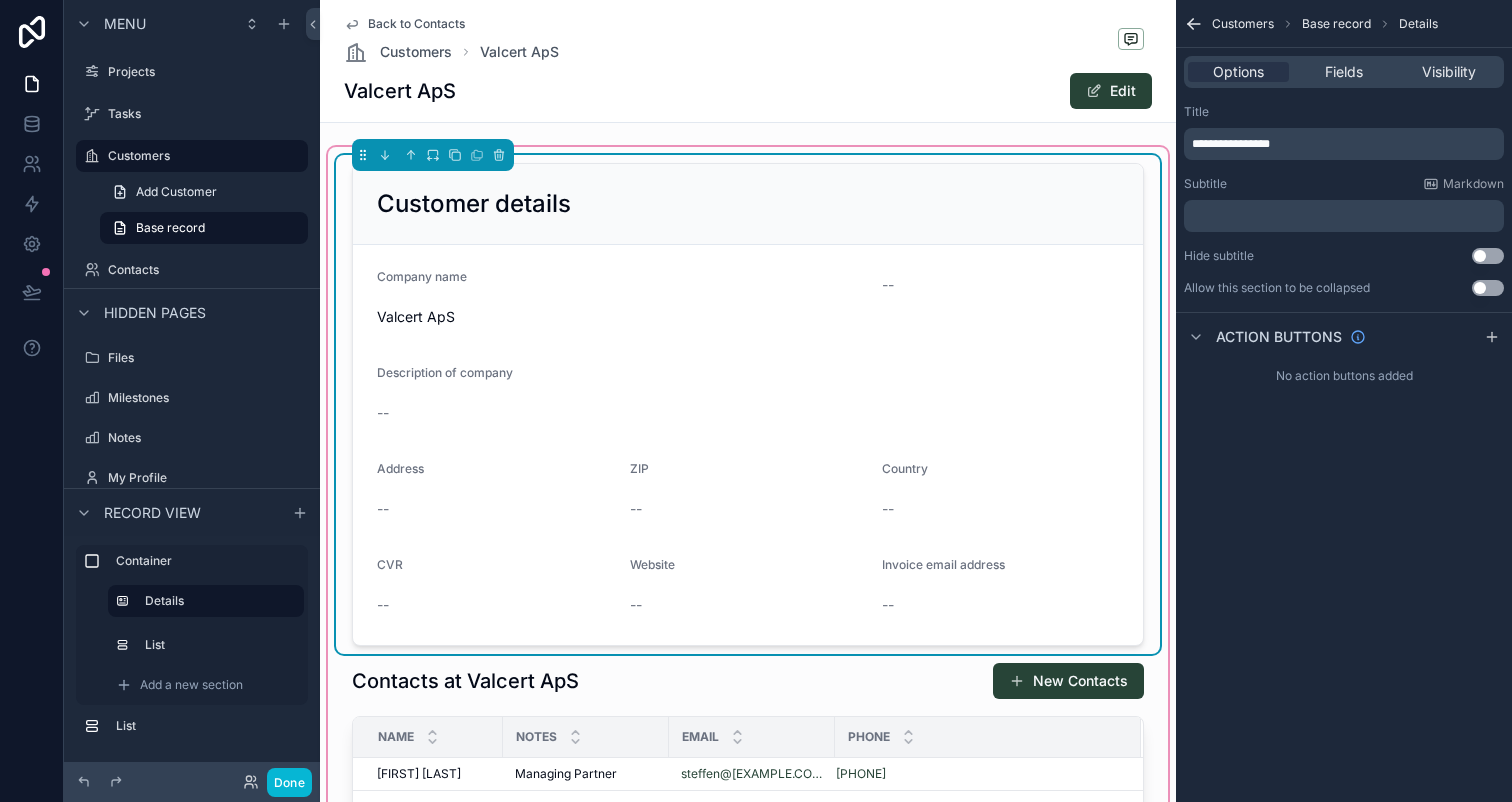 click on "**********" at bounding box center [1344, 144] 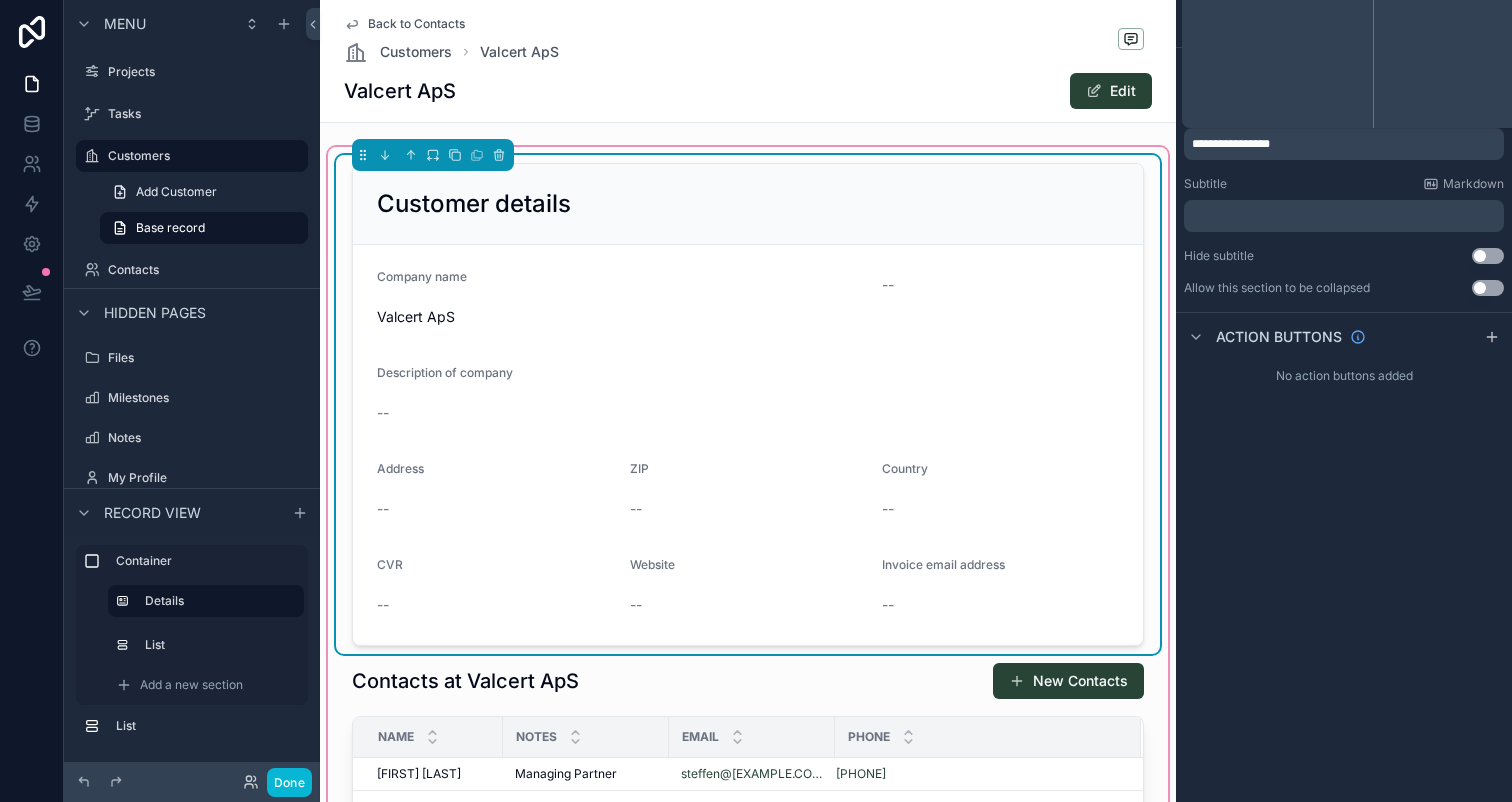 click on "**********" at bounding box center (1346, 144) 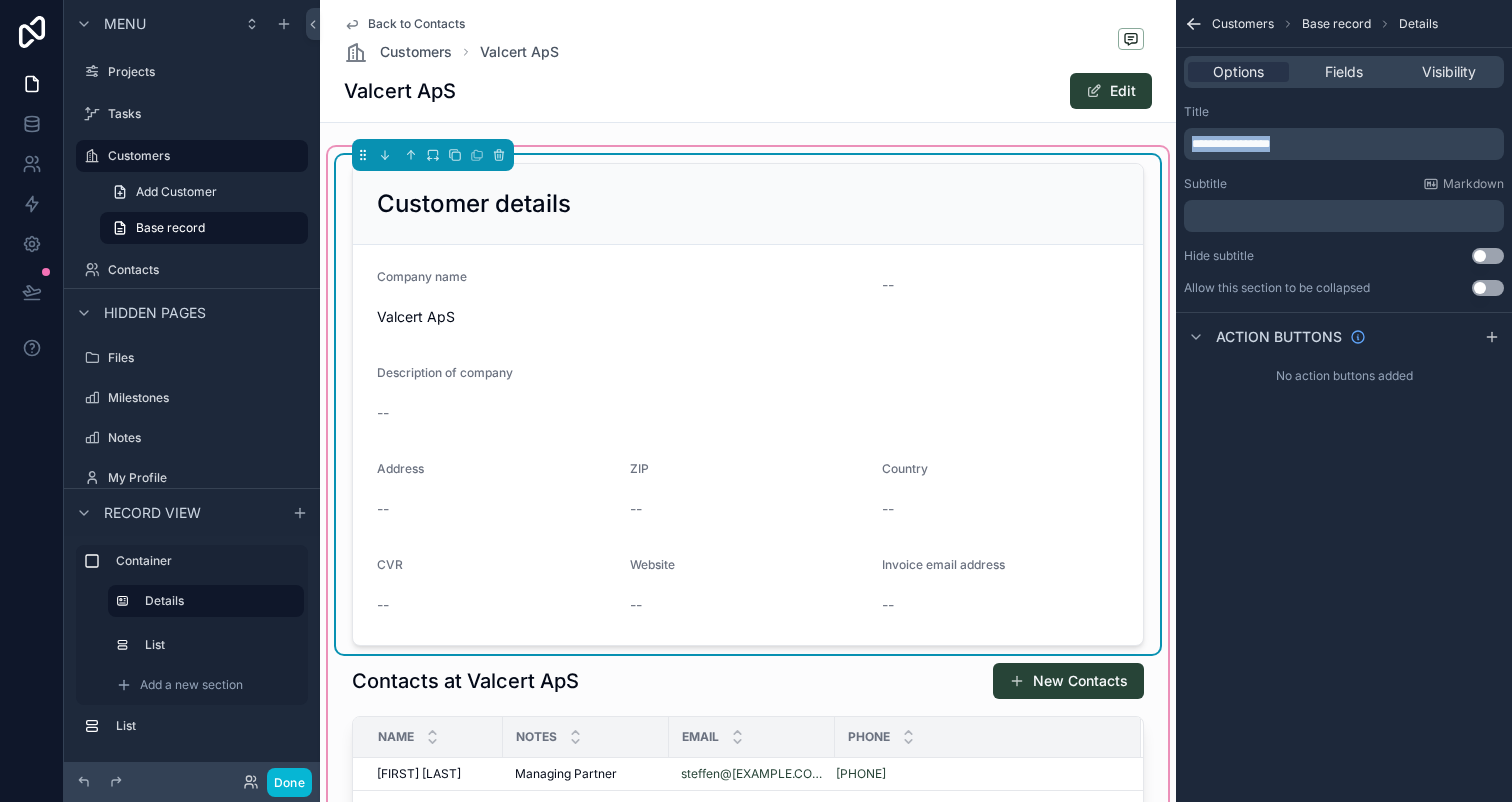click on "**********" at bounding box center [1346, 144] 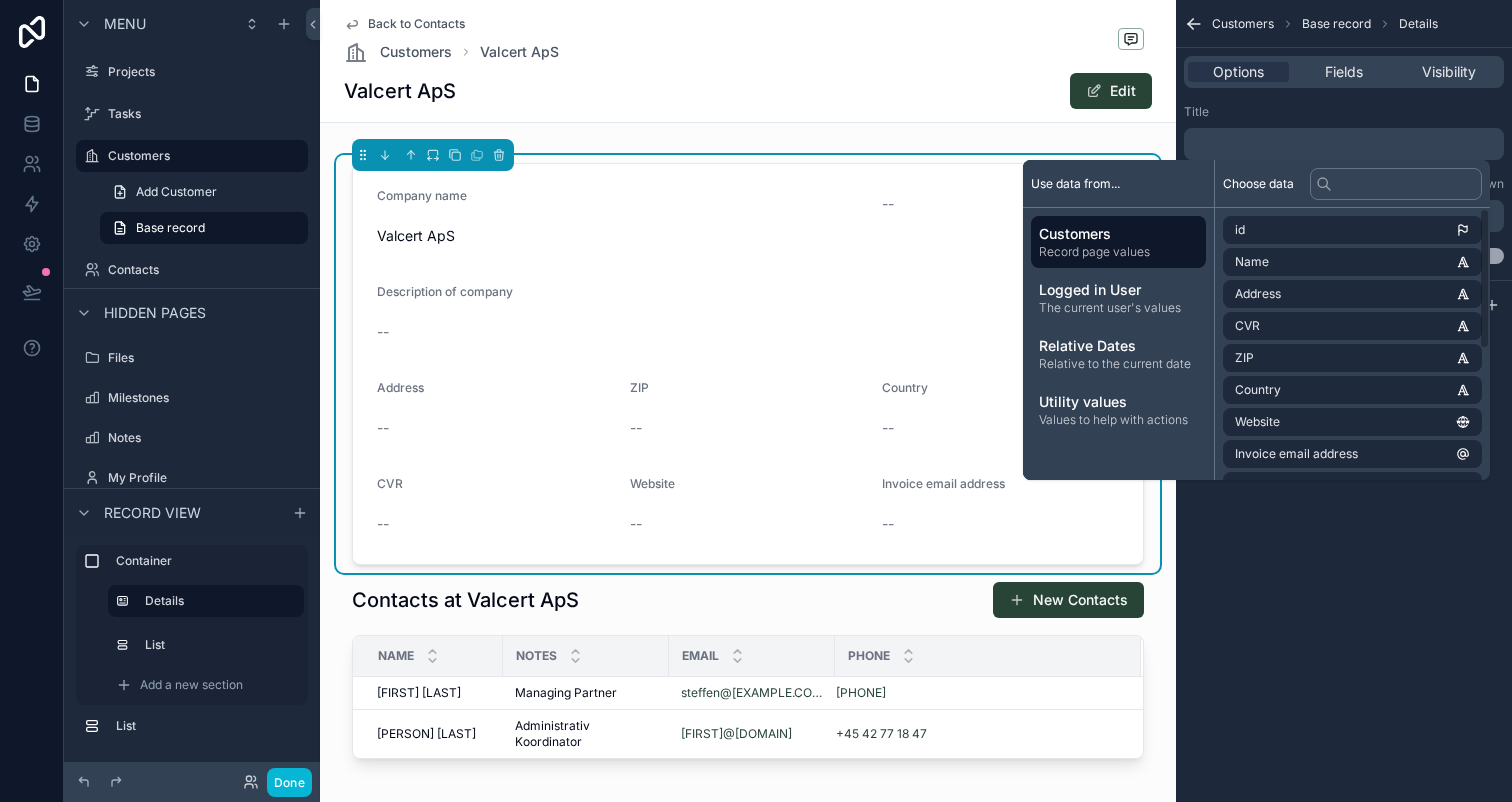 click on "Customers Base record Details Options Fields Visibility Title ﻿ Subtitle Markdown ﻿ Hide subtitle Use setting Action buttons No action buttons added" at bounding box center (1344, 401) 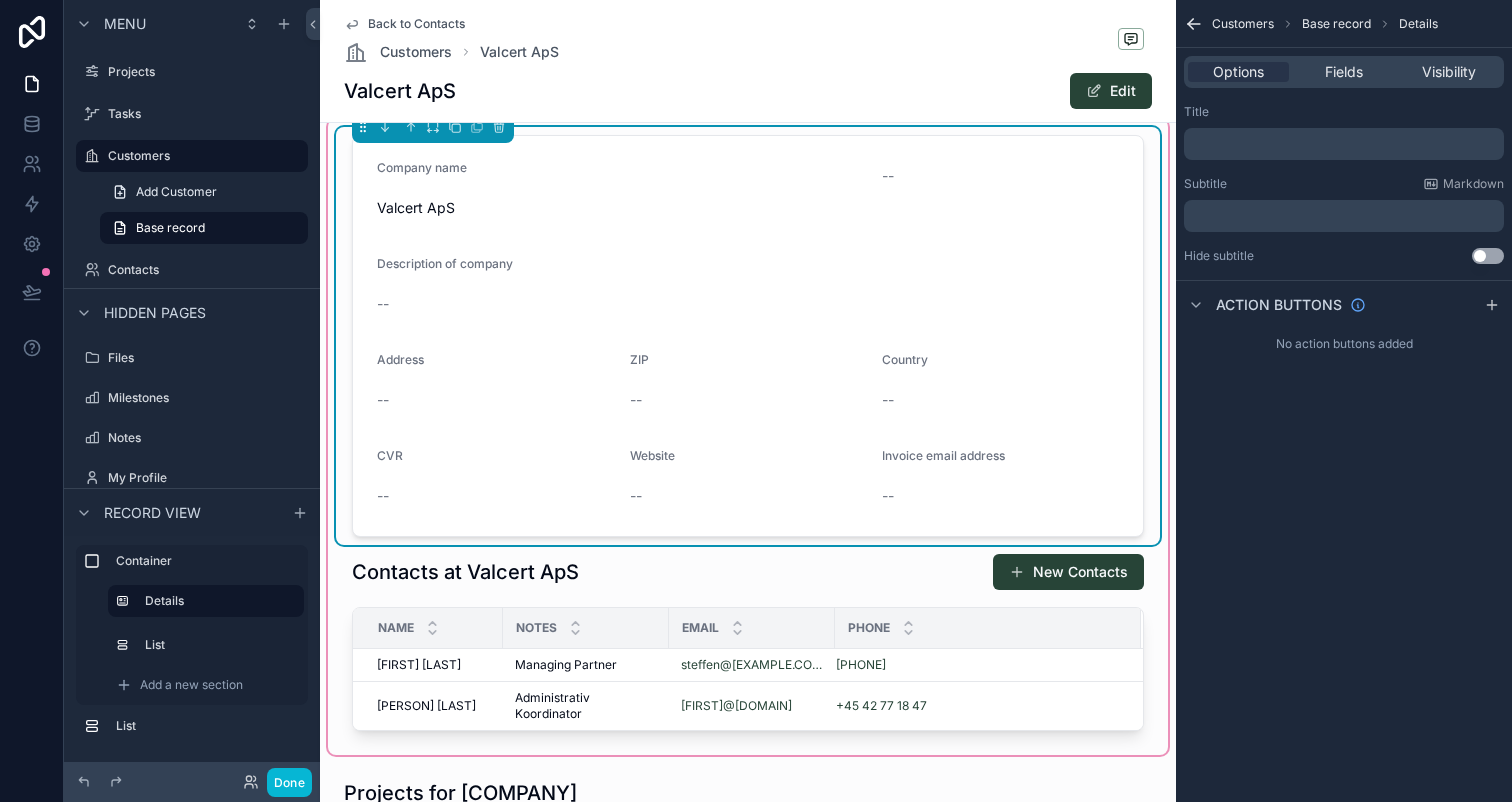 scroll, scrollTop: 0, scrollLeft: 0, axis: both 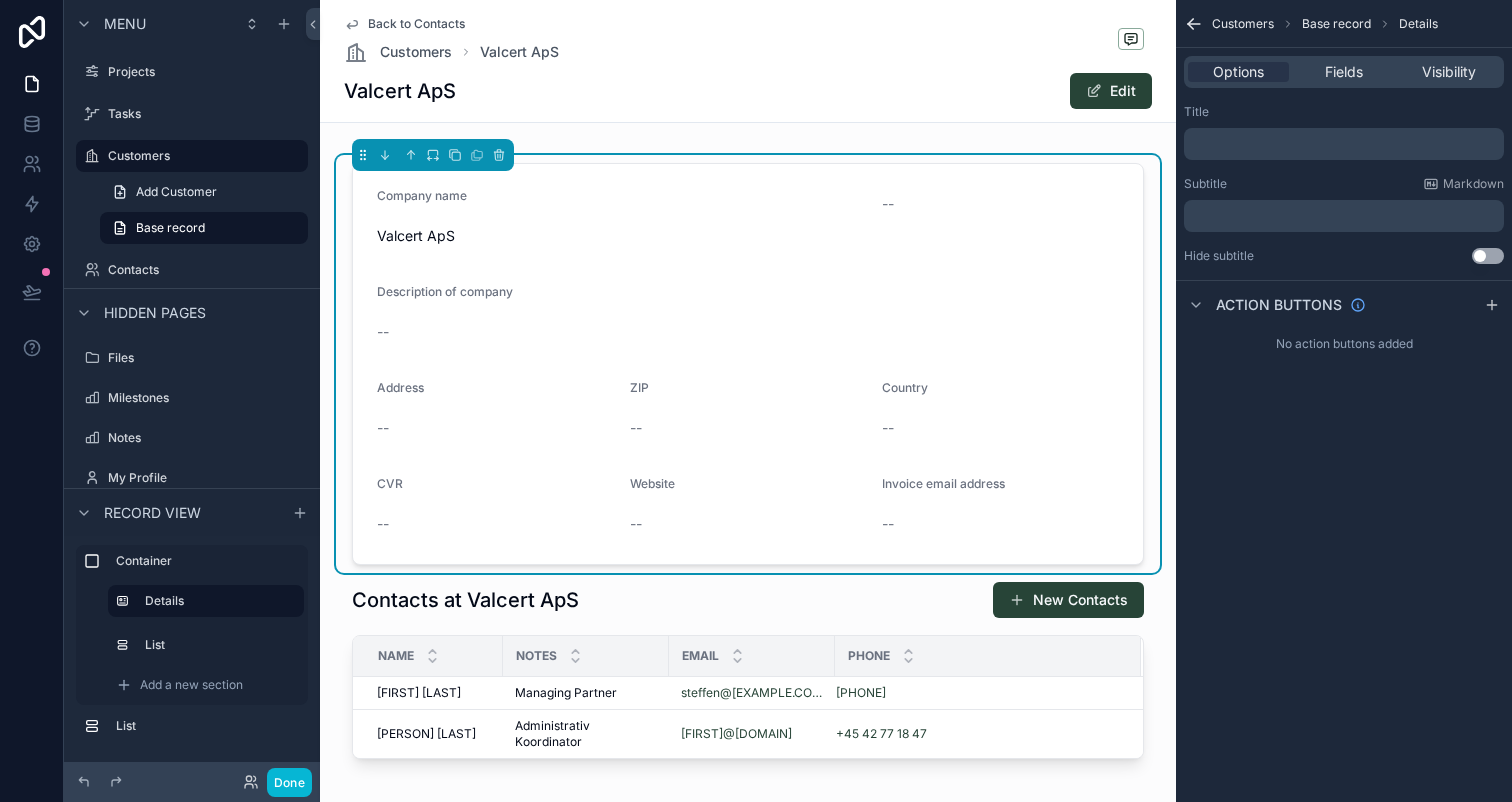 click on "Base record" at bounding box center [1336, 24] 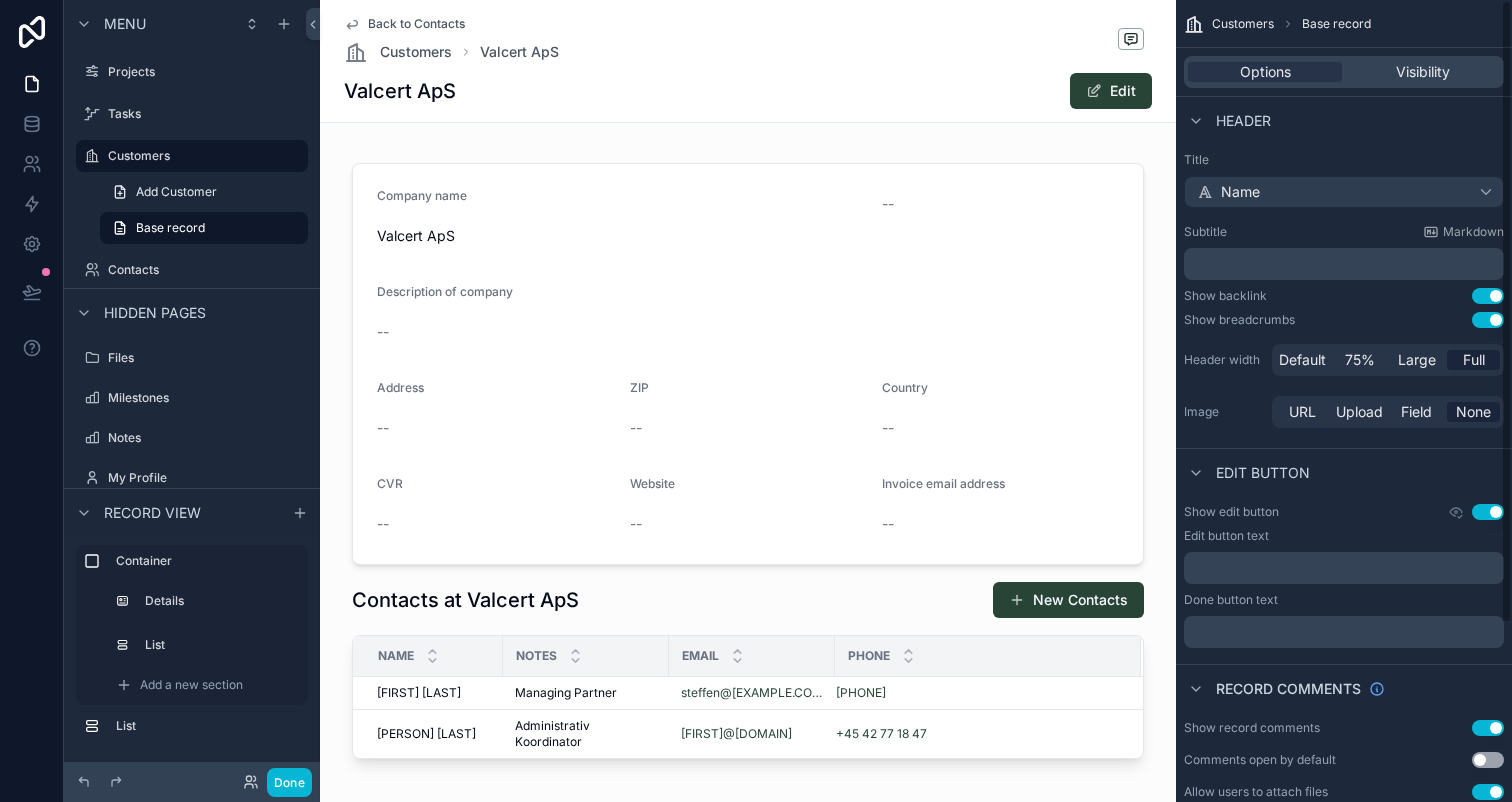 scroll, scrollTop: 230, scrollLeft: 0, axis: vertical 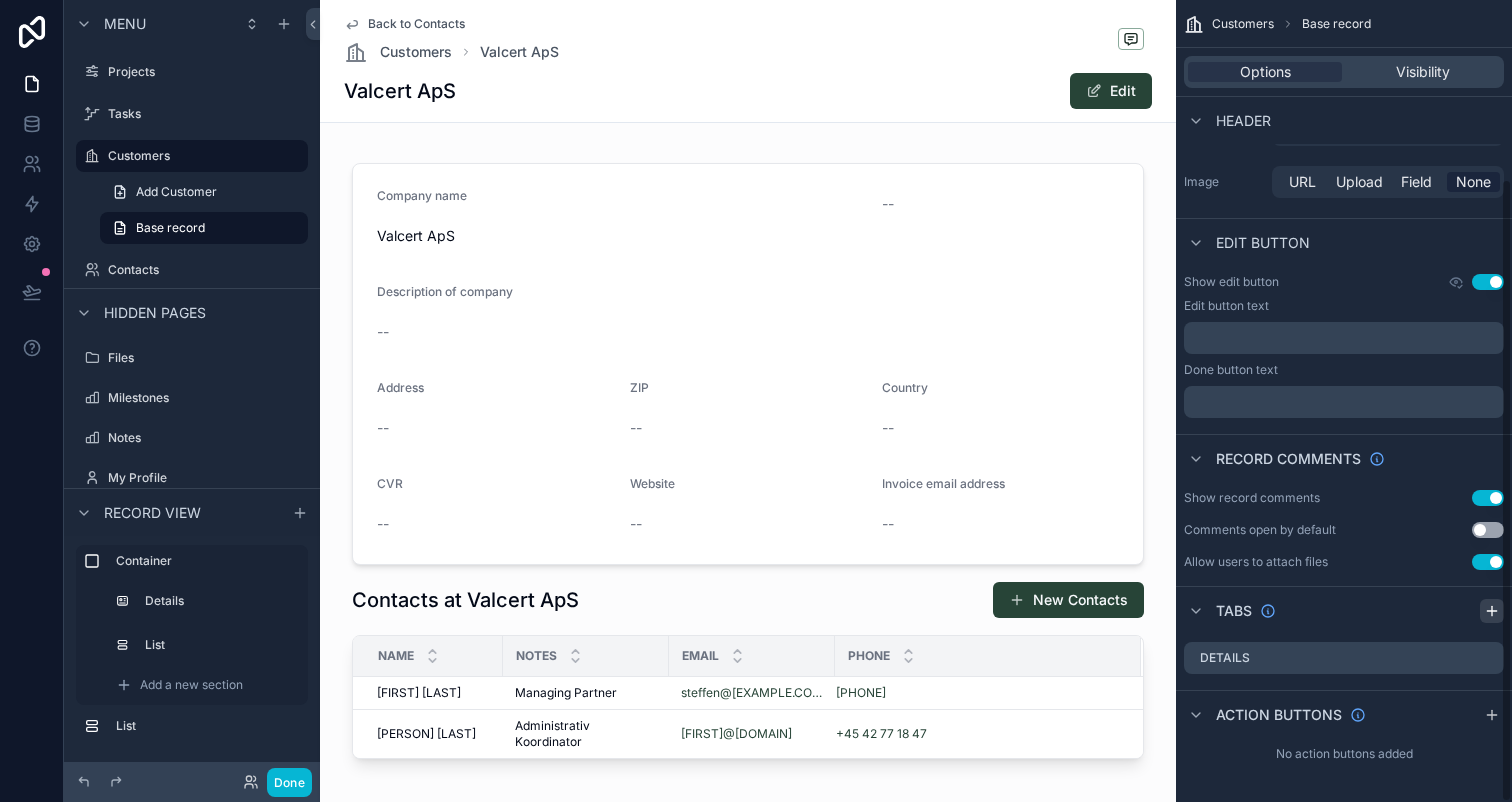 click 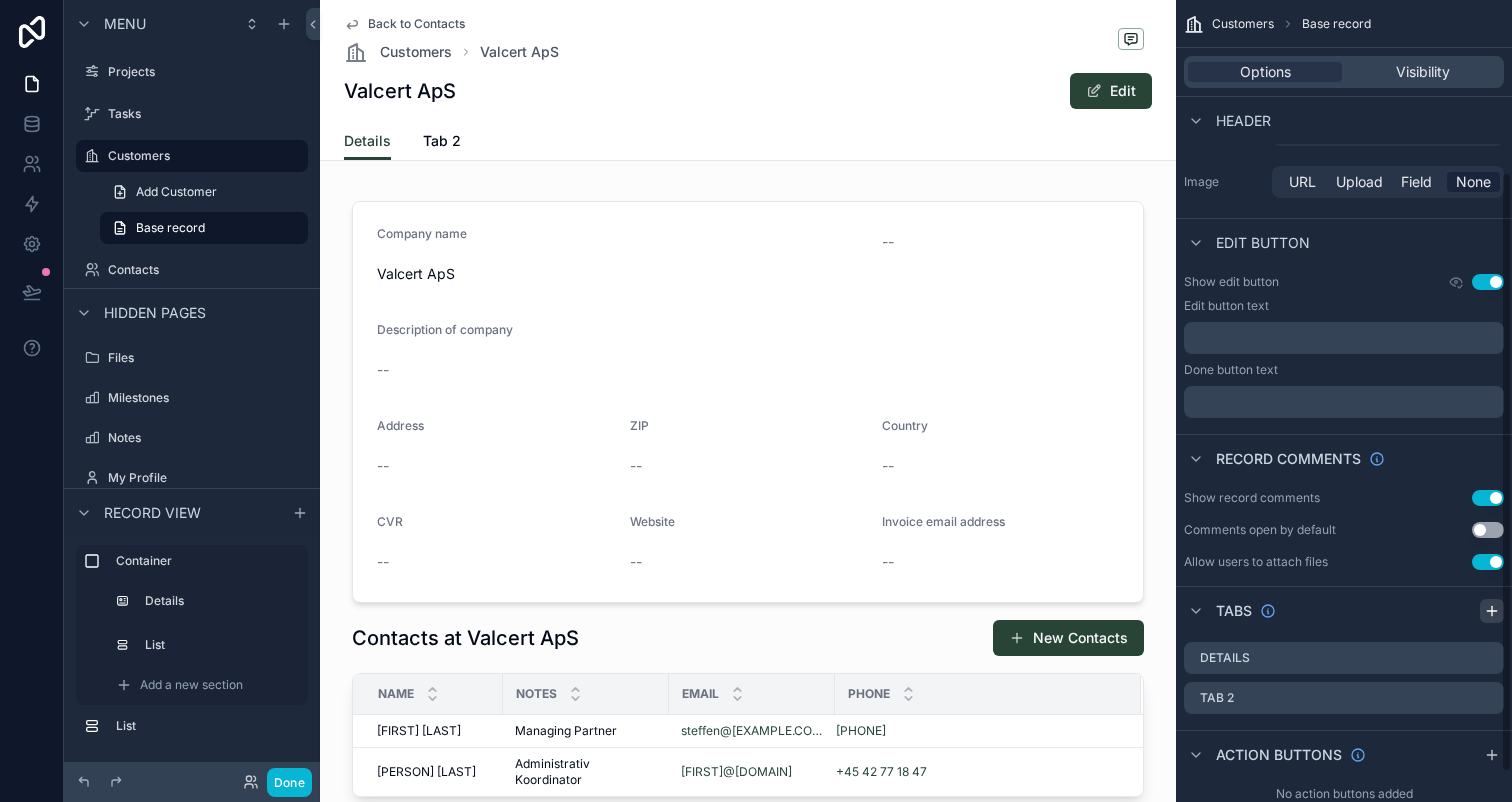 click 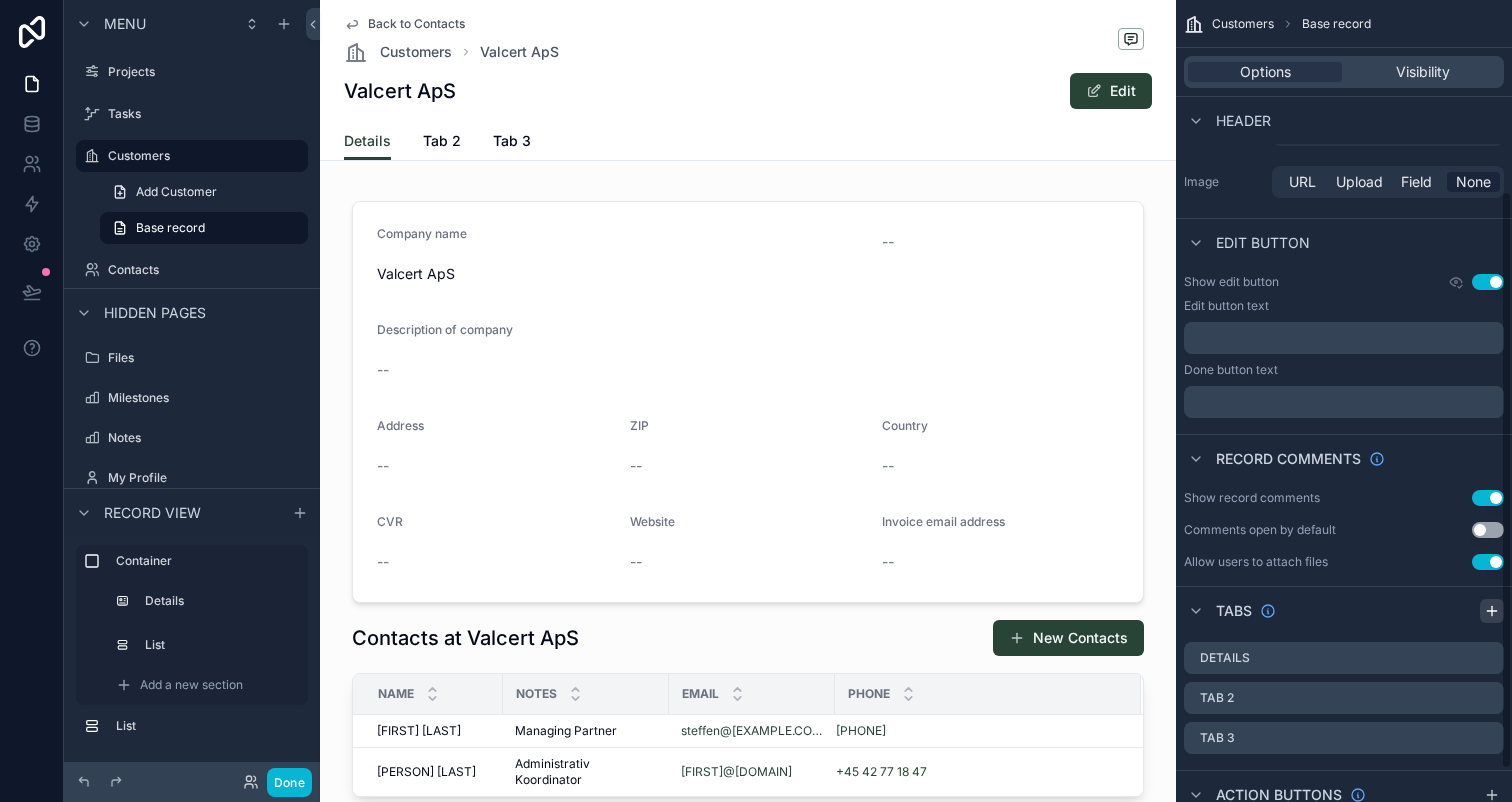 scroll, scrollTop: 282, scrollLeft: 0, axis: vertical 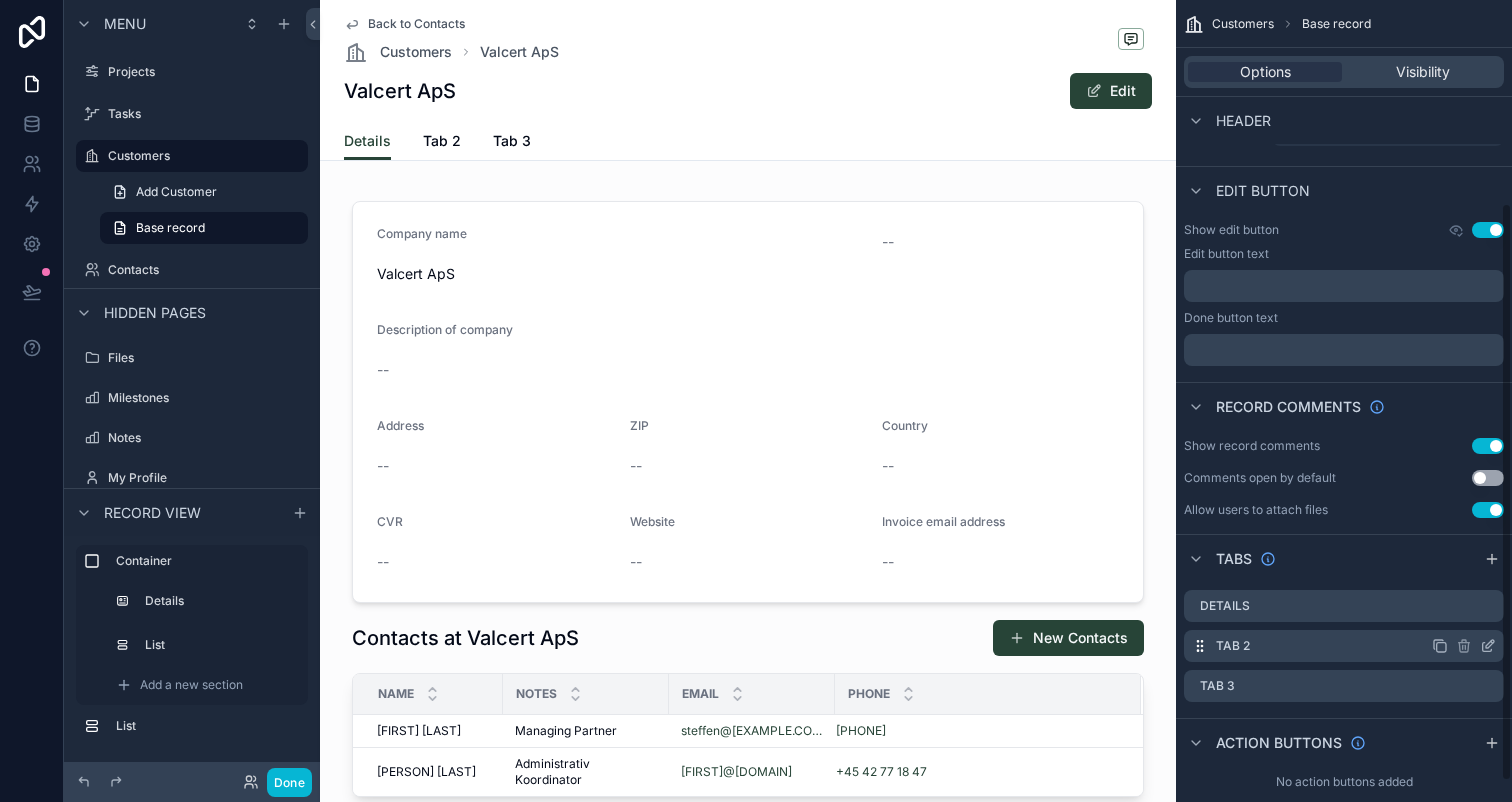 click 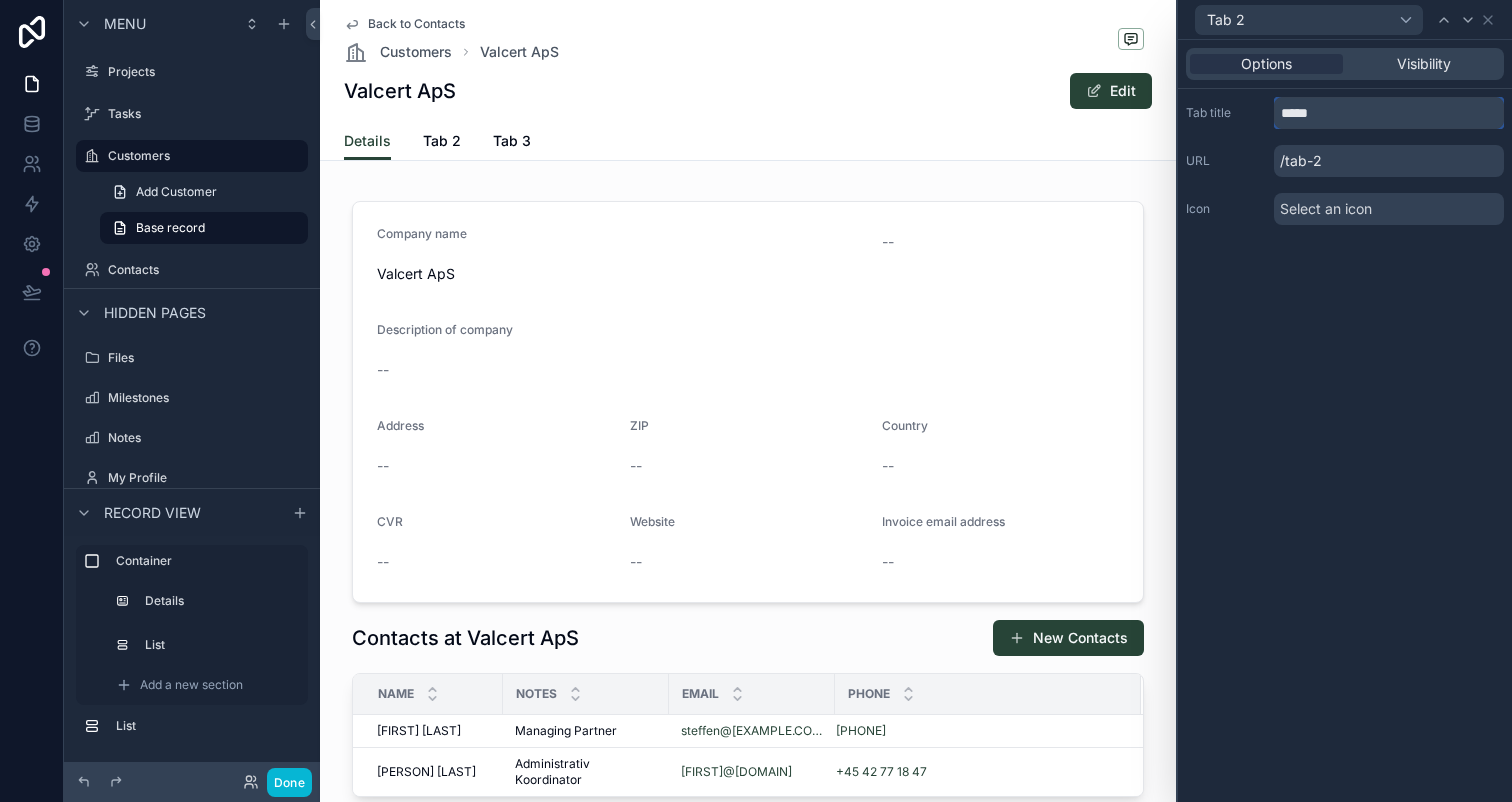 click on "*****" at bounding box center [1389, 113] 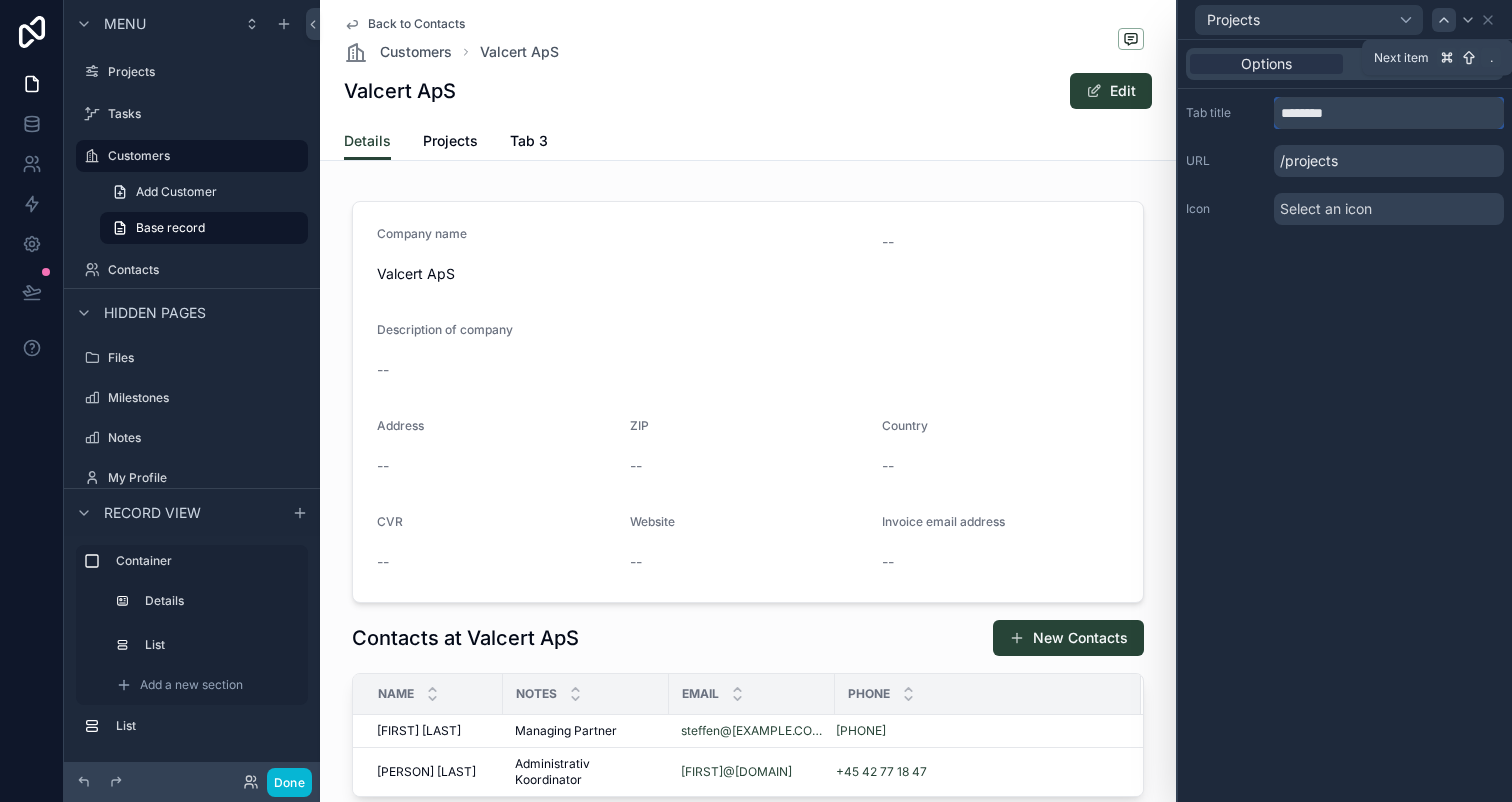 type on "********" 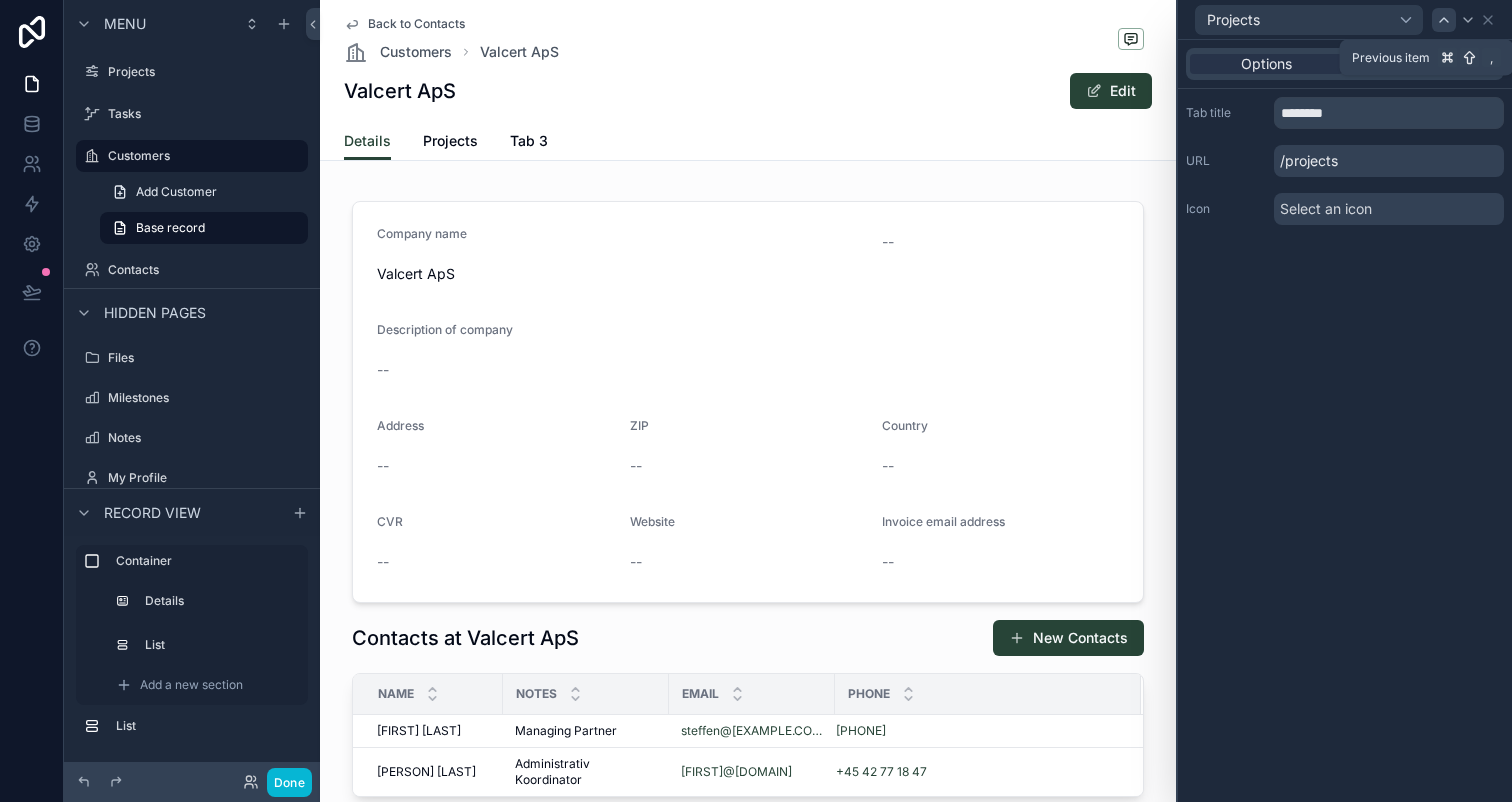 click at bounding box center [1444, 20] 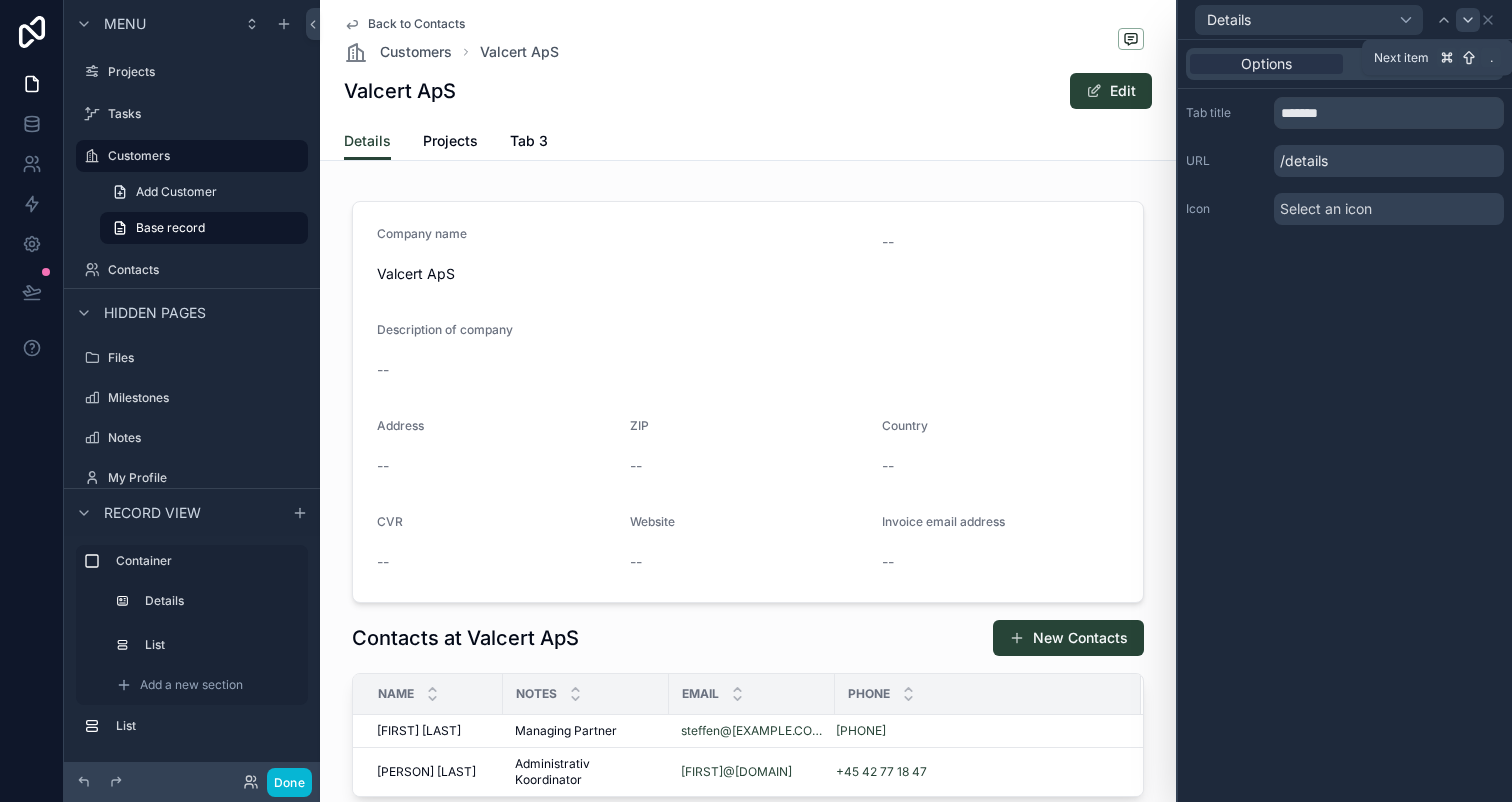 click 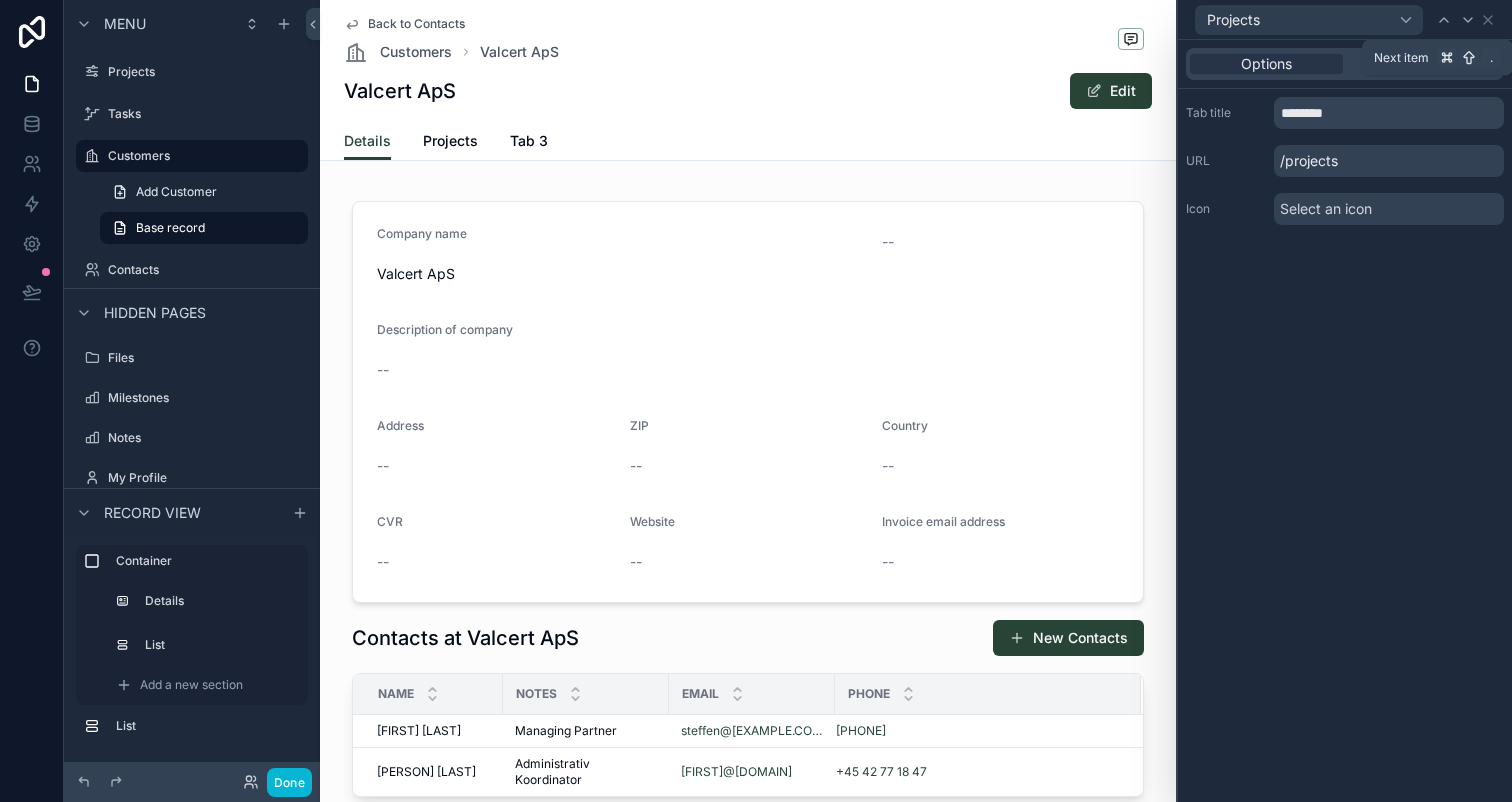 click 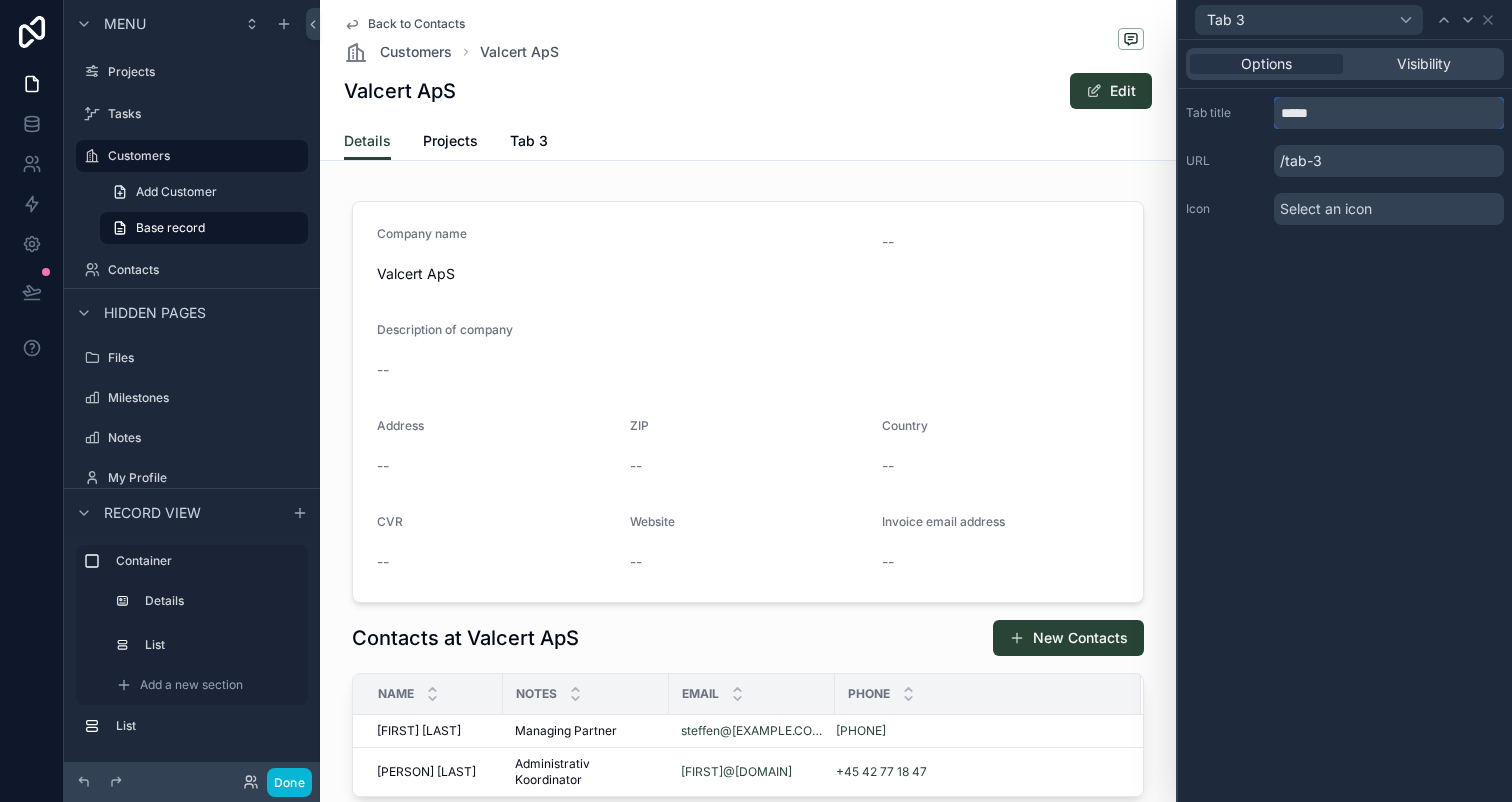 click on "*****" at bounding box center (1389, 113) 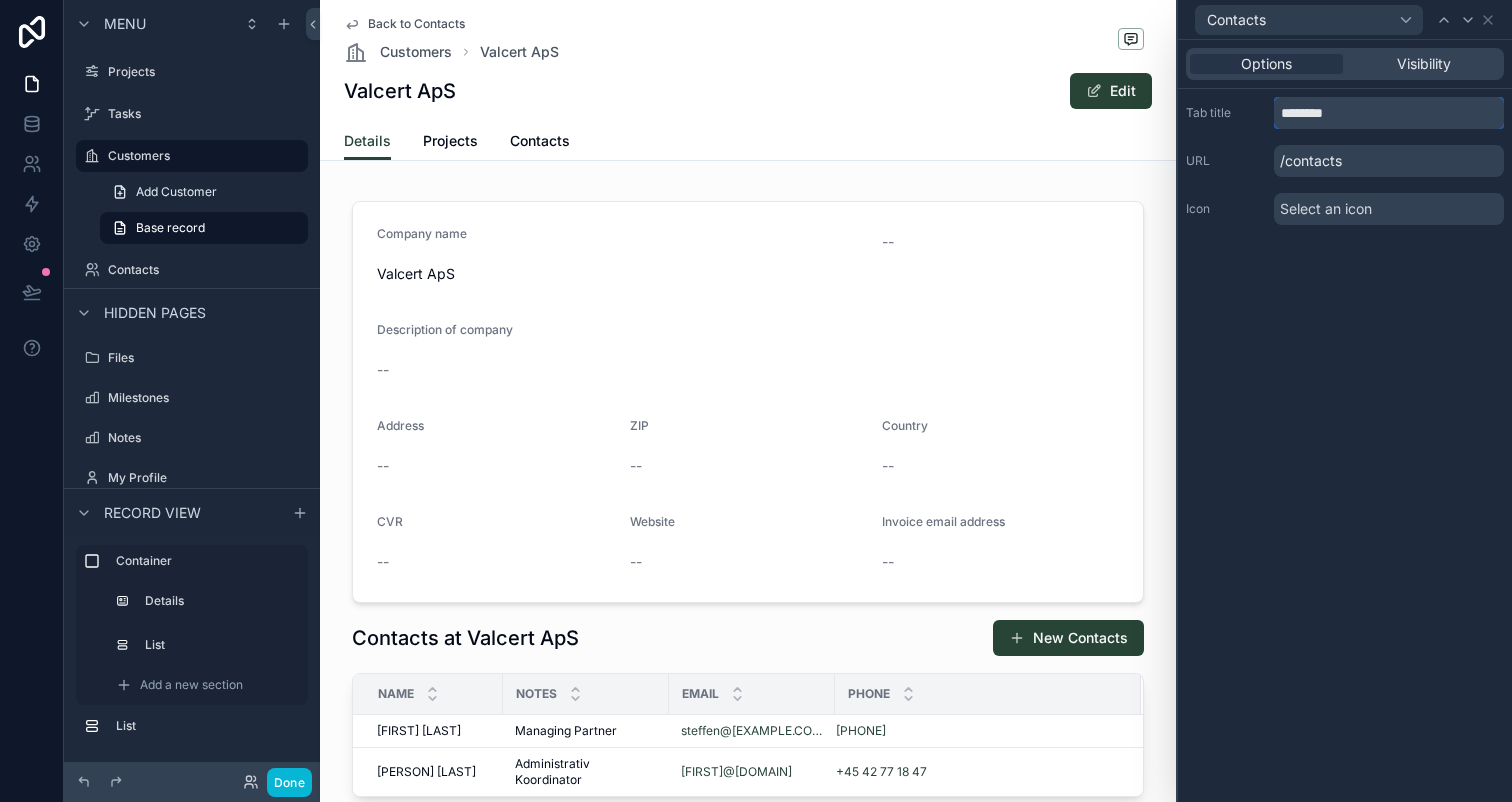 type on "********" 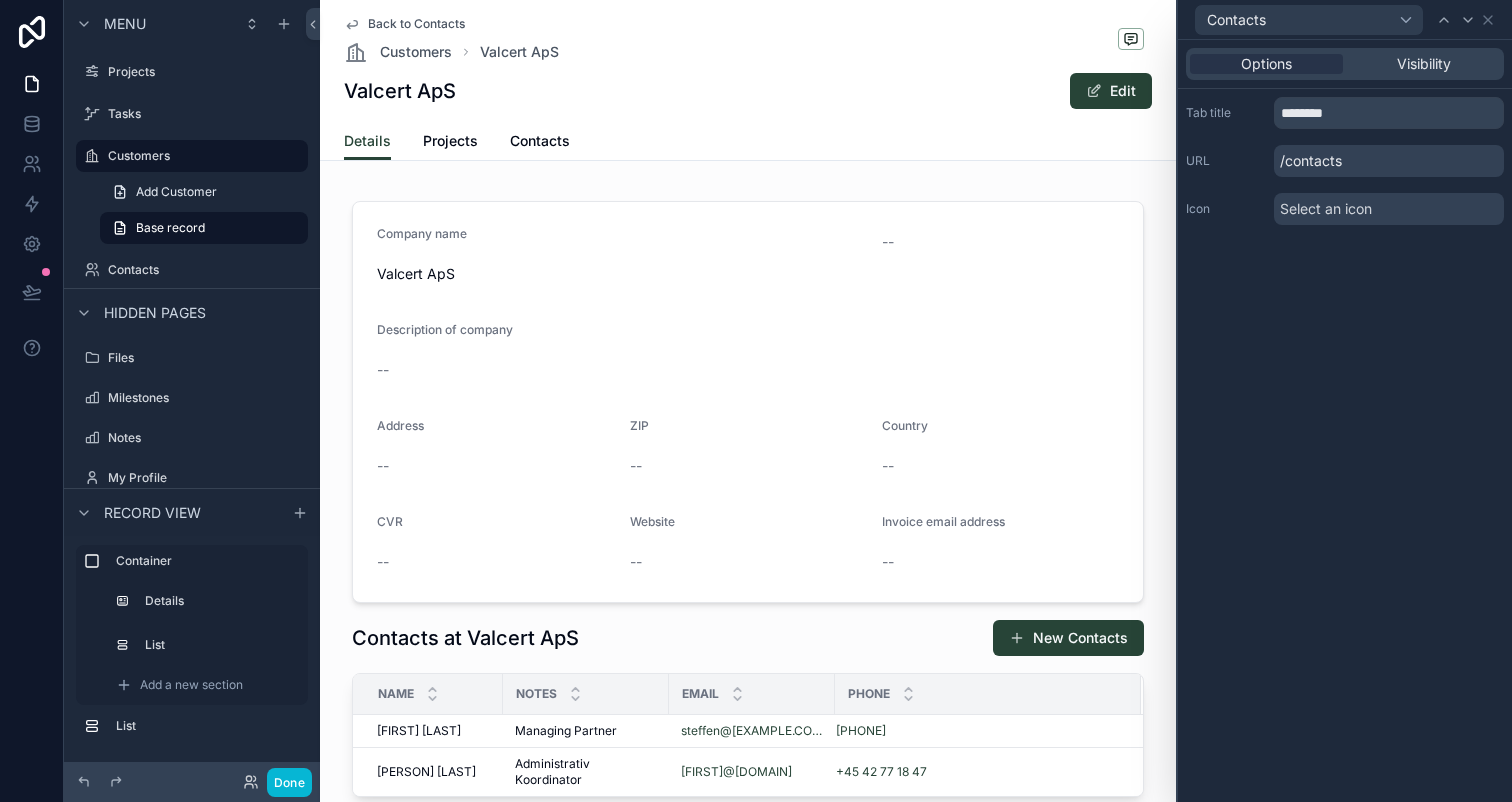click on "Options Visibility Tab title ******** URL /contacts Icon Select an icon" at bounding box center [1345, 421] 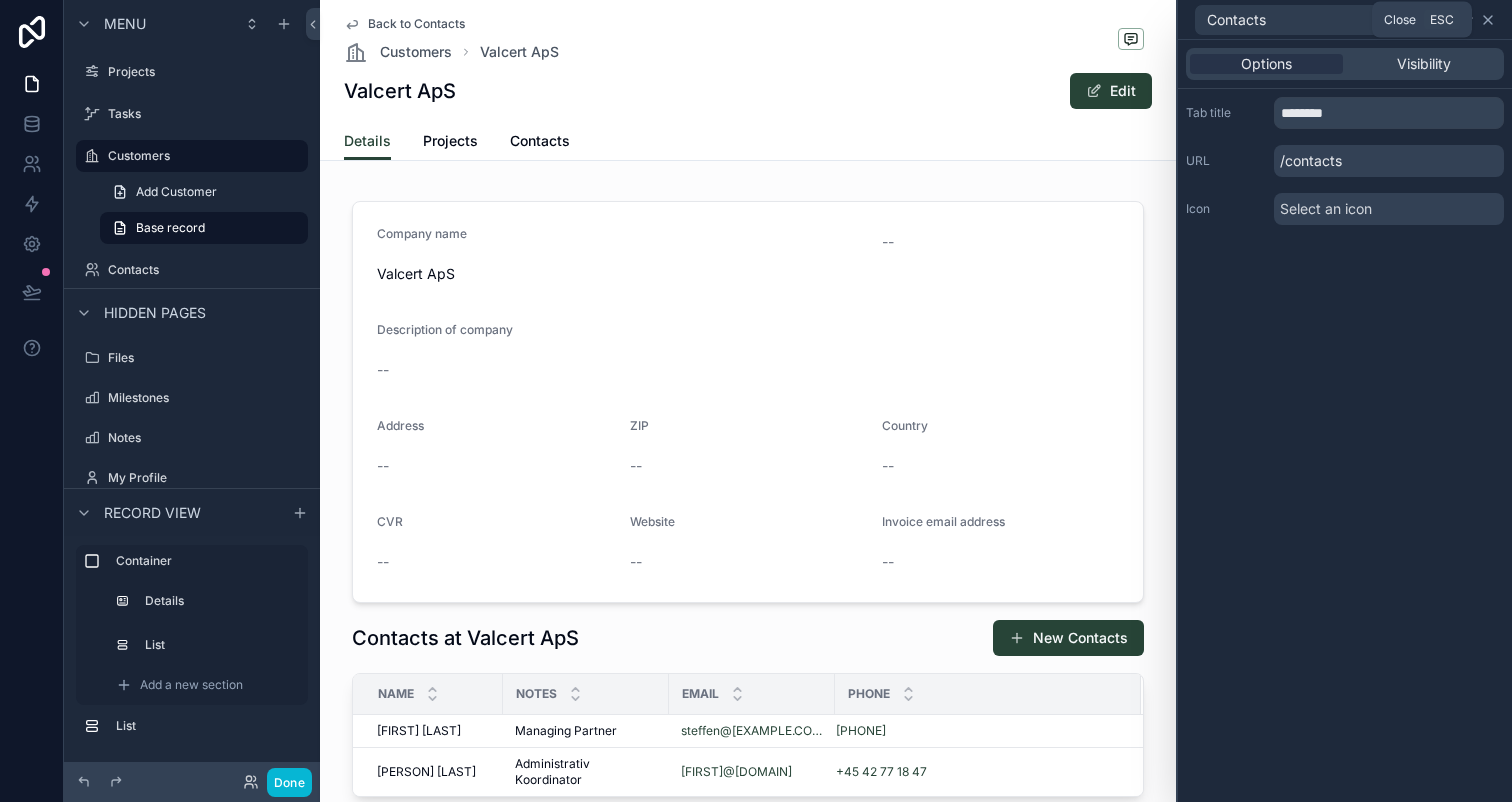 click 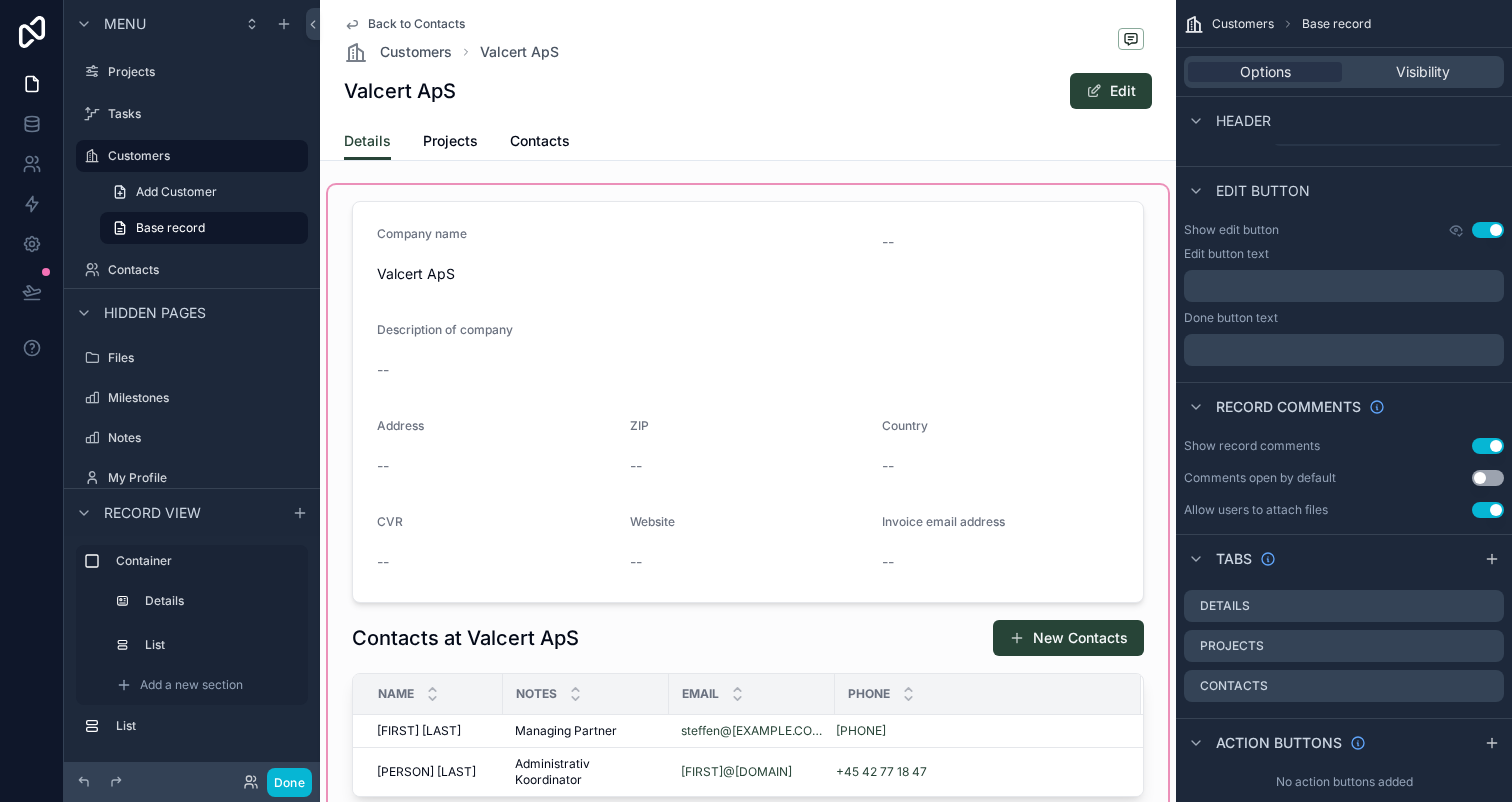click at bounding box center (748, 503) 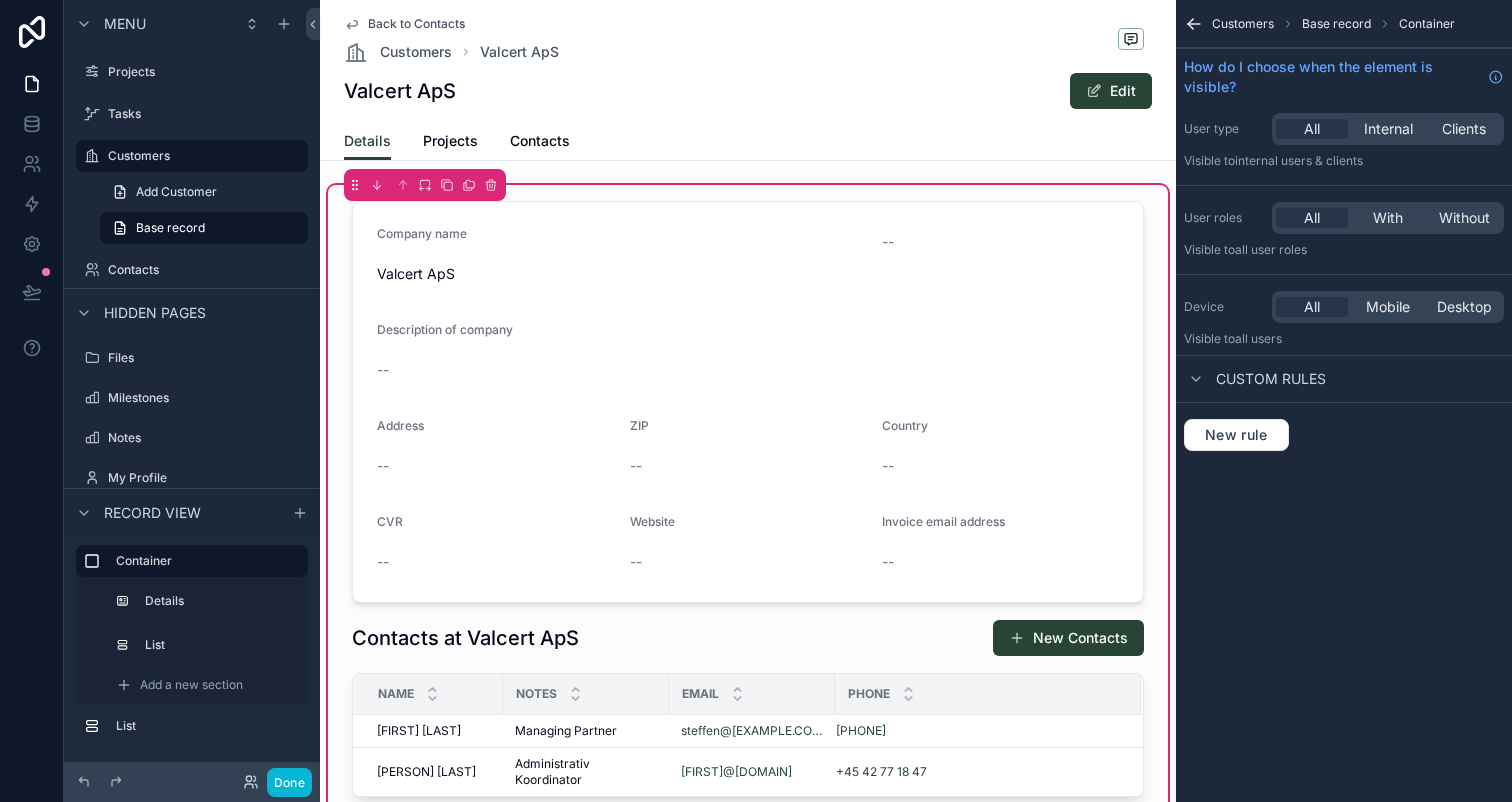 scroll, scrollTop: 0, scrollLeft: 0, axis: both 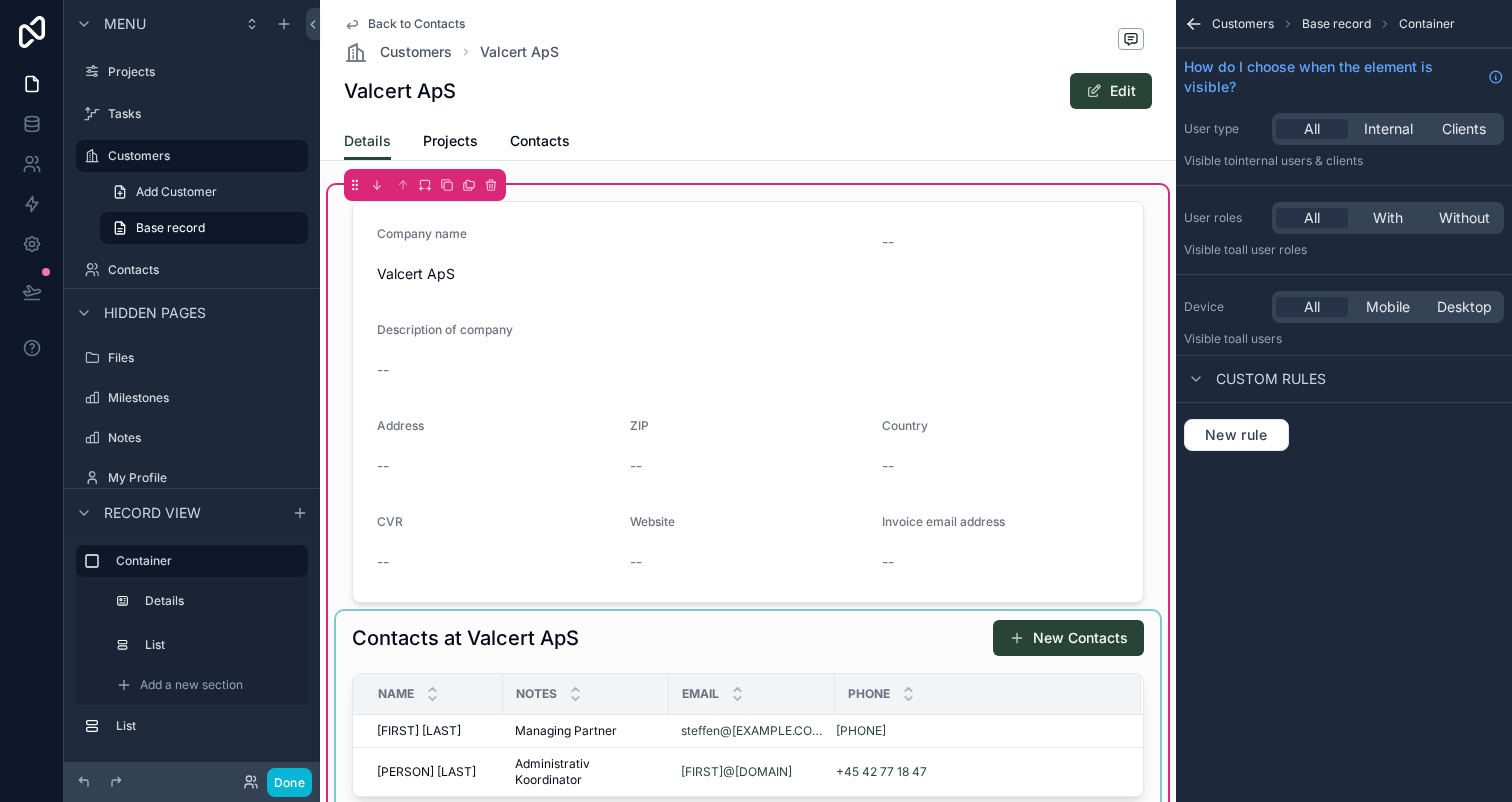click at bounding box center (748, 712) 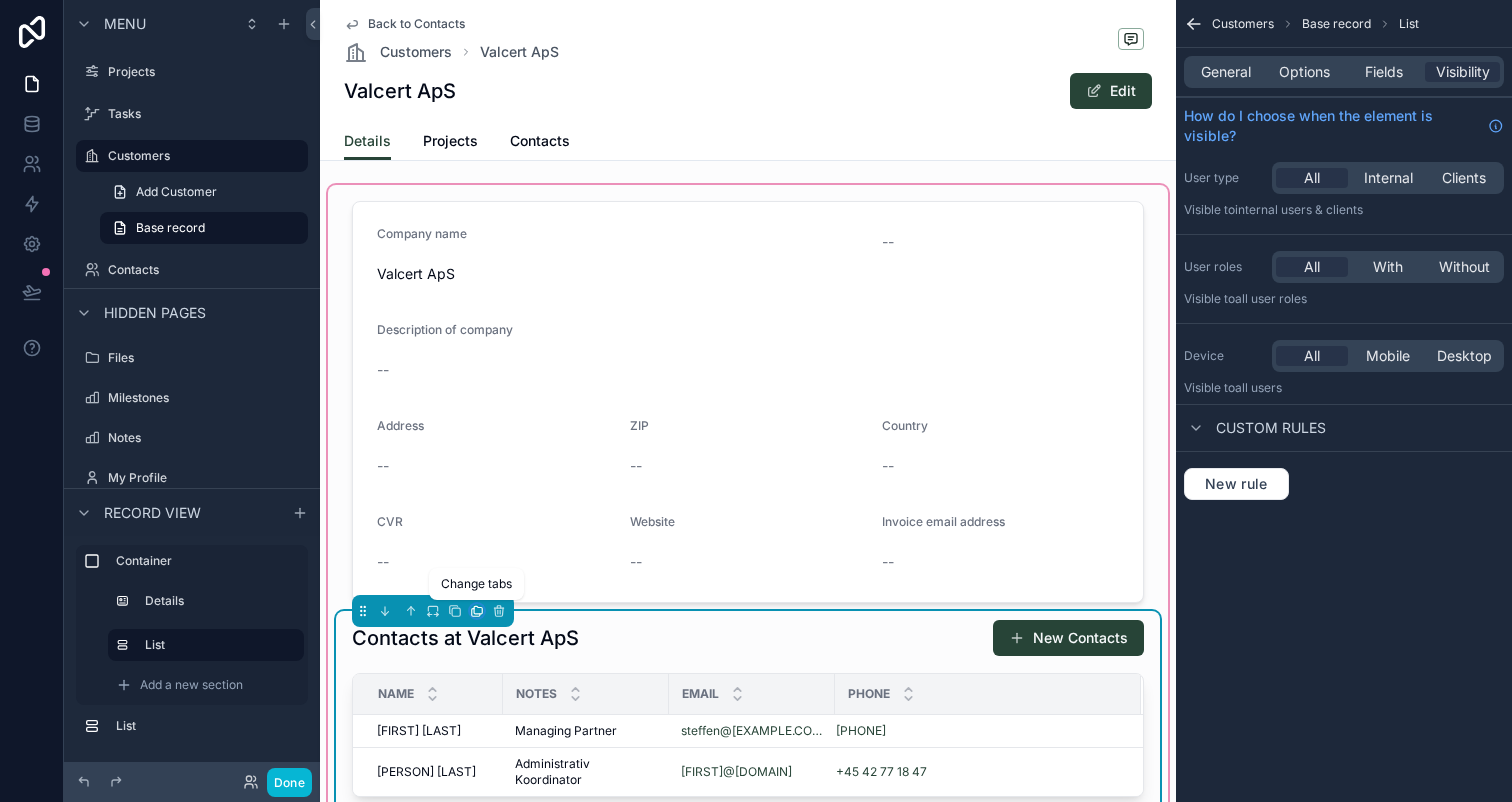 click 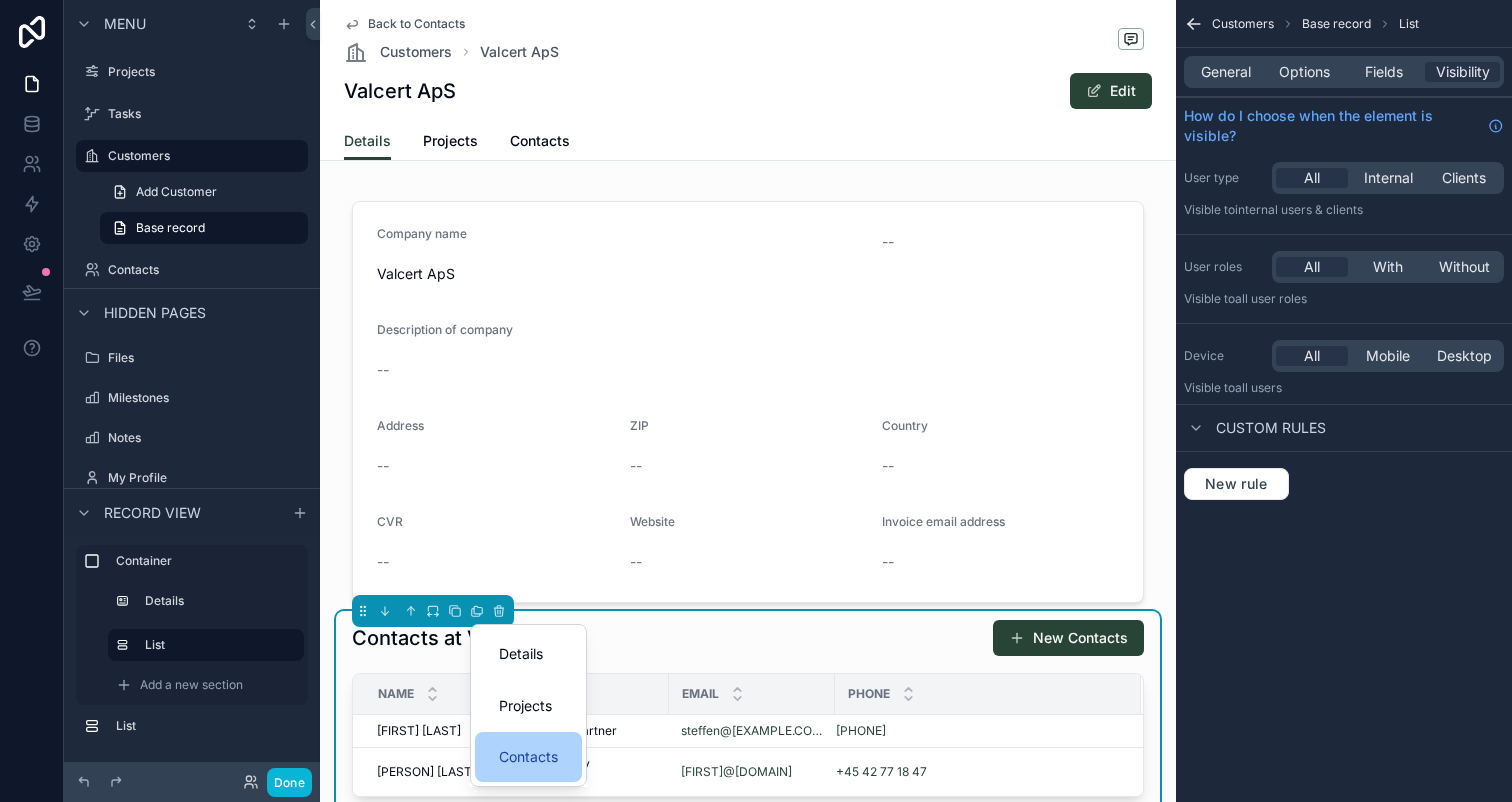 click on "Contacts" at bounding box center (528, 757) 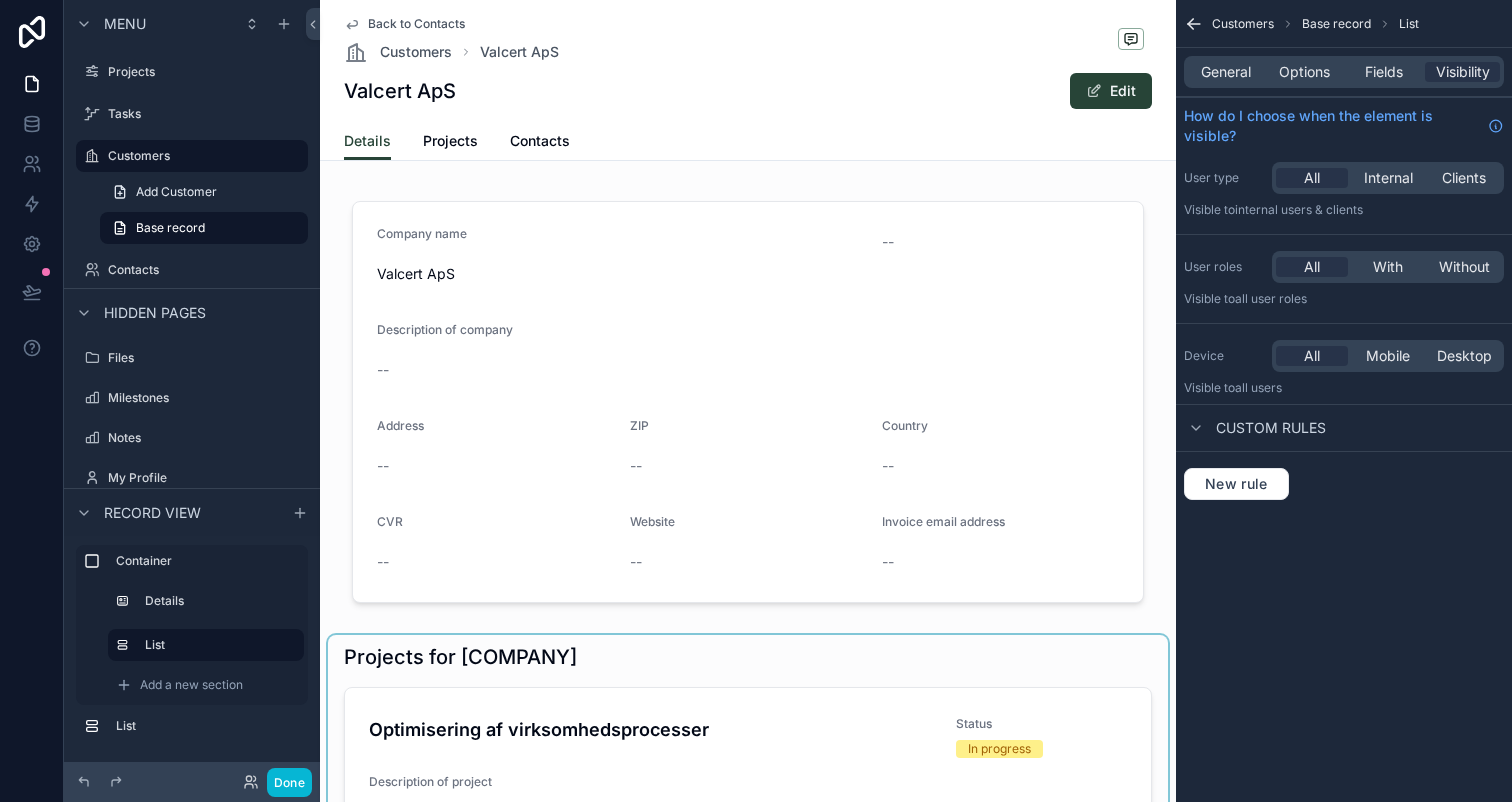 click at bounding box center (748, 961) 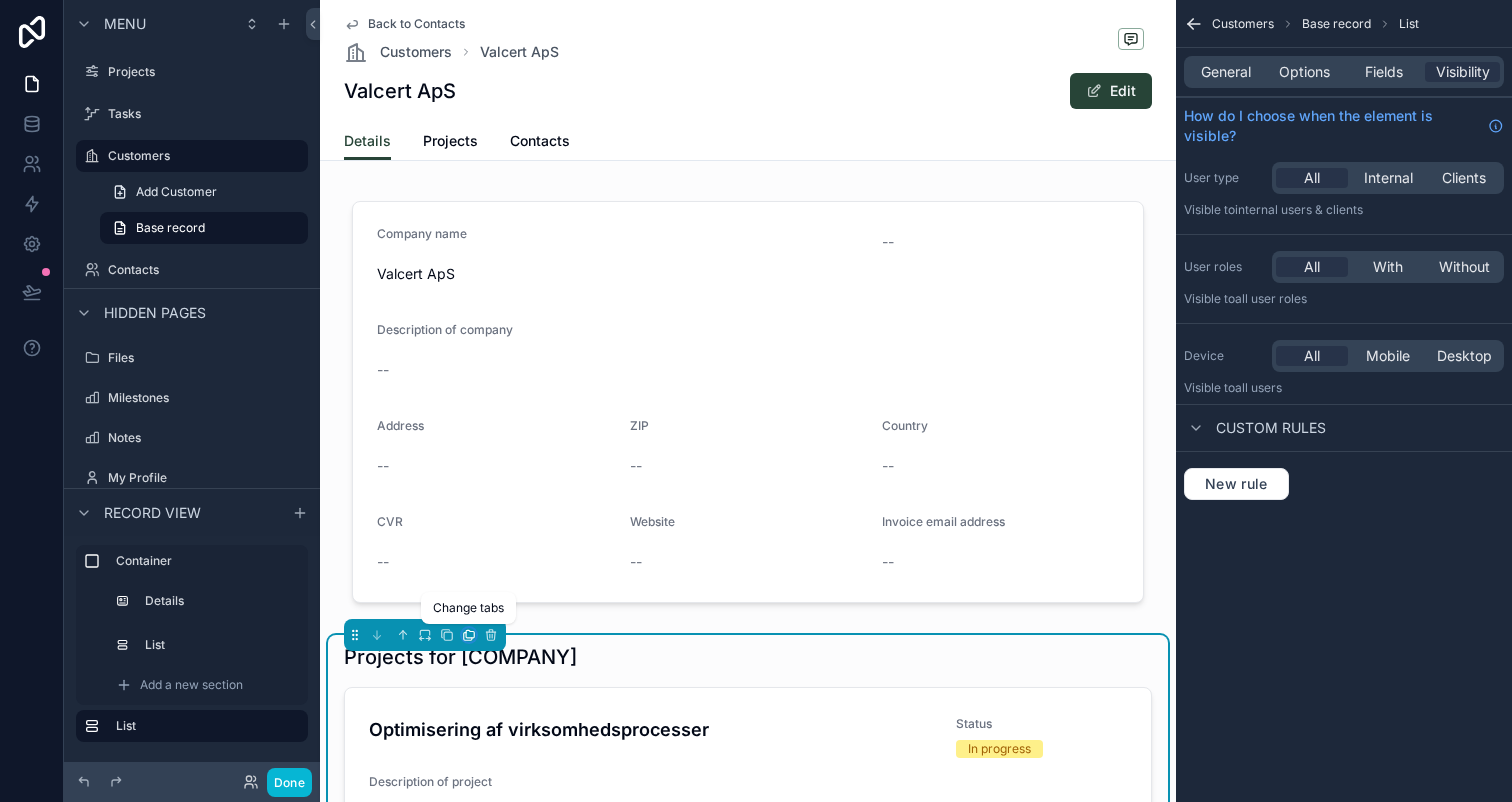 click 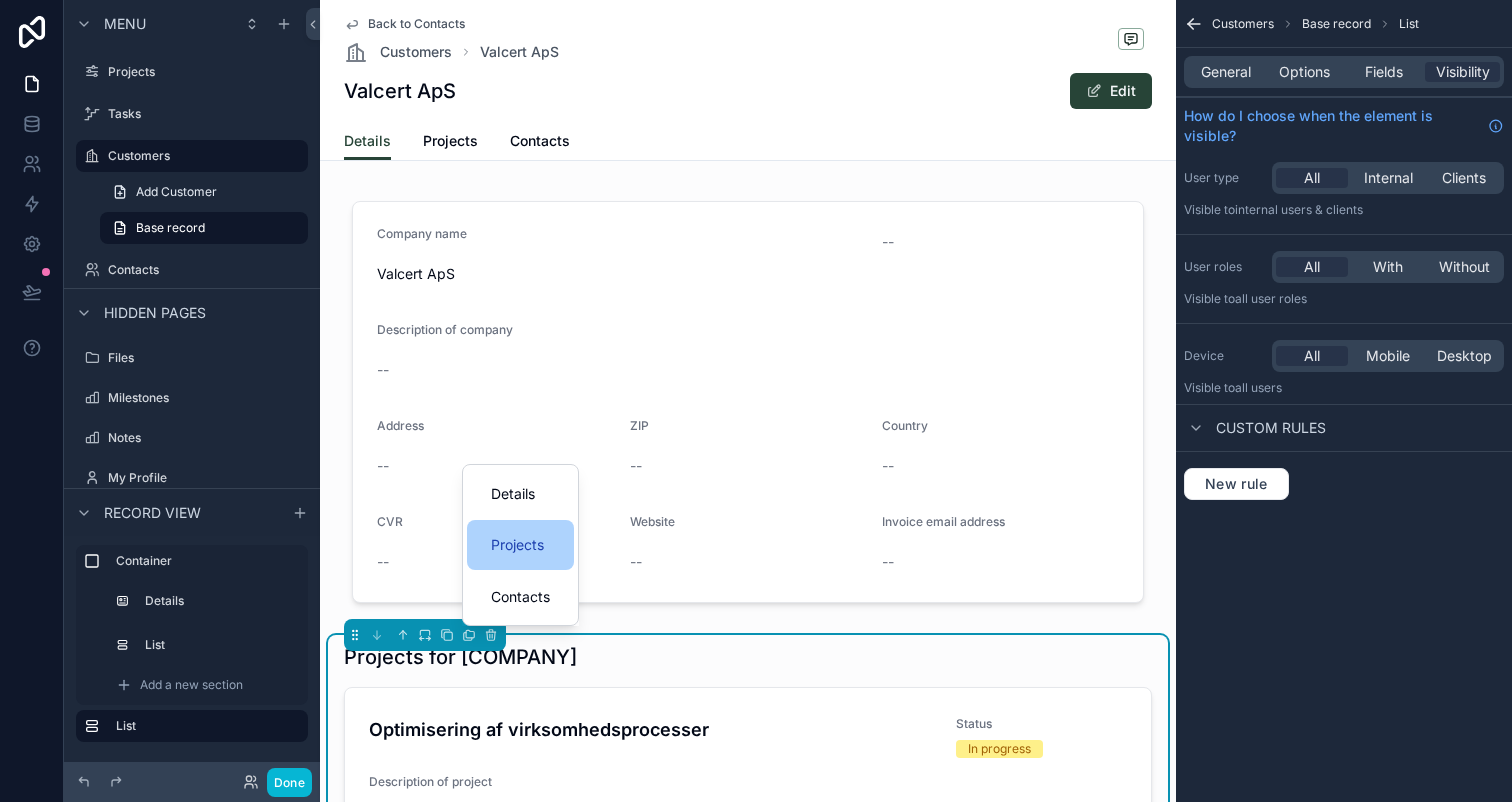 click on "Projects" at bounding box center [517, 545] 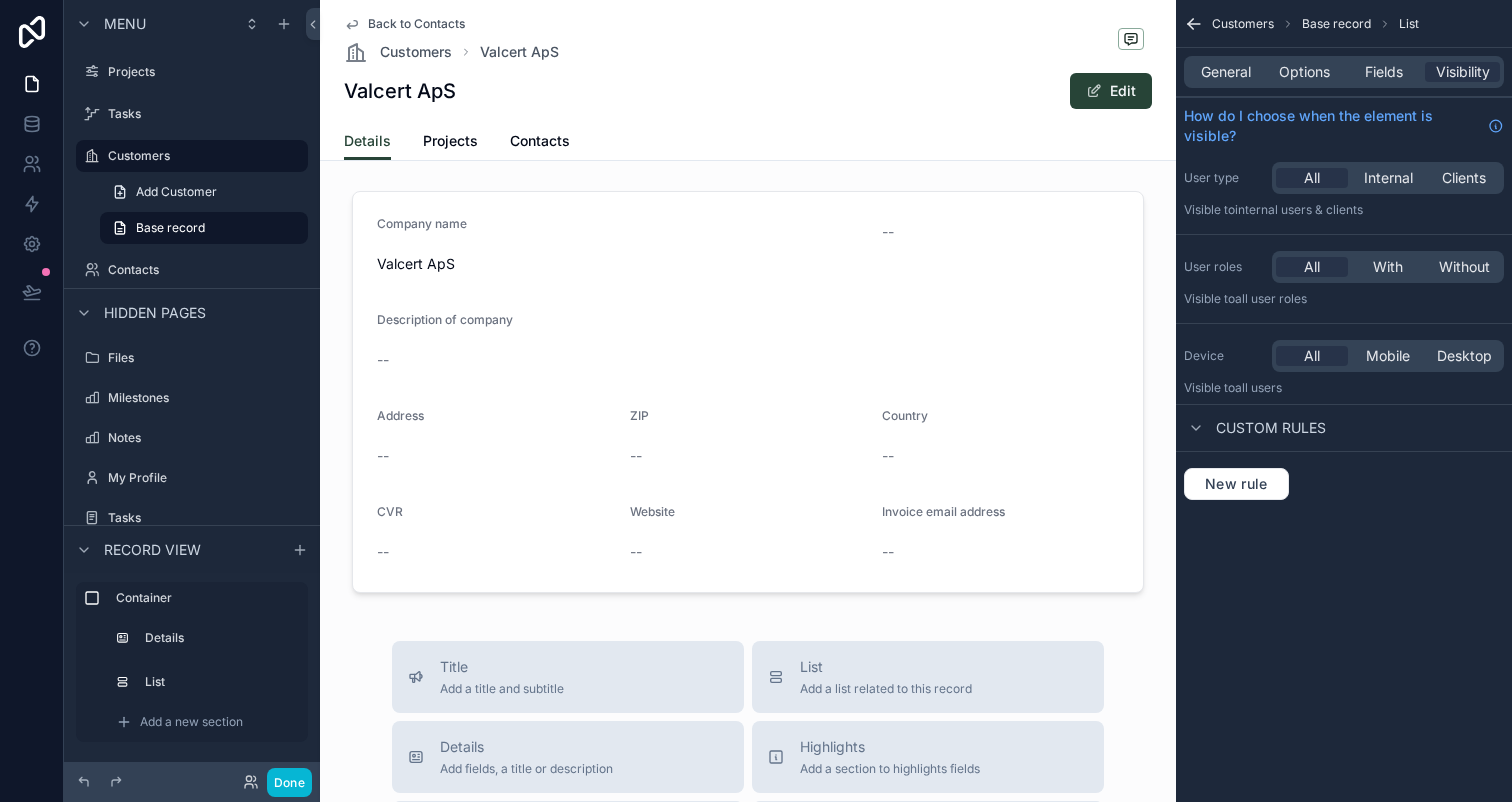 scroll, scrollTop: 0, scrollLeft: 0, axis: both 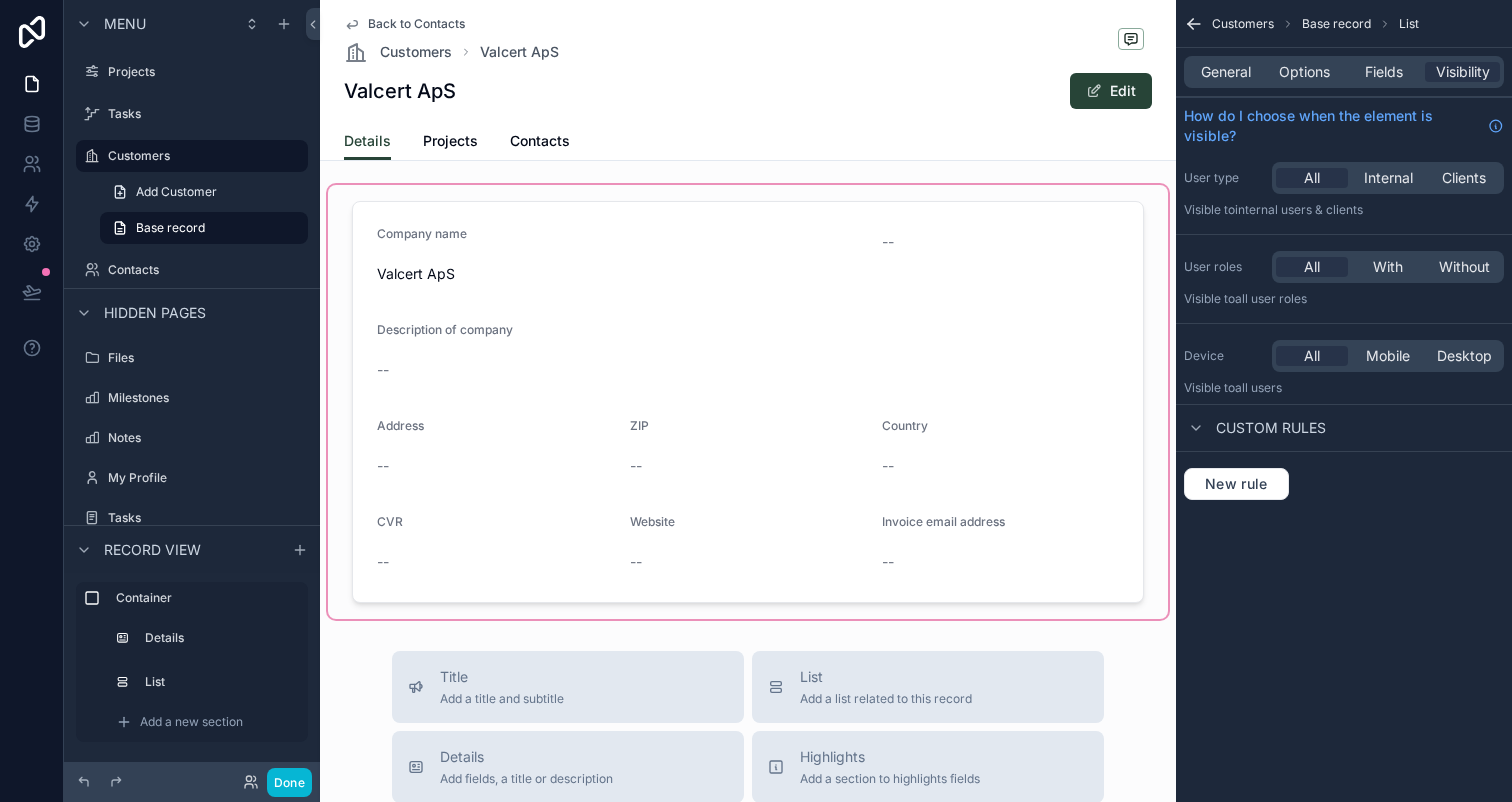 click at bounding box center [748, 402] 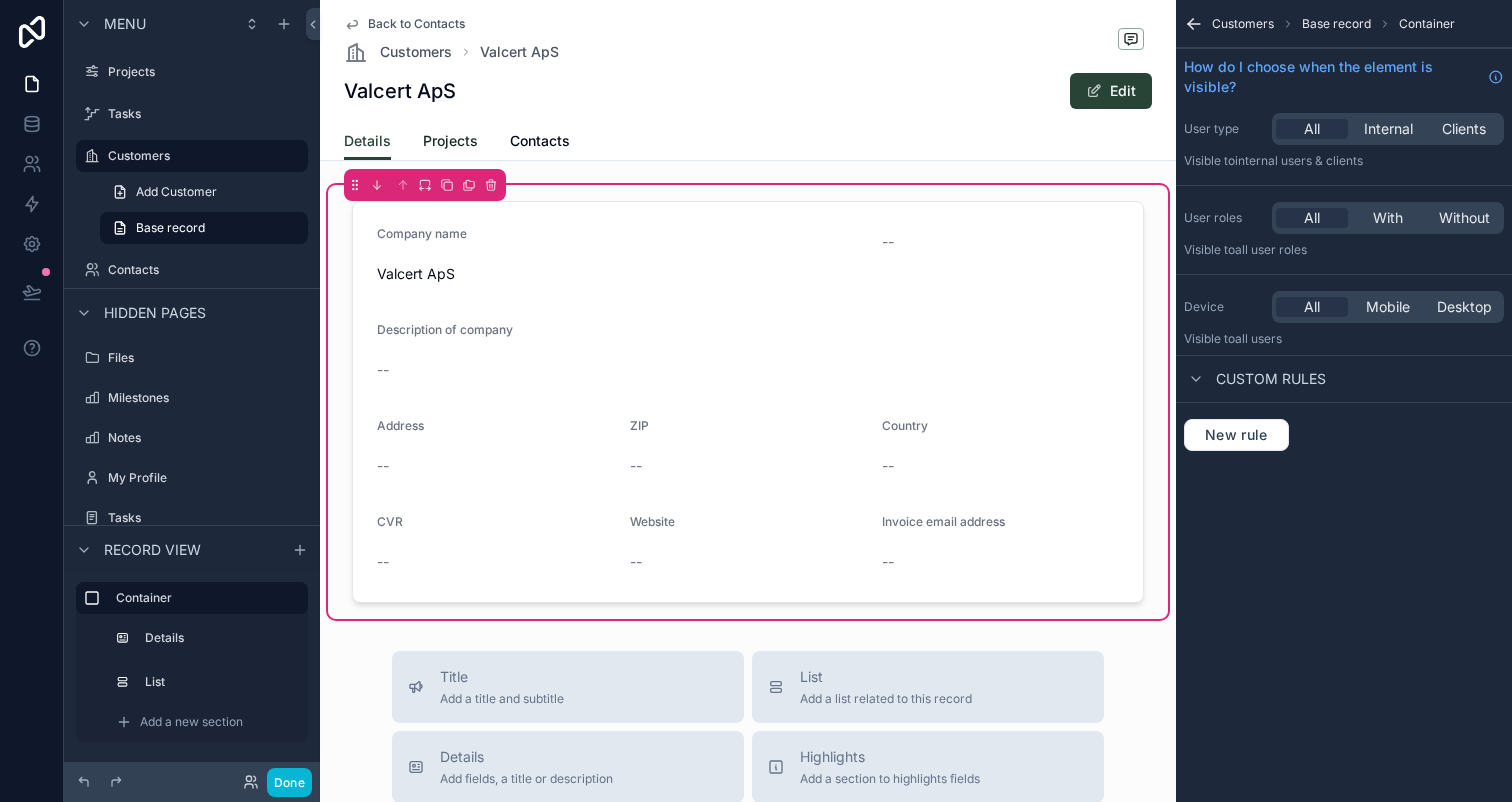 click on "Projects" at bounding box center (450, 141) 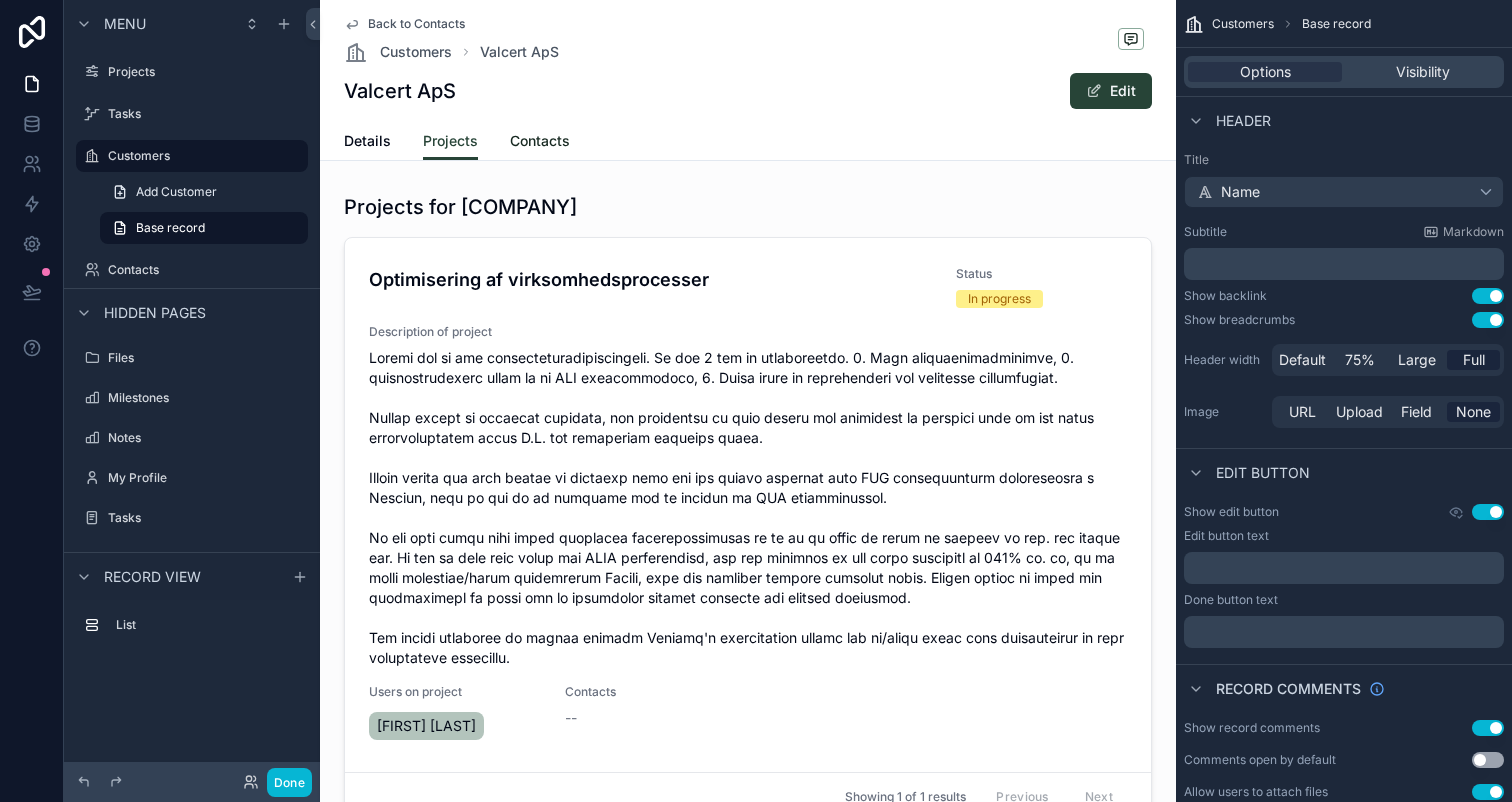 click on "Contacts" at bounding box center (540, 141) 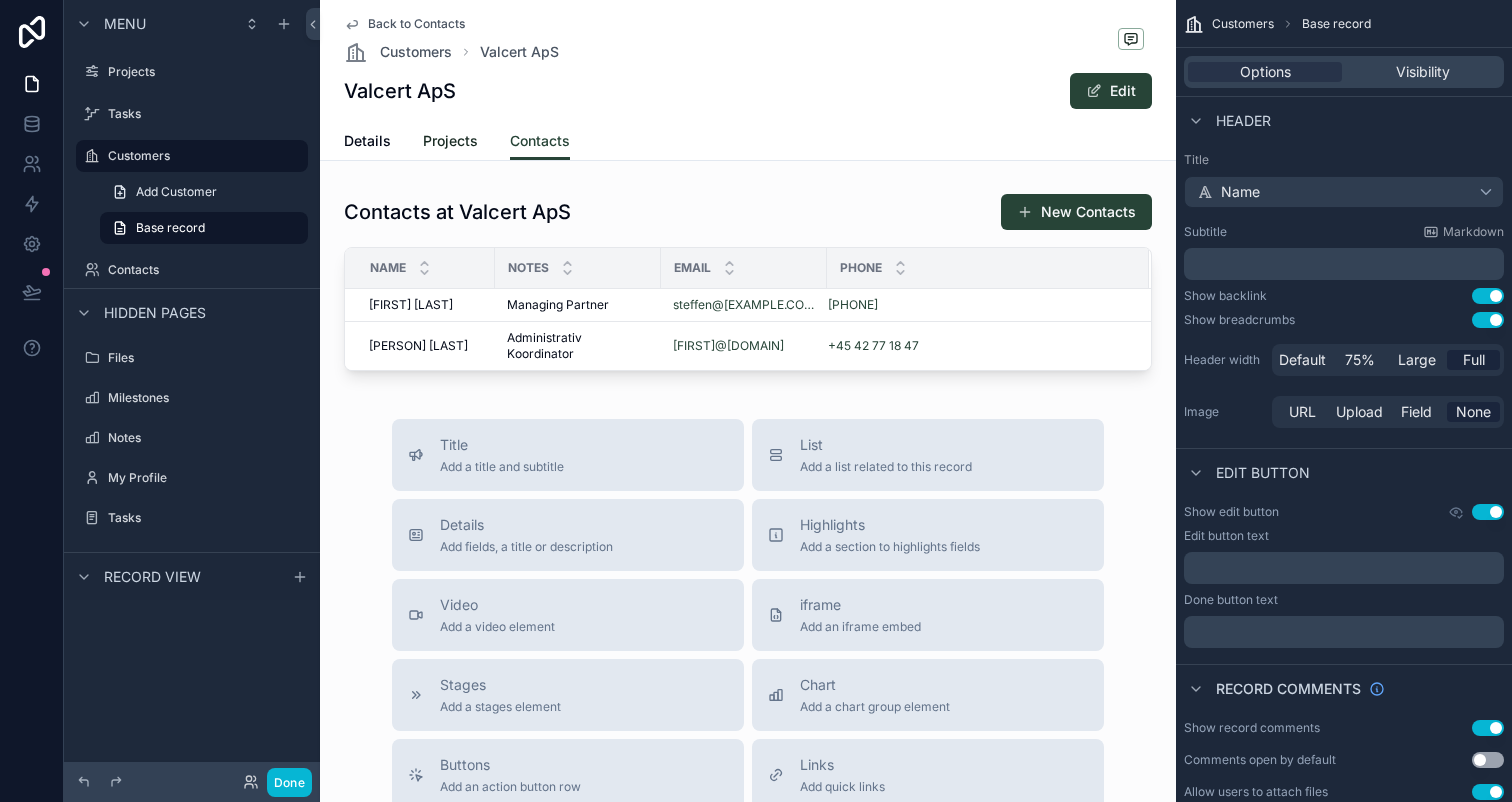 click on "Projects" at bounding box center (450, 141) 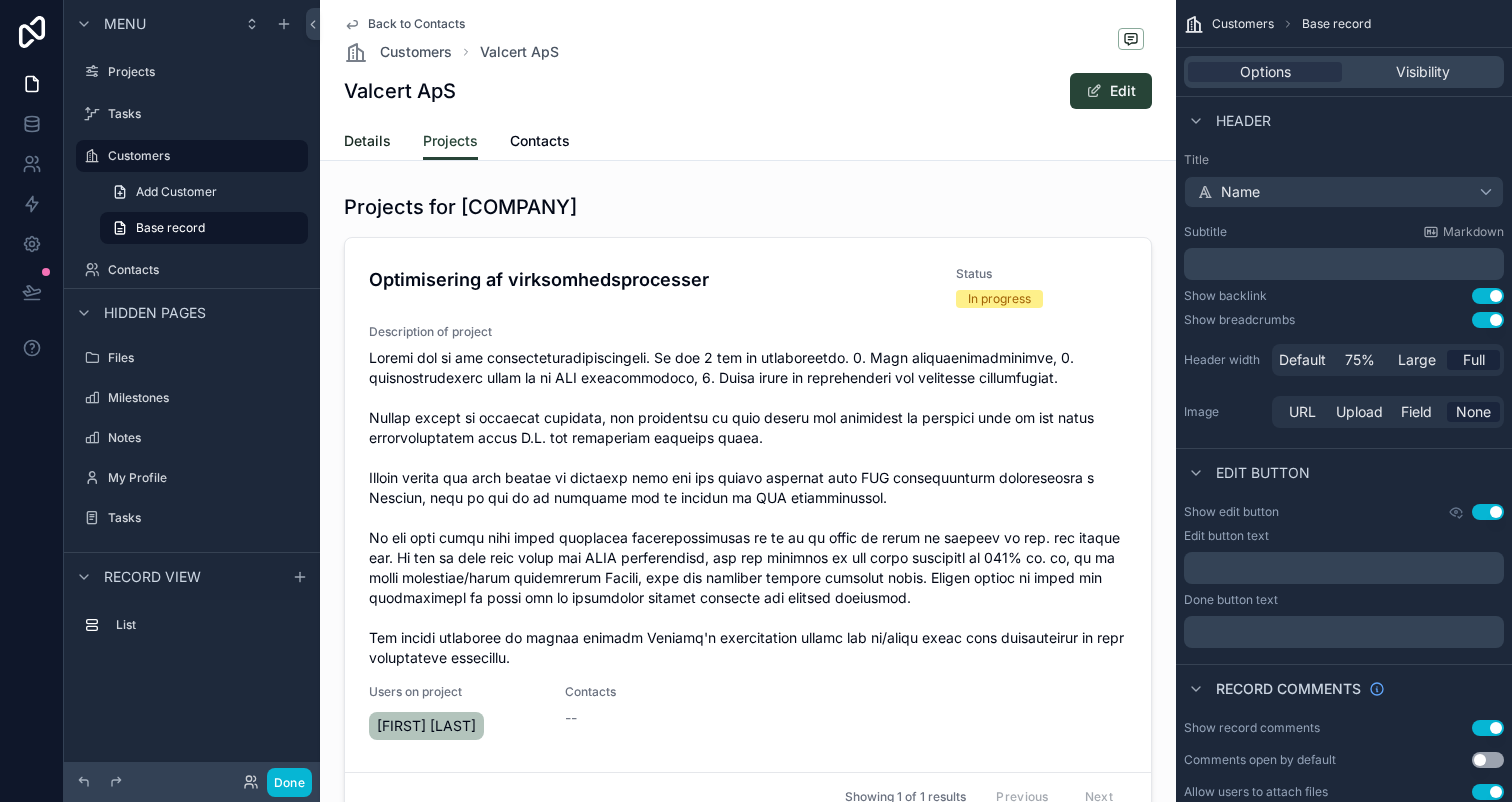 click on "Details" at bounding box center [367, 141] 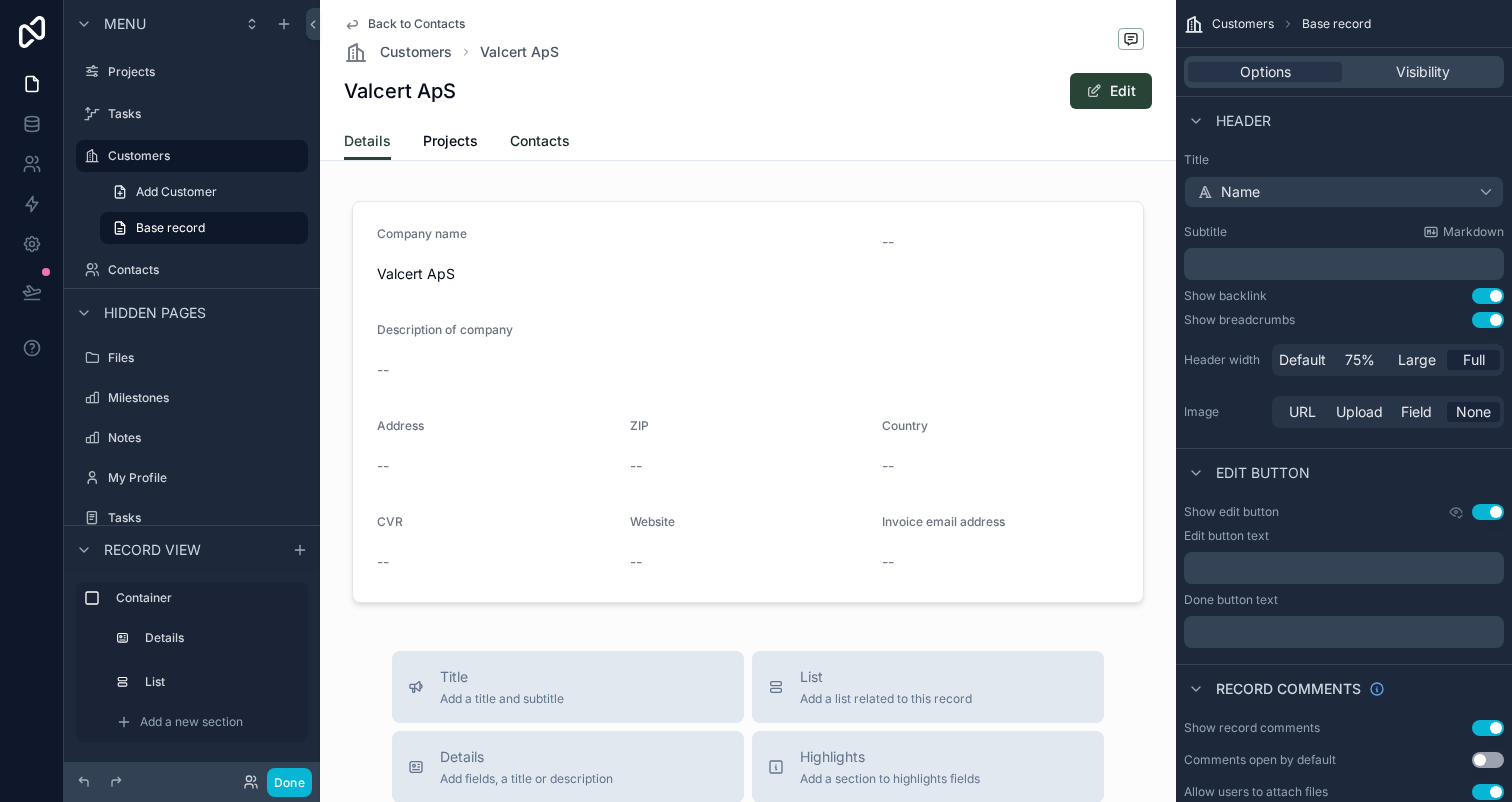 click on "Contacts" at bounding box center (540, 141) 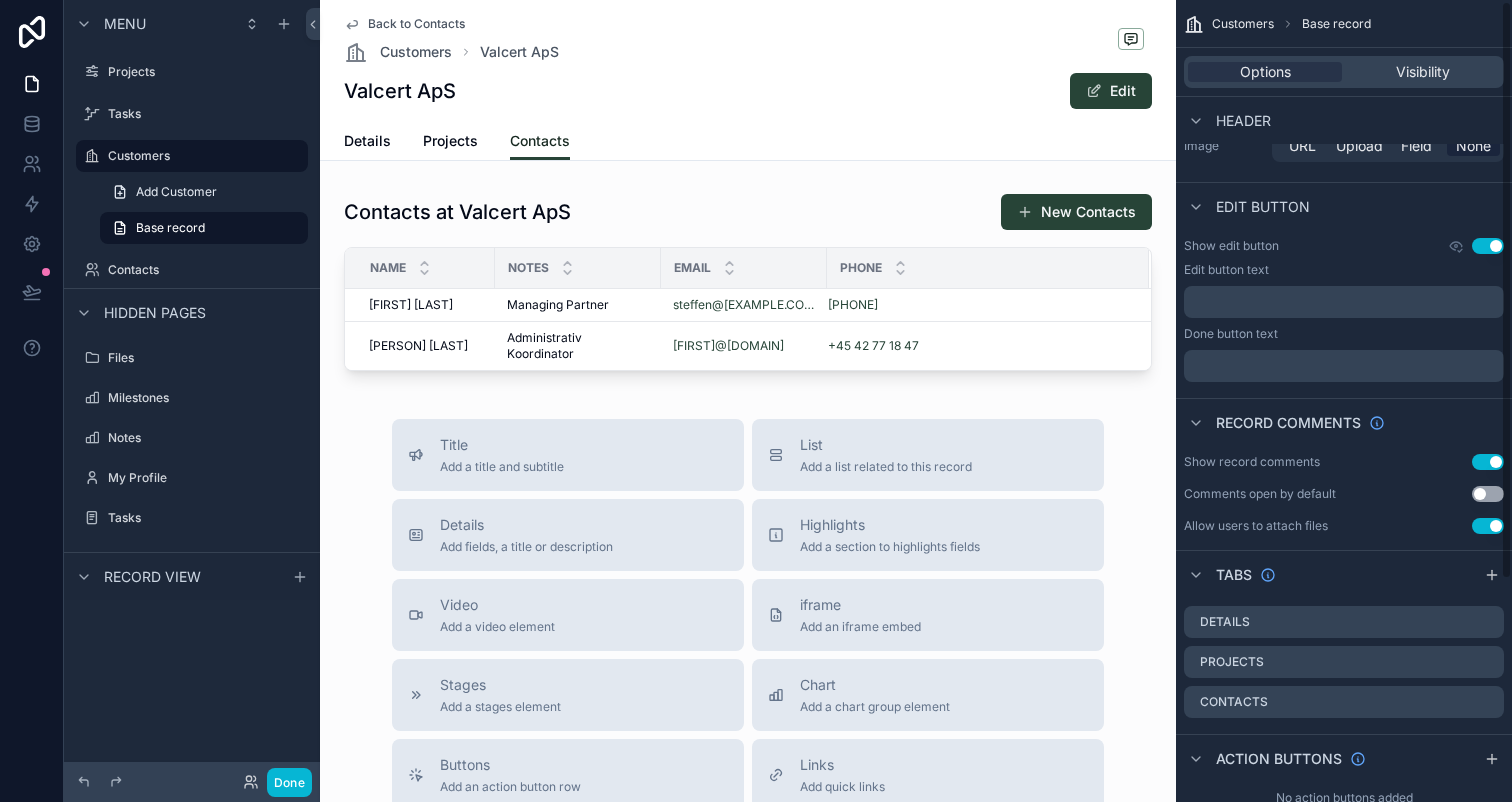 scroll, scrollTop: 310, scrollLeft: 0, axis: vertical 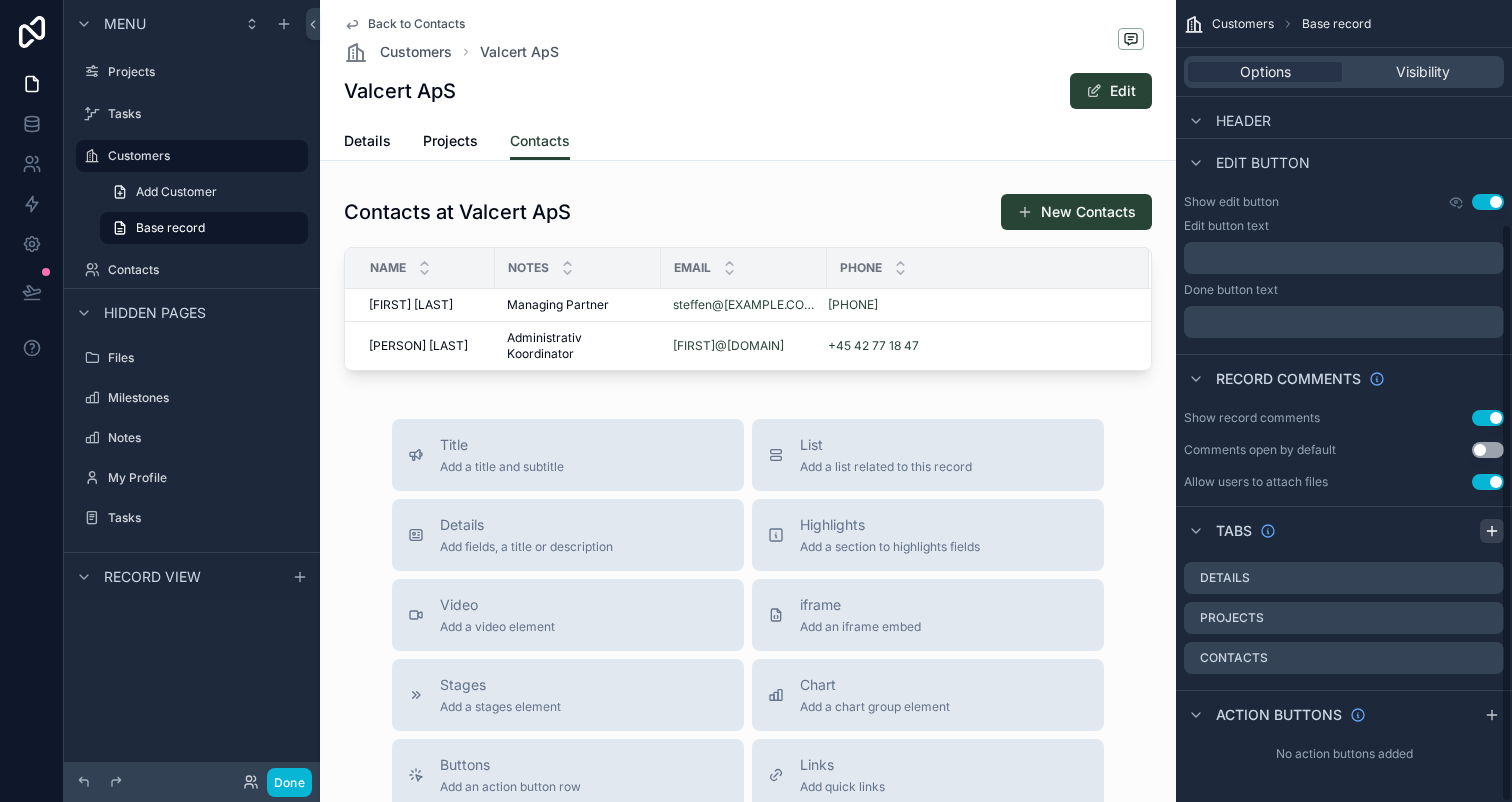 click 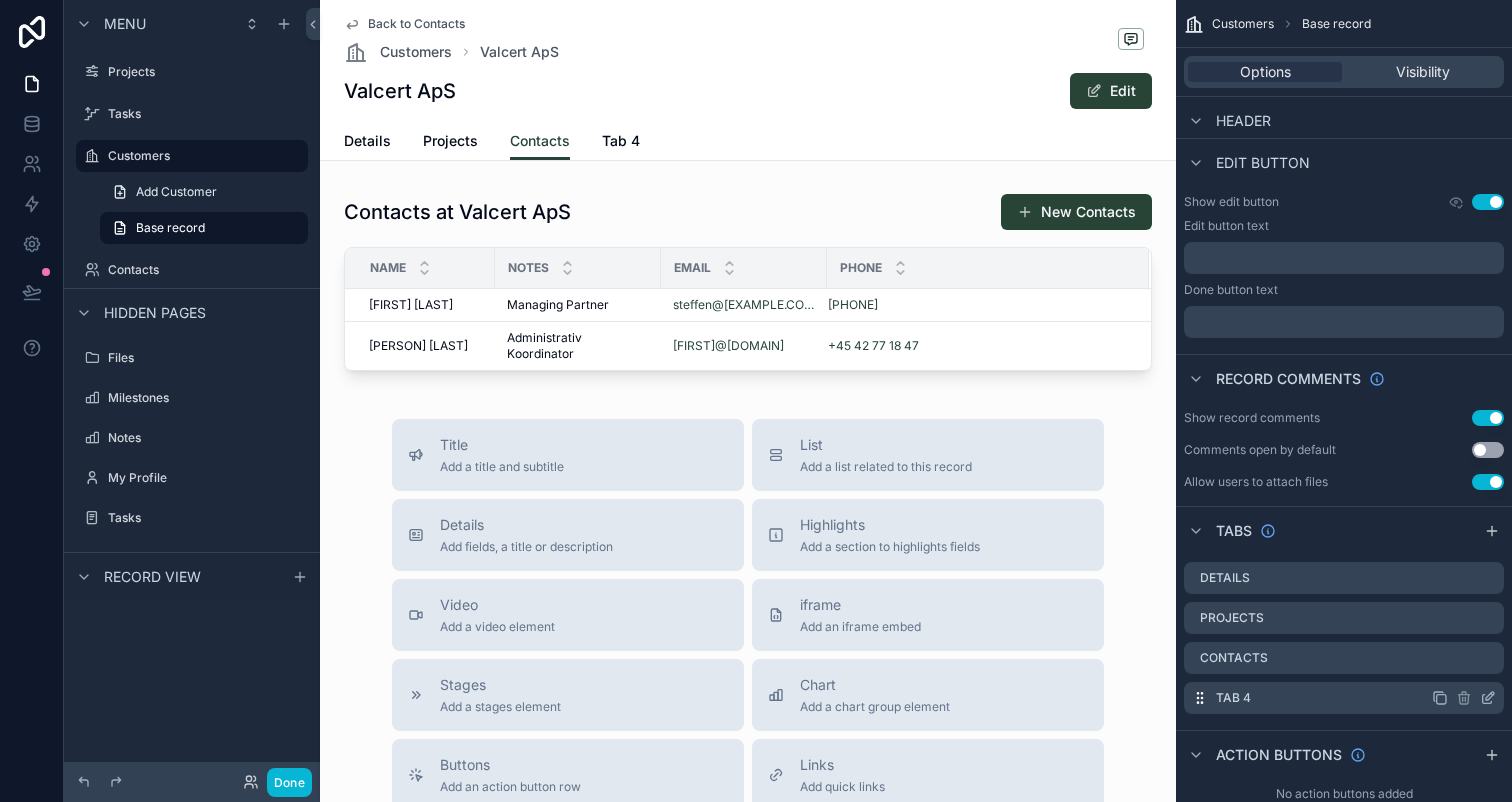 click 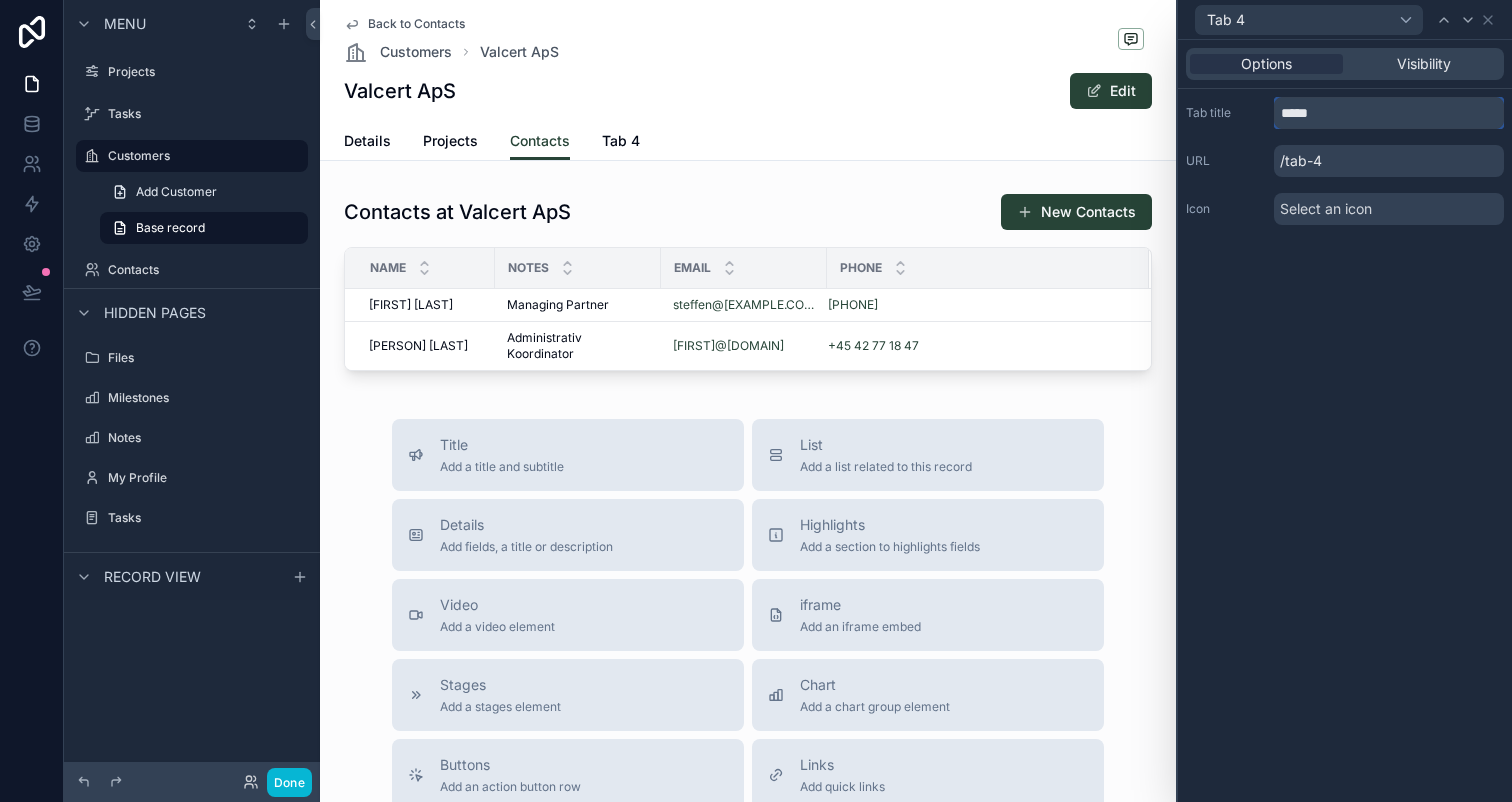 click on "*****" at bounding box center [1389, 113] 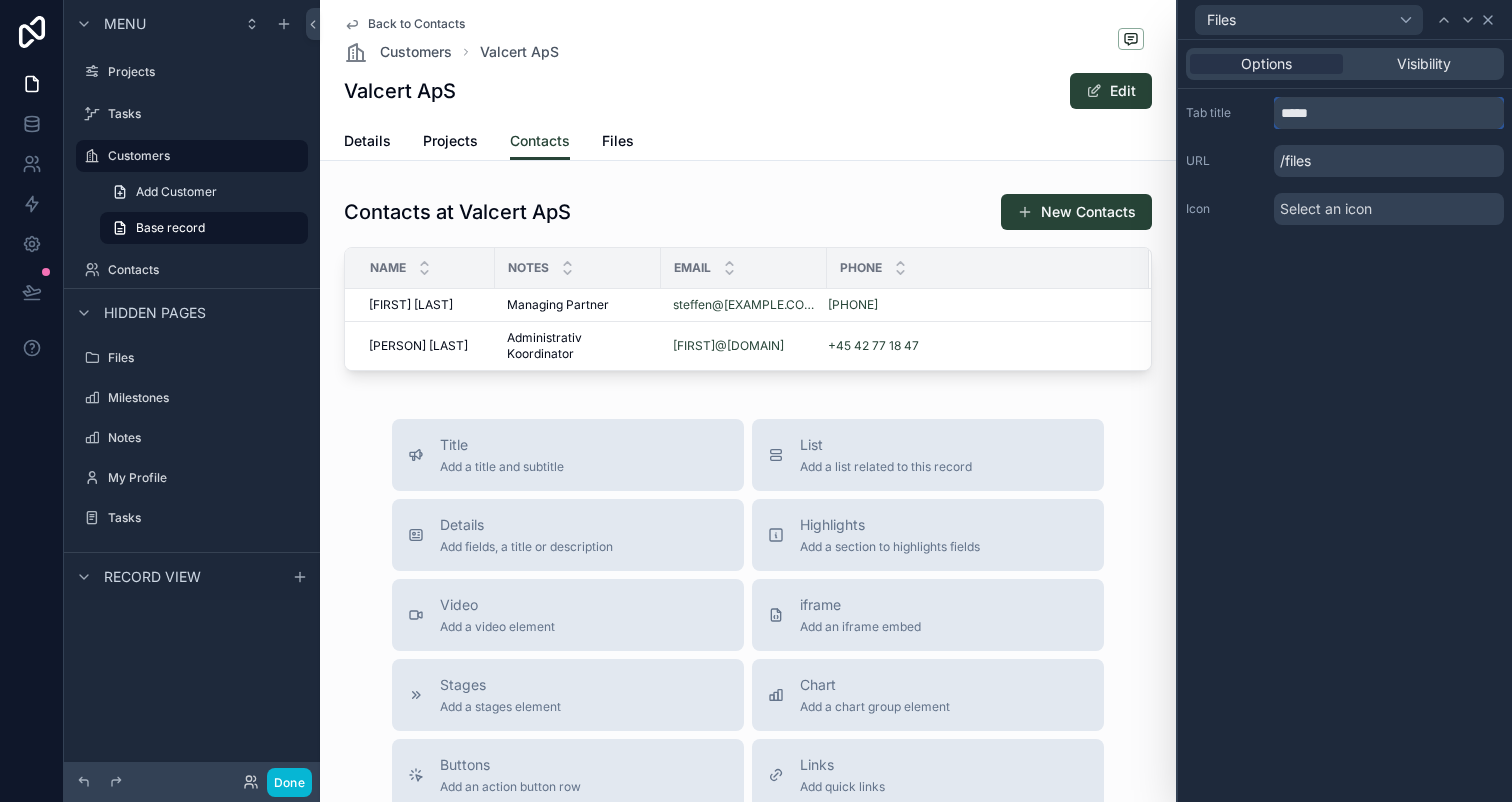 type on "*****" 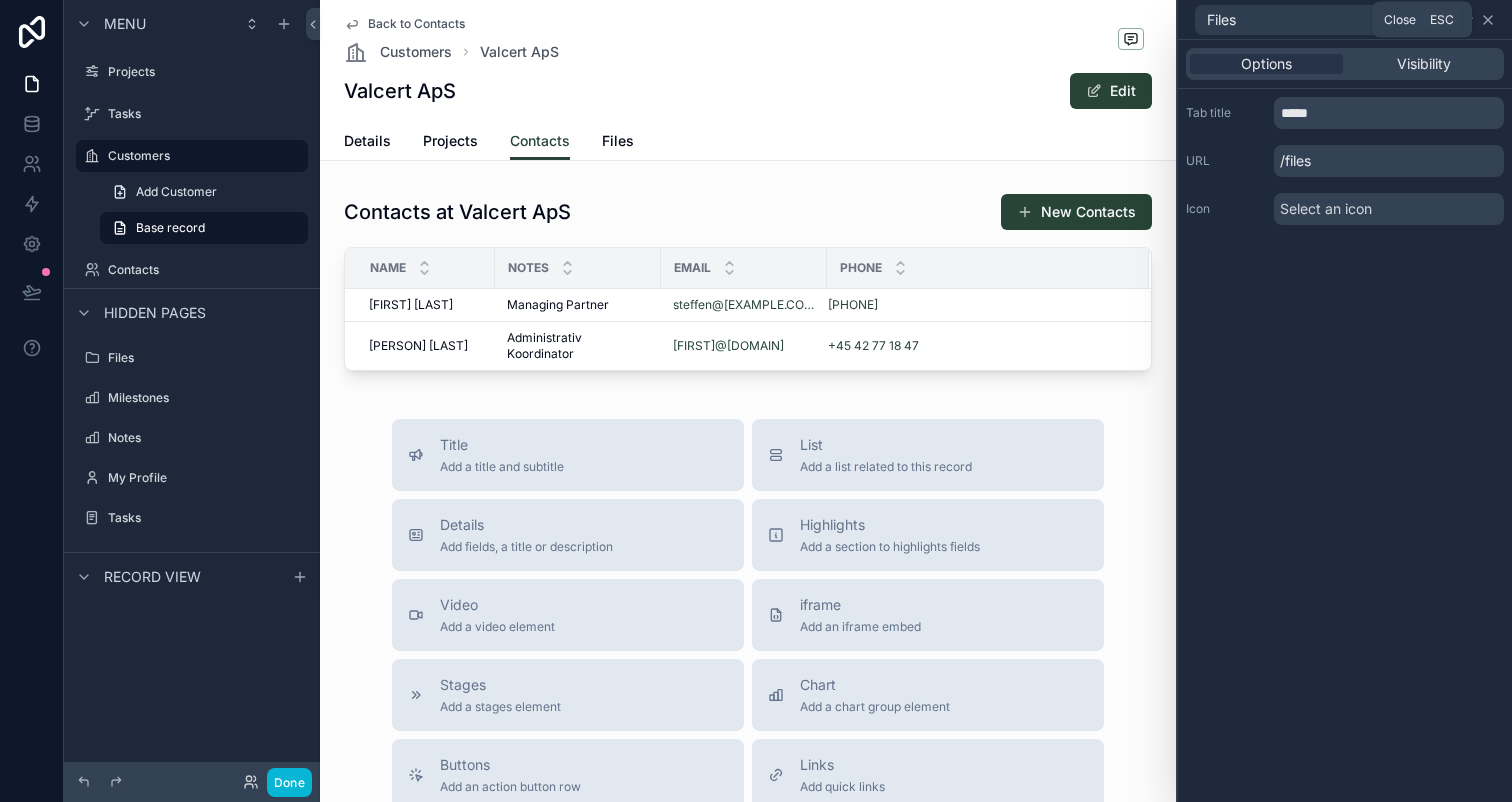 click 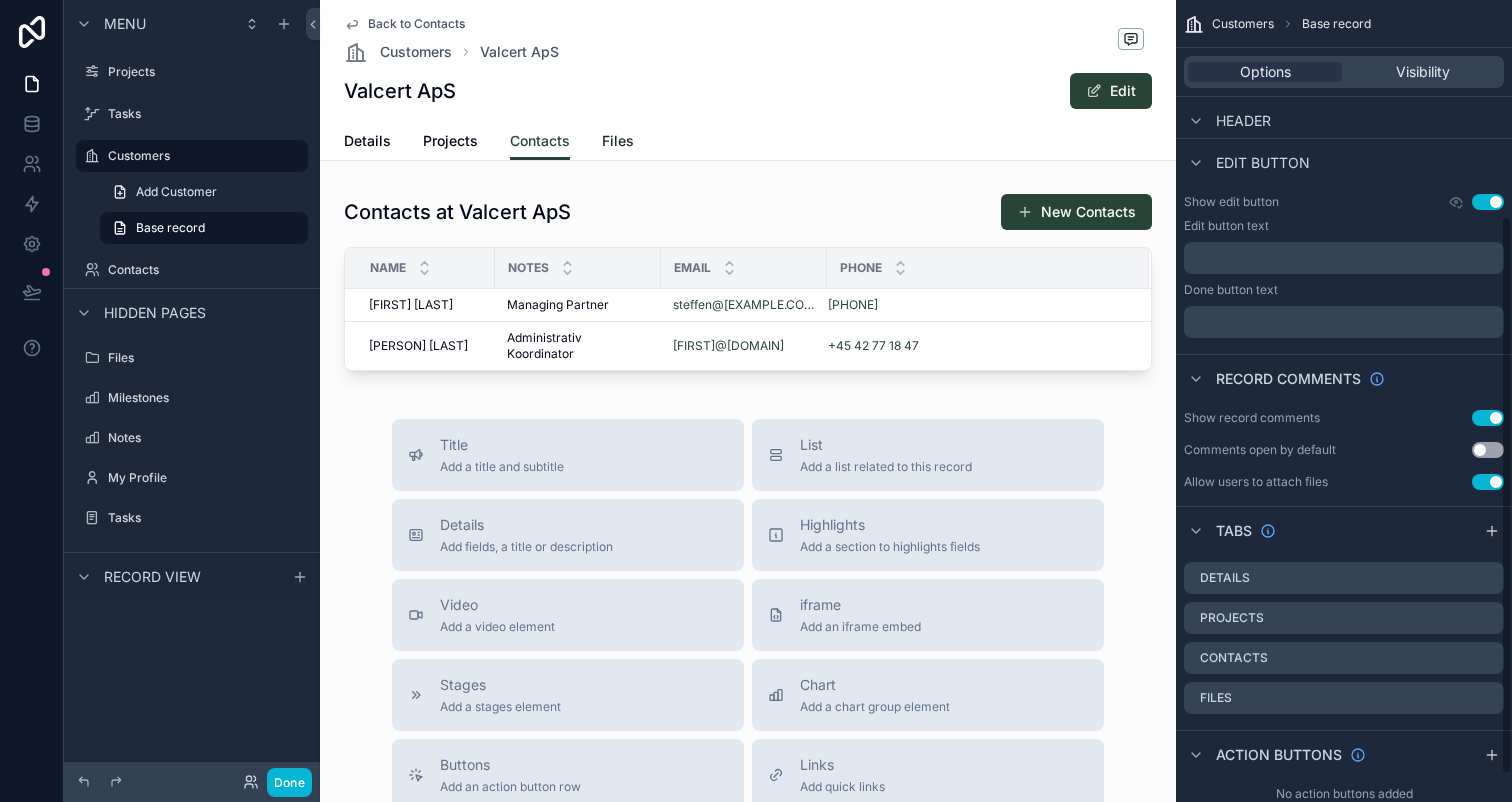 click on "Files" at bounding box center [618, 141] 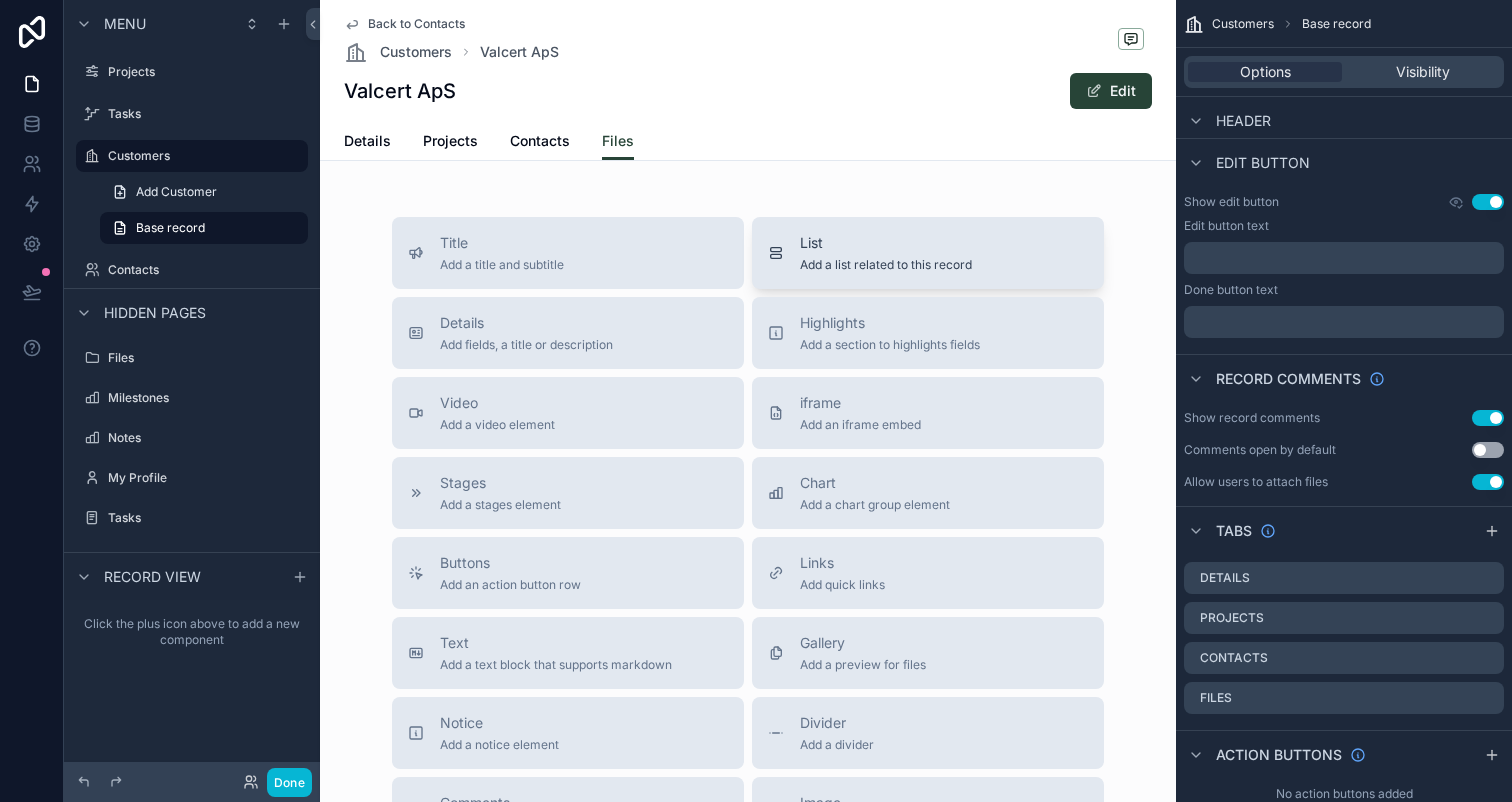 click on "Add a list related to this record" at bounding box center (886, 265) 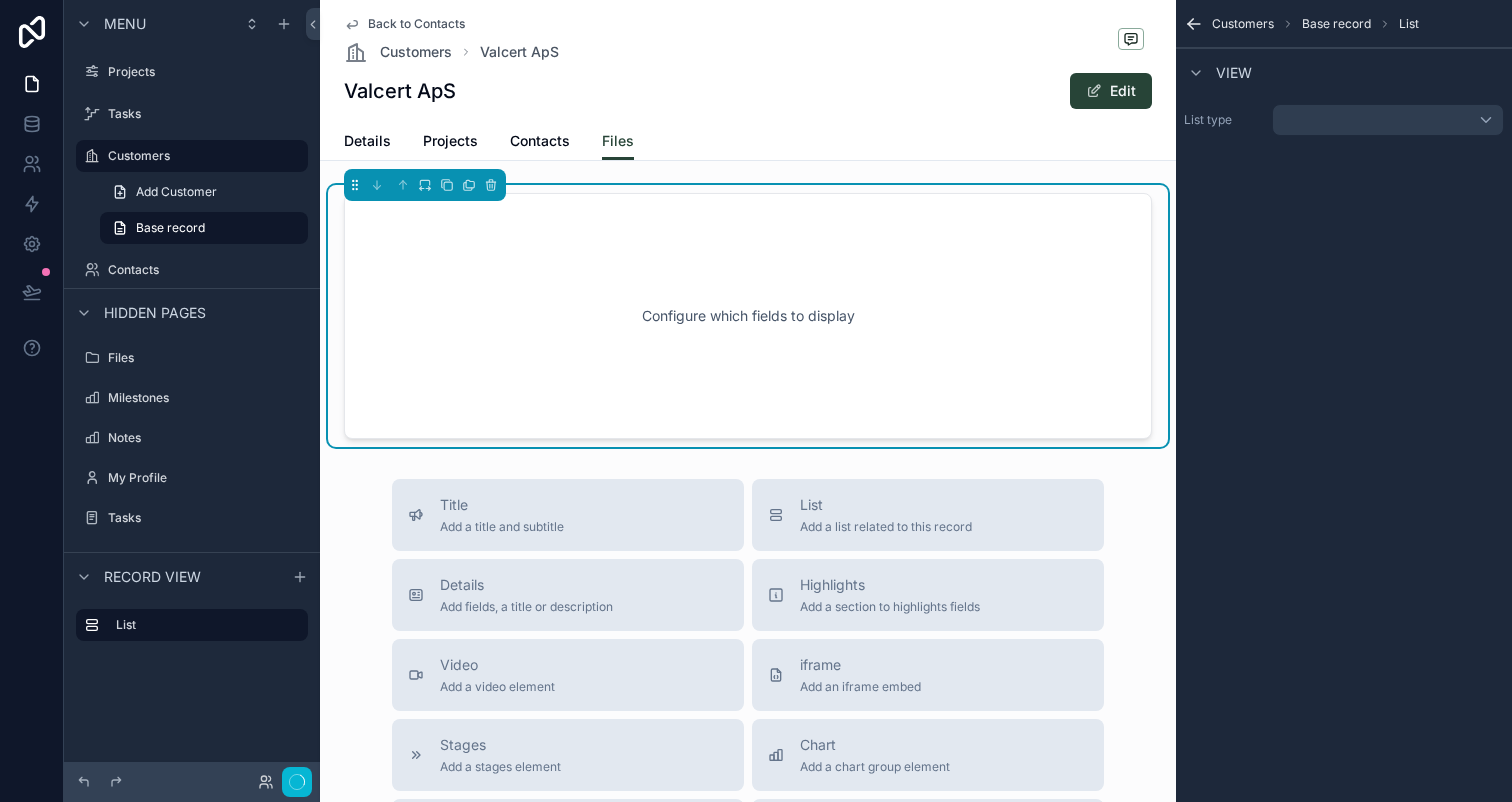 scroll, scrollTop: 0, scrollLeft: 0, axis: both 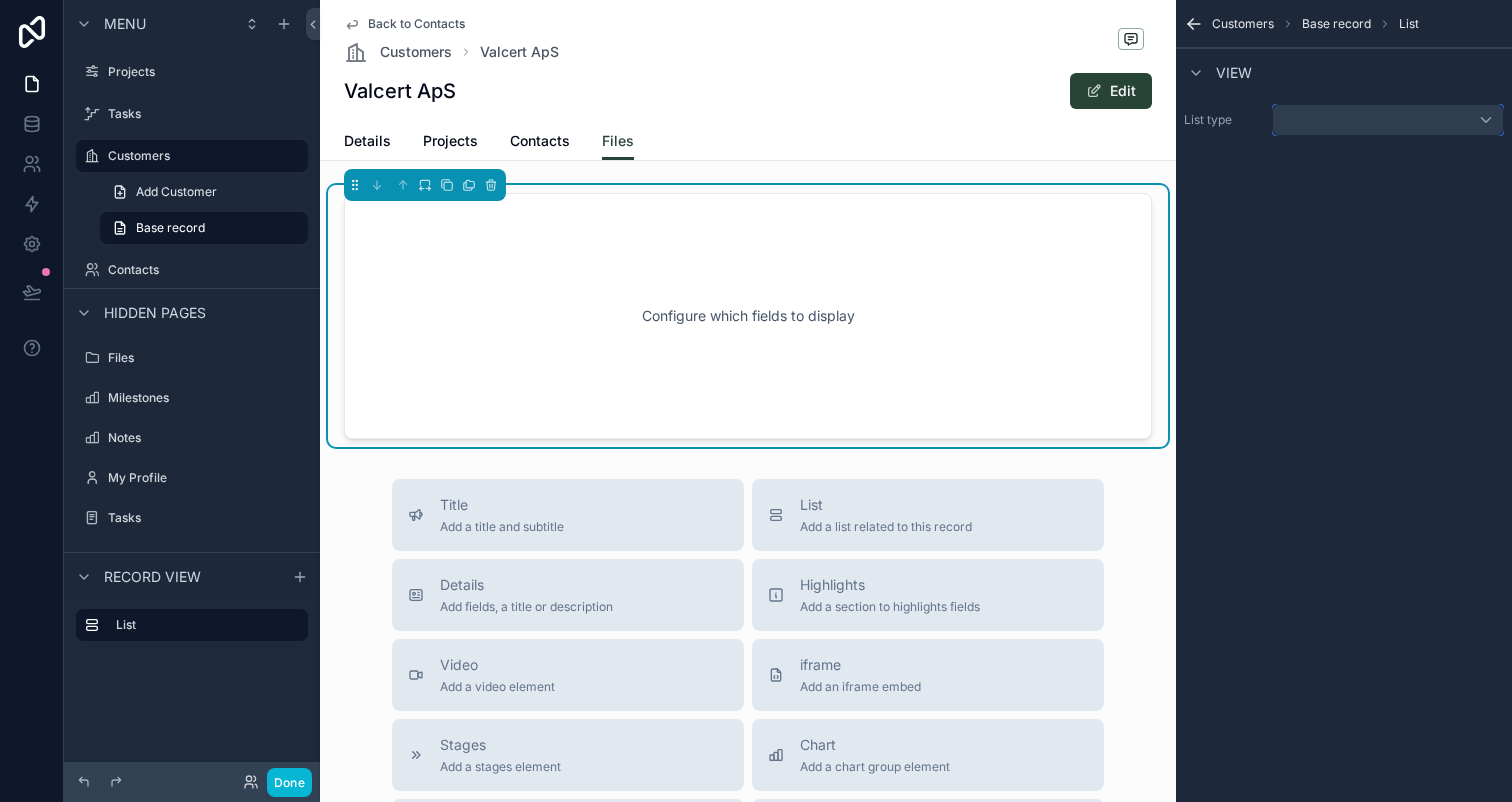 click at bounding box center (1388, 120) 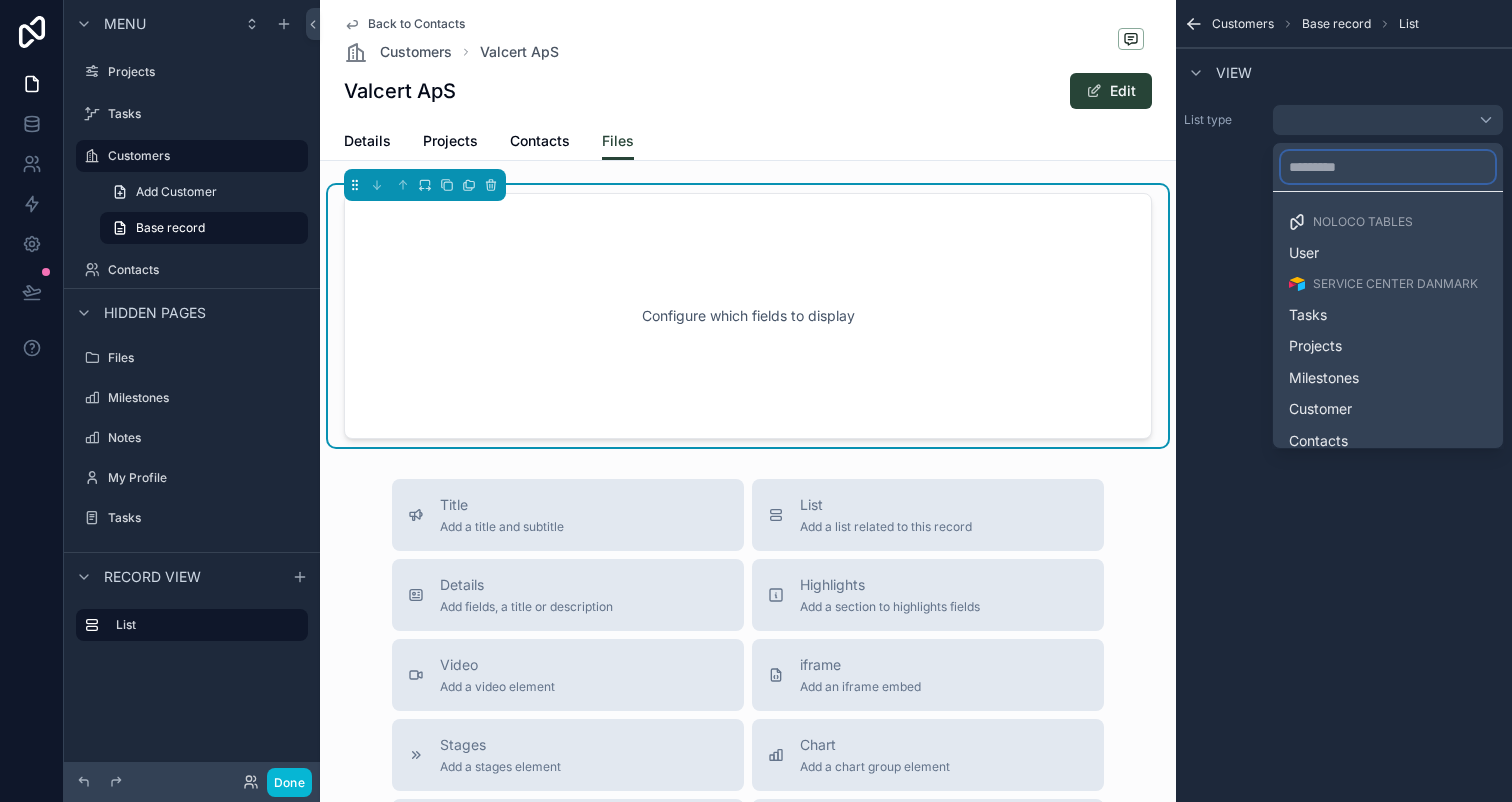 click at bounding box center [1388, 167] 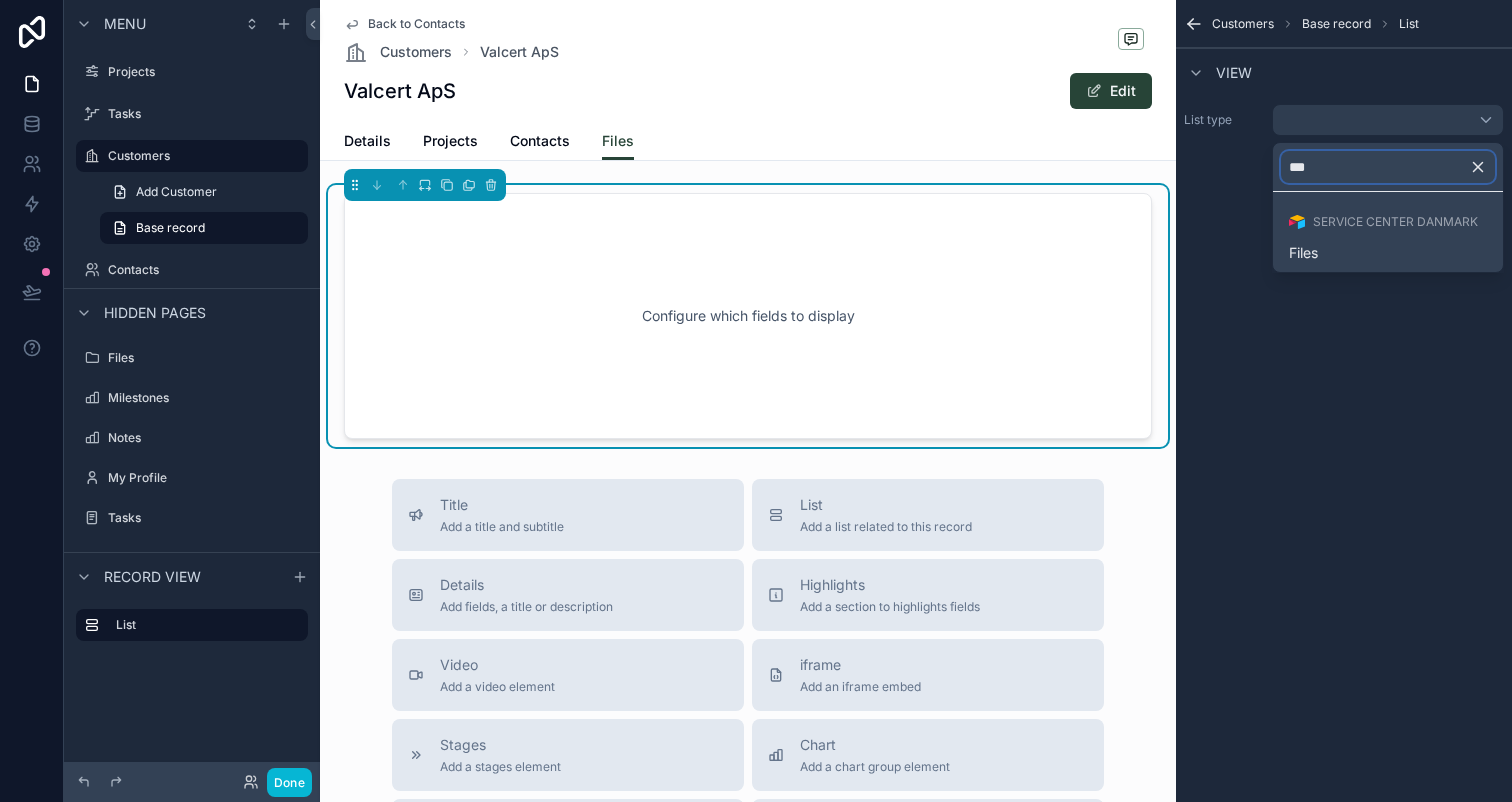 type on "***" 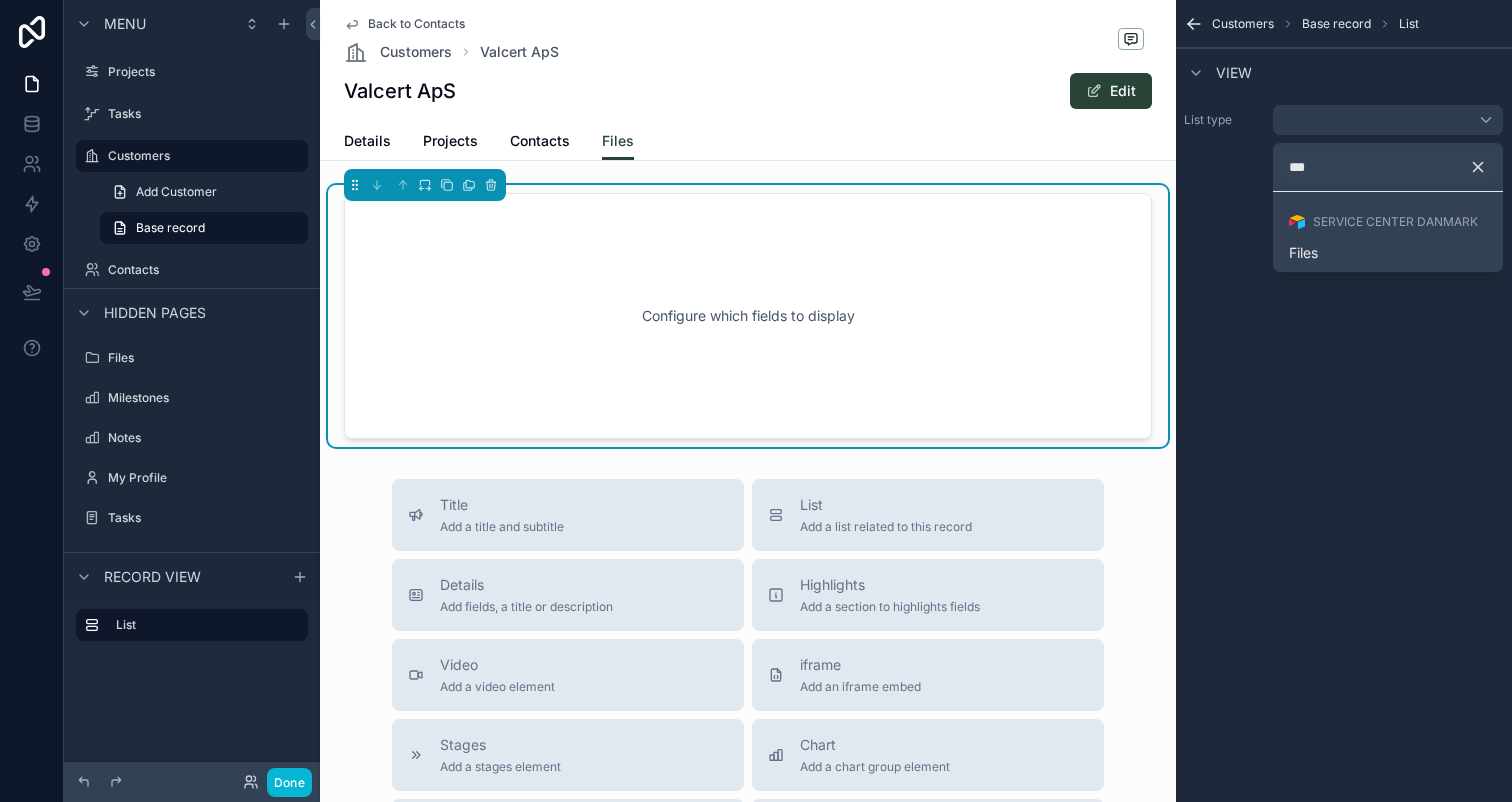 click on "Service Center Danmark" at bounding box center (1388, 222) 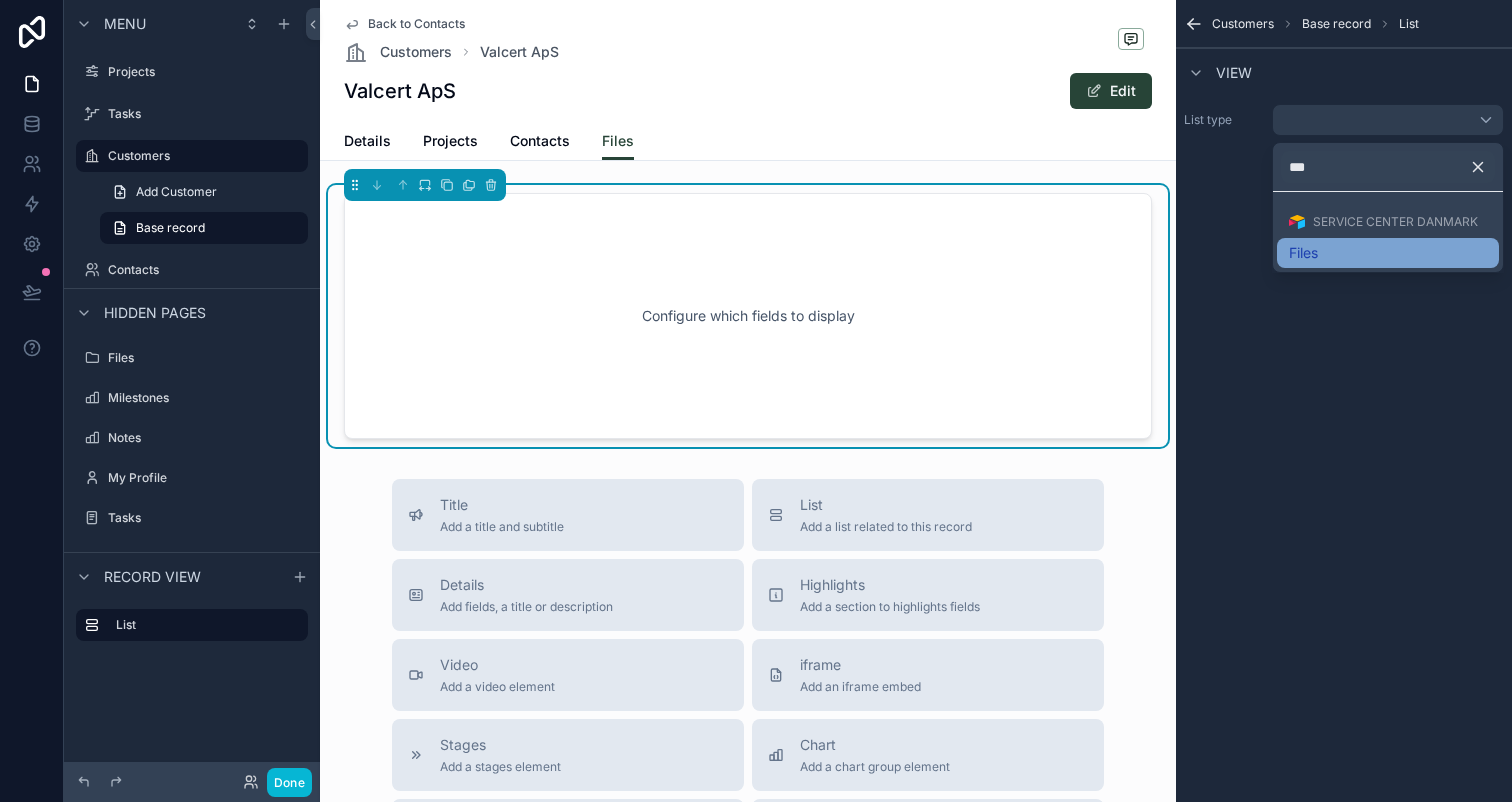 click on "Files" at bounding box center [1388, 253] 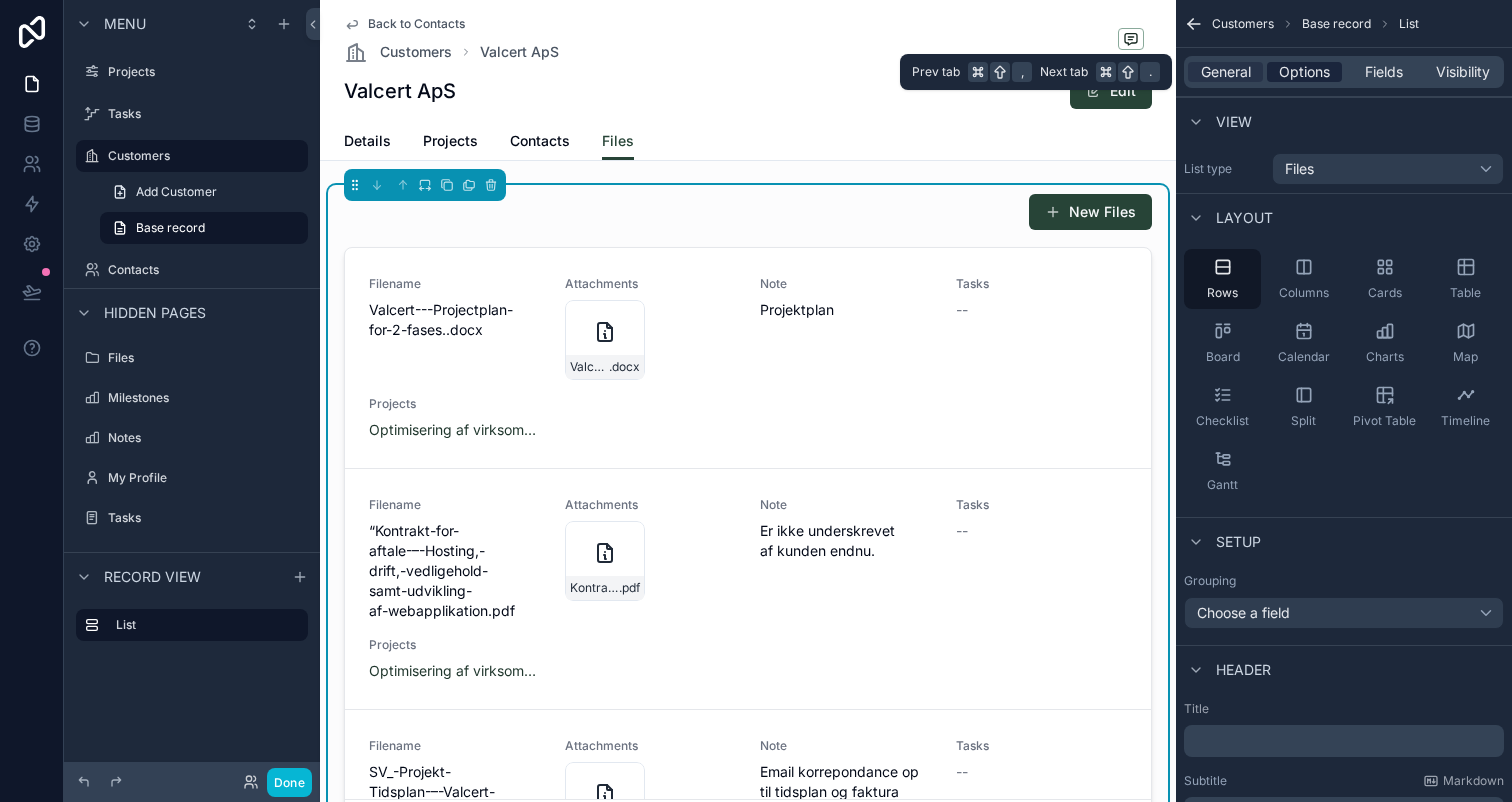 click on "Options" at bounding box center [1304, 72] 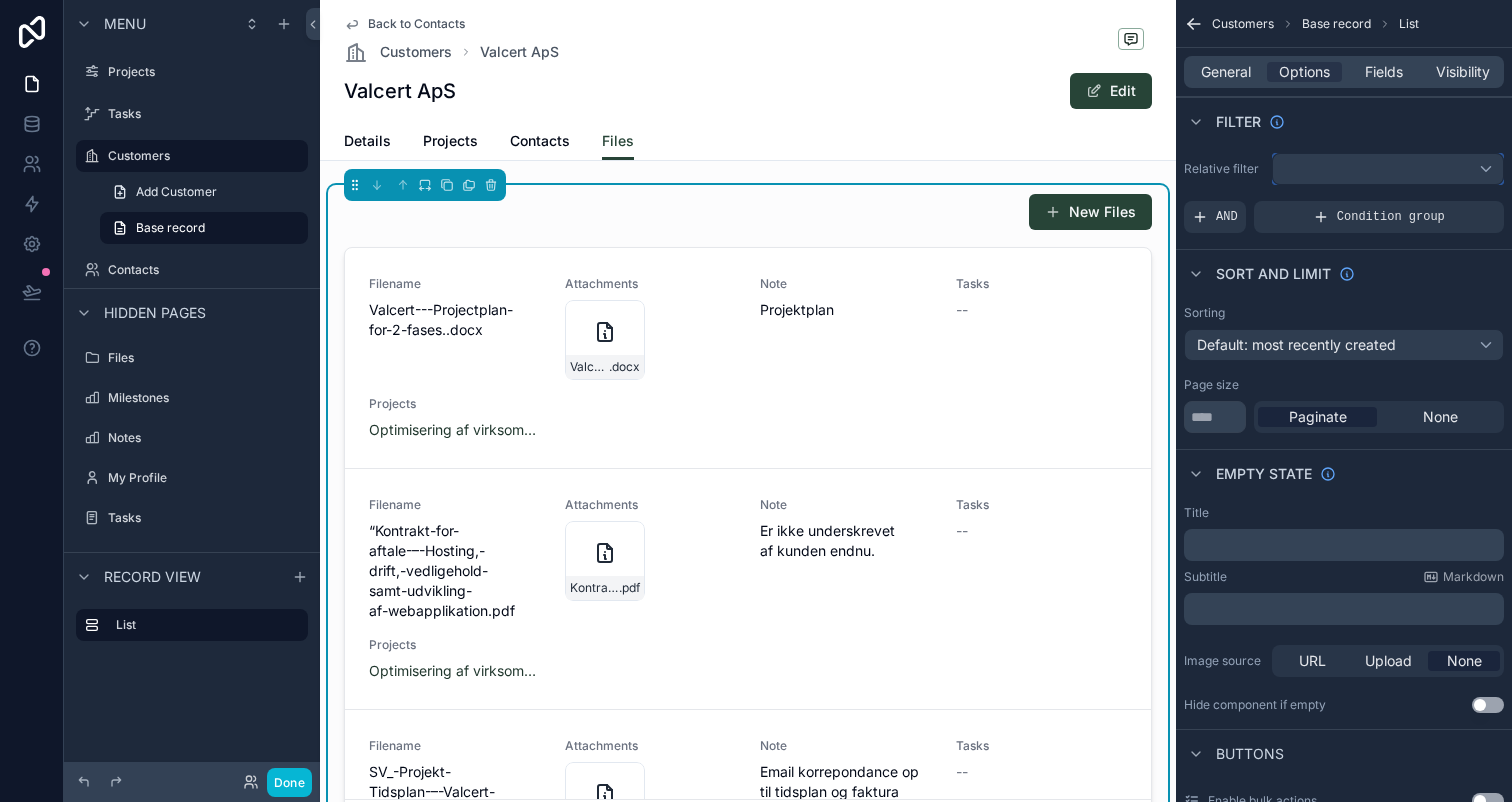click at bounding box center [1388, 169] 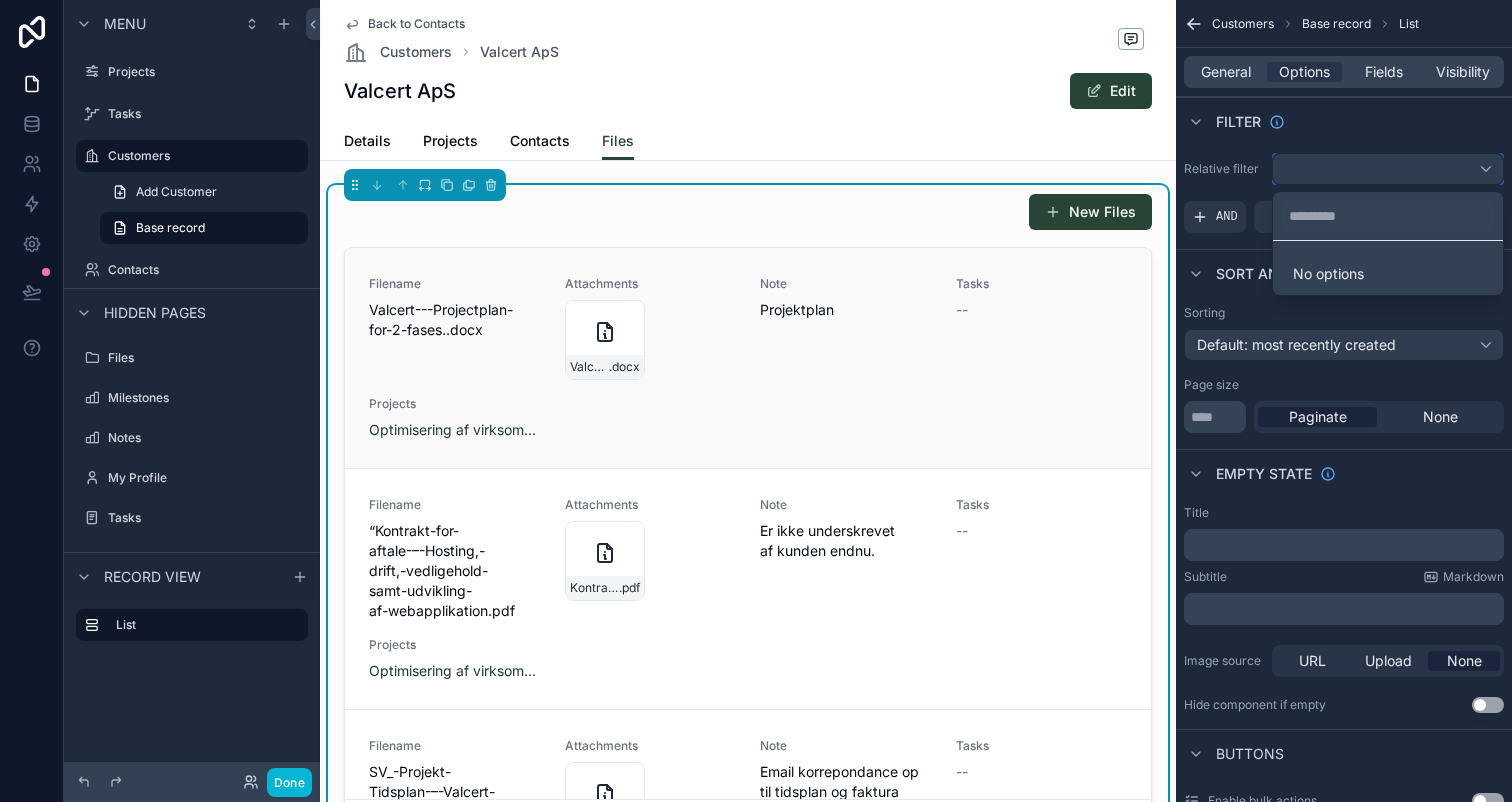 type 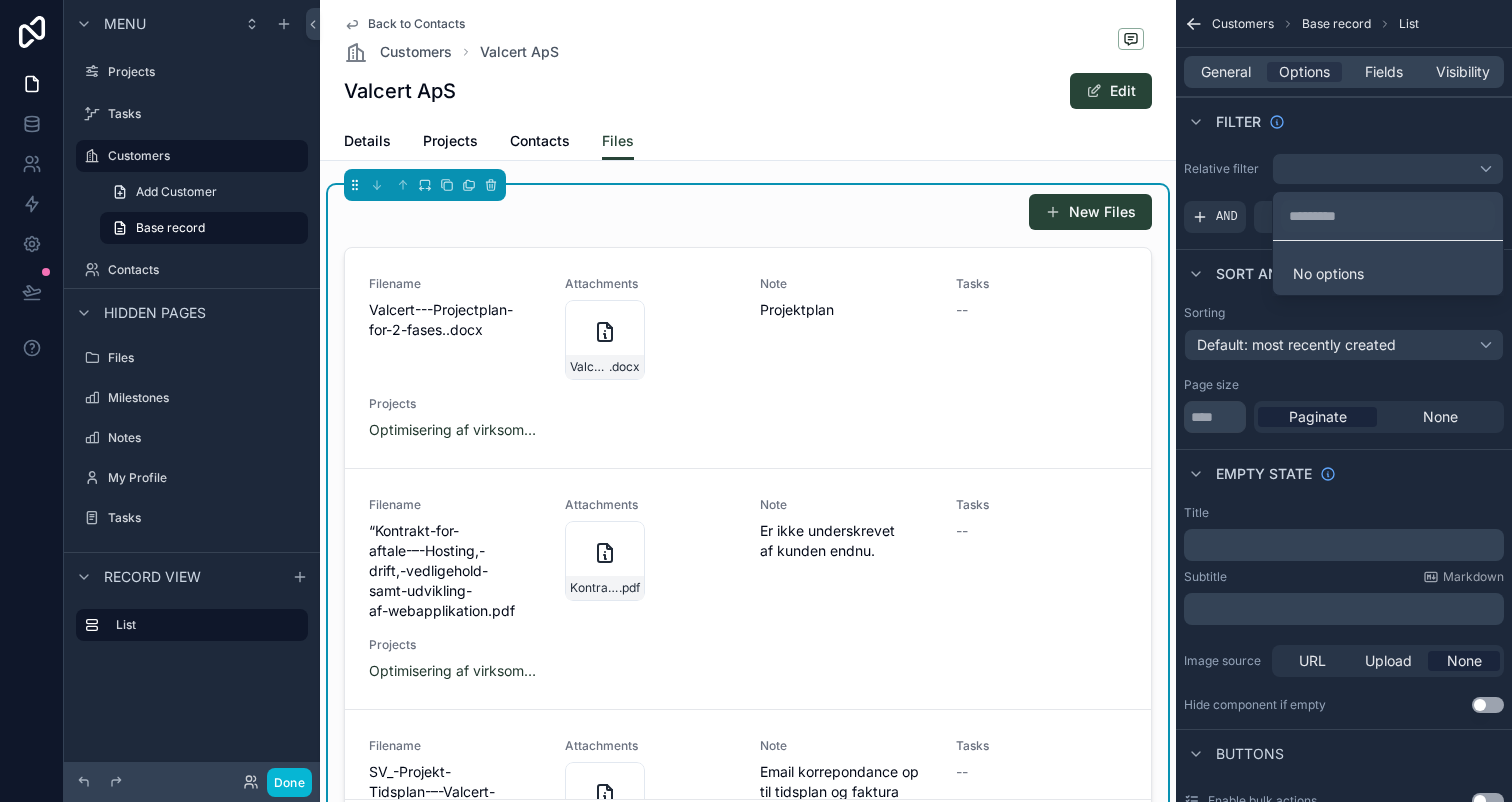 click at bounding box center [756, 401] 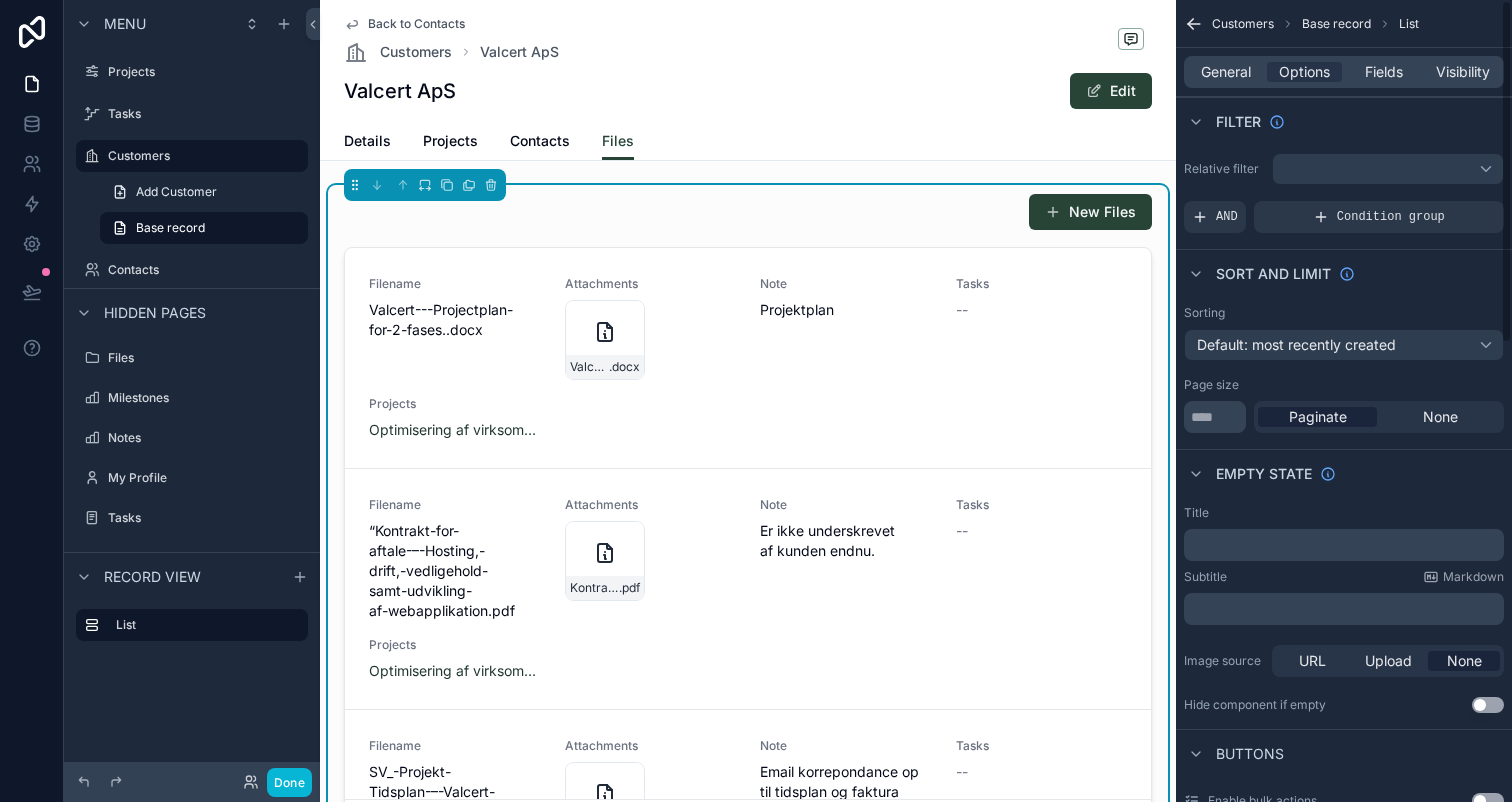 click on "Base record" at bounding box center (1336, 24) 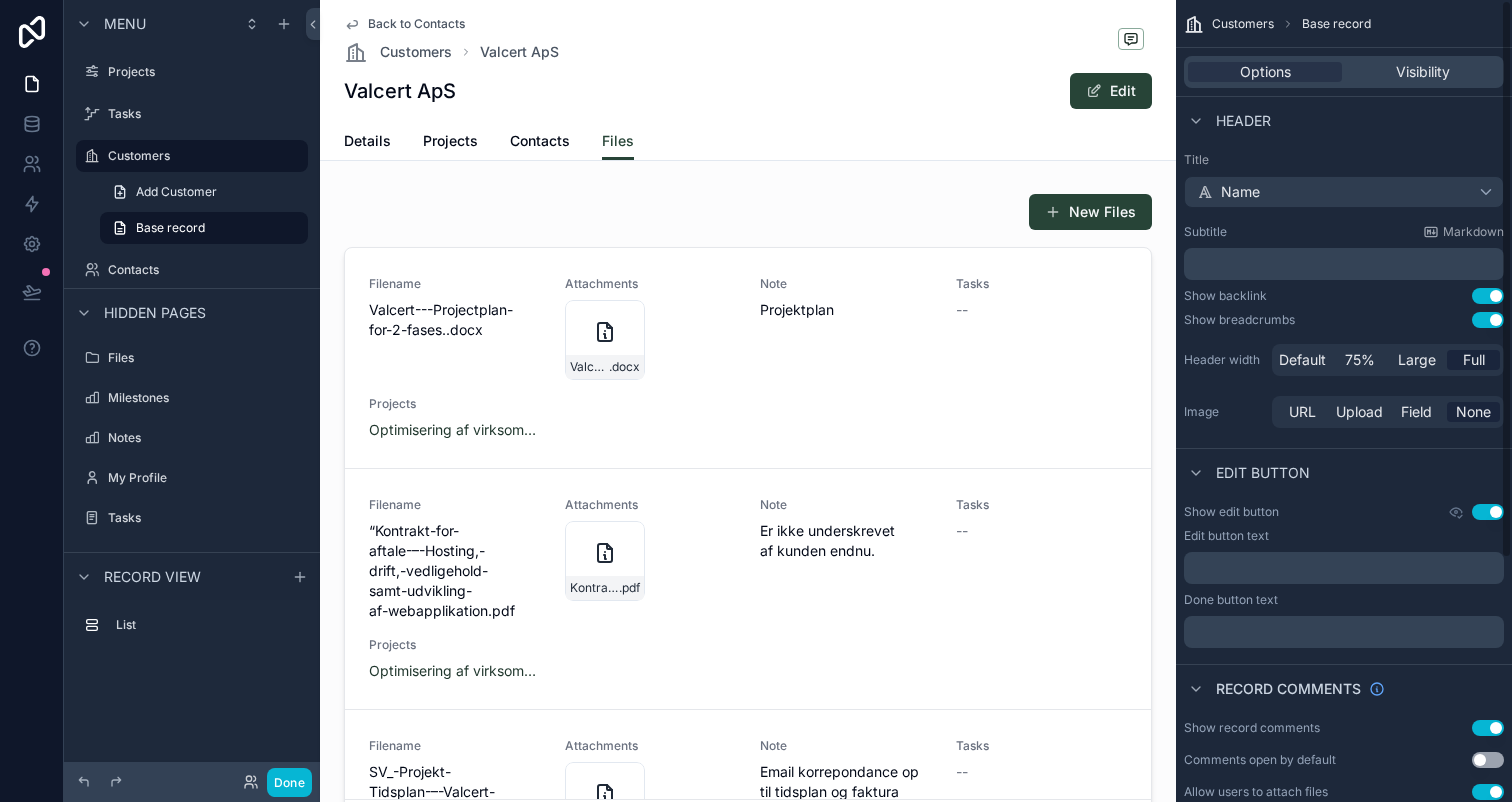 scroll, scrollTop: 350, scrollLeft: 0, axis: vertical 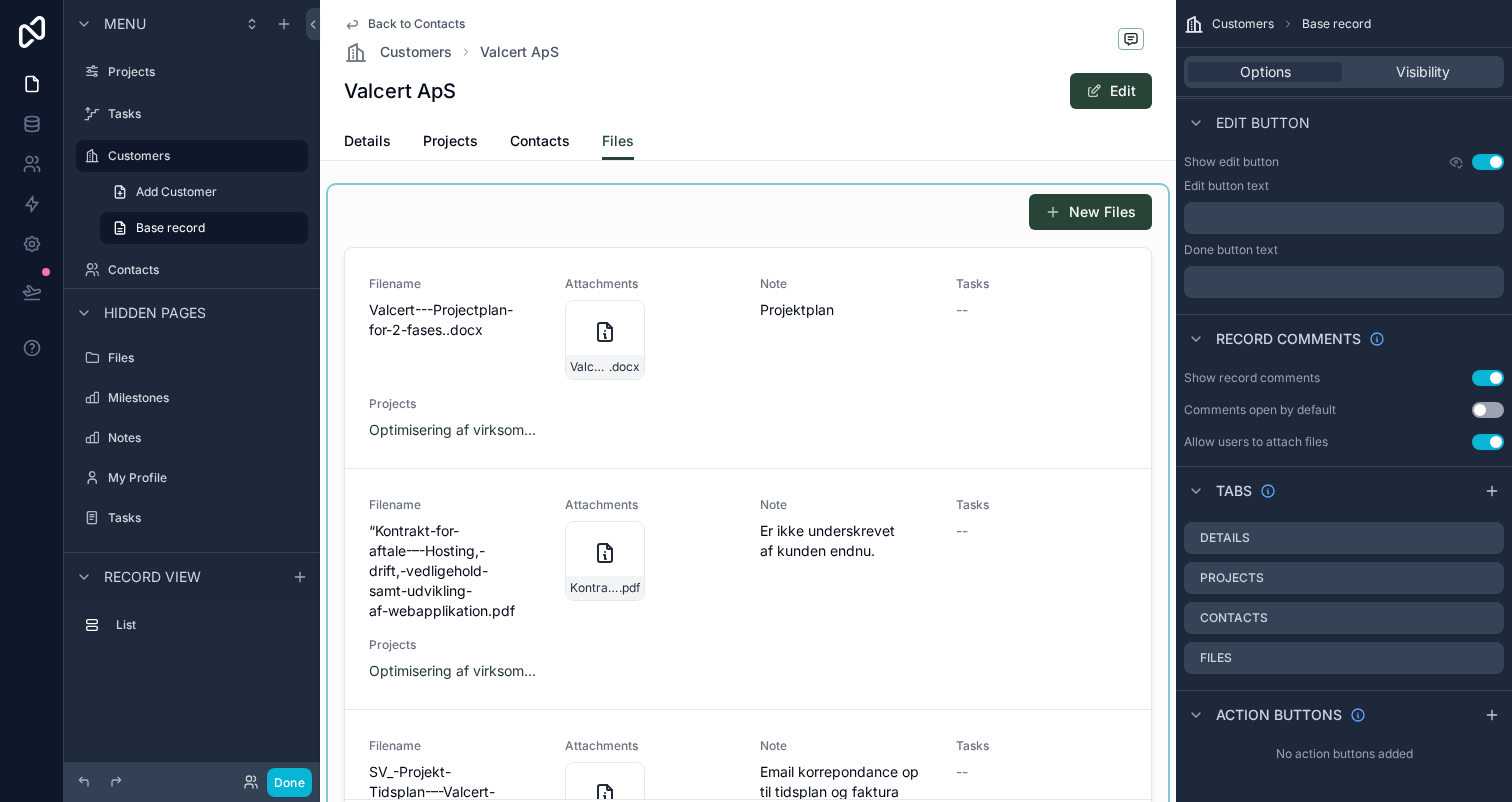 click at bounding box center (748, 525) 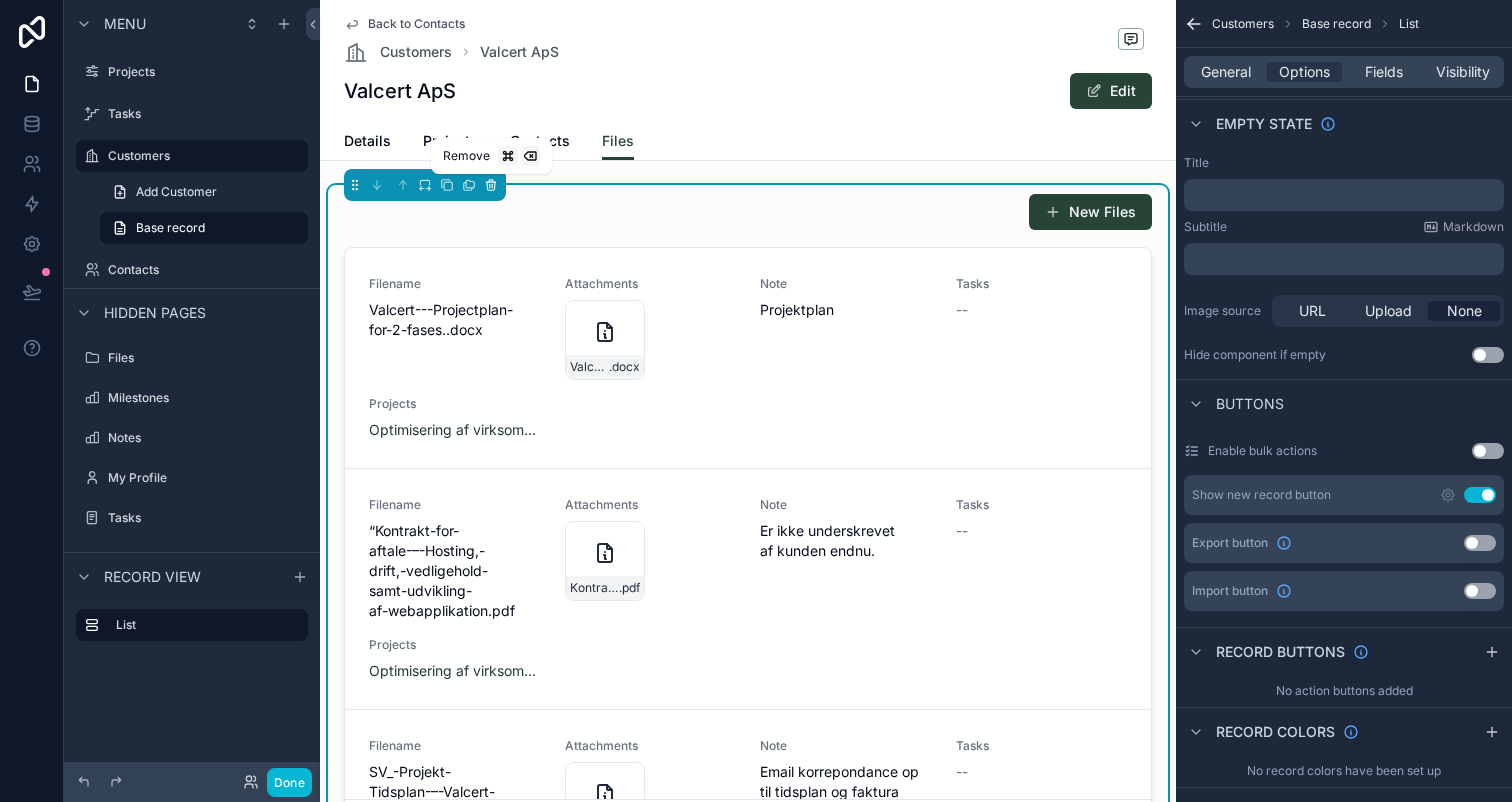 click 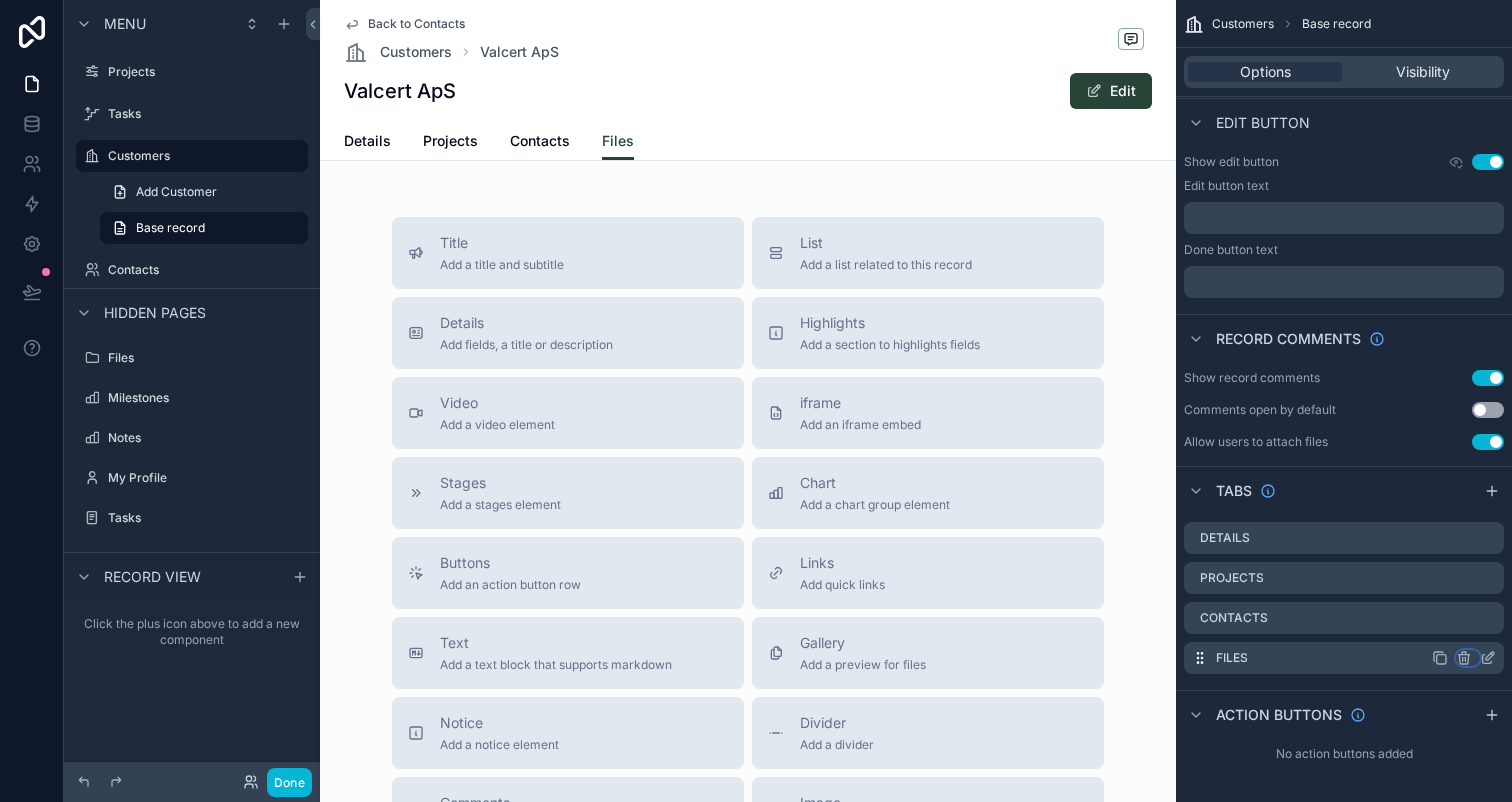 click 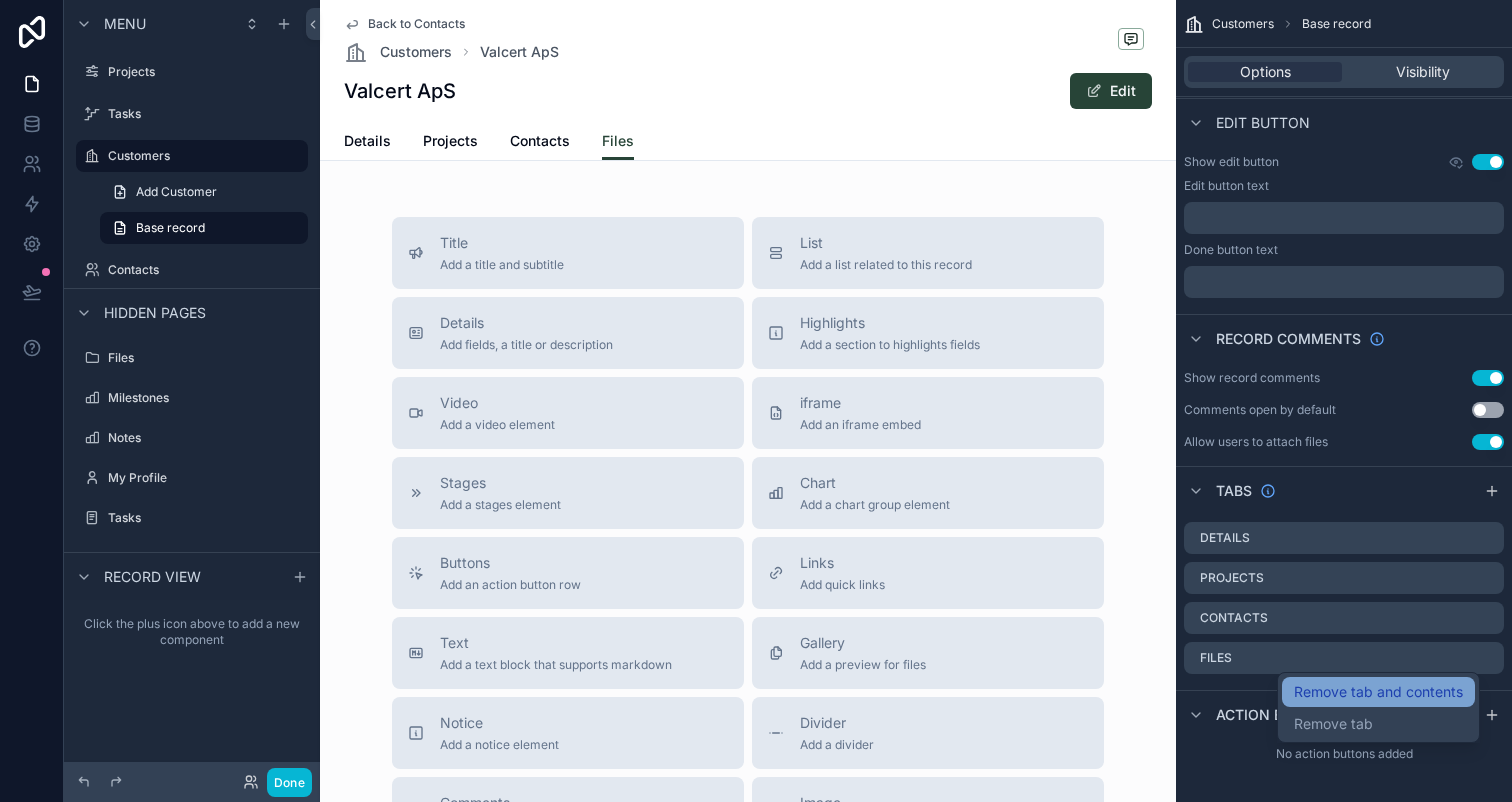 click on "Remove tab and contents" at bounding box center (1378, 692) 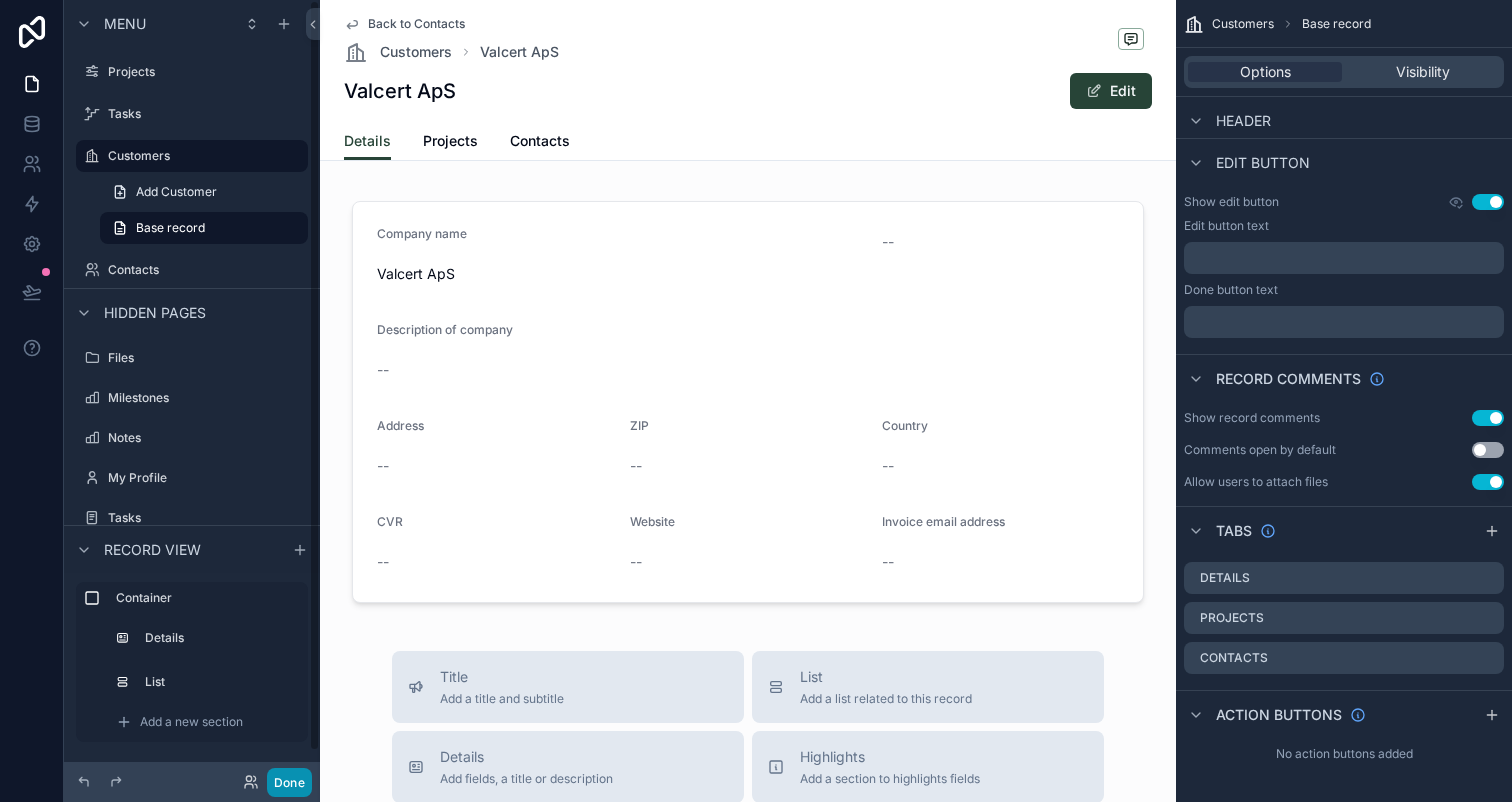 click on "Done" at bounding box center [289, 782] 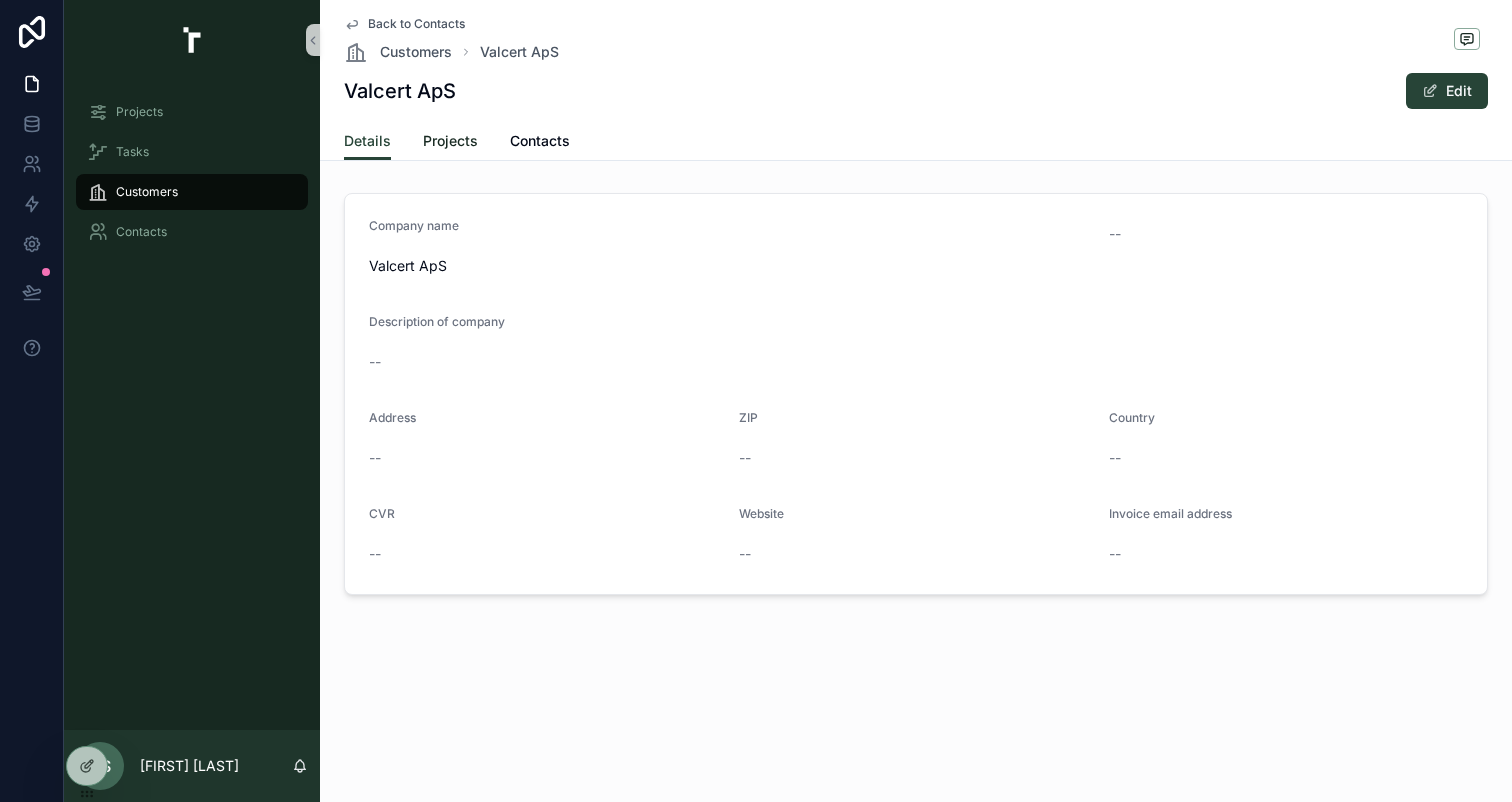 click on "Projects" at bounding box center (450, 141) 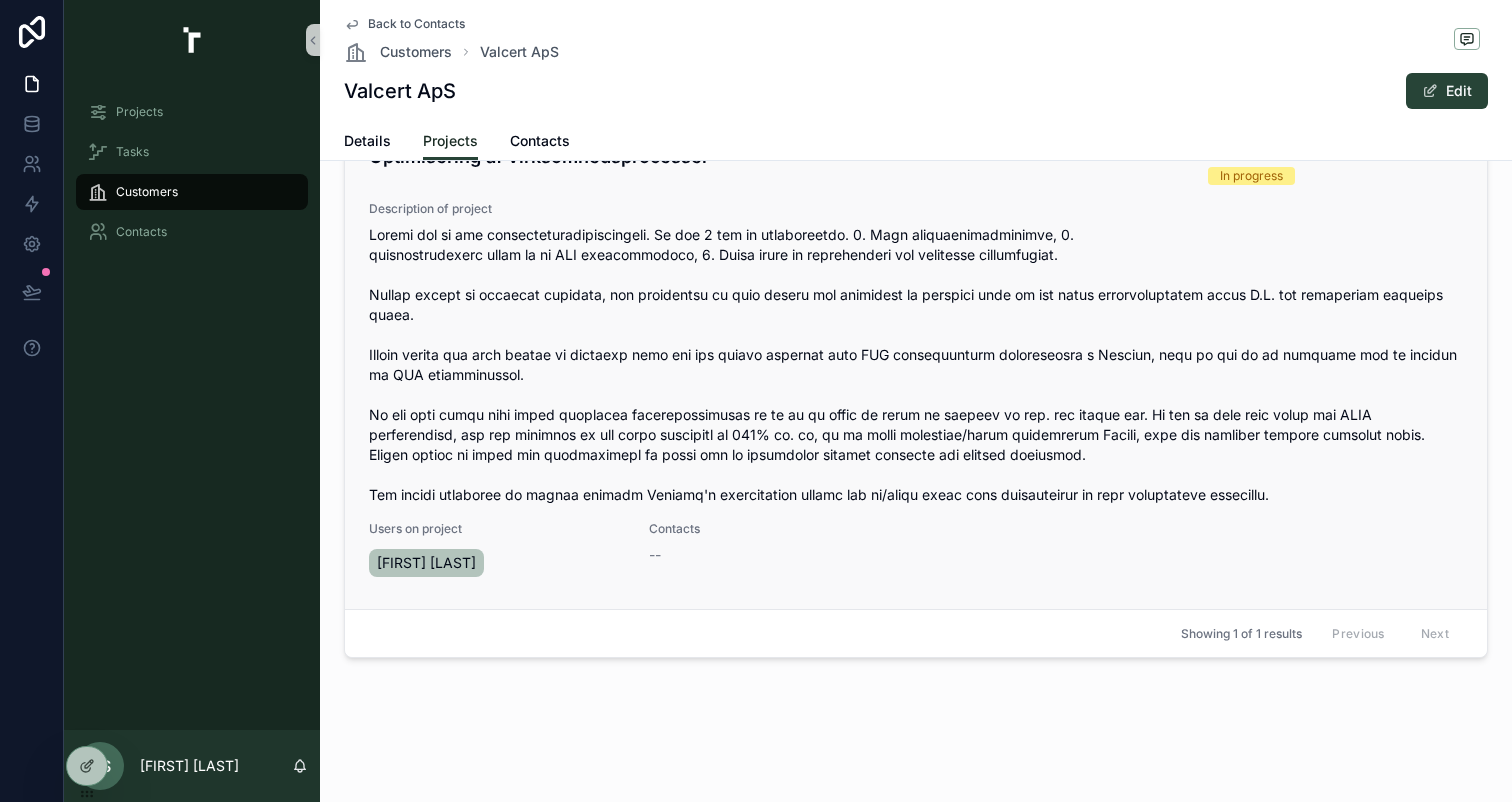 scroll, scrollTop: 0, scrollLeft: 0, axis: both 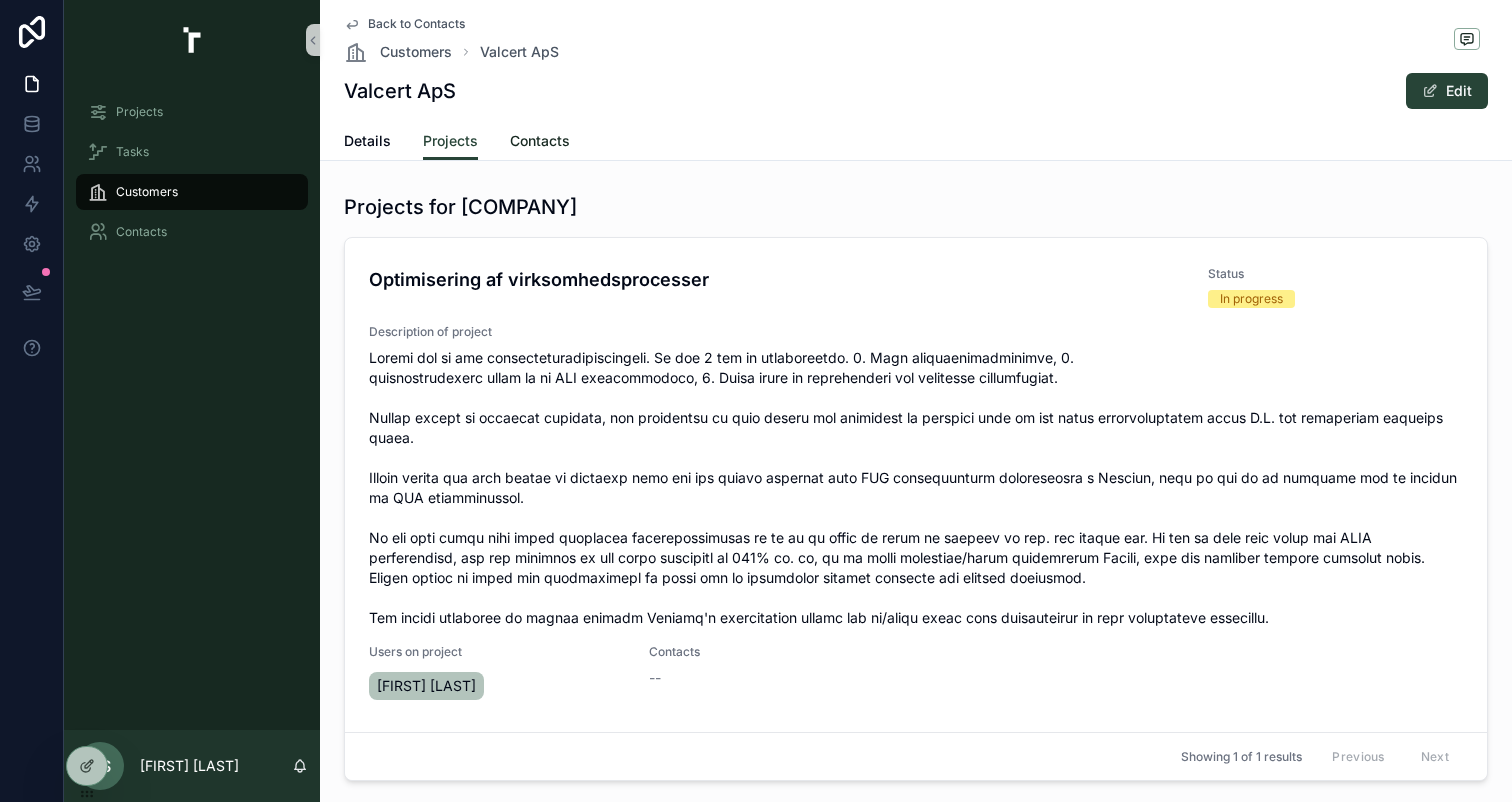 click on "Contacts" at bounding box center [540, 141] 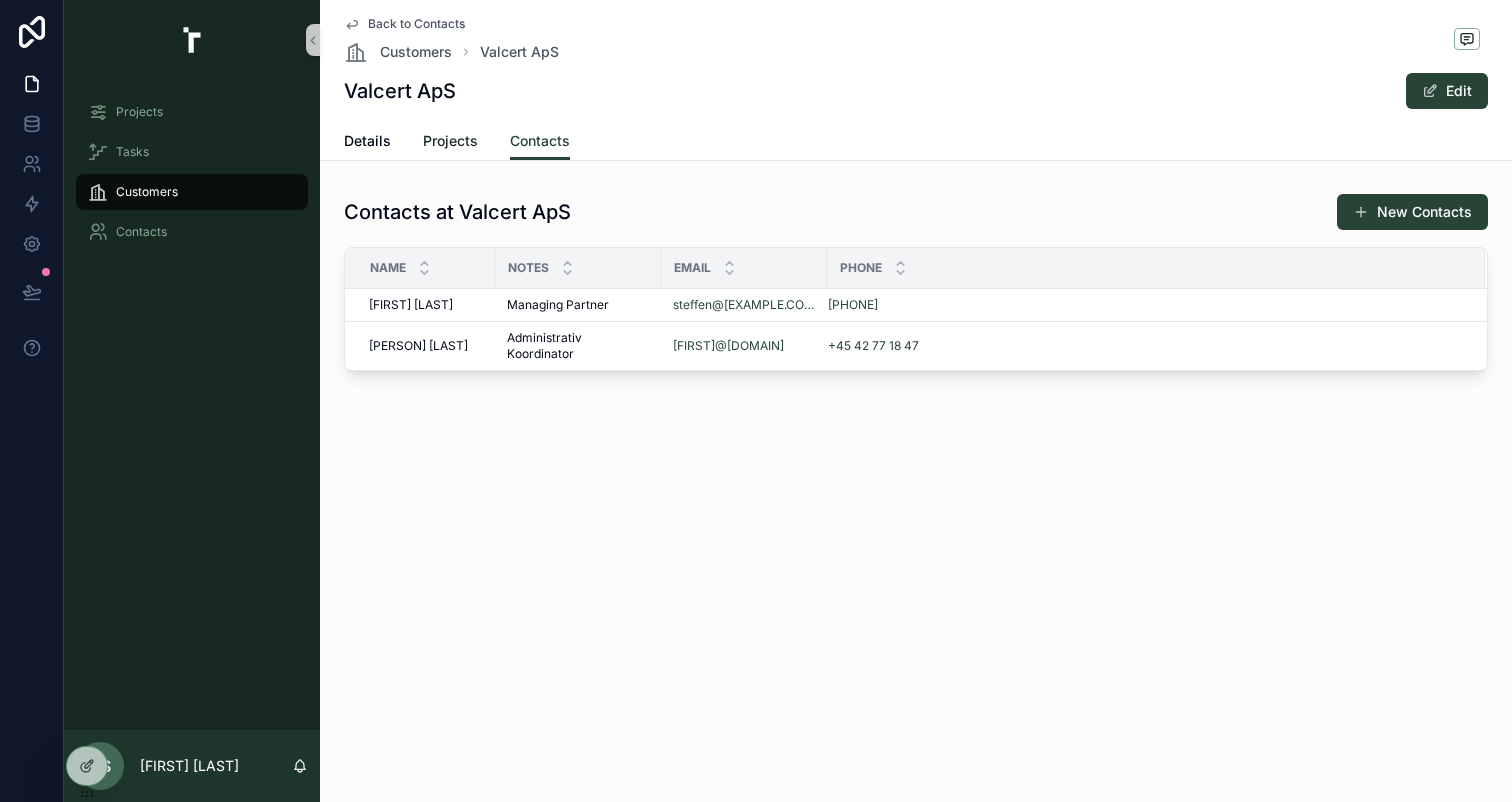 click on "Projects" at bounding box center [450, 141] 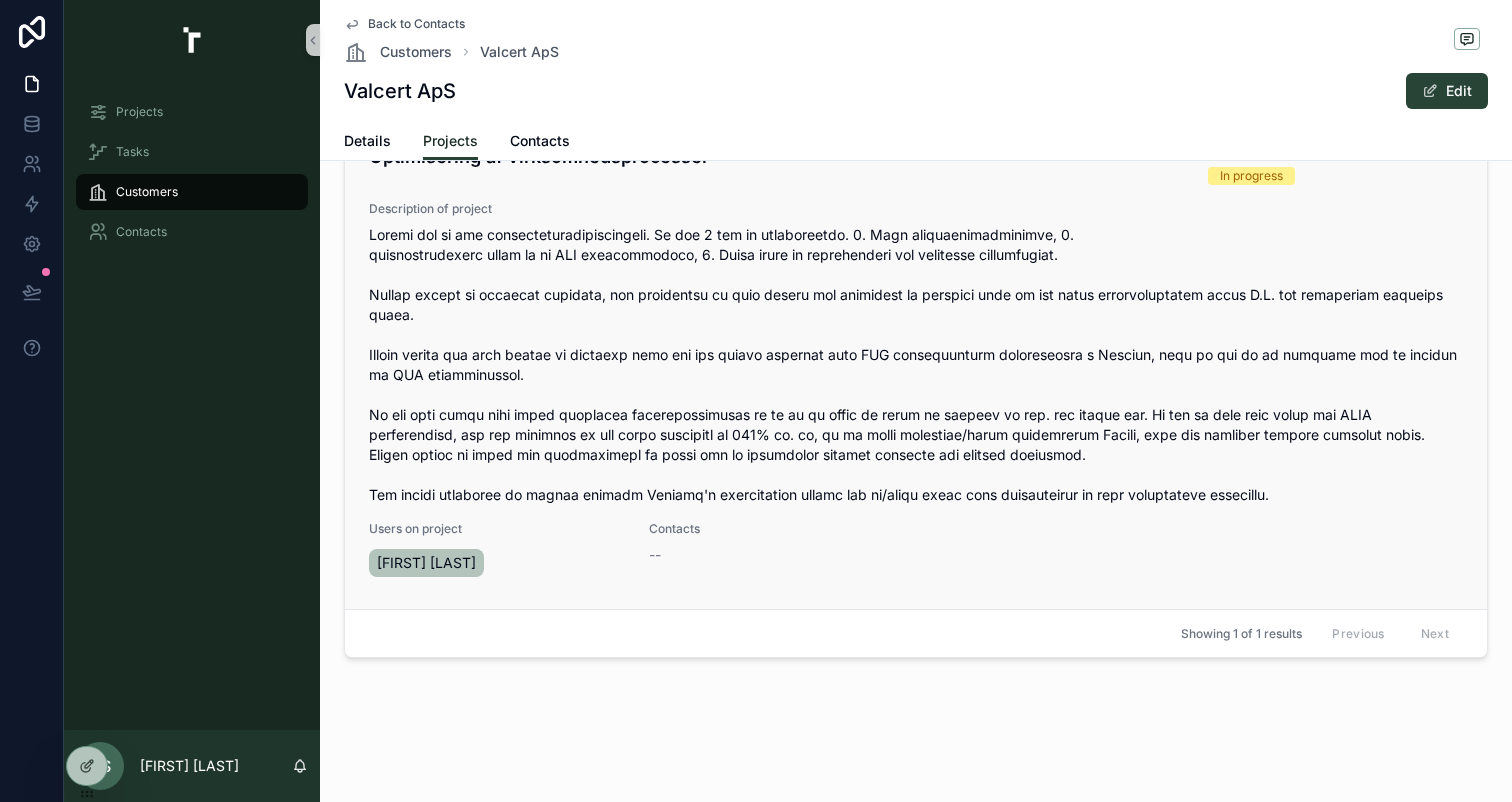 scroll, scrollTop: 0, scrollLeft: 0, axis: both 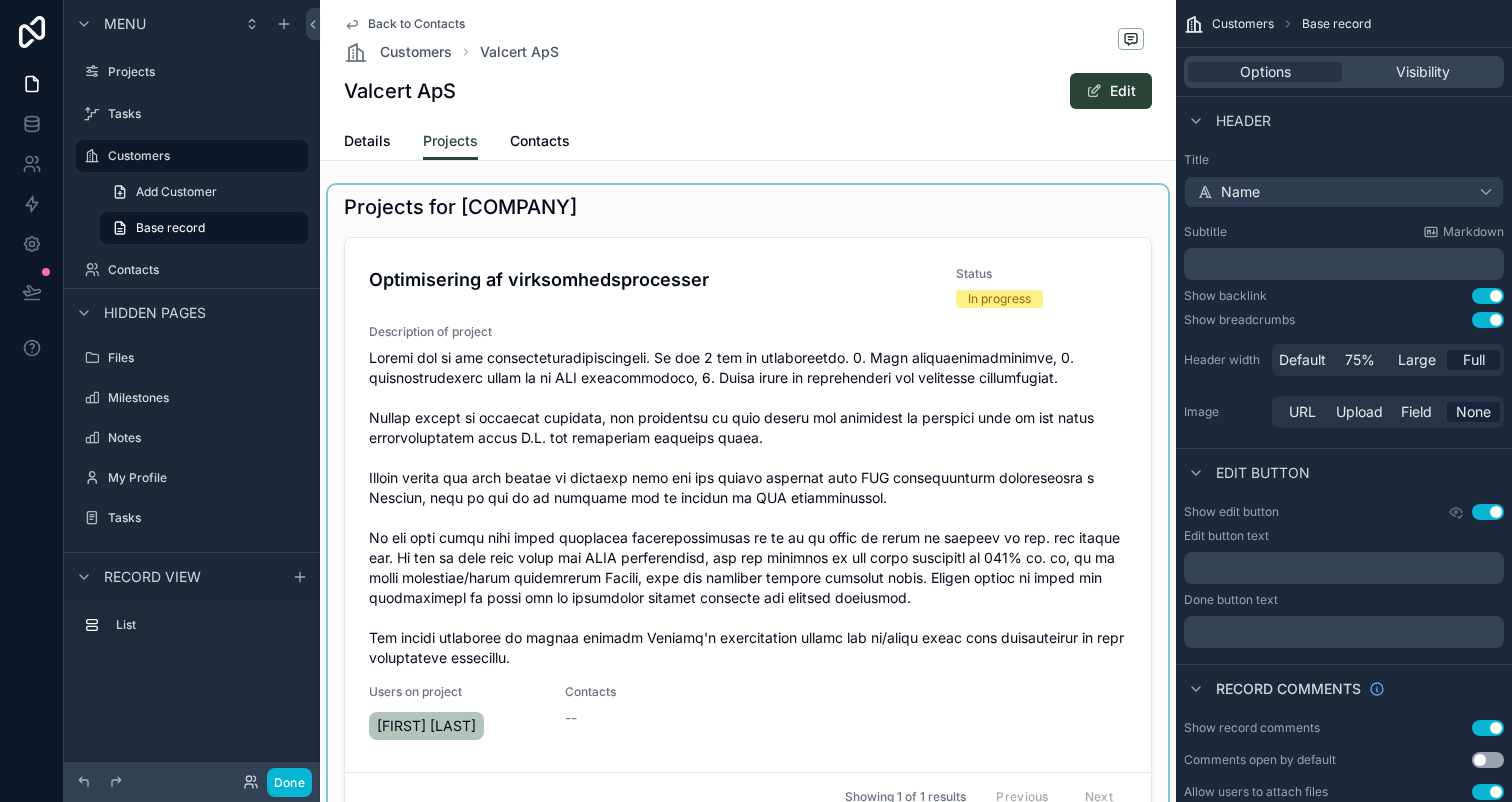 click at bounding box center (748, 511) 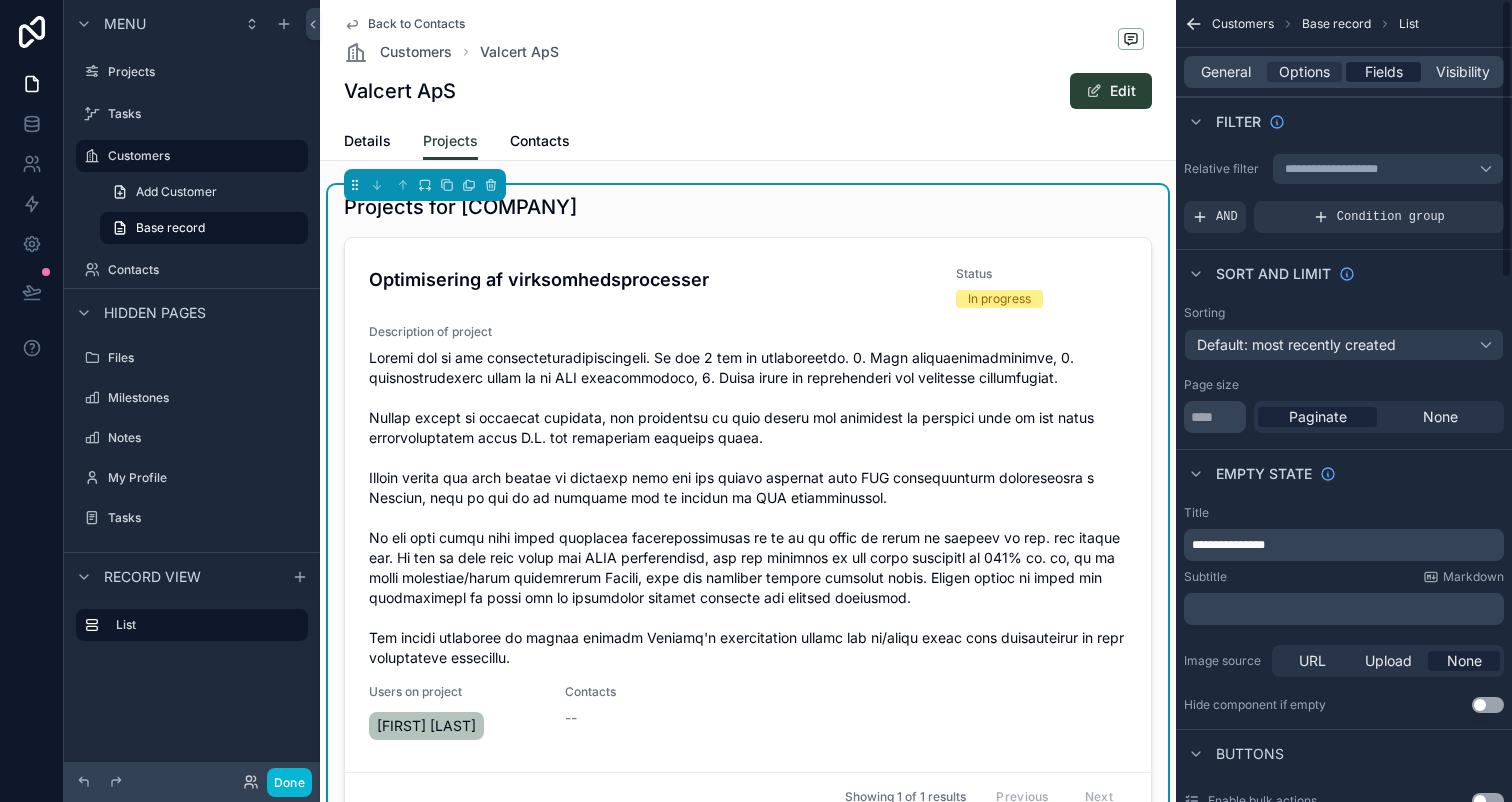 click on "Fields" at bounding box center (1384, 72) 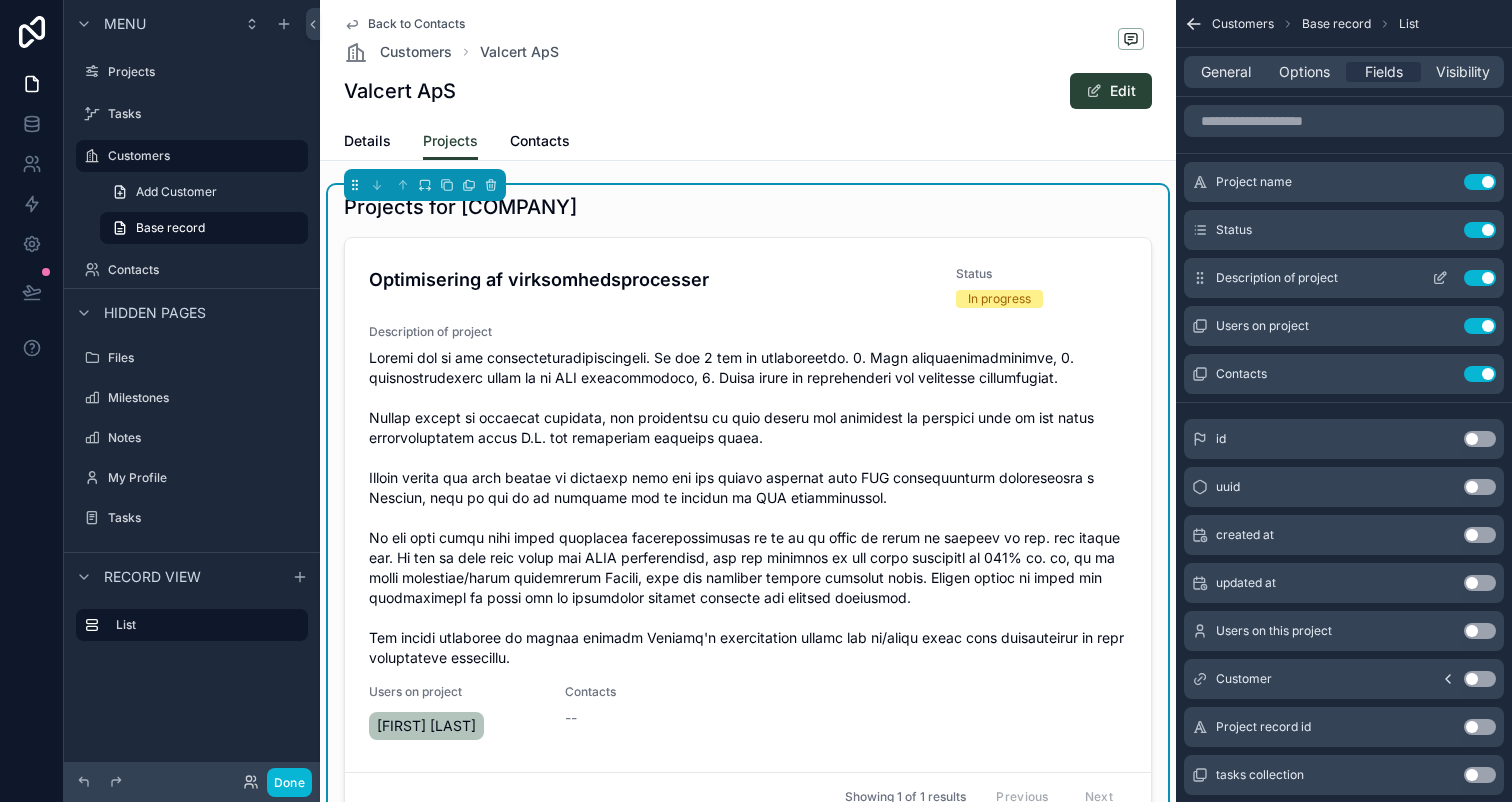 click on "Use setting" at bounding box center (1480, 278) 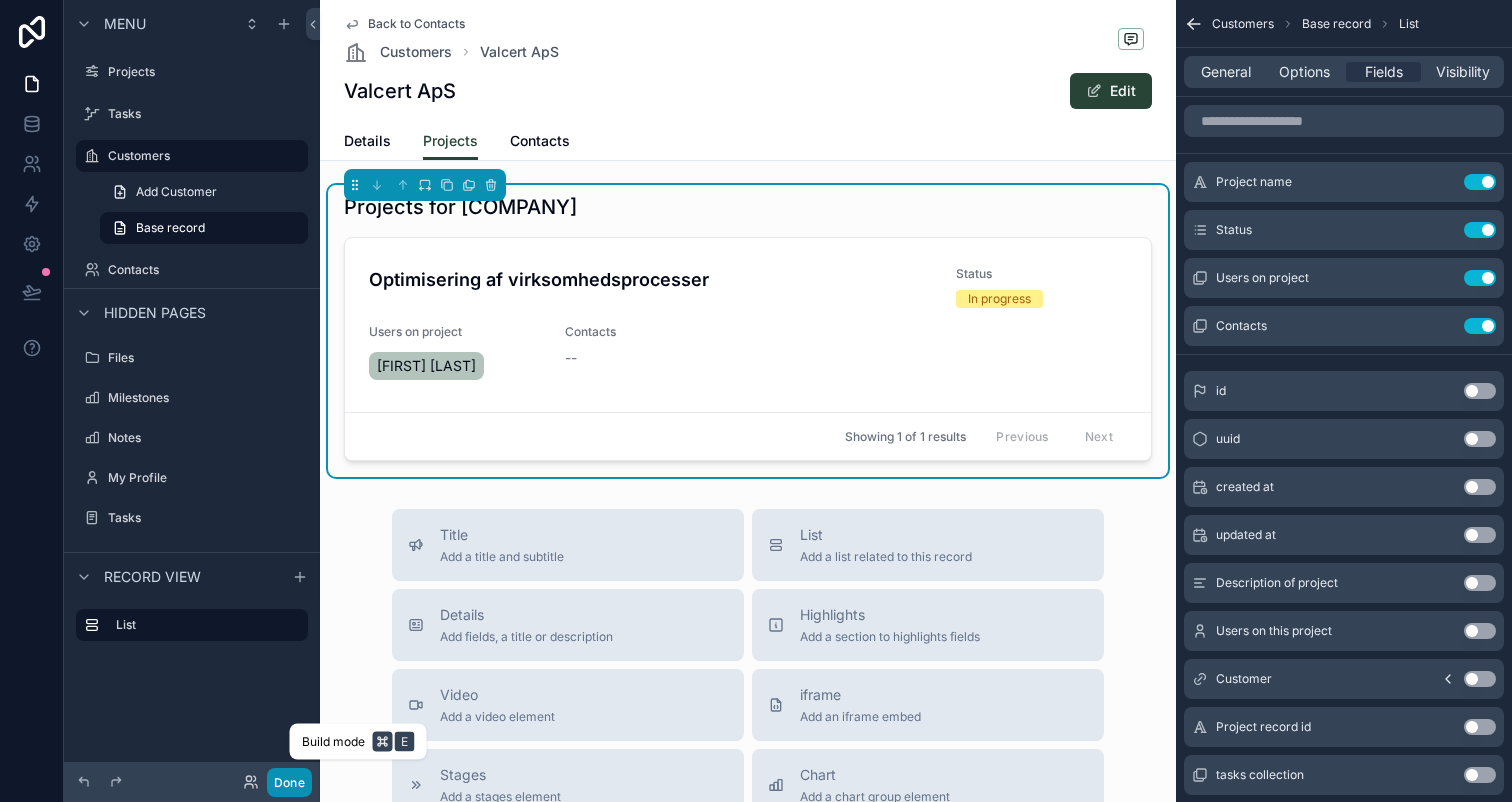 click on "Done" at bounding box center [289, 782] 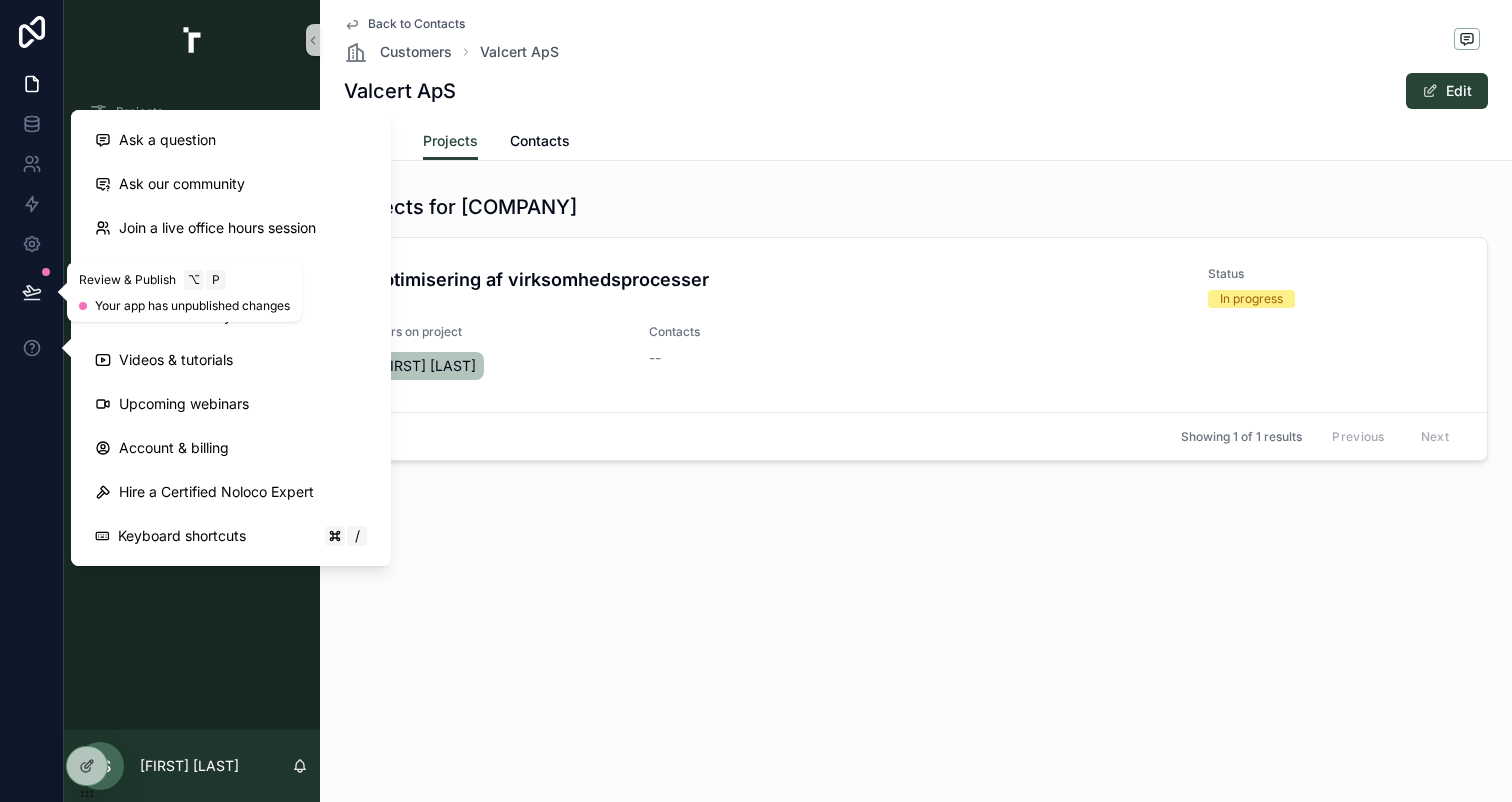 click at bounding box center (32, 292) 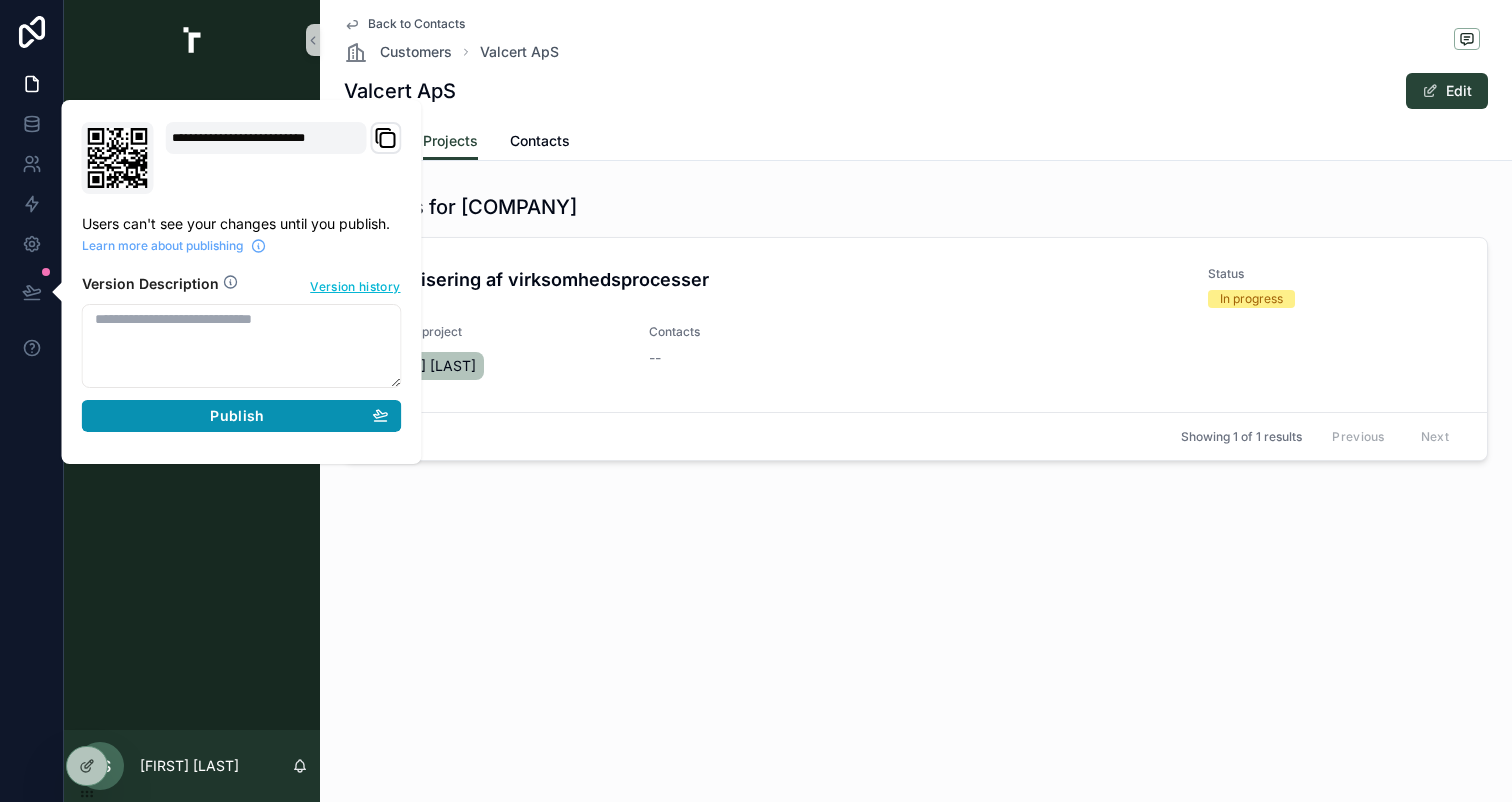 click on "Publish" at bounding box center (237, 416) 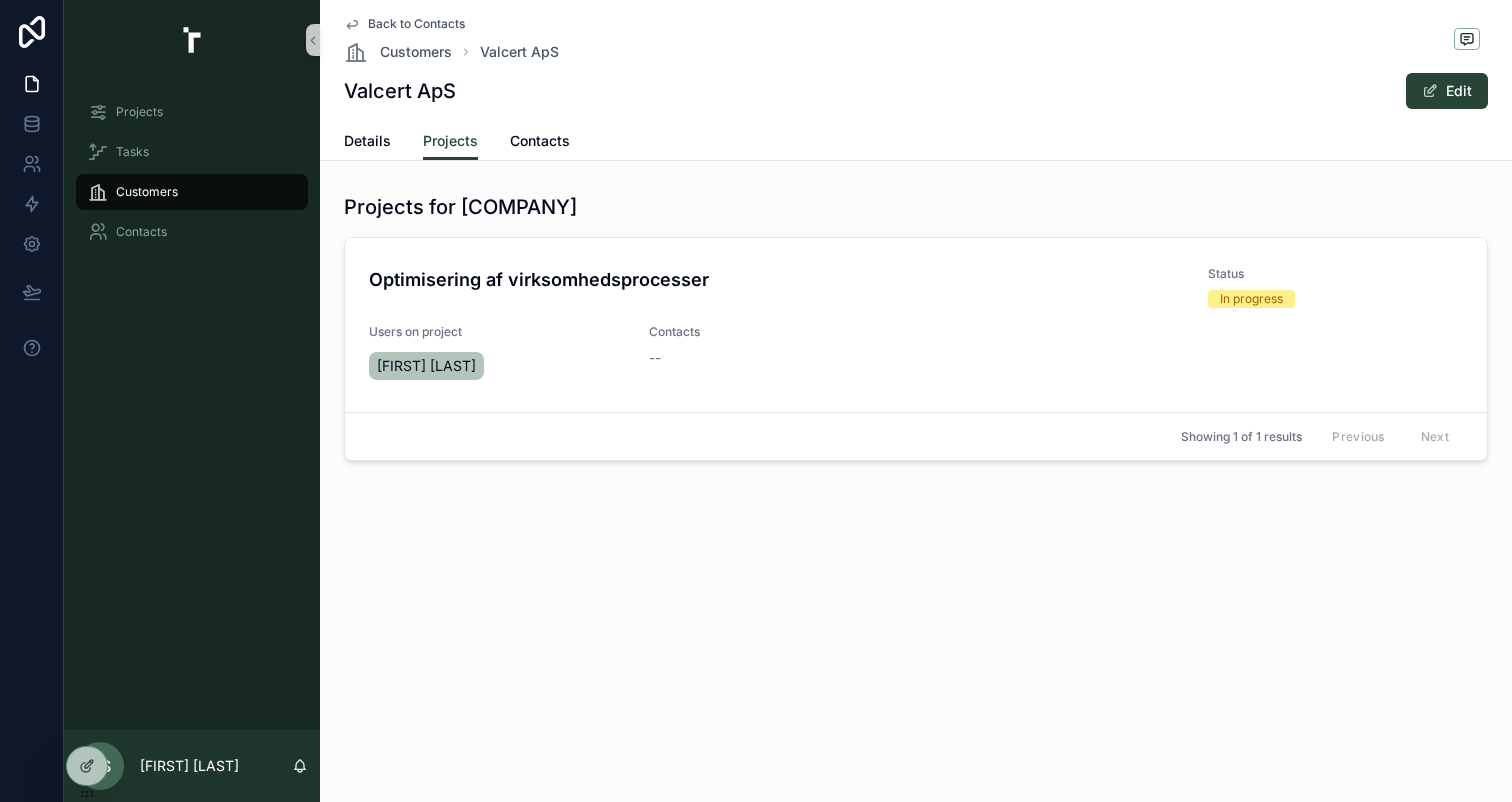 click on "Back to Contacts Customers Valcert ApS Valcert ApS Edit Projects Details Projects Contacts Projects for Valcert ApS Optimisering af virksomhedsprocesser Status In progress Users on project Casper Steensen Contacts -- Showing 1 of 1 results Previous Next" at bounding box center (916, 401) 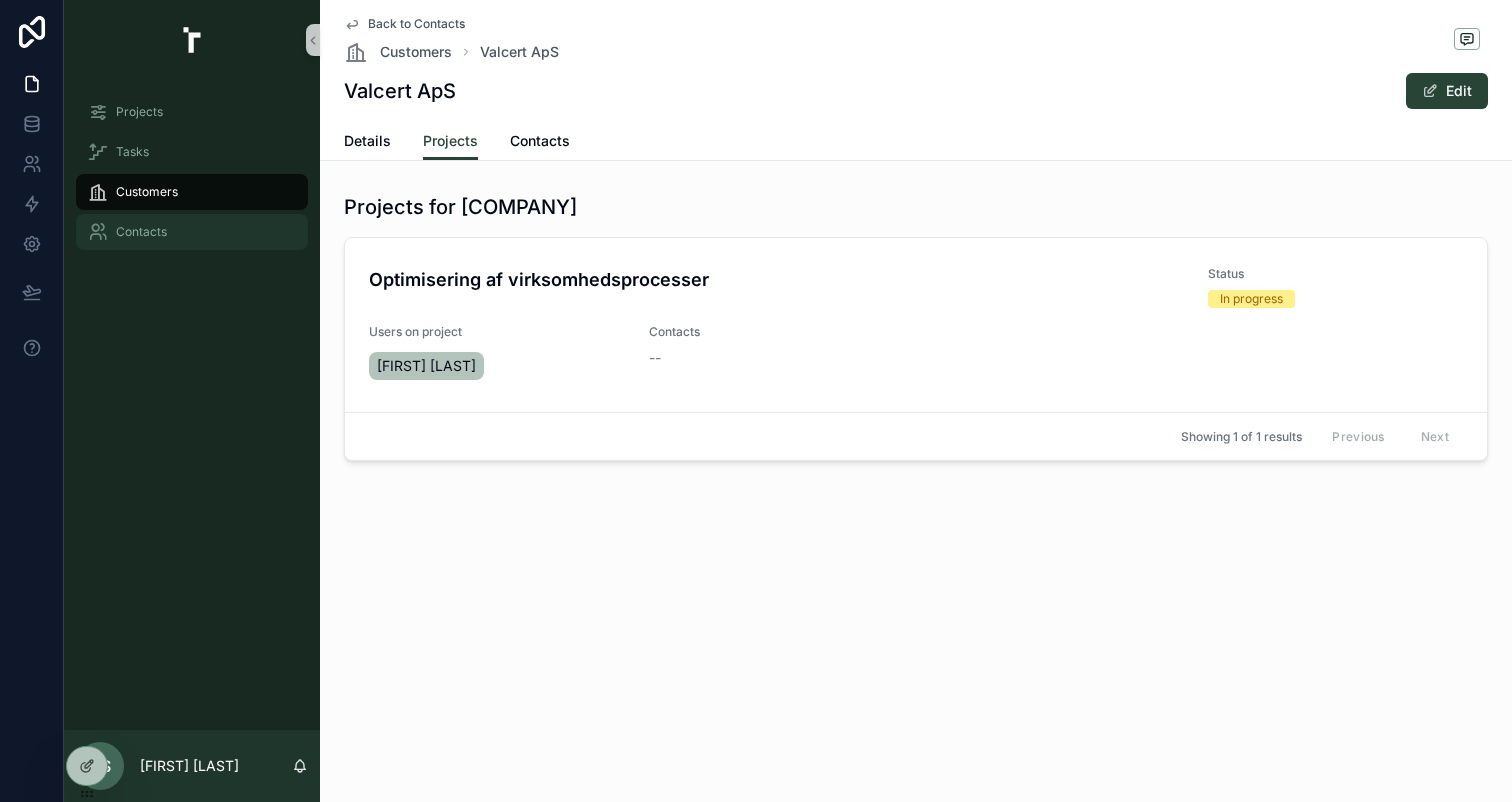 click on "Contacts" at bounding box center (141, 232) 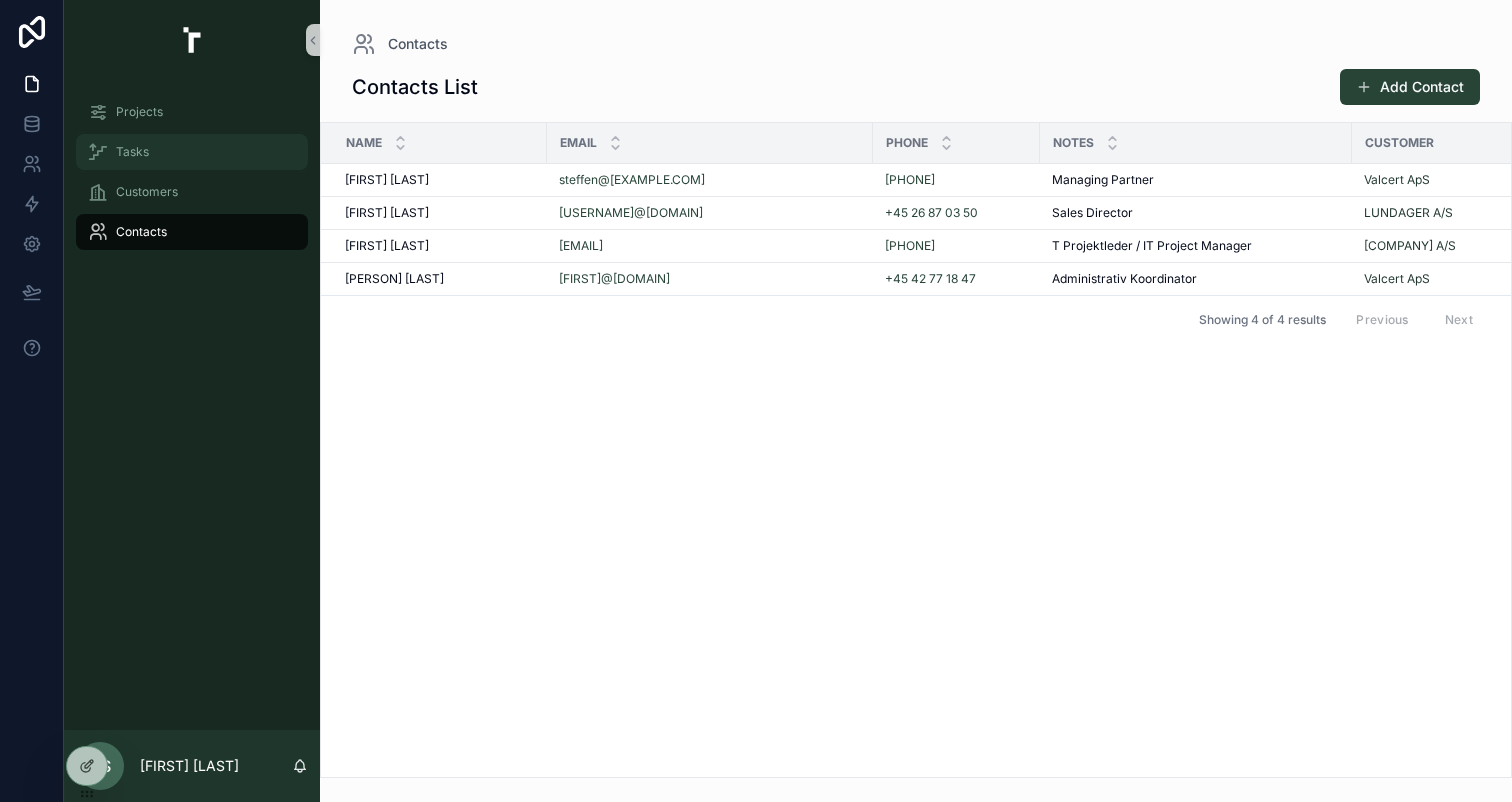 click on "Tasks" at bounding box center [192, 152] 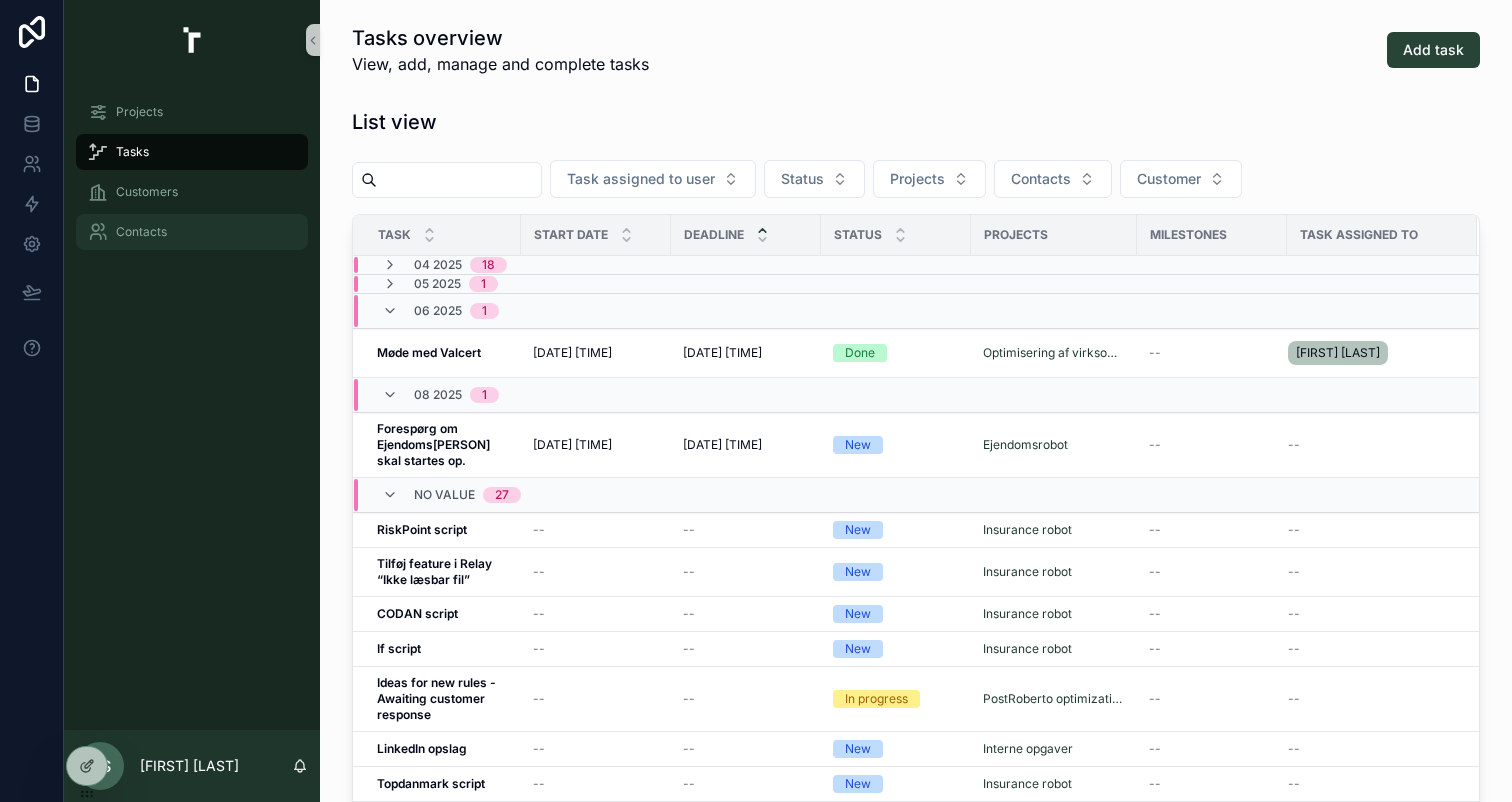 click on "Contacts" at bounding box center [141, 232] 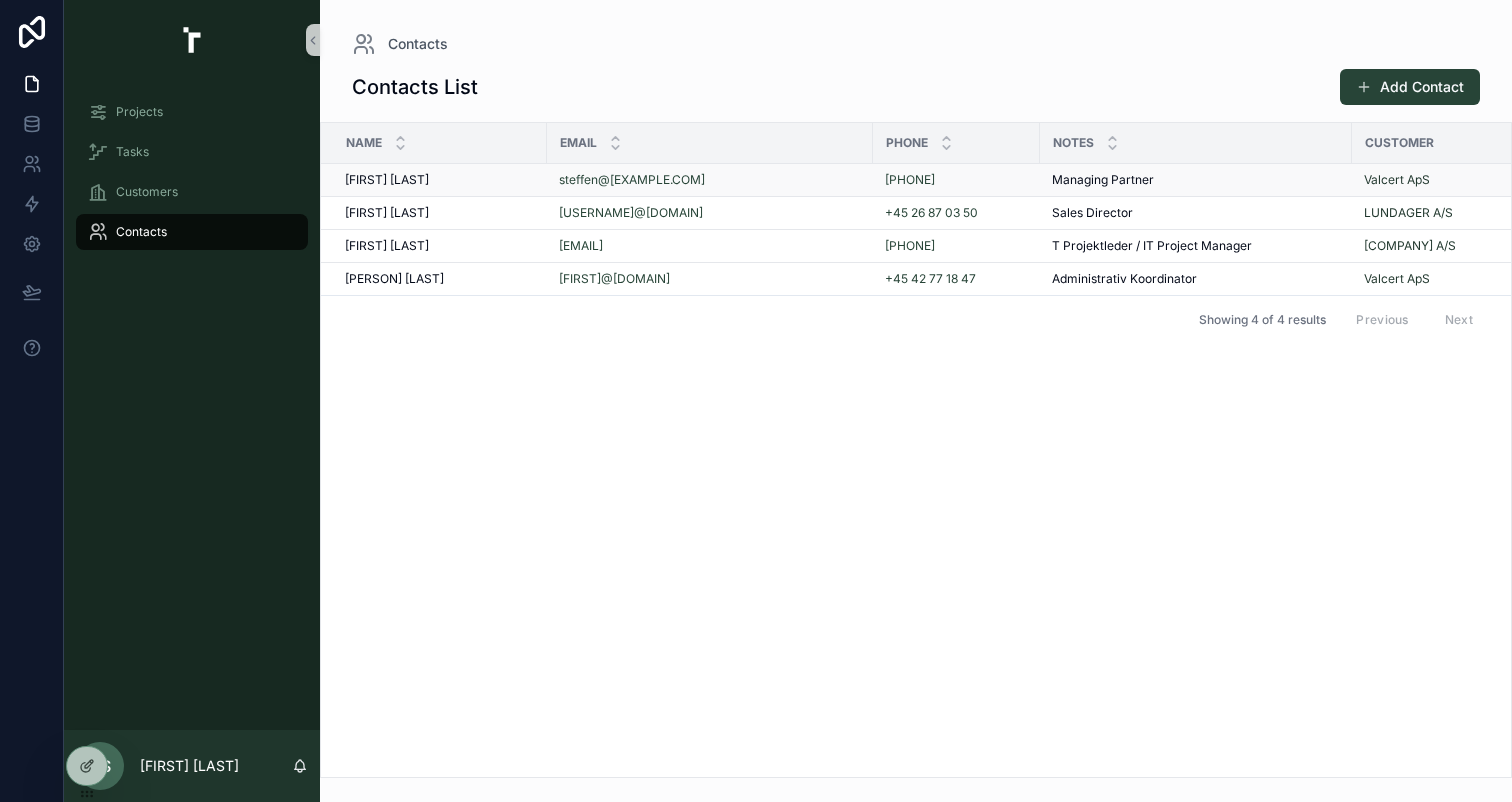 click on "[FIRST] [LAST]" at bounding box center [387, 180] 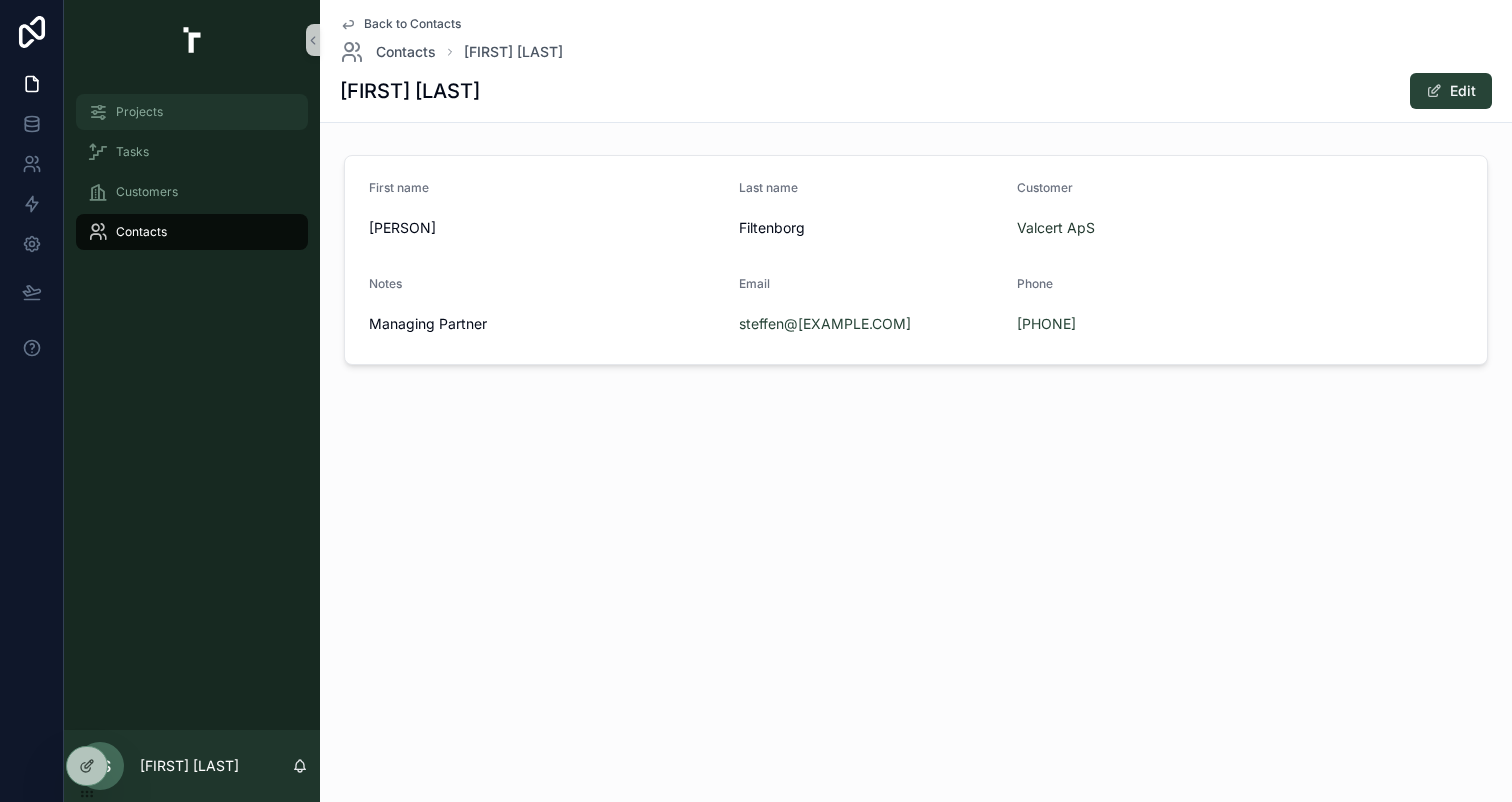 click on "Projects" at bounding box center [192, 112] 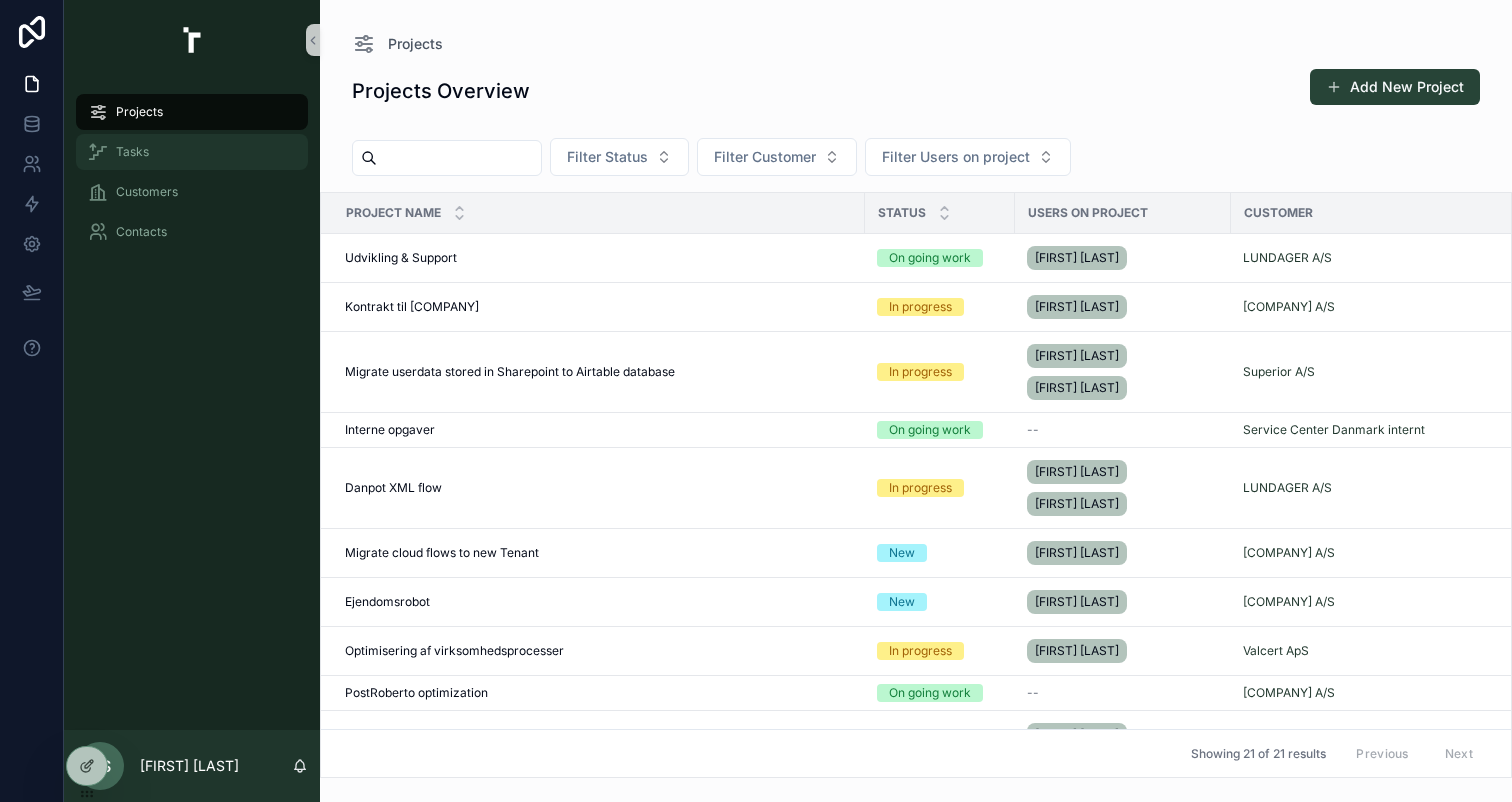 click on "Tasks" at bounding box center [192, 152] 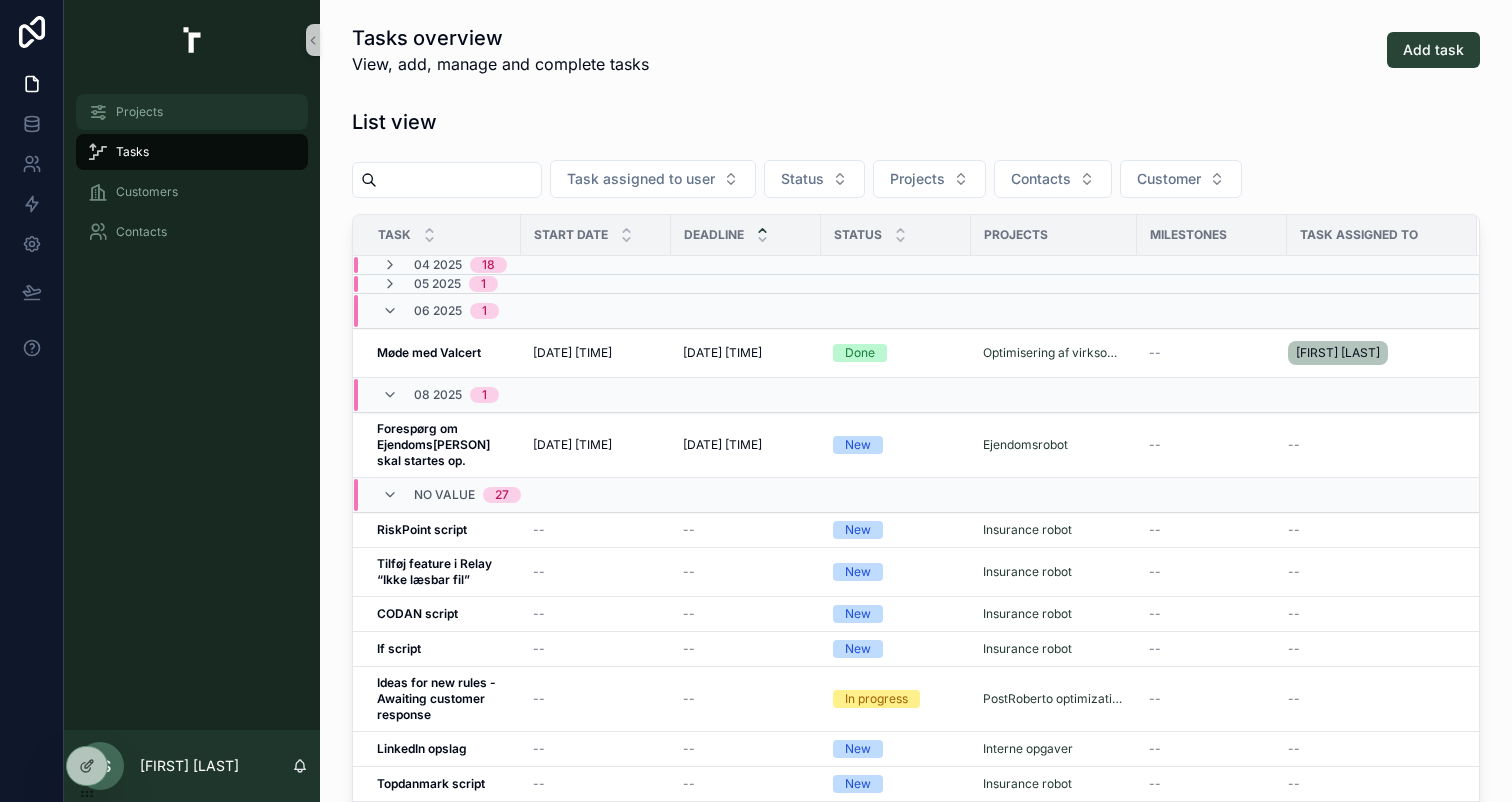 click on "Projects" at bounding box center (192, 112) 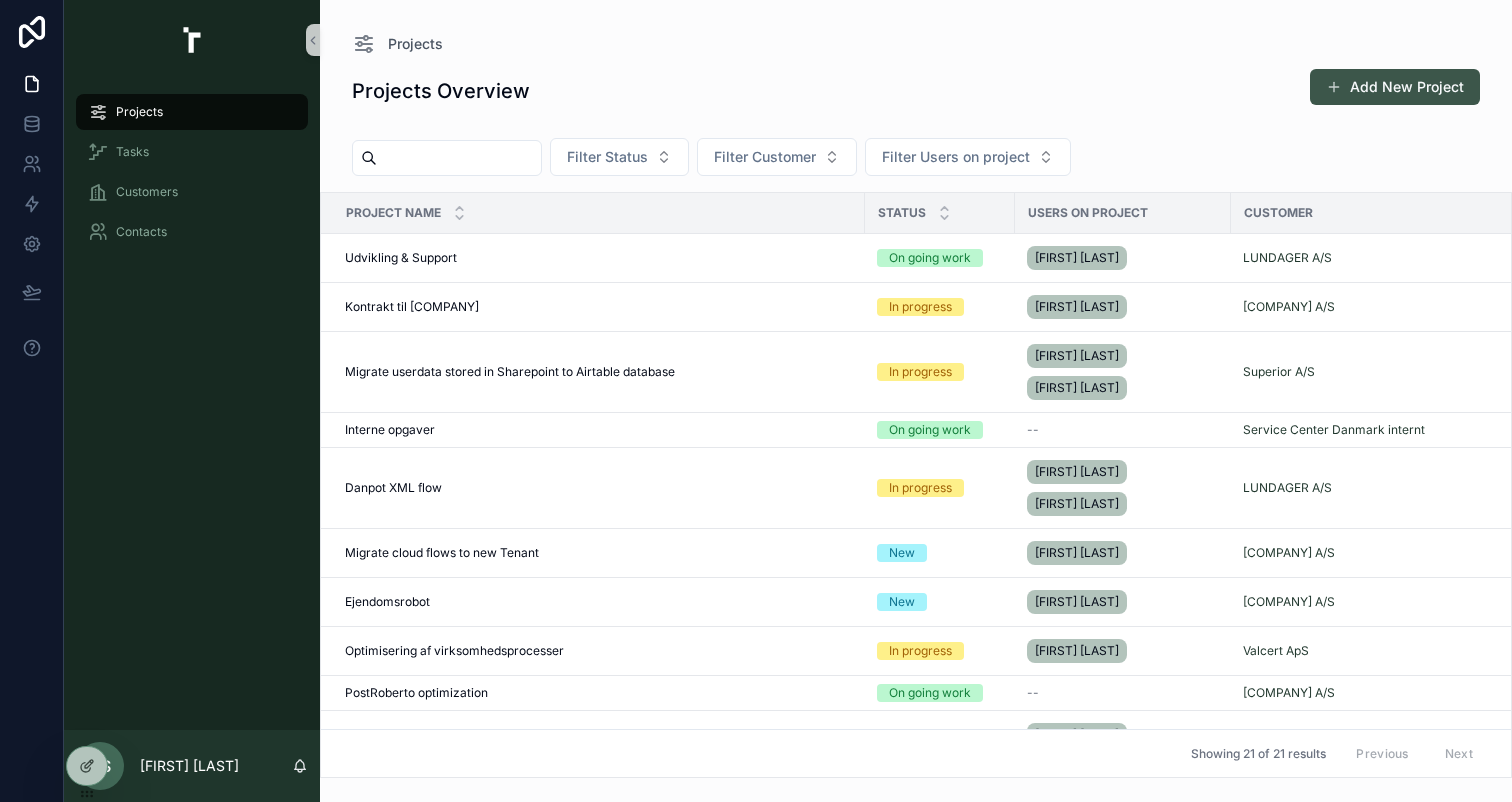 click on "Add New Project" at bounding box center (1395, 87) 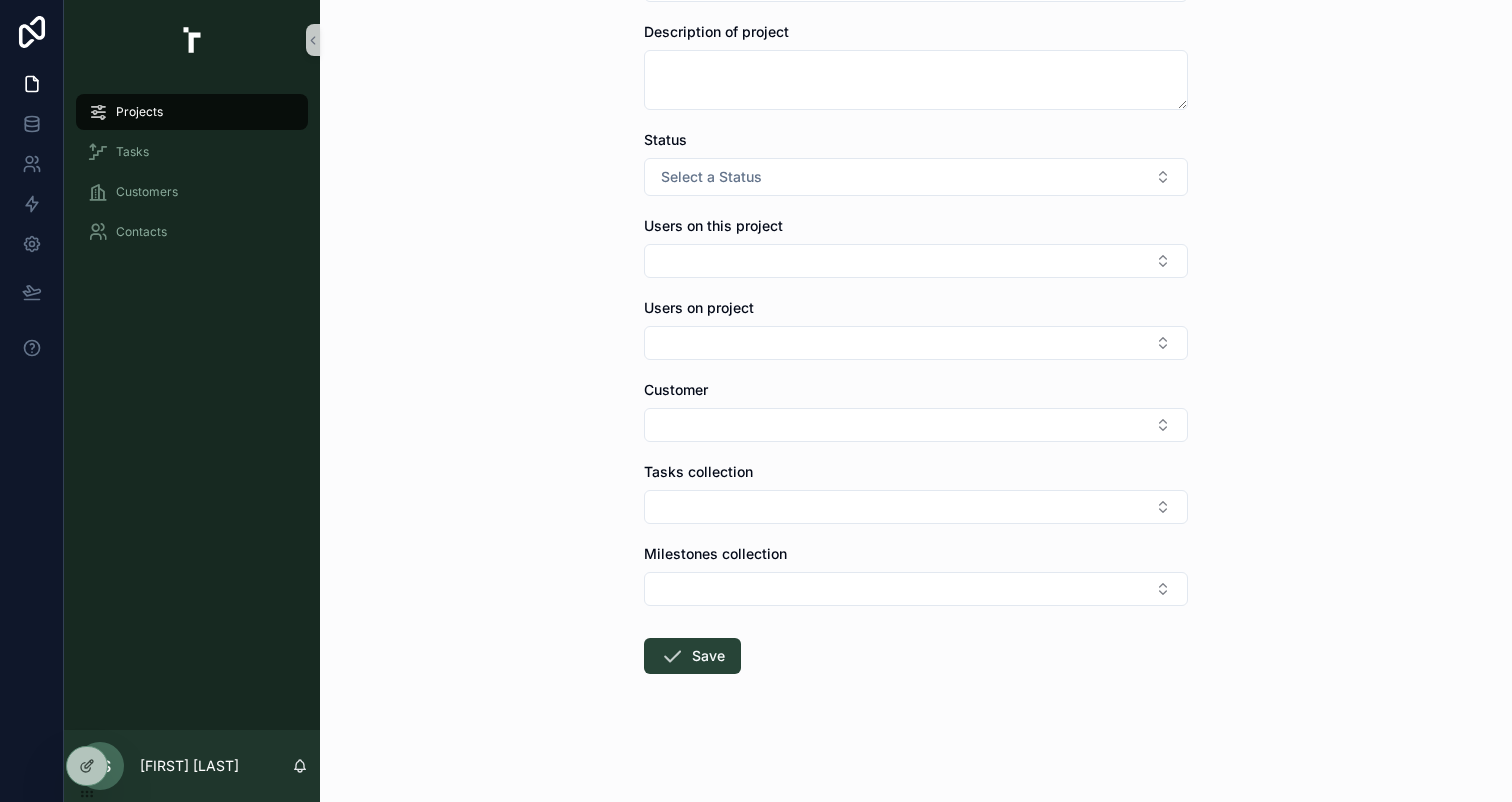 scroll, scrollTop: 0, scrollLeft: 0, axis: both 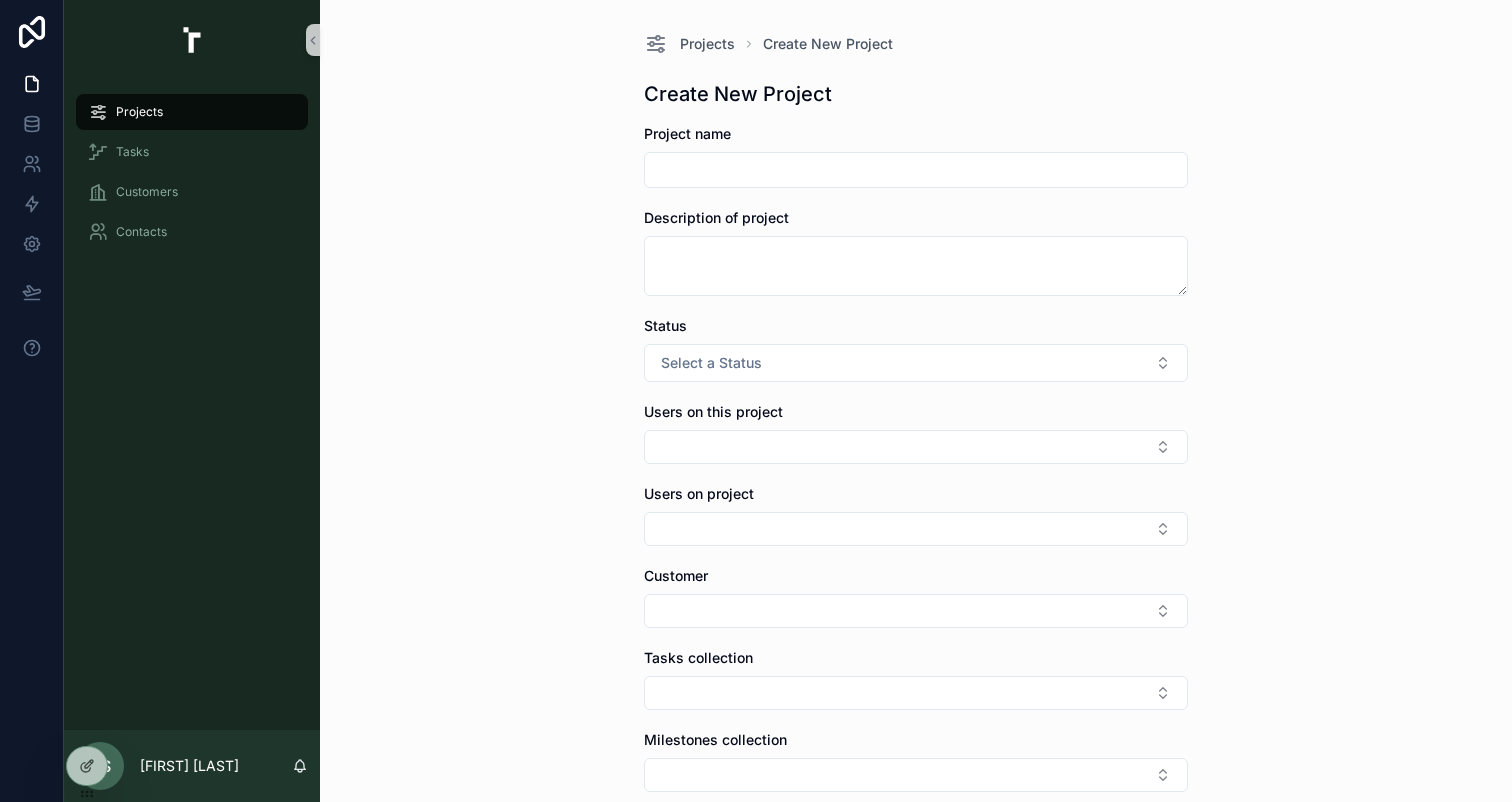 click on "Projects" at bounding box center (192, 112) 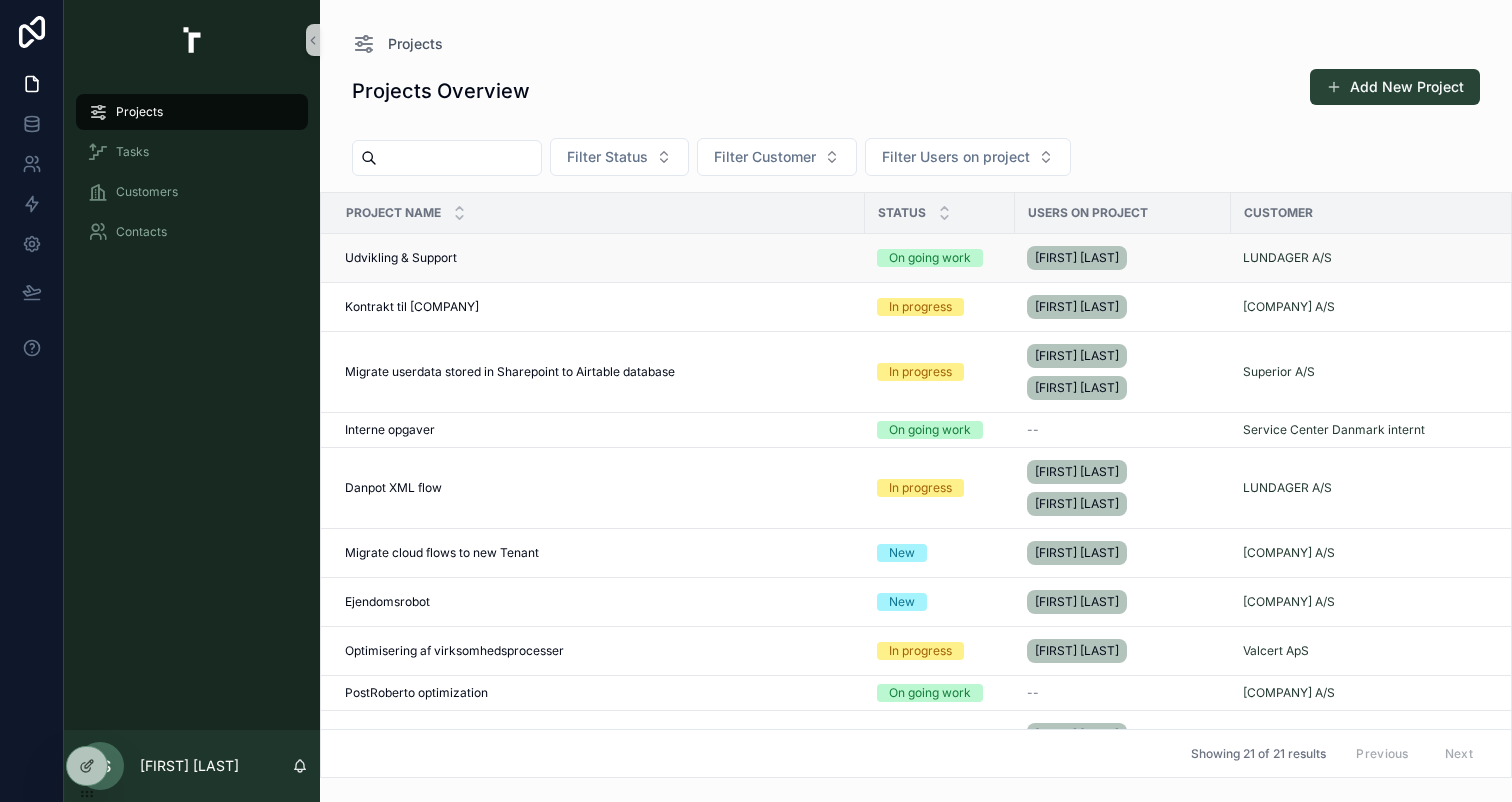 click on "Udvikling & Support" at bounding box center [401, 258] 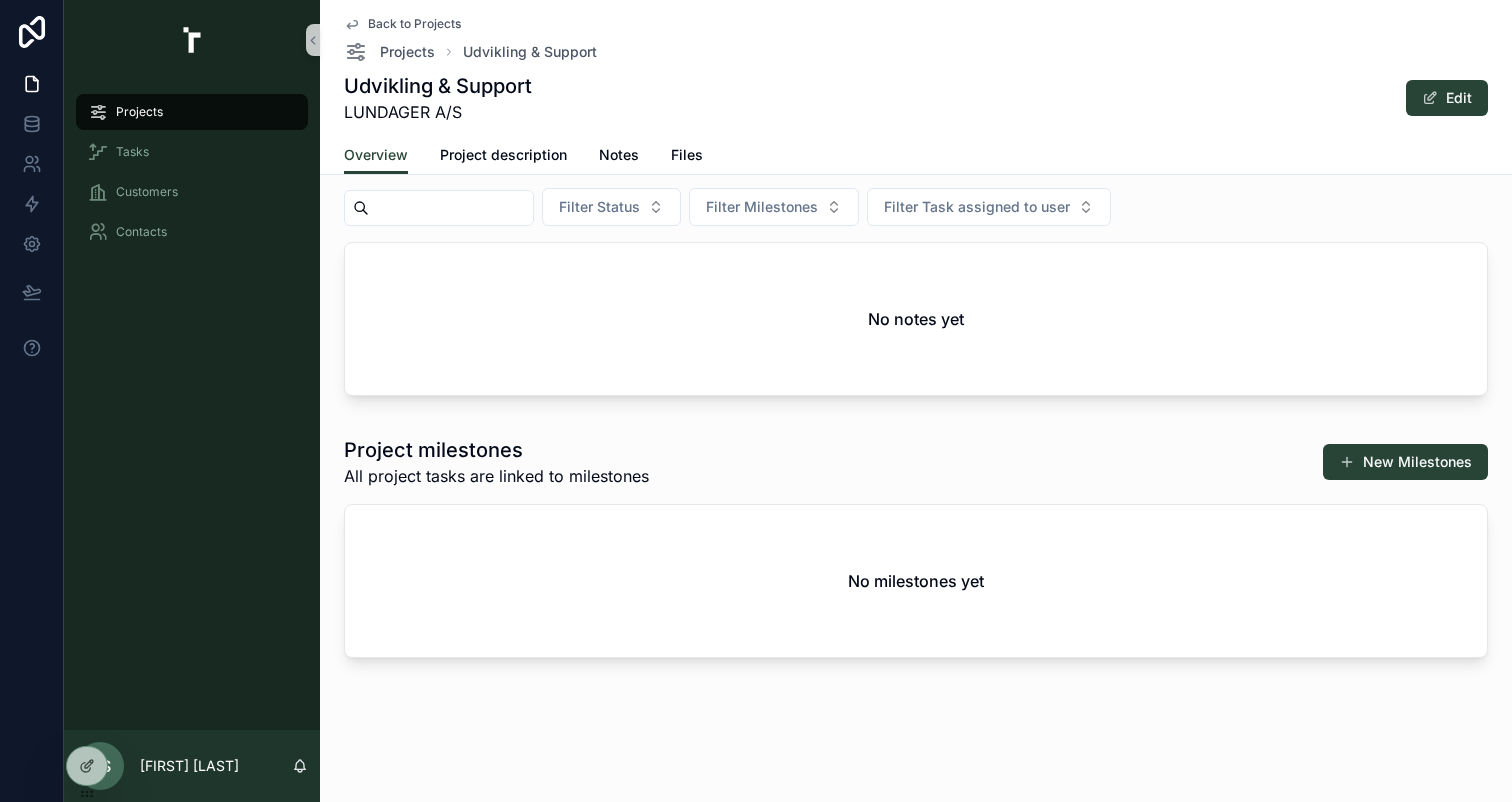 scroll, scrollTop: 0, scrollLeft: 0, axis: both 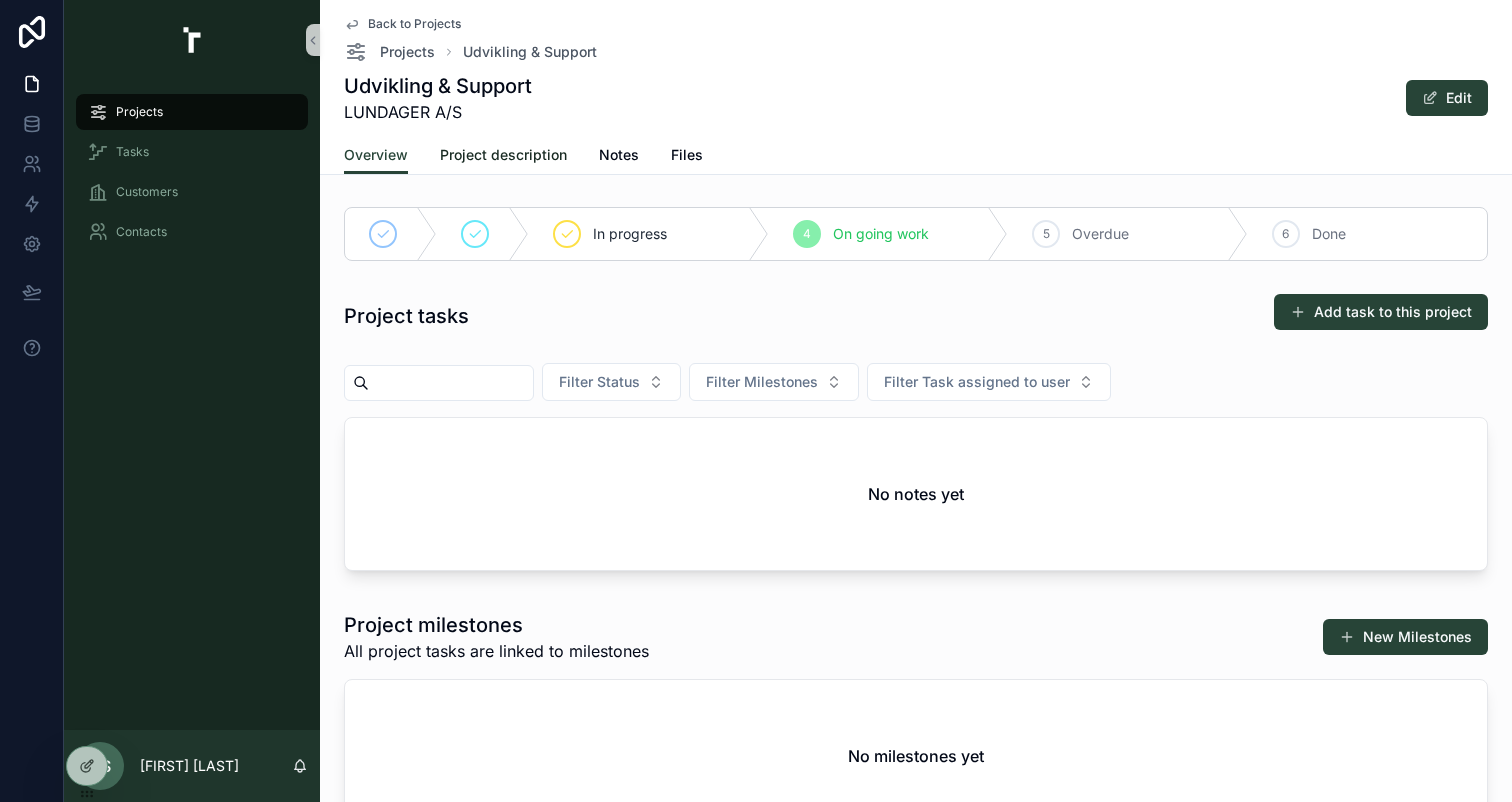 click on "Project description" at bounding box center [503, 155] 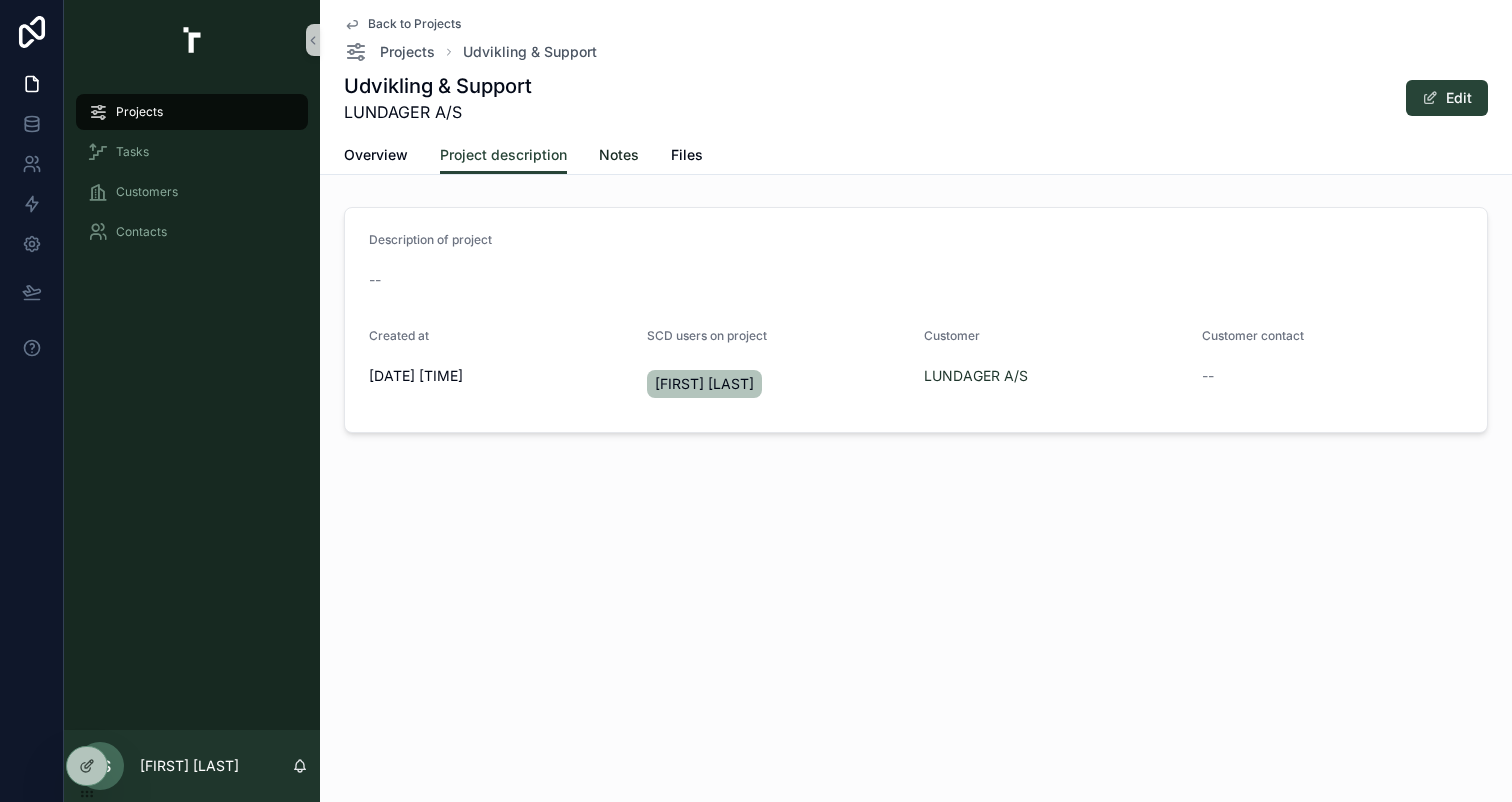click on "Notes" at bounding box center (619, 155) 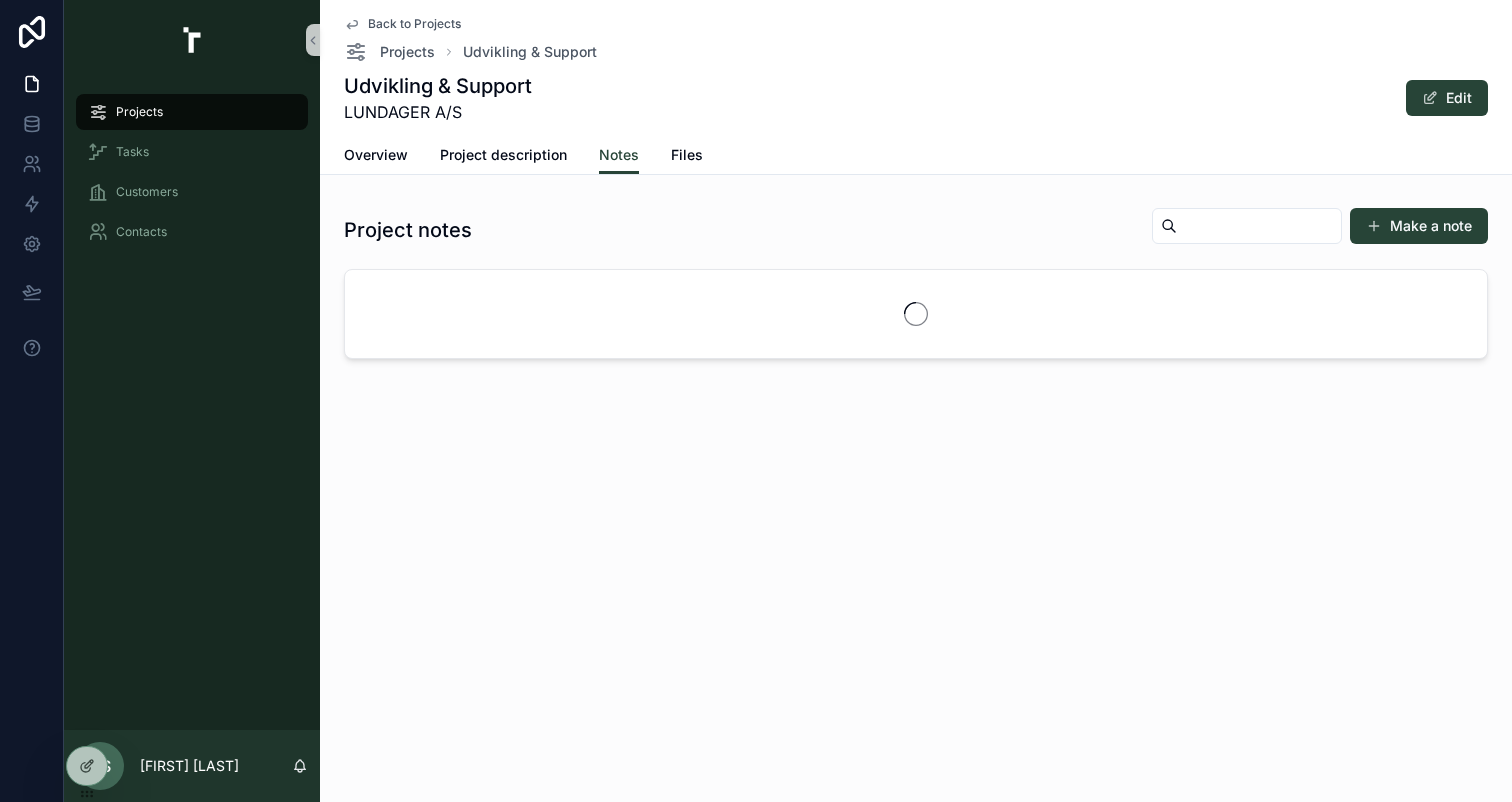 click on "Overview Project description Notes Files" at bounding box center (916, 155) 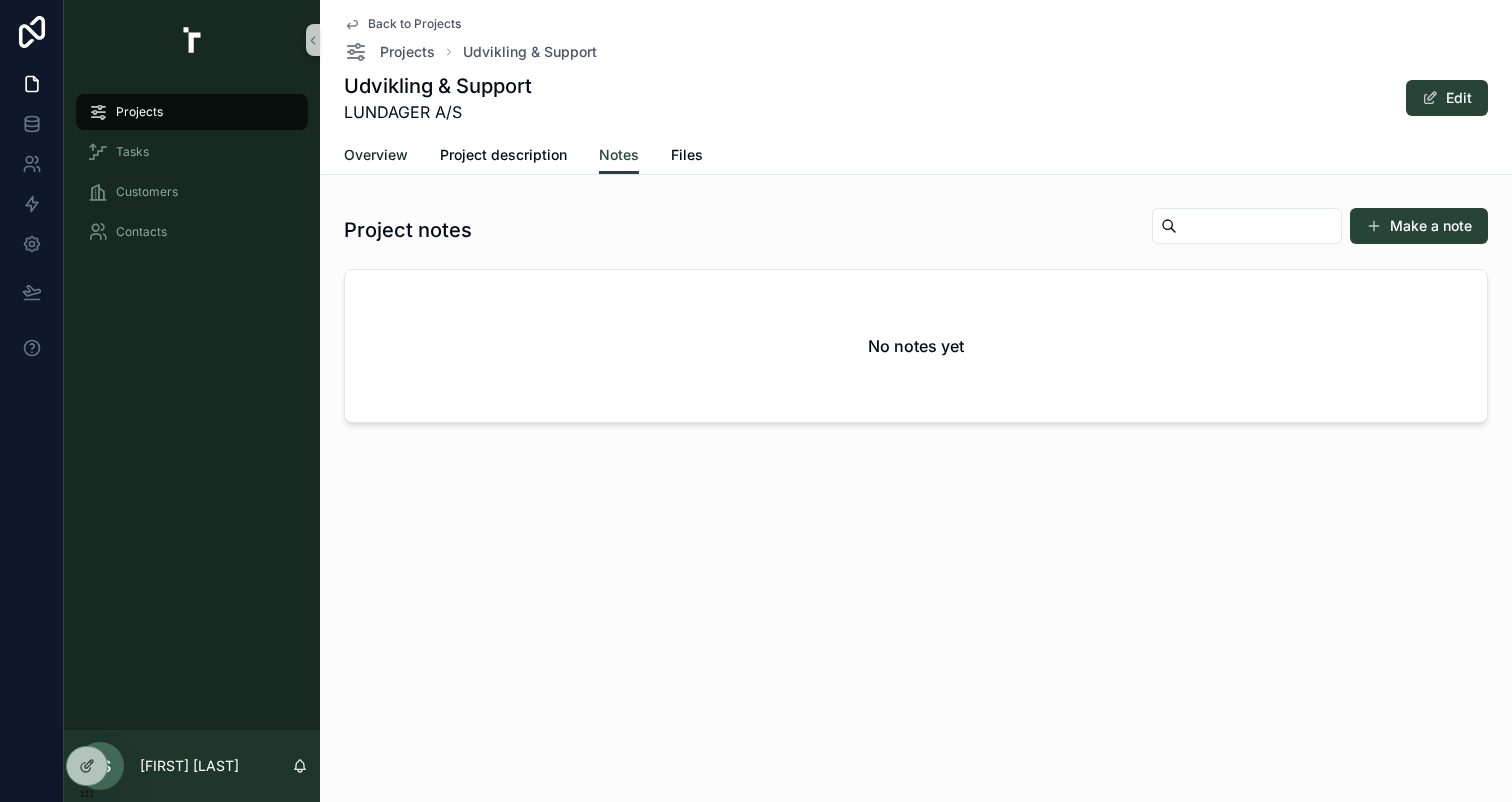 click on "Overview" at bounding box center (376, 157) 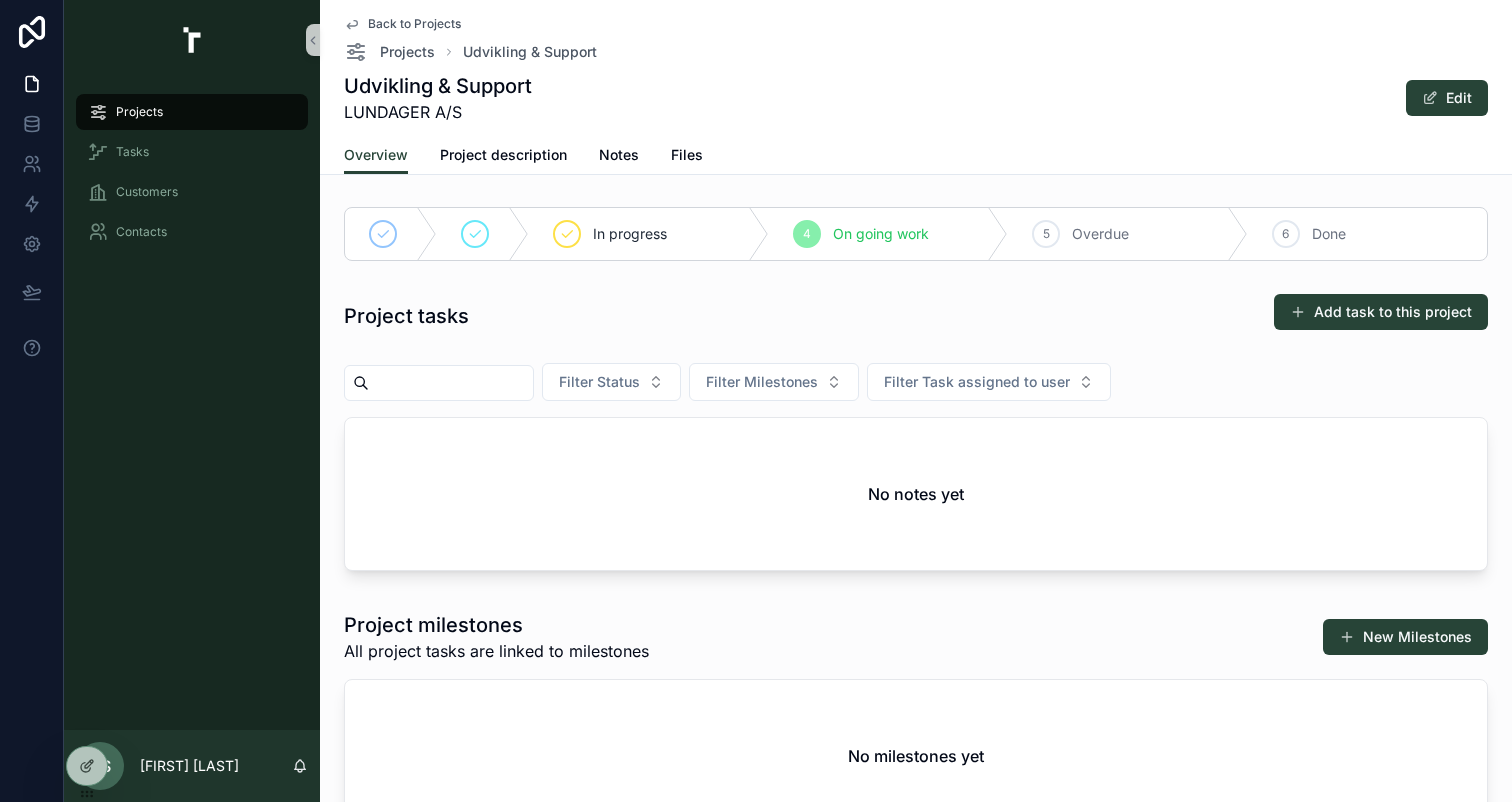 click on "Projects" at bounding box center [192, 112] 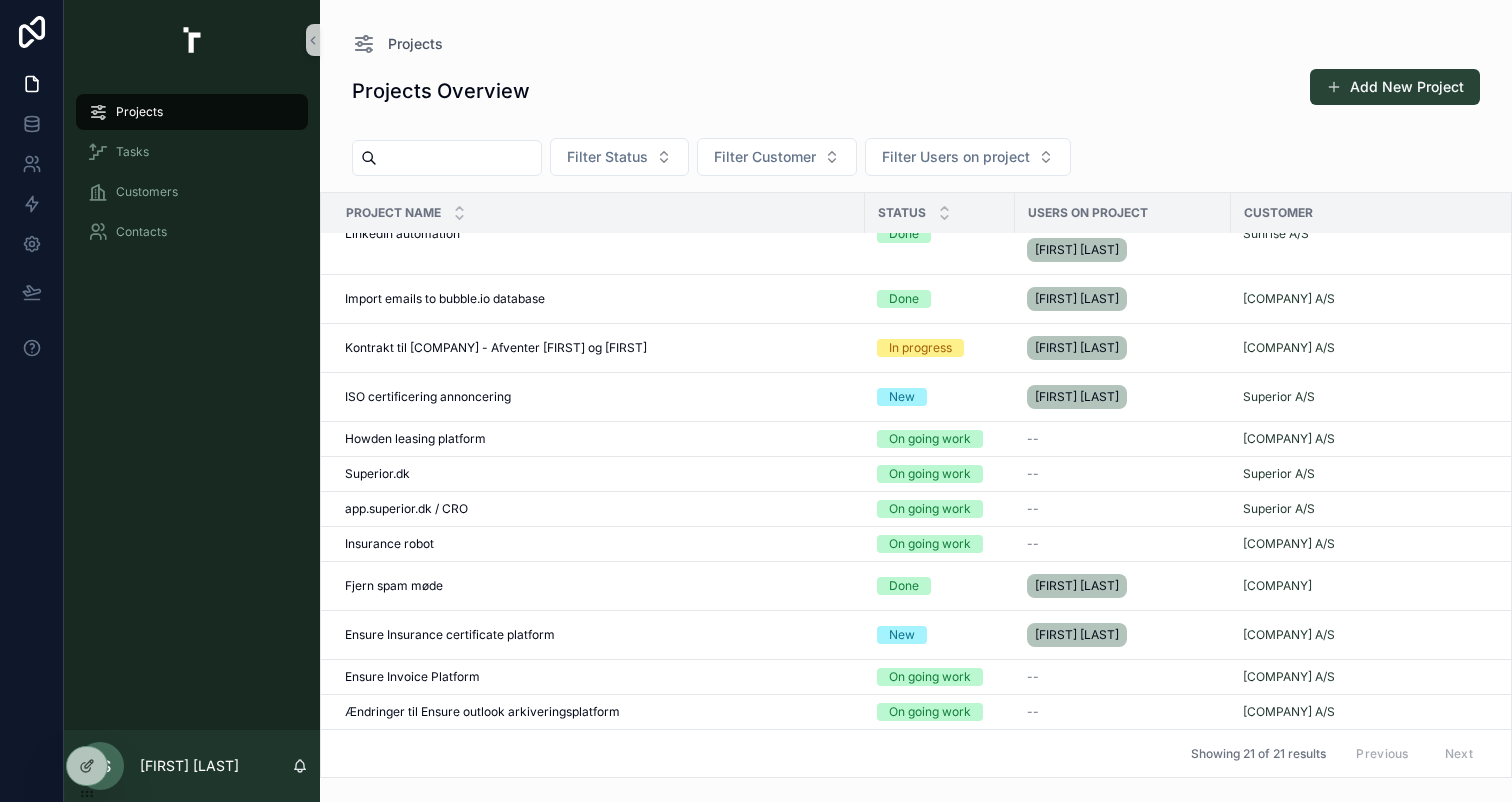 scroll, scrollTop: 0, scrollLeft: 0, axis: both 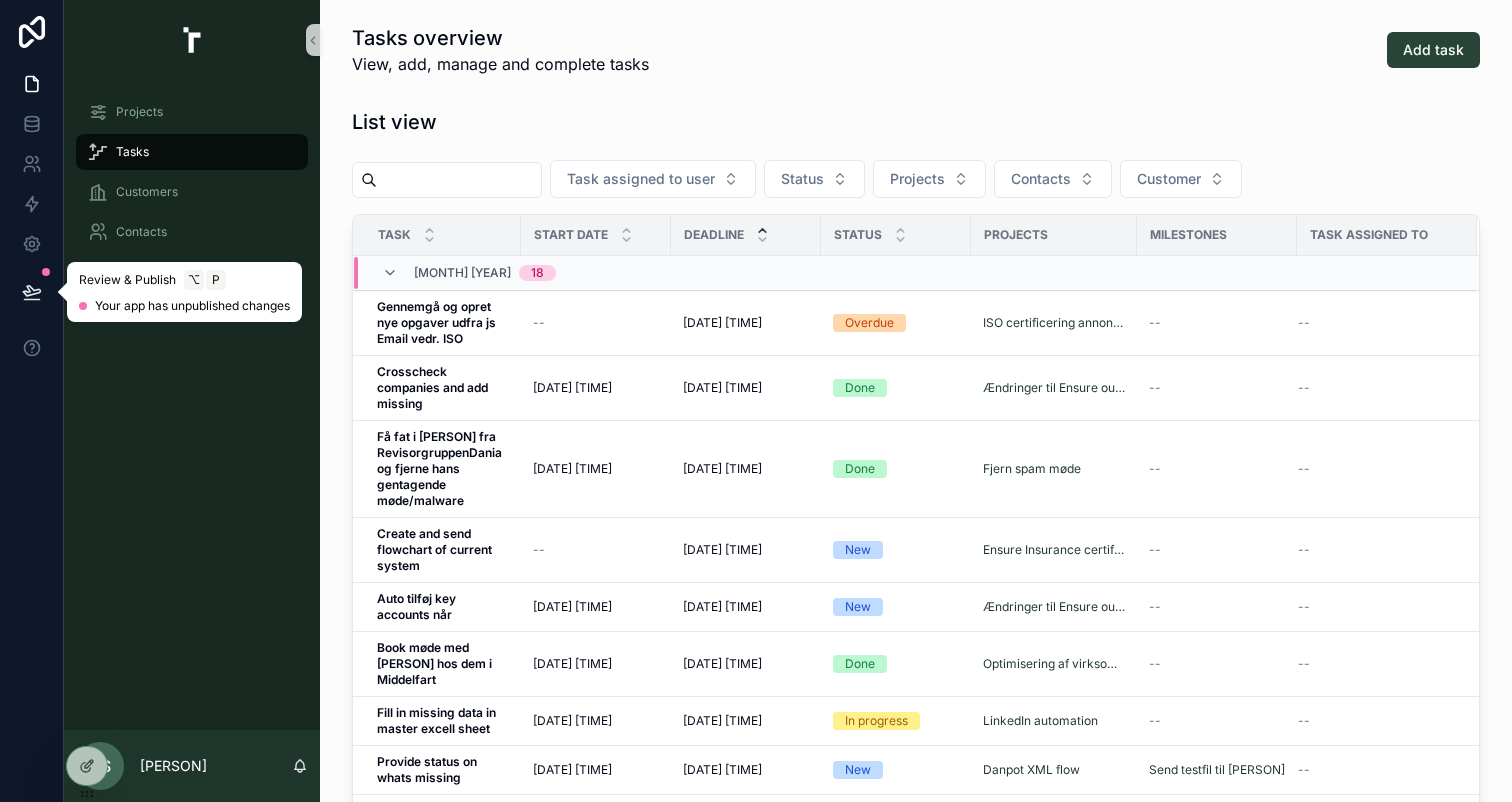 click 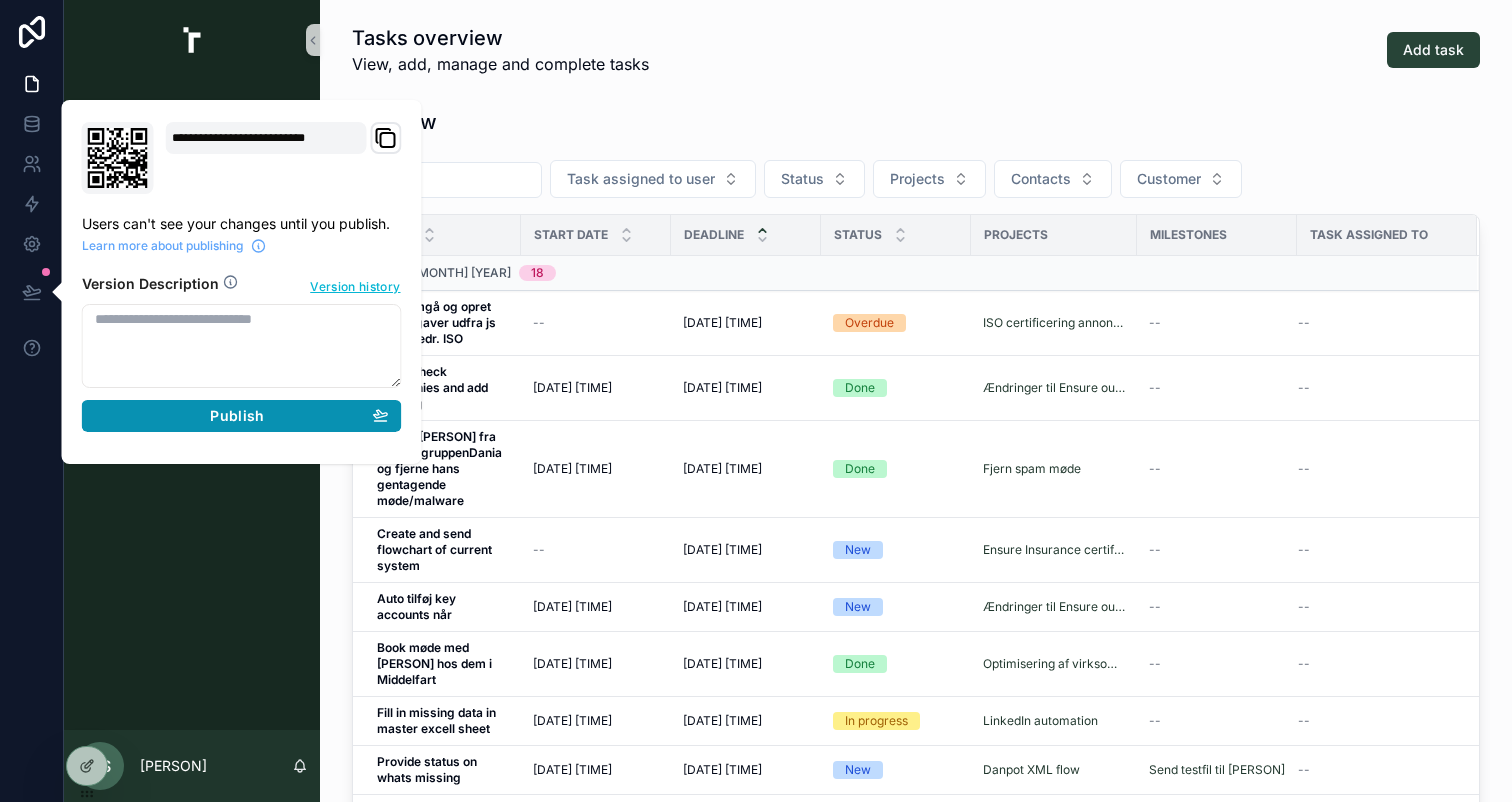 click on "Publish" at bounding box center (237, 416) 